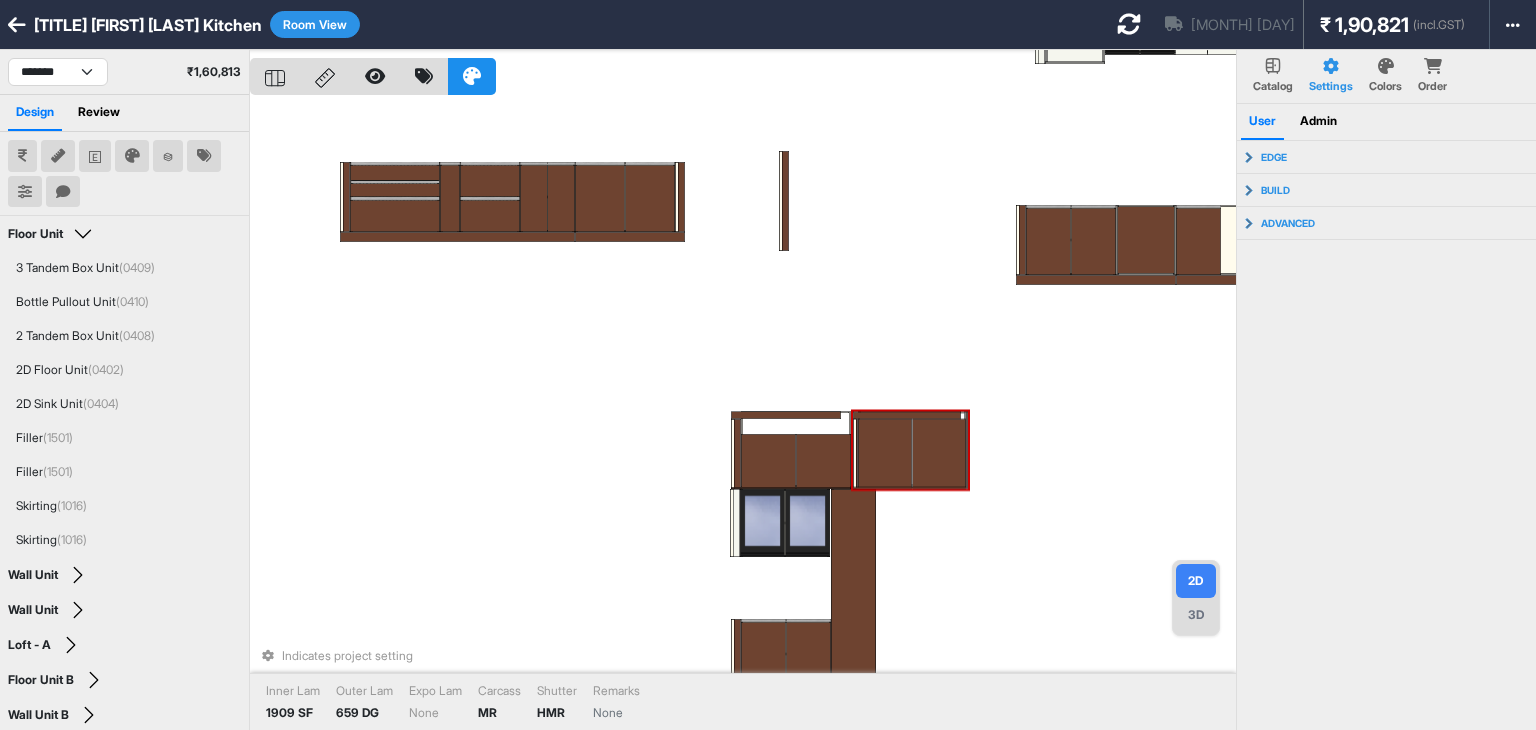 scroll, scrollTop: 0, scrollLeft: 0, axis: both 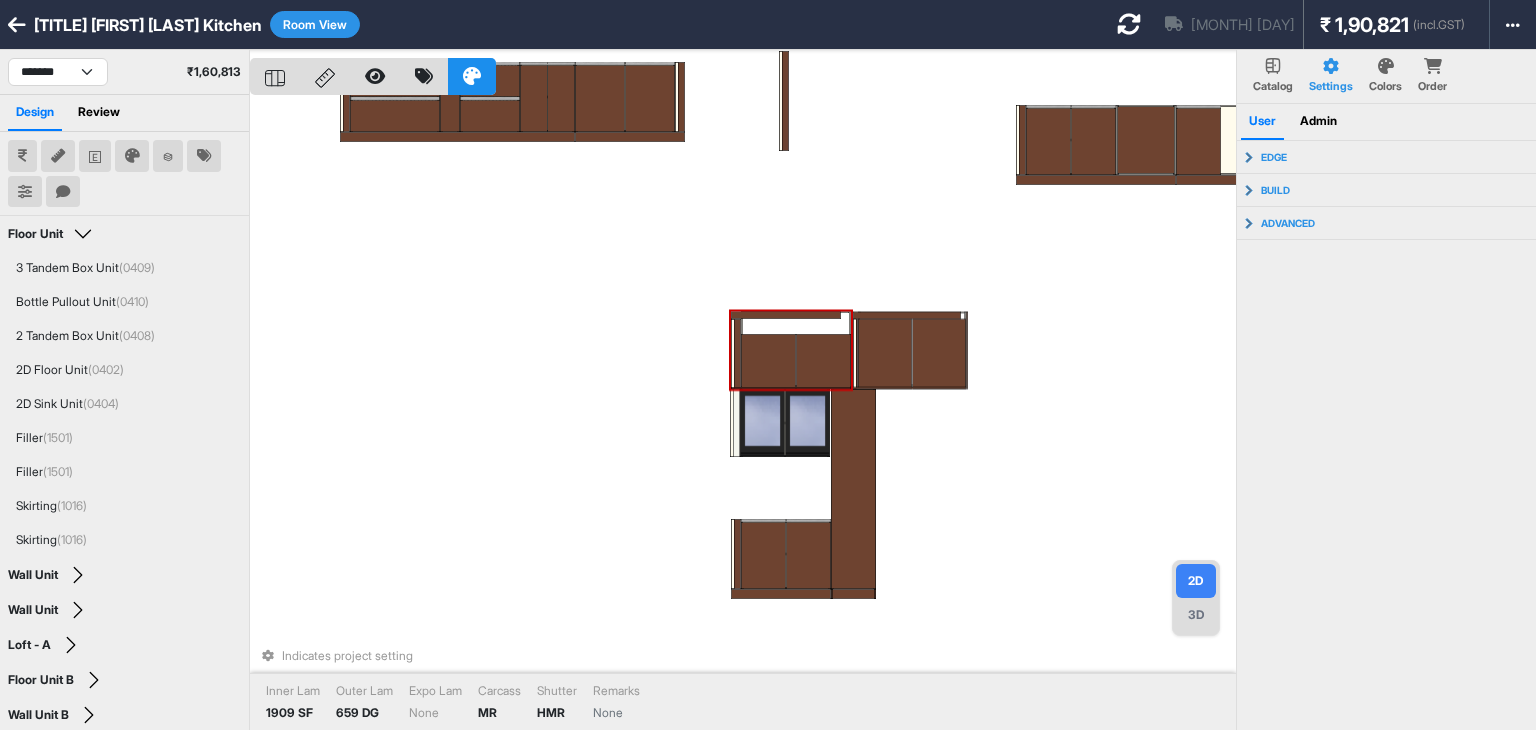 click on "Indicates project setting Inner Lam 1909 SF Outer Lam 659 DG Expo Lam None Carcass MR Shutter HMR Remarks None" at bounding box center (743, 415) 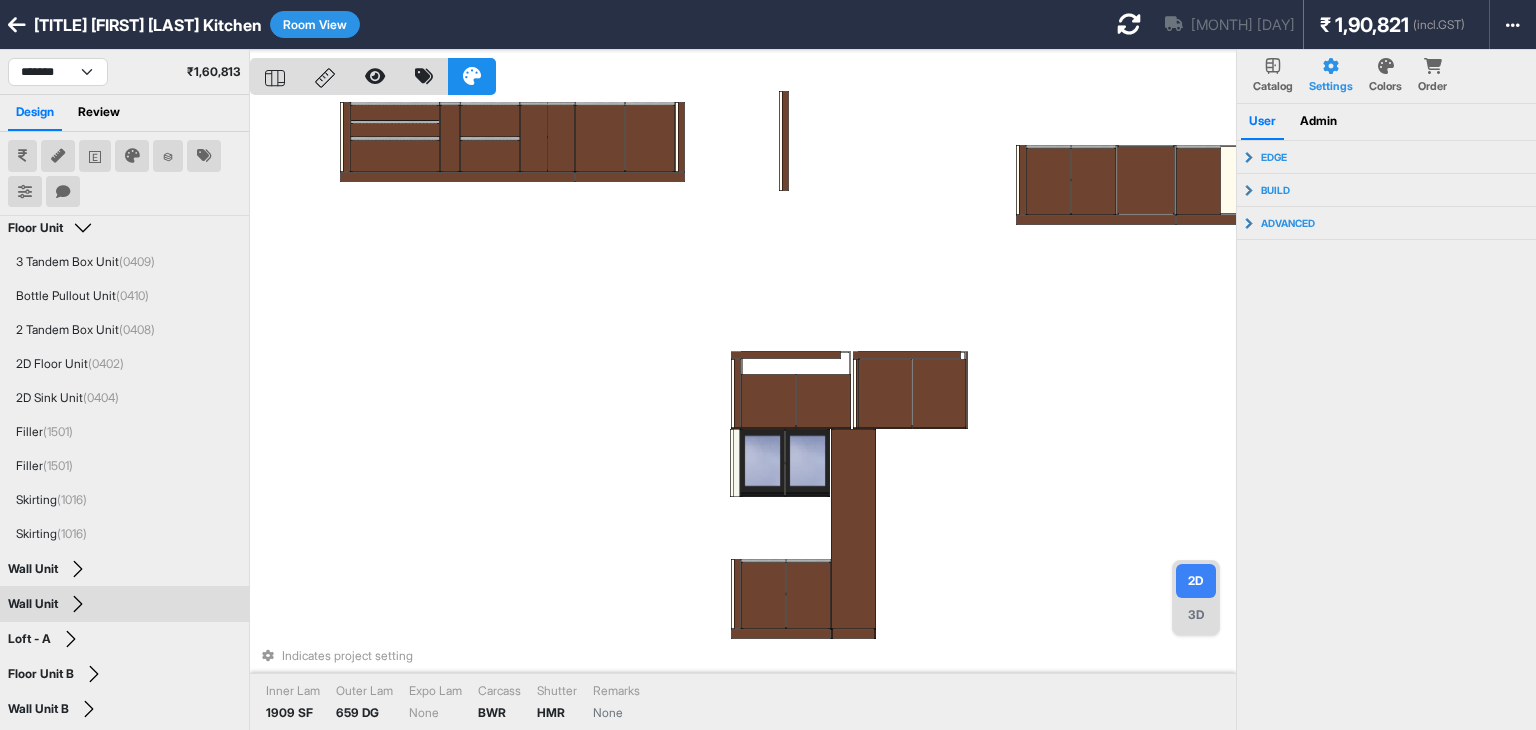 scroll, scrollTop: 0, scrollLeft: 0, axis: both 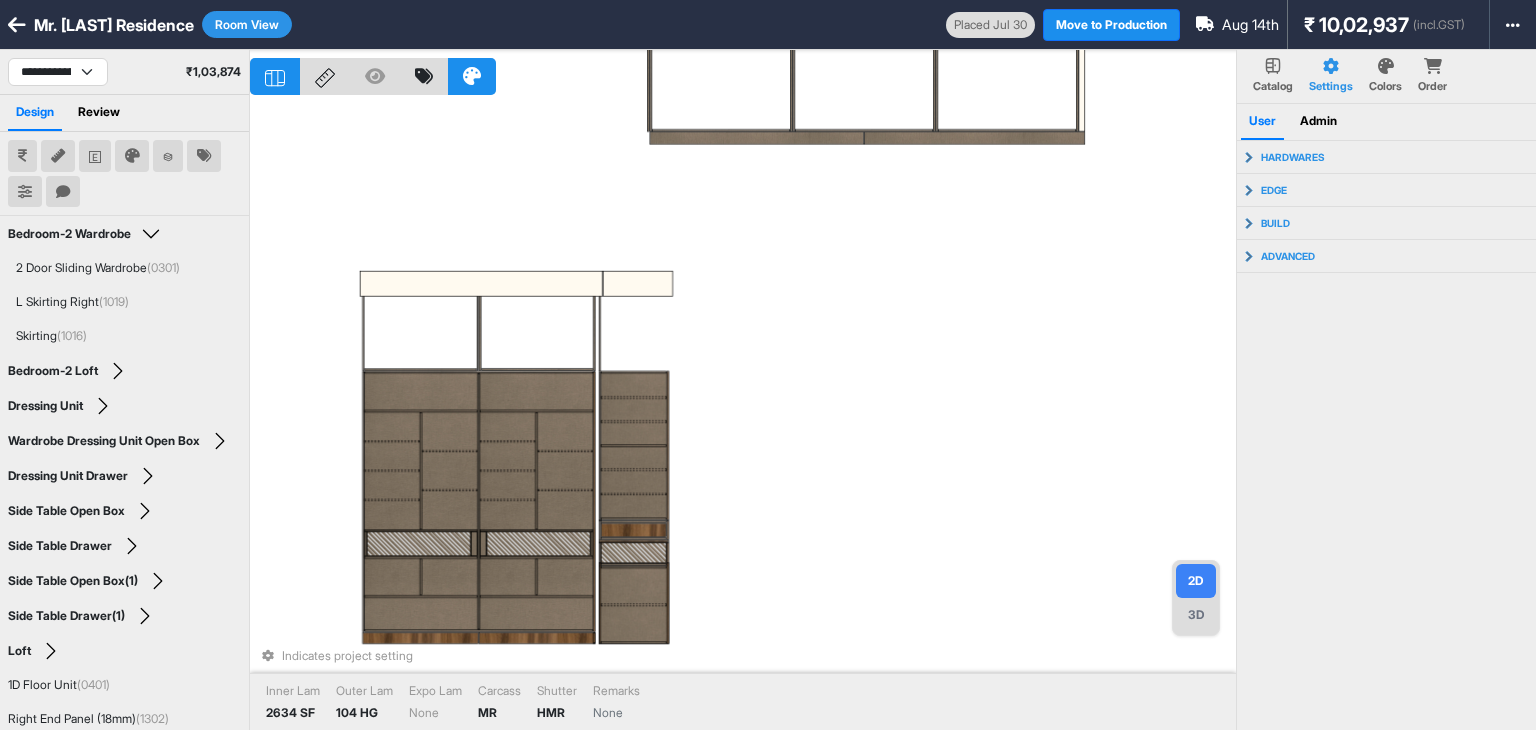 click on "Indicates project setting Inner Lam 2634 SF Outer Lam 104 HG Expo Lam None Carcass MR Shutter HMR Remarks None" at bounding box center [743, 415] 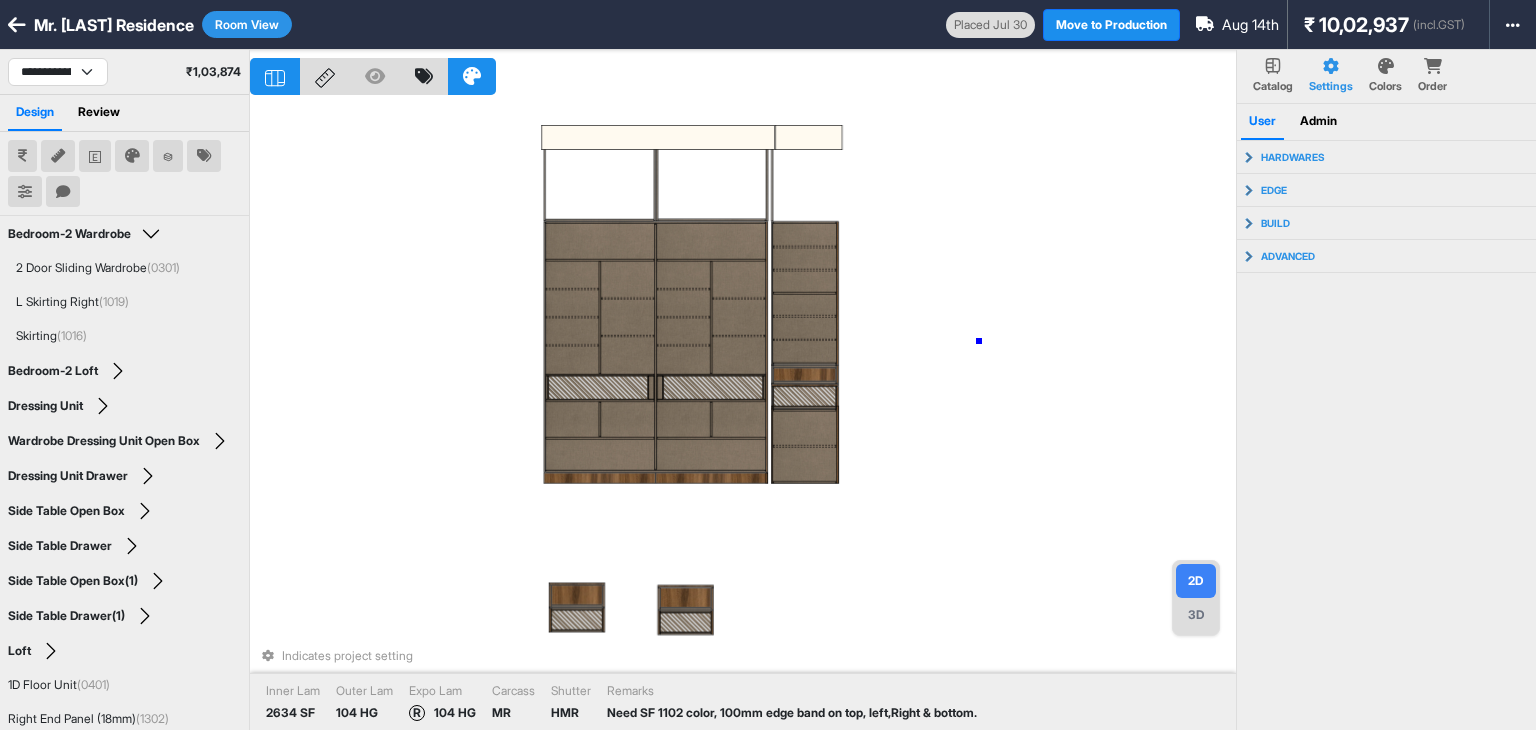 click on "Indicates project setting Inner Lam [NUMBER] SF Outer Lam [NUMBER] HG Expo Lam R [NUMBER] HG Carcass MR Shutter HMR Remarks Need SF [NUMBER] color, [NUMBER]mm edge band on top, left,Right & bottom." at bounding box center [743, 415] 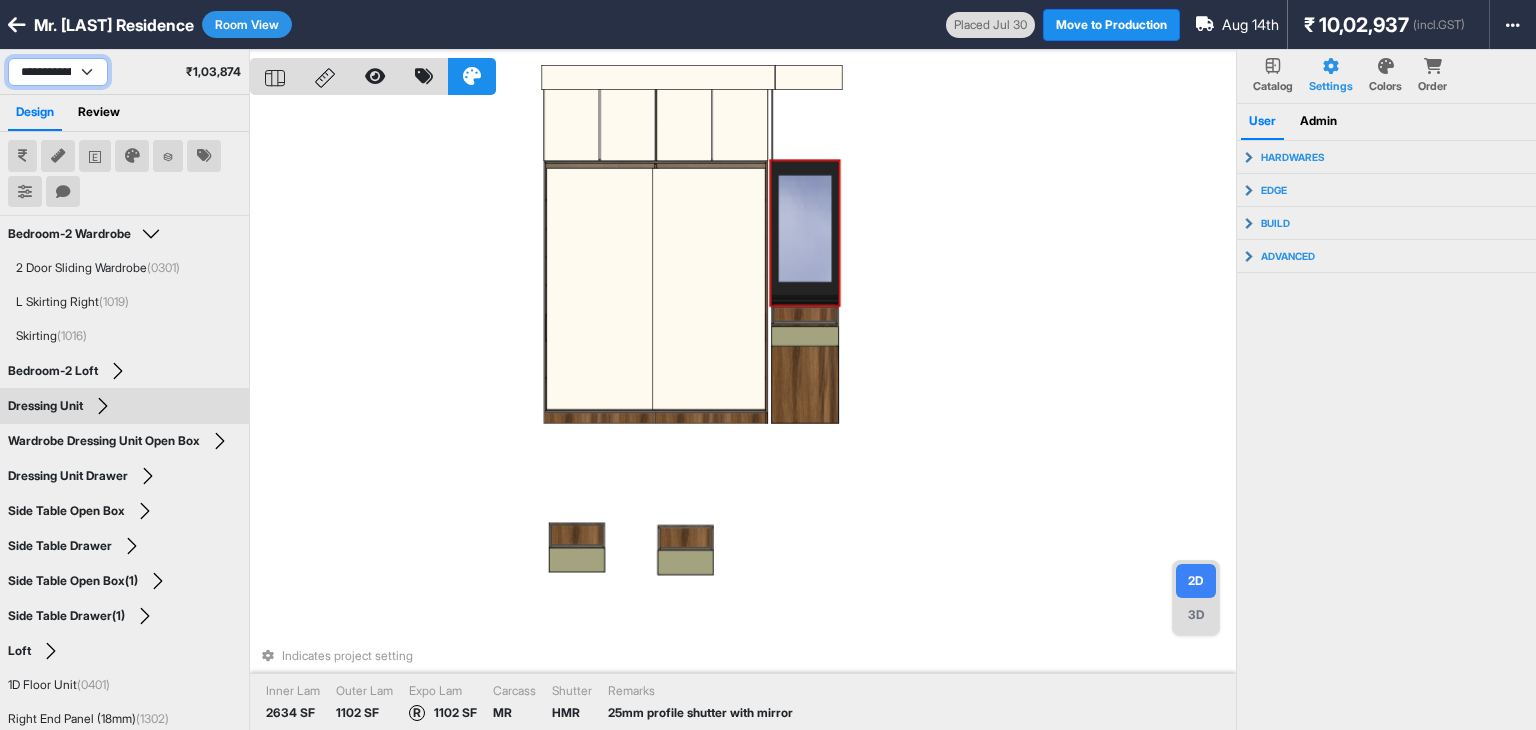click on "**********" at bounding box center (58, 72) 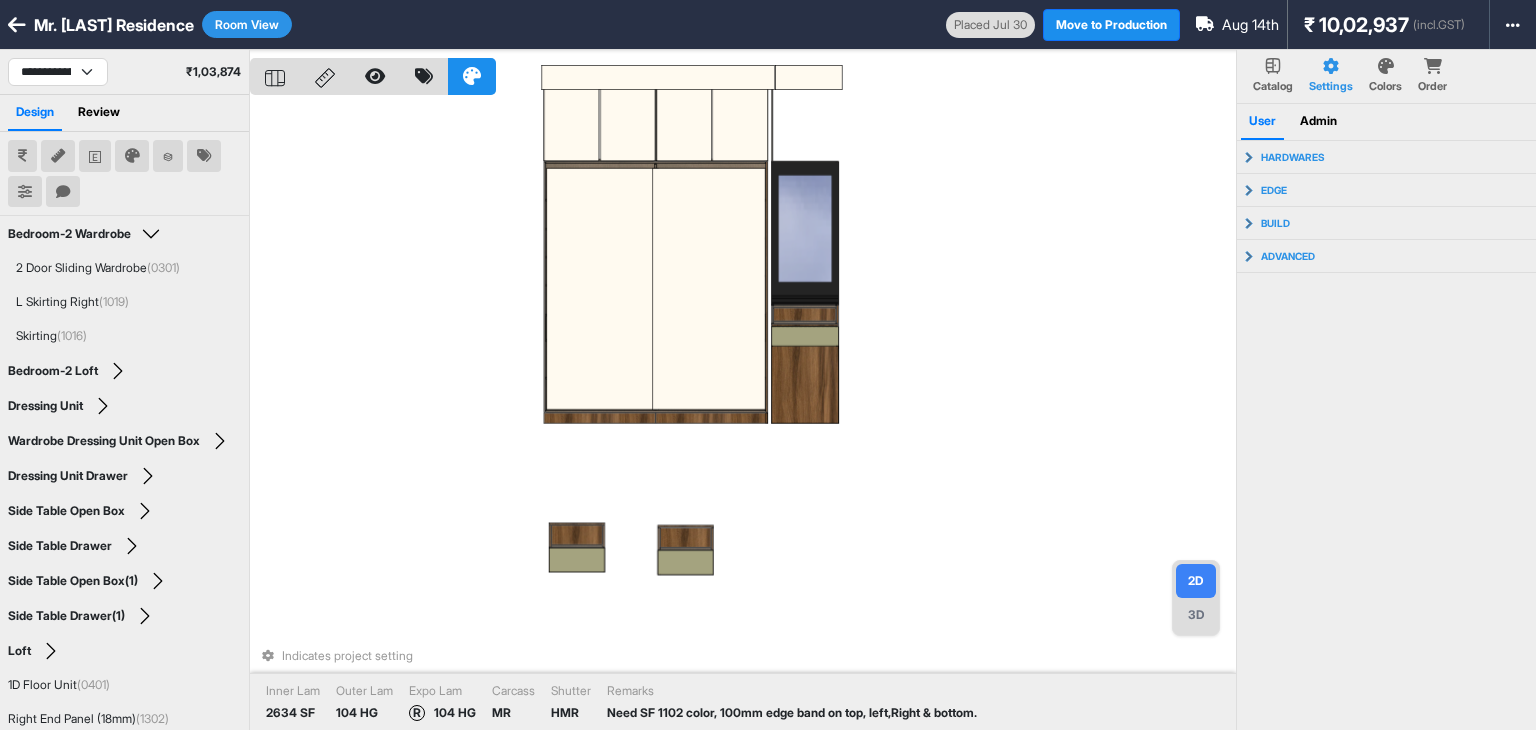 select on "****" 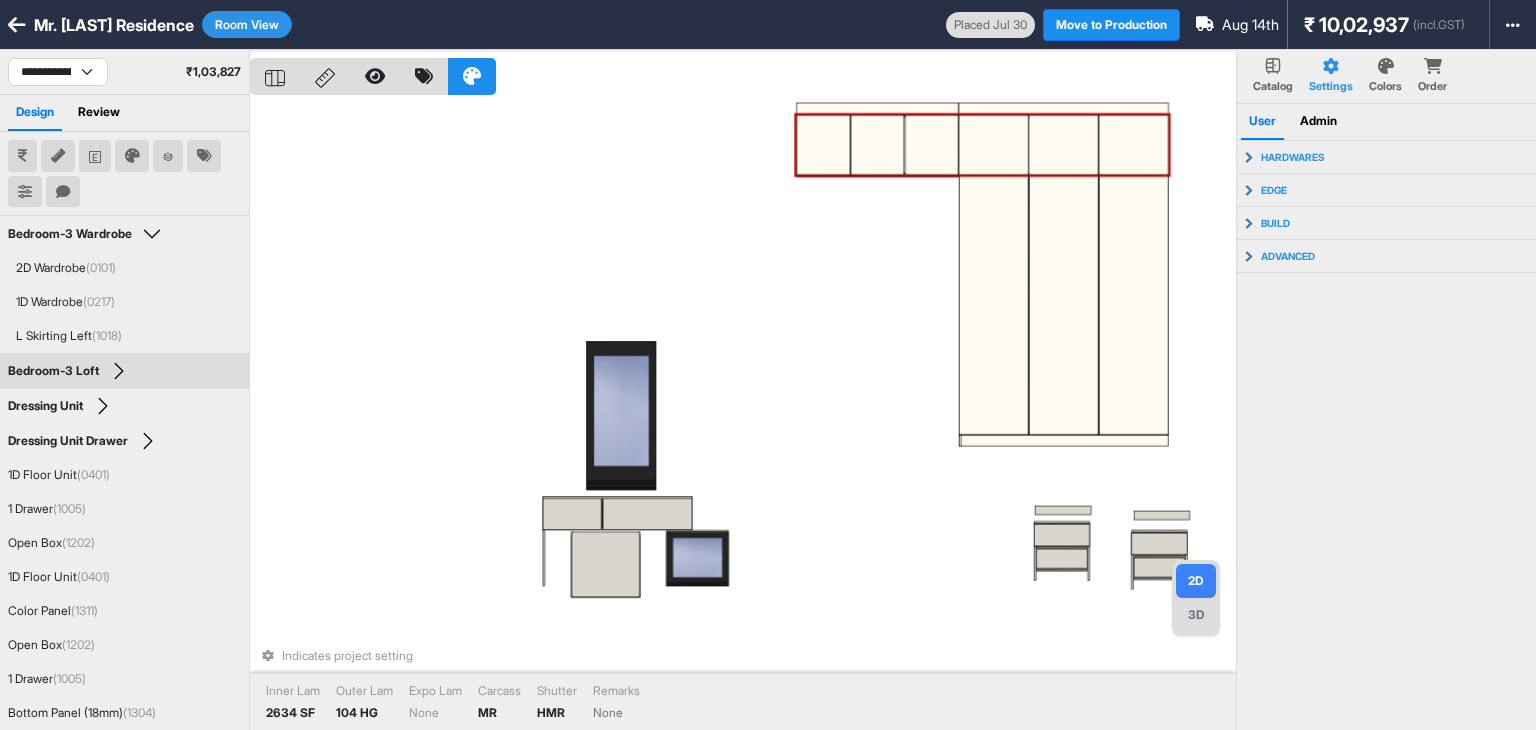 click at bounding box center [994, 145] 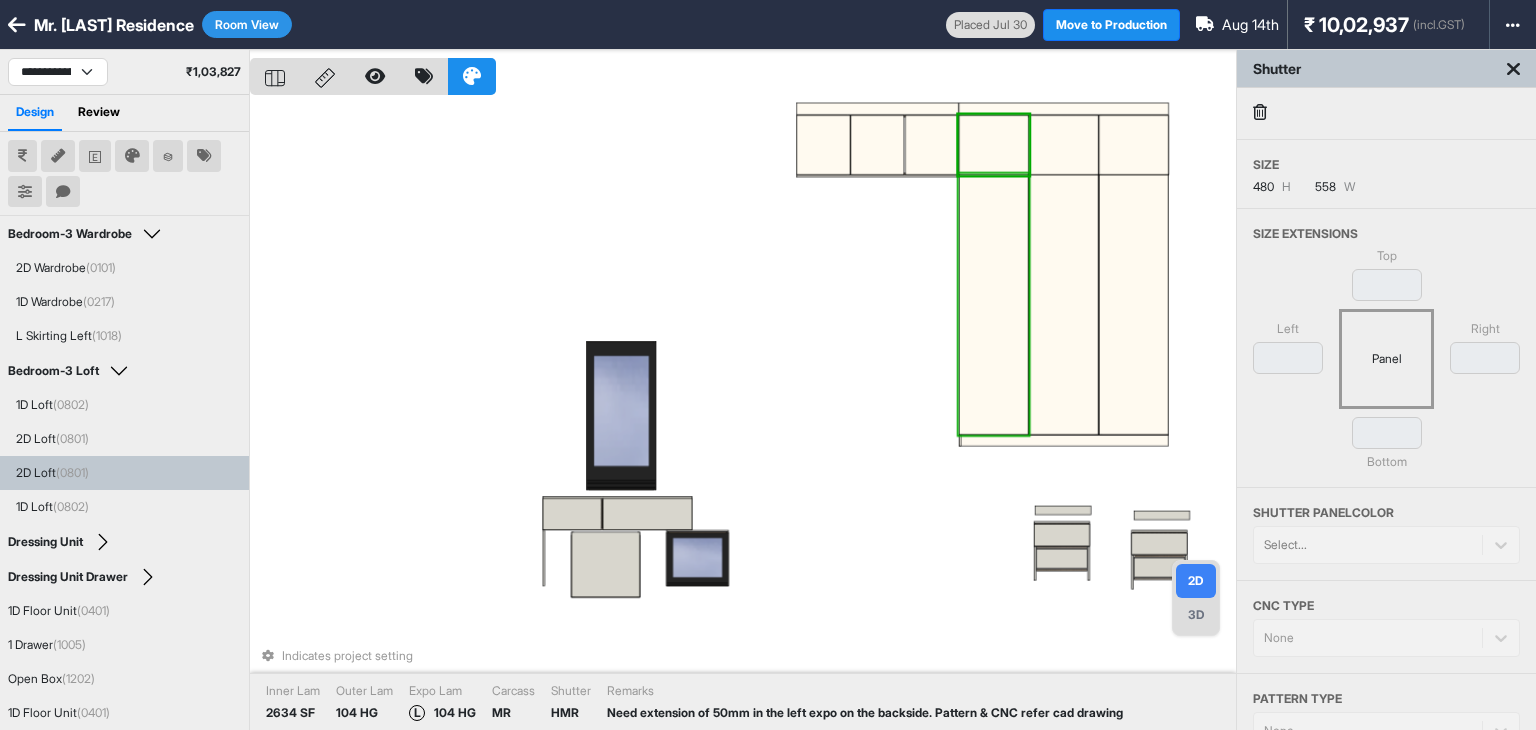 click at bounding box center (994, 304) 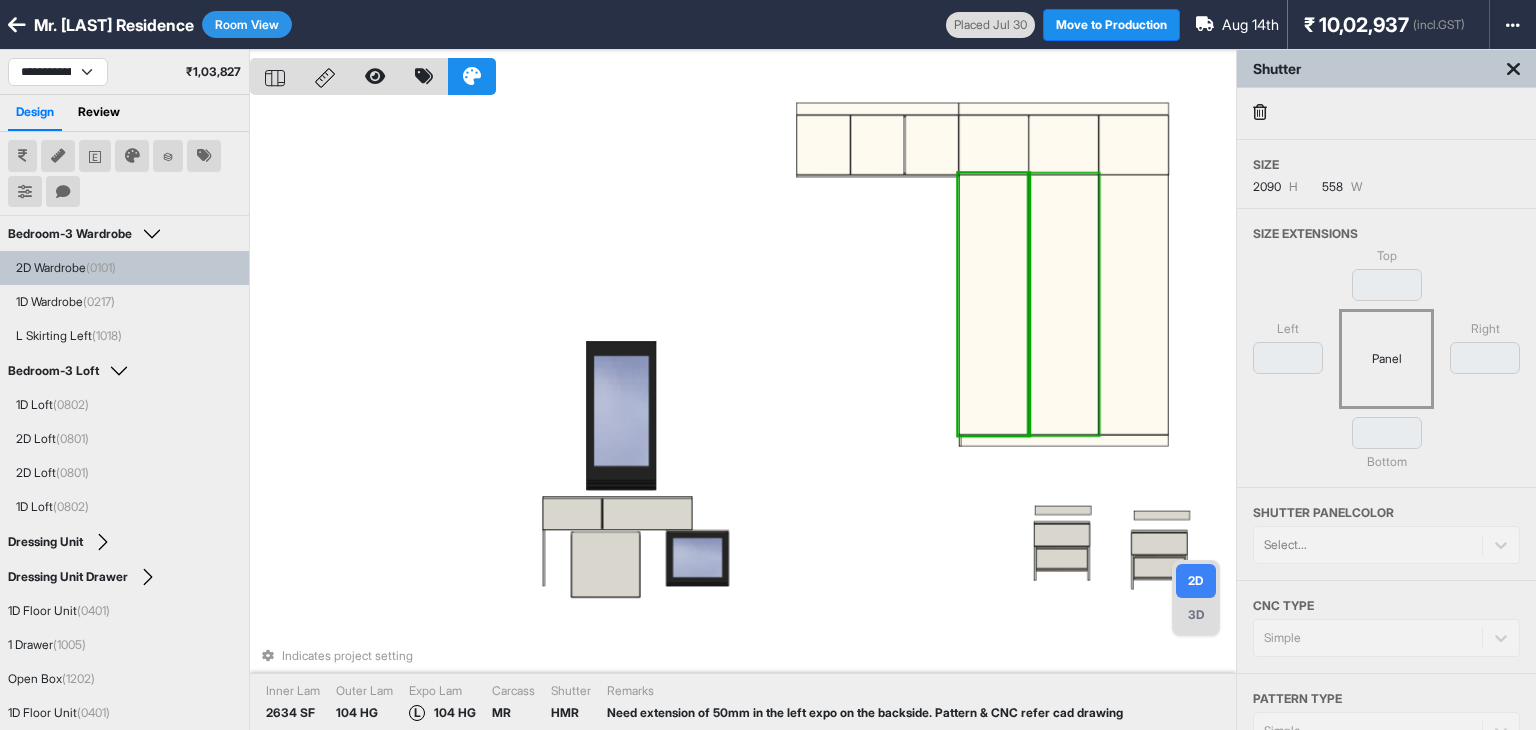 click at bounding box center [1064, 304] 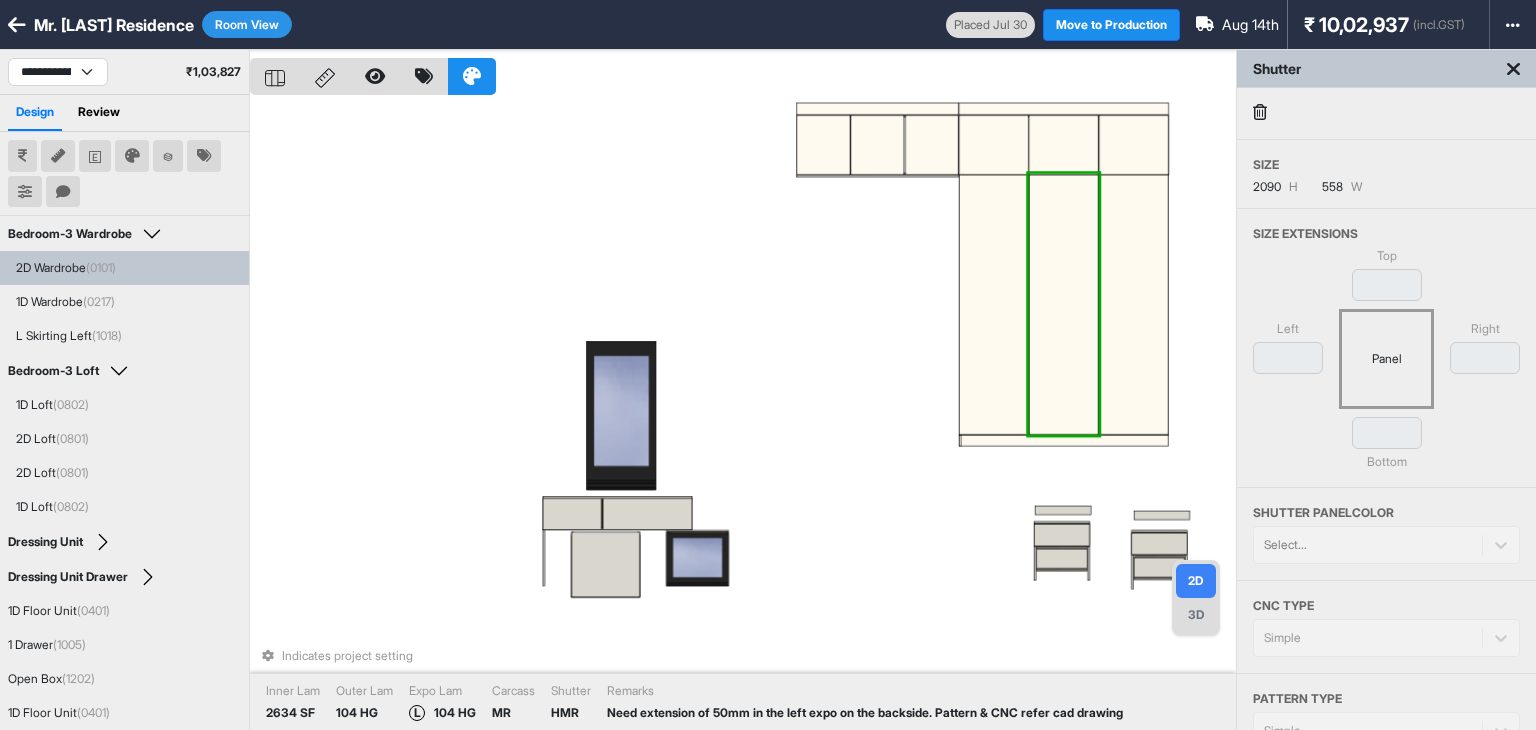 drag, startPoint x: 1037, startPoint y: 151, endPoint x: 1050, endPoint y: 152, distance: 13.038404 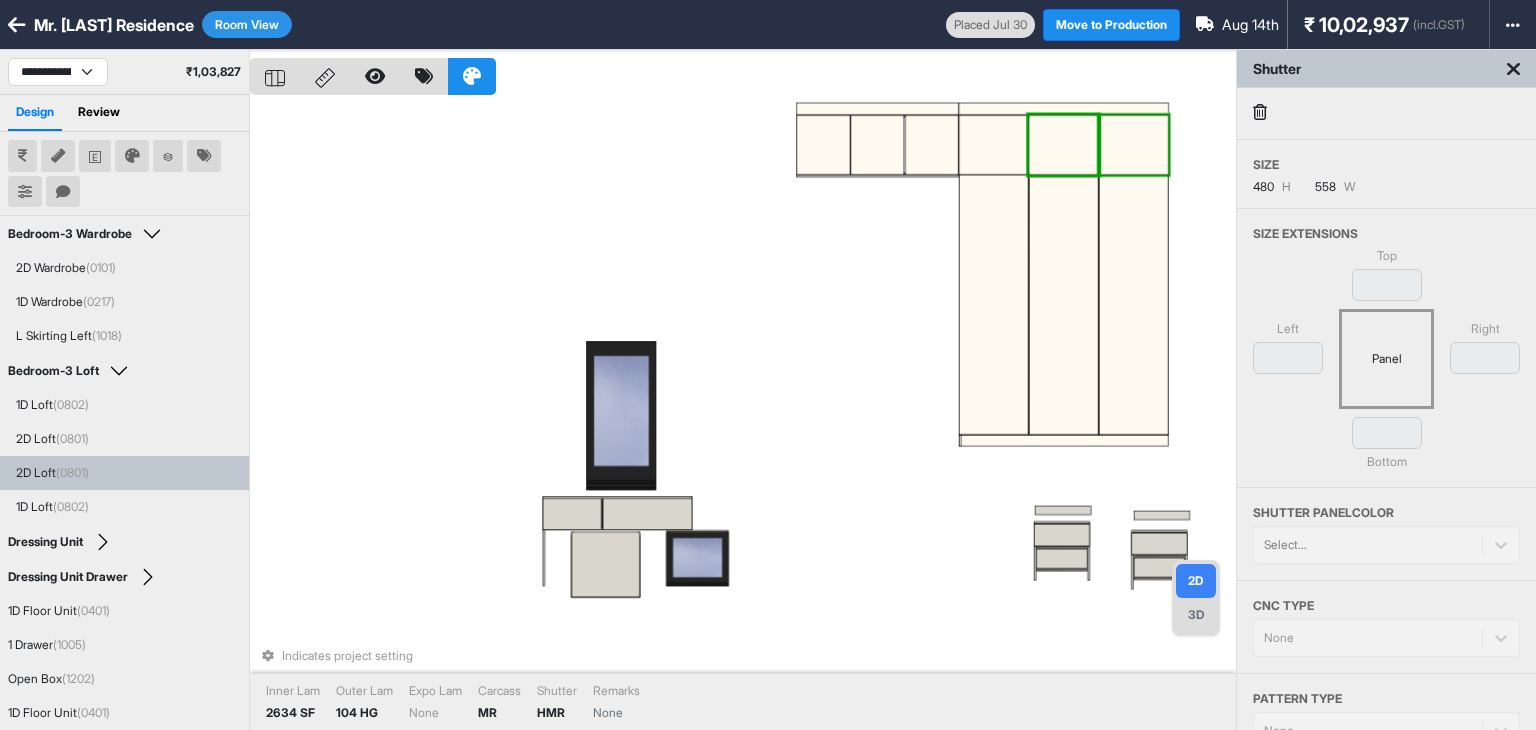 click at bounding box center (1134, 145) 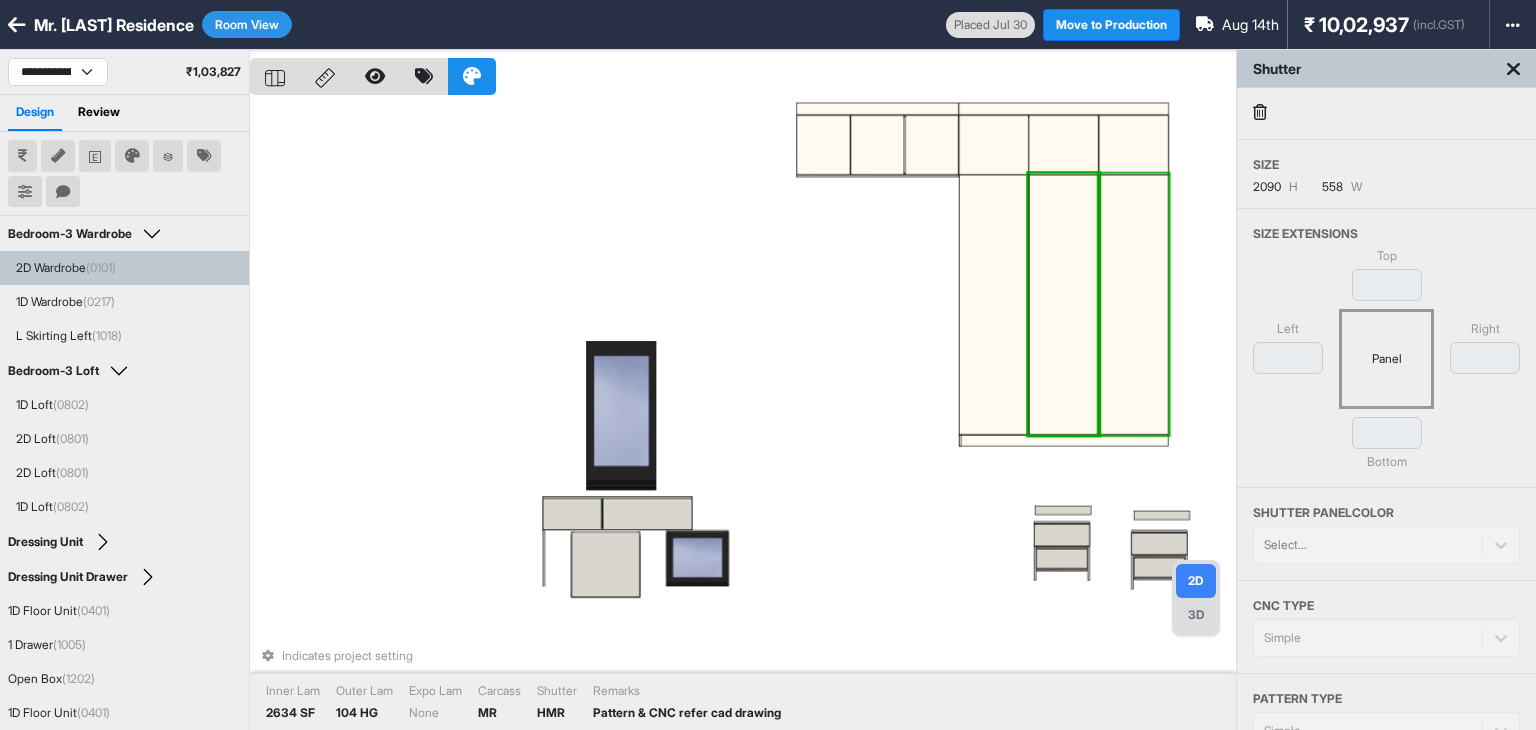 click at bounding box center (1134, 304) 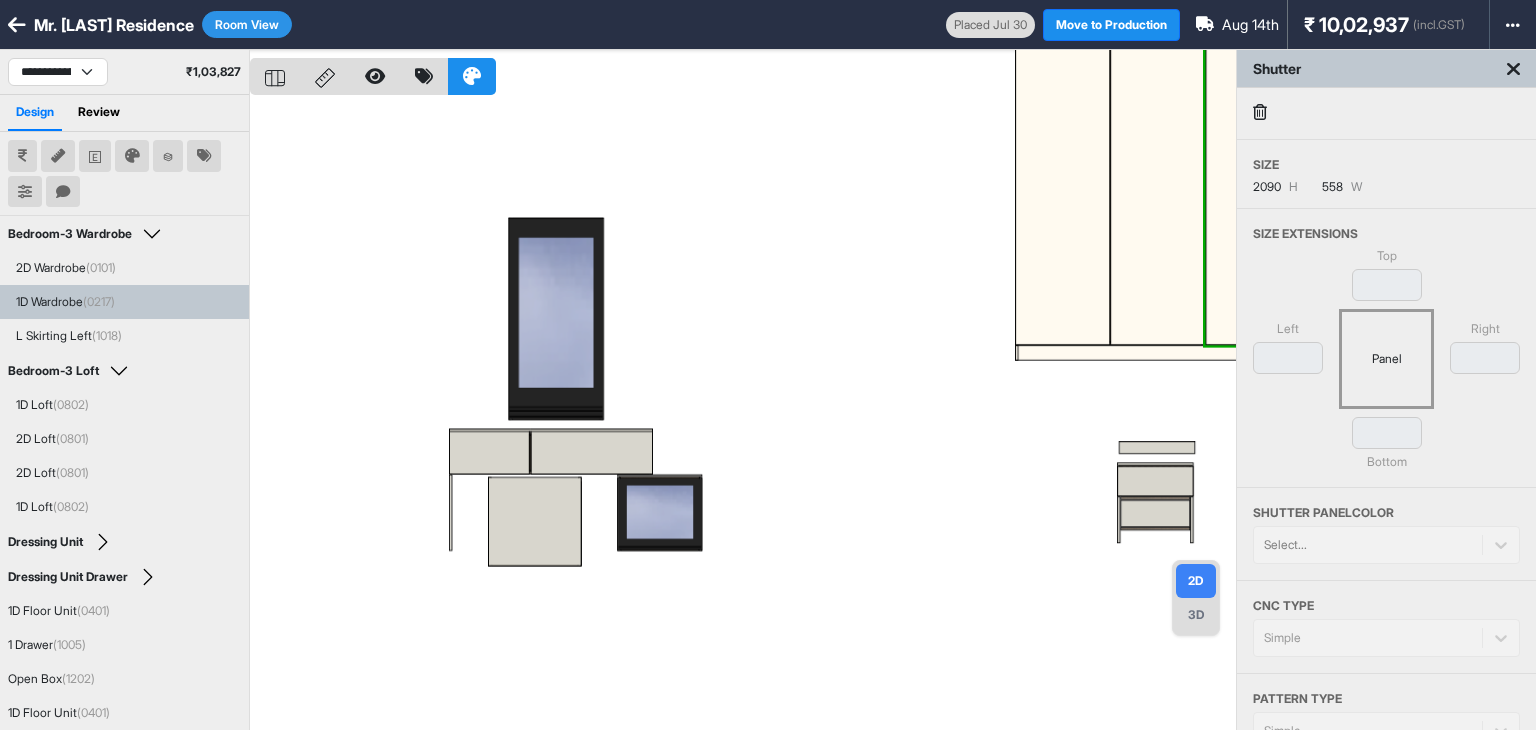 click at bounding box center (743, 415) 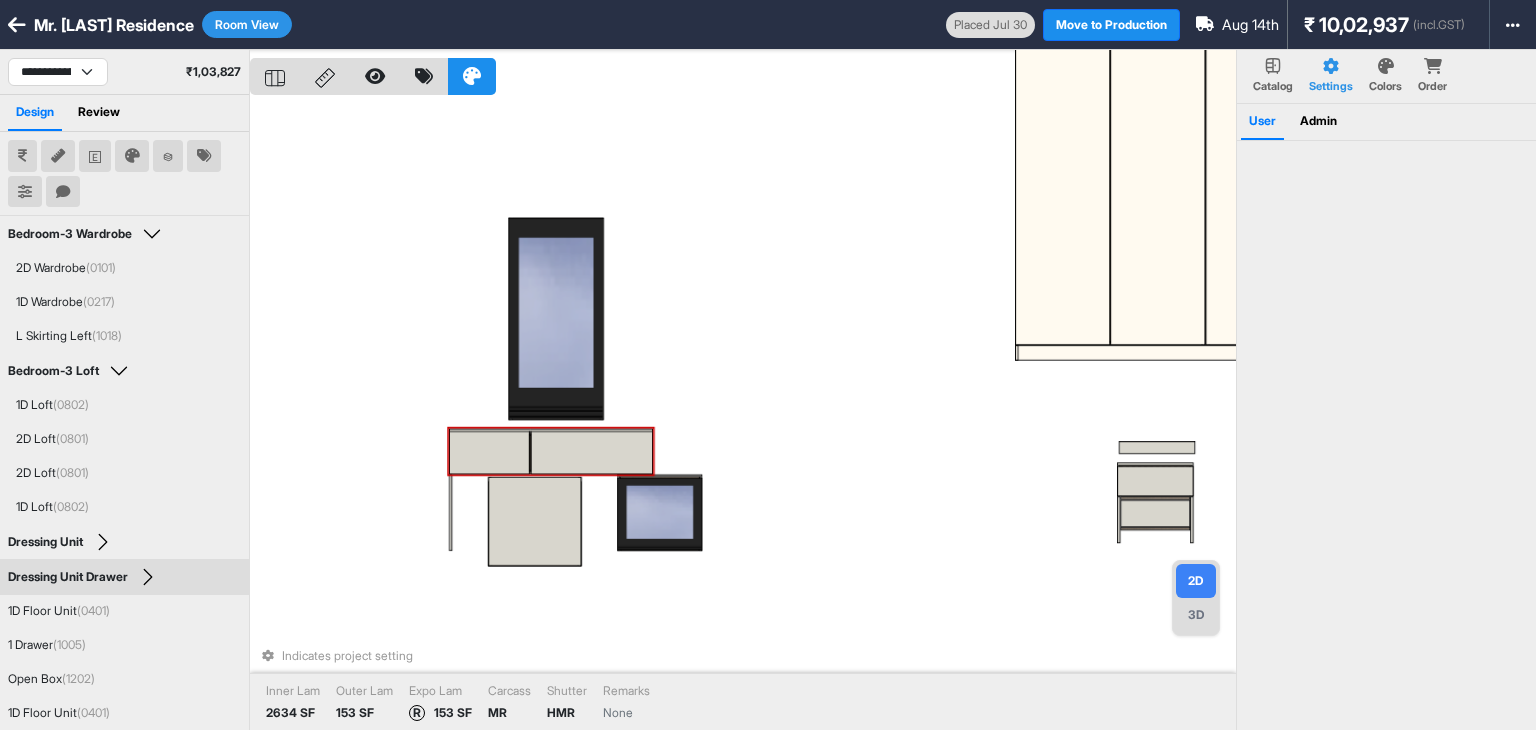 click at bounding box center [489, 452] 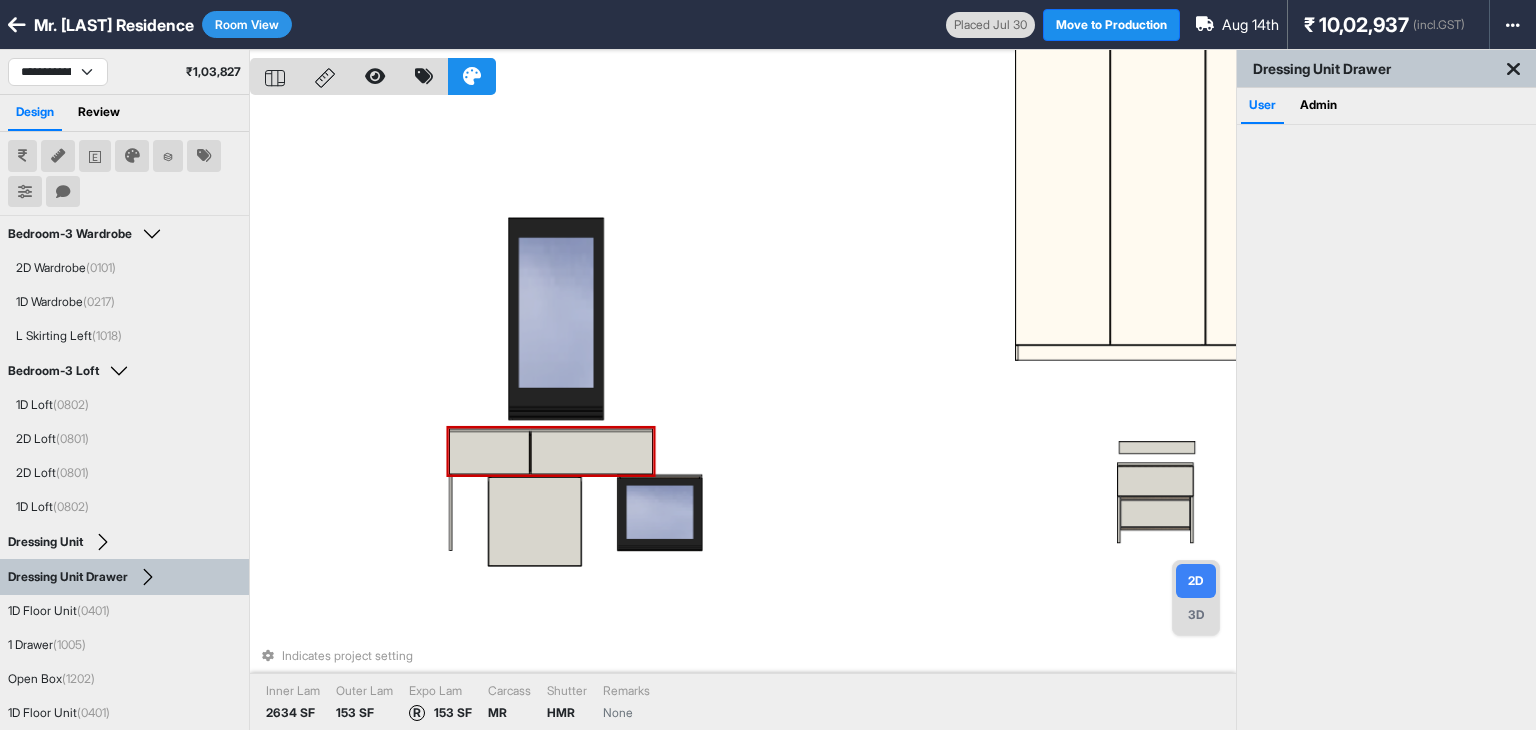 click at bounding box center (489, 452) 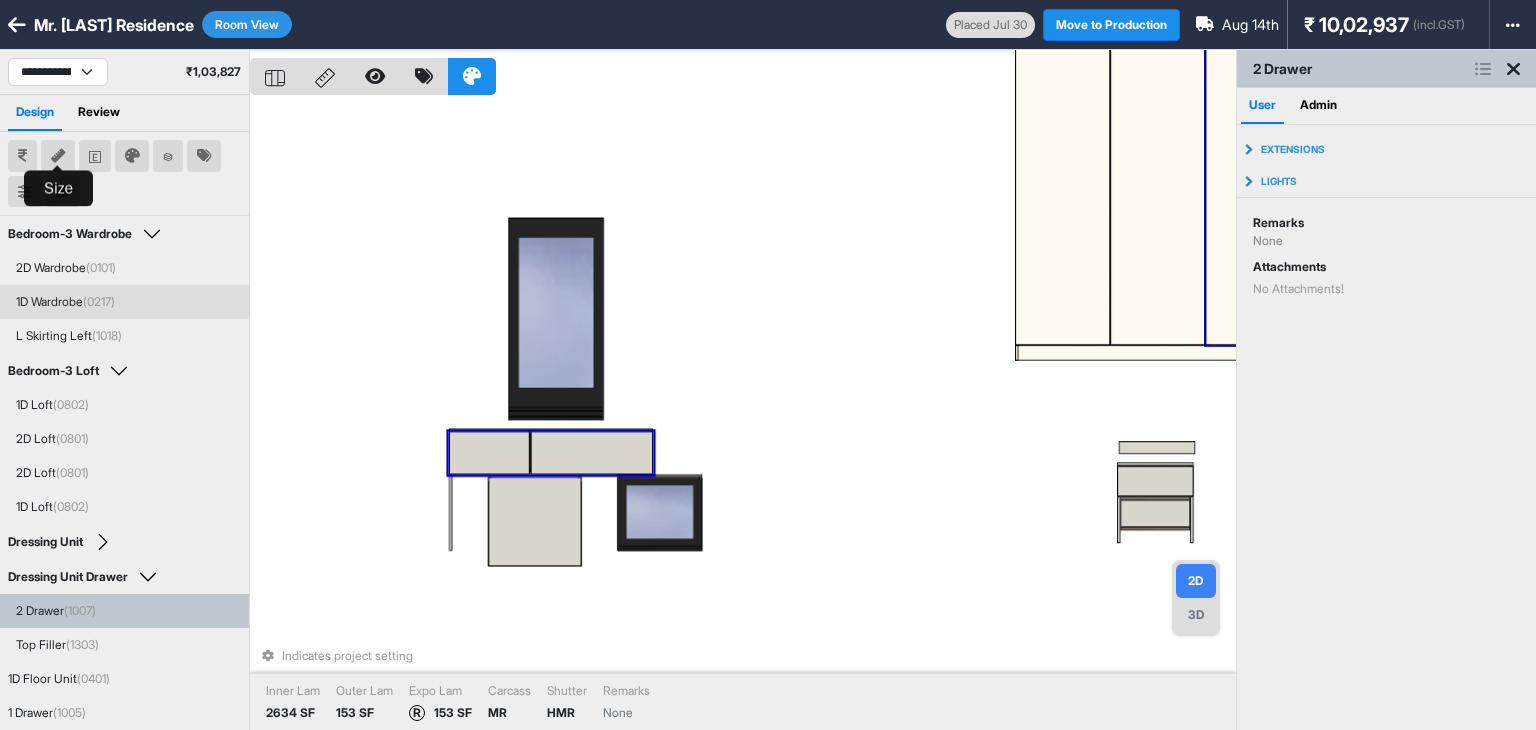 click at bounding box center [58, 156] 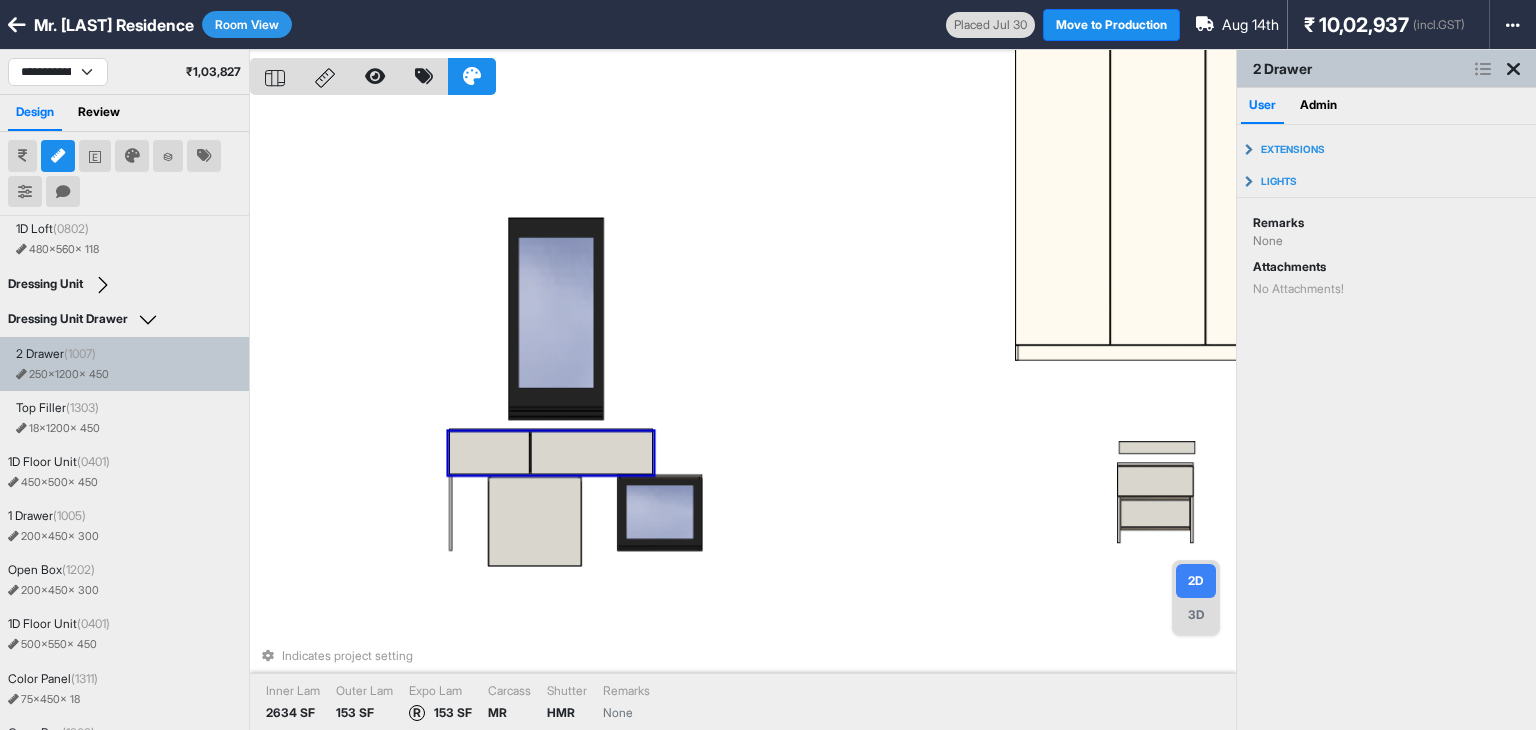 scroll, scrollTop: 400, scrollLeft: 0, axis: vertical 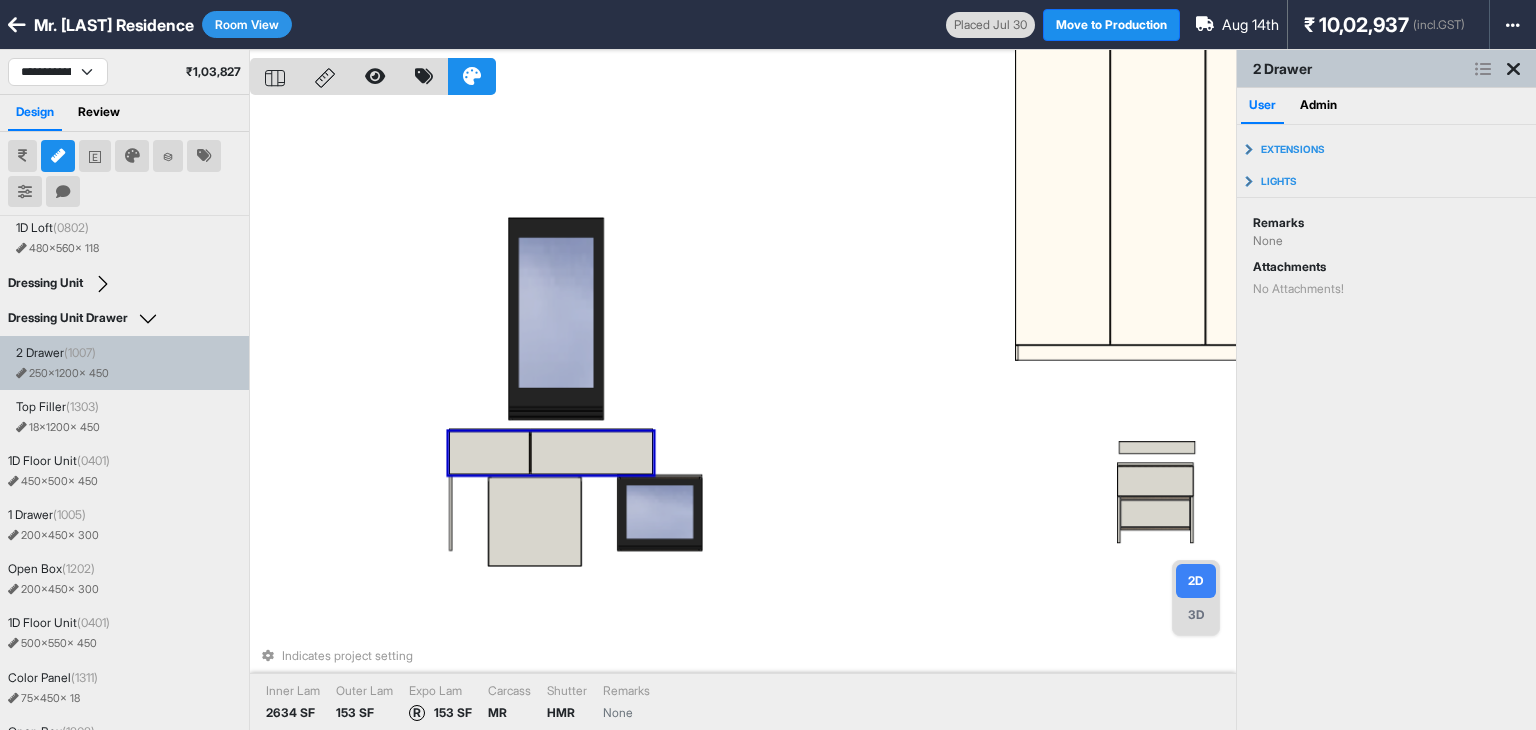 click on "2 Drawer  (1007) 250  x  1200  x   450" at bounding box center (128, 363) 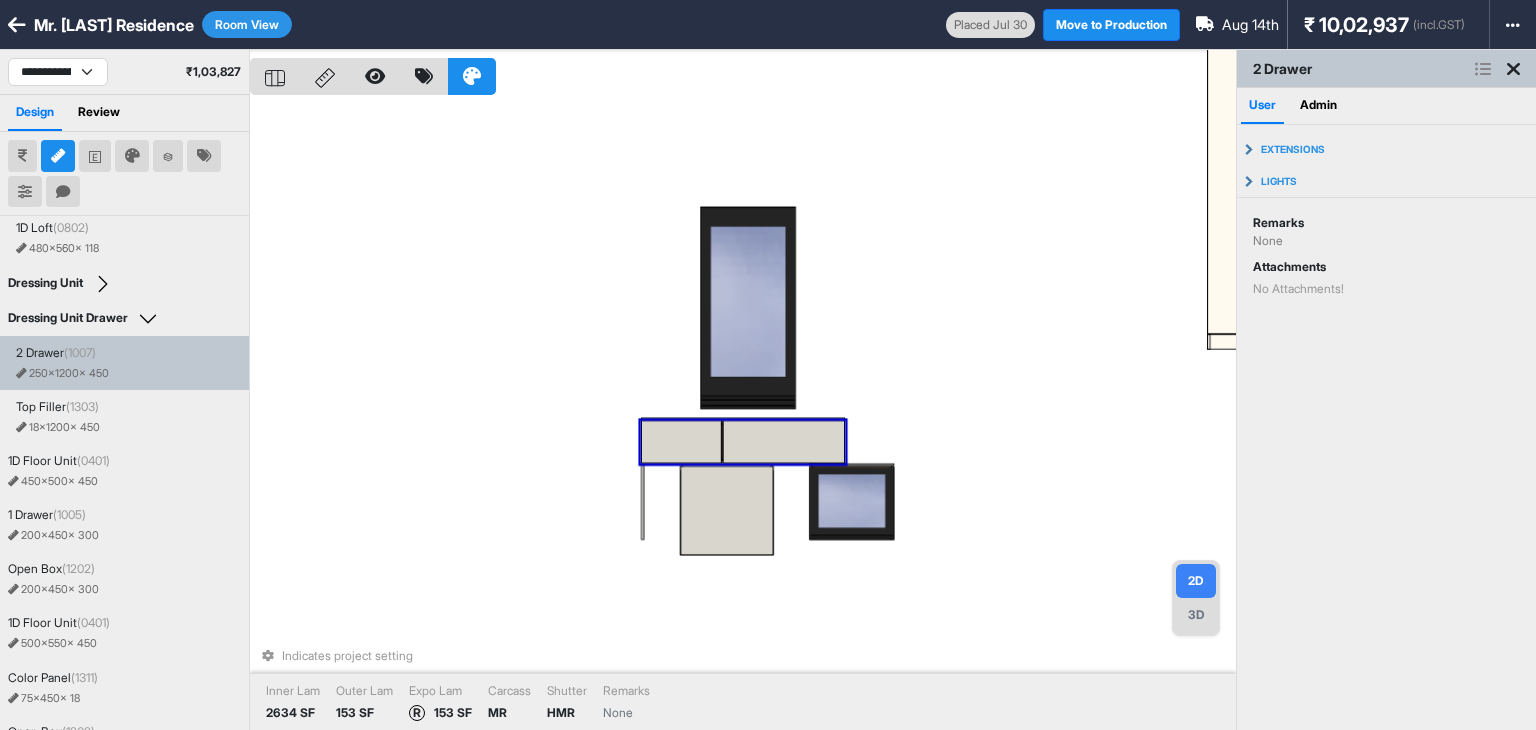 drag, startPoint x: 665, startPoint y: 453, endPoint x: 726, endPoint y: 453, distance: 61 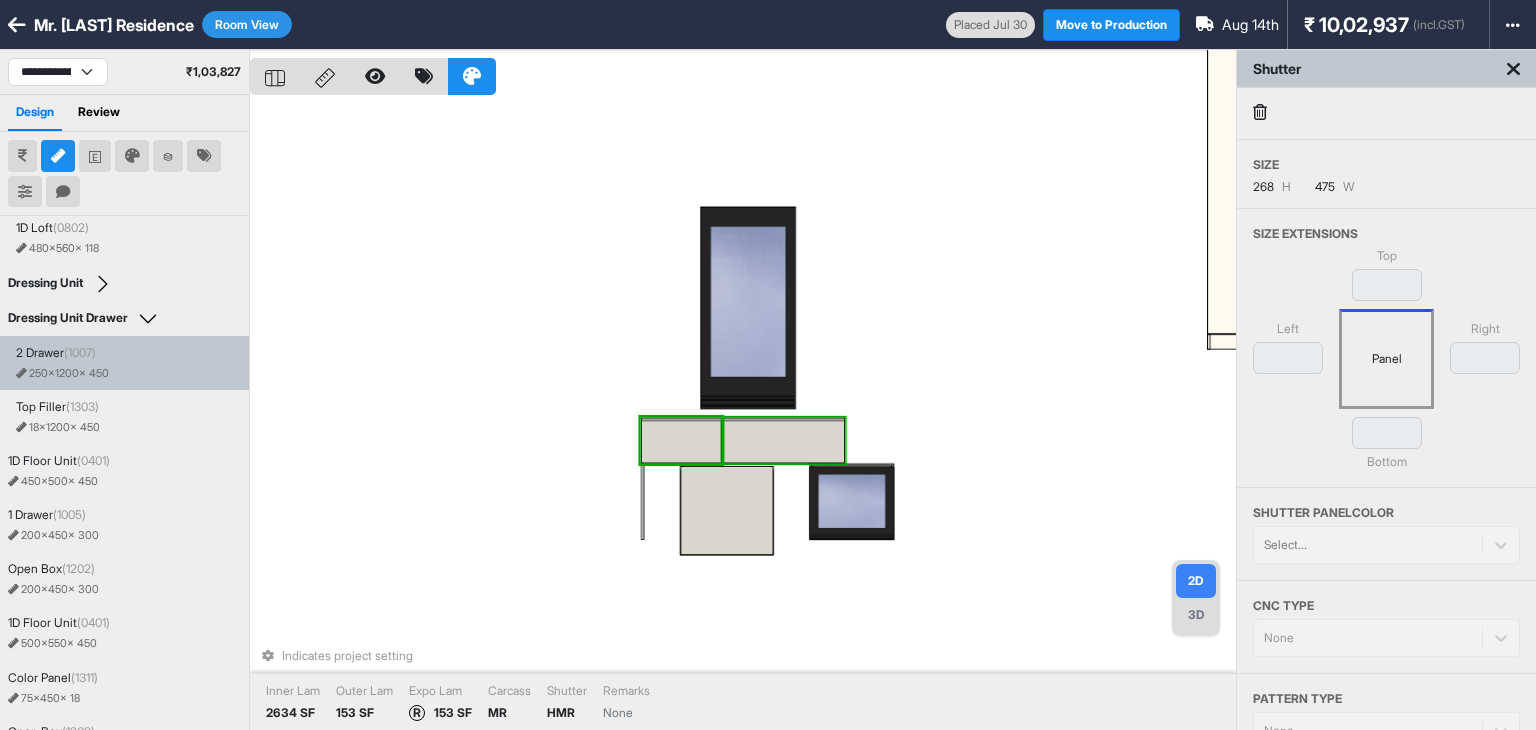click at bounding box center (783, 440) 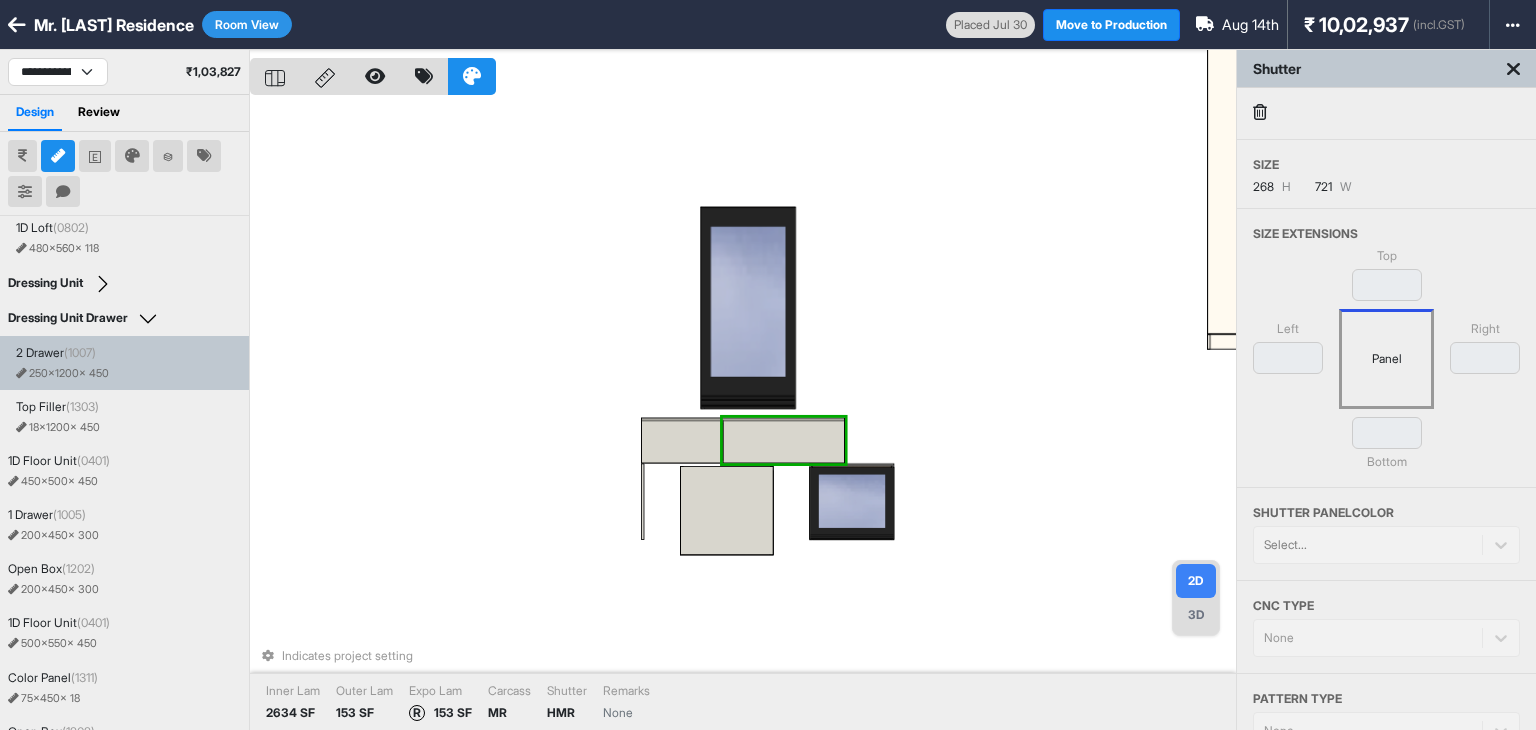 click on "Indicates project setting Inner Lam 2634 SF Outer Lam 153 SF Expo Lam R 153 SF Carcass MR Shutter HMR Remarks None" at bounding box center [743, 415] 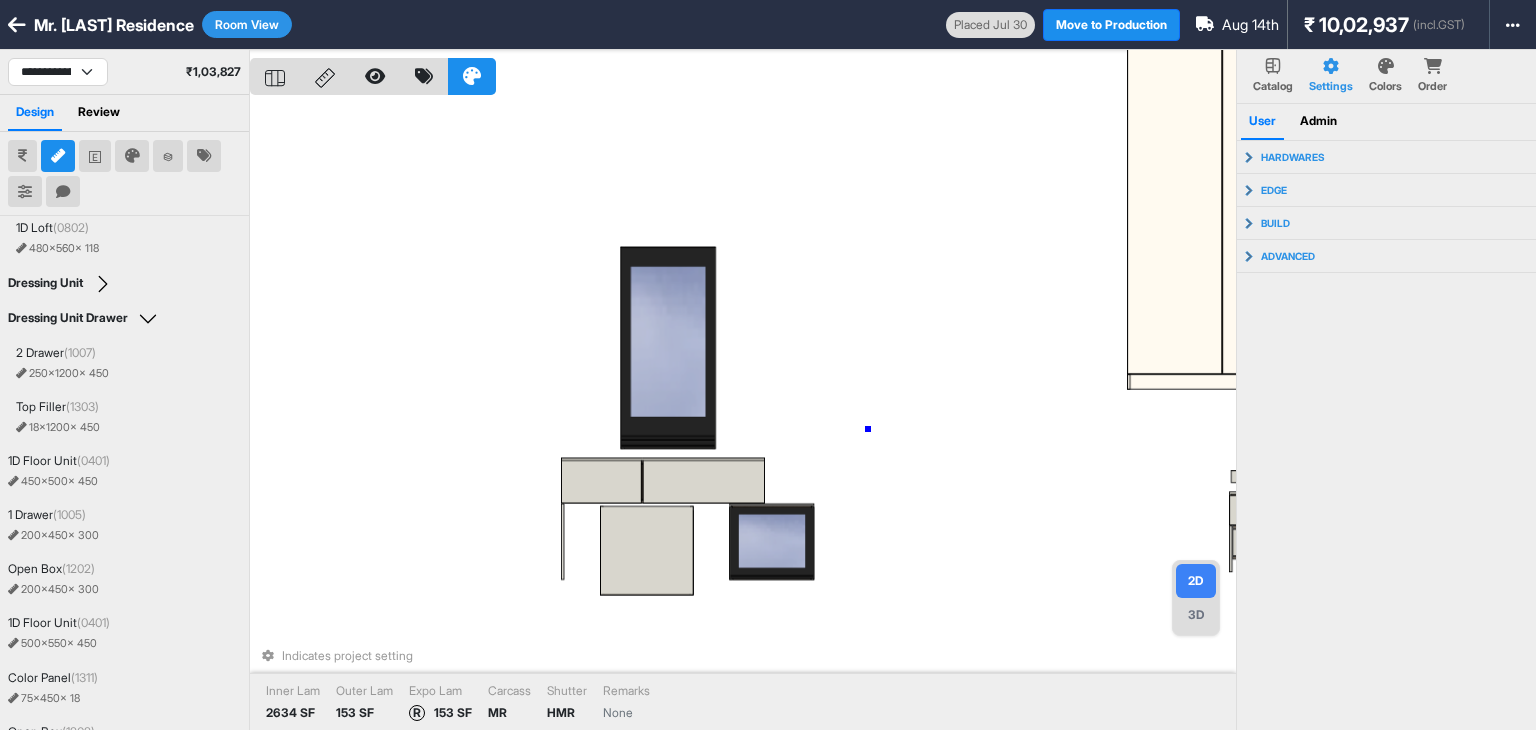 click on "Indicates project setting Inner Lam 2634 SF Outer Lam 153 SF Expo Lam R 153 SF Carcass MR Shutter HMR Remarks None" at bounding box center [743, 415] 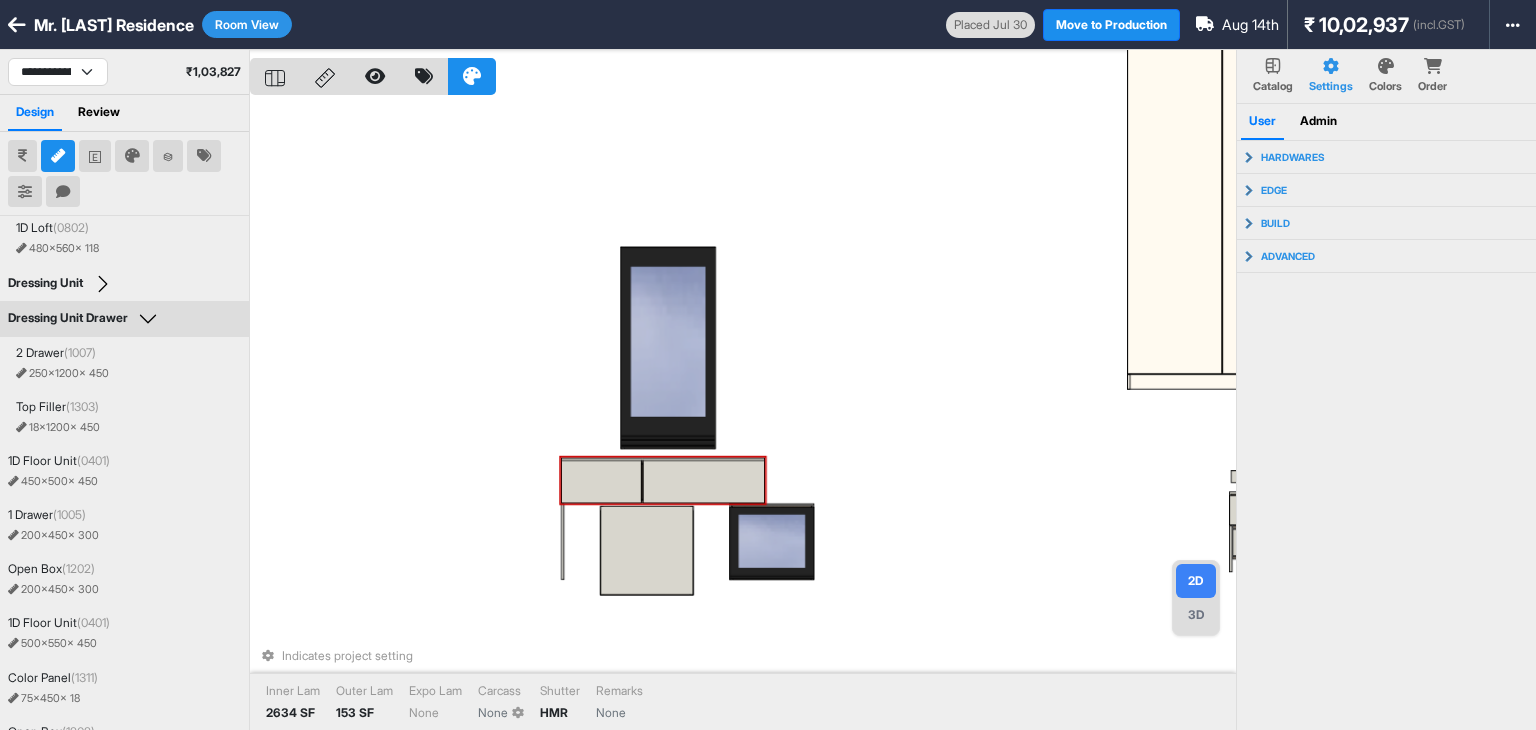 click on "Indicates project setting Inner Lam 2634 SF Outer Lam 153 SF Expo Lam None Carcass None Shutter HMR Remarks None" at bounding box center [743, 415] 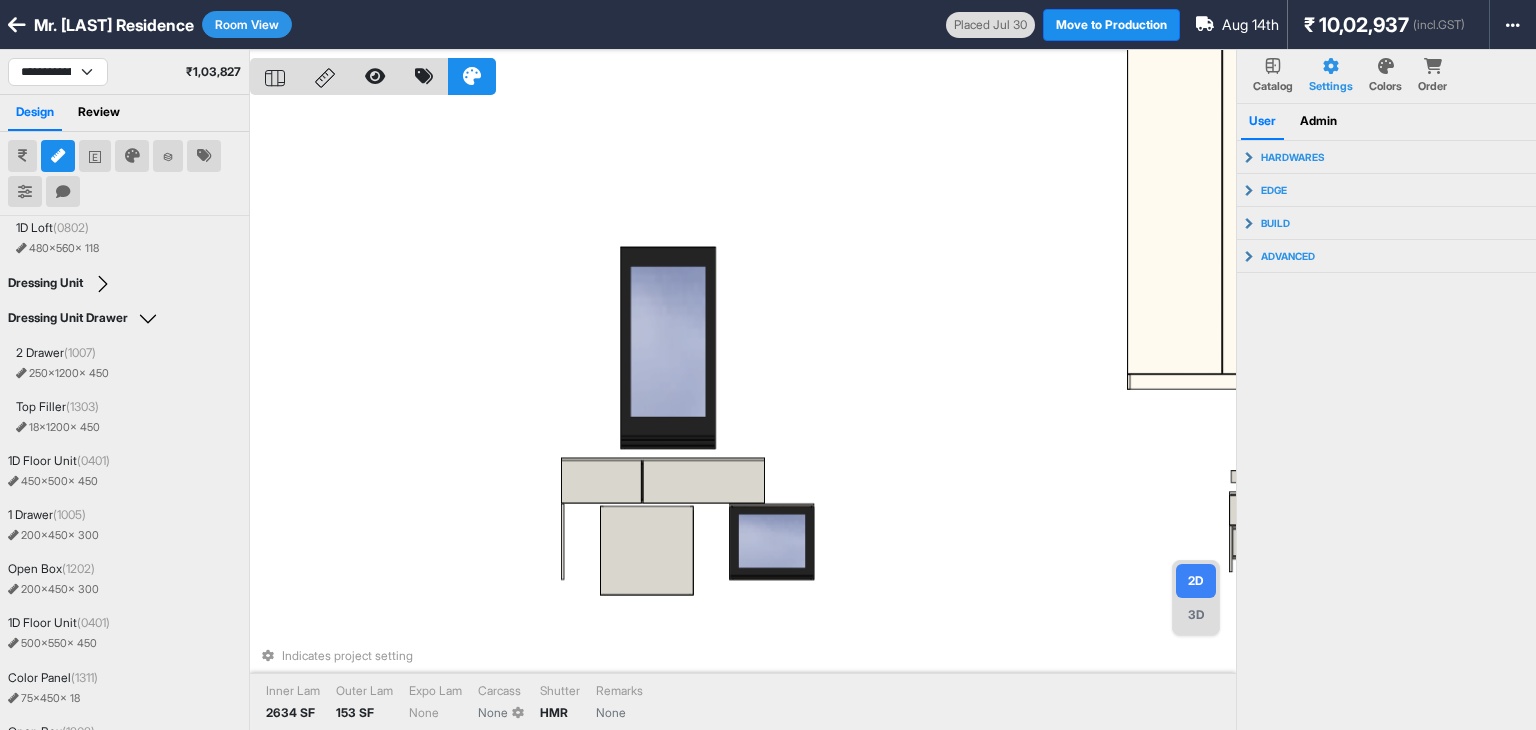 click on "3D" at bounding box center (1196, 615) 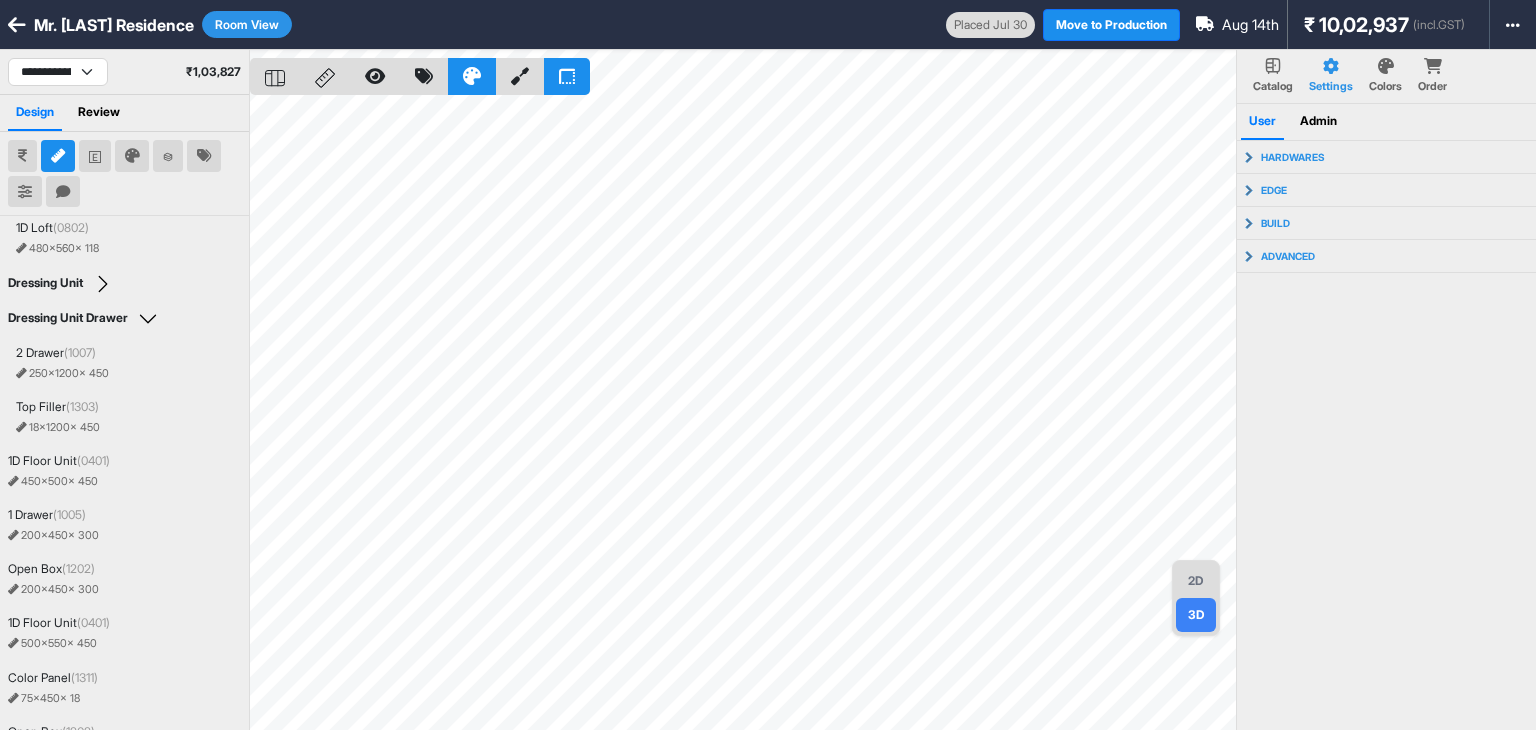 click on "2D" at bounding box center [1196, 581] 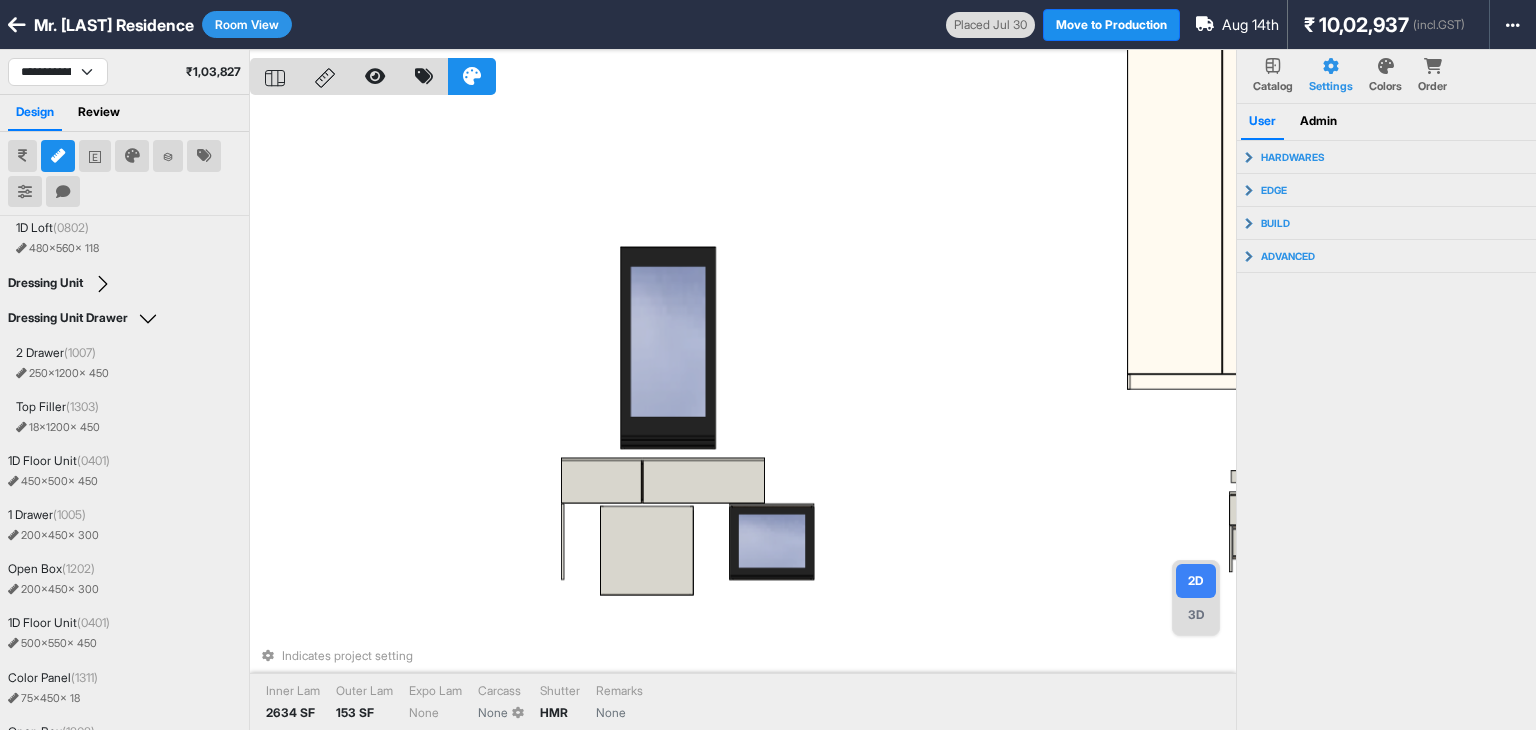click on "Indicates project setting Inner Lam 2634 SF Outer Lam 153 SF Expo Lam None Carcass None Shutter HMR Remarks None" at bounding box center [743, 415] 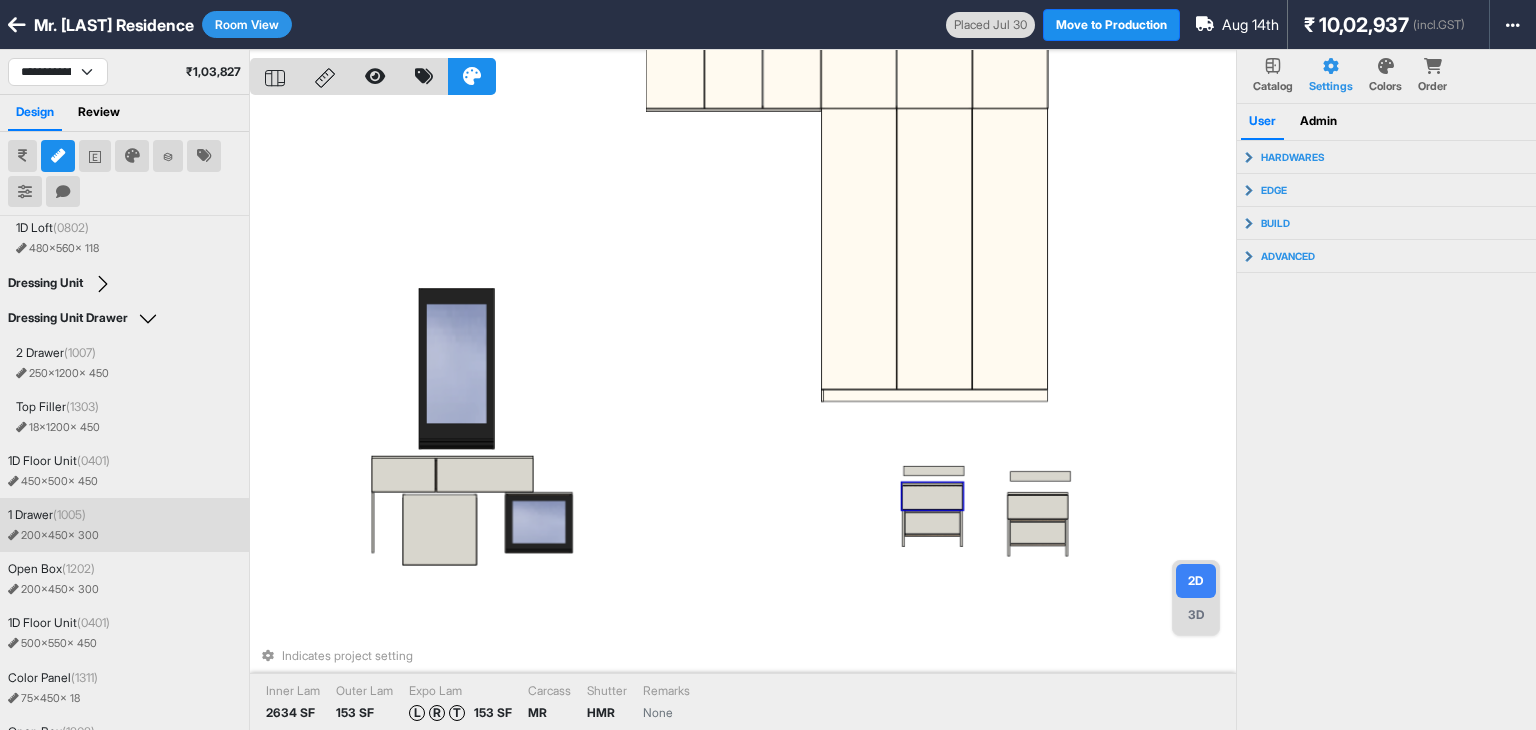 click at bounding box center (932, 497) 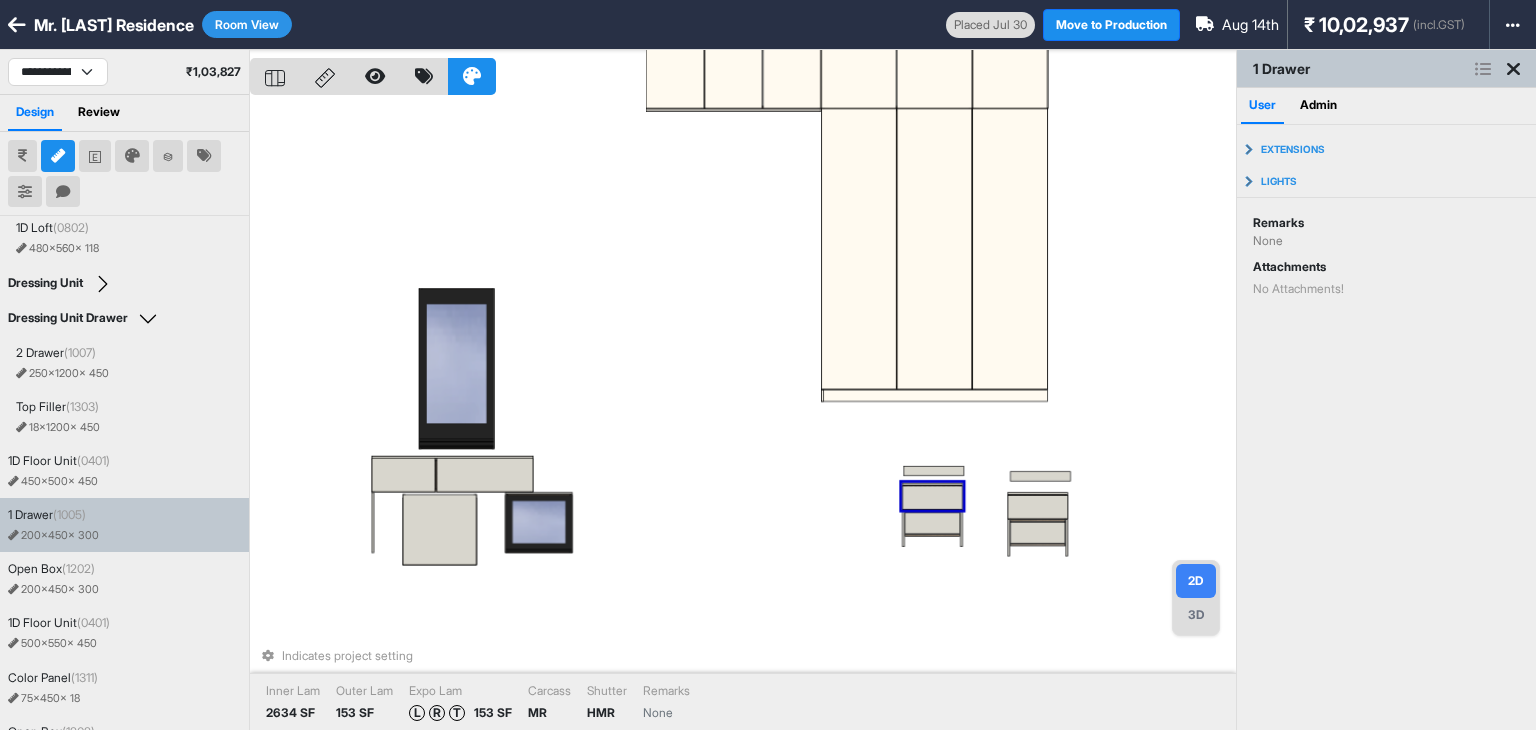 click at bounding box center (932, 497) 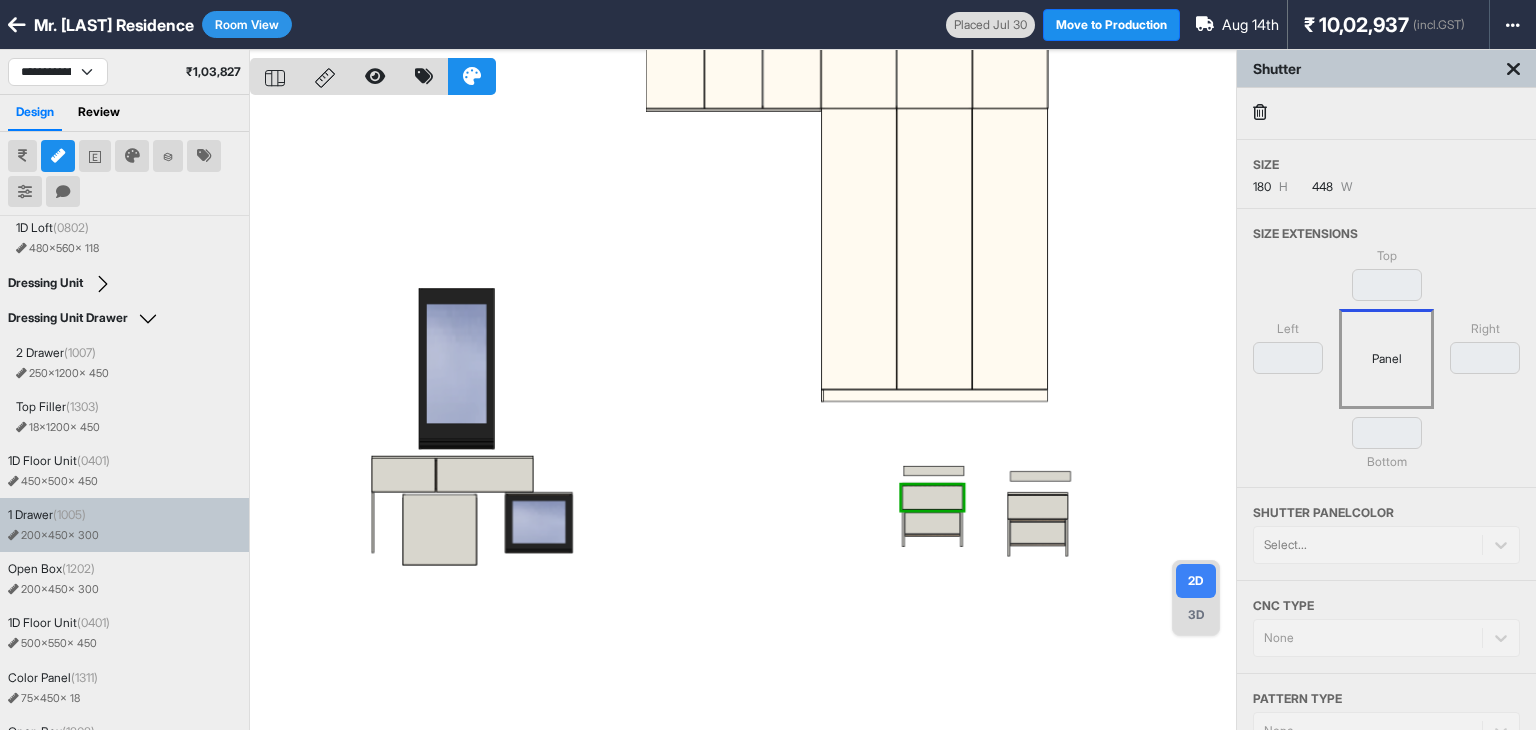 click at bounding box center (743, 415) 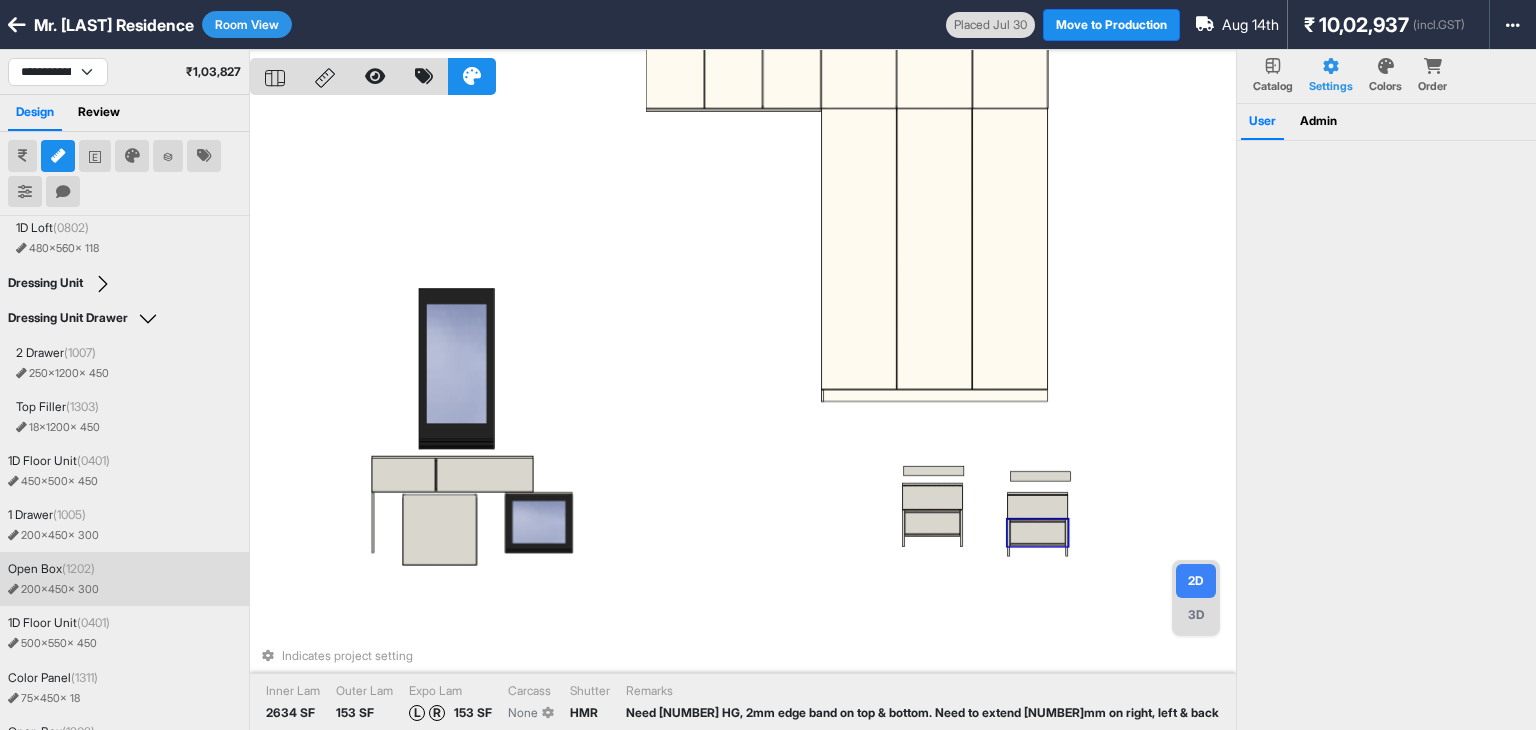 click on "3D" at bounding box center (1196, 615) 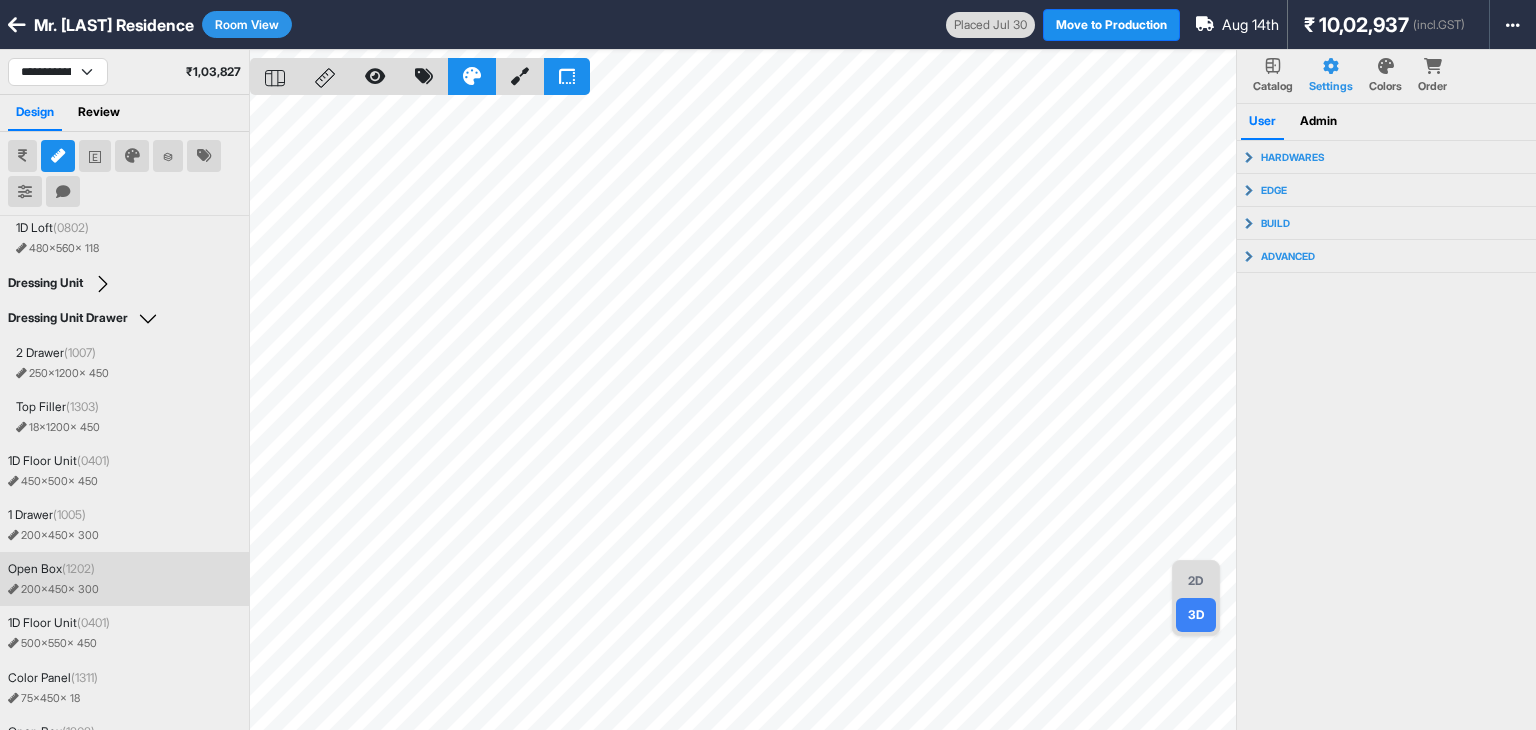 click on "2D" at bounding box center [1196, 581] 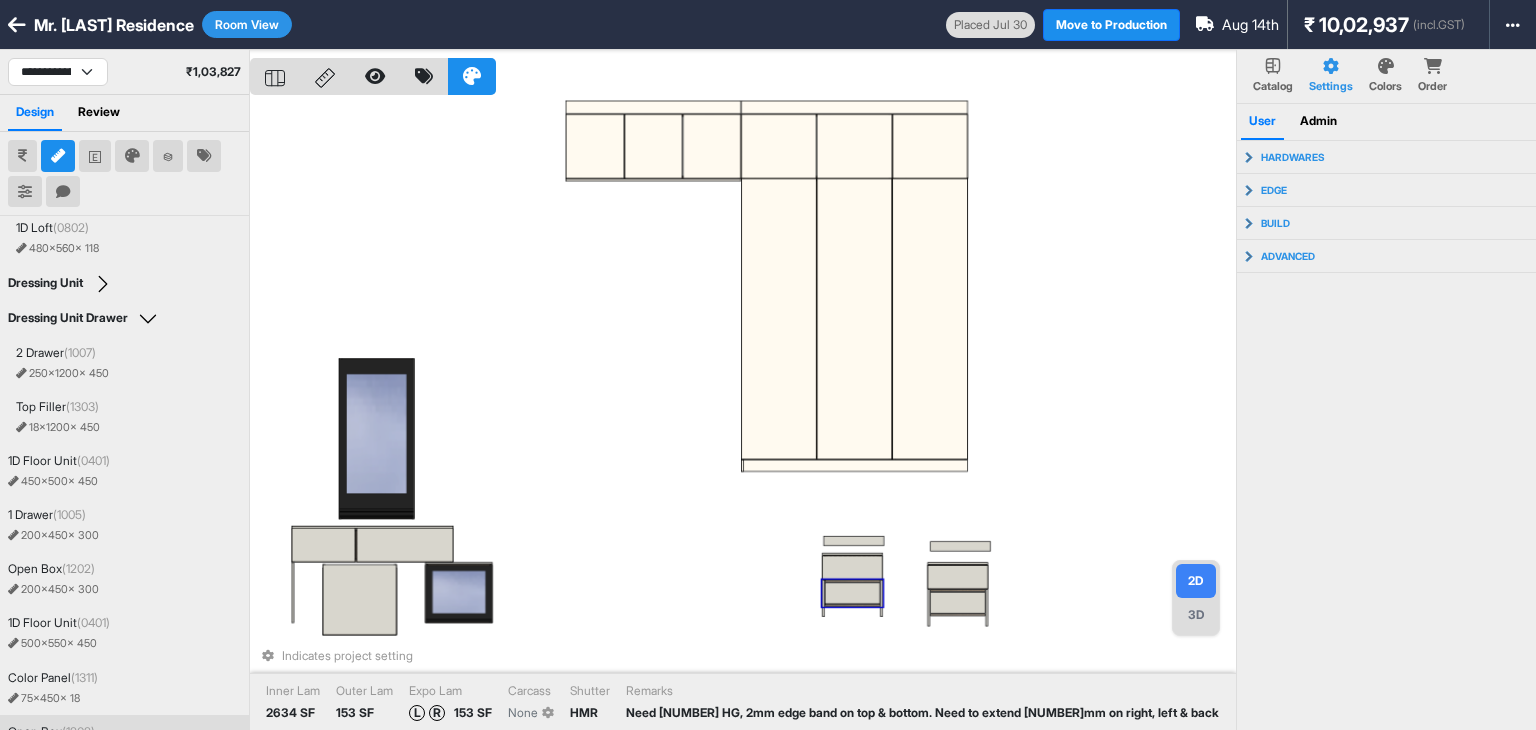 click at bounding box center (852, 593) 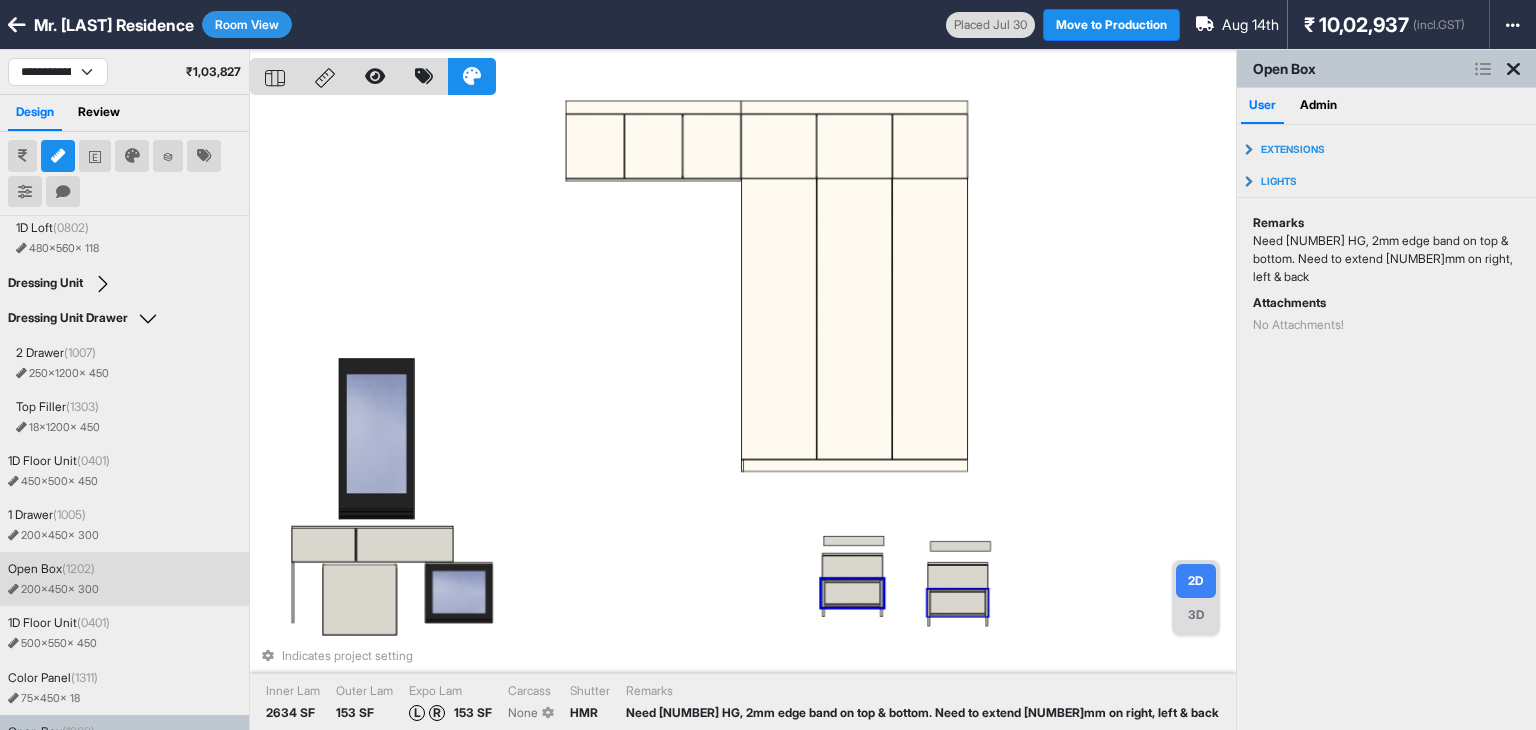 scroll, scrollTop: 548, scrollLeft: 0, axis: vertical 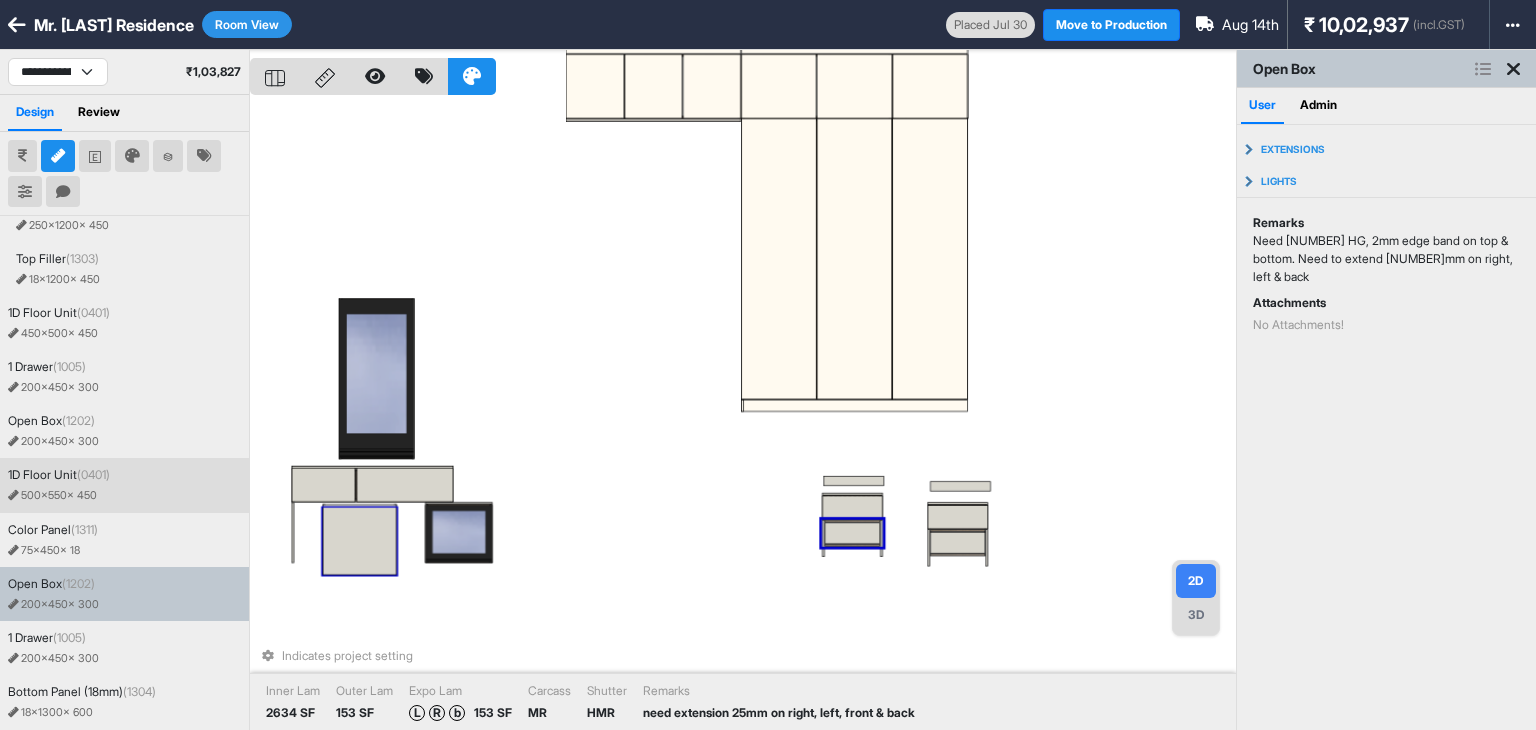 click at bounding box center (360, 539) 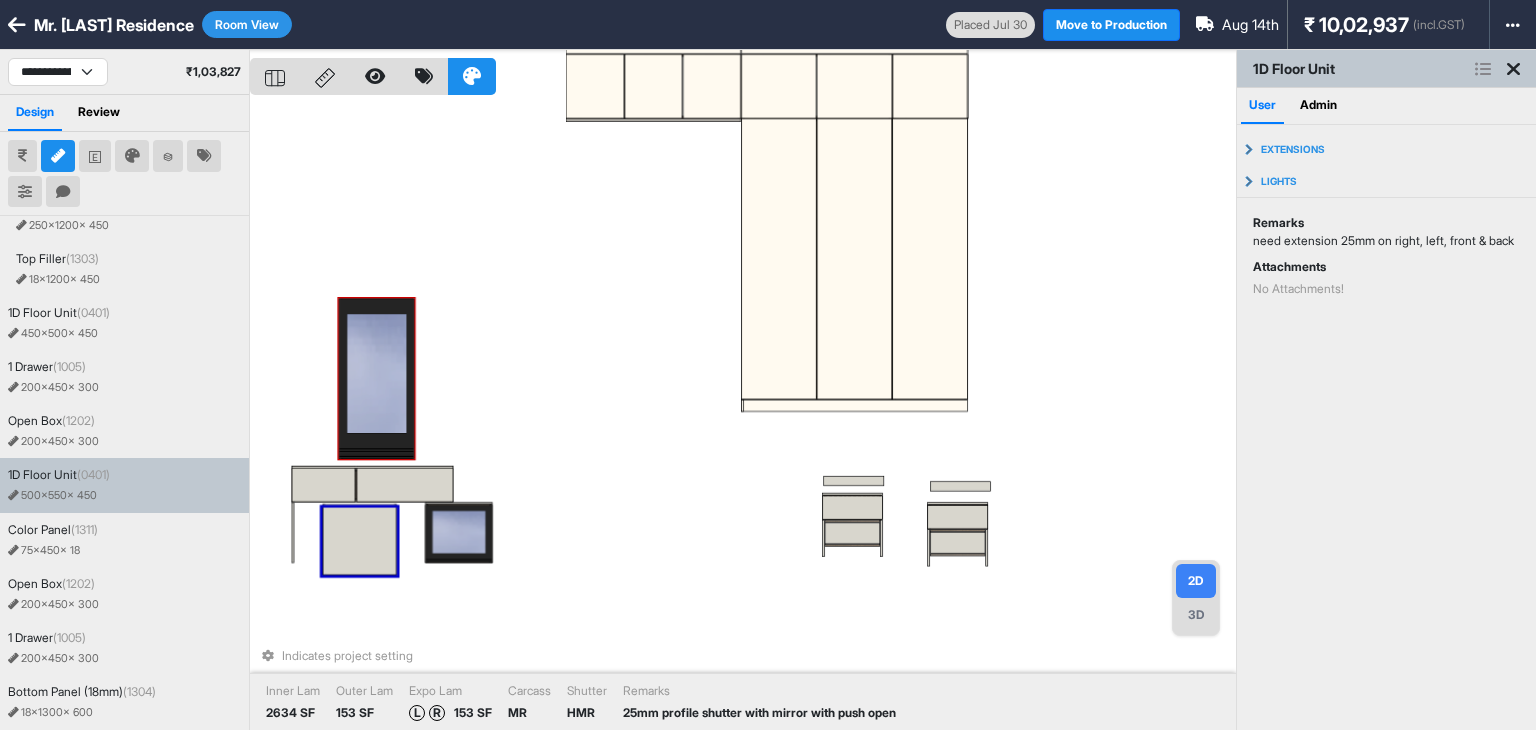 click on "Indicates project setting Inner Lam 2634 SF Outer Lam 153 SF Expo Lam L R 153 SF Carcass MR Shutter HMR Remarks 25mm profile shutter with mirror with push open" at bounding box center [743, 415] 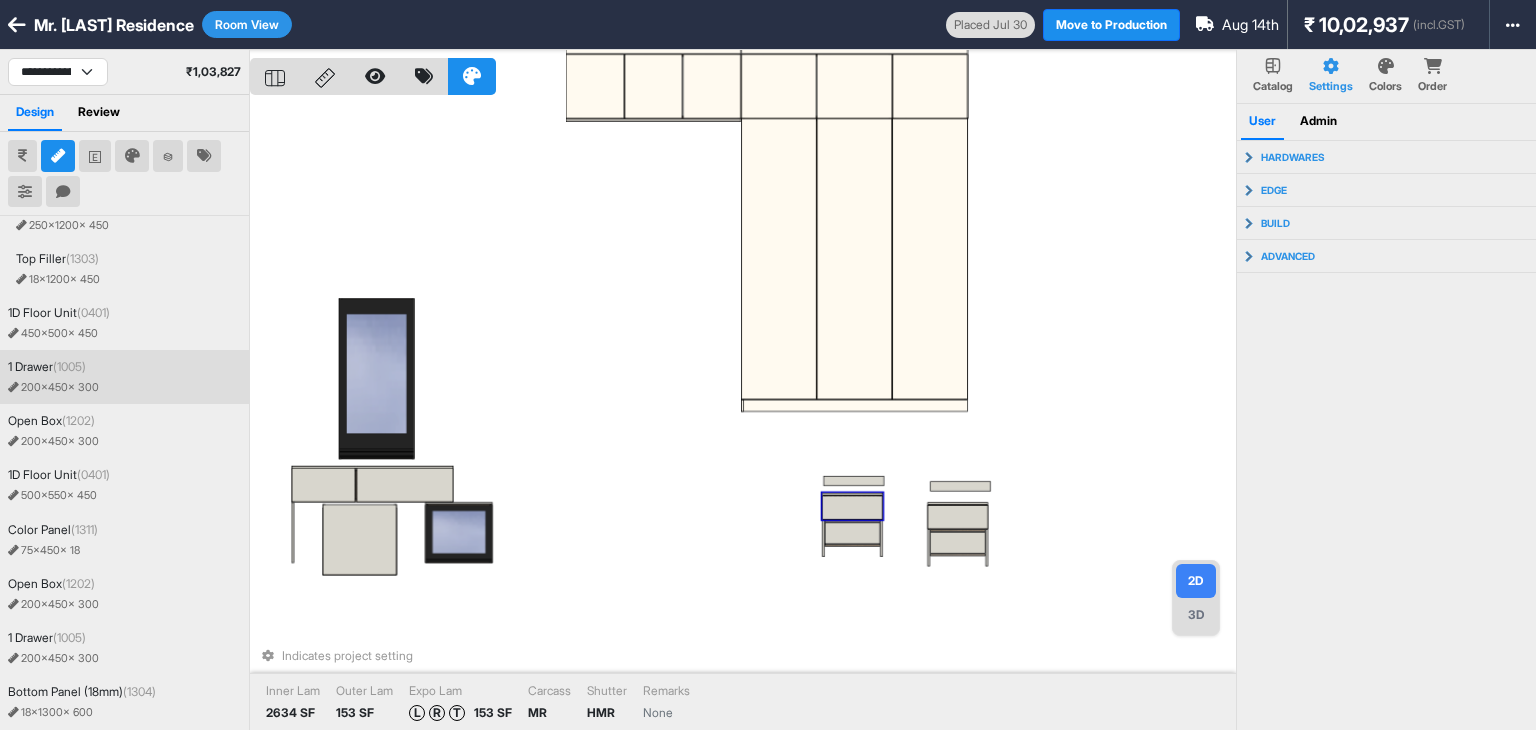 click at bounding box center [852, 507] 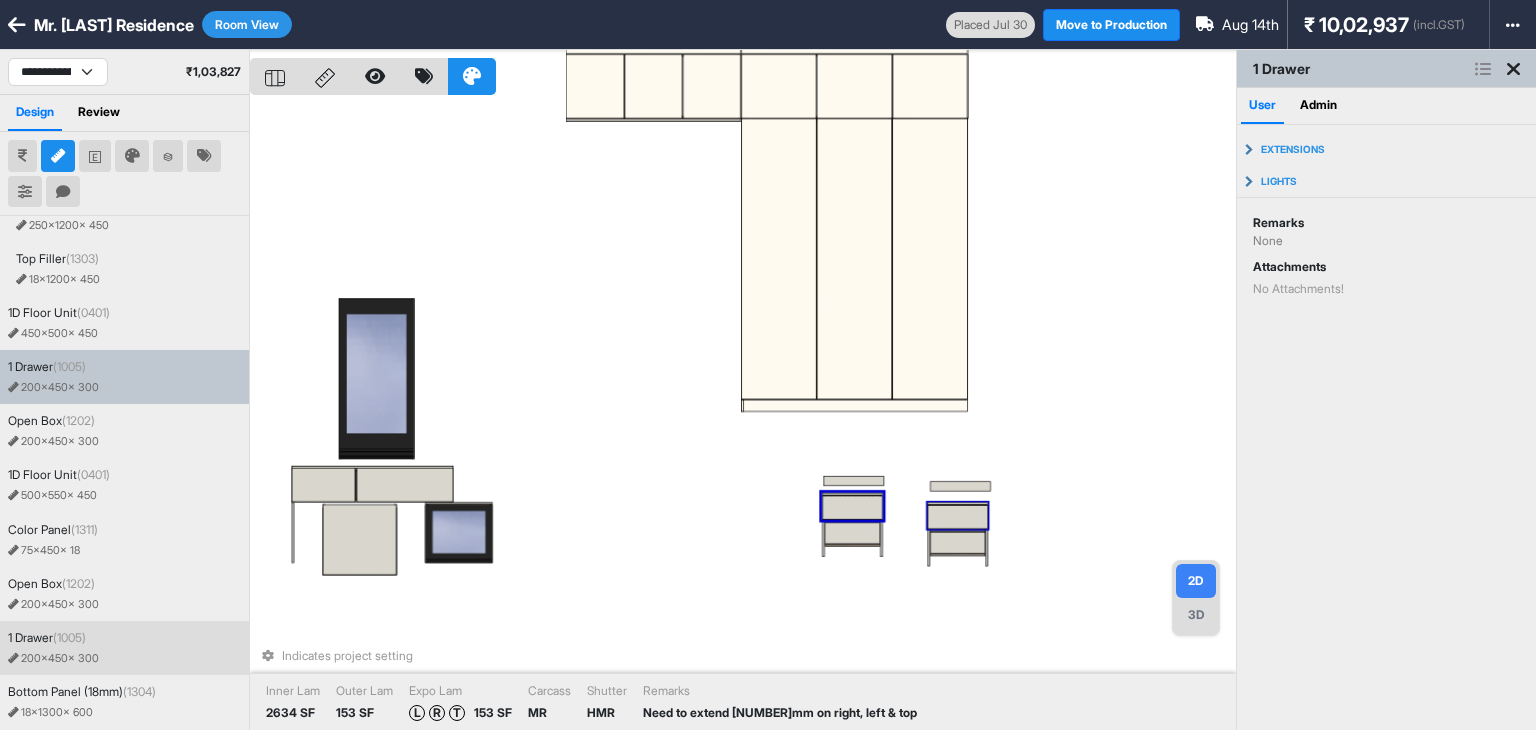 click at bounding box center [958, 517] 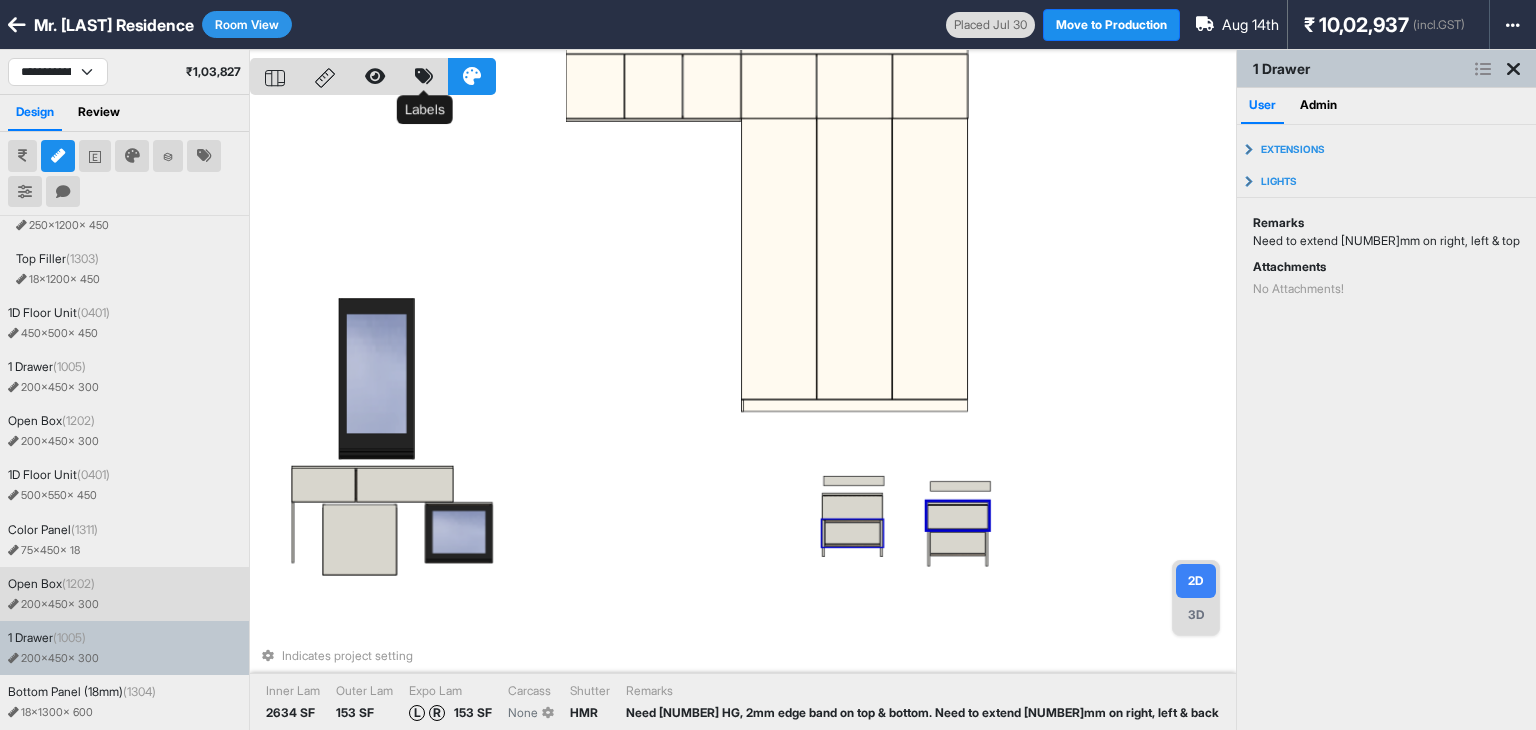 click at bounding box center [424, 76] 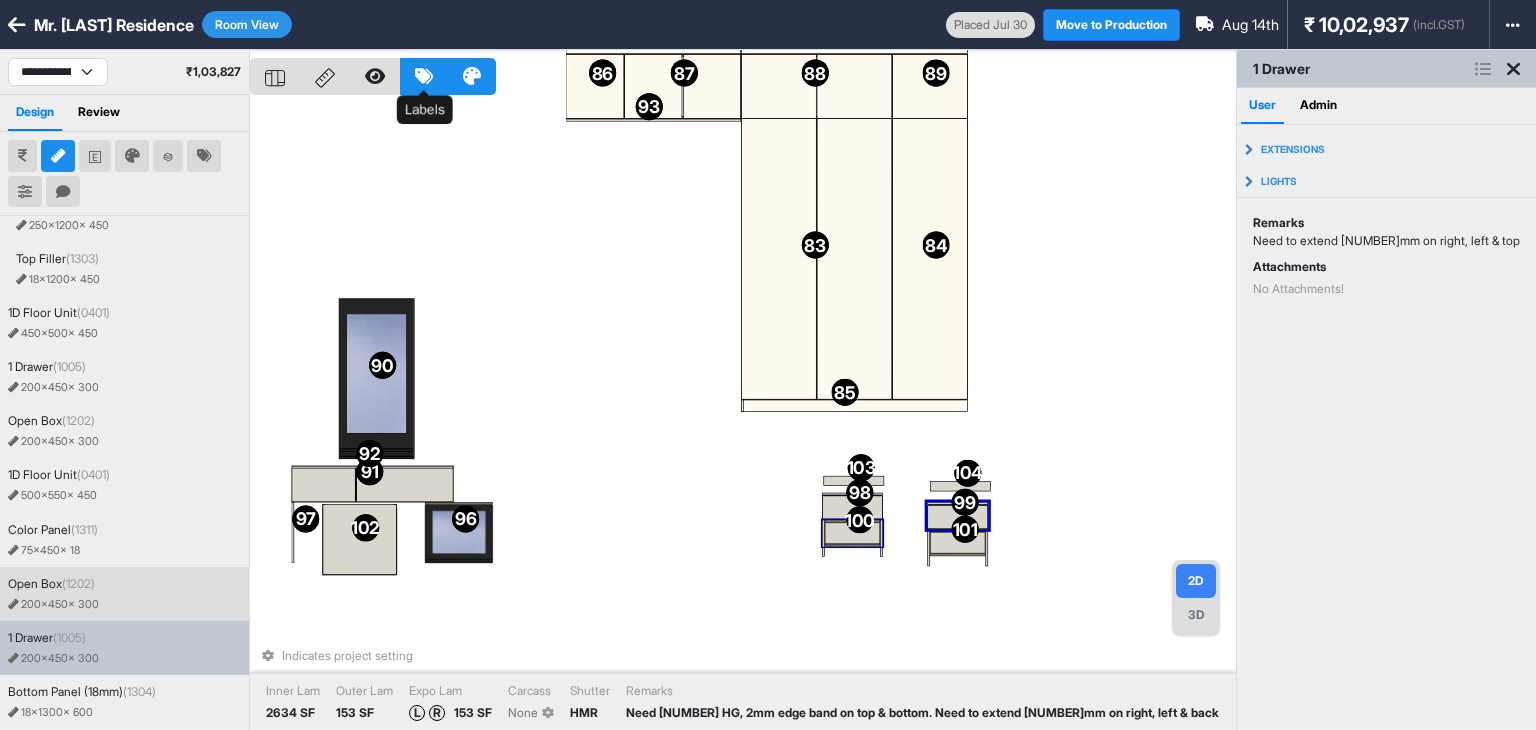 click at bounding box center [424, 76] 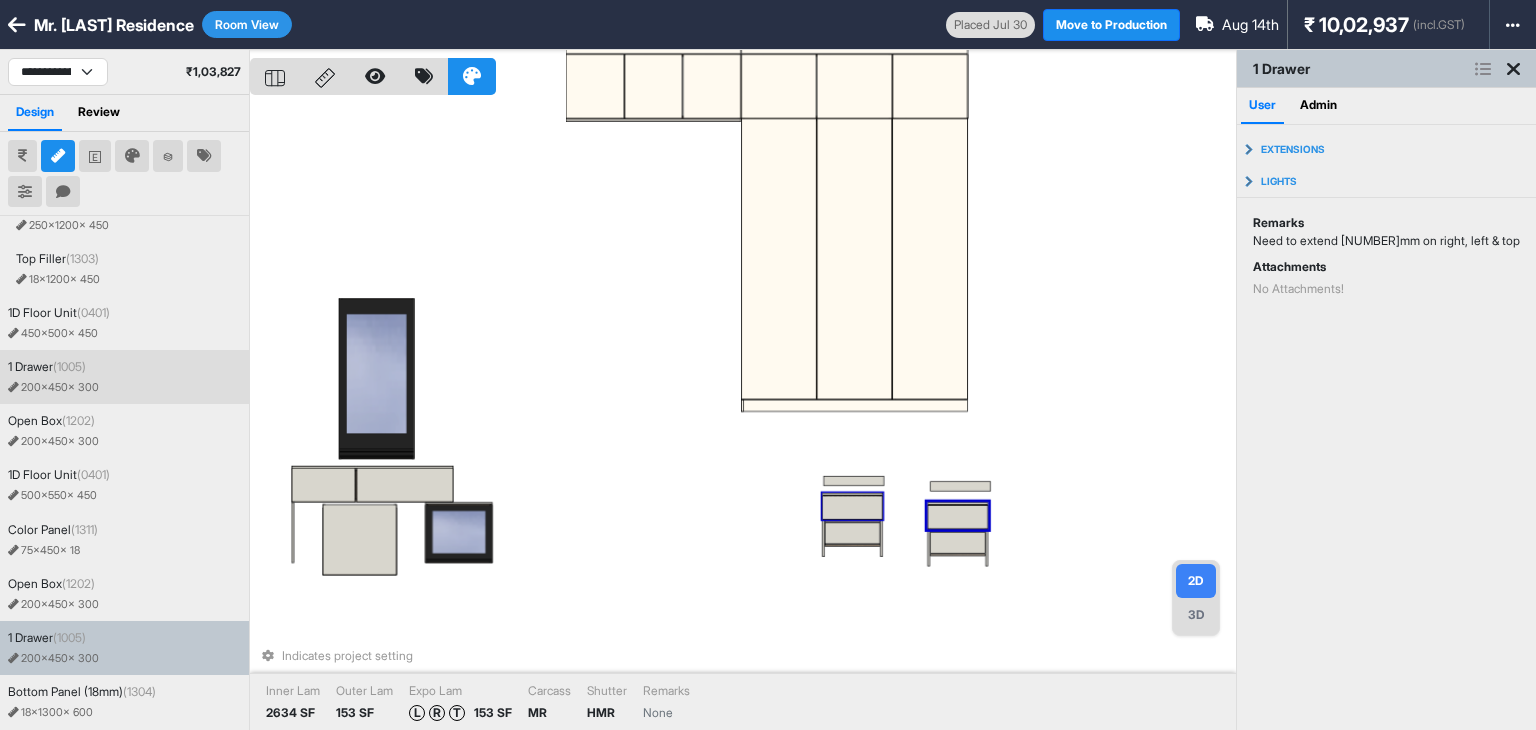 click at bounding box center (852, 507) 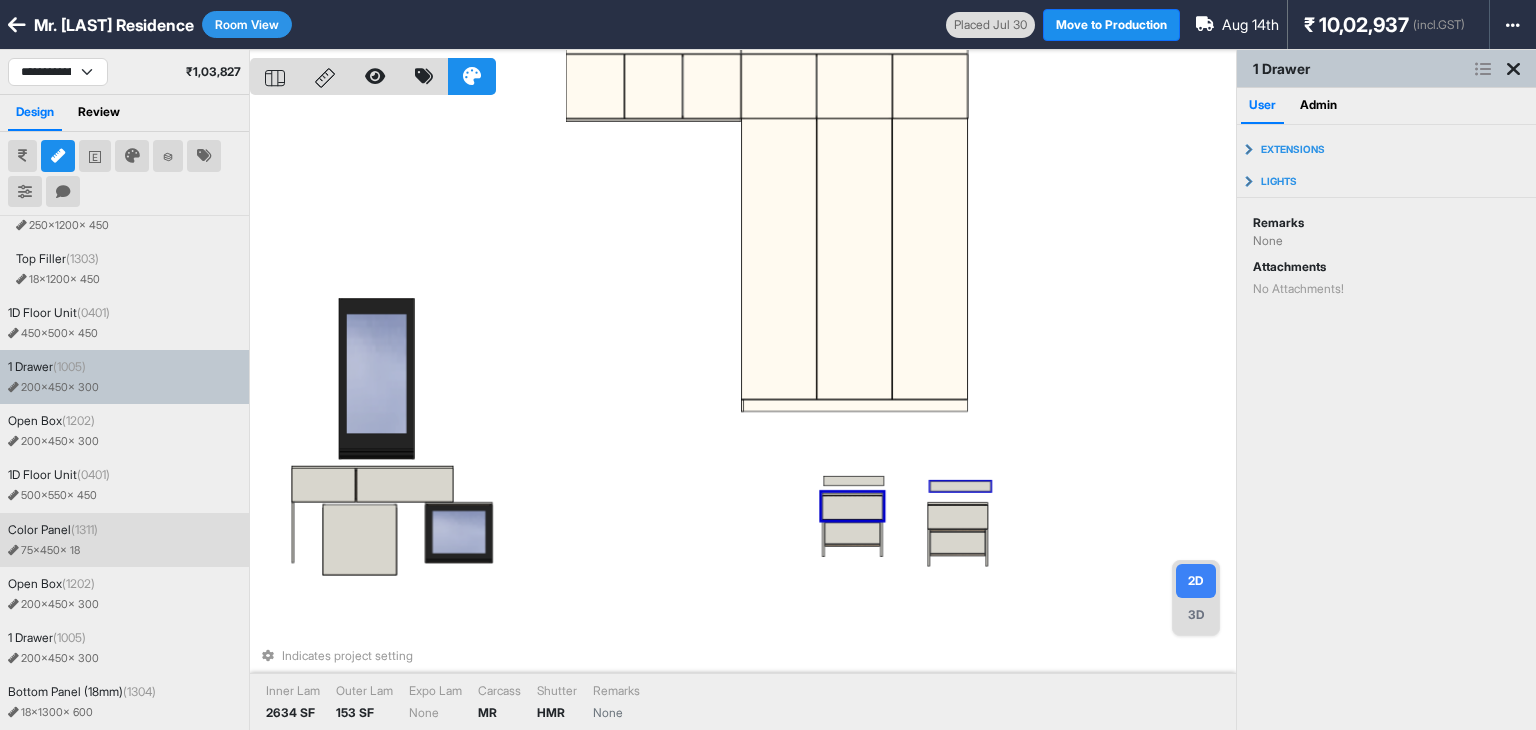 click on "Indicates project setting Inner Lam 2634 SF Outer Lam 153 SF Expo Lam None Carcass MR Shutter HMR Remarks None" at bounding box center (743, 415) 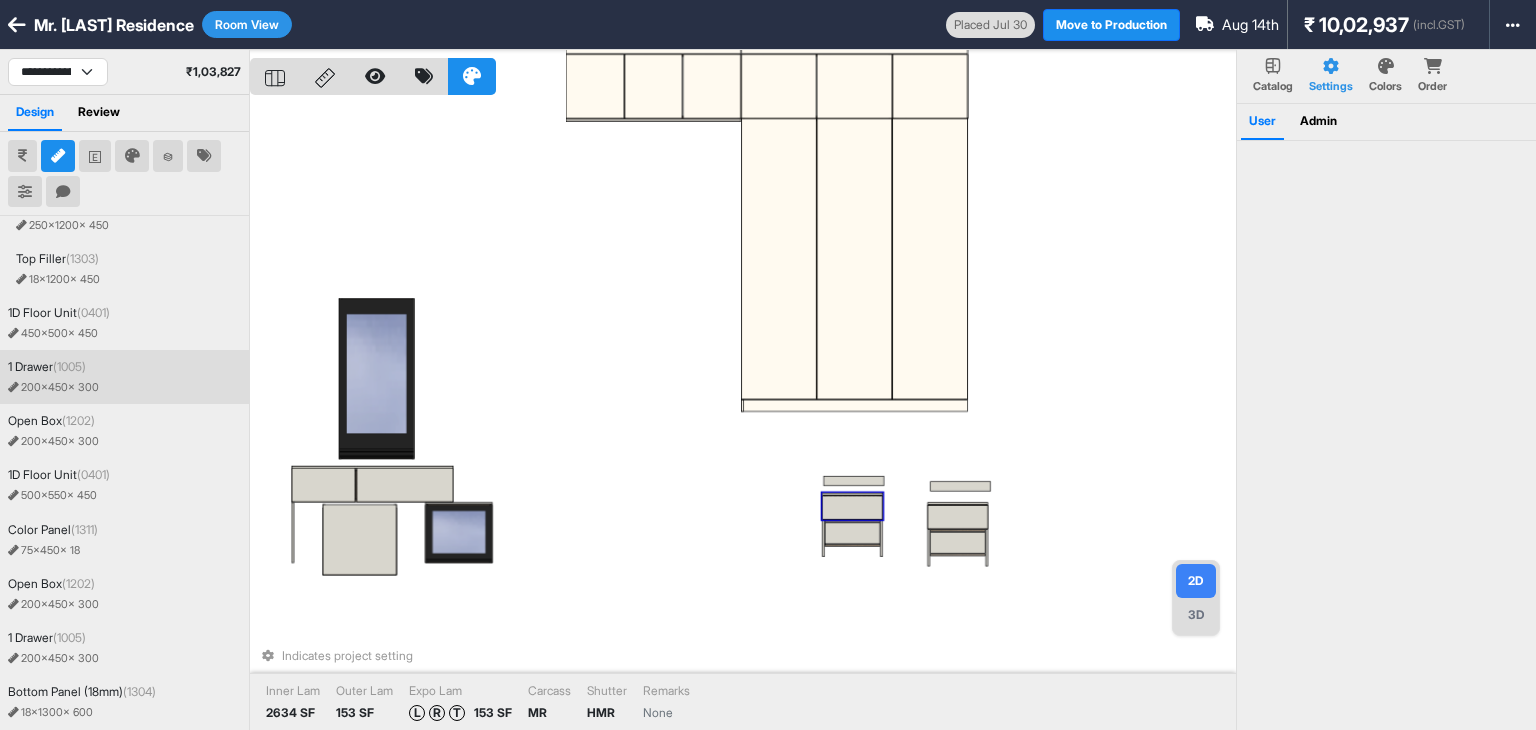 click at bounding box center [852, 507] 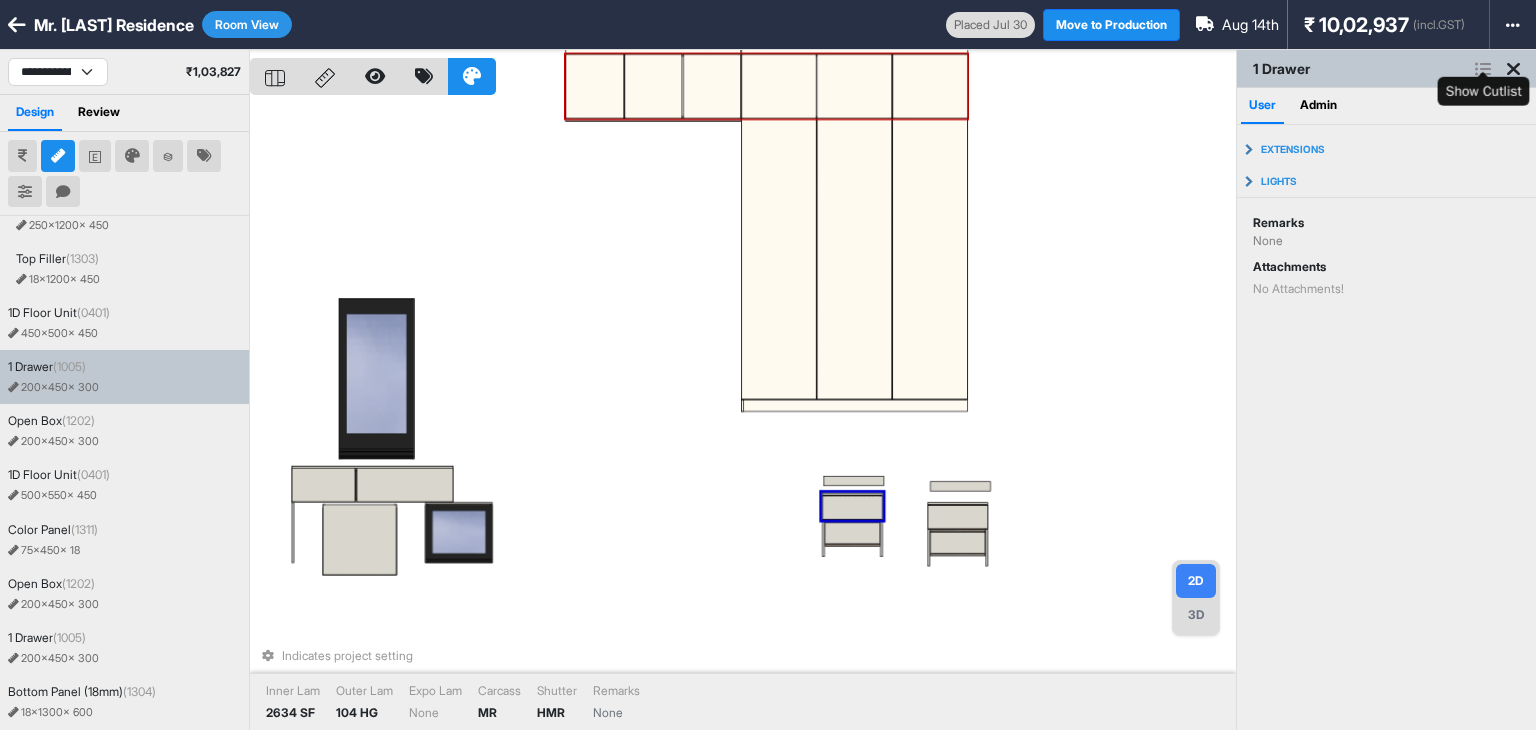 click at bounding box center (1483, 69) 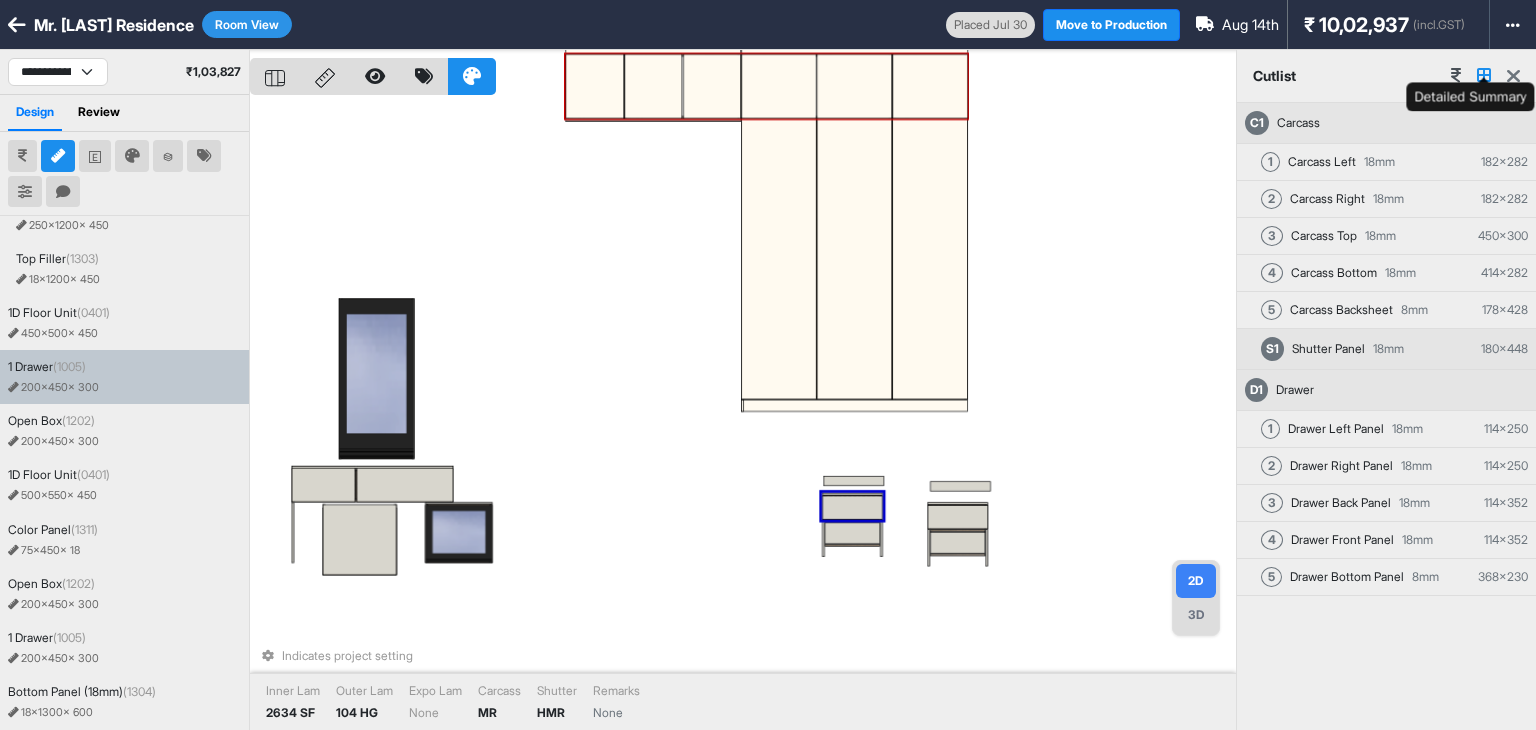 click at bounding box center (1484, 75) 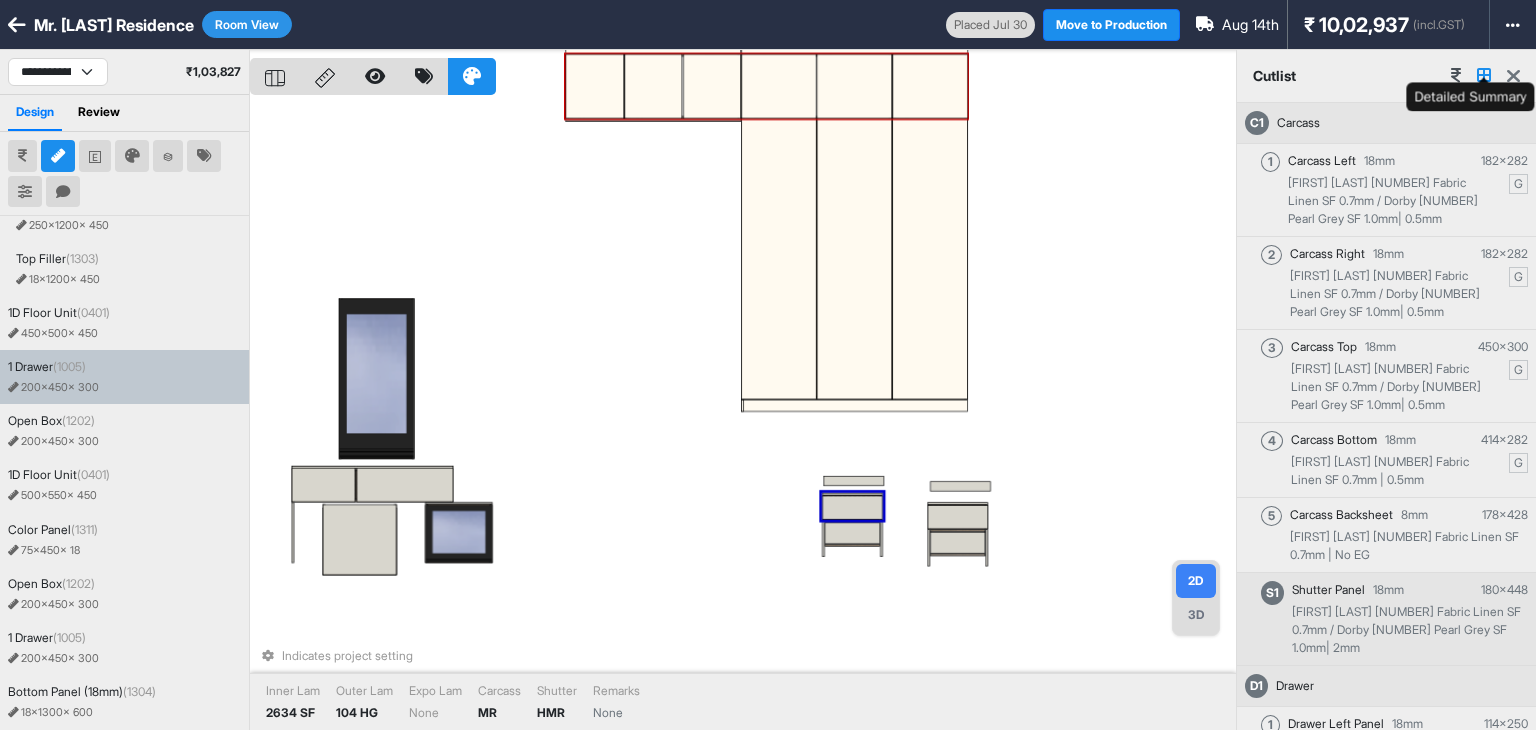 click at bounding box center [1484, 75] 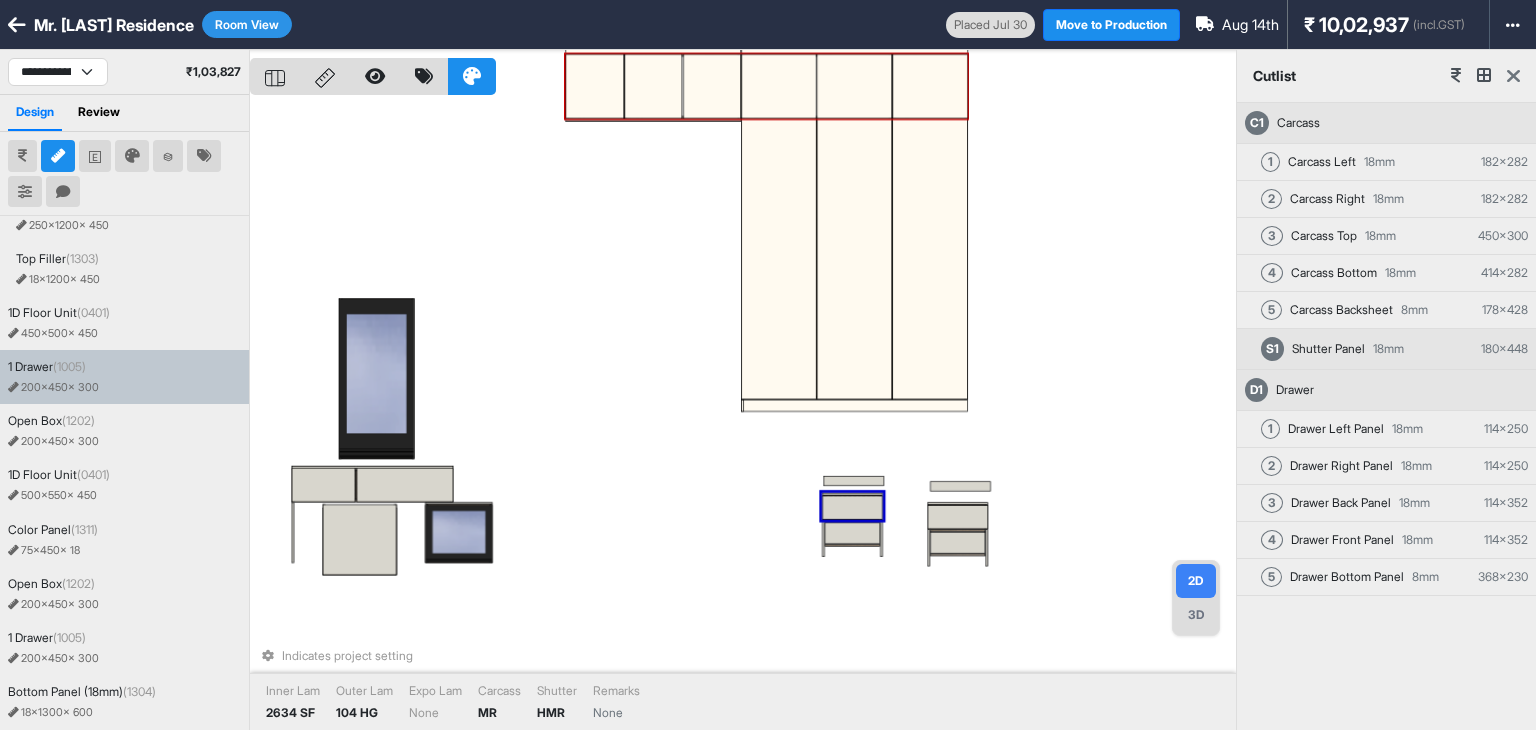 click on "Indicates project setting Inner Lam 2634 SF Outer Lam 104 HG Expo Lam None Carcass MR Shutter HMR Remarks None" at bounding box center (743, 415) 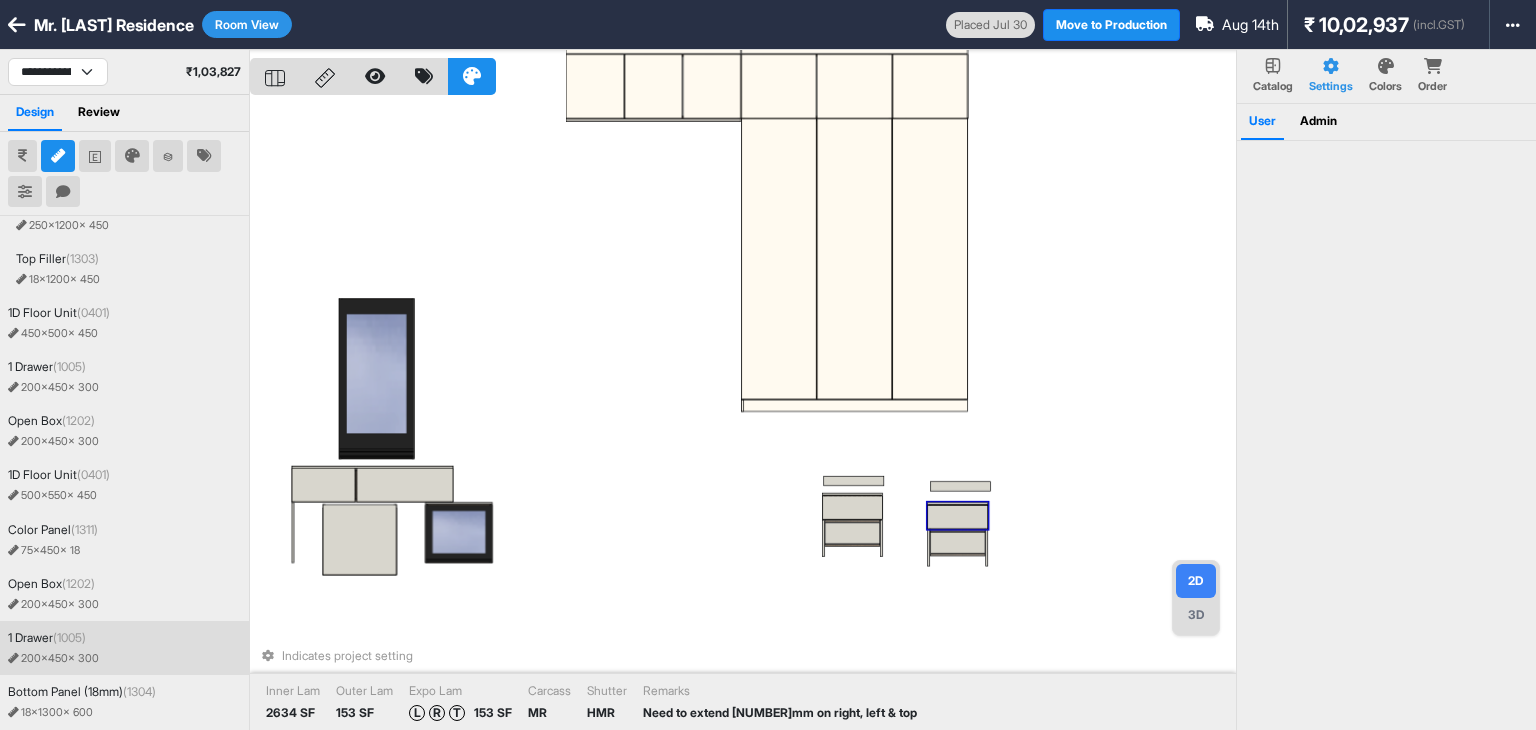 click at bounding box center (958, 517) 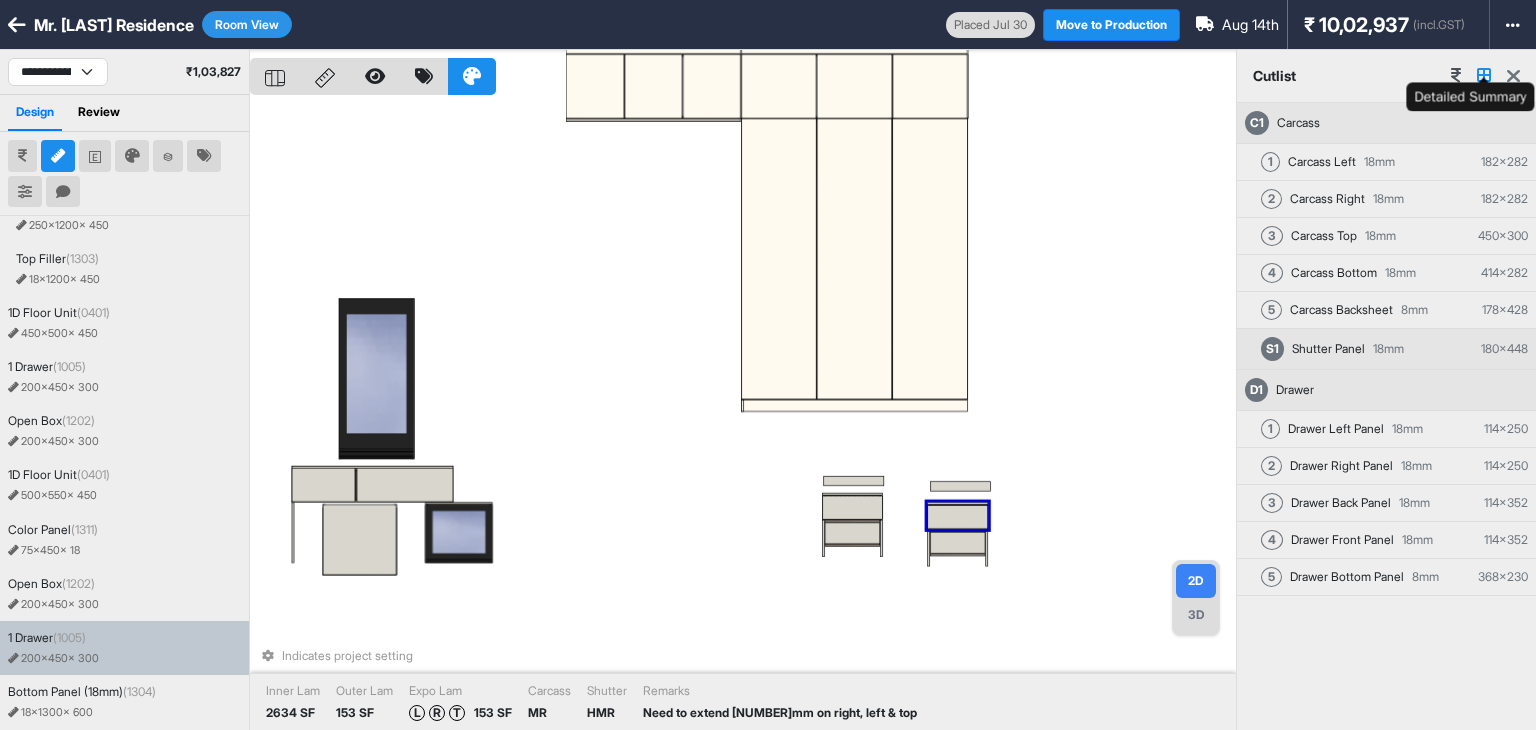 click at bounding box center (1484, 75) 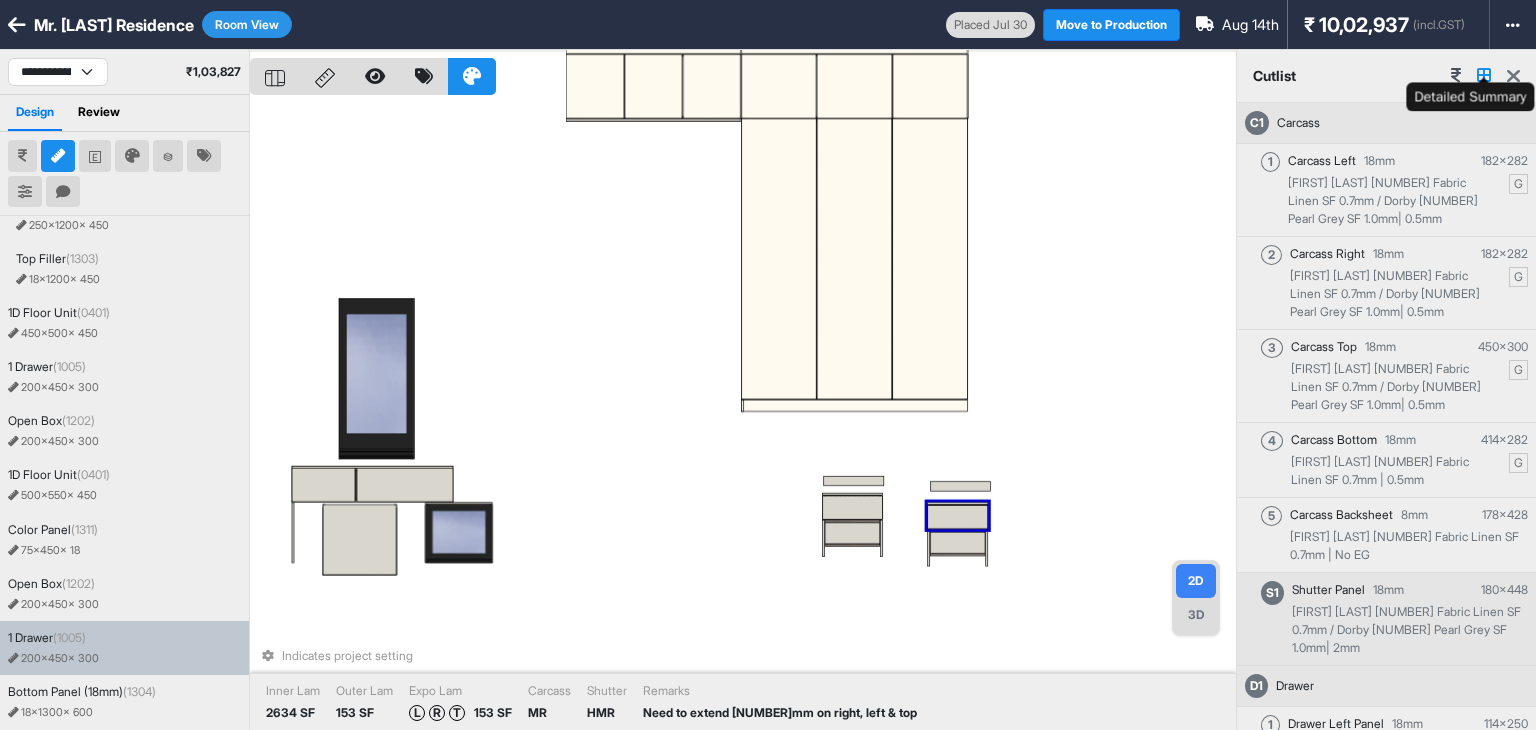 click at bounding box center [1484, 75] 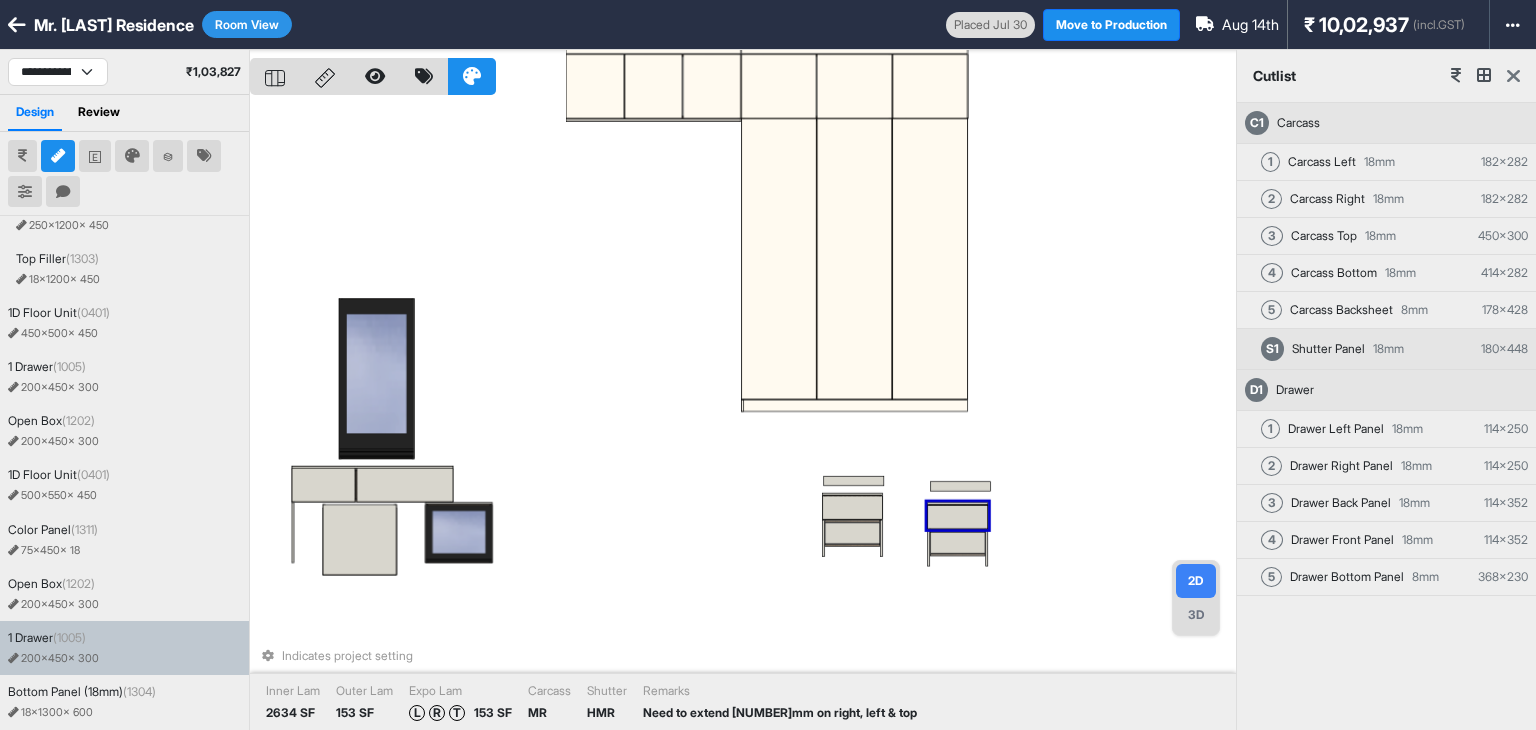 click at bounding box center (1513, 76) 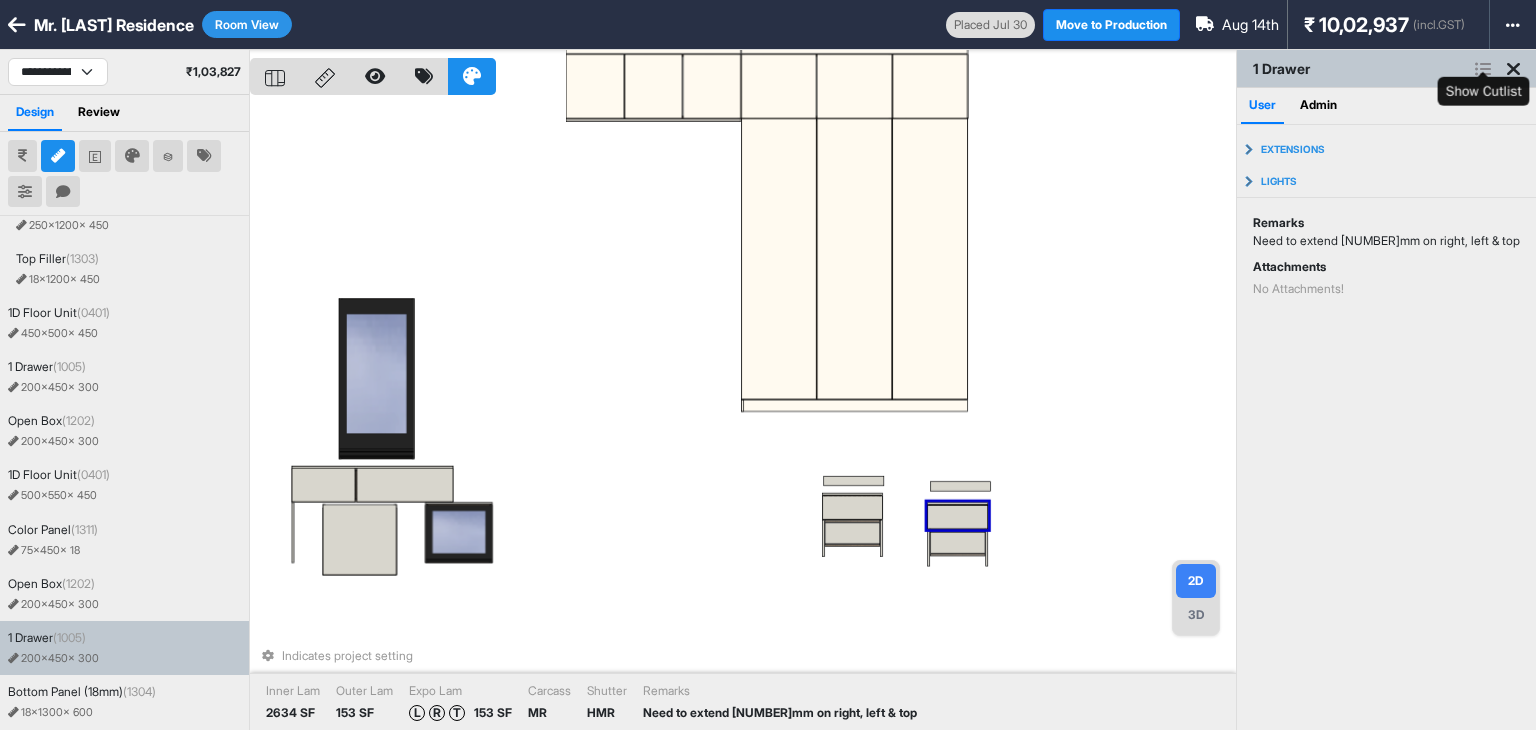 click at bounding box center [1483, 69] 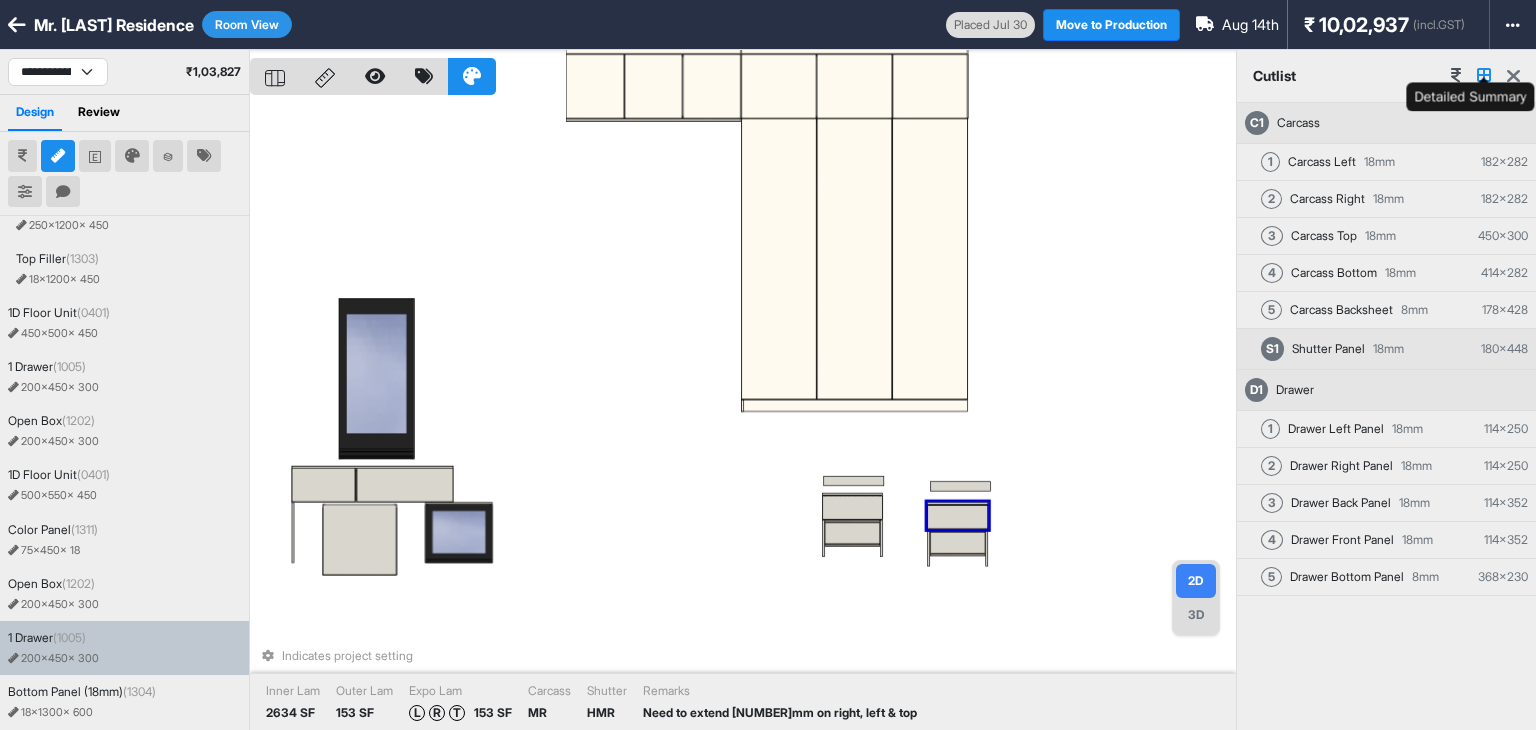click at bounding box center (1484, 75) 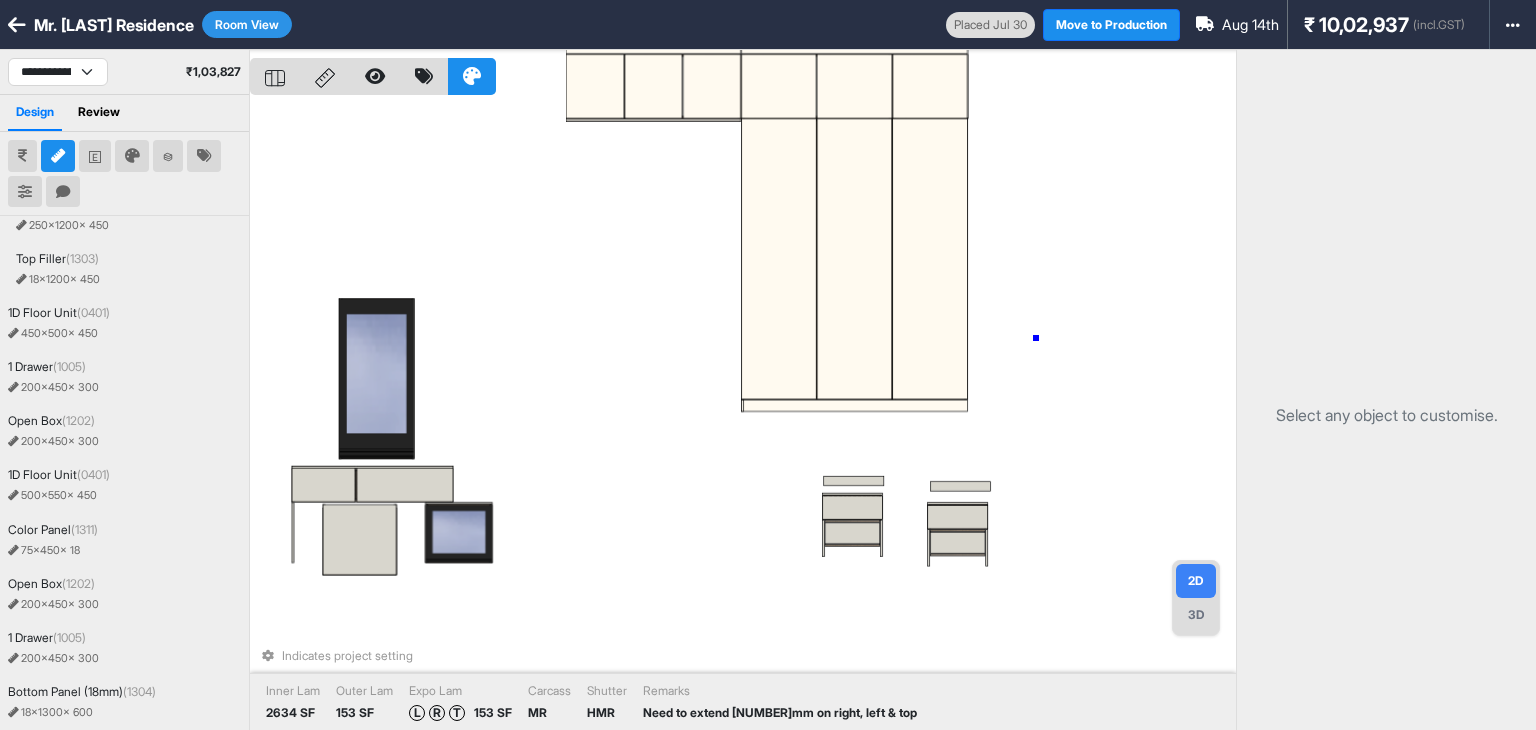click on "Indicates project setting Inner Lam 2634 SF Outer Lam 153 SF Expo Lam L R T 153 SF Carcass MR Shutter HMR Remarks Need to extend 50mm on right, left & top" at bounding box center (743, 415) 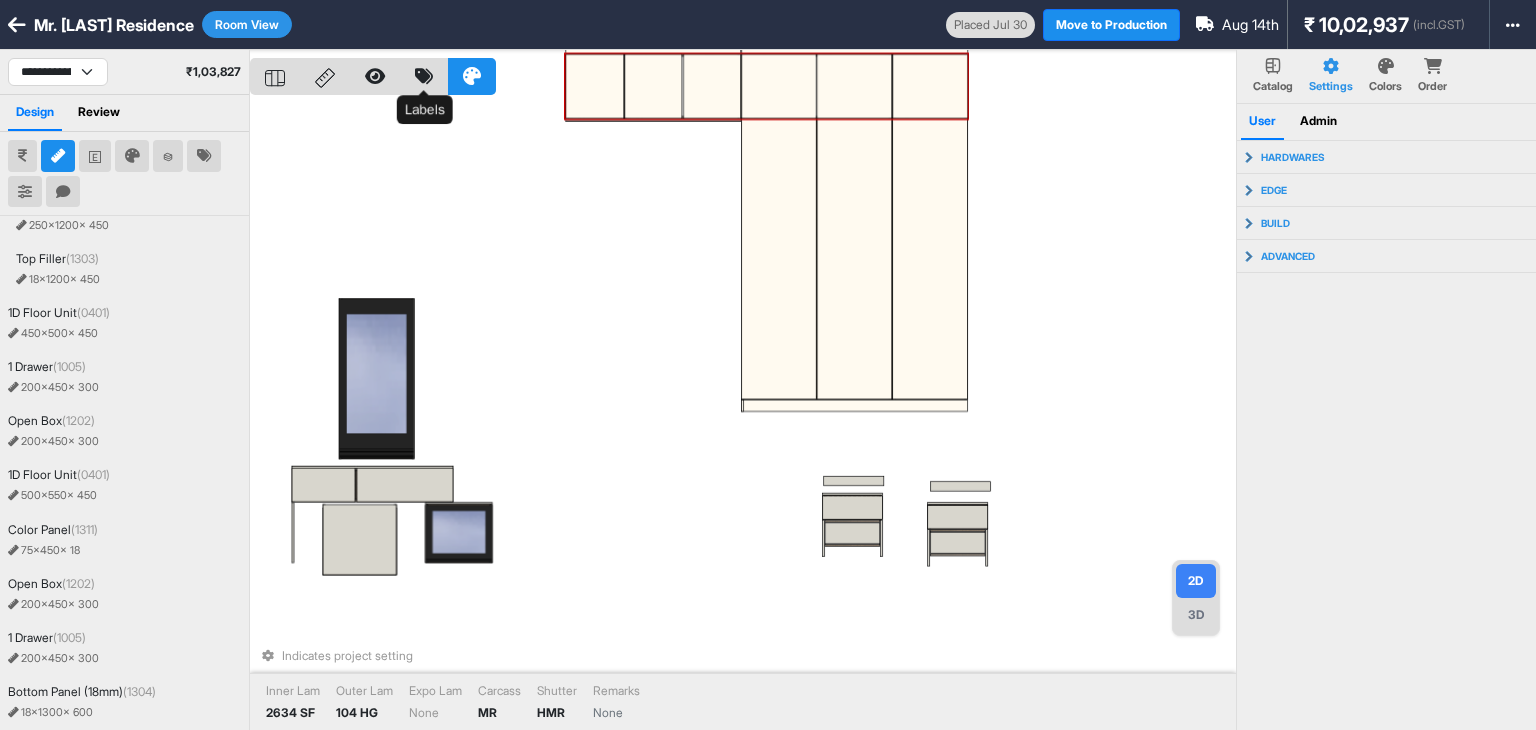 click at bounding box center [424, 76] 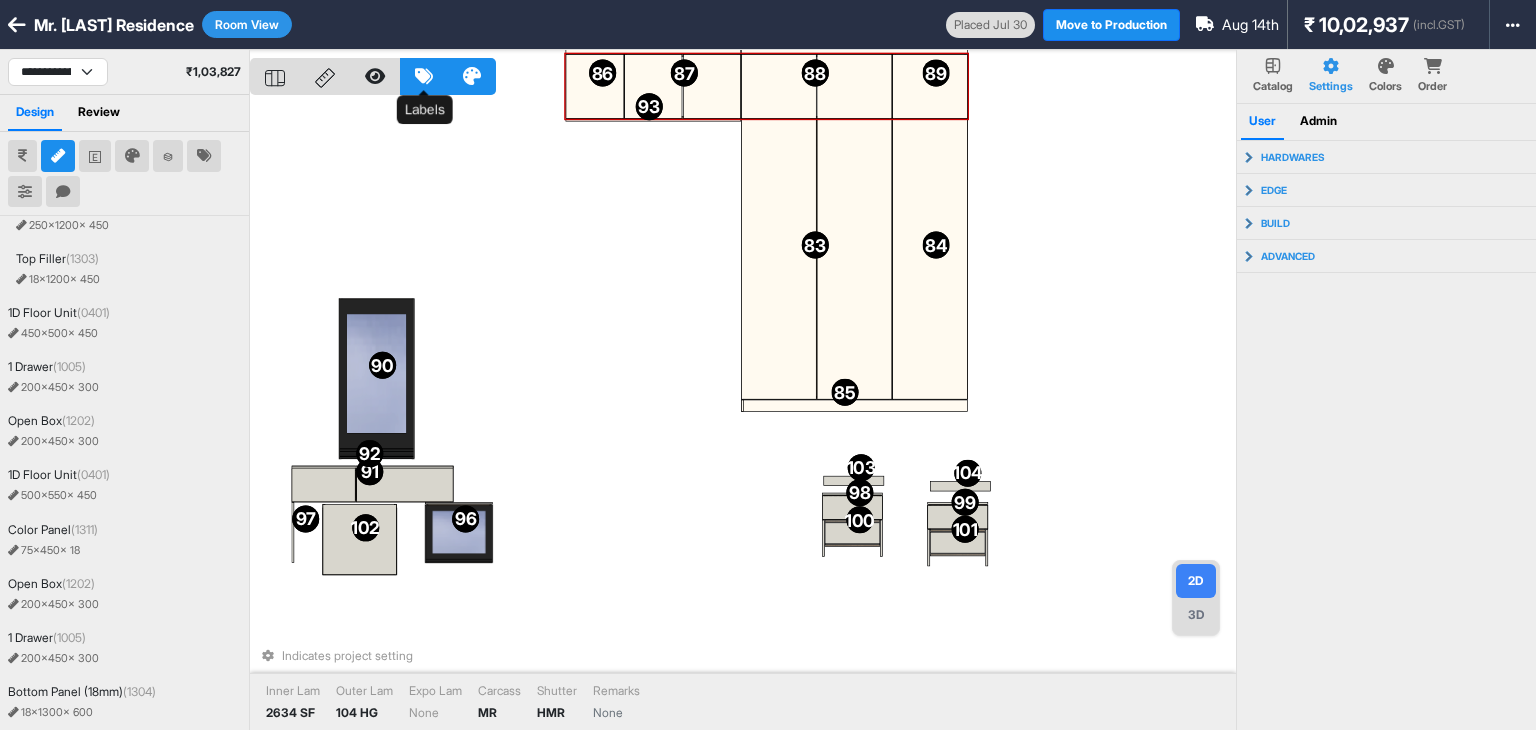 click at bounding box center [424, 76] 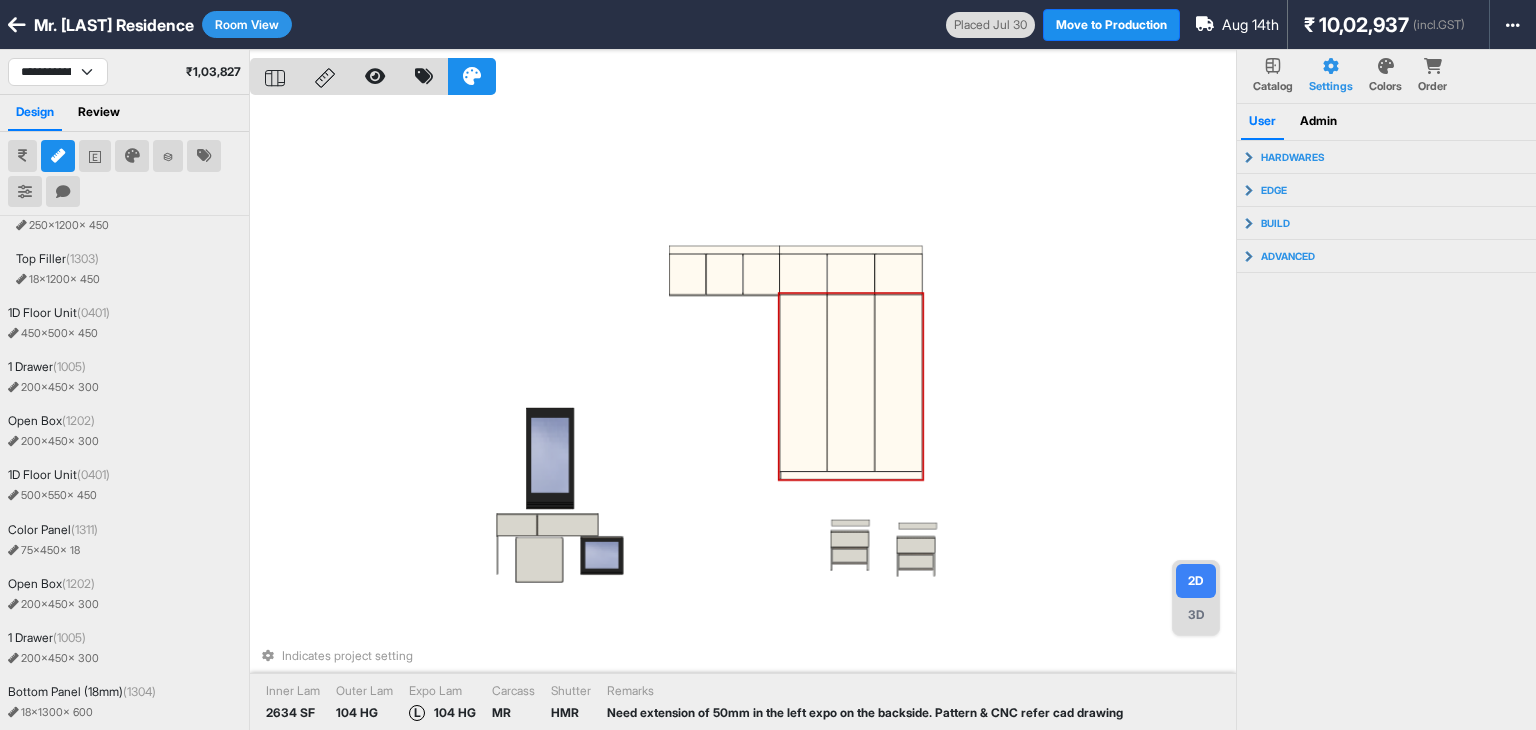 click on "Indicates project setting Inner Lam 2634 SF Outer Lam 104 HG Expo Lam L 104 HG Carcass MR Shutter HMR Remarks Need extension of 50mm in the left expo on the backside. Pattern & CNC refer cad drawing" at bounding box center (743, 415) 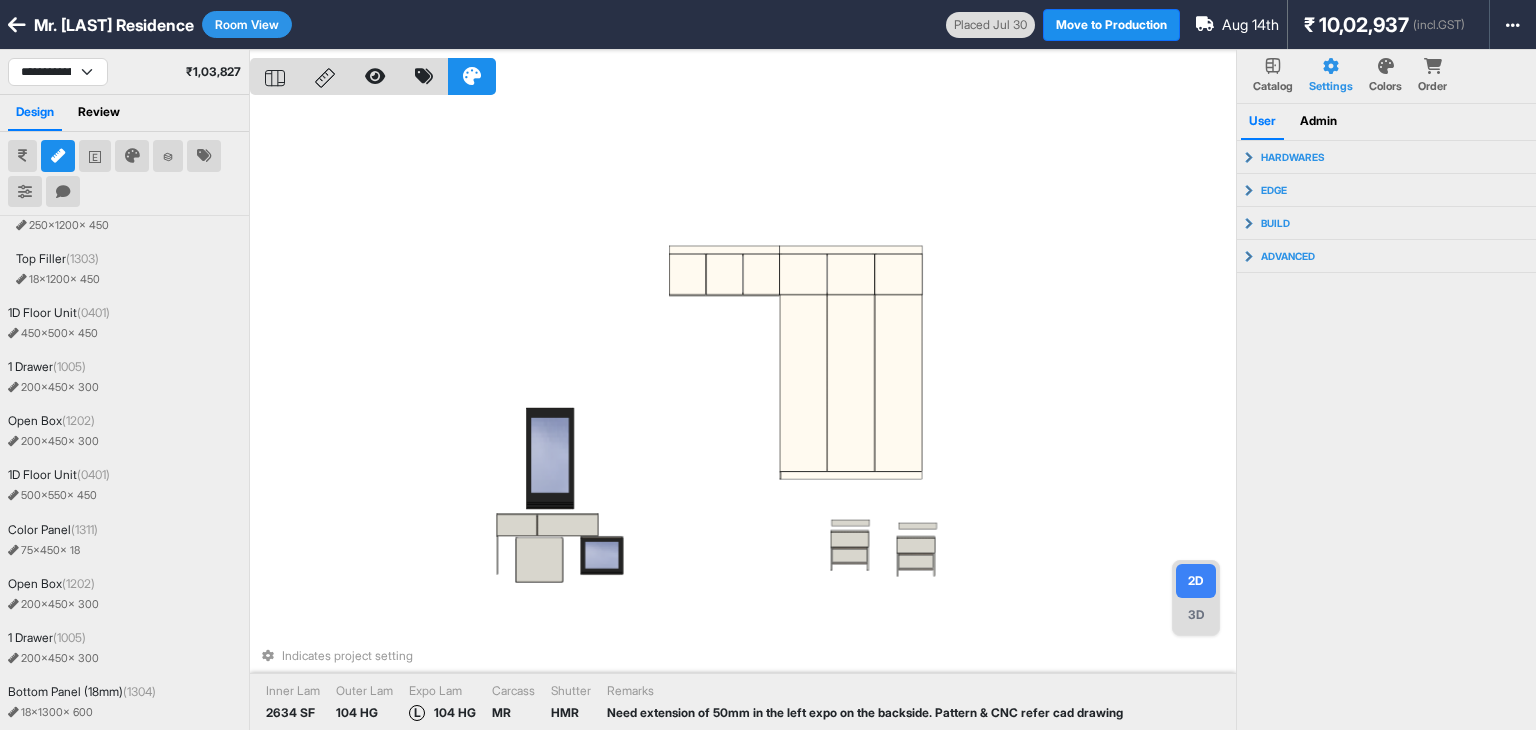 click at bounding box center (58, 156) 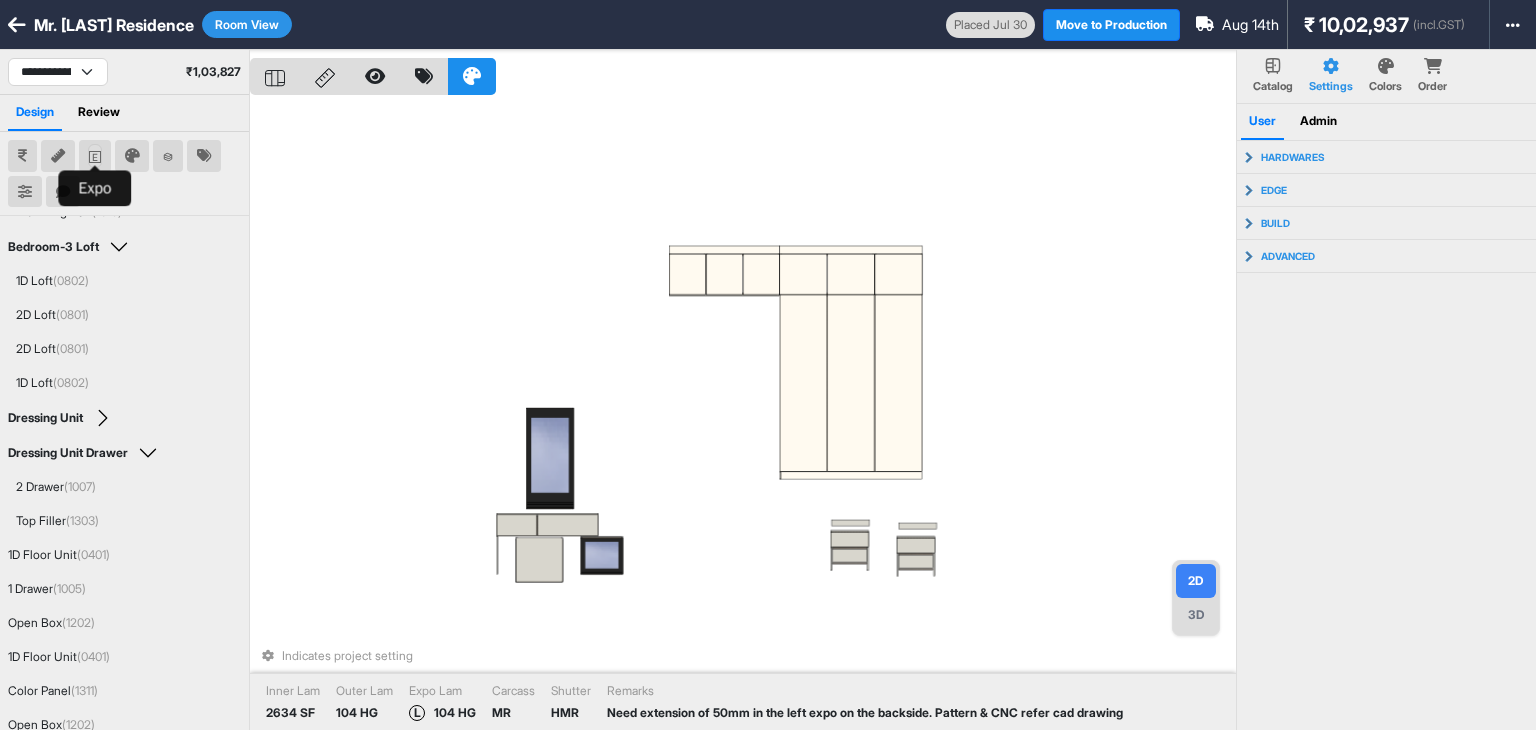 click 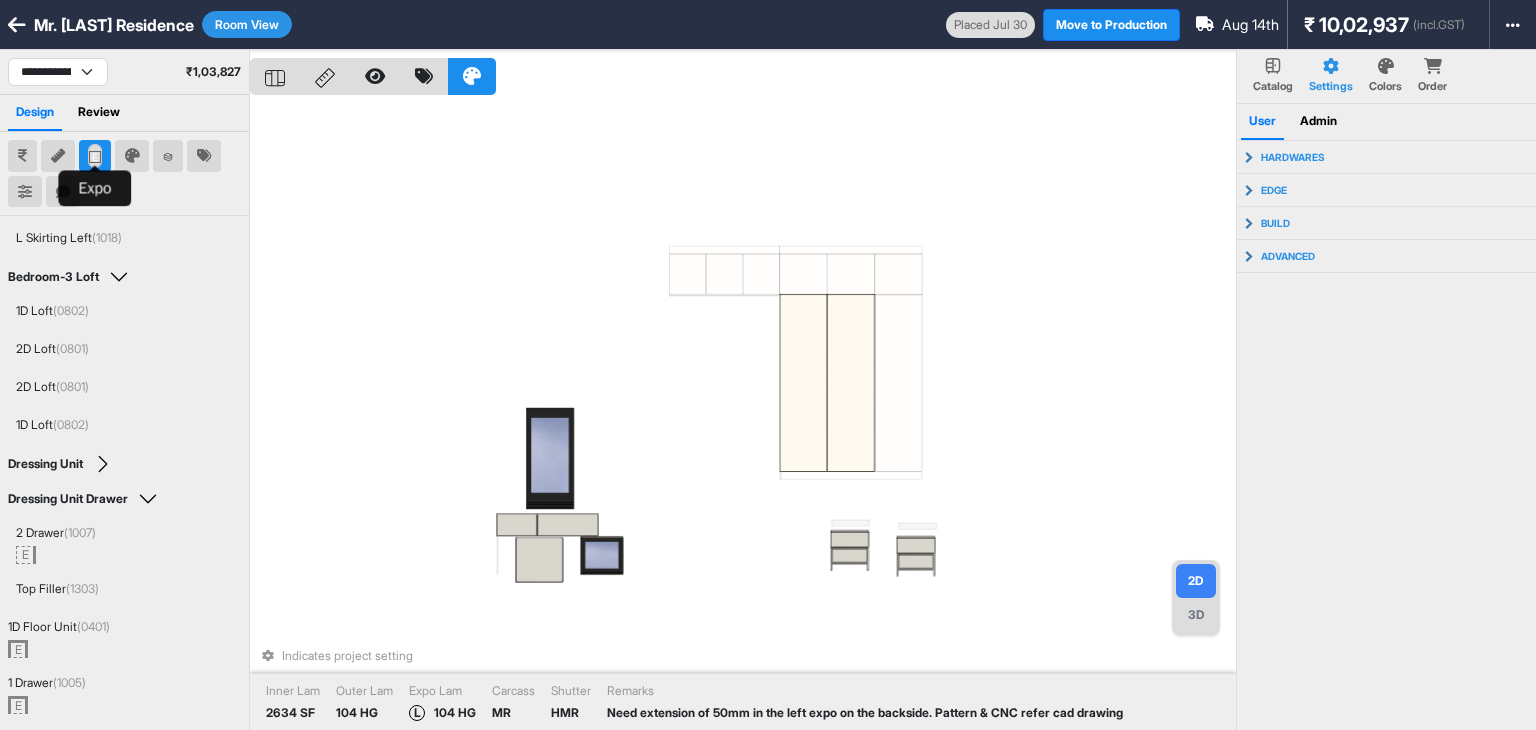 scroll, scrollTop: 352, scrollLeft: 0, axis: vertical 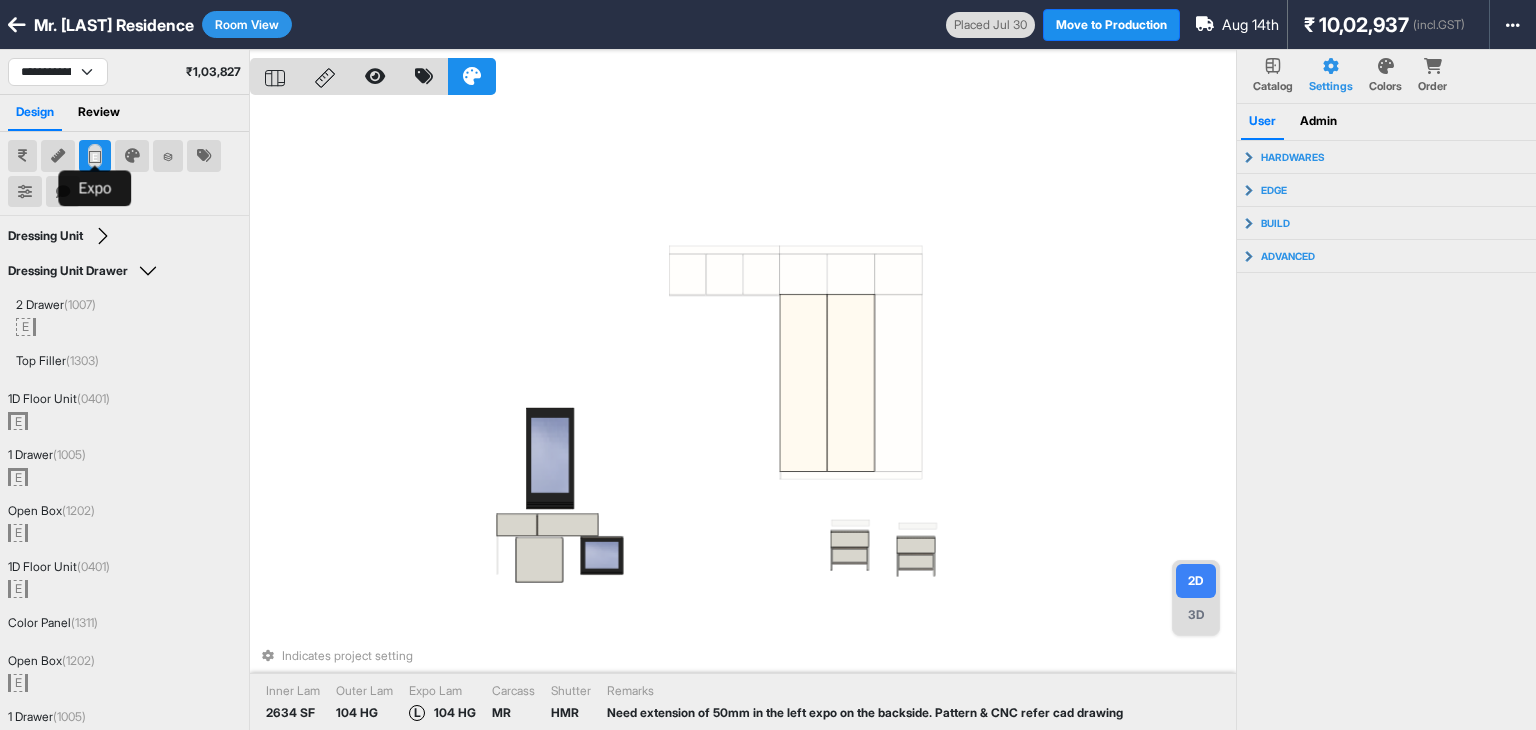 click 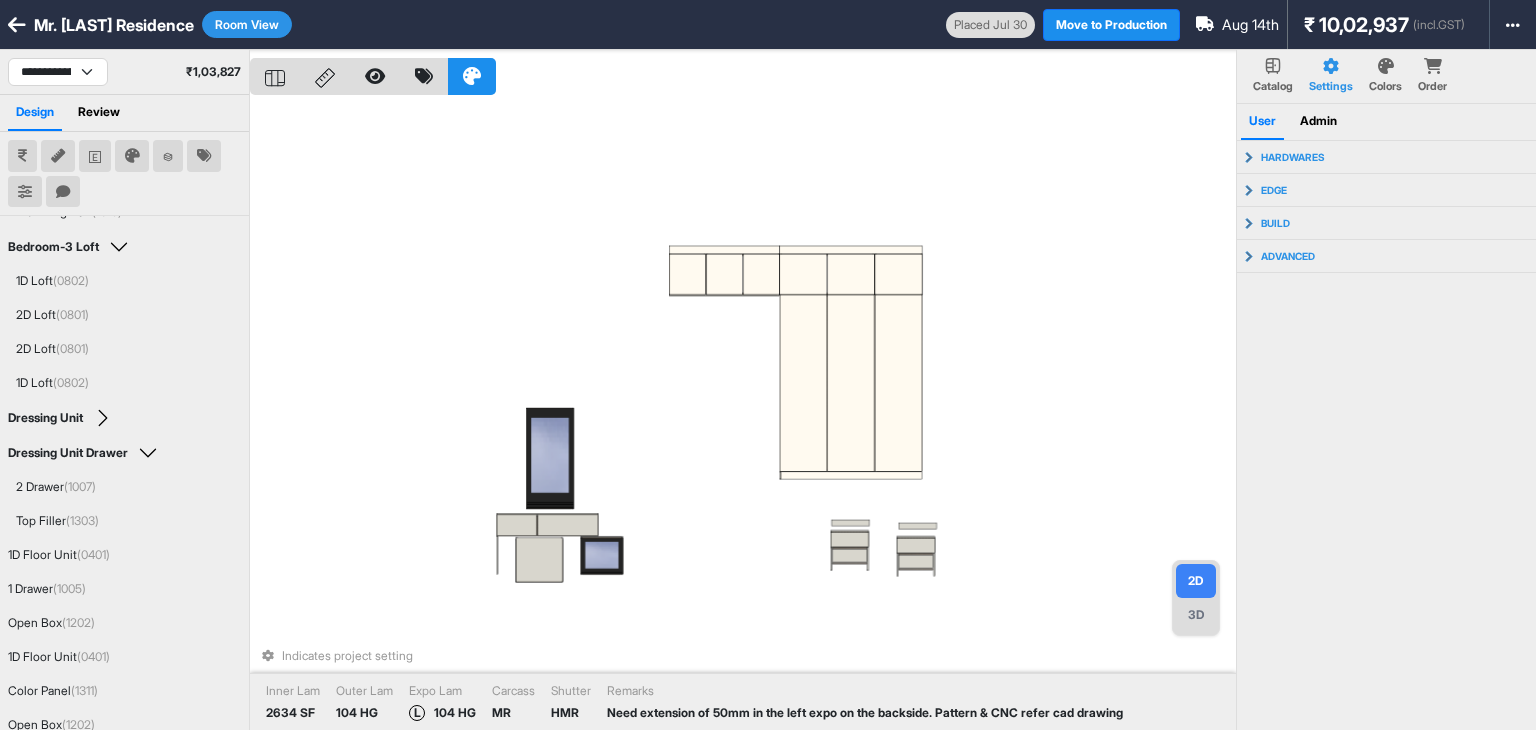 click on "Indicates project setting Inner Lam 2634 SF Outer Lam 104 HG Expo Lam L 104 HG Carcass MR Shutter HMR Remarks Need extension of 50mm in the left expo on the backside. Pattern & CNC refer cad drawing" at bounding box center [743, 415] 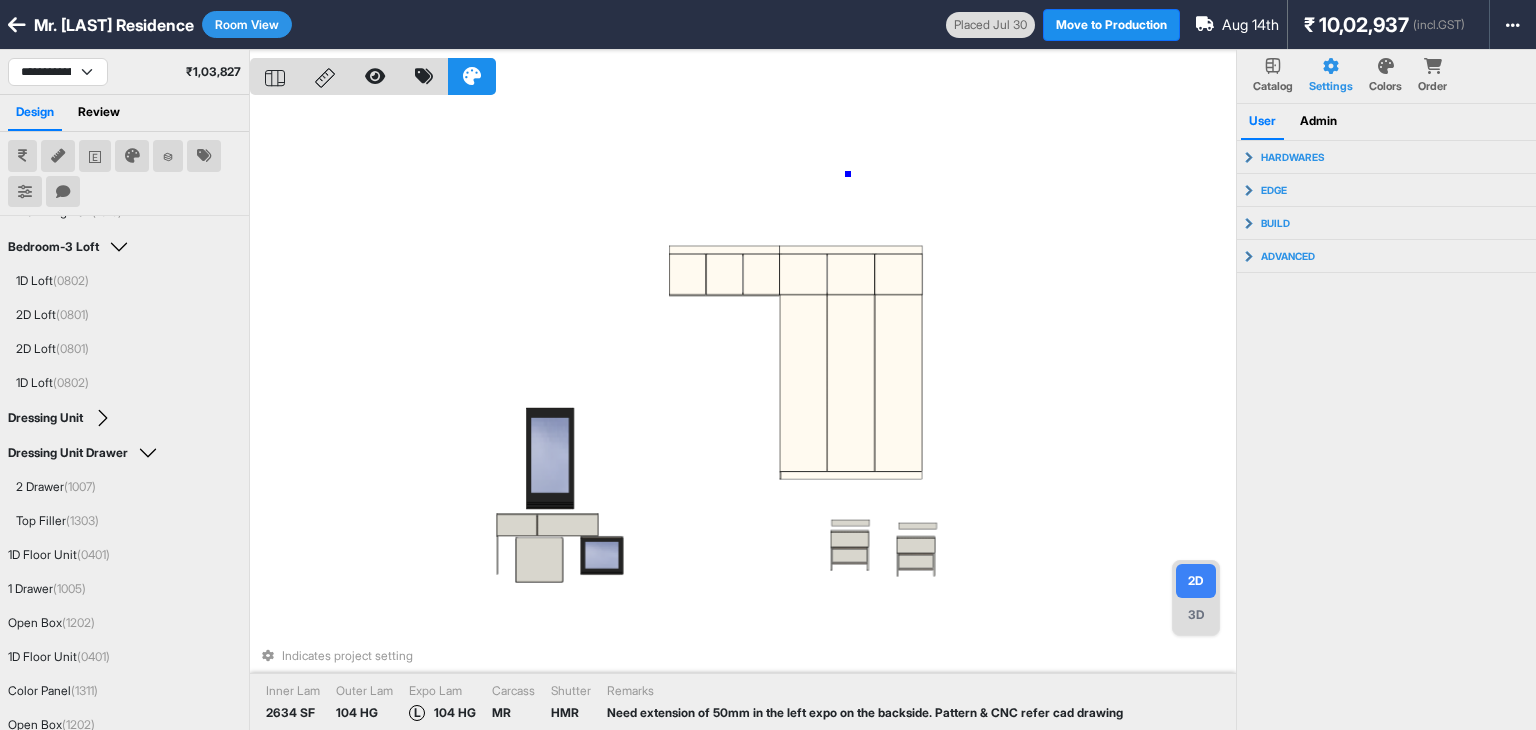 click on "Indicates project setting Inner Lam 2634 SF Outer Lam 104 HG Expo Lam L 104 HG Carcass MR Shutter HMR Remarks Need extension of 50mm in the left expo on the backside. Pattern & CNC refer cad drawing" at bounding box center [743, 415] 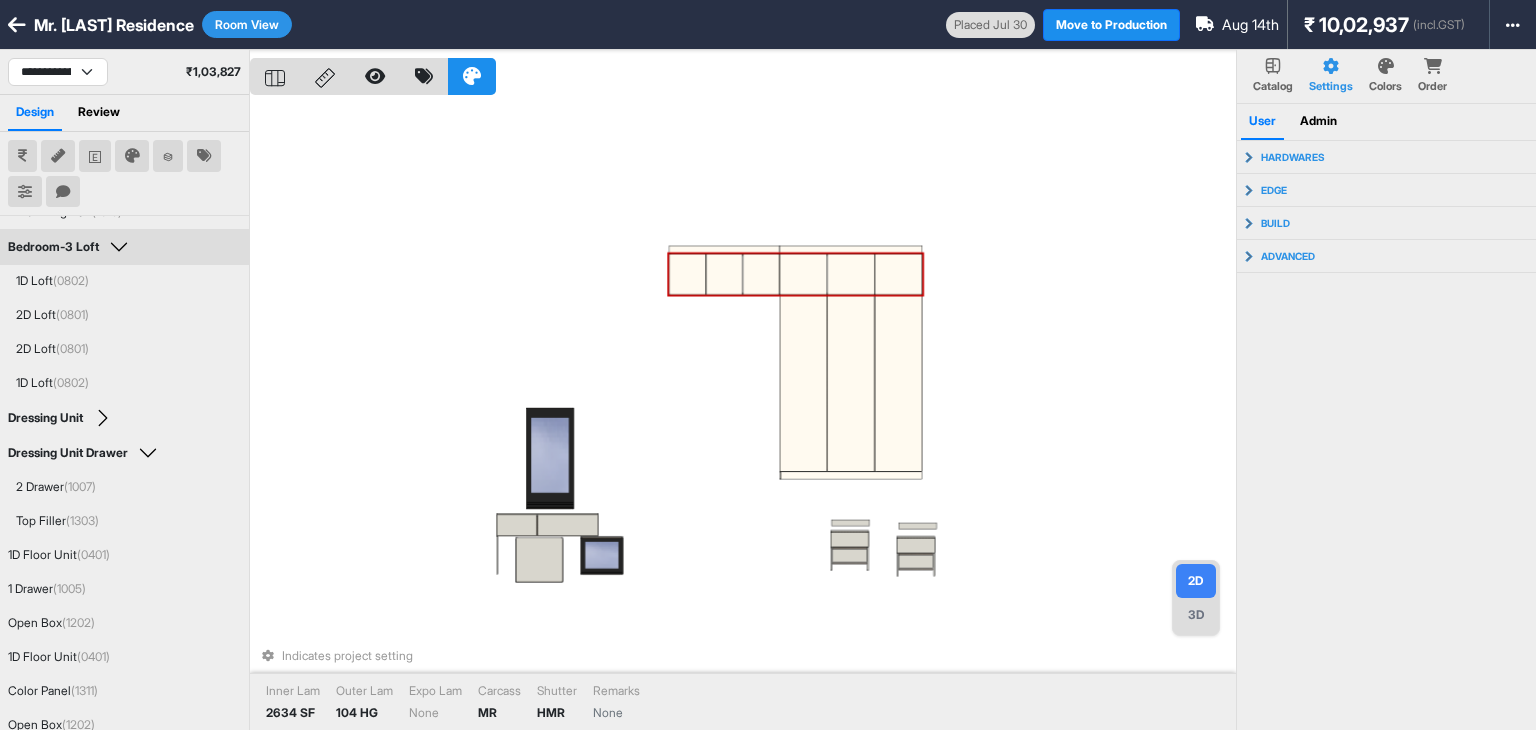 click at bounding box center (687, 274) 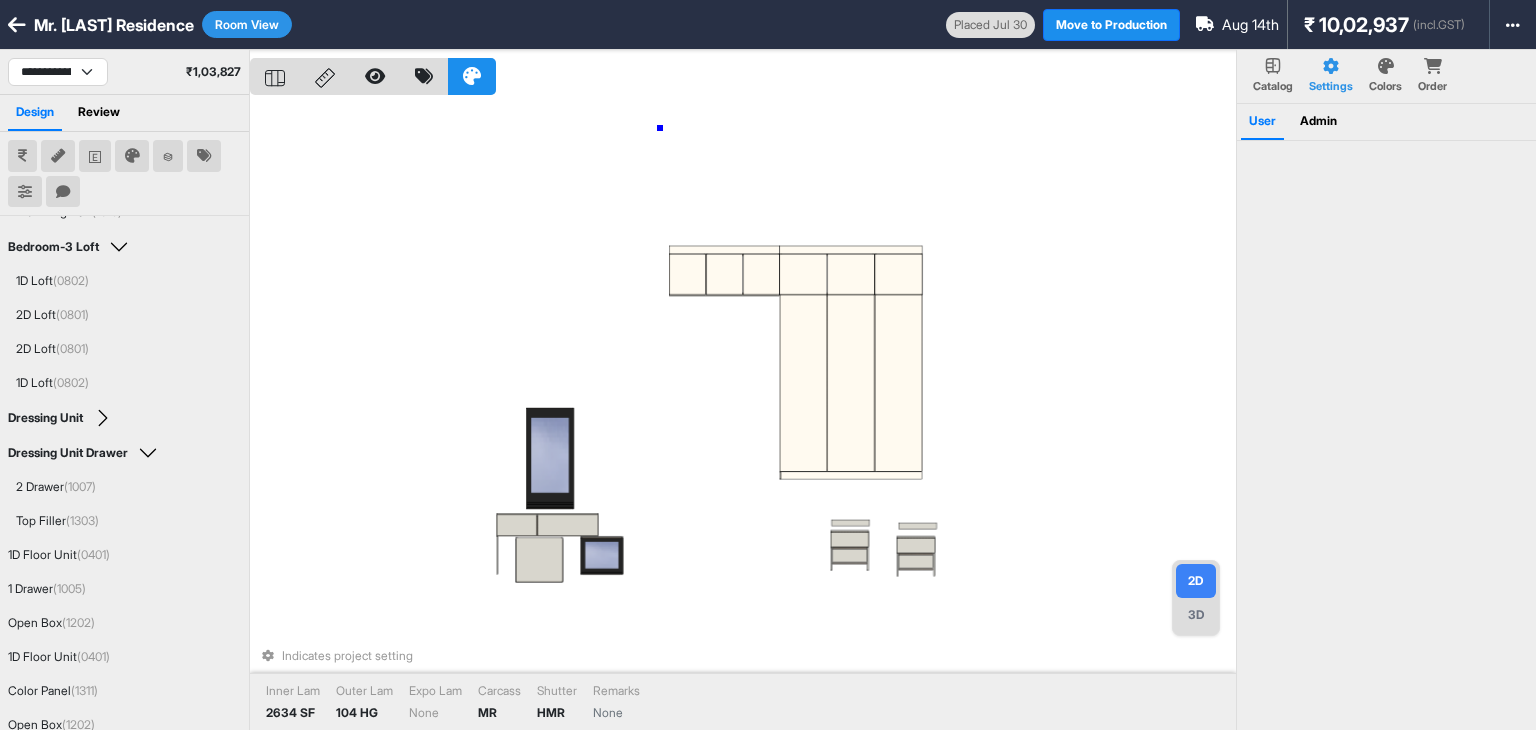 click on "Indicates project setting Inner Lam 2634 SF Outer Lam 104 HG Expo Lam None Carcass MR Shutter HMR Remarks None" at bounding box center [743, 415] 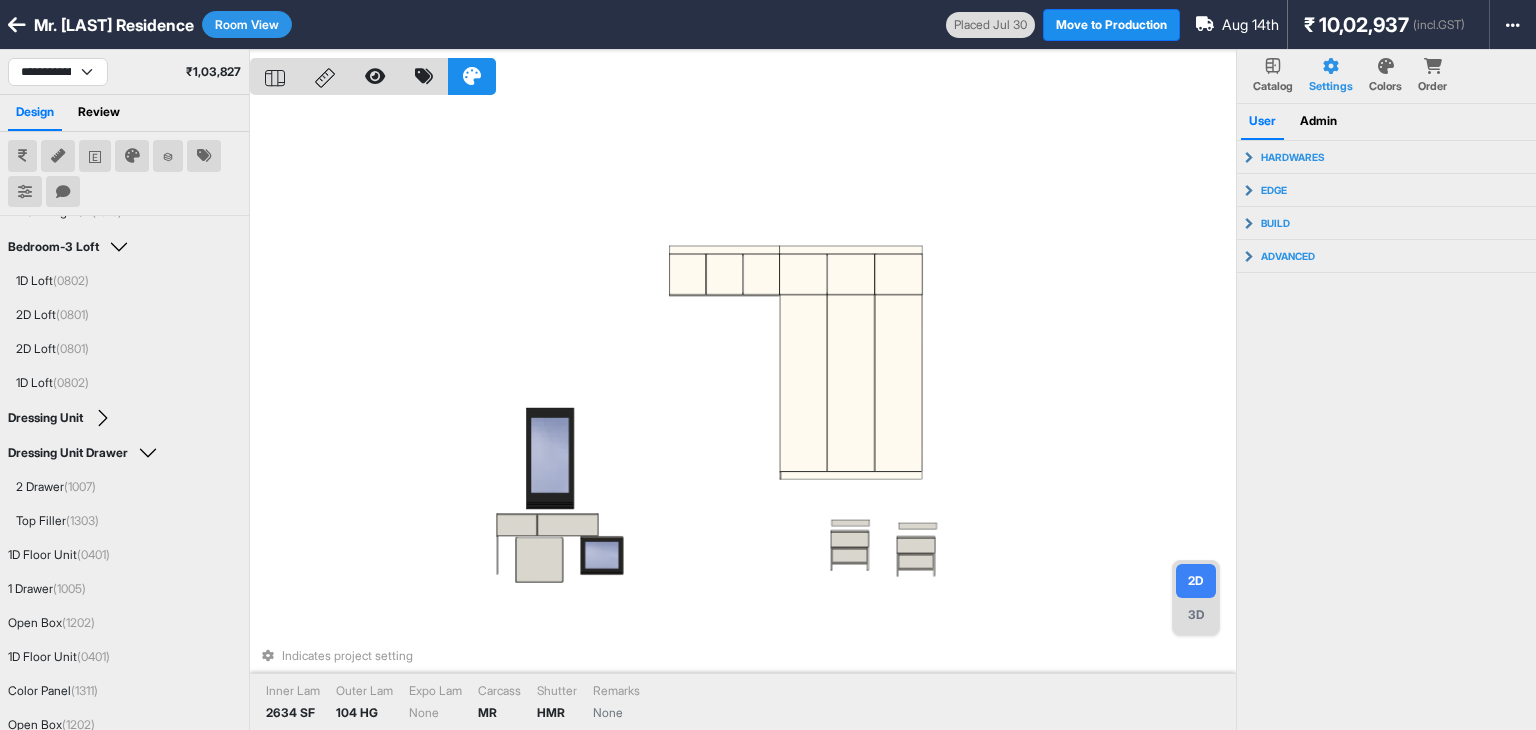 click on "Room View" at bounding box center [247, 24] 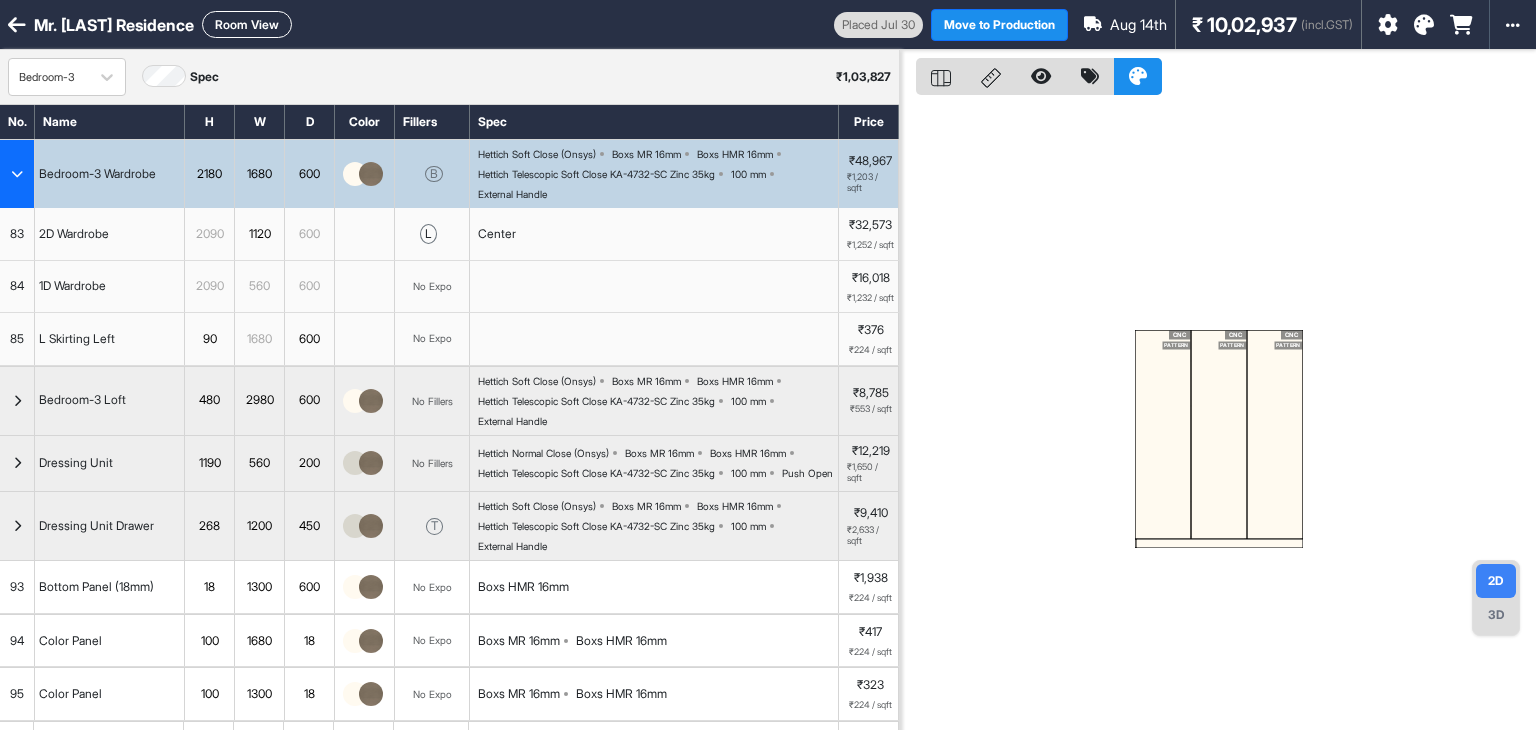 click at bounding box center [17, 174] 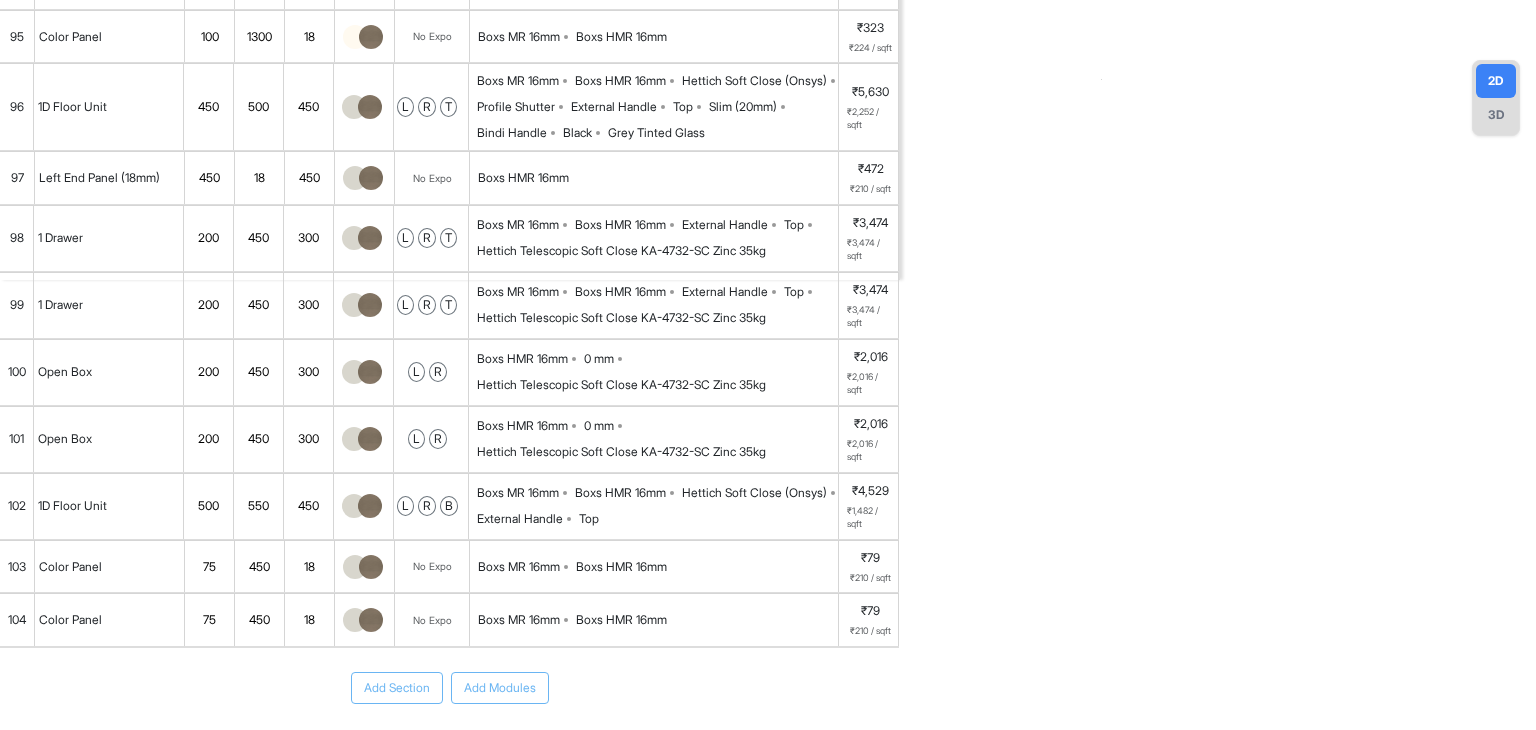 scroll, scrollTop: 0, scrollLeft: 0, axis: both 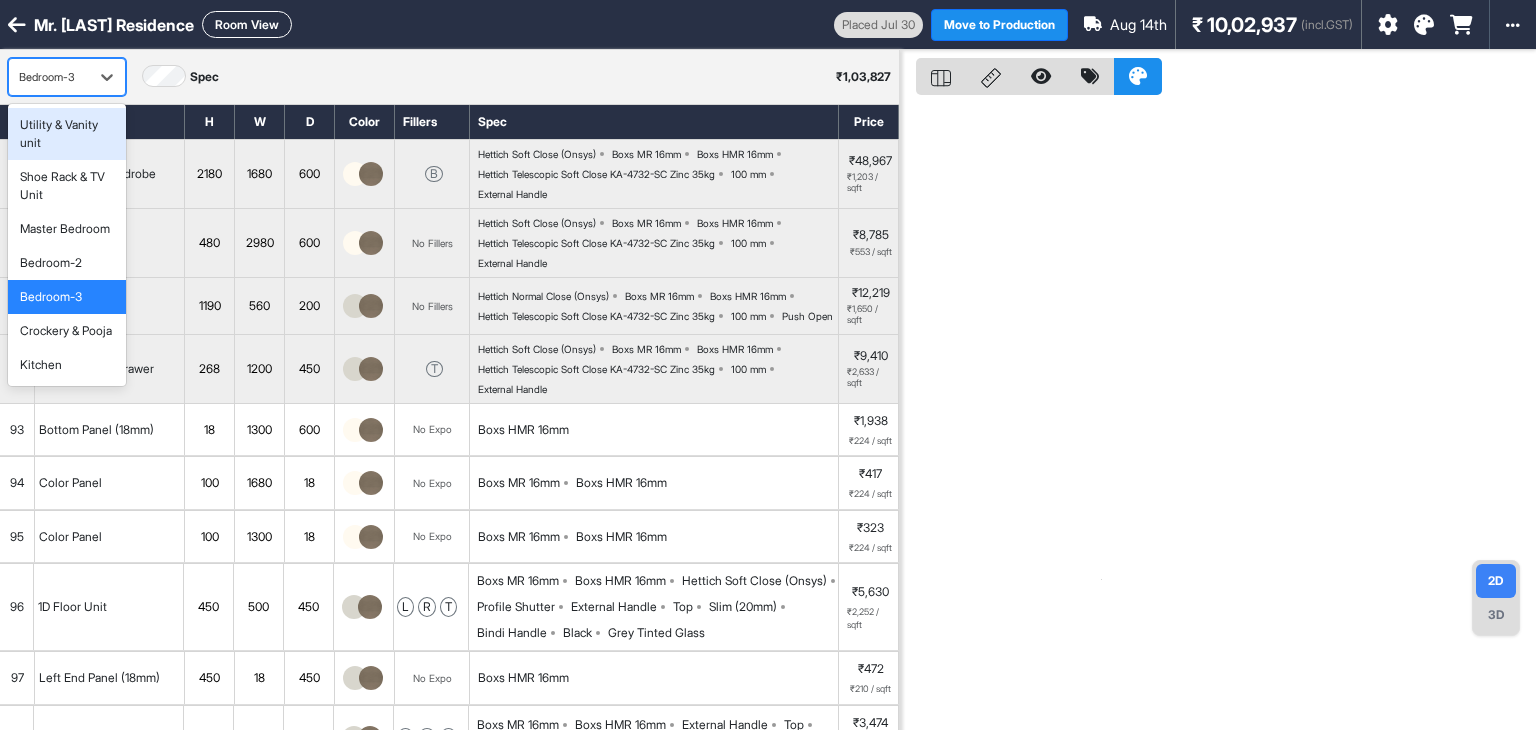 click on "Bedroom-3" at bounding box center [49, 77] 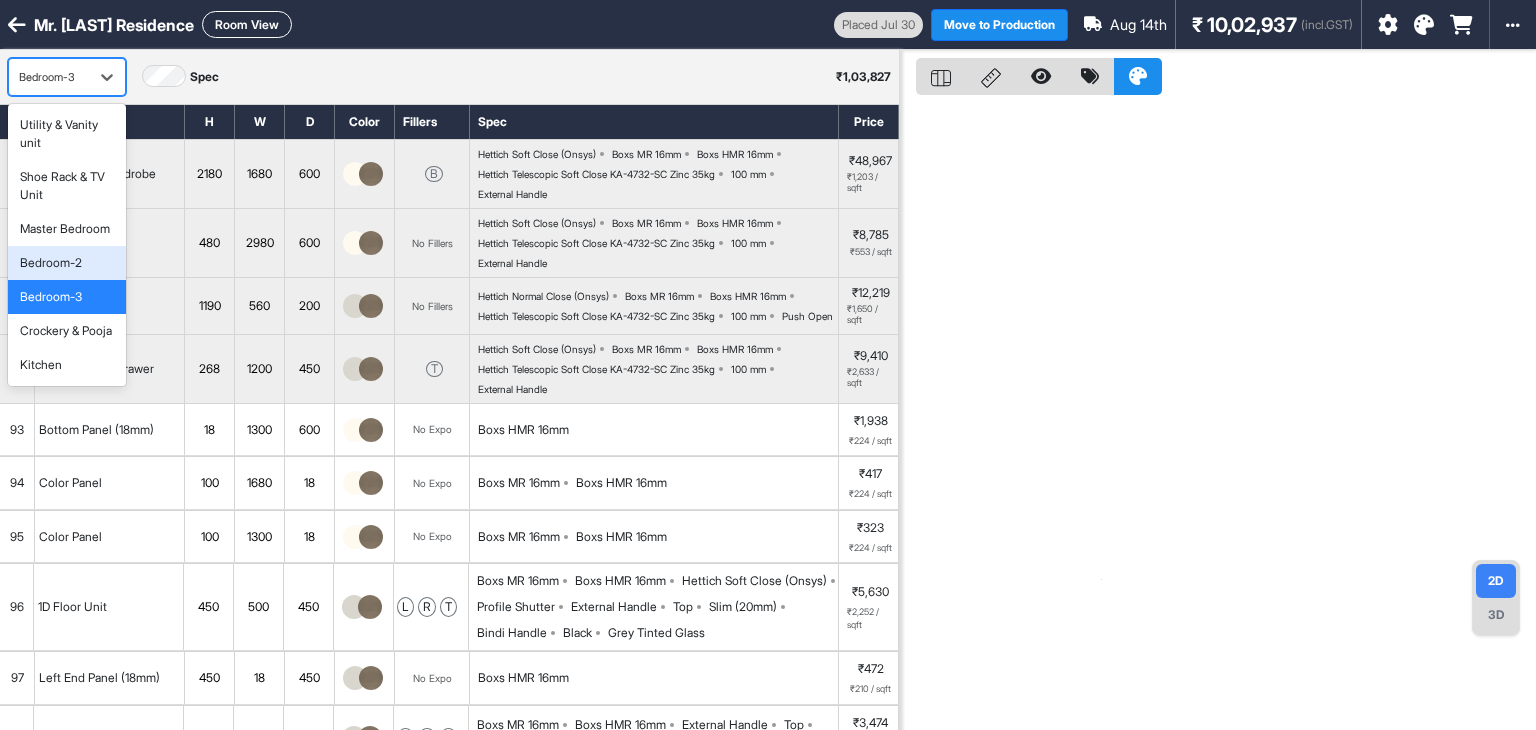 click on "Bedroom-2" at bounding box center (51, 263) 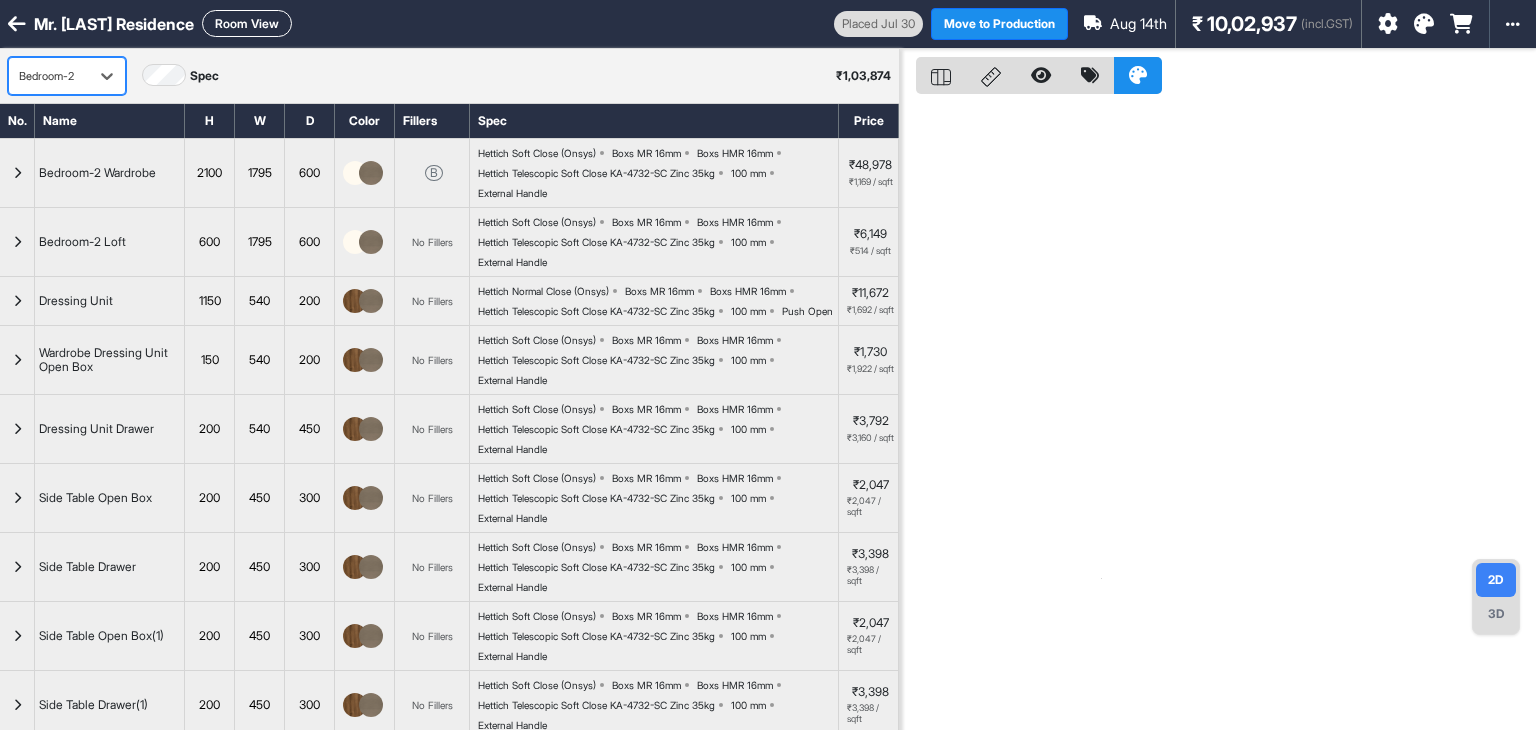 scroll, scrollTop: 0, scrollLeft: 0, axis: both 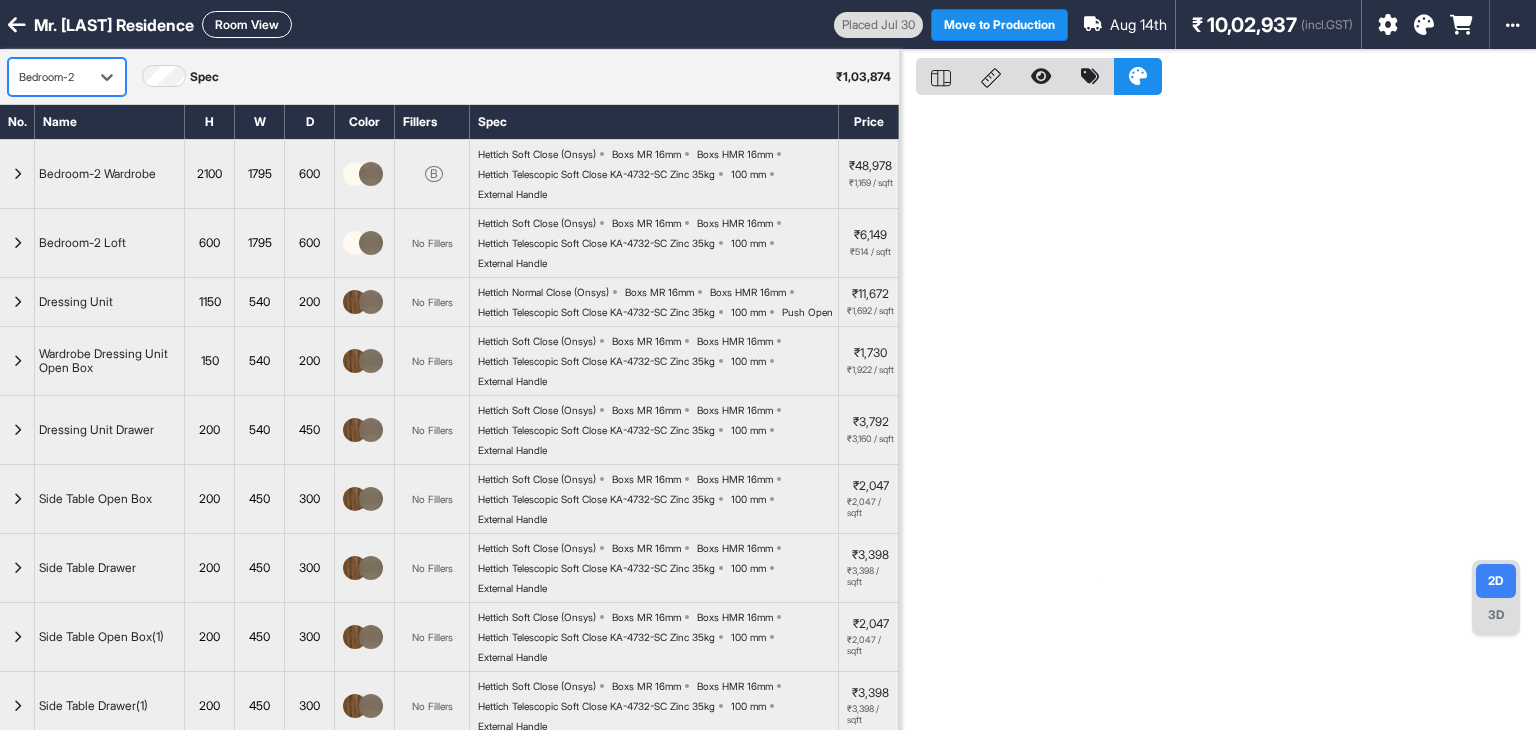 click at bounding box center (49, 77) 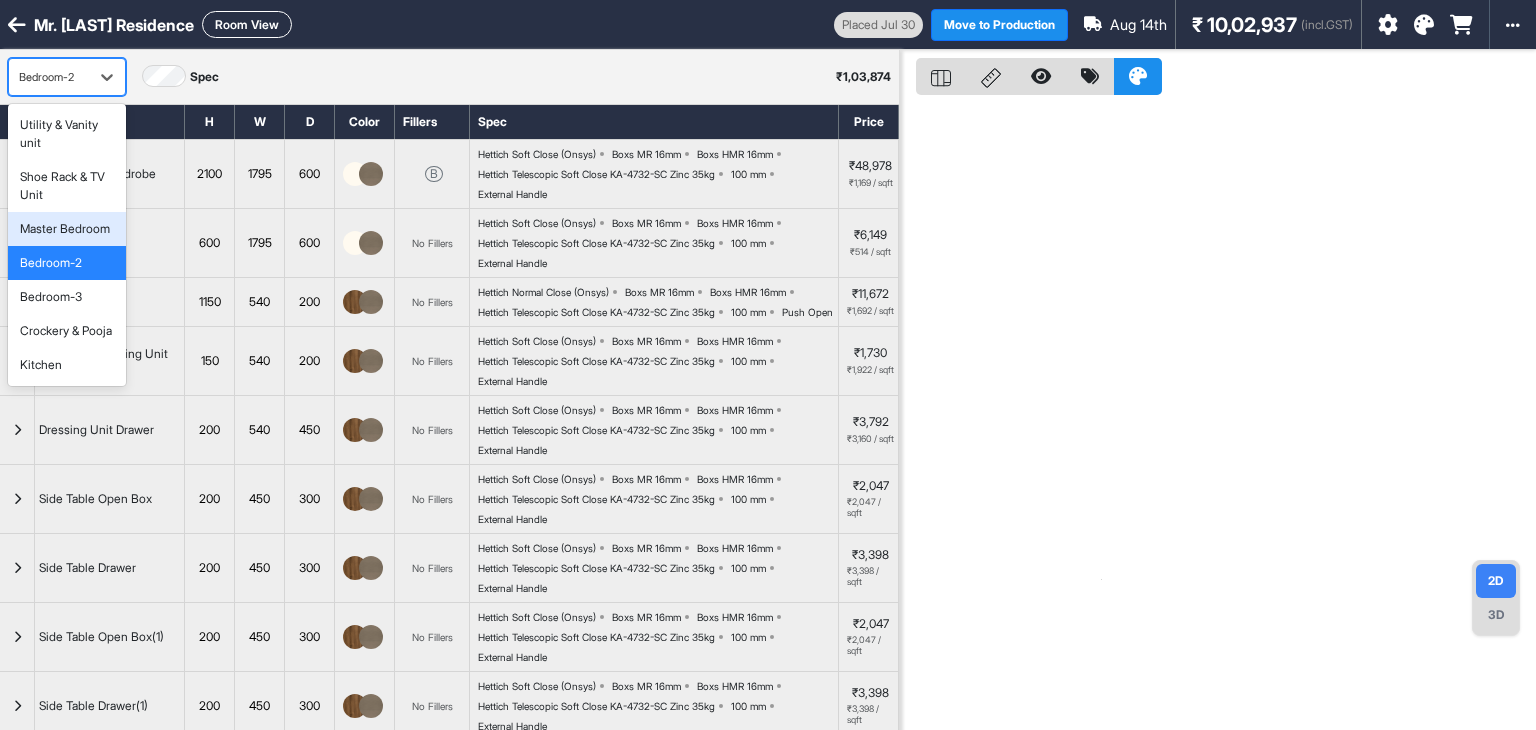 click on "Master Bedroom" at bounding box center (65, 229) 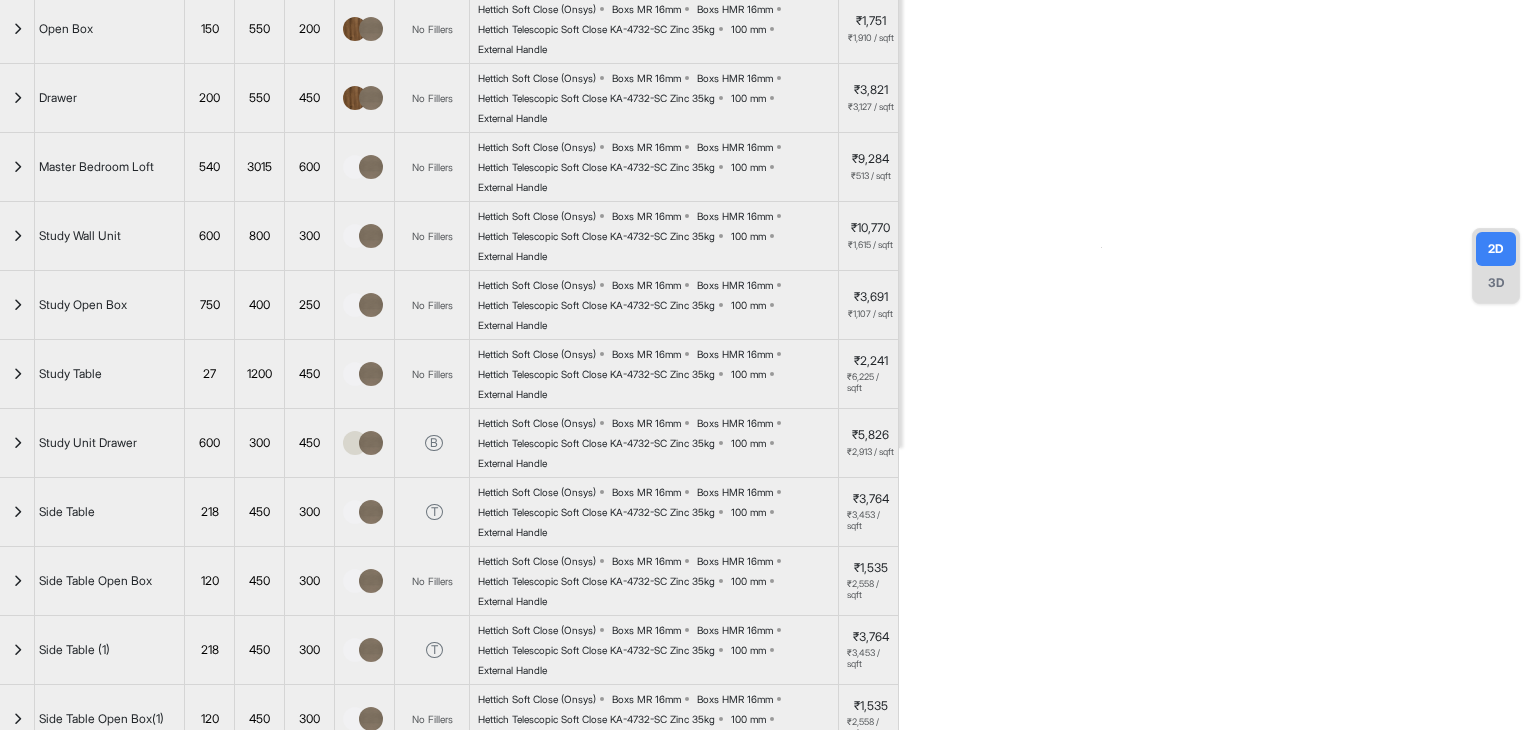 scroll, scrollTop: 0, scrollLeft: 0, axis: both 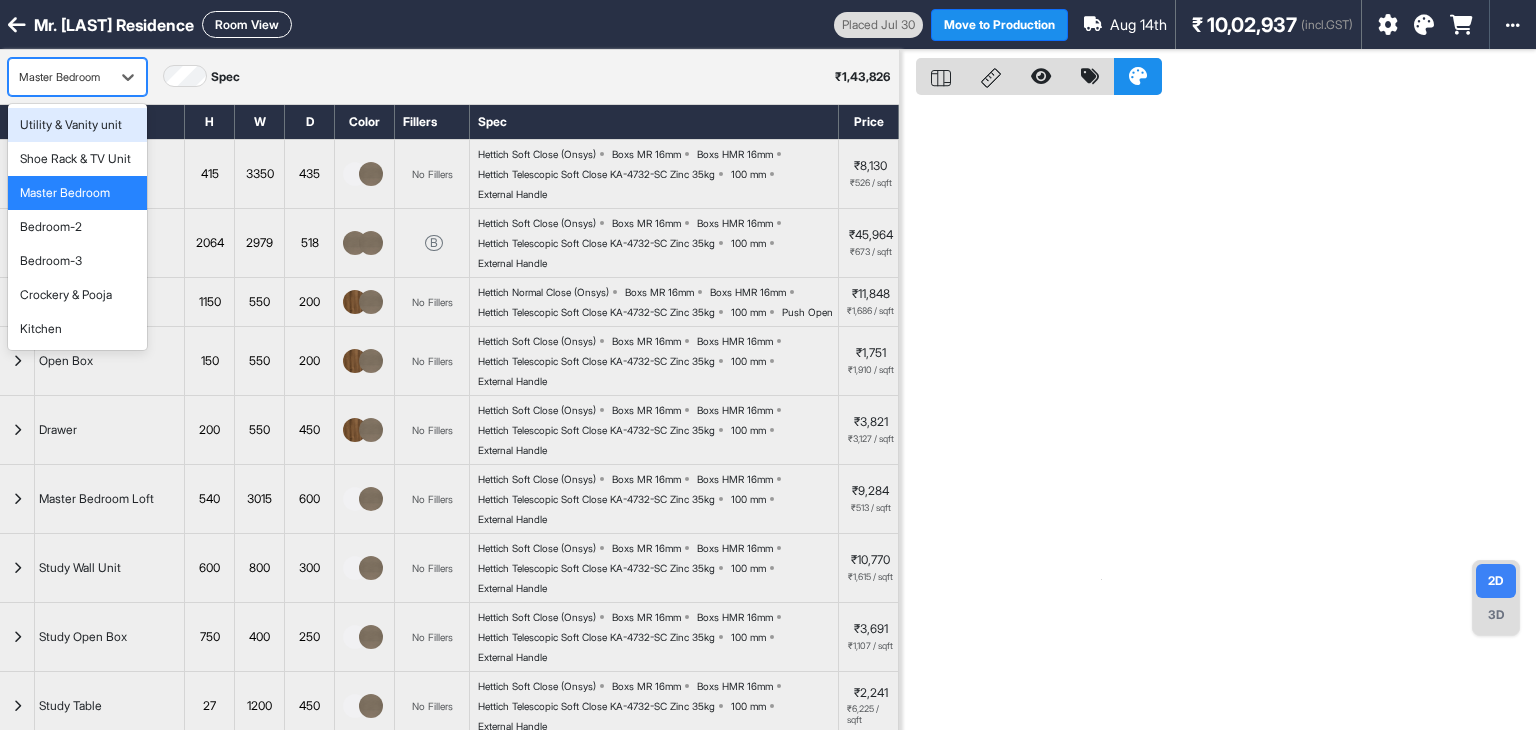 click on "Master Bedroom" at bounding box center [59, 77] 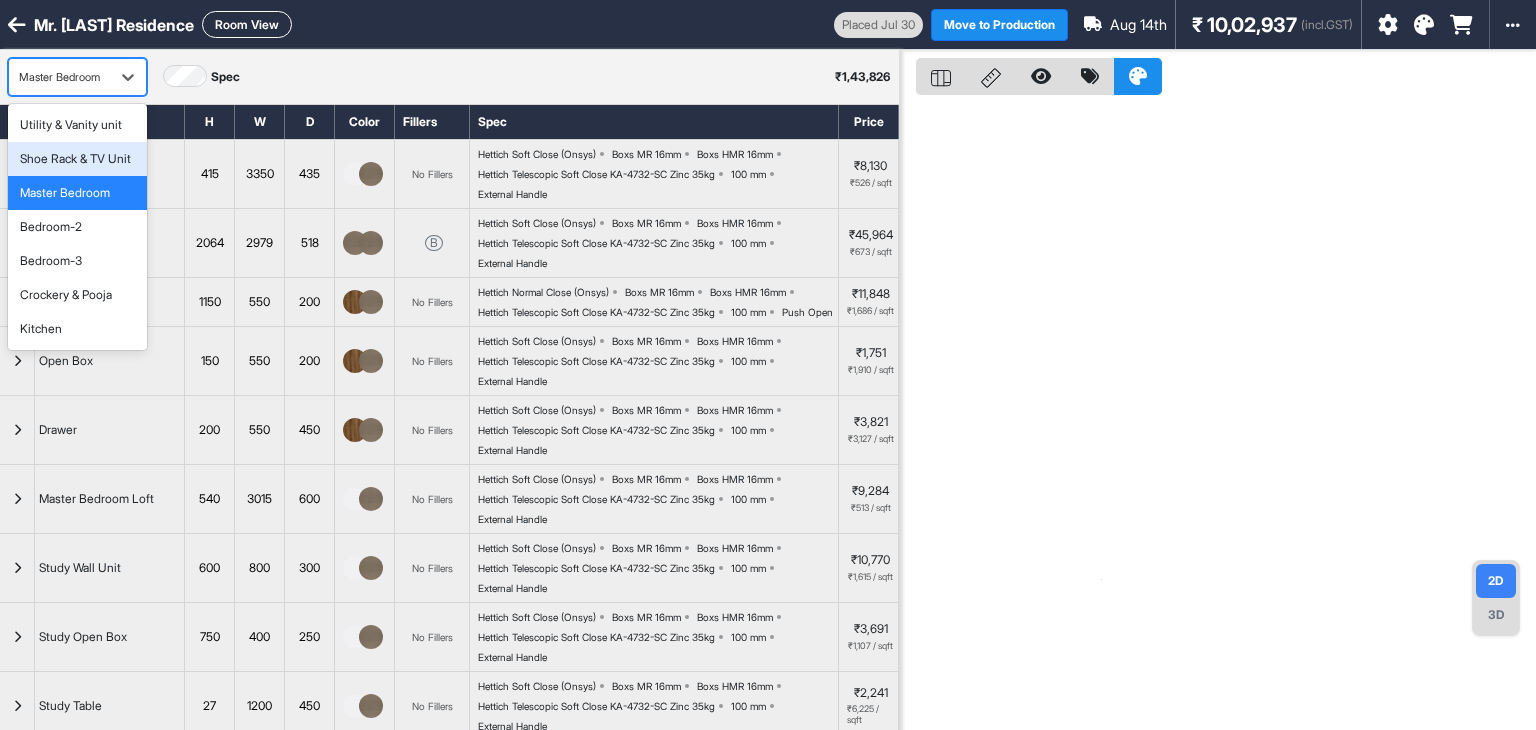 click on "Shoe Rack & TV Unit" at bounding box center (75, 159) 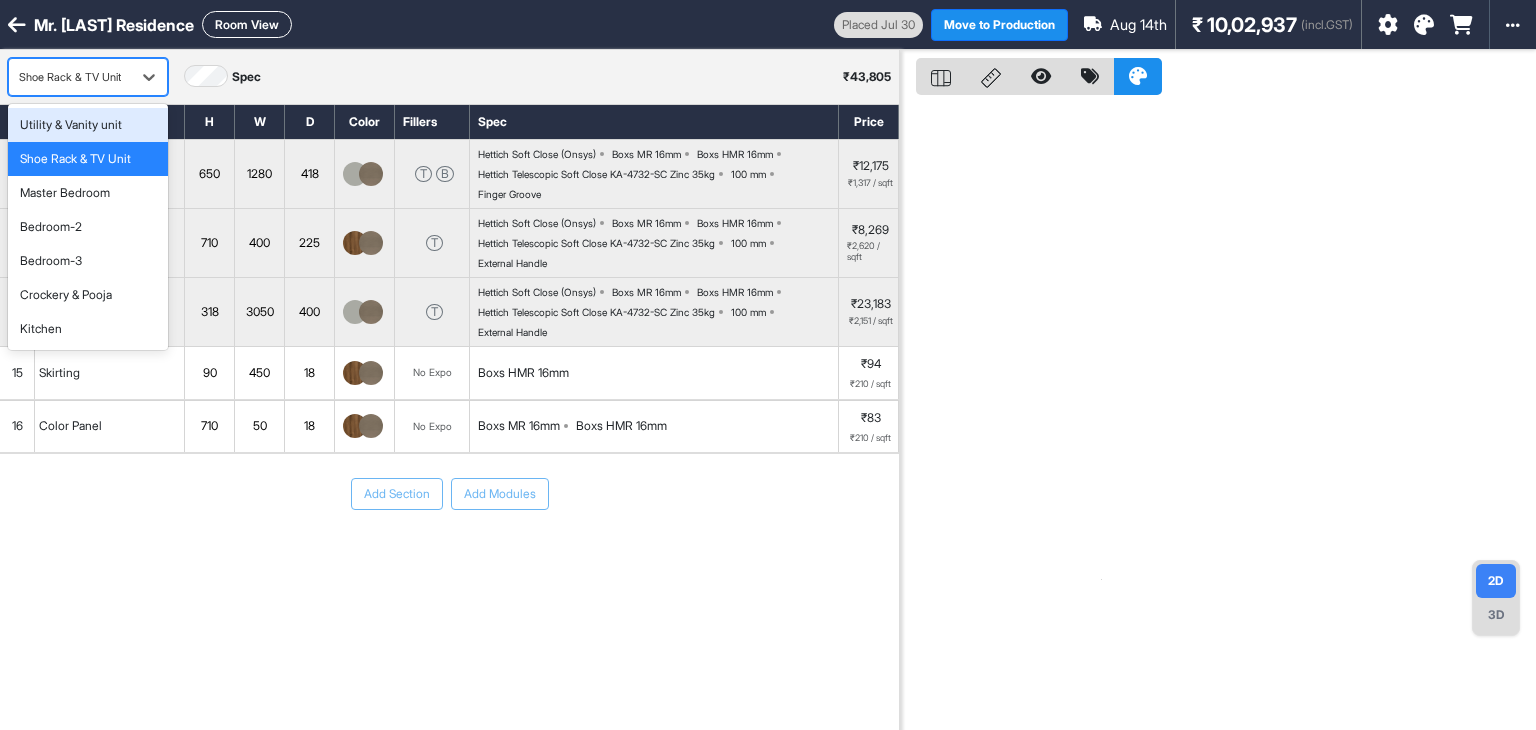 click at bounding box center (70, 77) 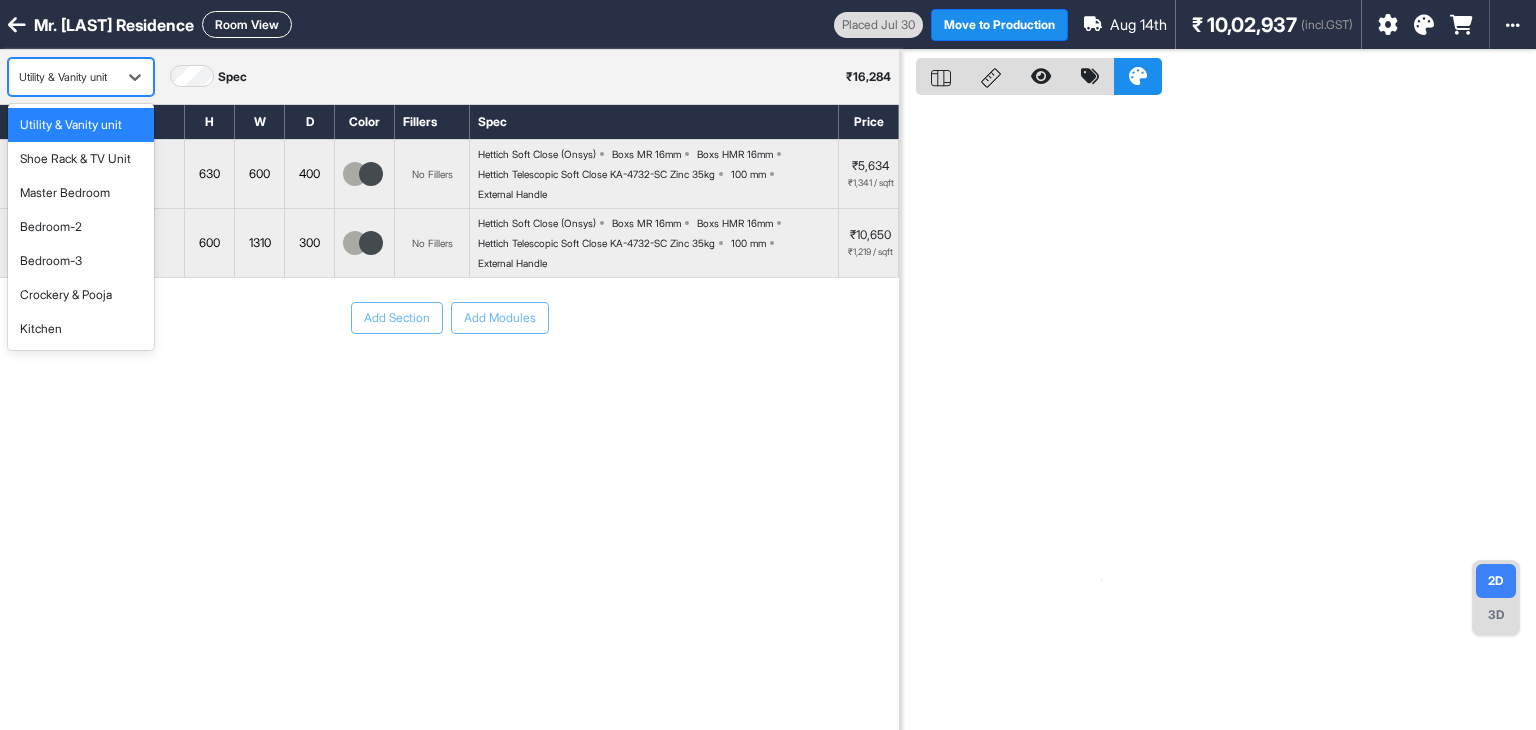click at bounding box center (63, 77) 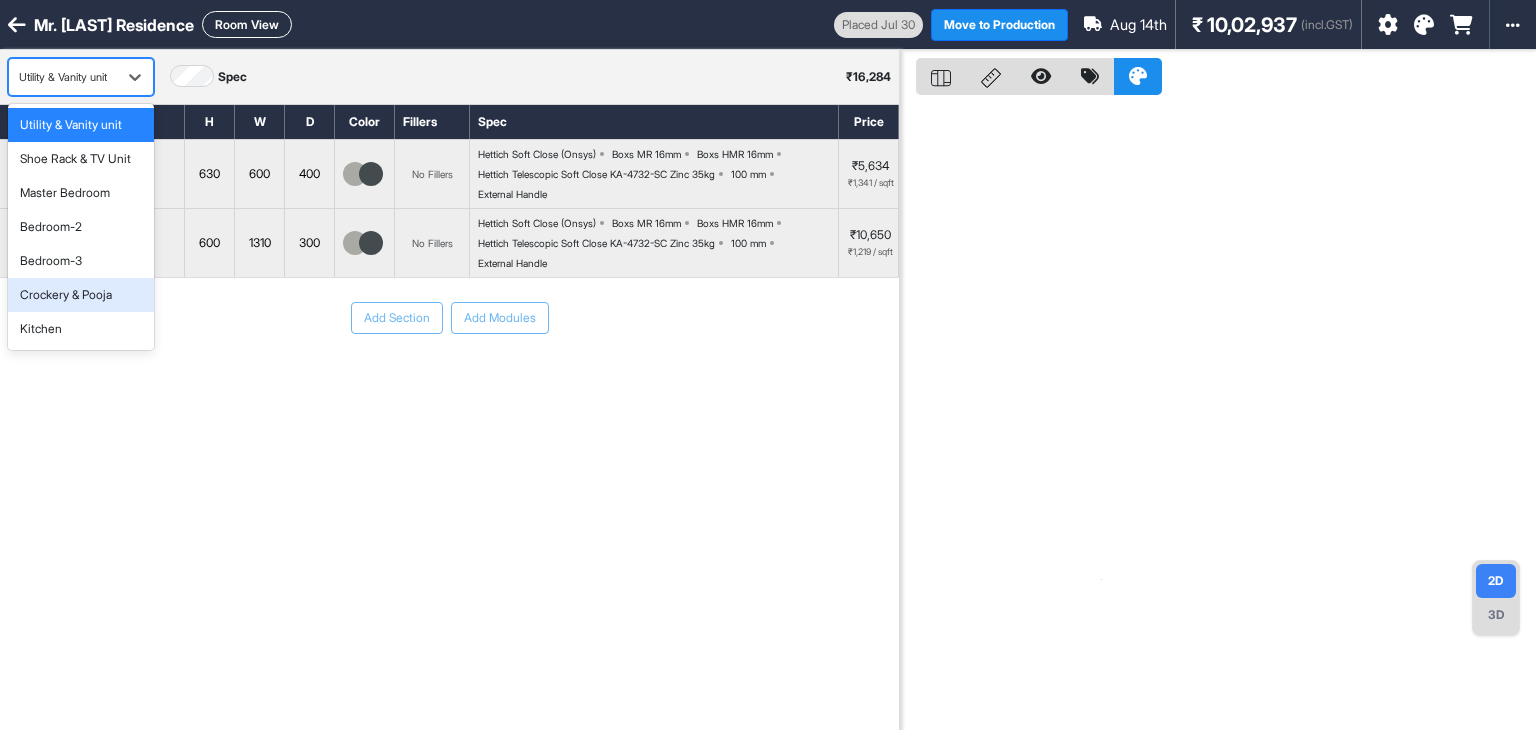 click on "Crockery & Pooja" at bounding box center [81, 295] 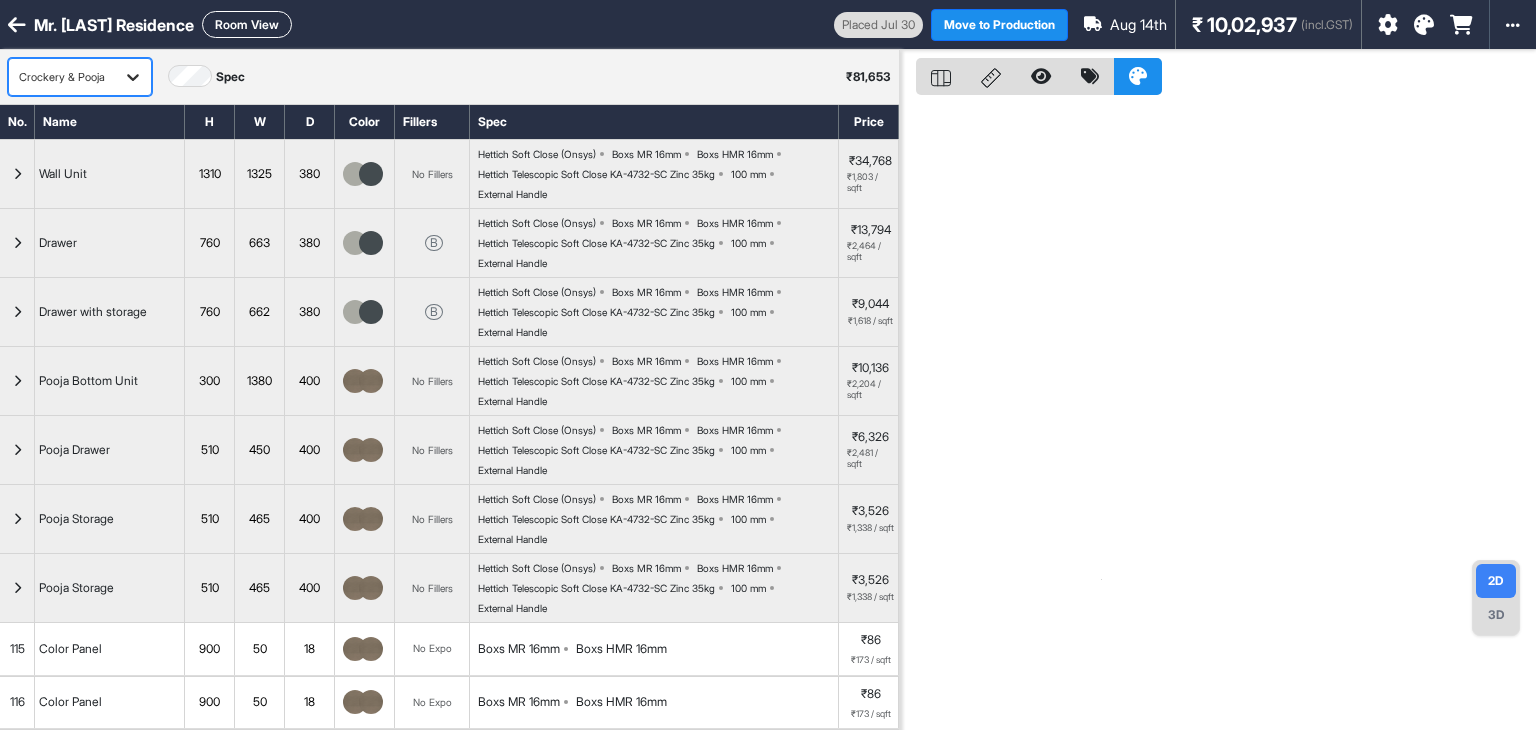click at bounding box center [133, 77] 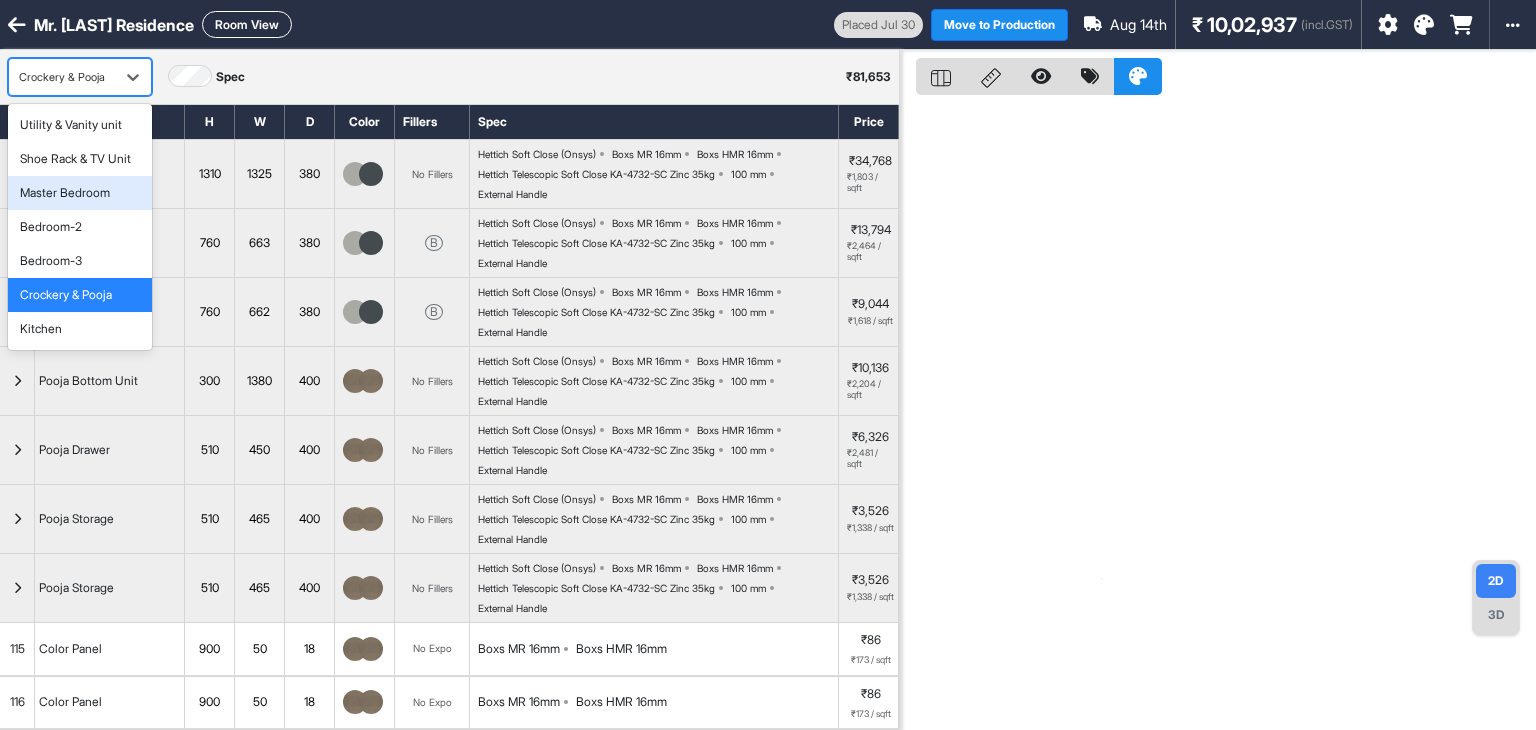 click on "7 results available. Use Up and Down to choose options, press Enter to select the currently focused option, press Escape to exit the menu, press Tab to select the option and exit the menu. Crockery & Pooja Utility & Vanity unit Shoe Rack & TV Unit Master Bedroom Bedroom-2 Bedroom-3 Crockery & Pooja Kitchen Spec ₹ 81,653" at bounding box center [449, 77] 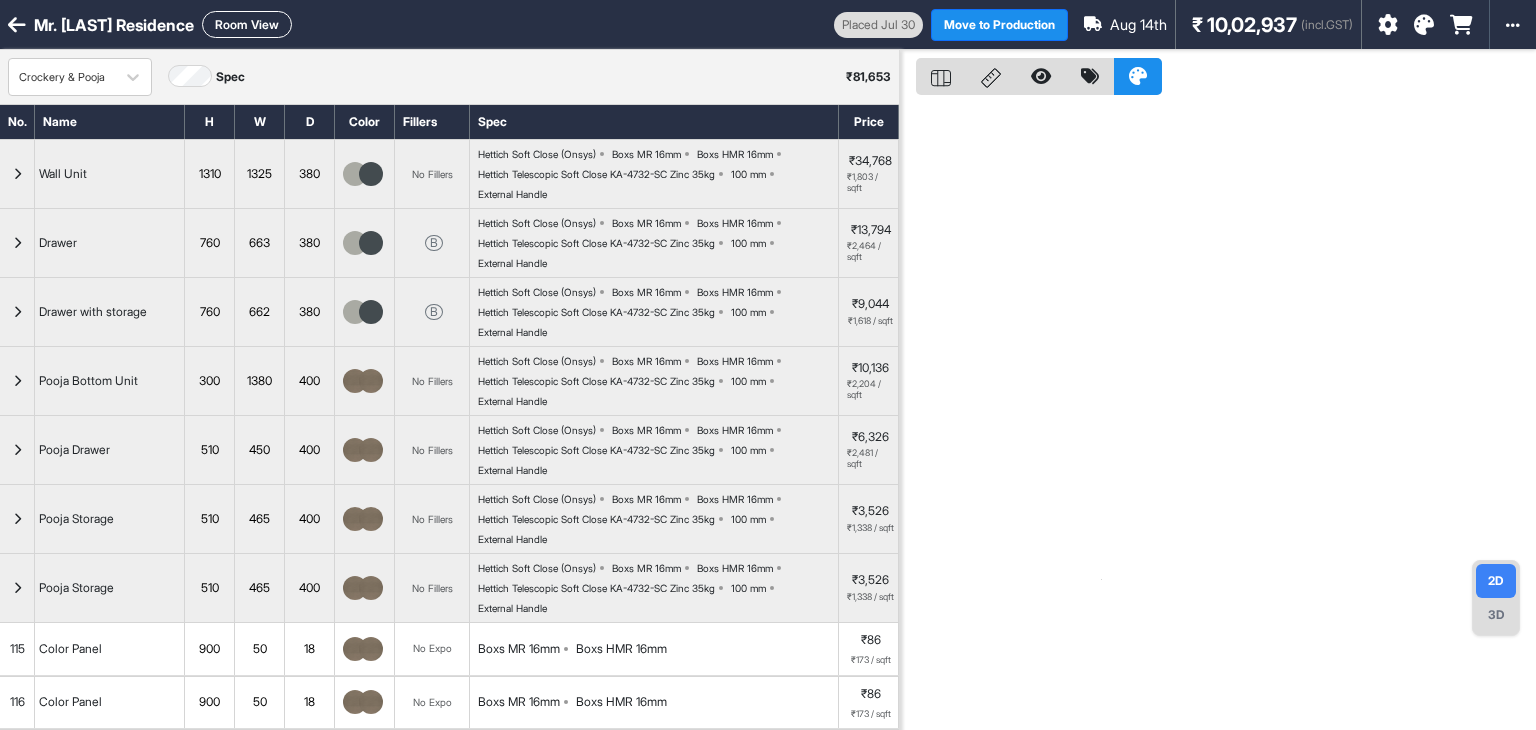click on "Room View" at bounding box center (247, 24) 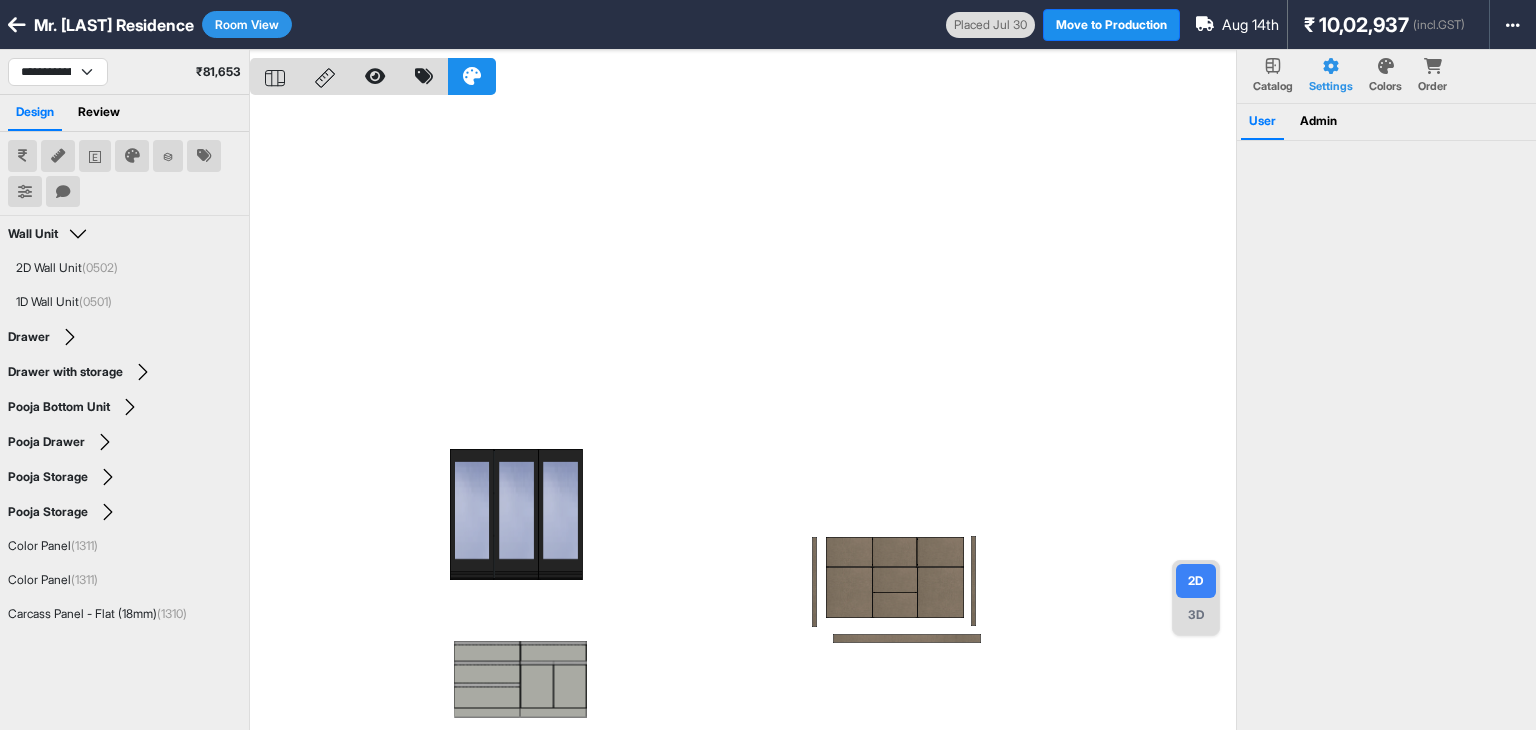 click at bounding box center (743, 415) 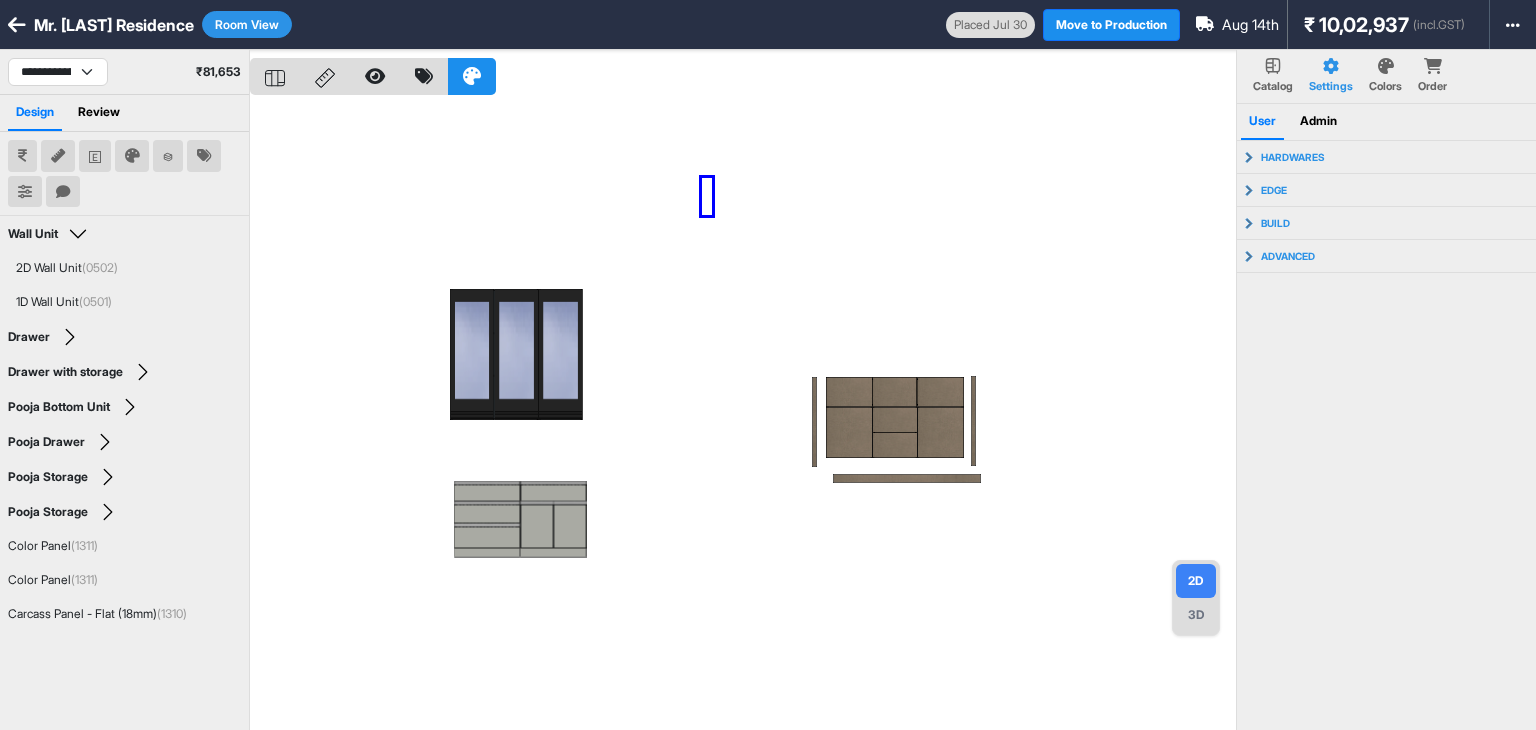click at bounding box center [743, 415] 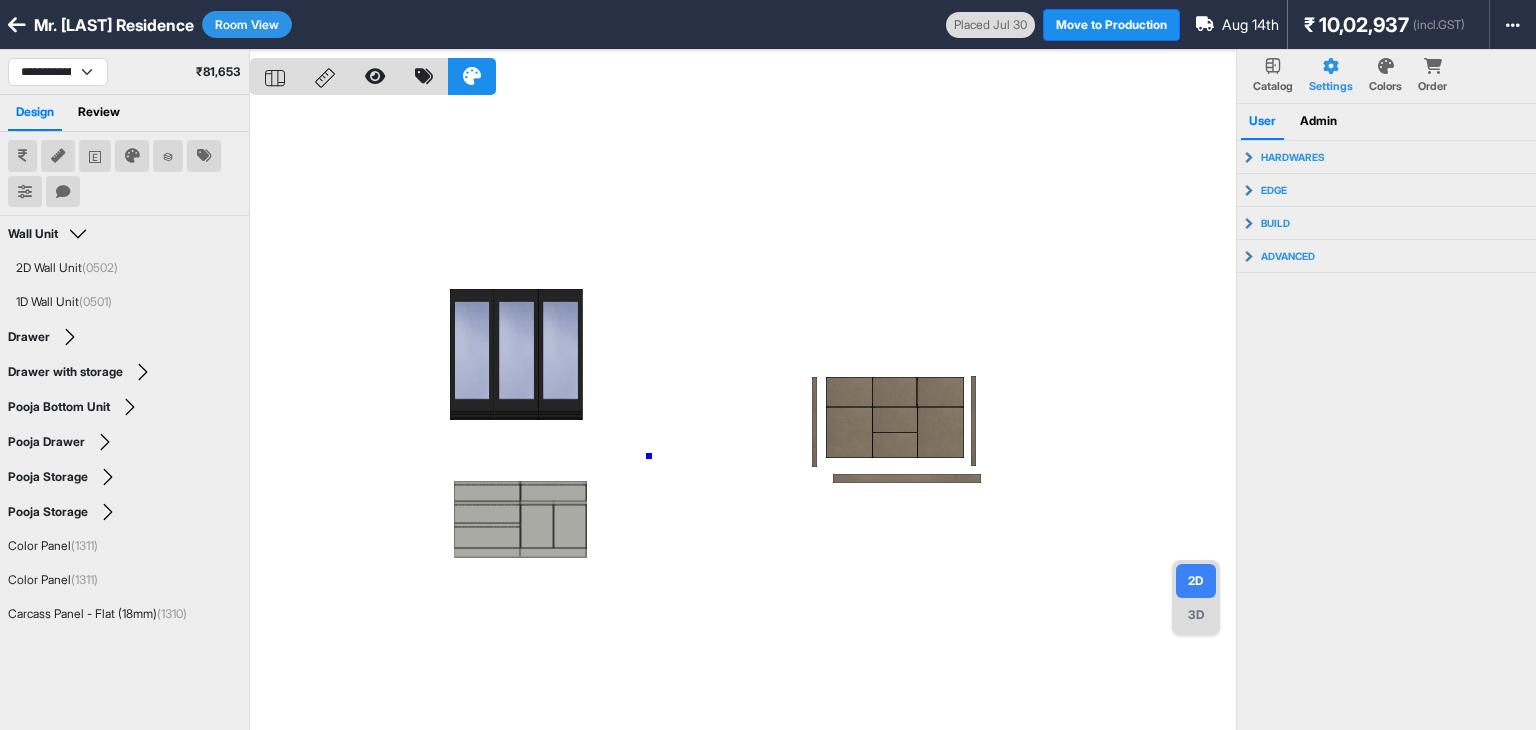 click at bounding box center [743, 415] 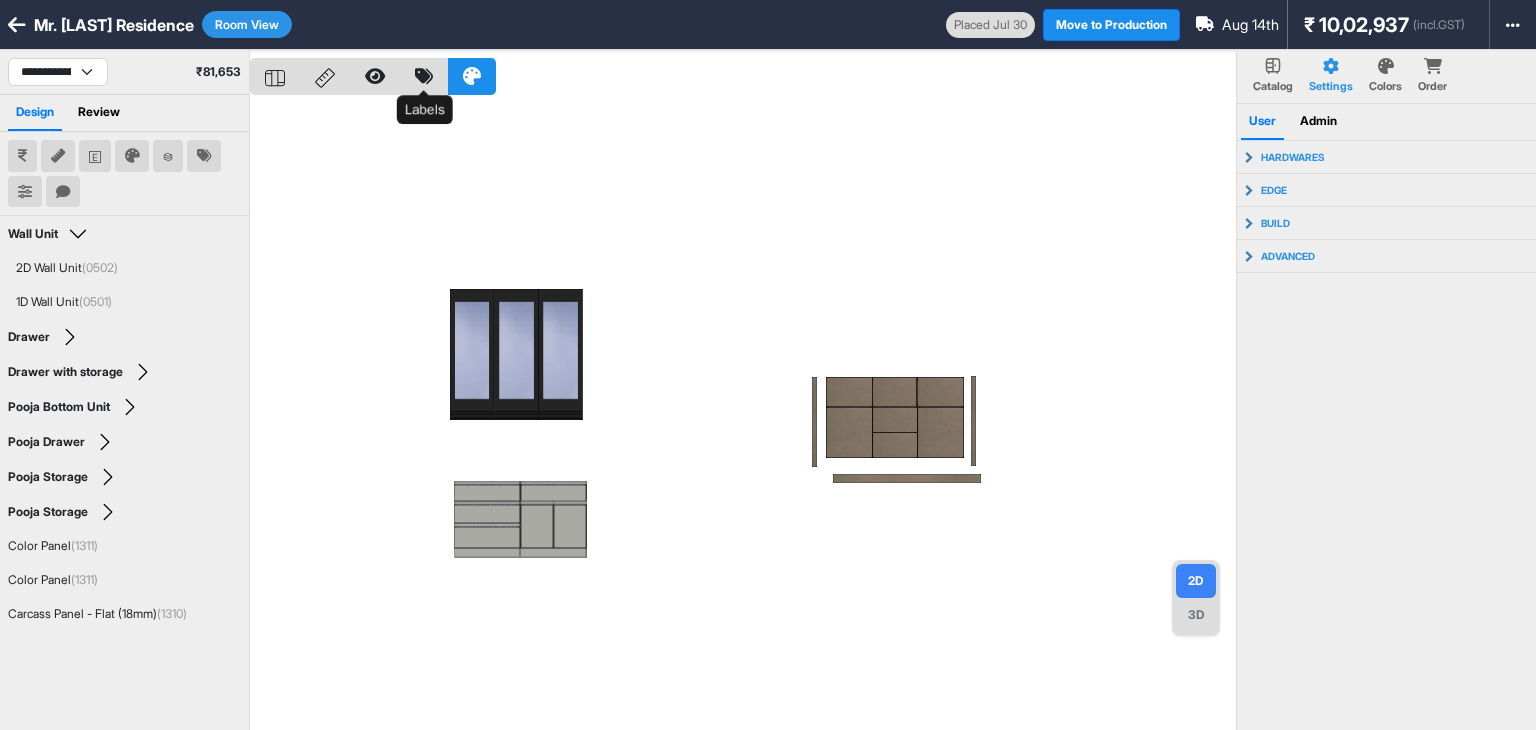 click at bounding box center (424, 76) 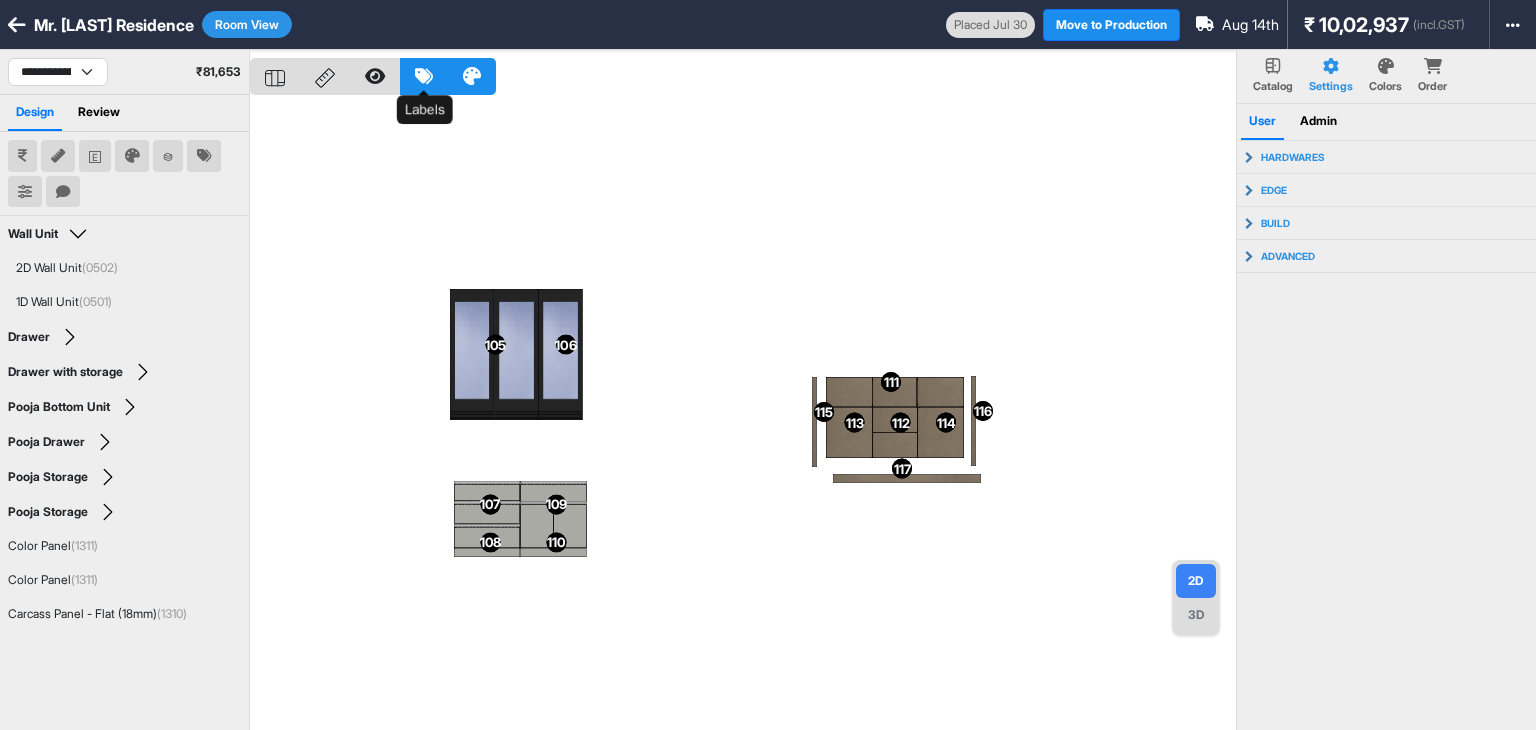 click at bounding box center [424, 76] 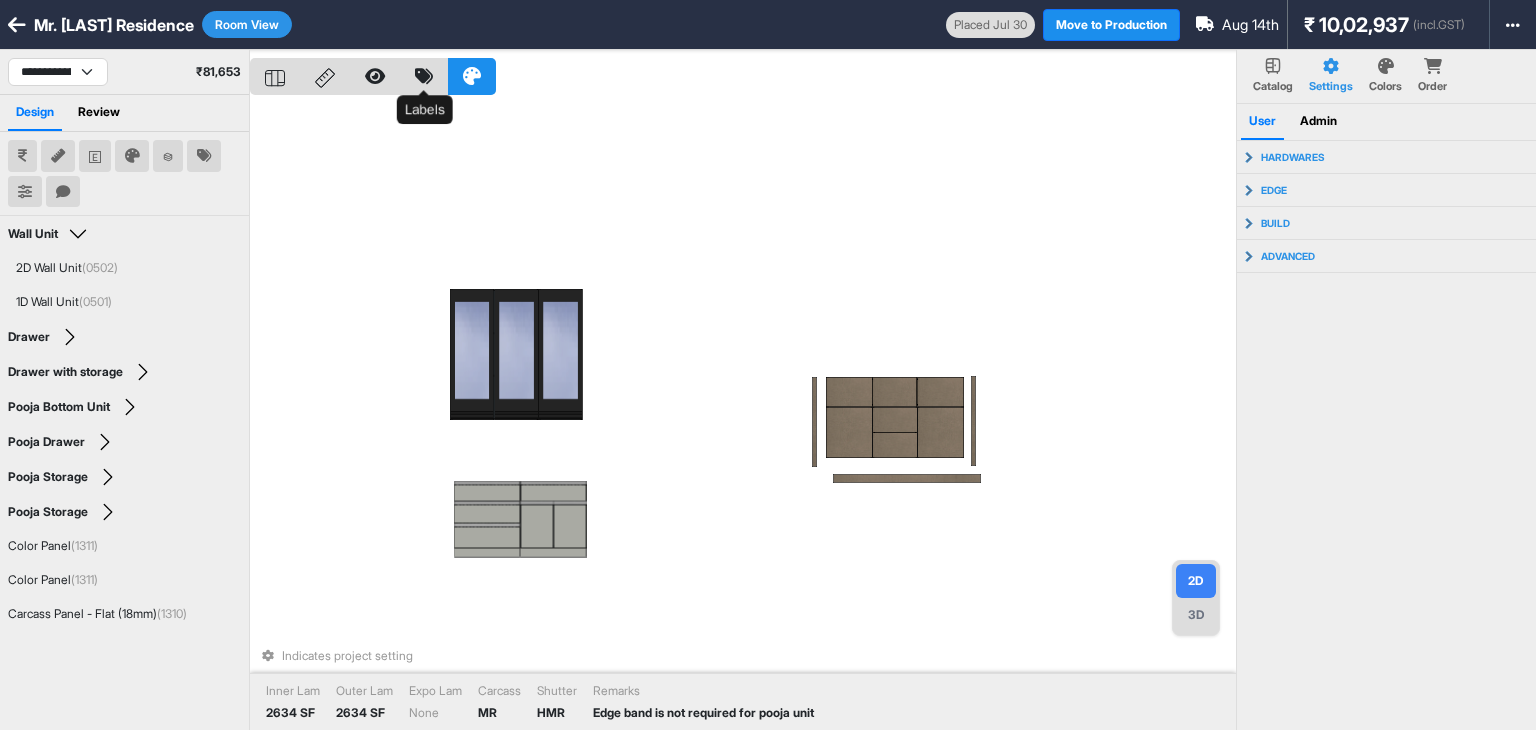 click at bounding box center (424, 76) 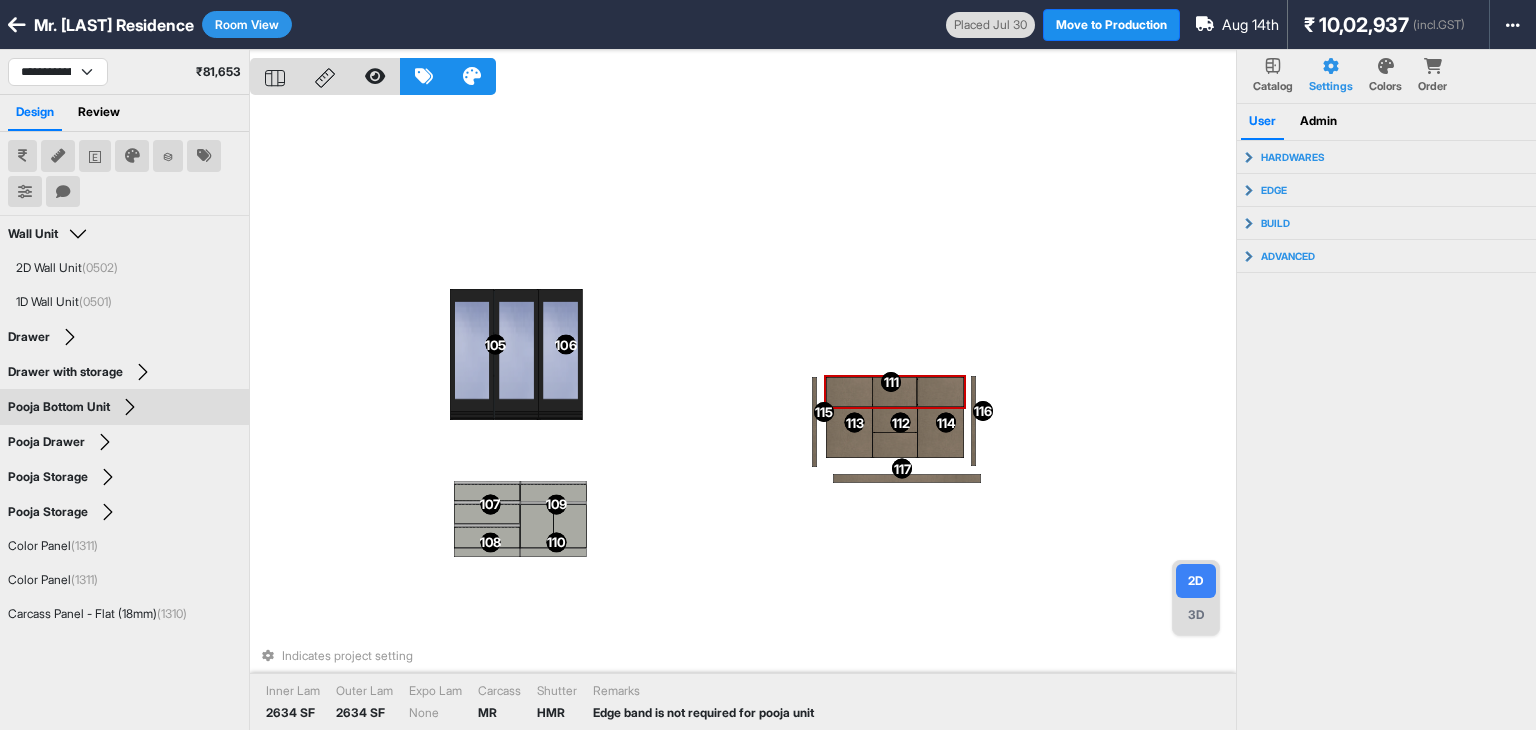 click at bounding box center (849, 392) 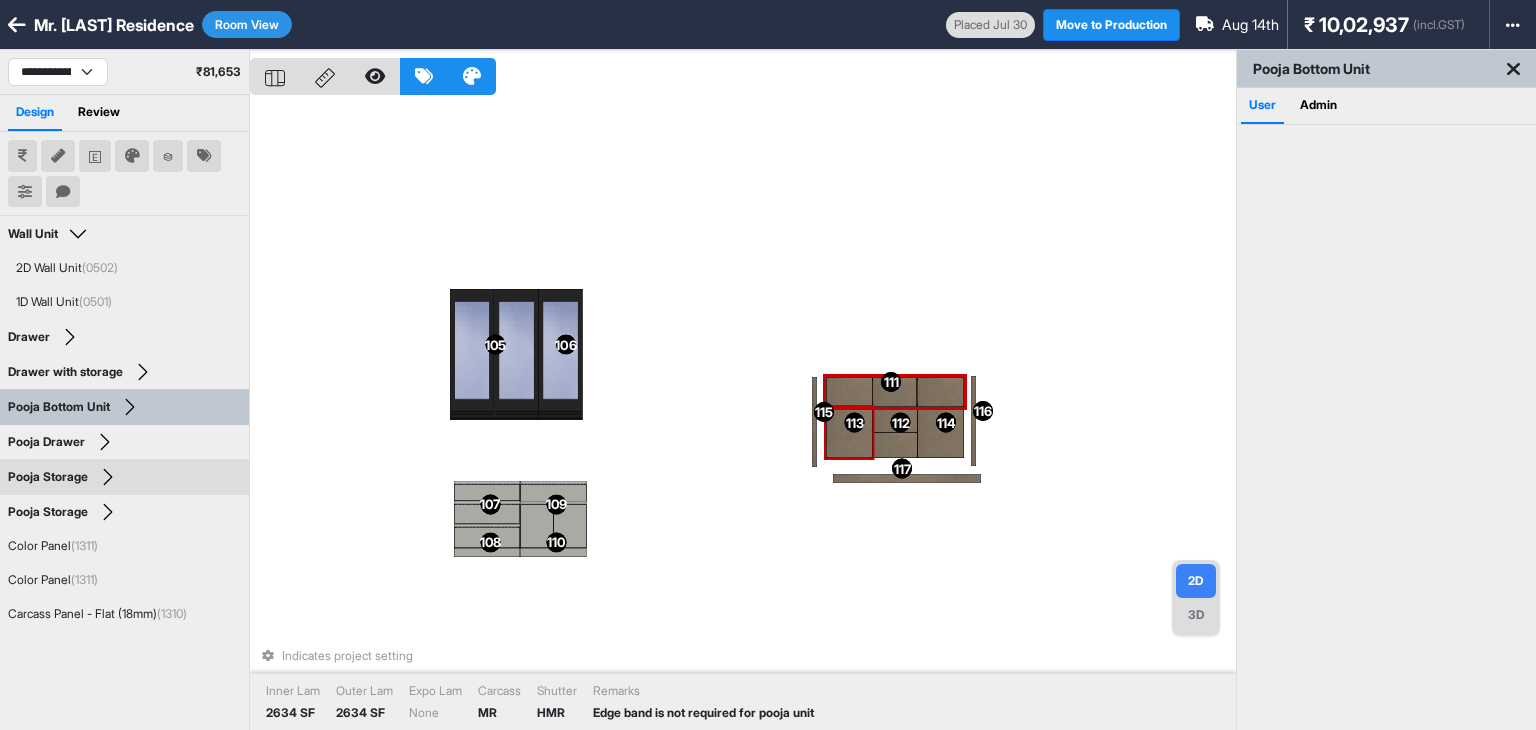 click at bounding box center (849, 432) 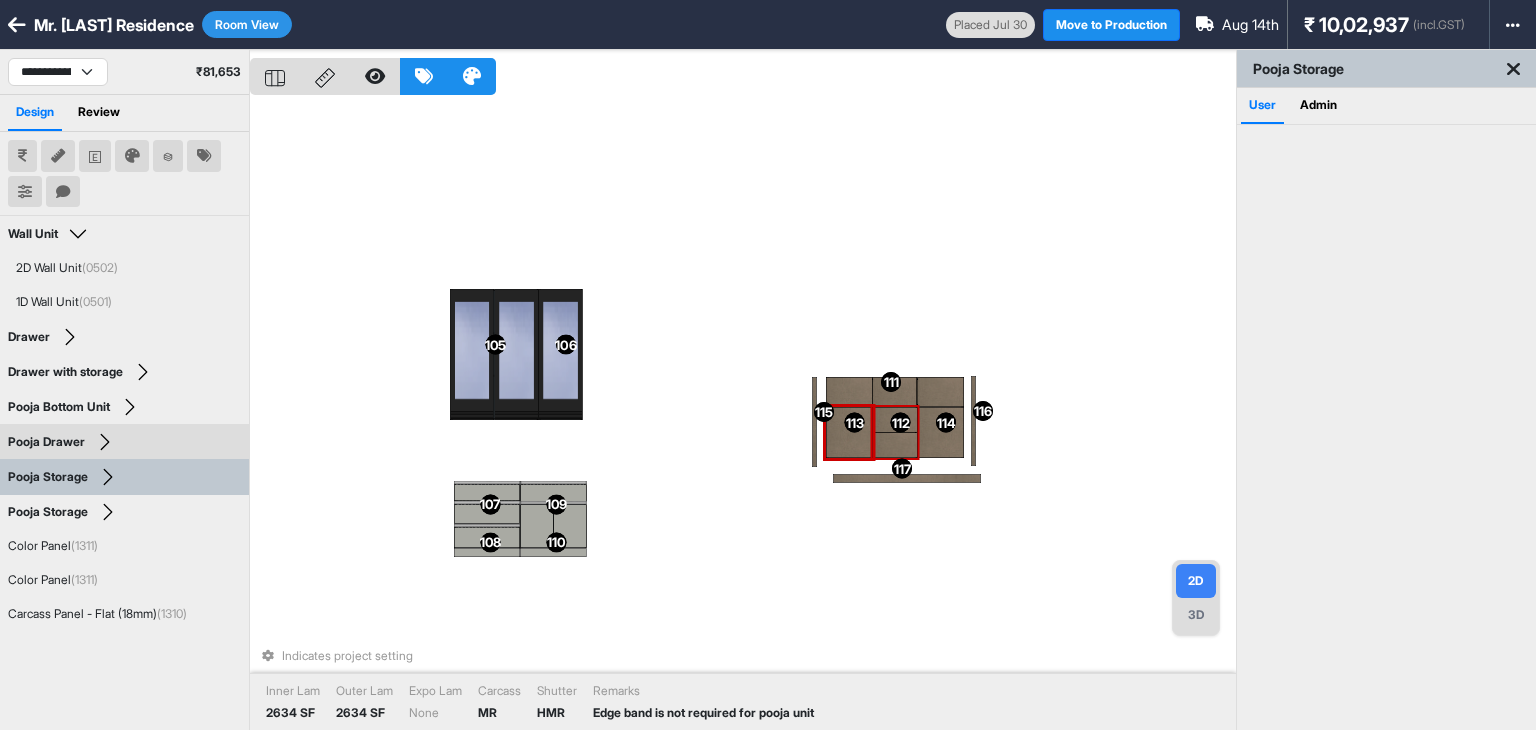 click at bounding box center [895, 445] 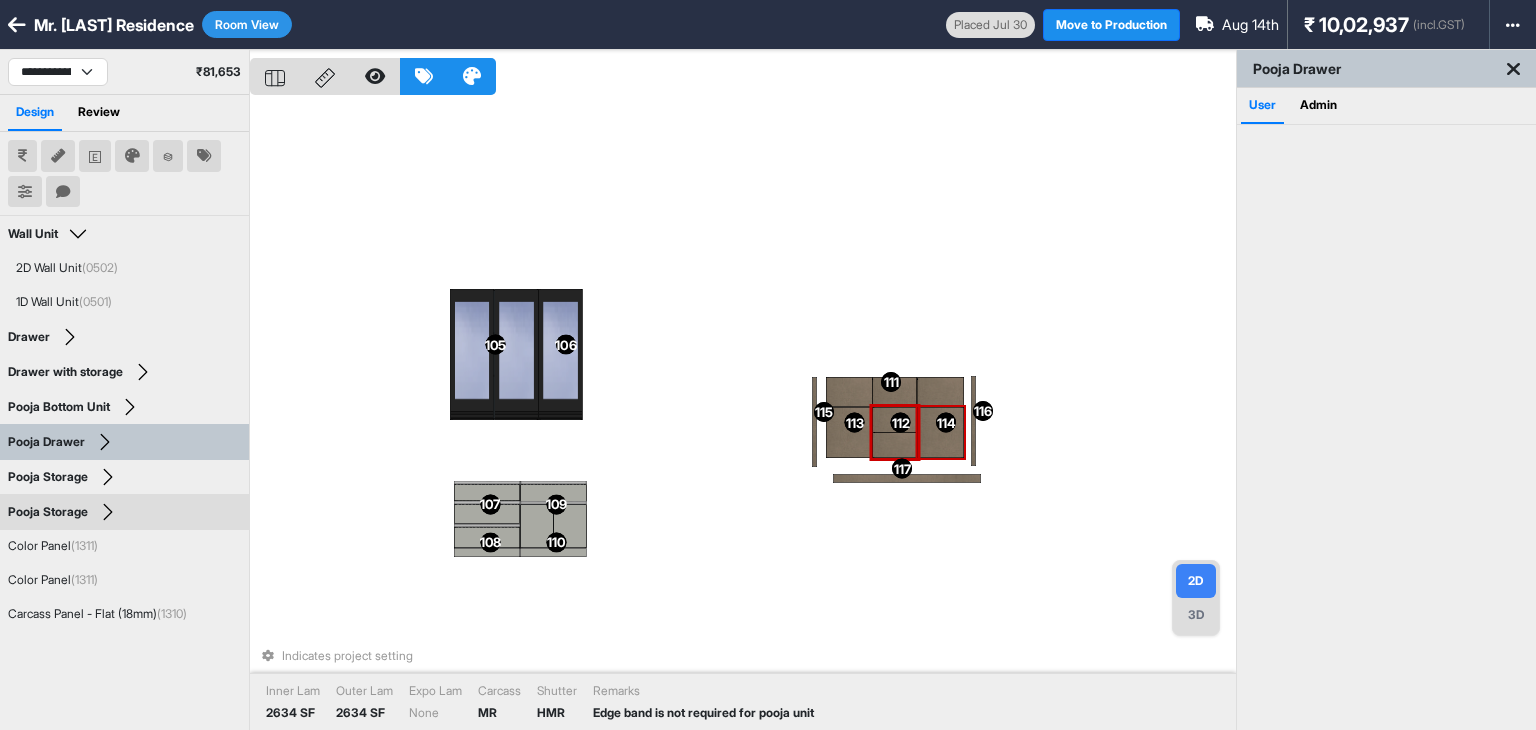 click at bounding box center [941, 432] 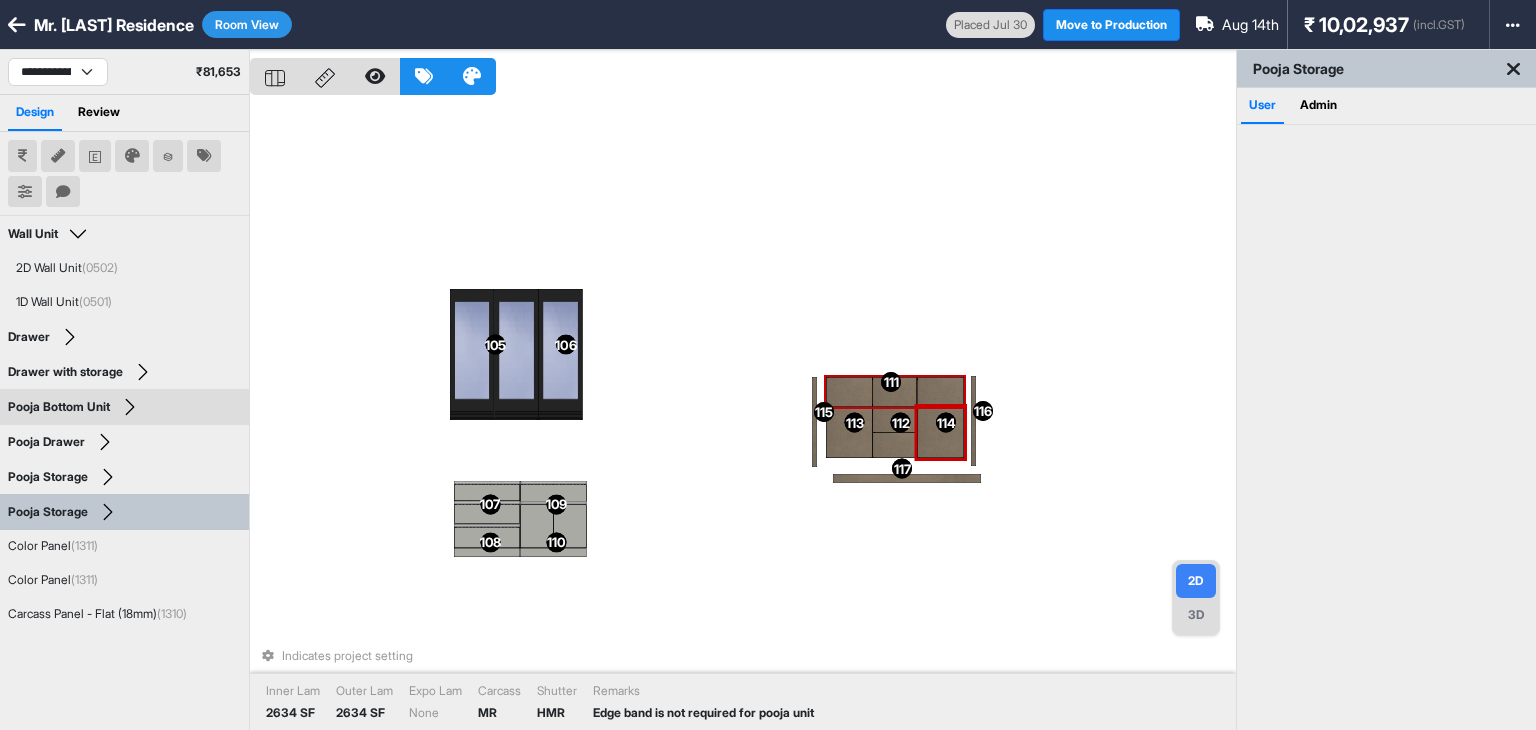 click on "105 105 106 106 107 107 108 108 109 109 110 110 111 111 112 112 113 113 114 114 115 115 116 116 117 117 Indicates project setting Inner Lam 2634 SF Outer Lam 2634 SF Expo Lam None Carcass MR Shutter HMR Remarks Edge band is not required for pooja unit" at bounding box center (743, 415) 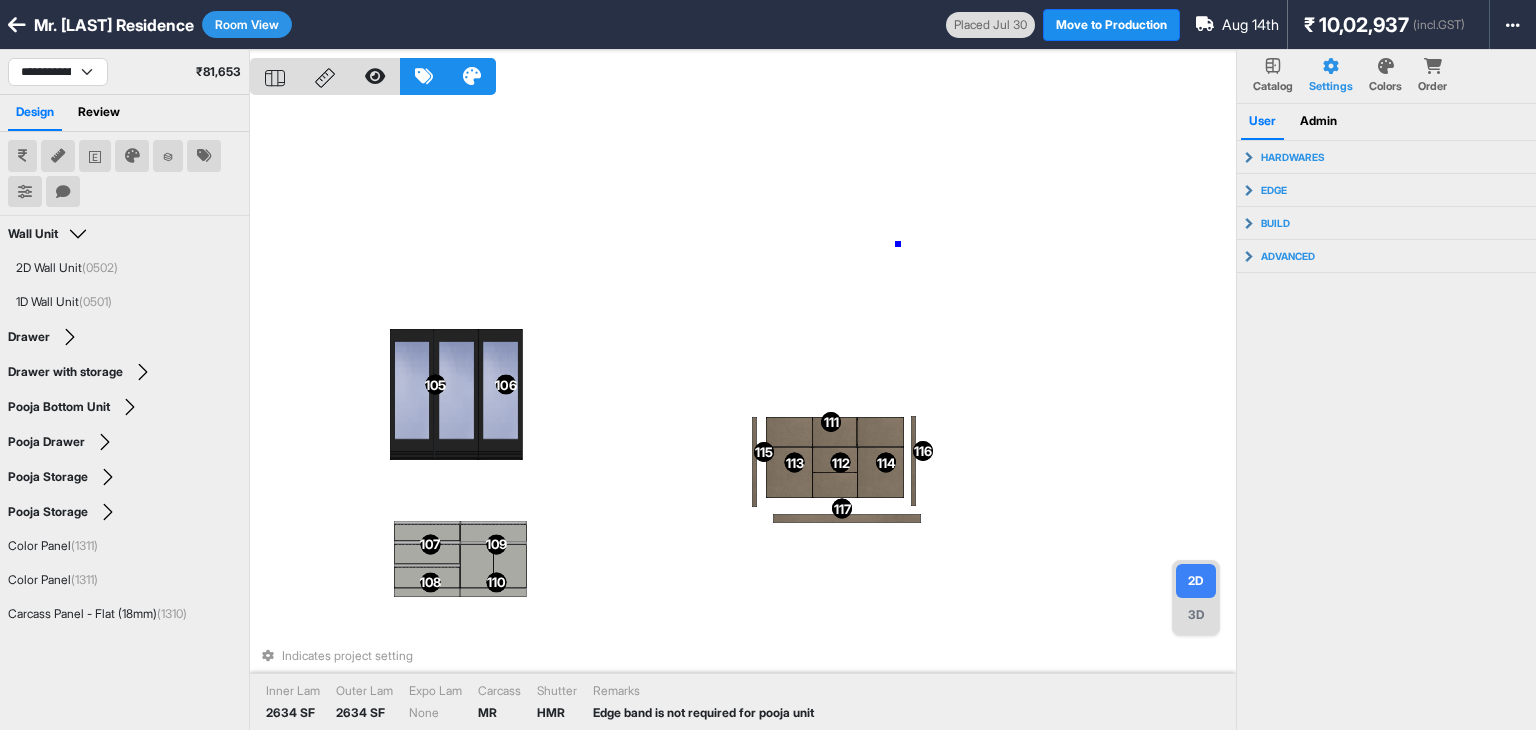 click on "105 105 106 106 107 107 108 108 109 109 110 110 111 111 112 112 113 113 114 114 115 115 116 116 117 117 Indicates project setting Inner Lam 2634 SF Outer Lam 2634 SF Expo Lam None Carcass MR Shutter HMR Remarks Edge band is not required for pooja unit" at bounding box center (743, 415) 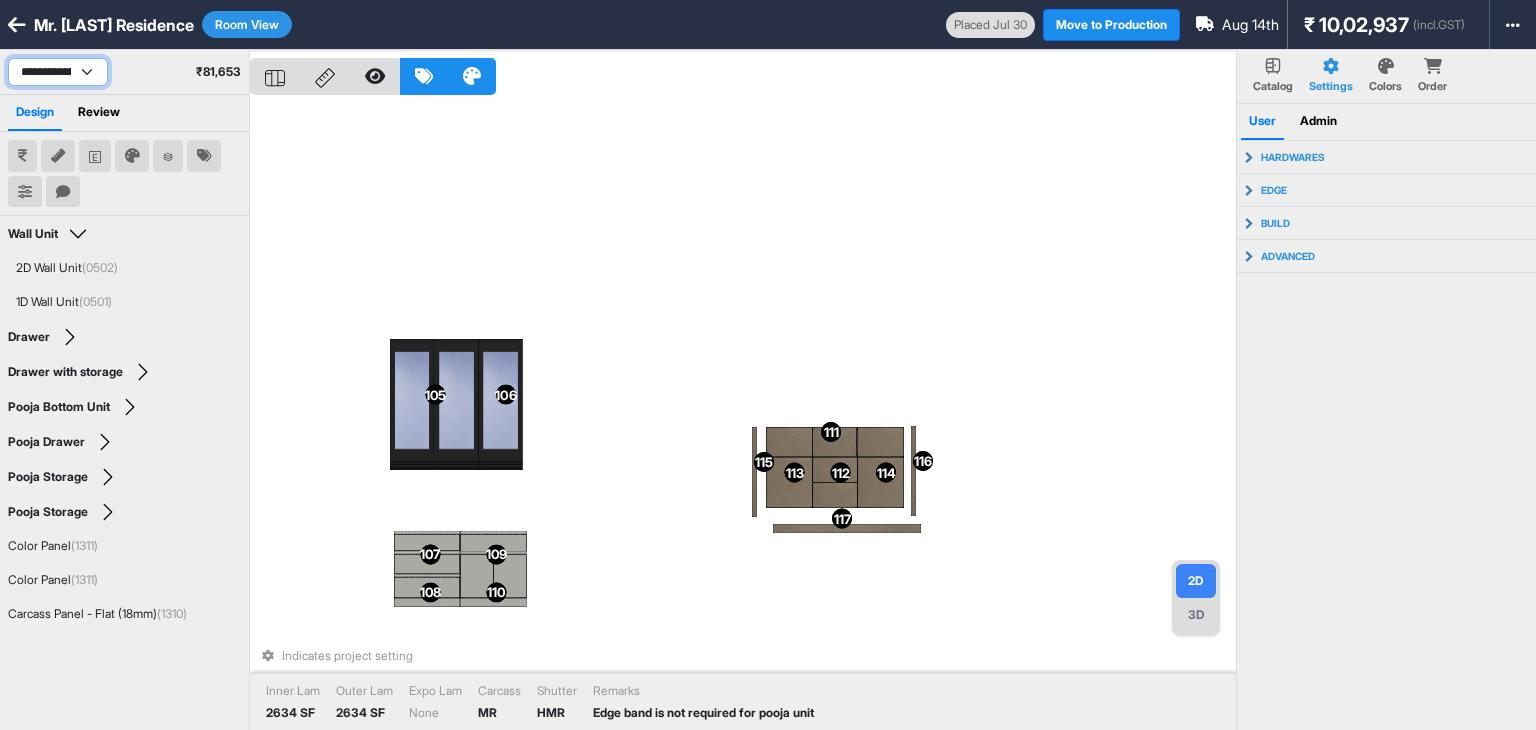 click on "**********" at bounding box center (58, 72) 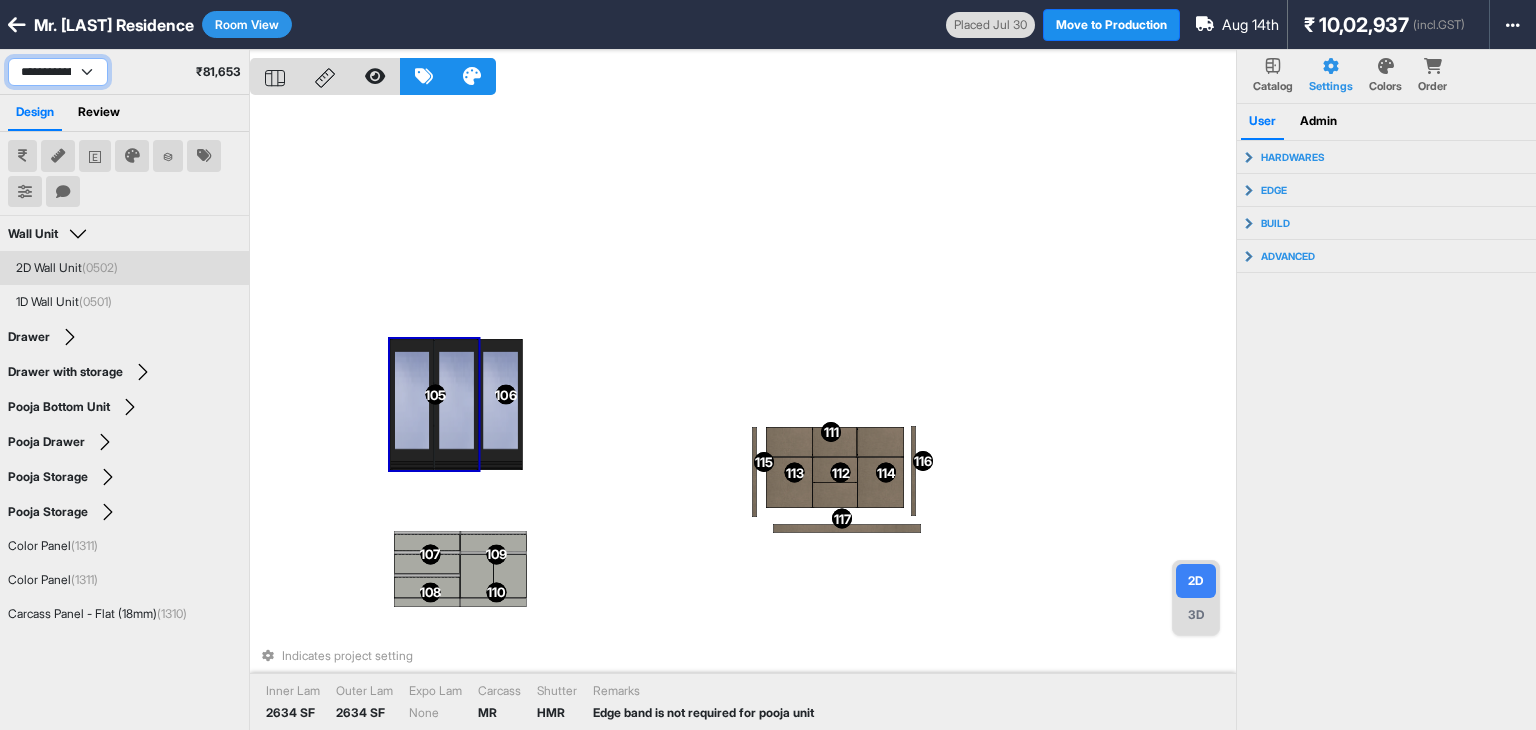 click on "**********" at bounding box center (58, 72) 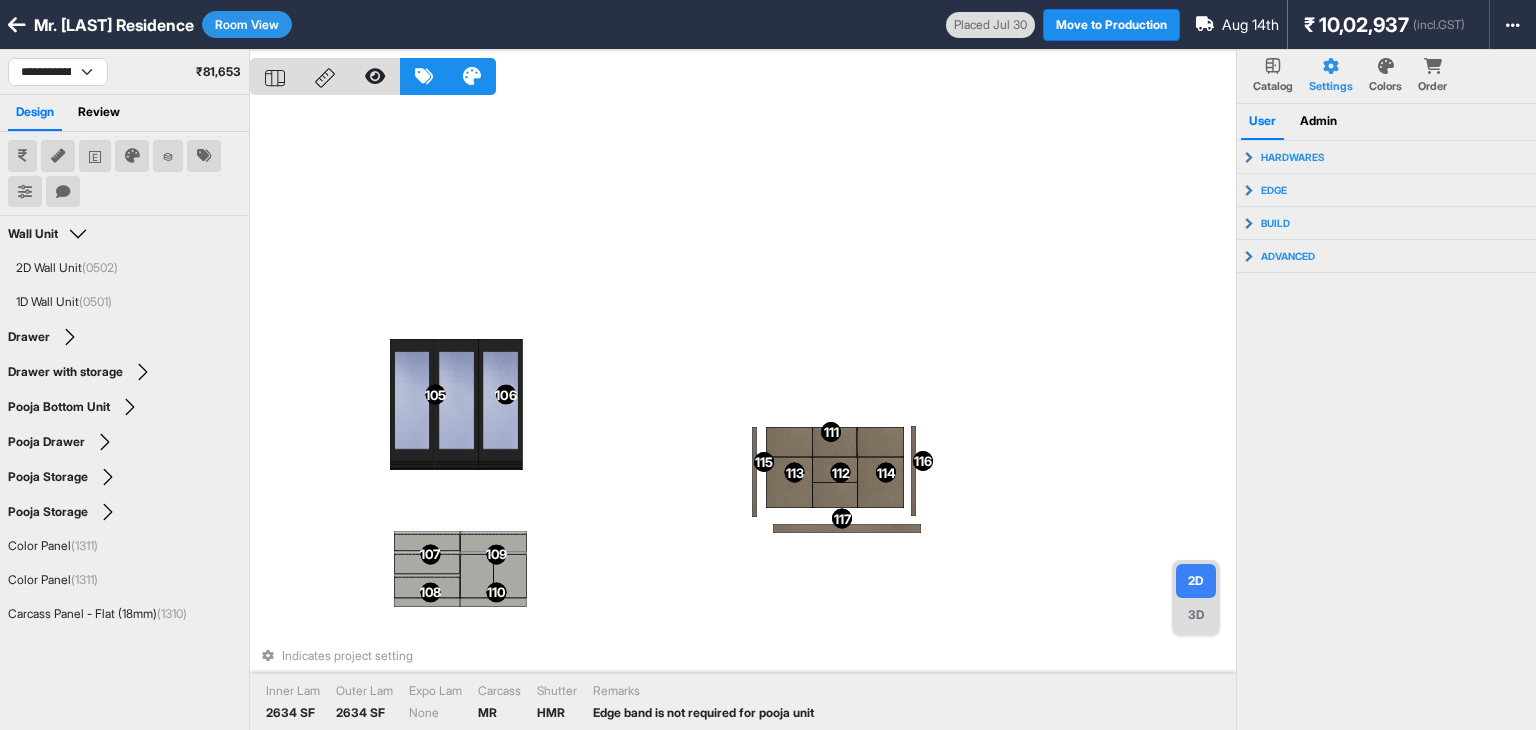 select on "****" 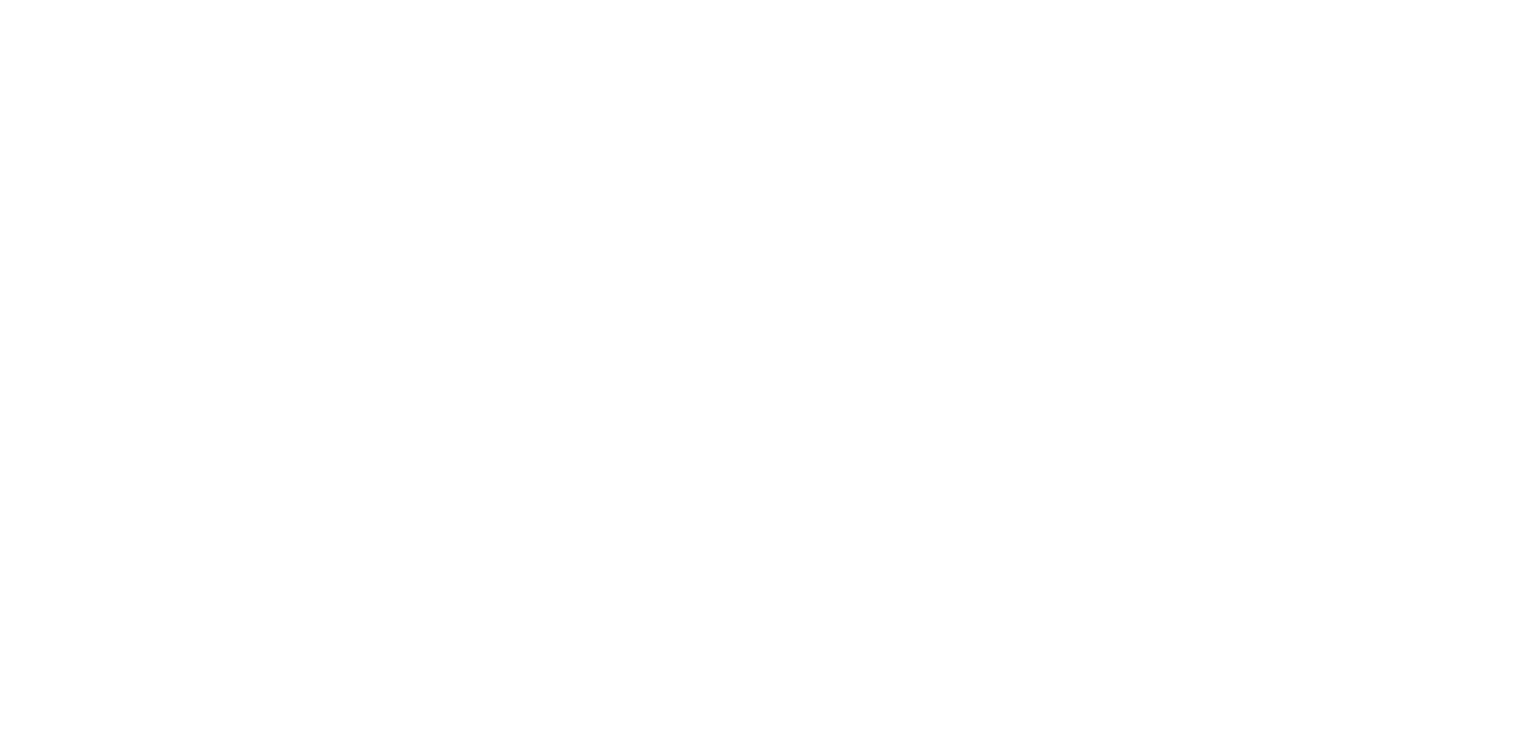 scroll, scrollTop: 0, scrollLeft: 0, axis: both 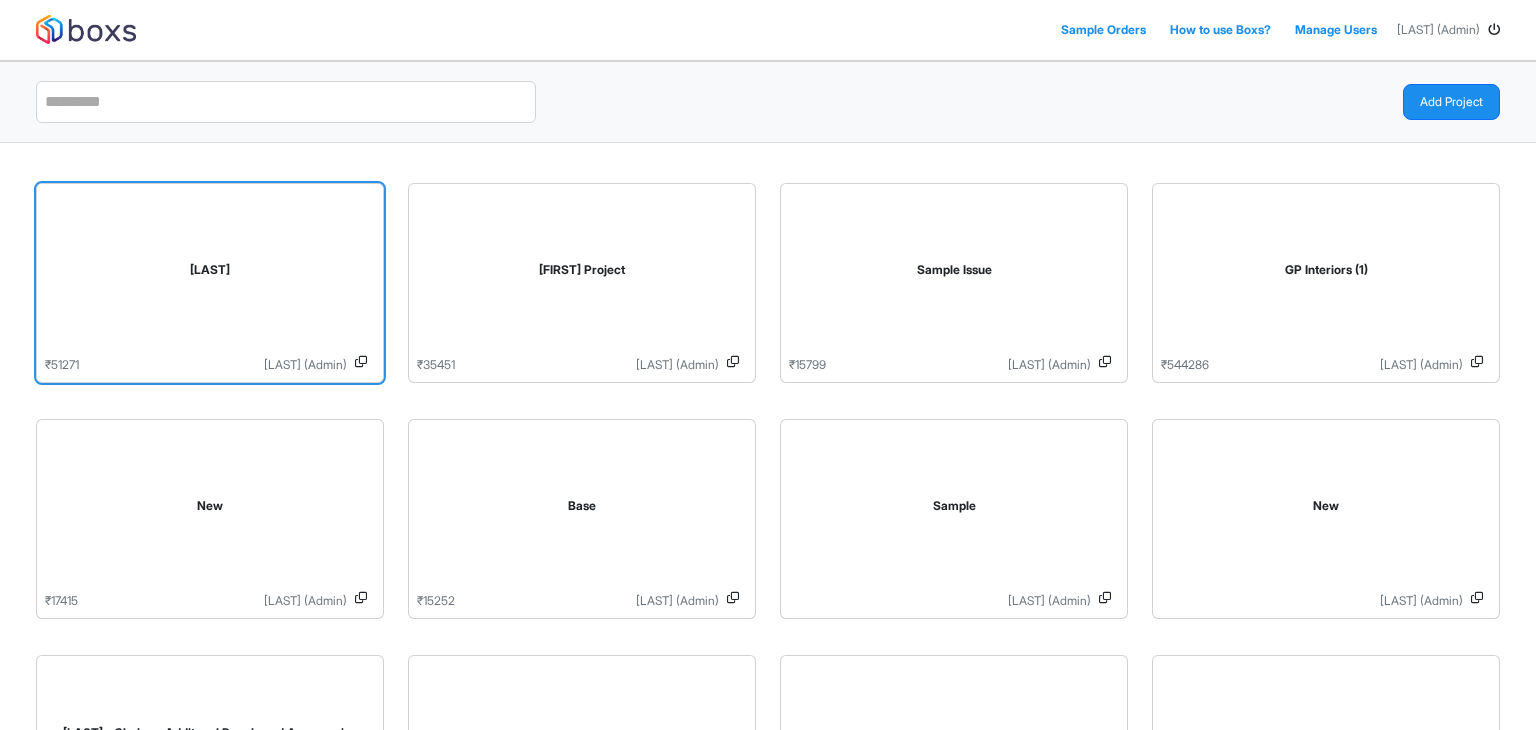 click on "Jaleela" at bounding box center [210, 274] 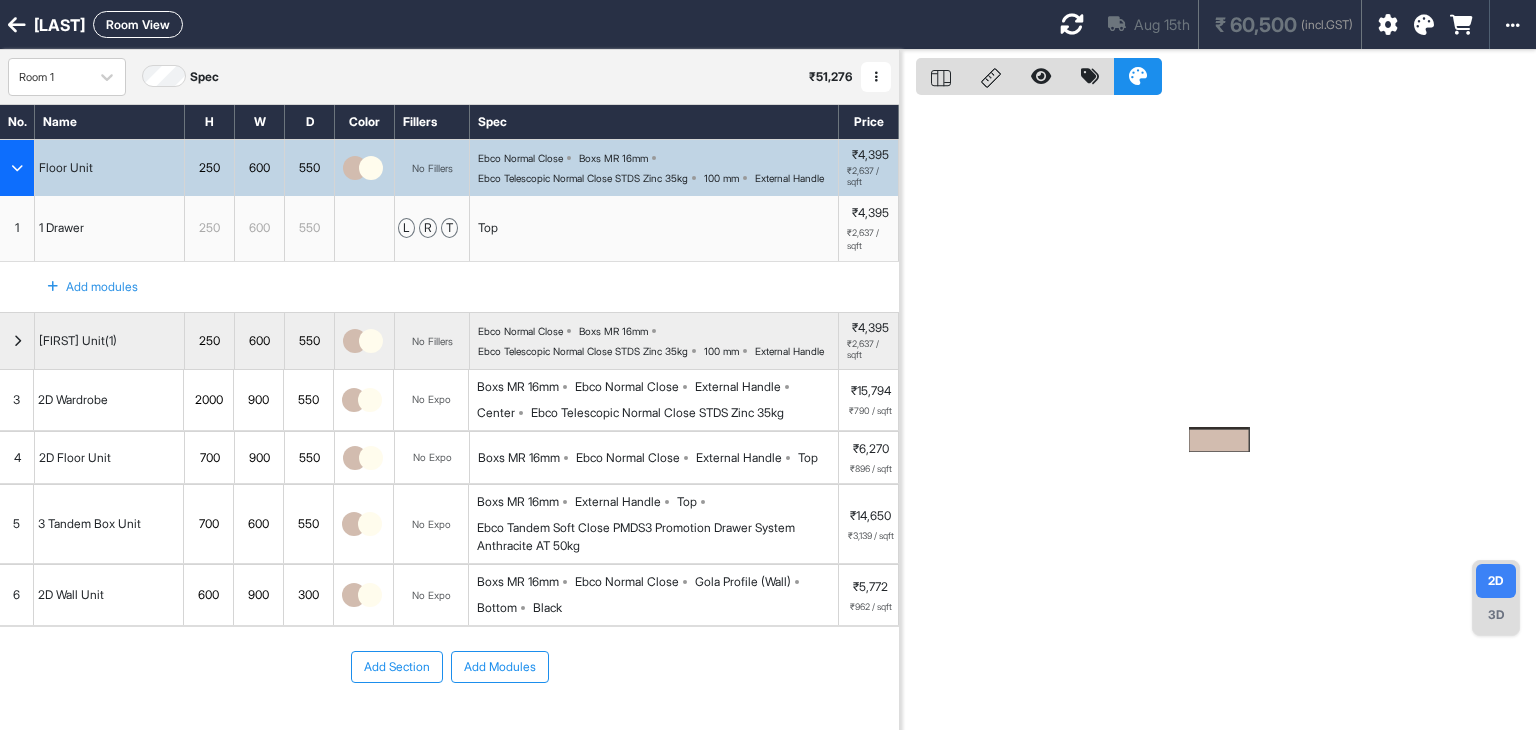 click at bounding box center (17, 168) 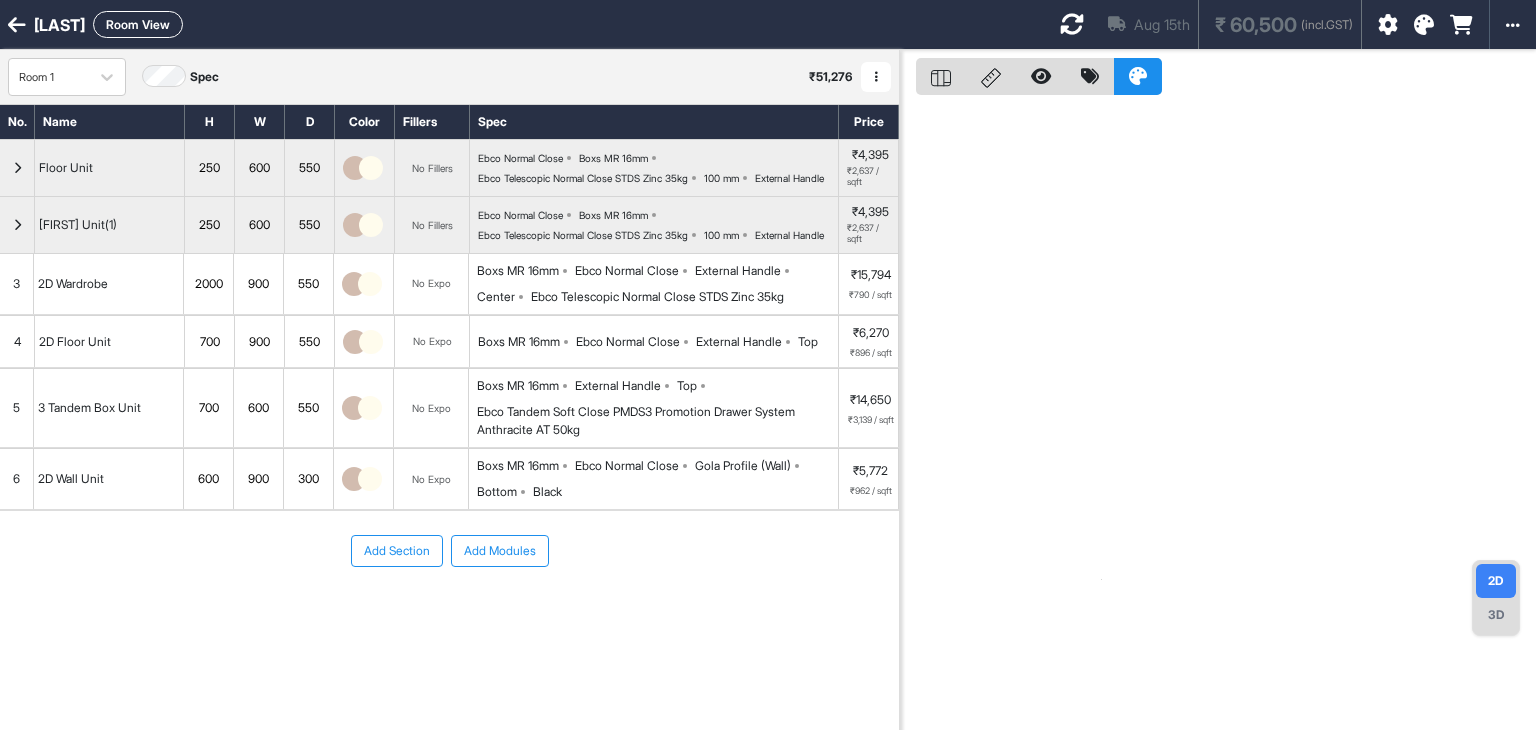 drag, startPoint x: 487, startPoint y: 566, endPoint x: 453, endPoint y: 537, distance: 44.687805 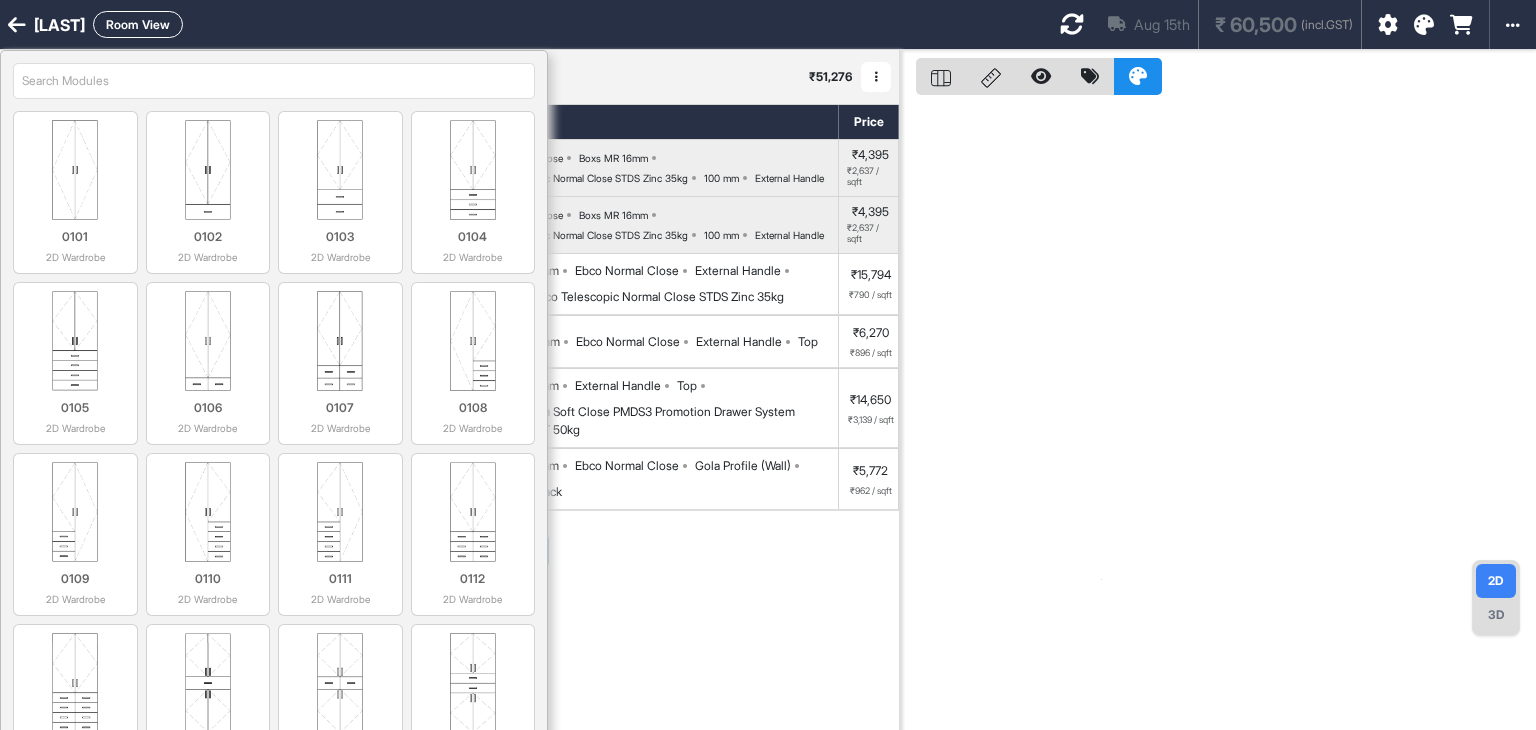 click at bounding box center [274, 81] 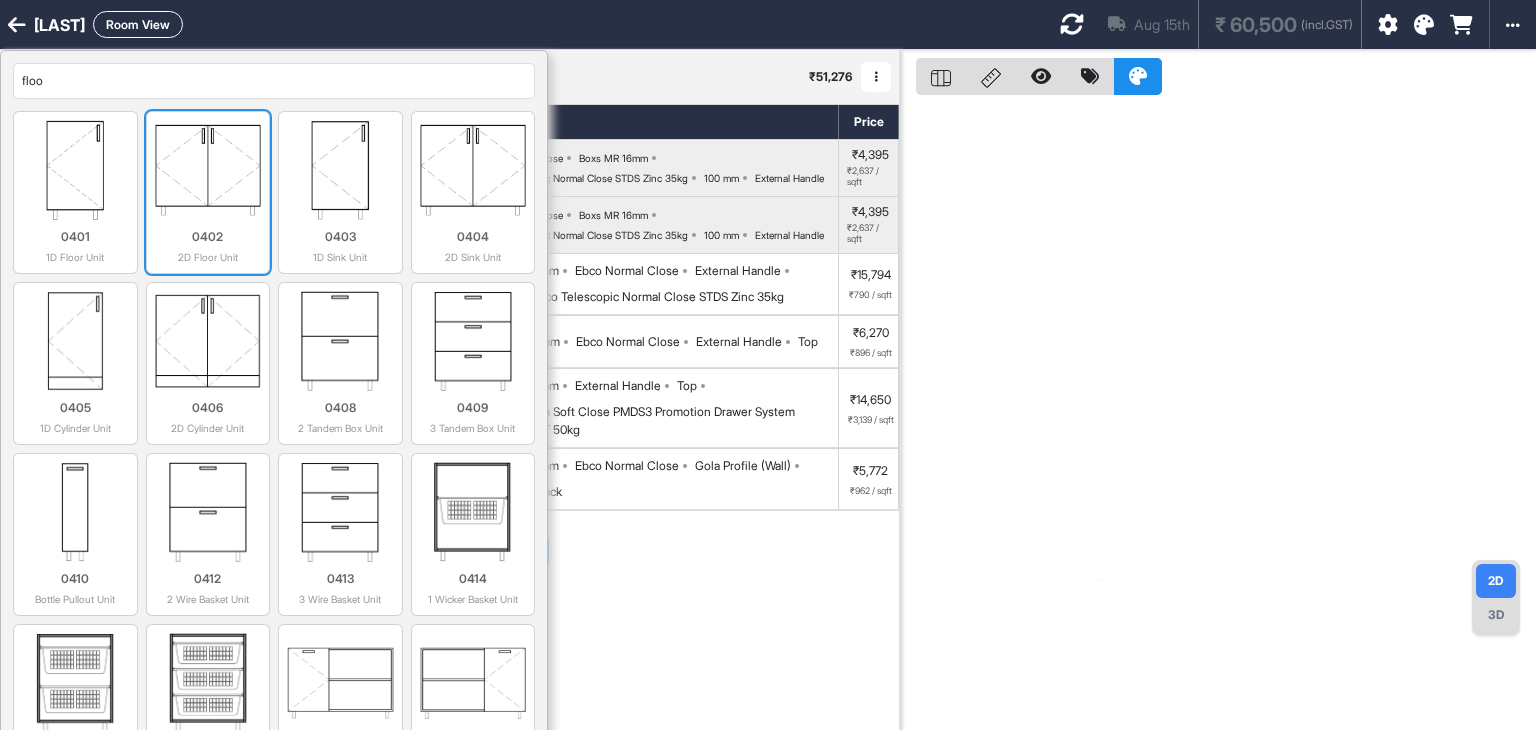 type on "floo" 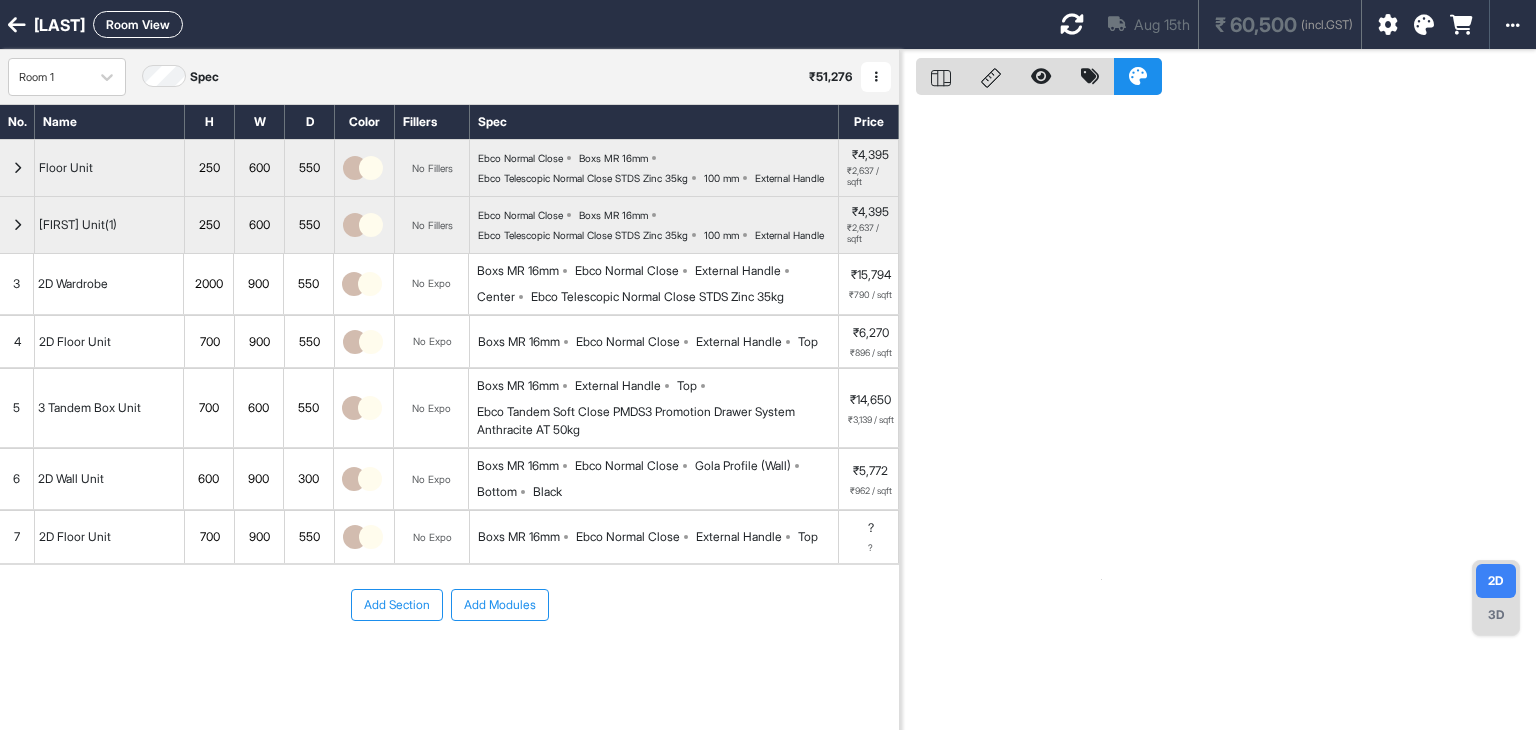 click on "Add Section" at bounding box center (397, 605) 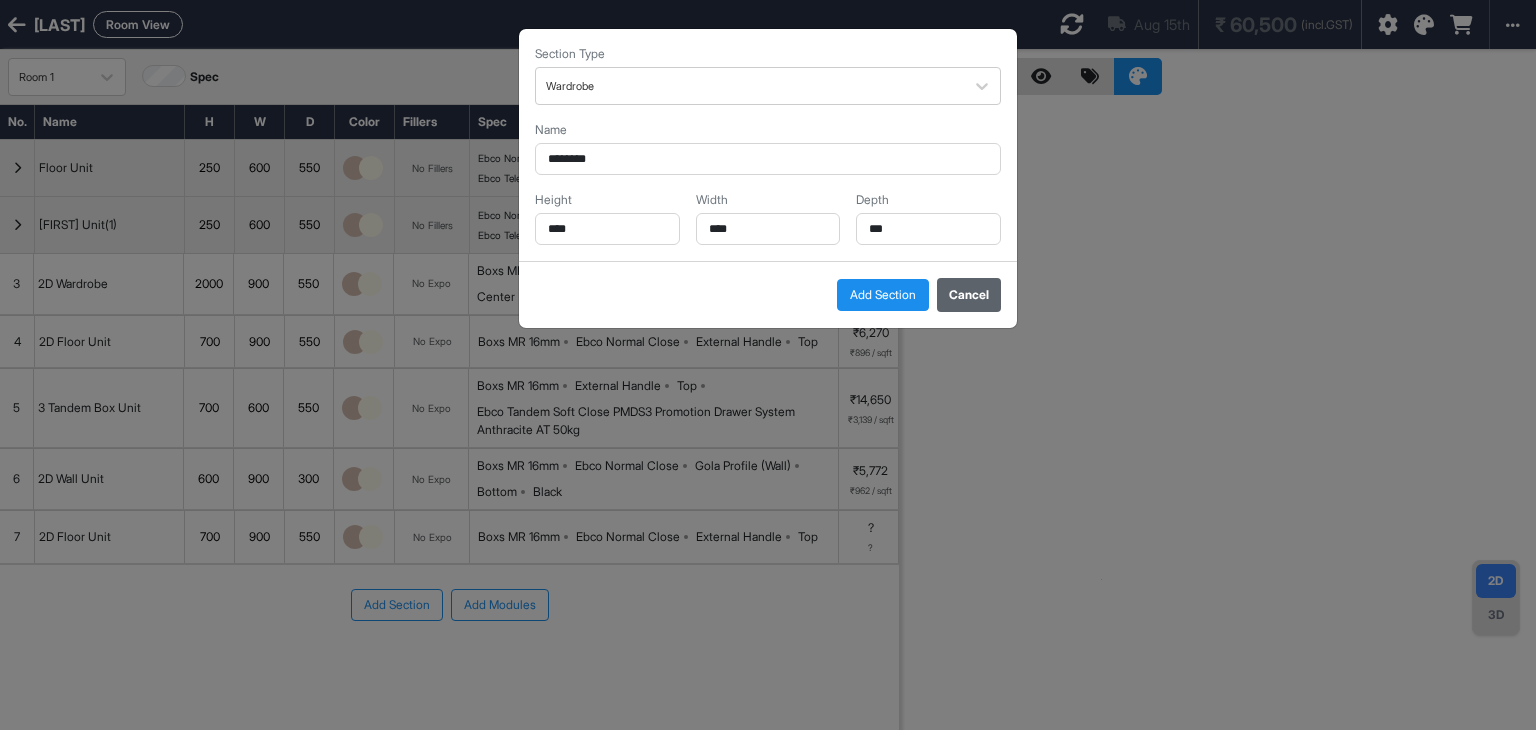 click on "Cancel" at bounding box center [969, 295] 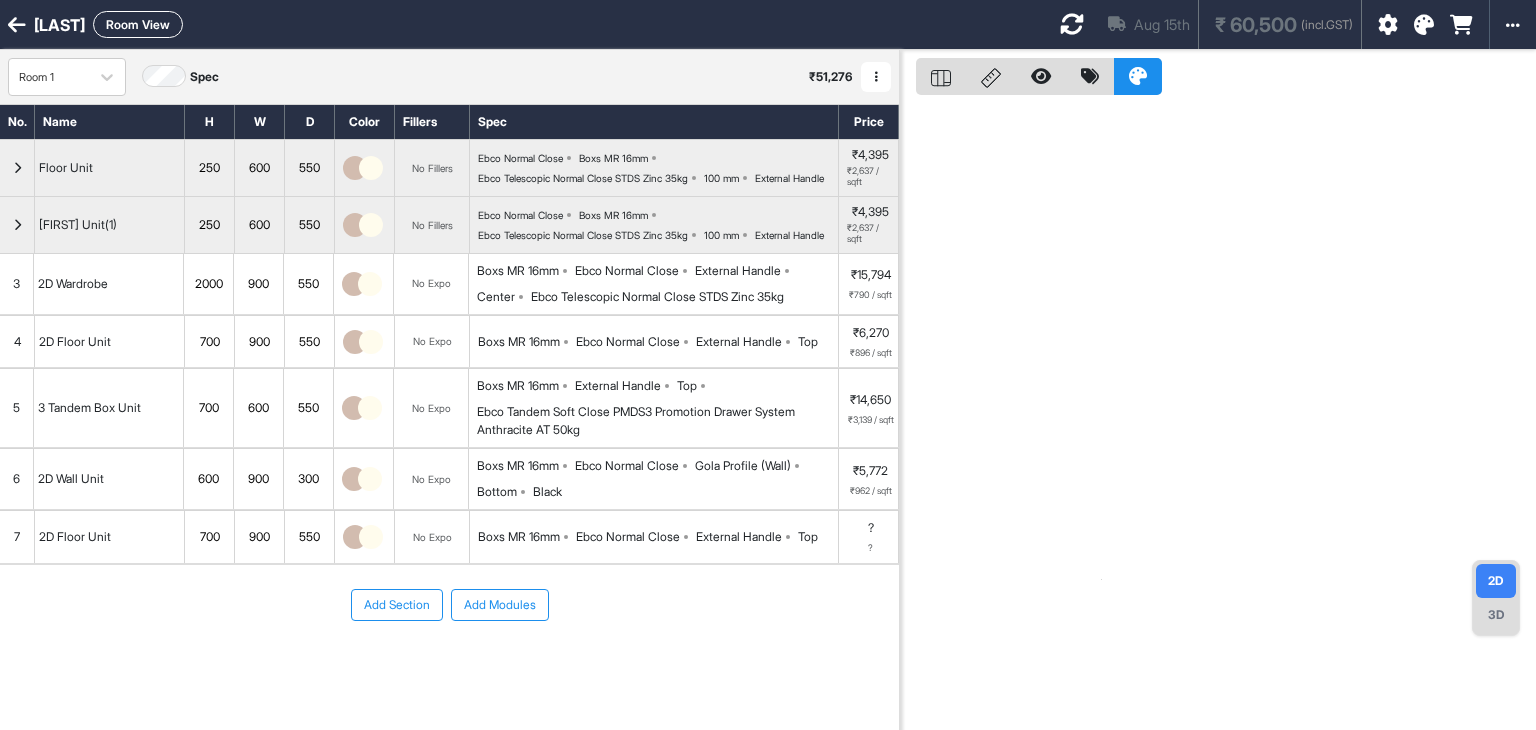 click on "No Expo" at bounding box center (432, 537) 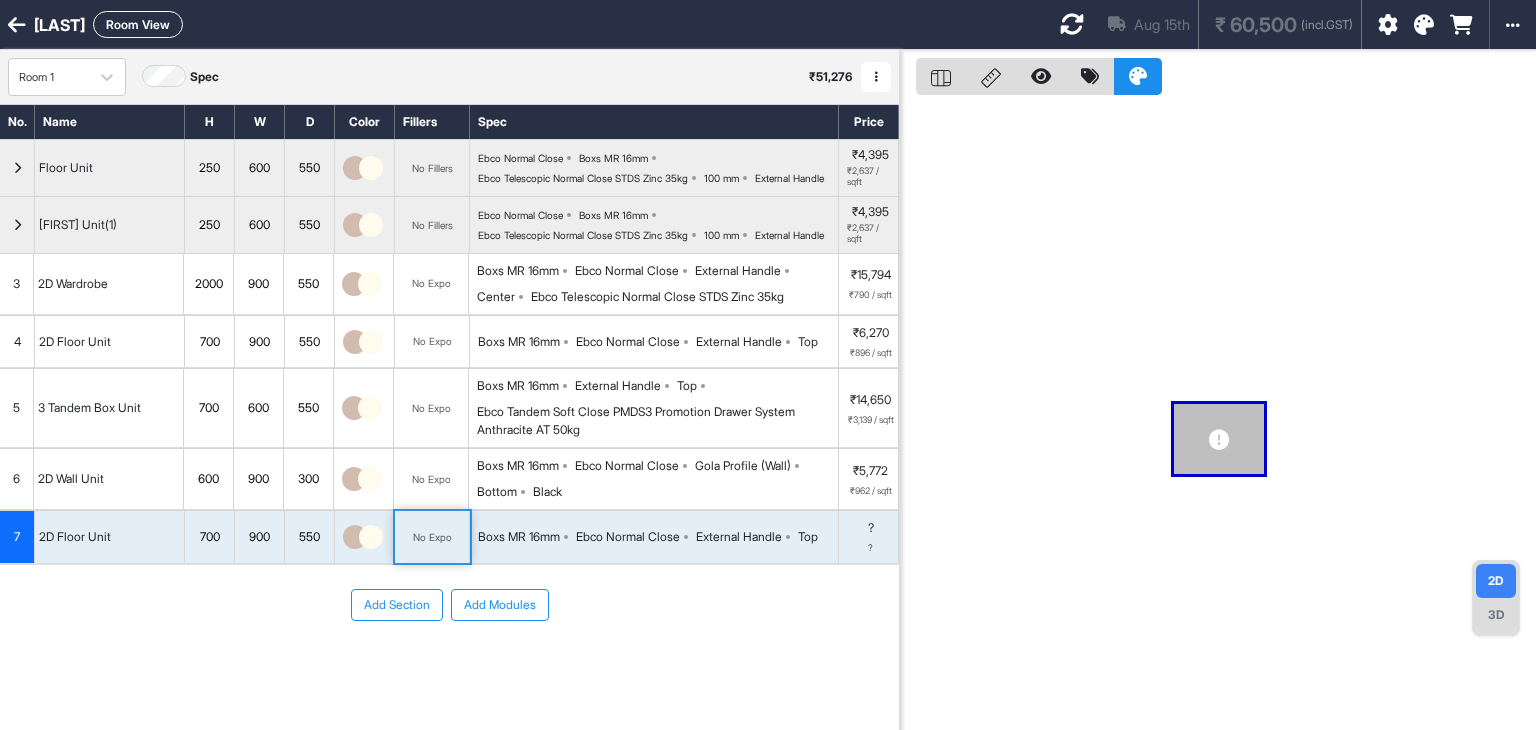 click on "No Expo" at bounding box center (432, 537) 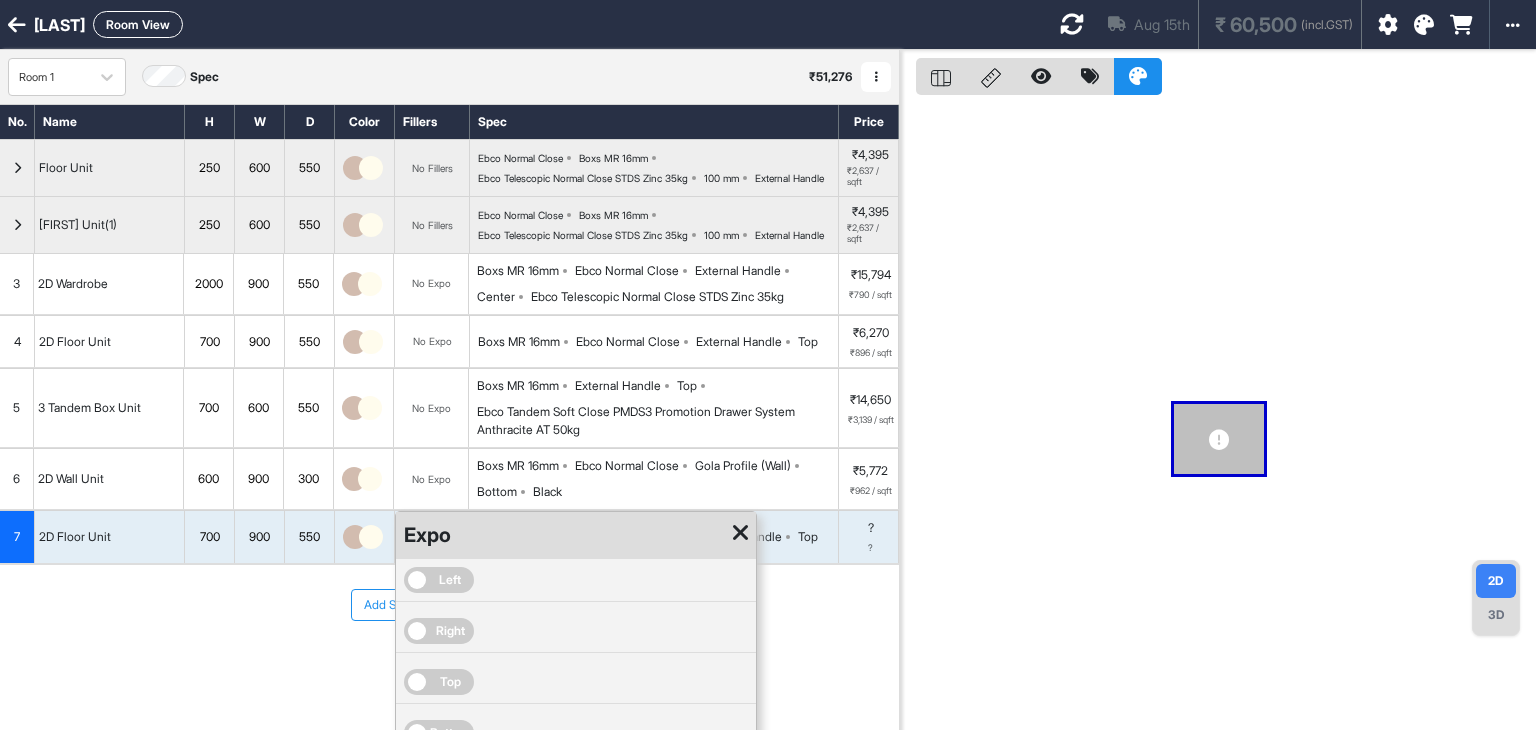 click on "Top" at bounding box center [439, 682] 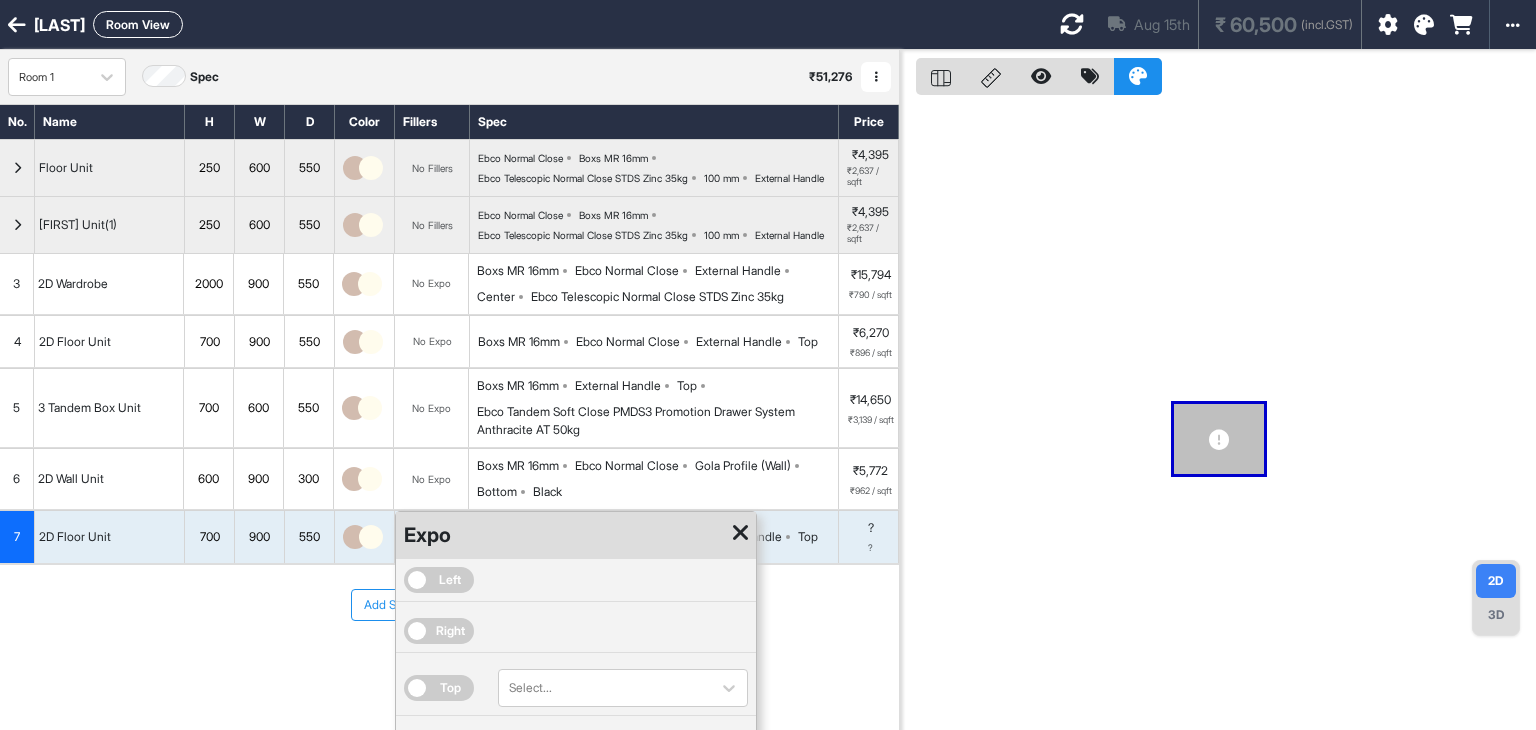 click at bounding box center (740, 533) 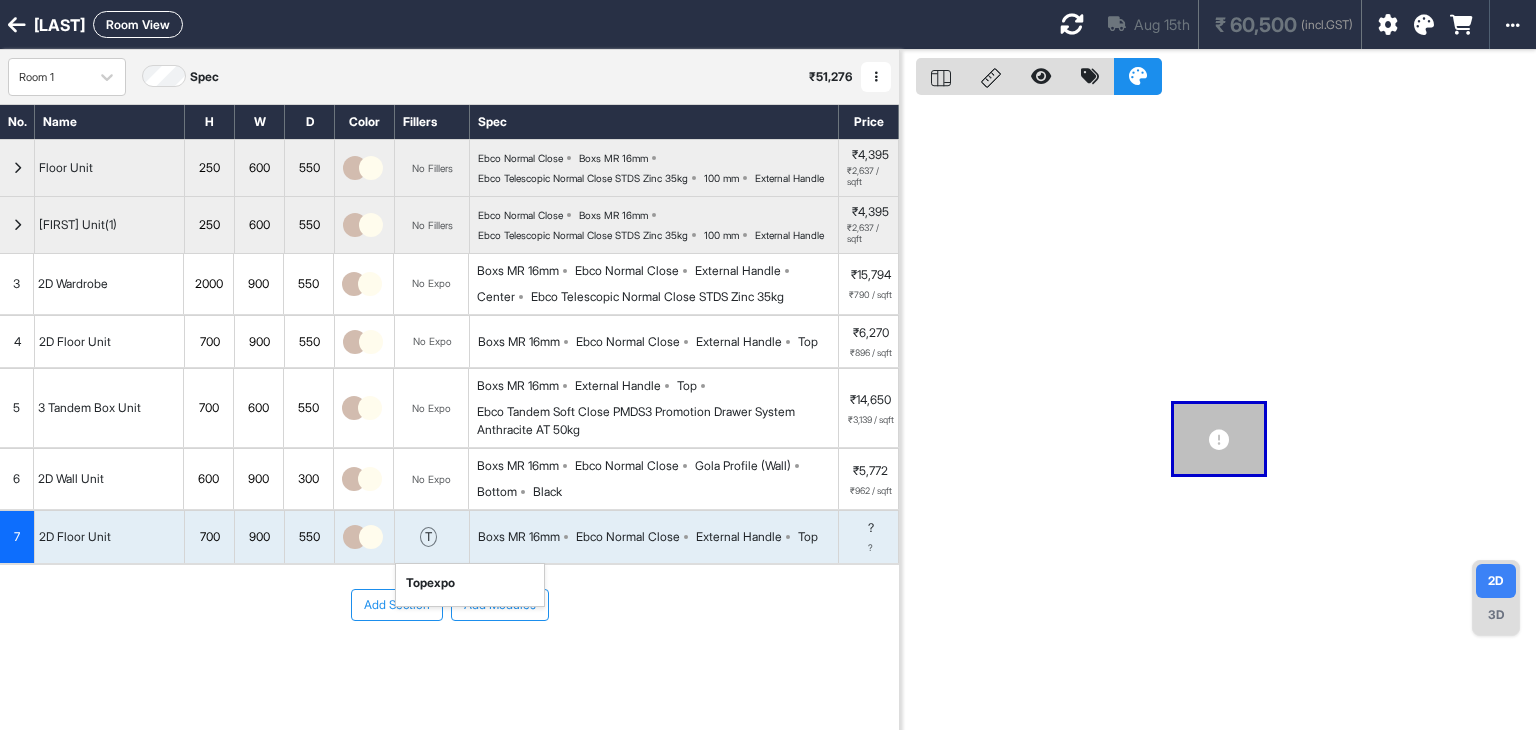 click at bounding box center [1072, 24] 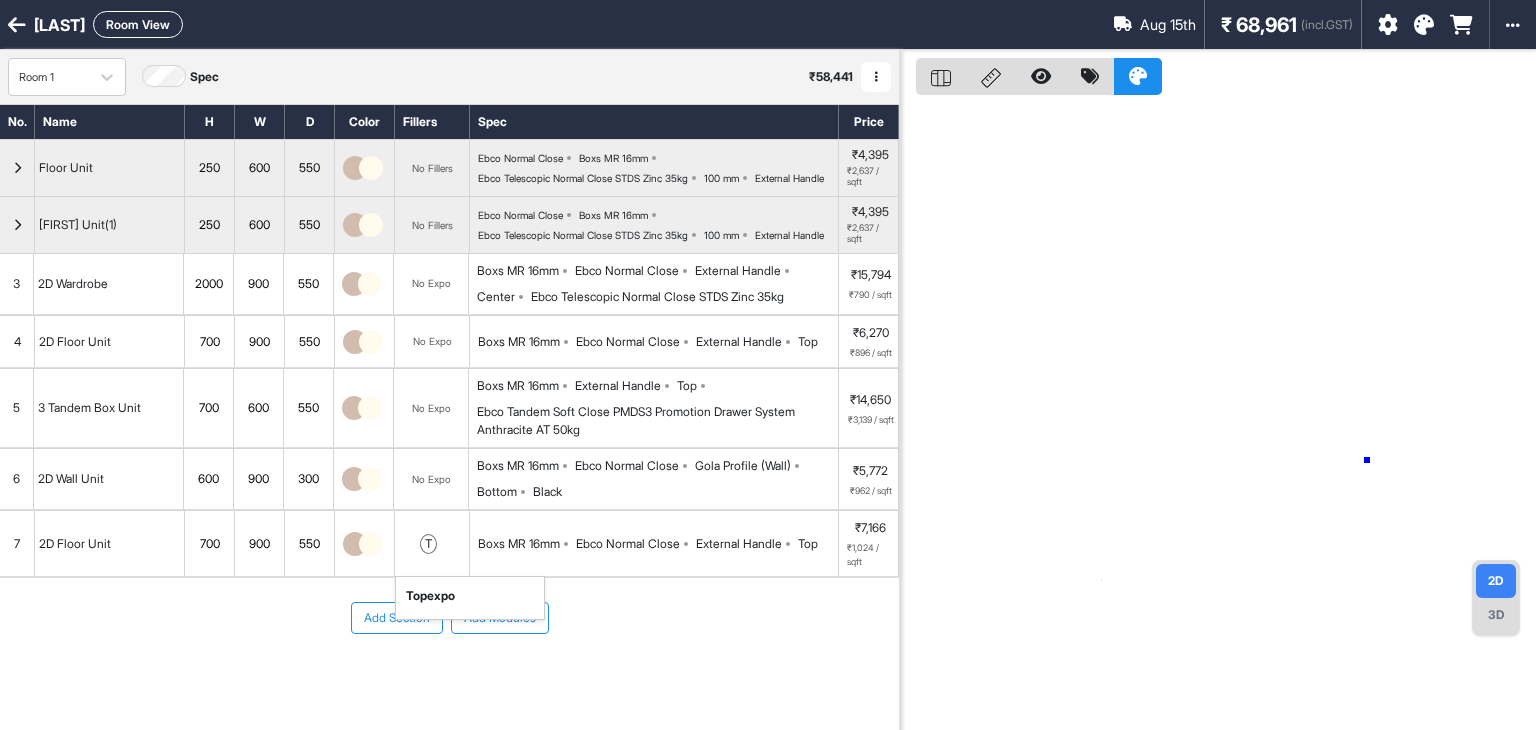 click at bounding box center [1218, 415] 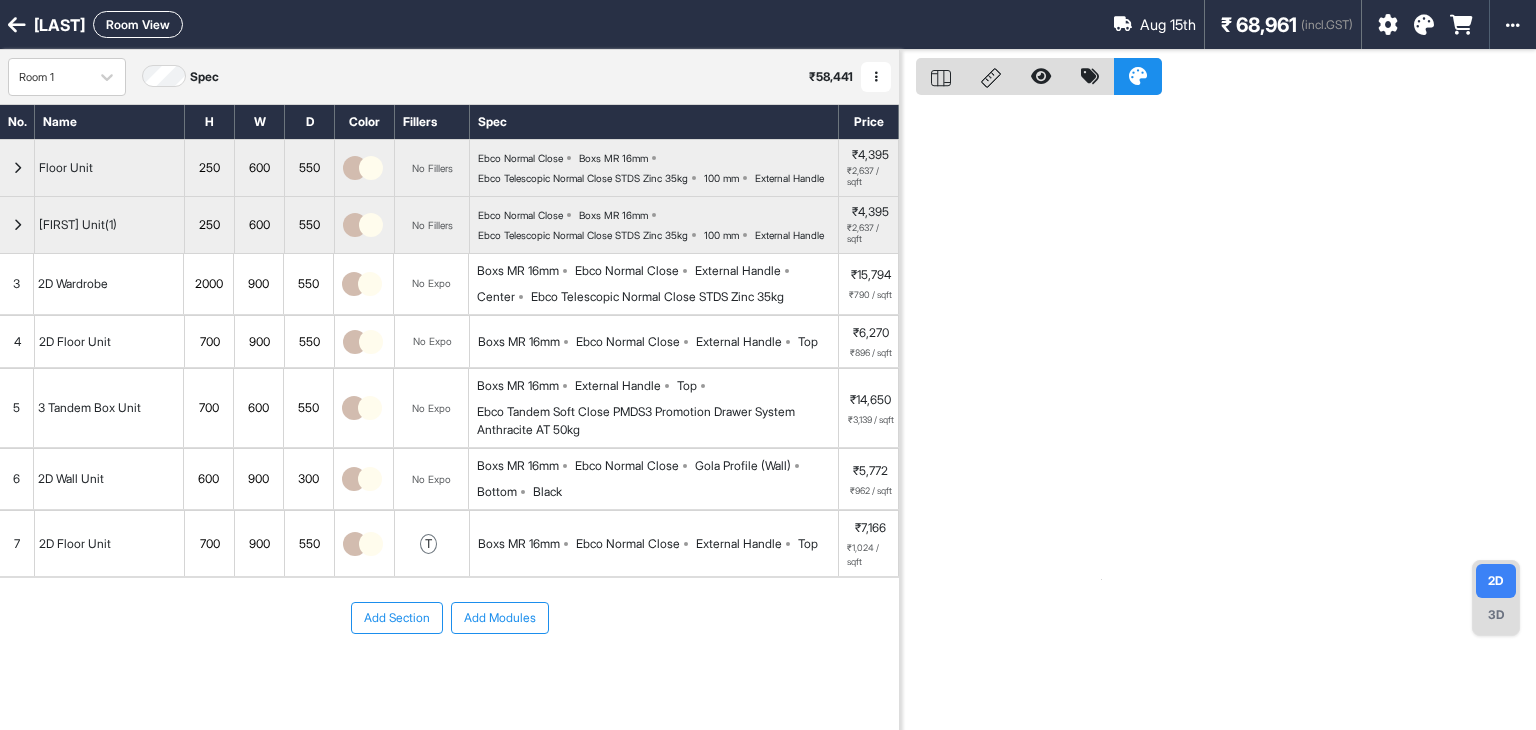 click on "7" at bounding box center [17, 543] 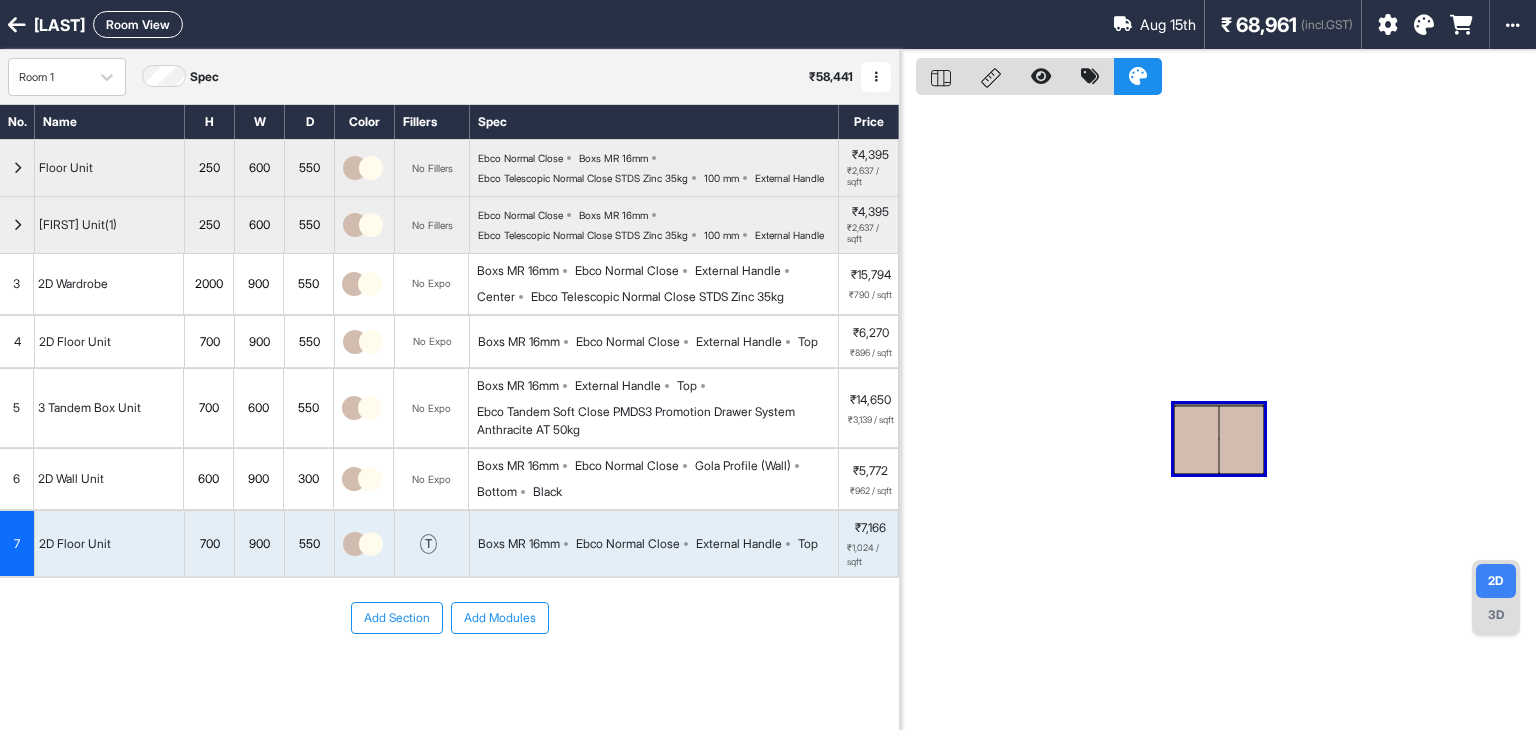 click on "3D" at bounding box center (1496, 615) 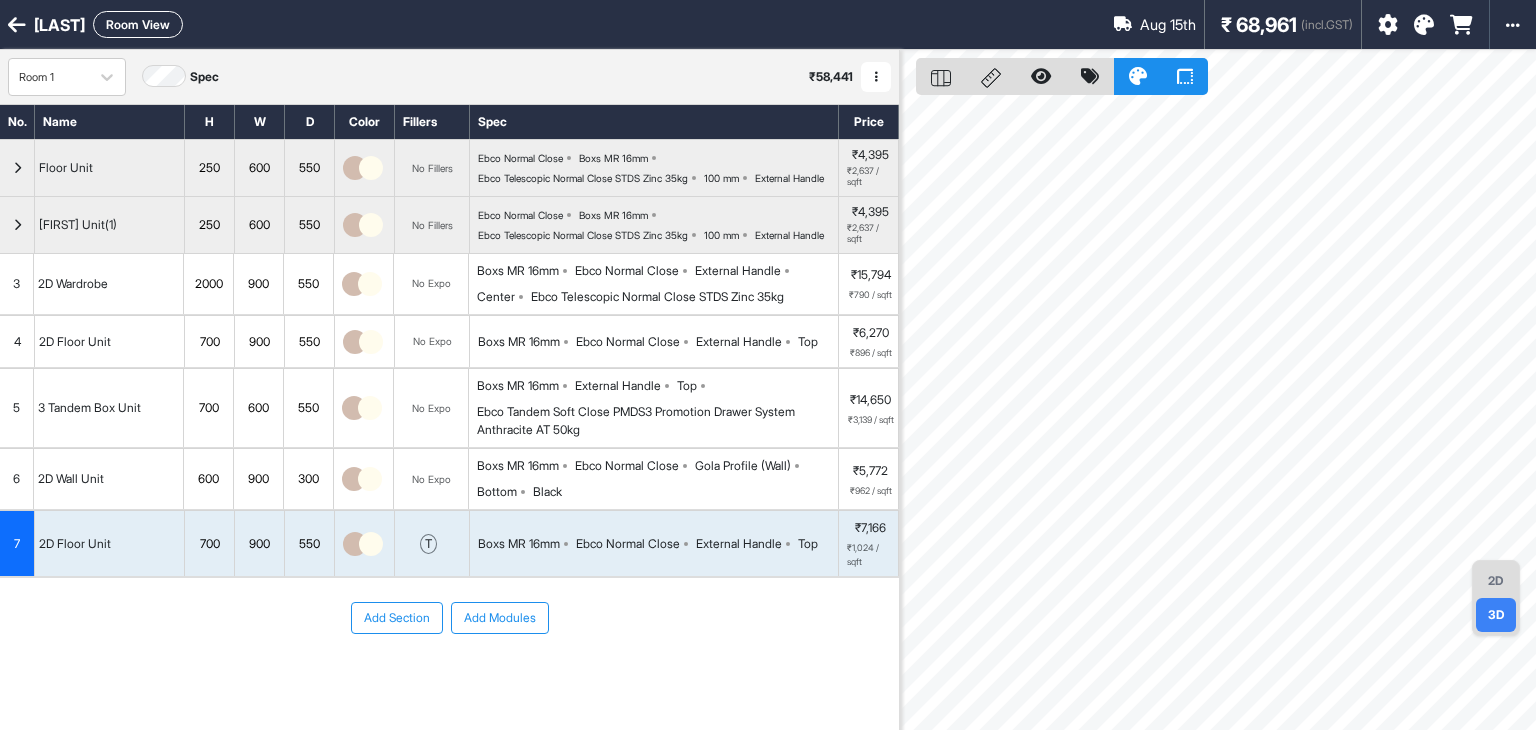 click on "2D" at bounding box center [1496, 581] 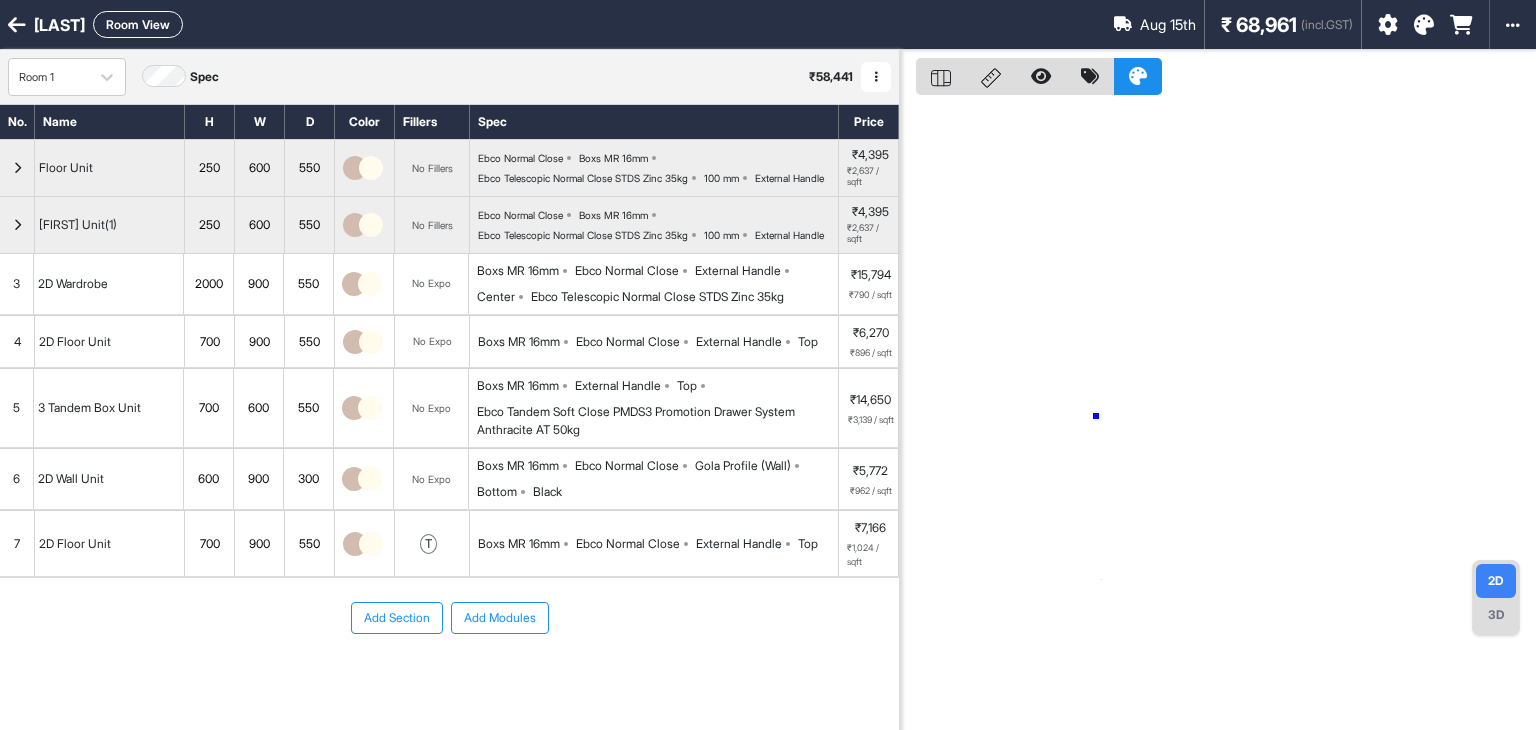 click at bounding box center [1218, 415] 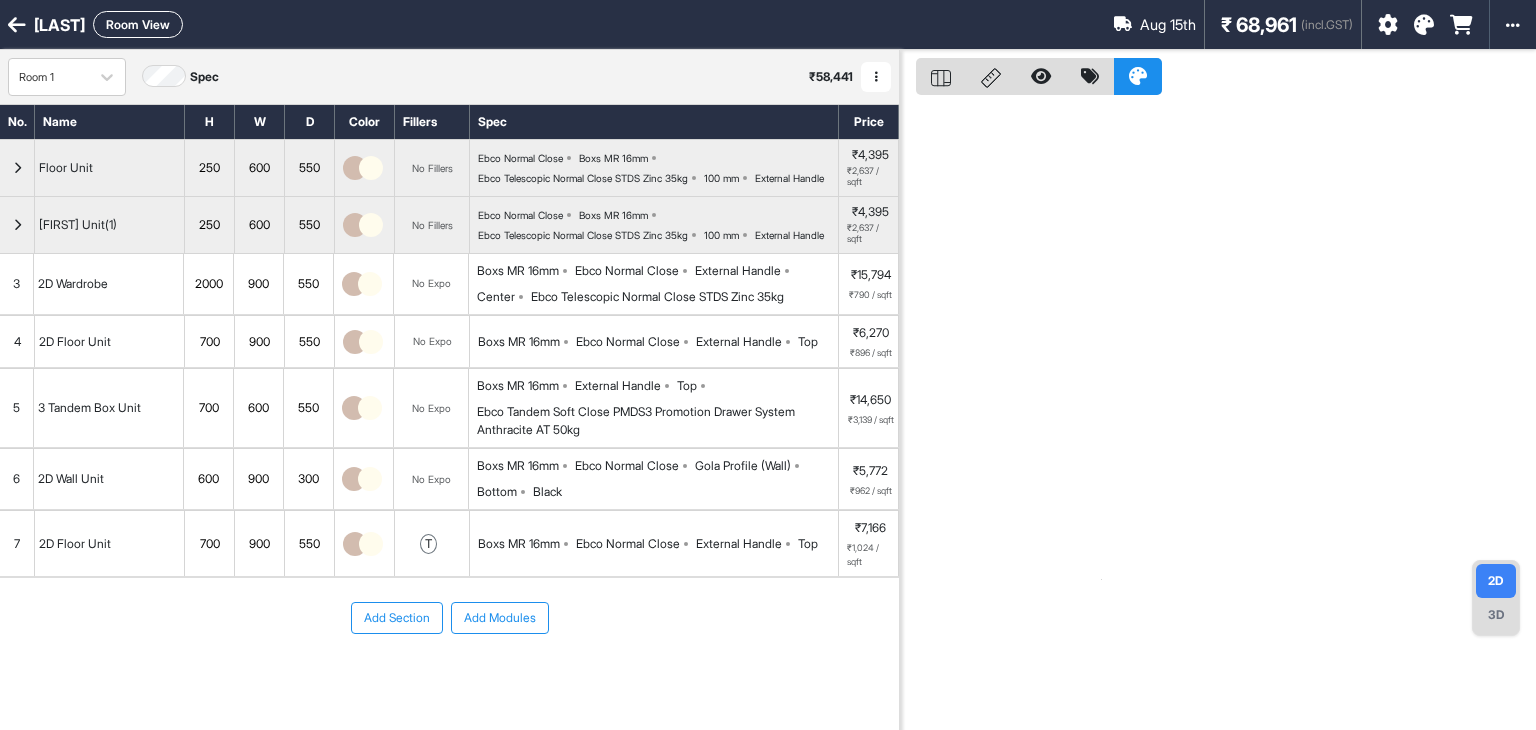 click on "7" at bounding box center (17, 543) 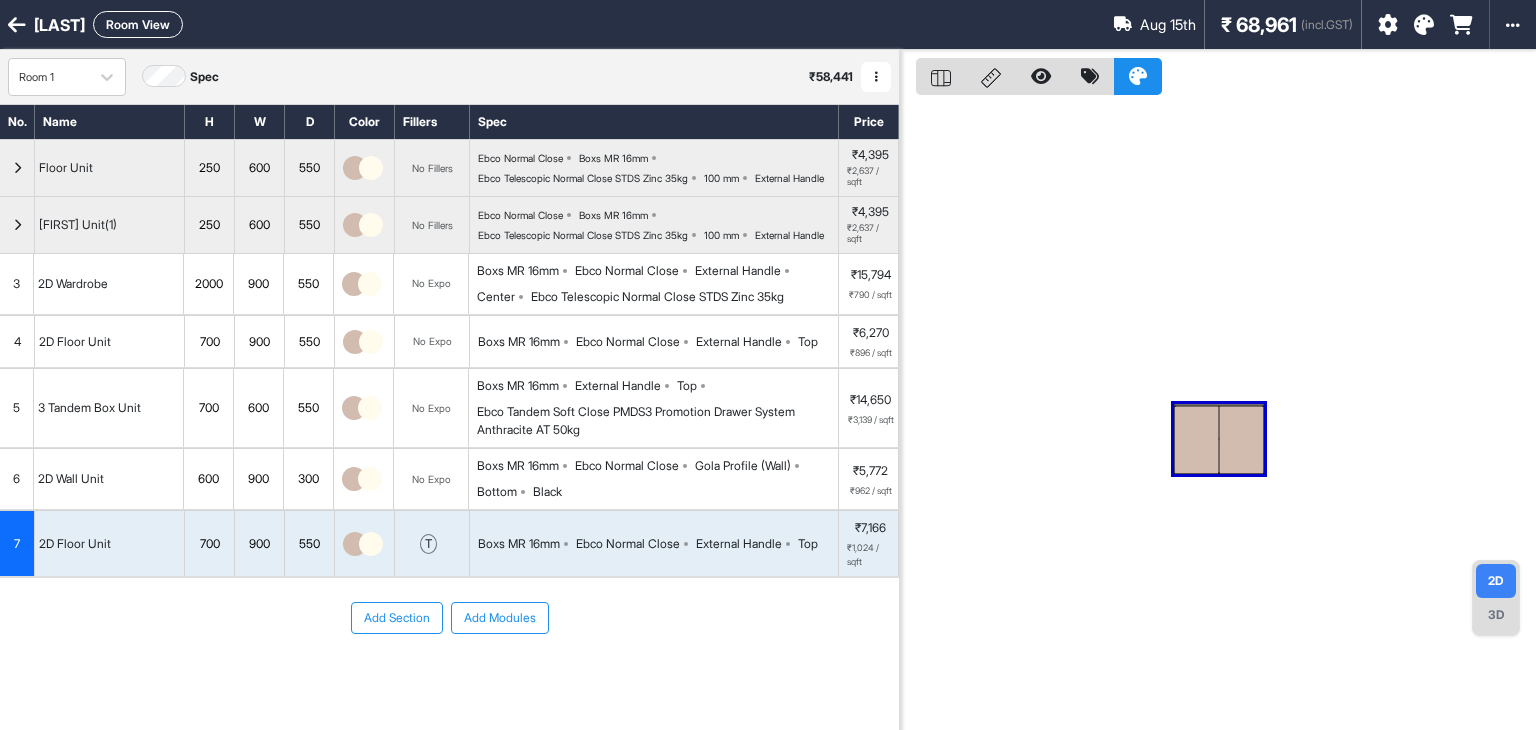 click on "Room View" at bounding box center [138, 24] 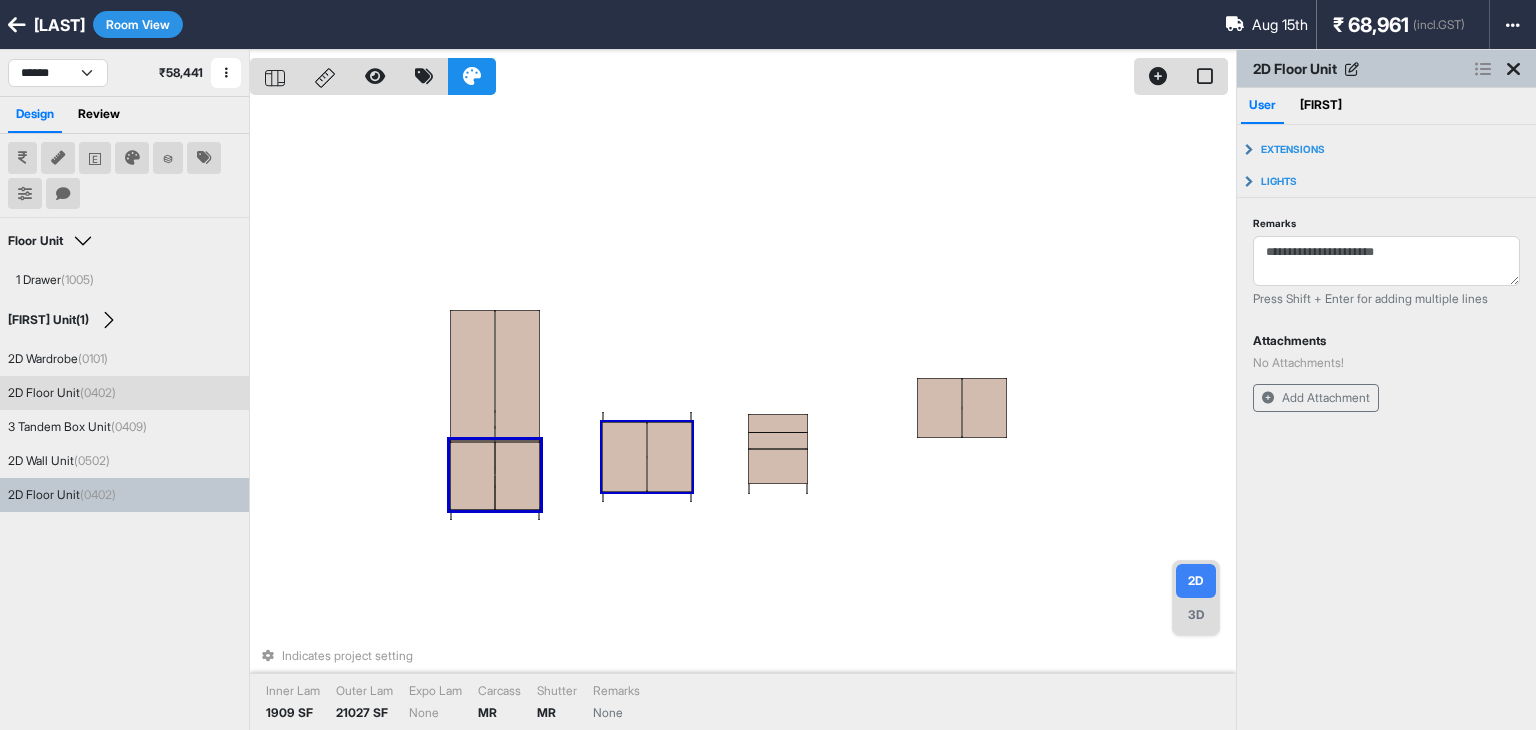 type 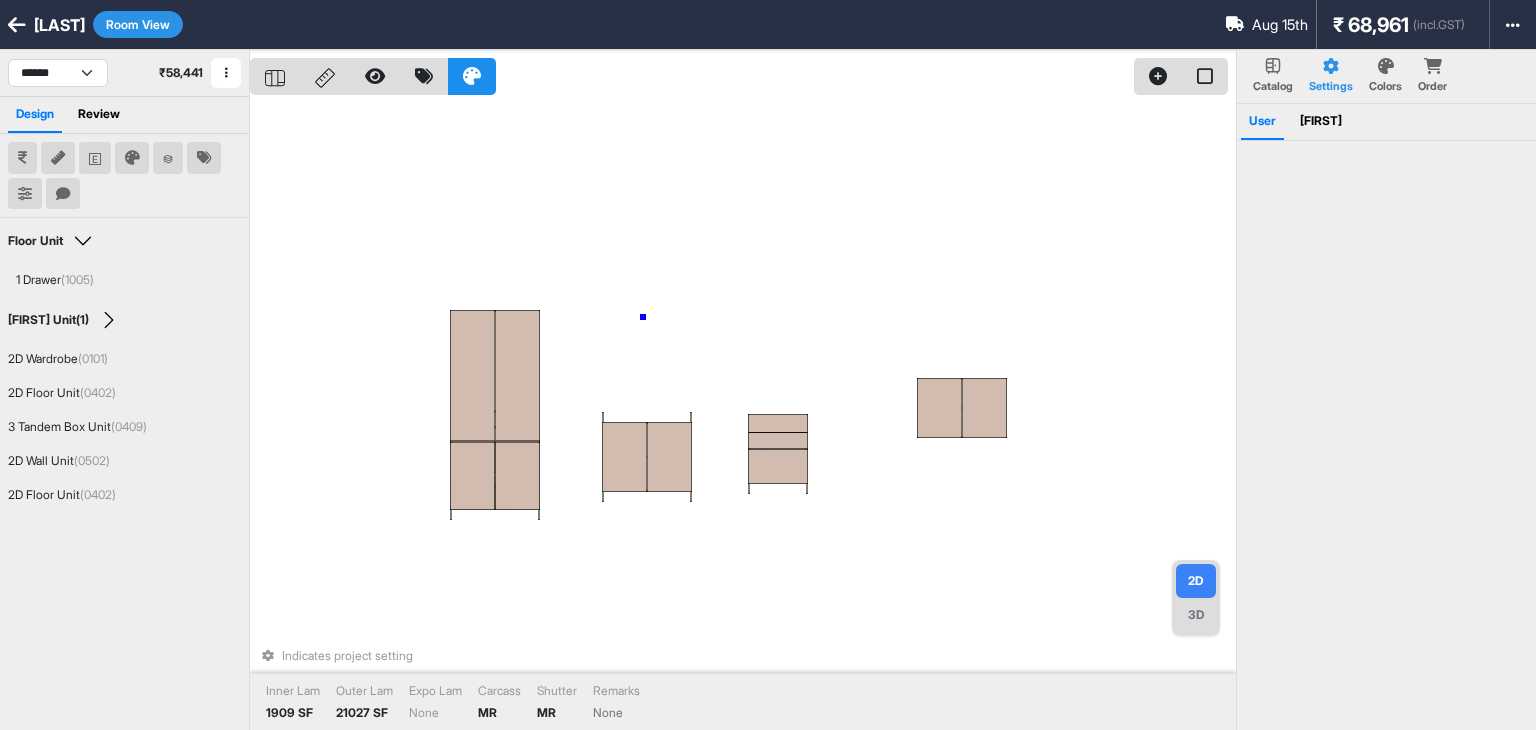 click on "Indicates project setting Inner Lam 1909 SF Outer Lam 21027 SF Expo Lam None Carcass MR Shutter MR Remarks None" at bounding box center (743, 415) 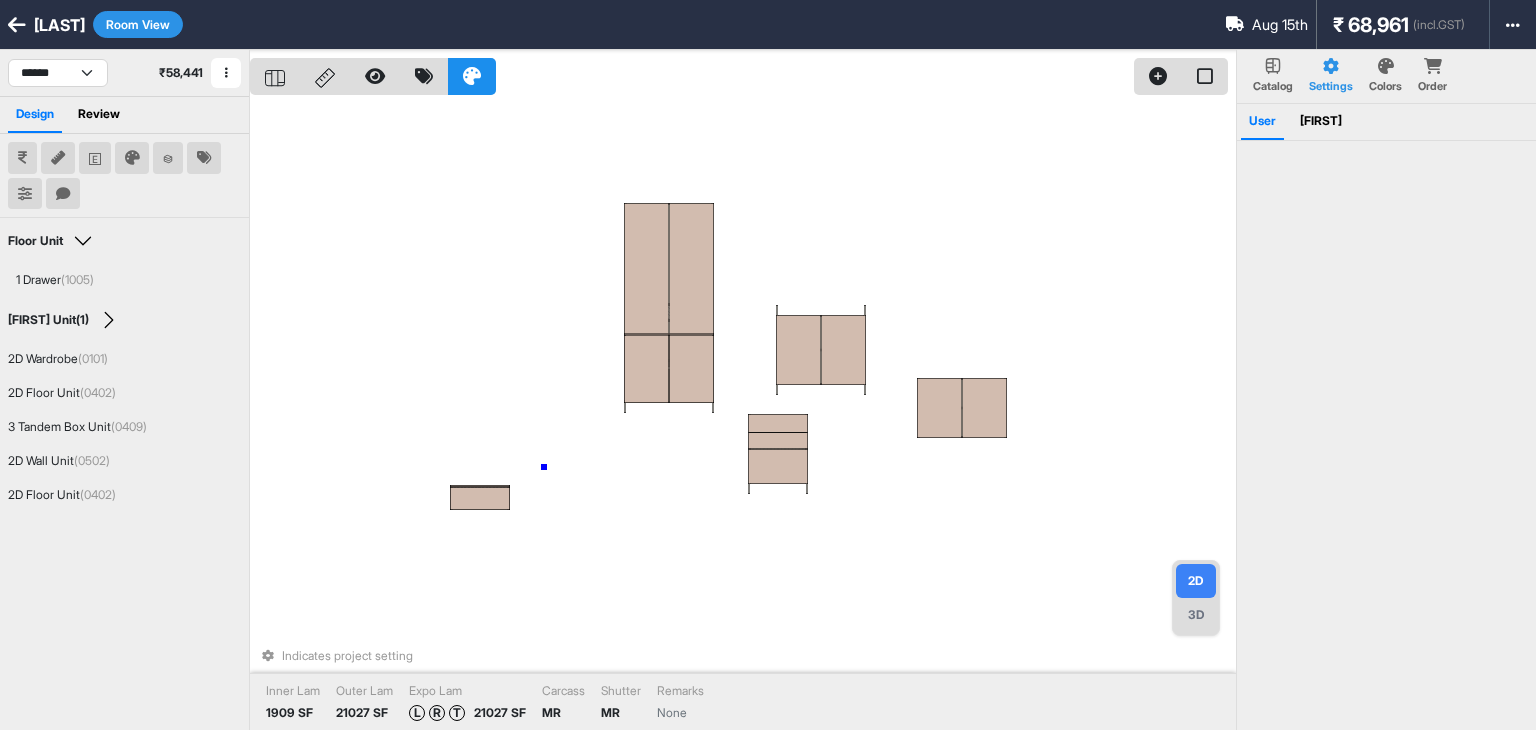 click on "Indicates project setting Inner Lam 1909 SF Outer Lam 21027 SF Expo Lam L R T 21027 SF Carcass MR Shutter MR Remarks None" at bounding box center (743, 415) 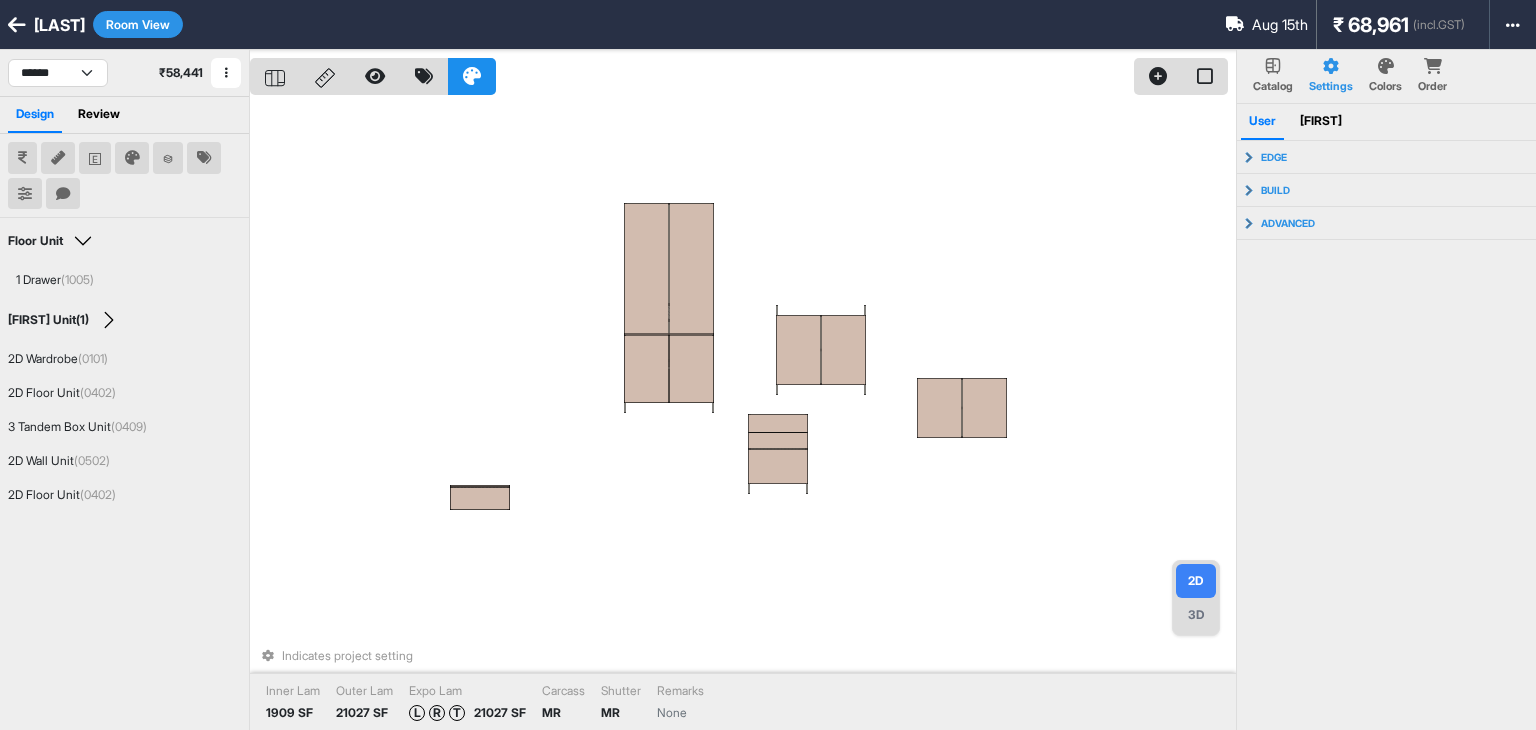 click on "3D" at bounding box center (1196, 615) 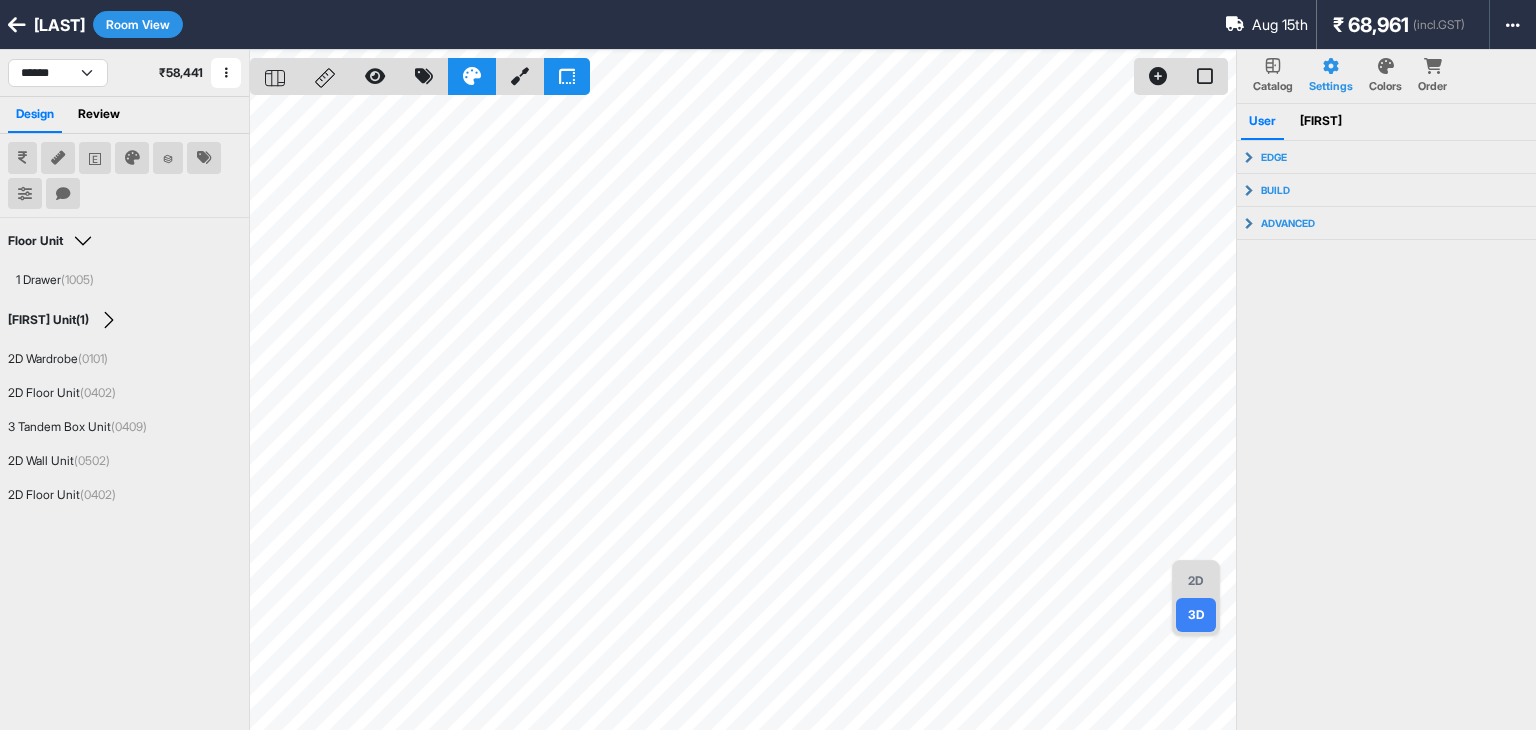 click on "2D" at bounding box center [1196, 581] 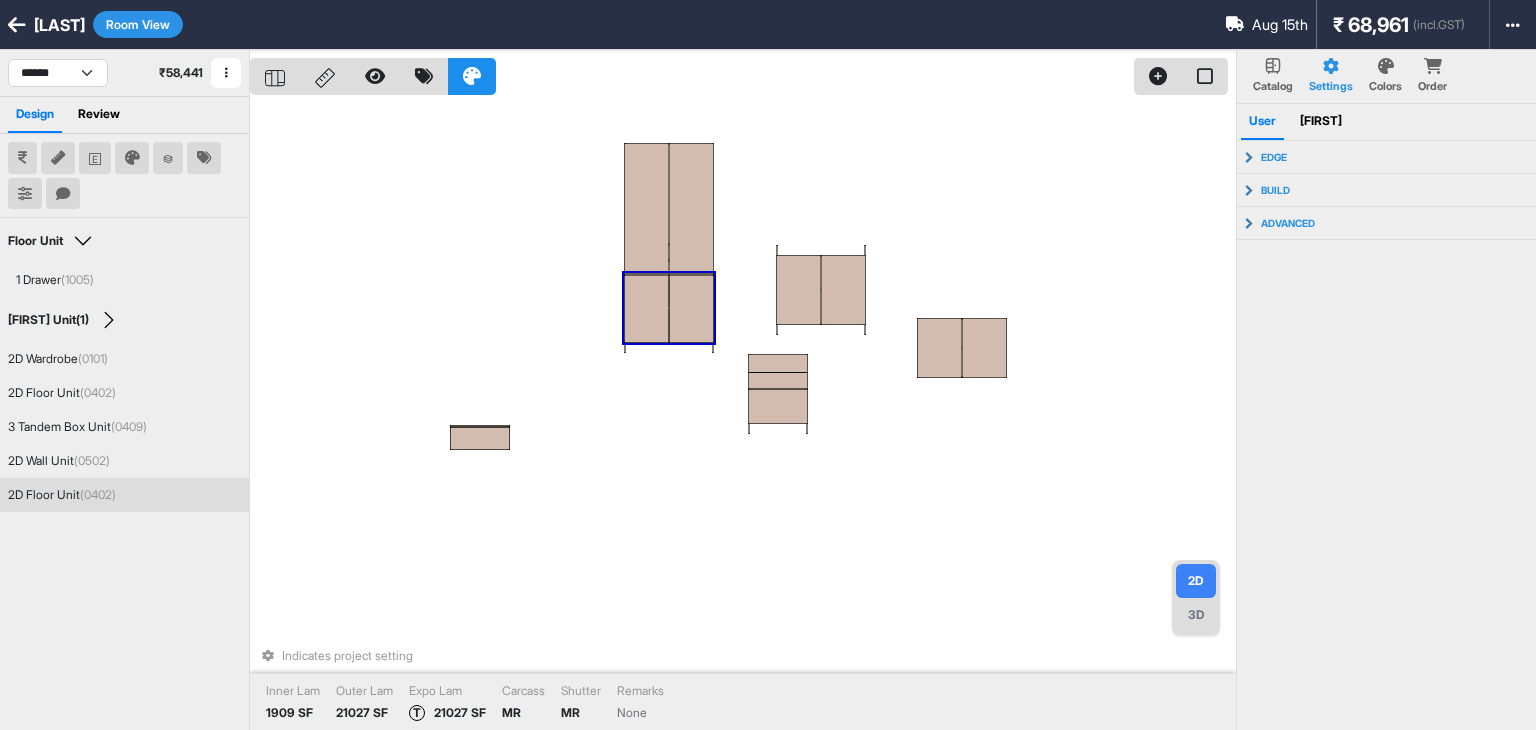 click at bounding box center (646, 309) 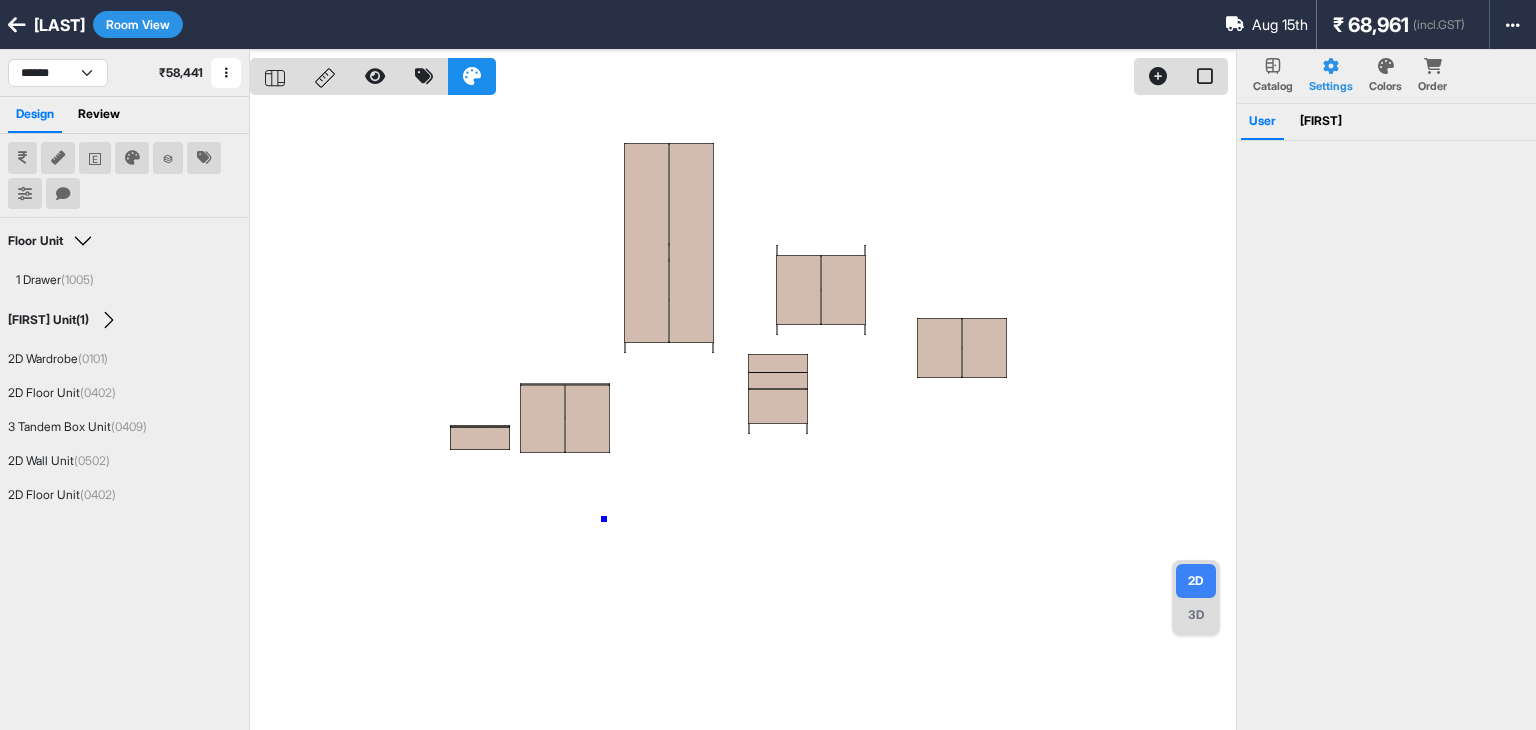 click at bounding box center (743, 415) 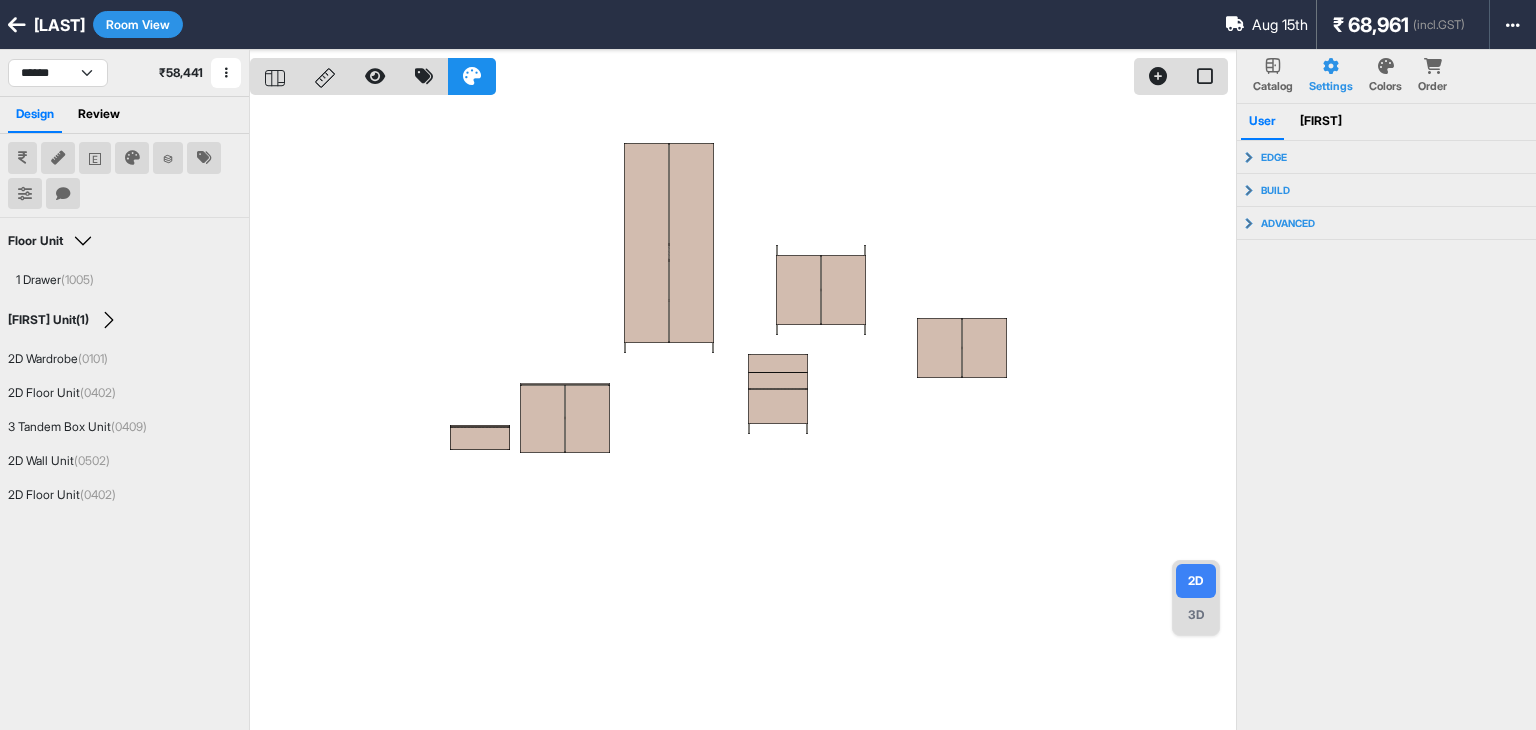 drag, startPoint x: 1192, startPoint y: 607, endPoint x: 1179, endPoint y: 607, distance: 13 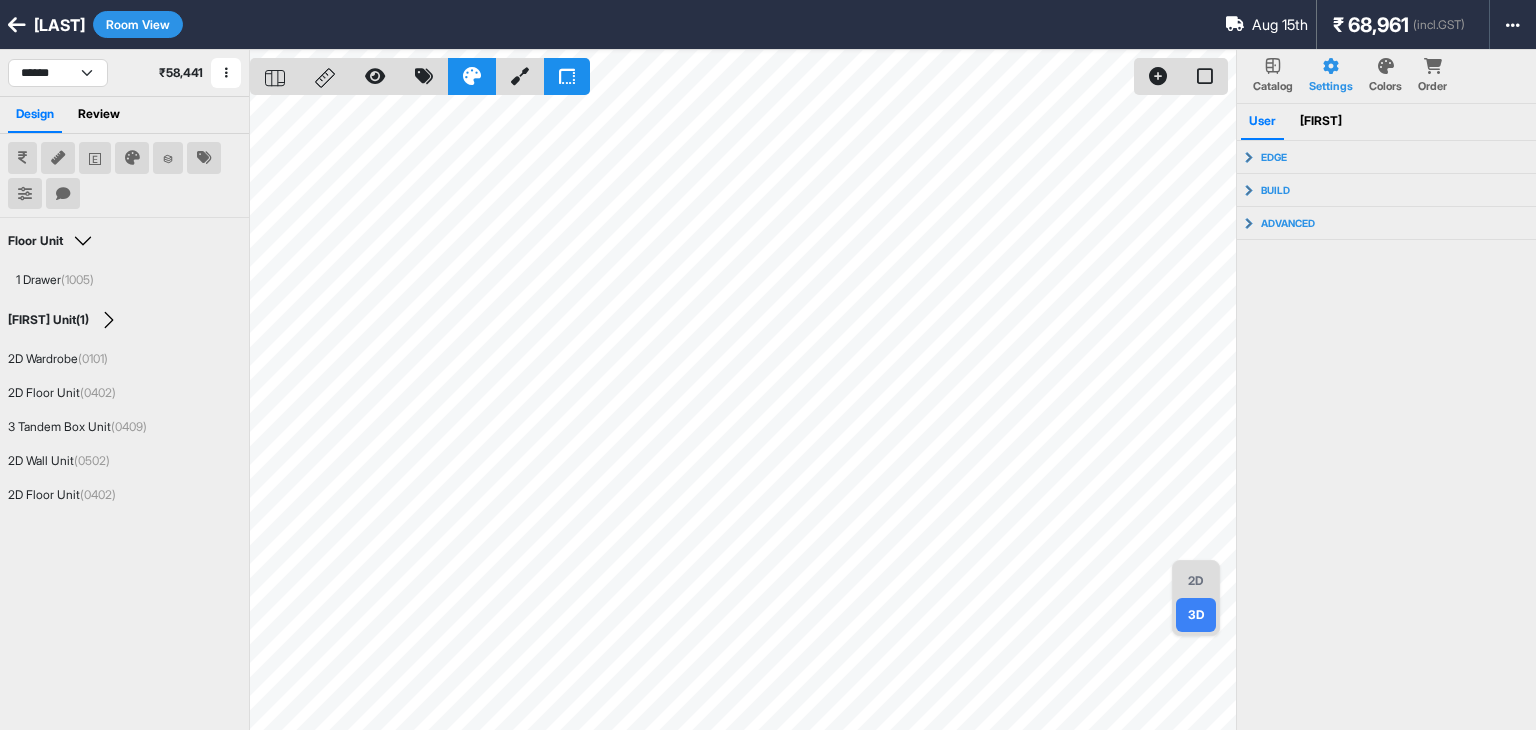click on "2D" at bounding box center (1196, 581) 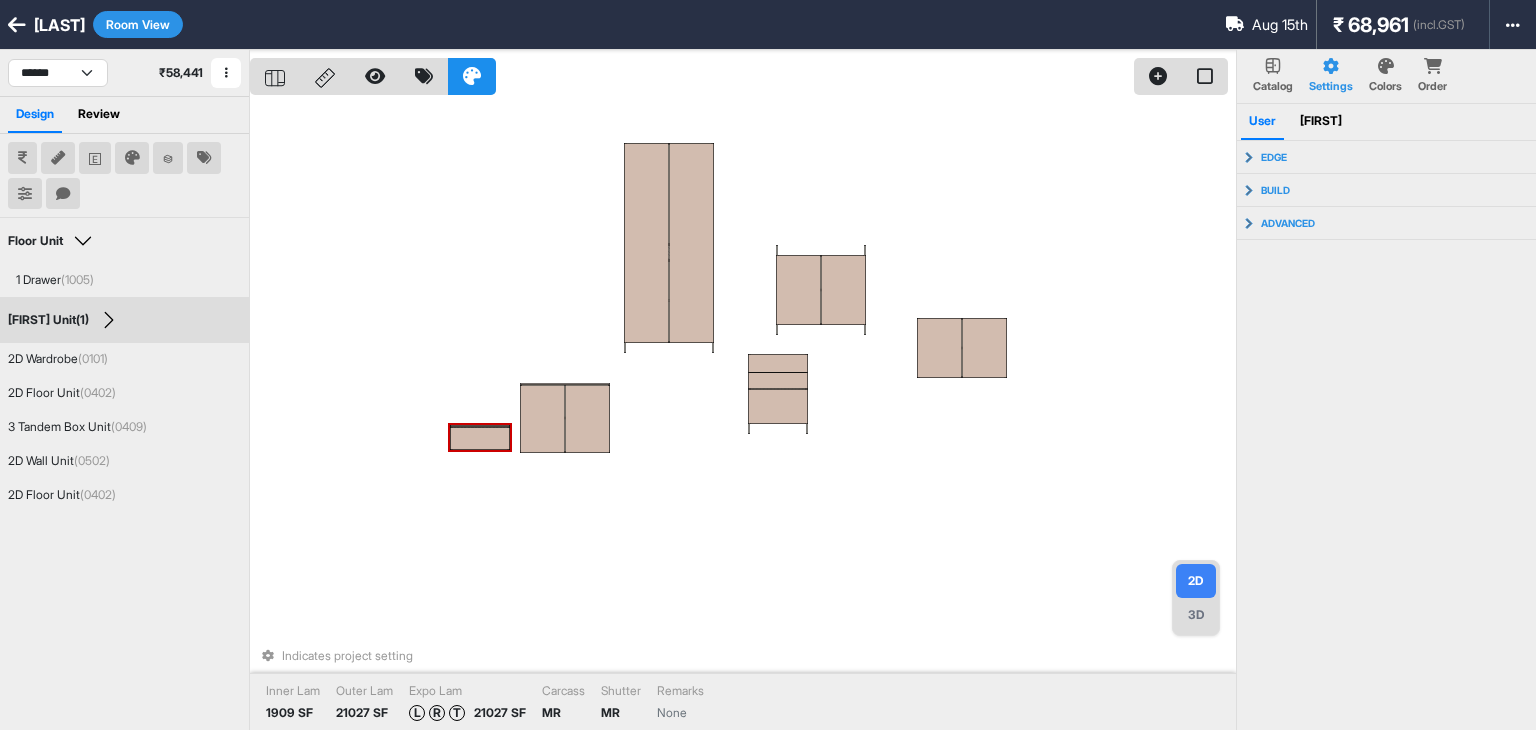 click at bounding box center (480, 438) 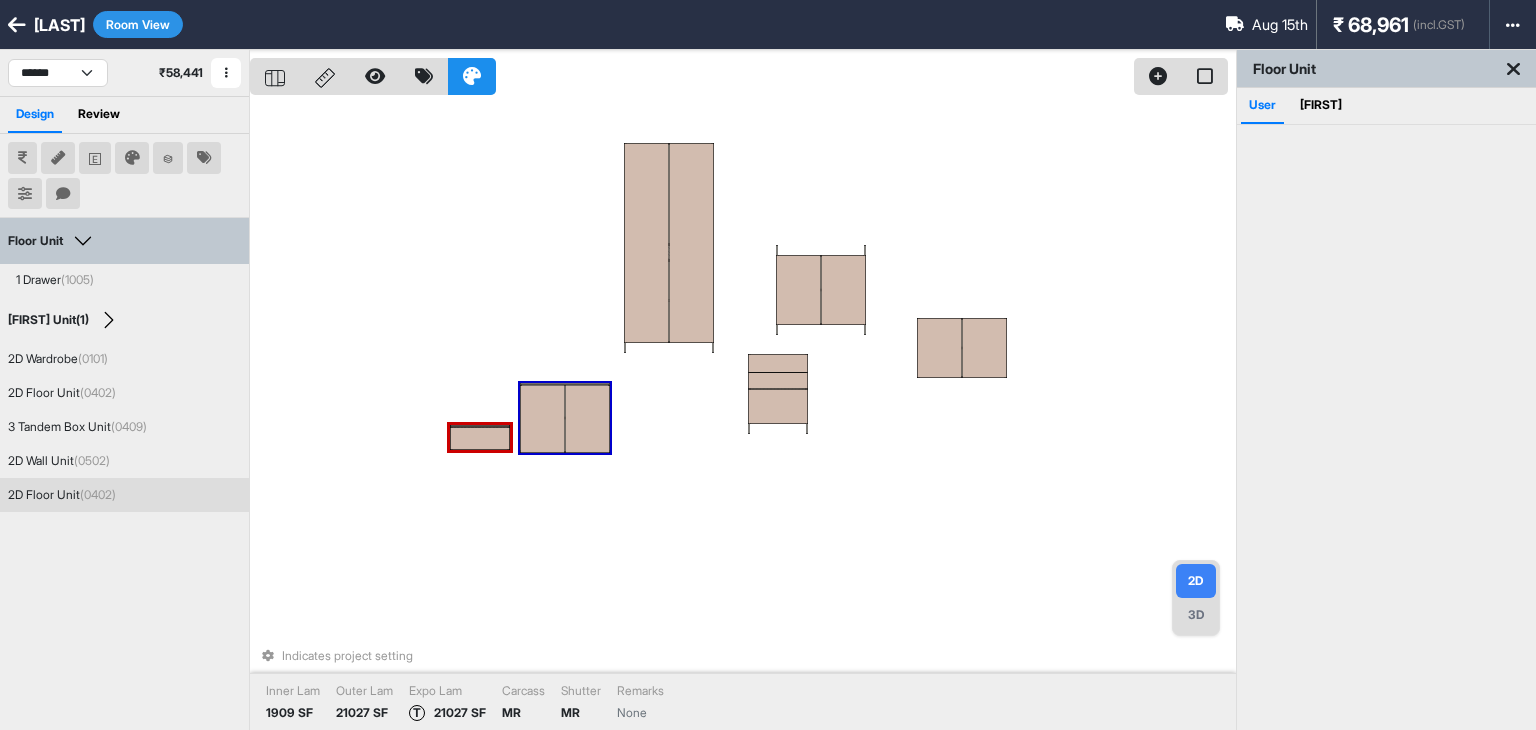 click at bounding box center [587, 419] 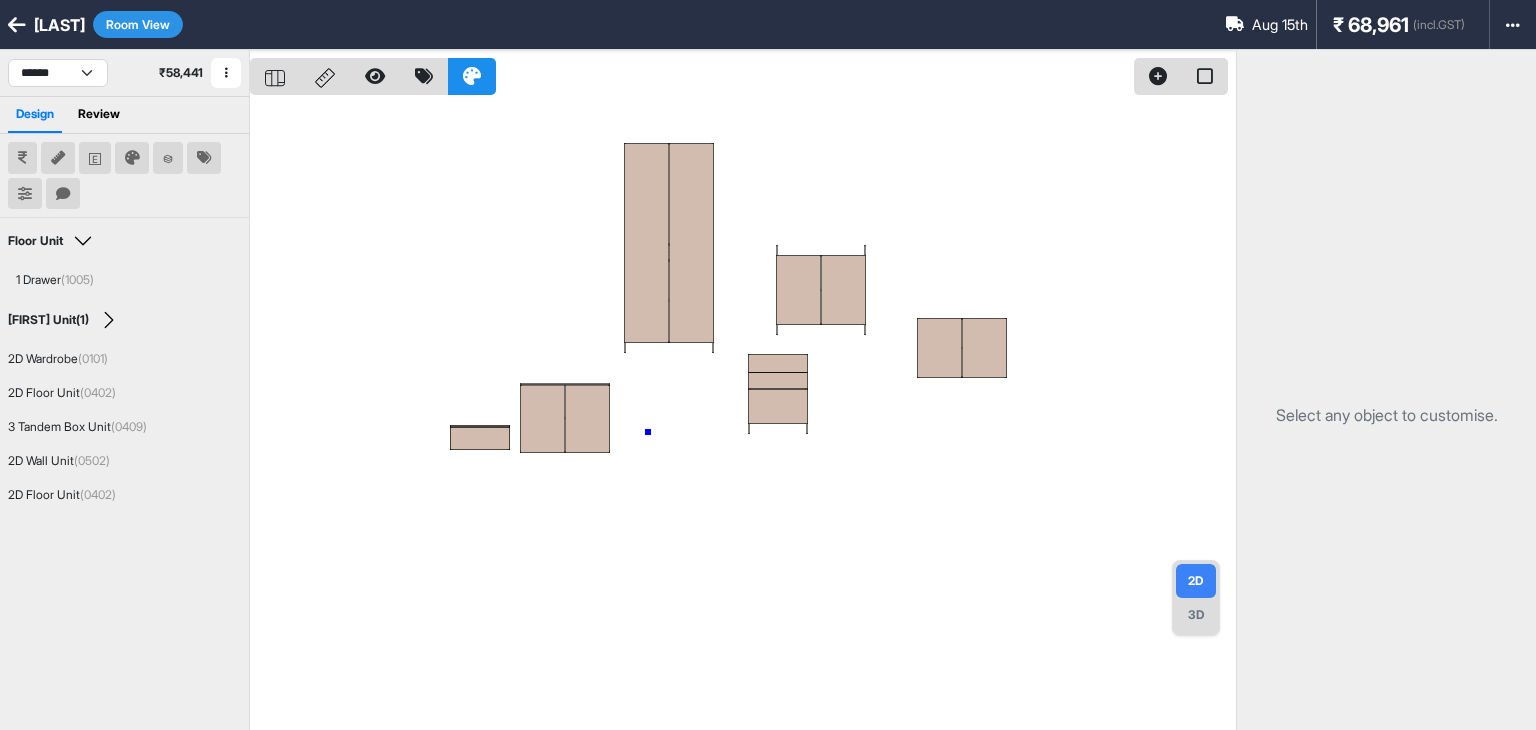 click at bounding box center (743, 415) 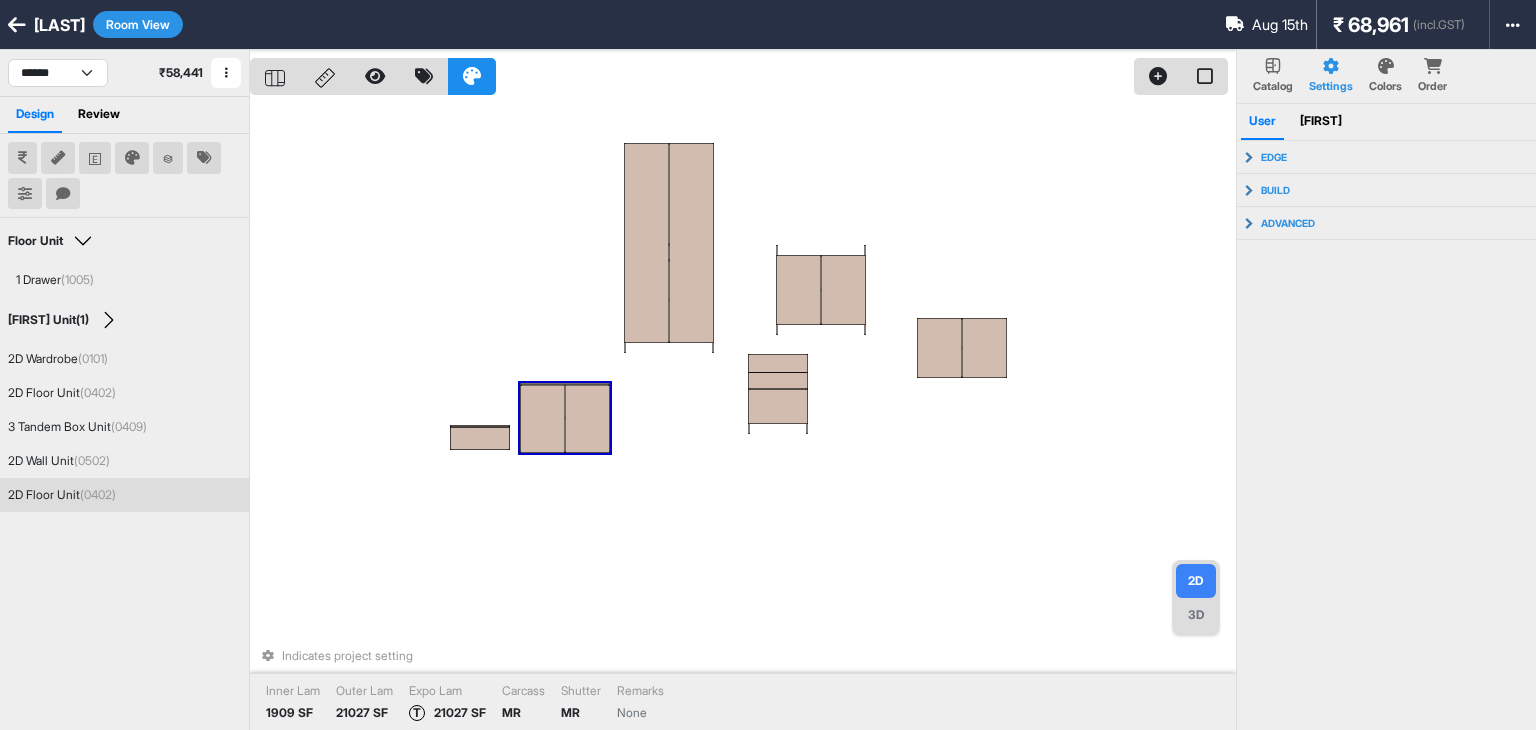 click at bounding box center (542, 419) 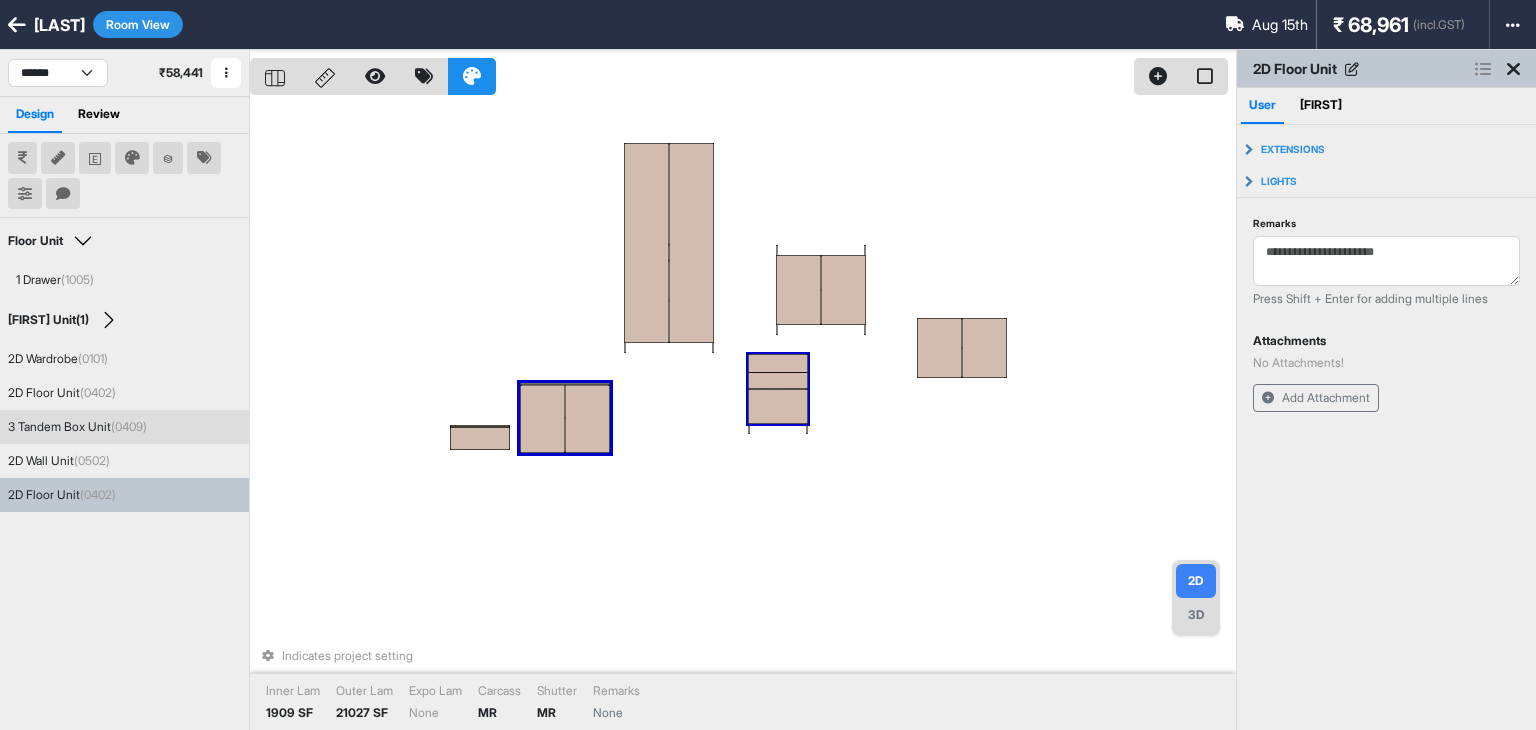 click on "Admin" at bounding box center (1321, 106) 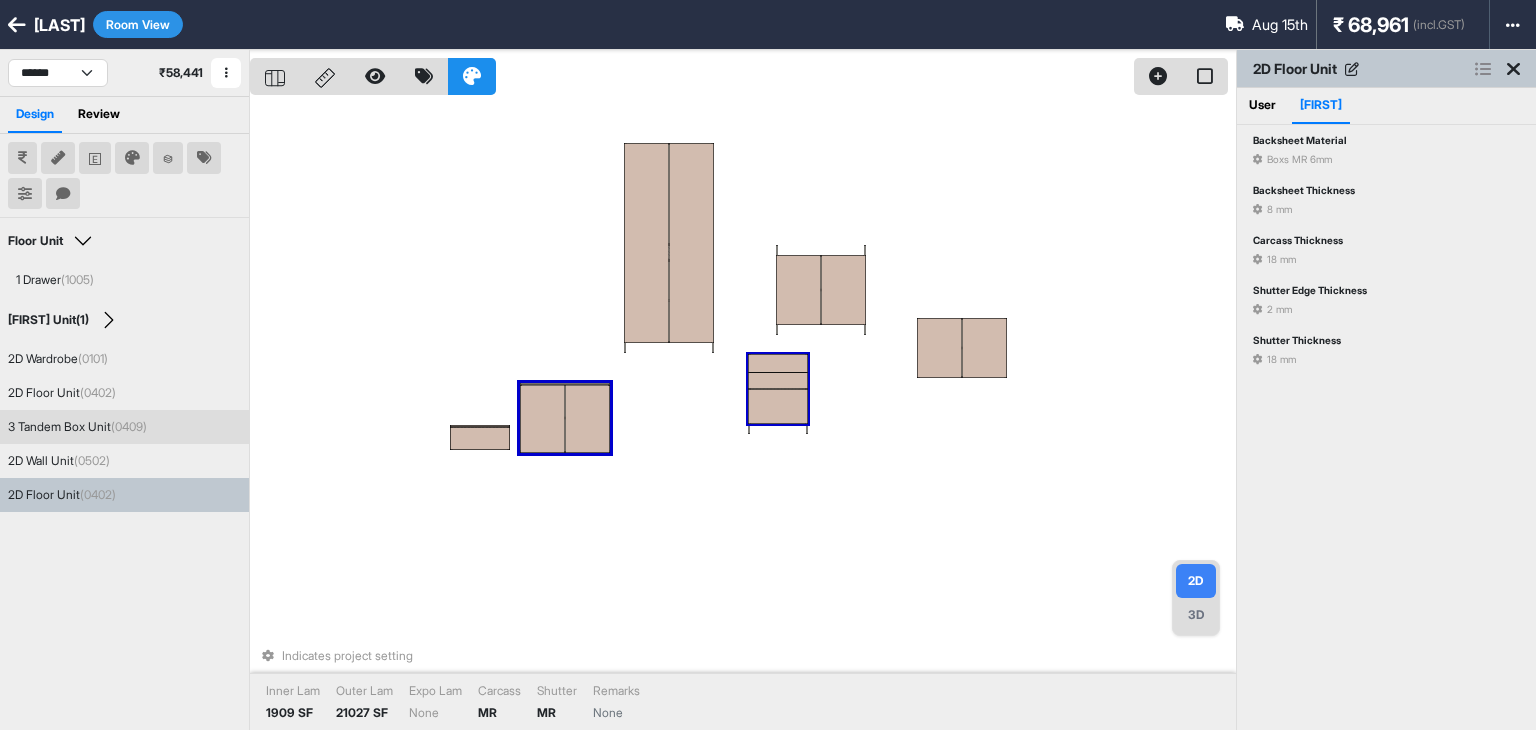 click on "User" at bounding box center [1262, 106] 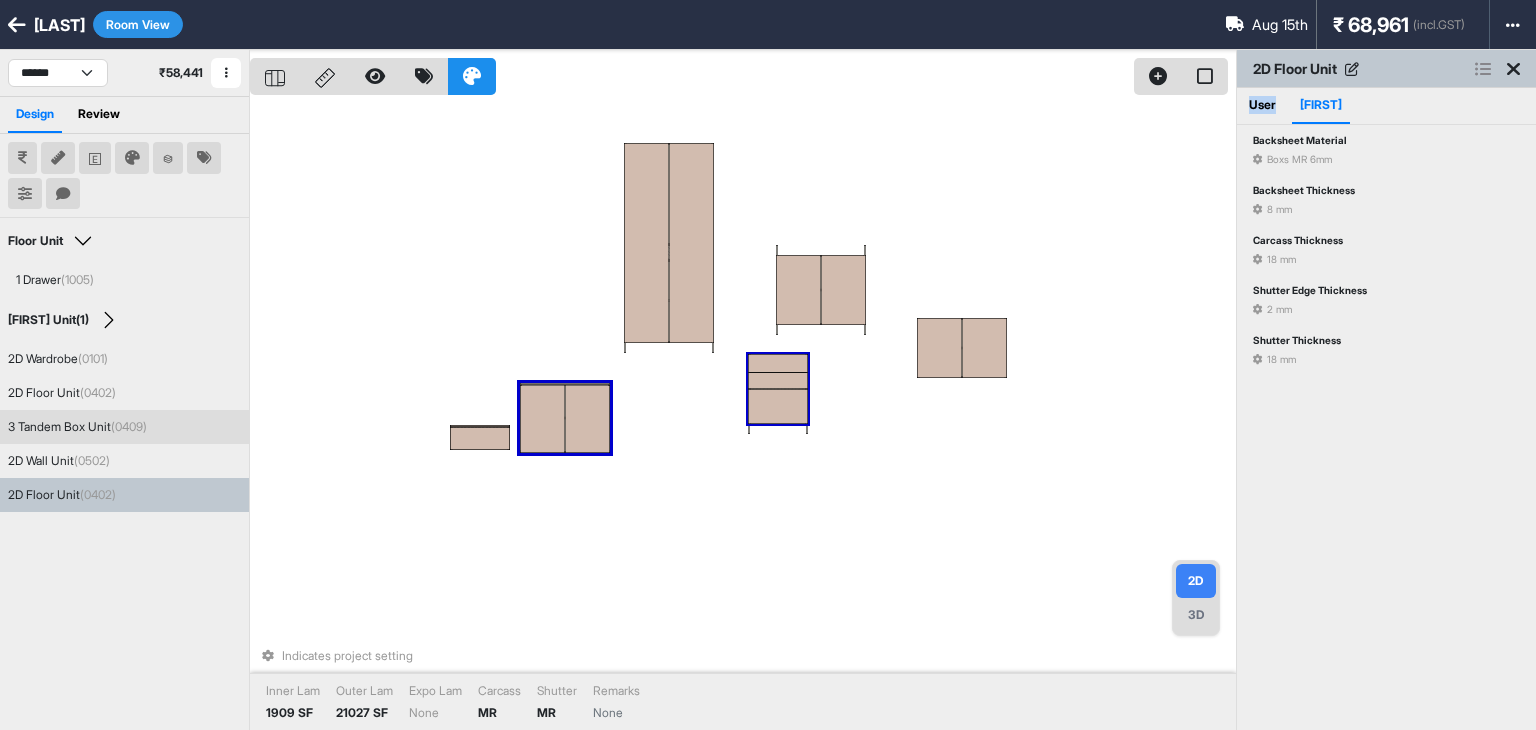 click on "User" at bounding box center (1262, 106) 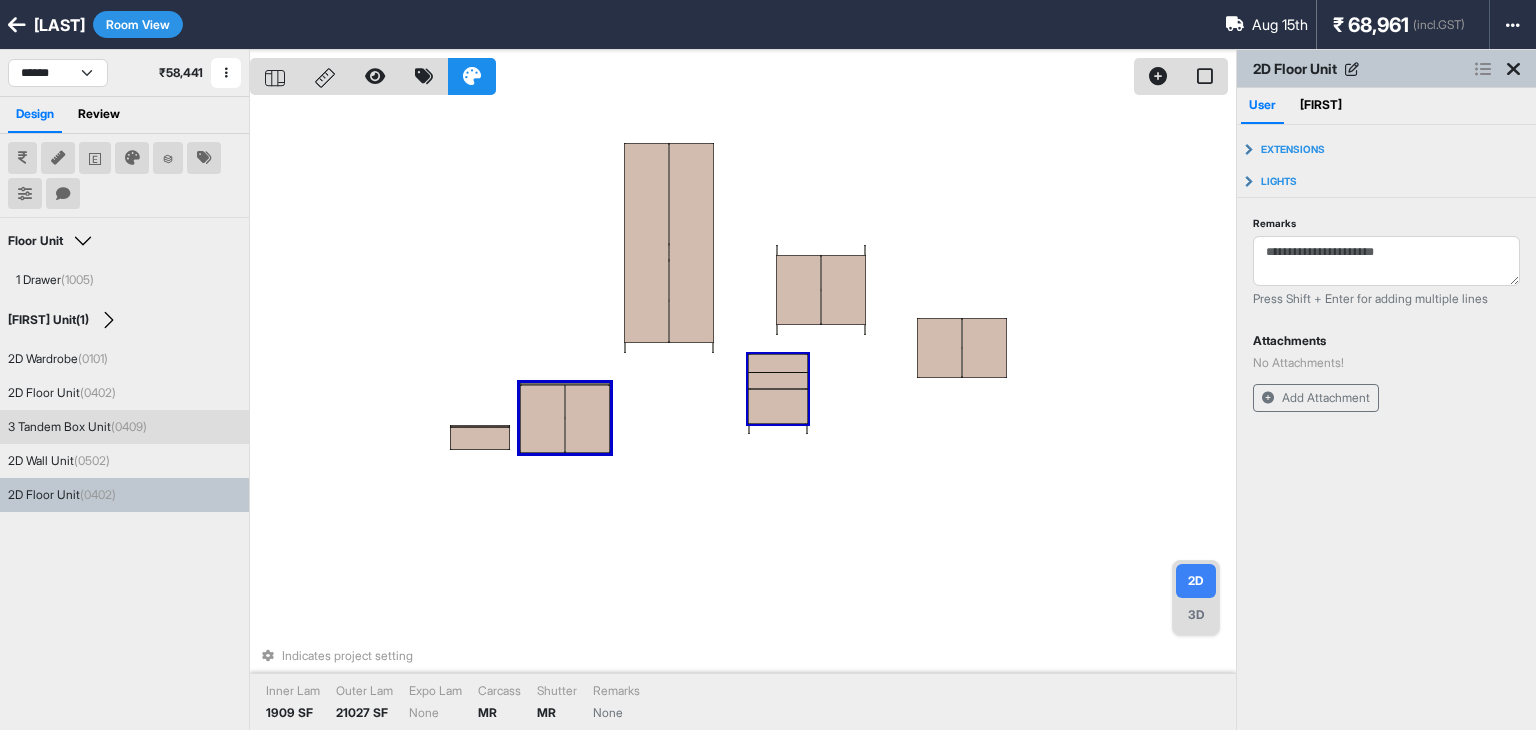 click at bounding box center [1513, 69] 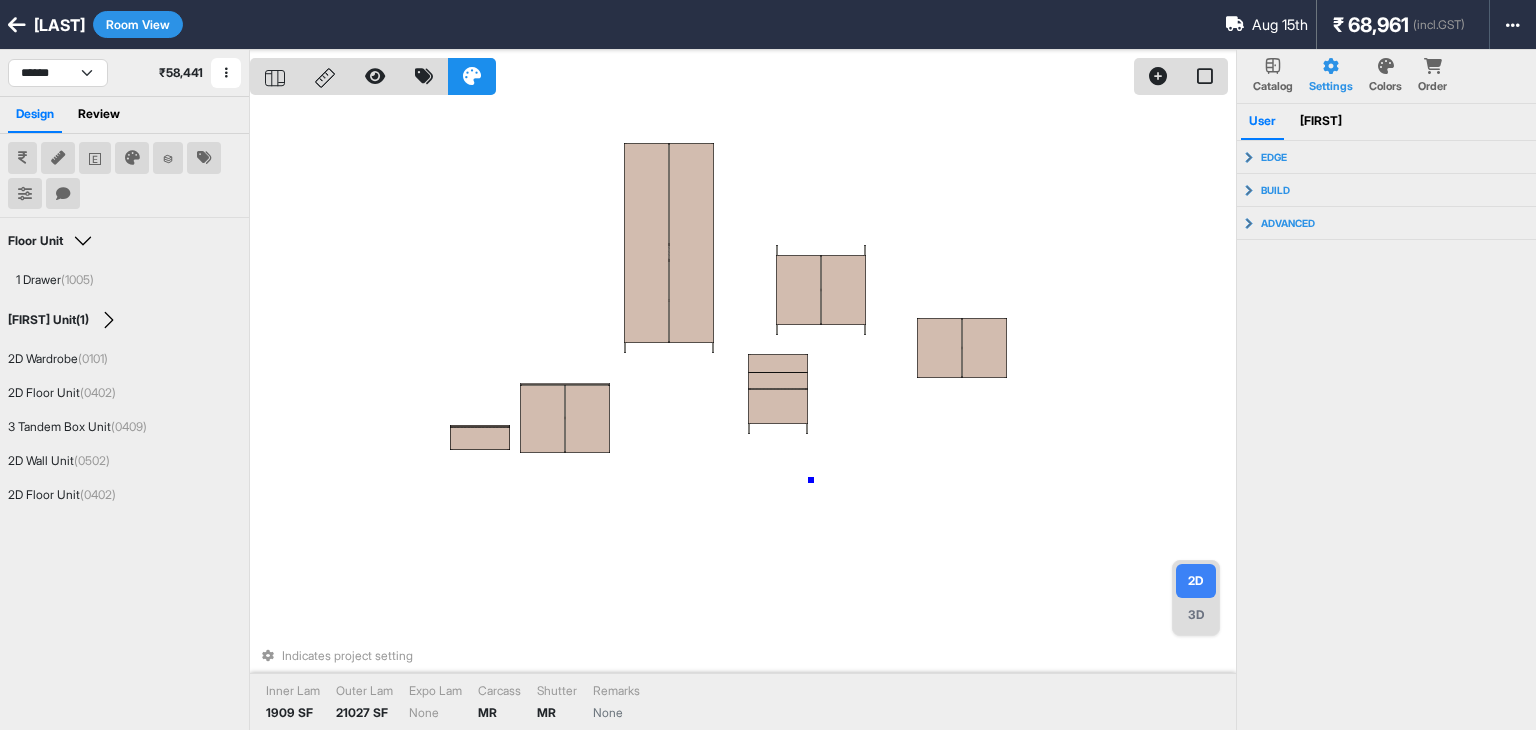 click on "Indicates project setting Inner Lam 1909 SF Outer Lam 21027 SF Expo Lam None Carcass MR Shutter MR Remarks None" at bounding box center (743, 415) 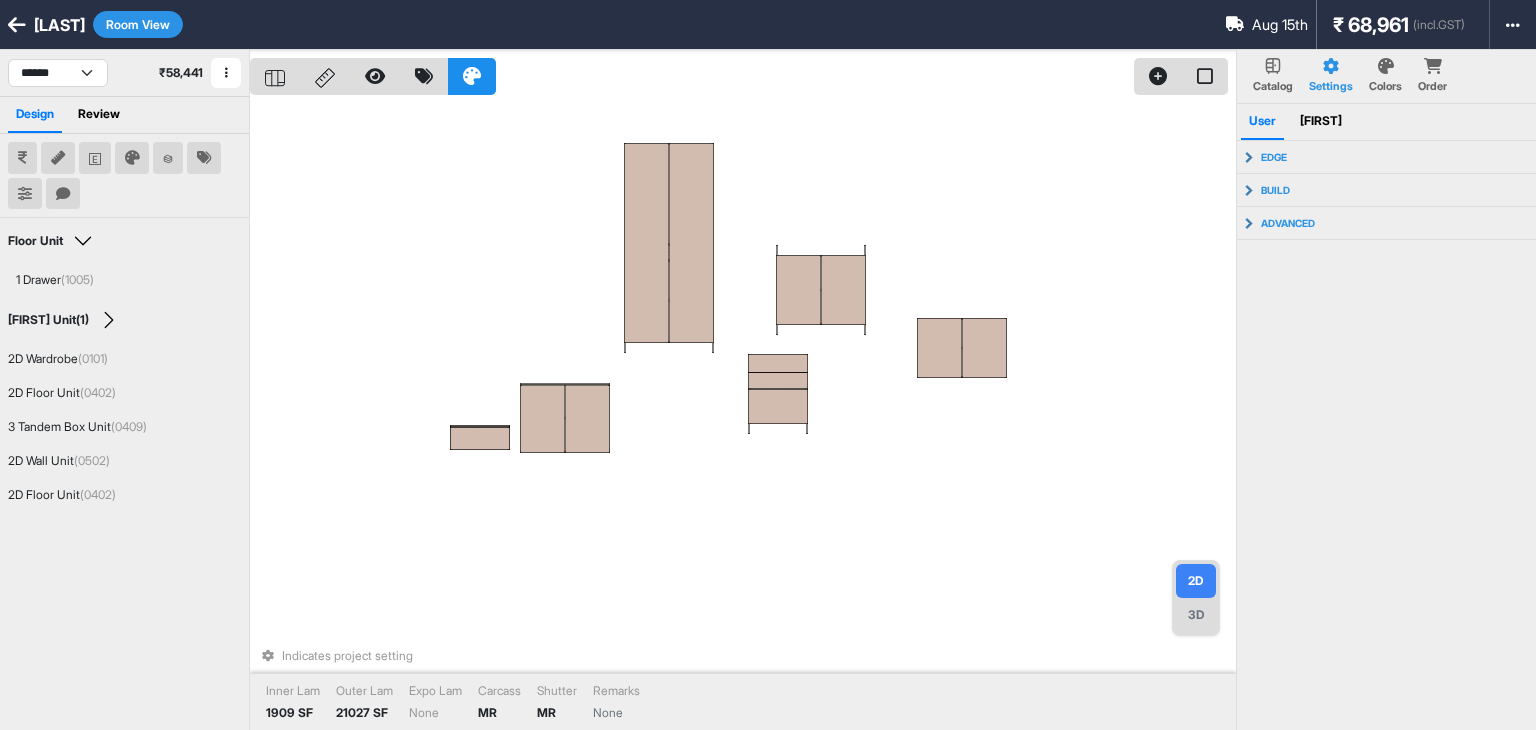 click on "3D" at bounding box center (1196, 615) 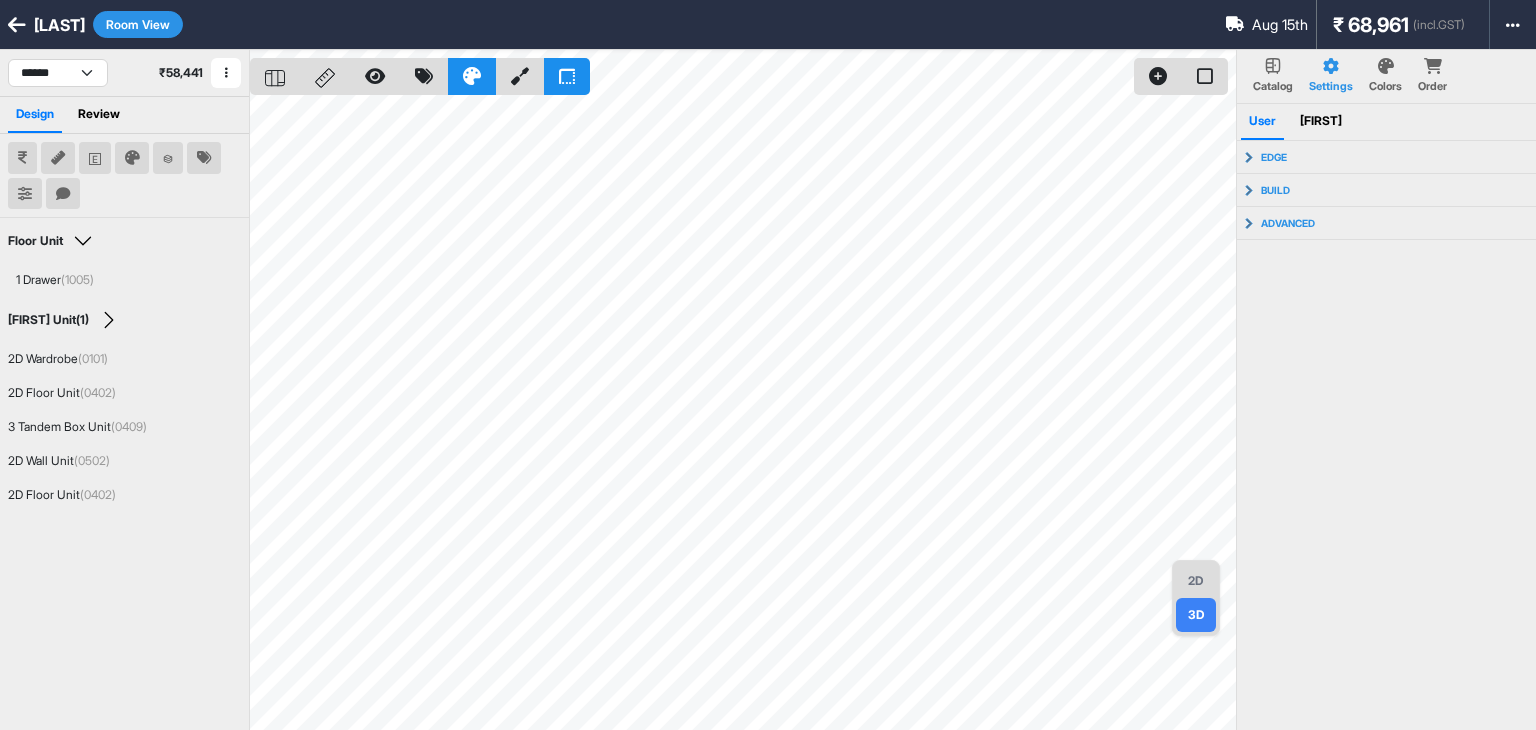 click on "2D" at bounding box center (1196, 581) 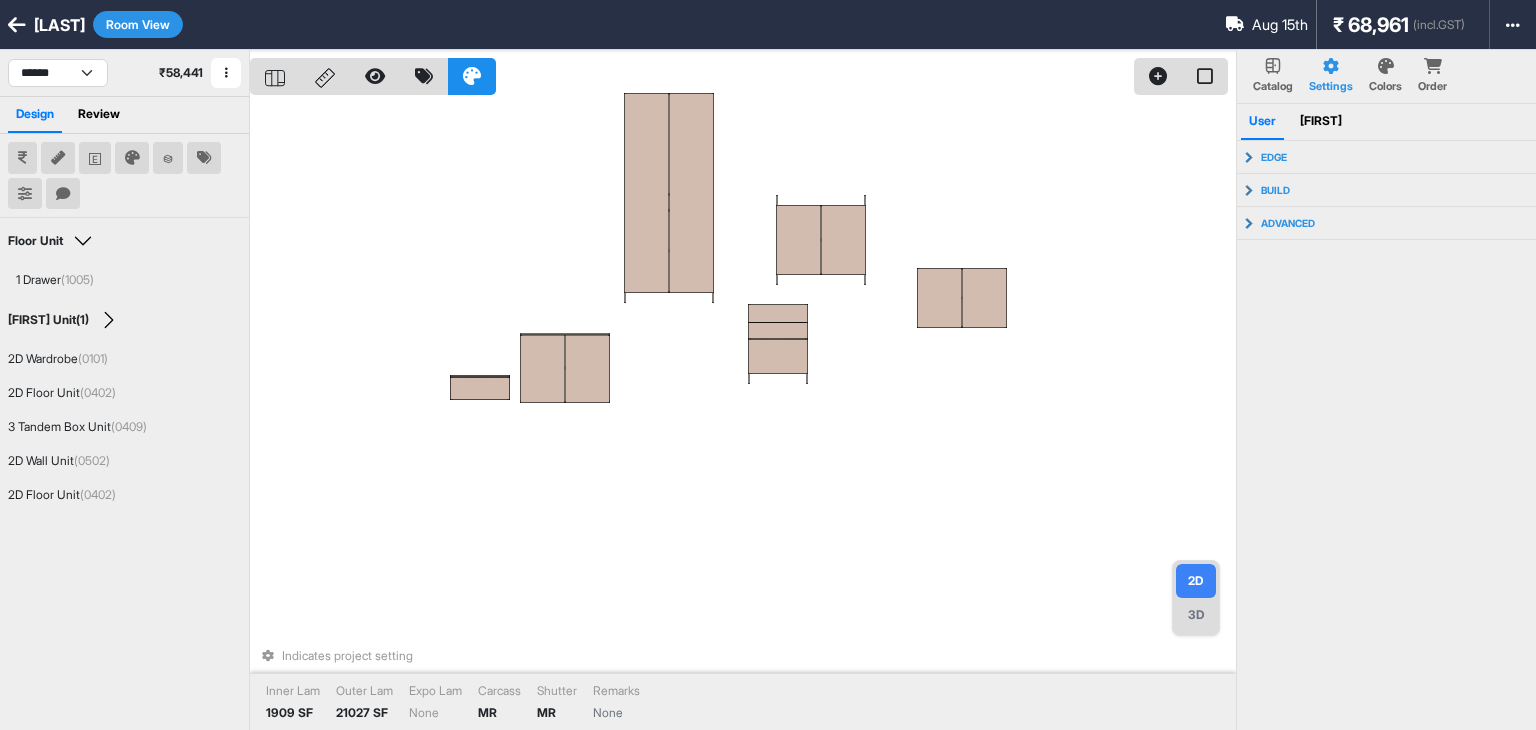 click on "Indicates project setting Inner Lam 1909 SF Outer Lam 21027 SF Expo Lam None Carcass MR Shutter MR Remarks None" at bounding box center [743, 415] 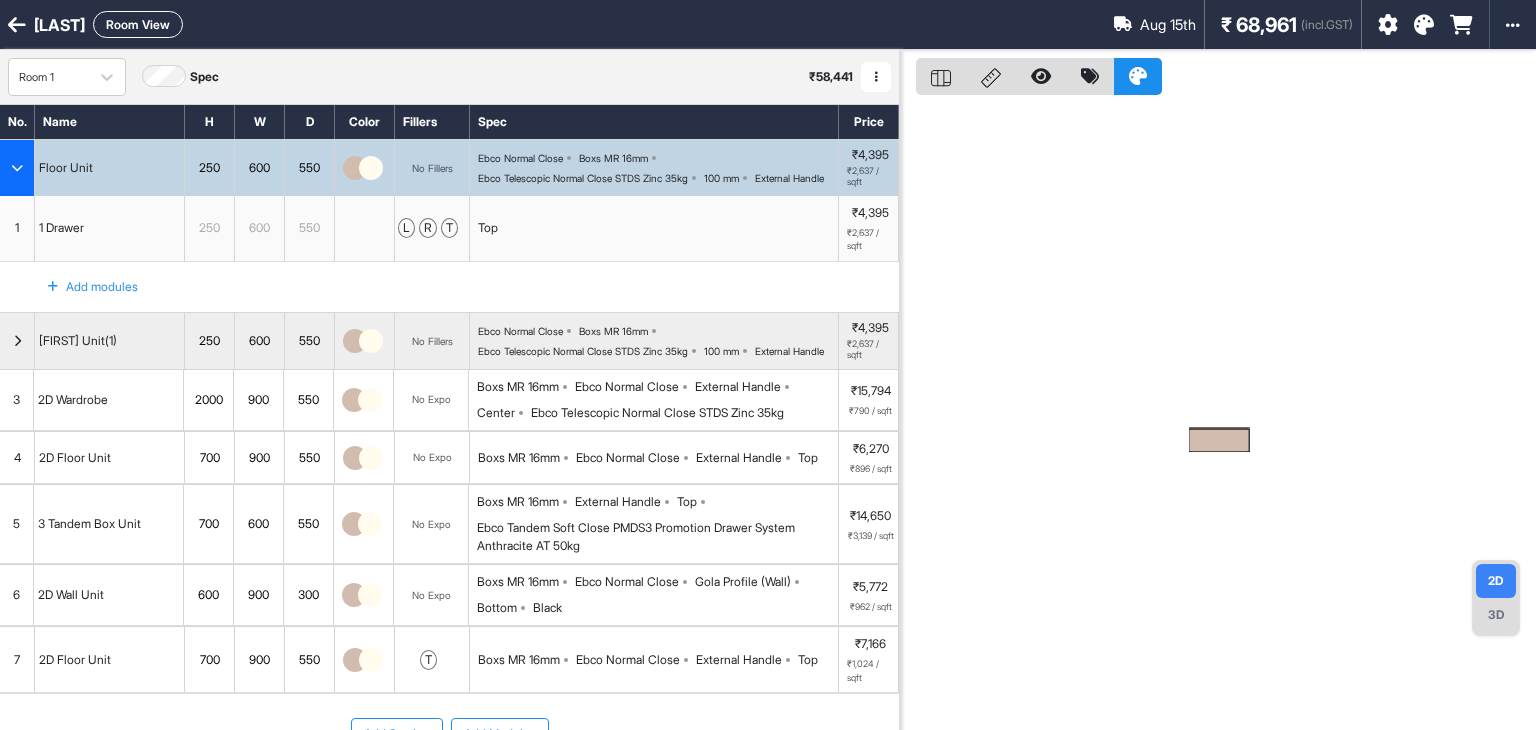 drag, startPoint x: 4, startPoint y: 160, endPoint x: 22, endPoint y: 165, distance: 18.681541 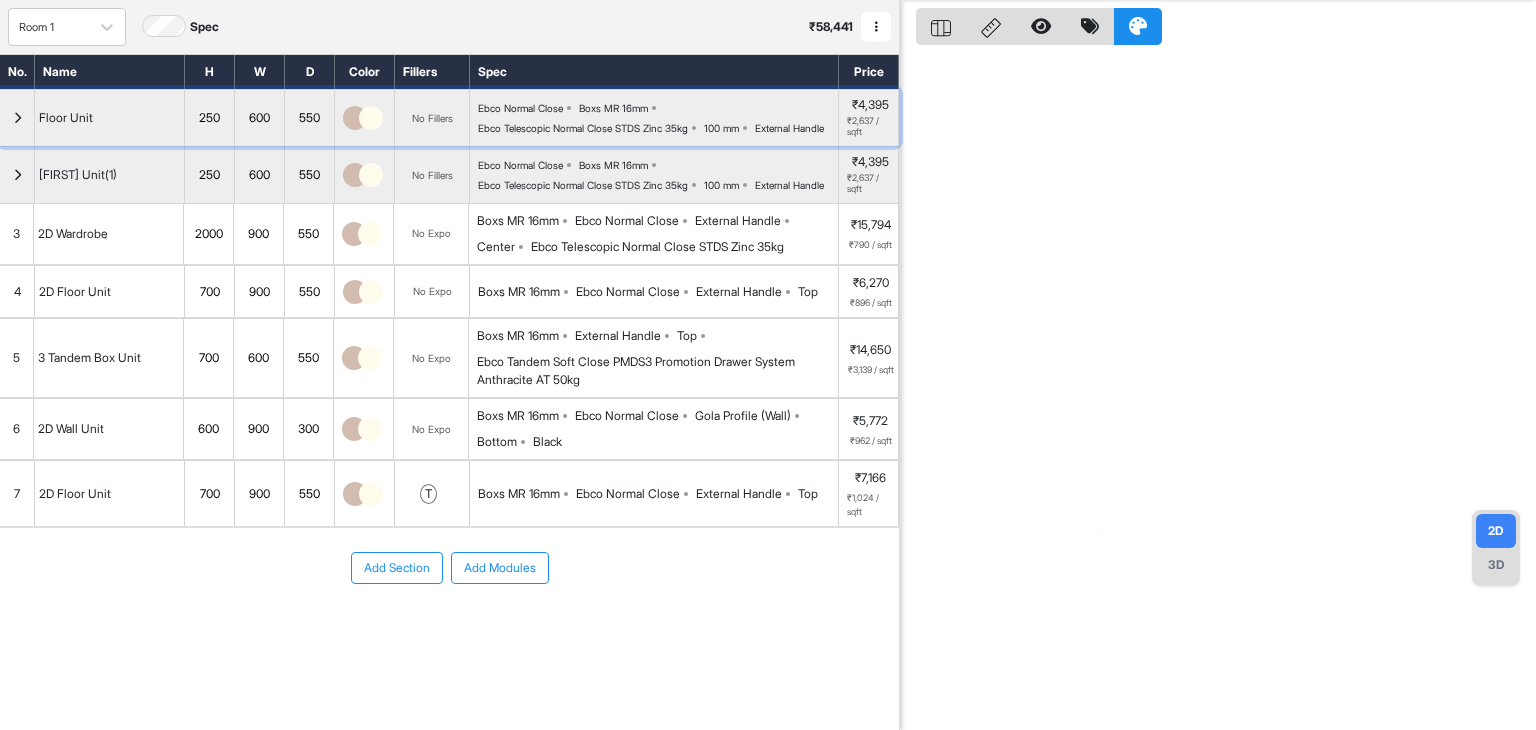 scroll, scrollTop: 70, scrollLeft: 0, axis: vertical 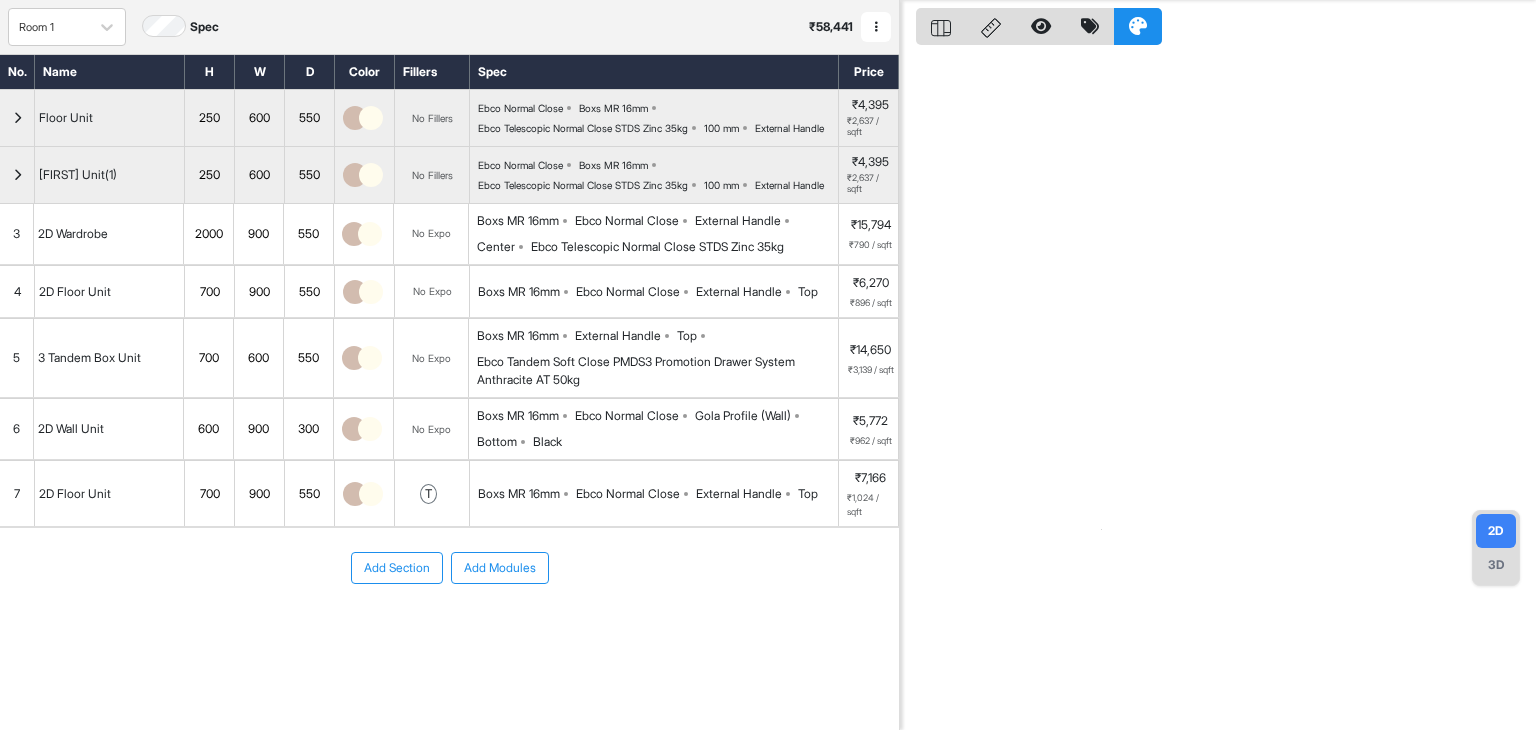 click on "Add Modules" at bounding box center (500, 568) 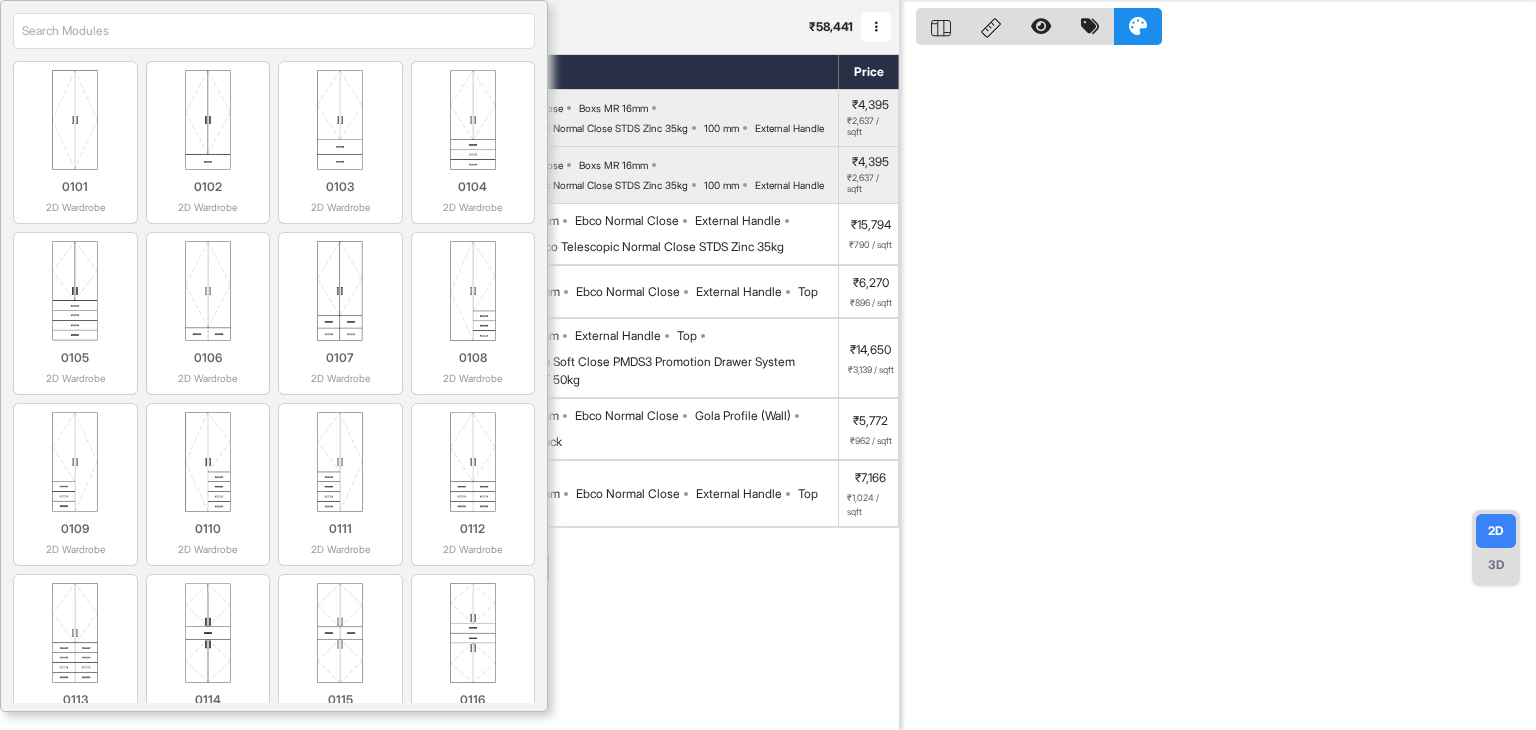click at bounding box center (274, 31) 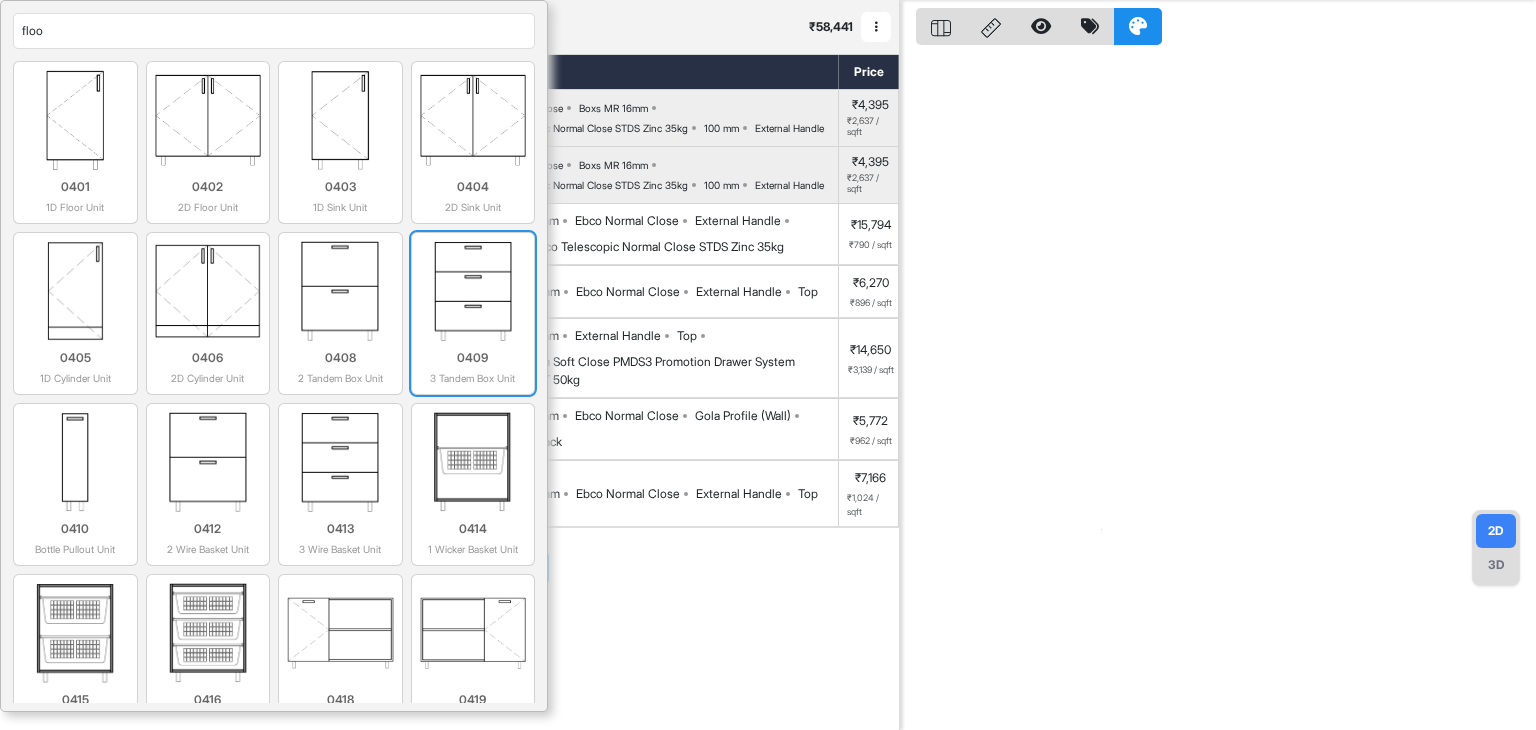 type on "floo" 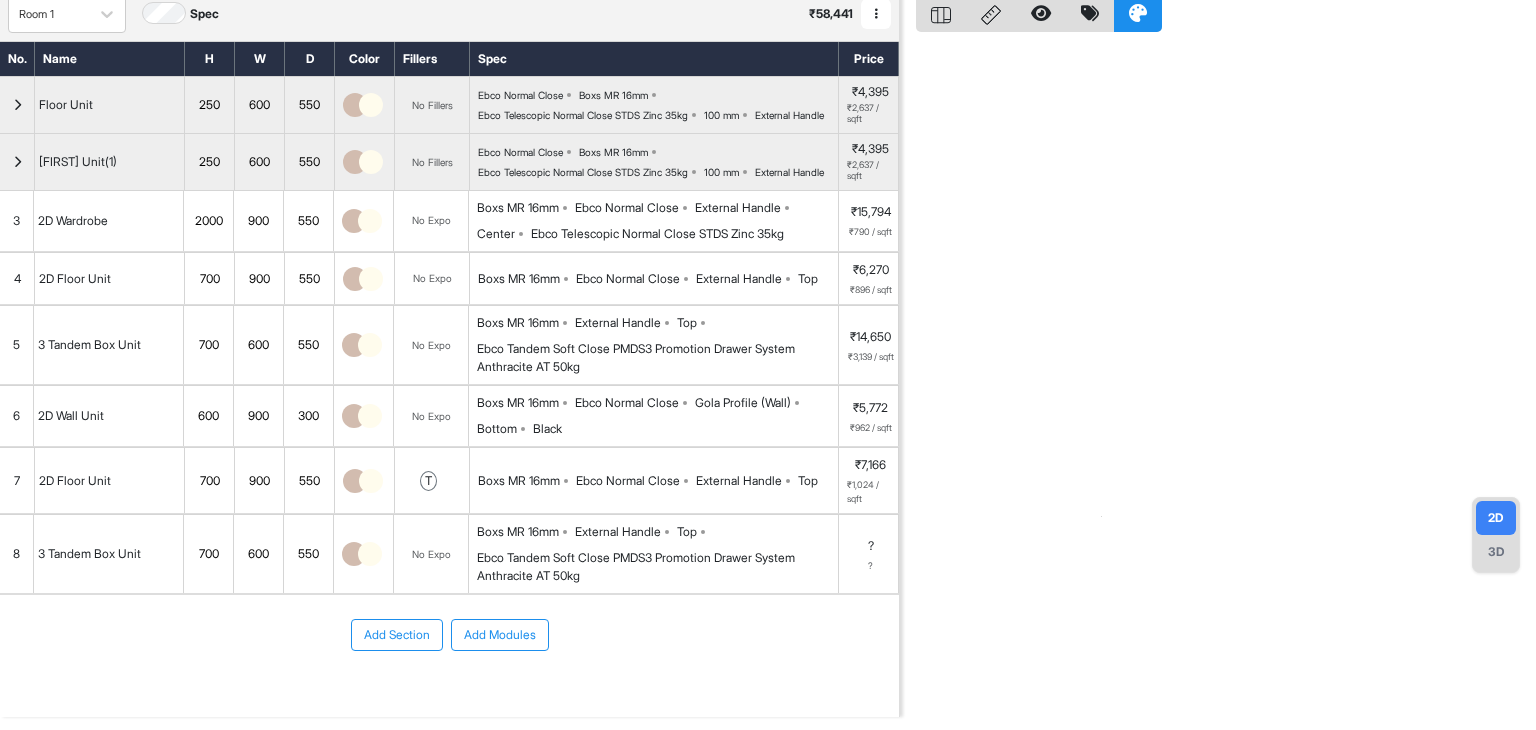 click on "No Expo" at bounding box center [431, 554] 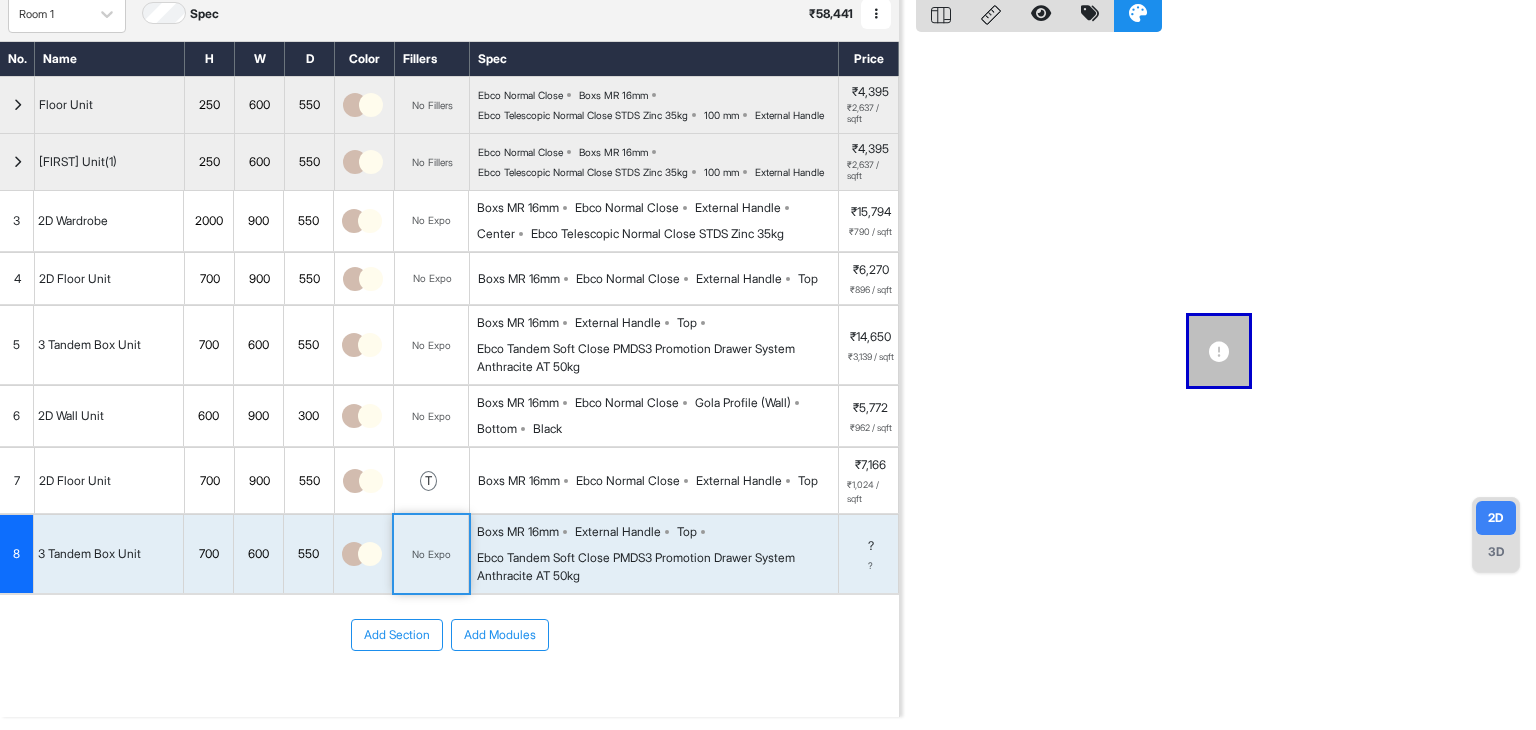 click on "No Expo" at bounding box center (431, 554) 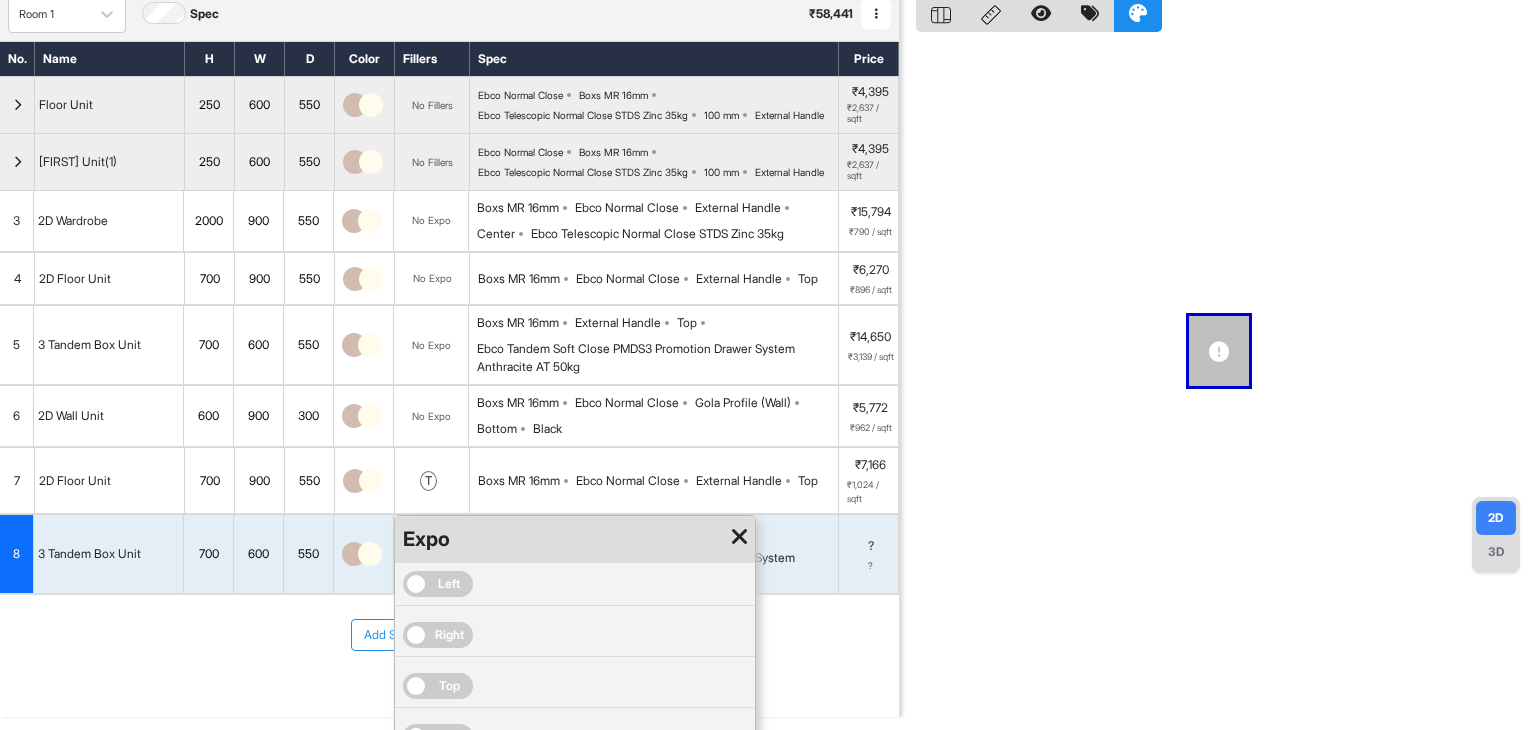 click on "Top" at bounding box center (449, 686) 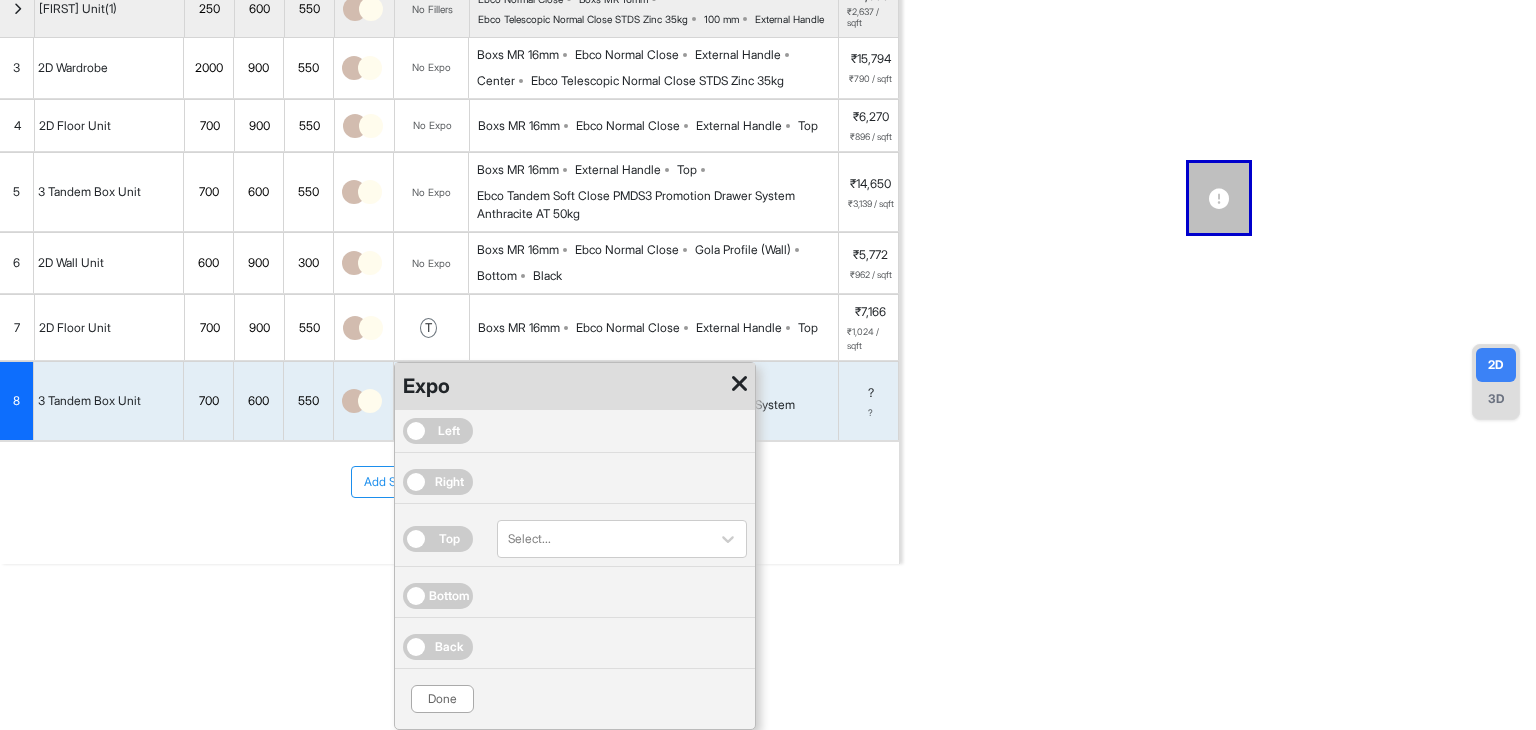 scroll, scrollTop: 236, scrollLeft: 0, axis: vertical 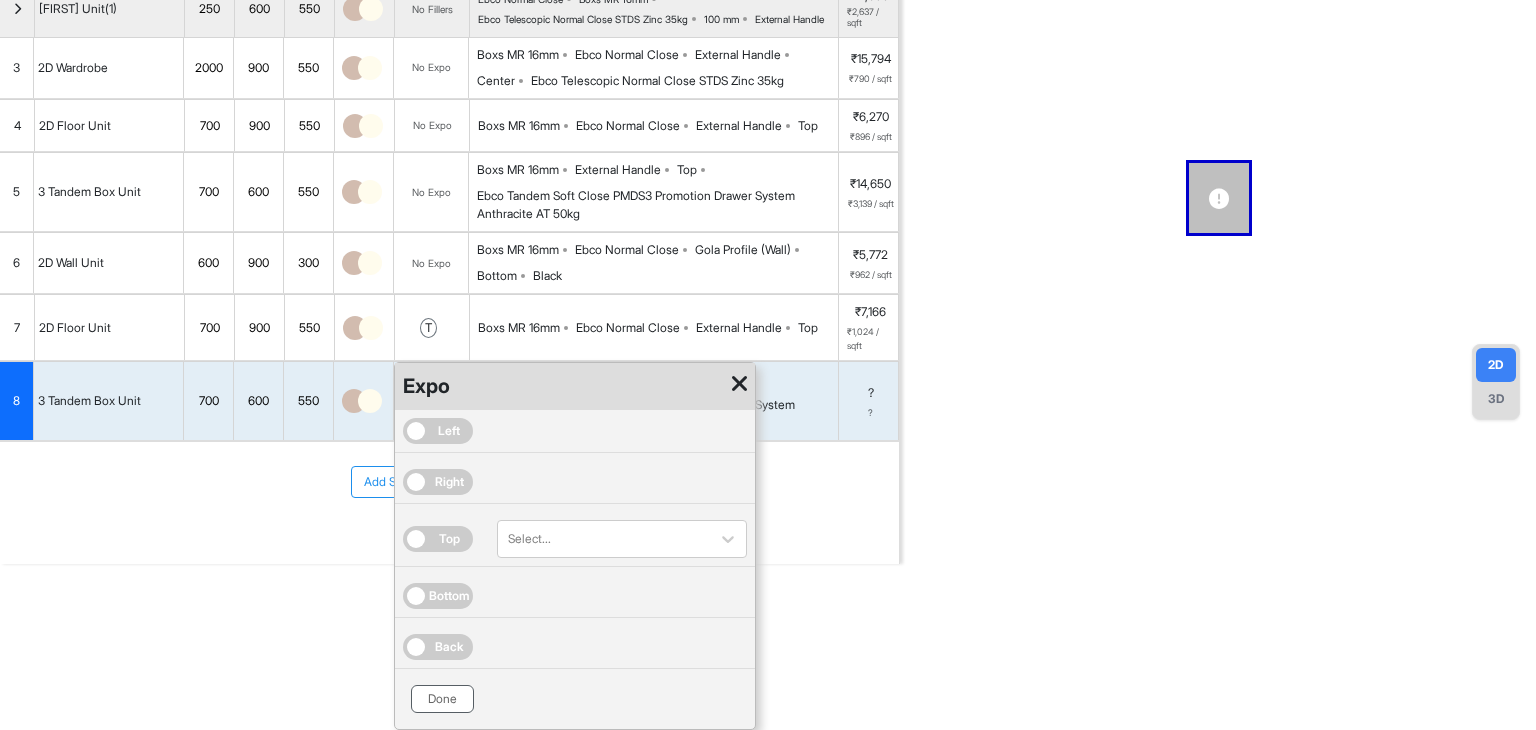 click on "Done" at bounding box center [442, 699] 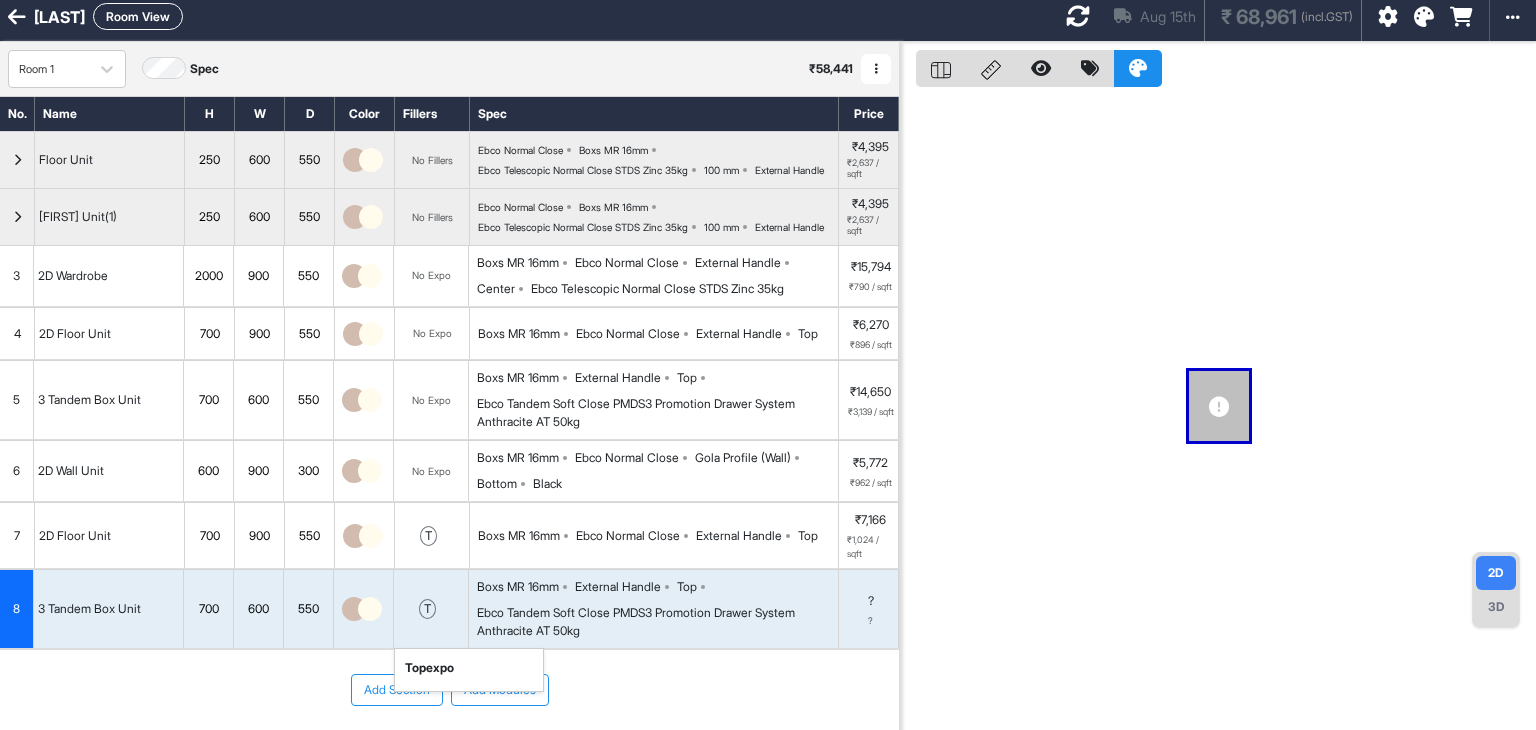 scroll, scrollTop: 0, scrollLeft: 0, axis: both 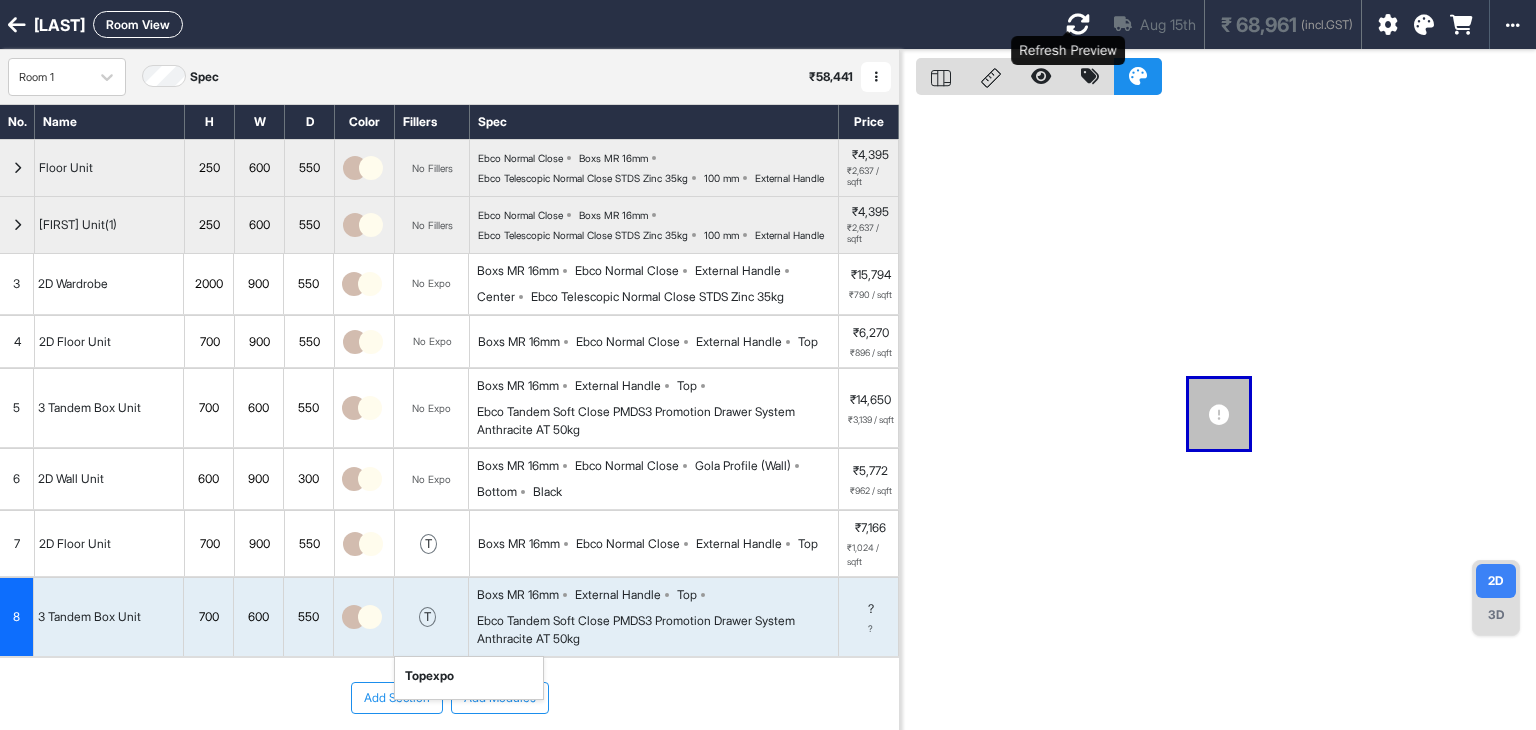 click at bounding box center (1078, 24) 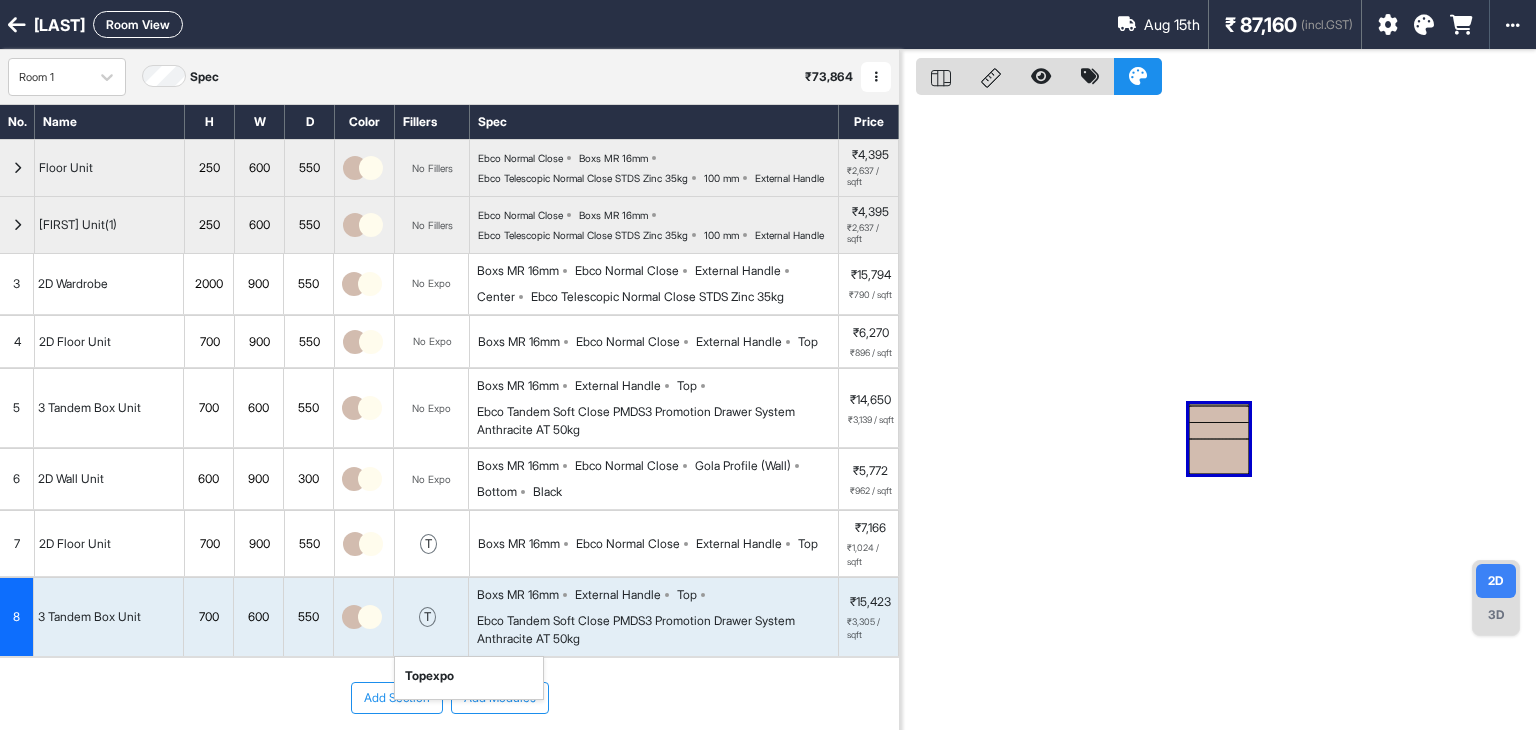 click at bounding box center [1218, 415] 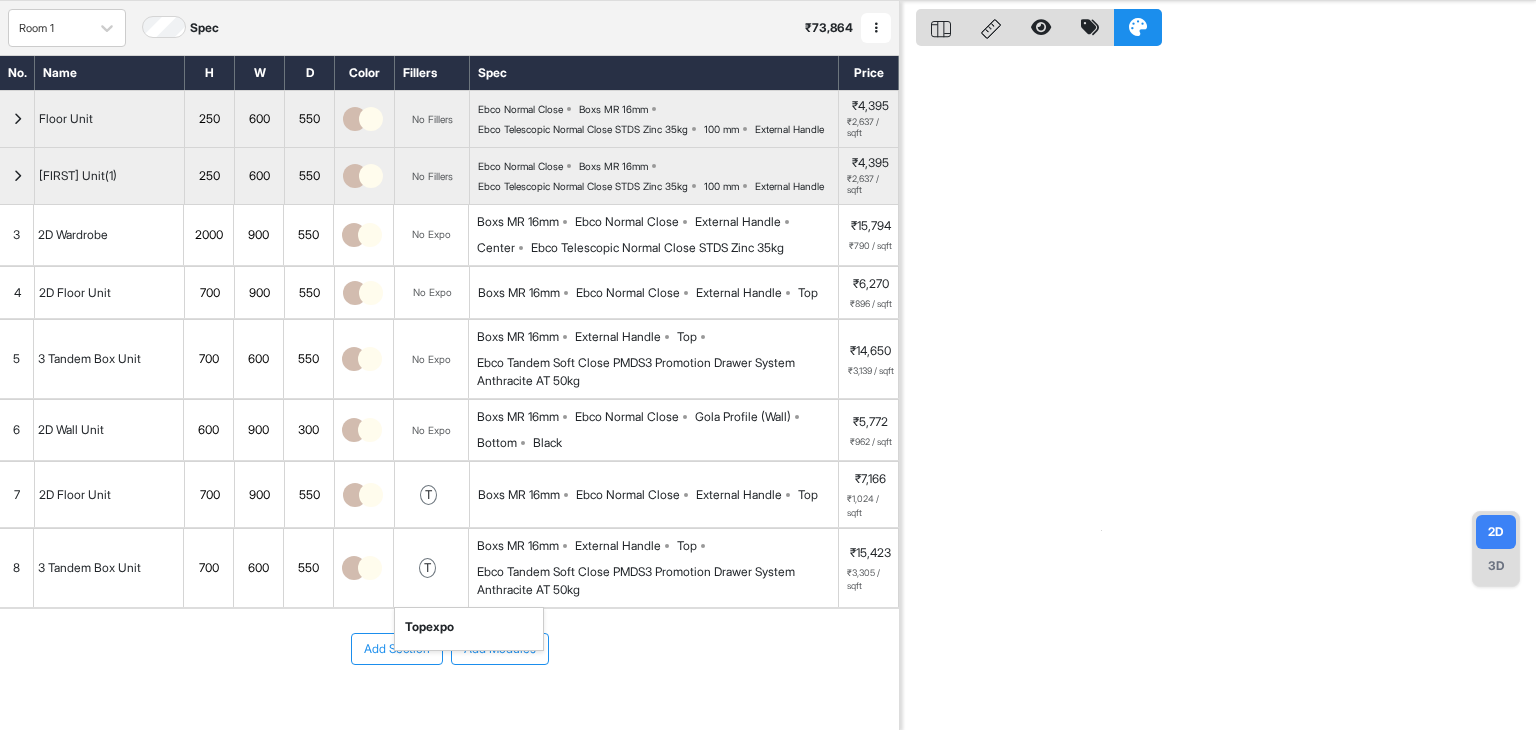 scroll, scrollTop: 149, scrollLeft: 0, axis: vertical 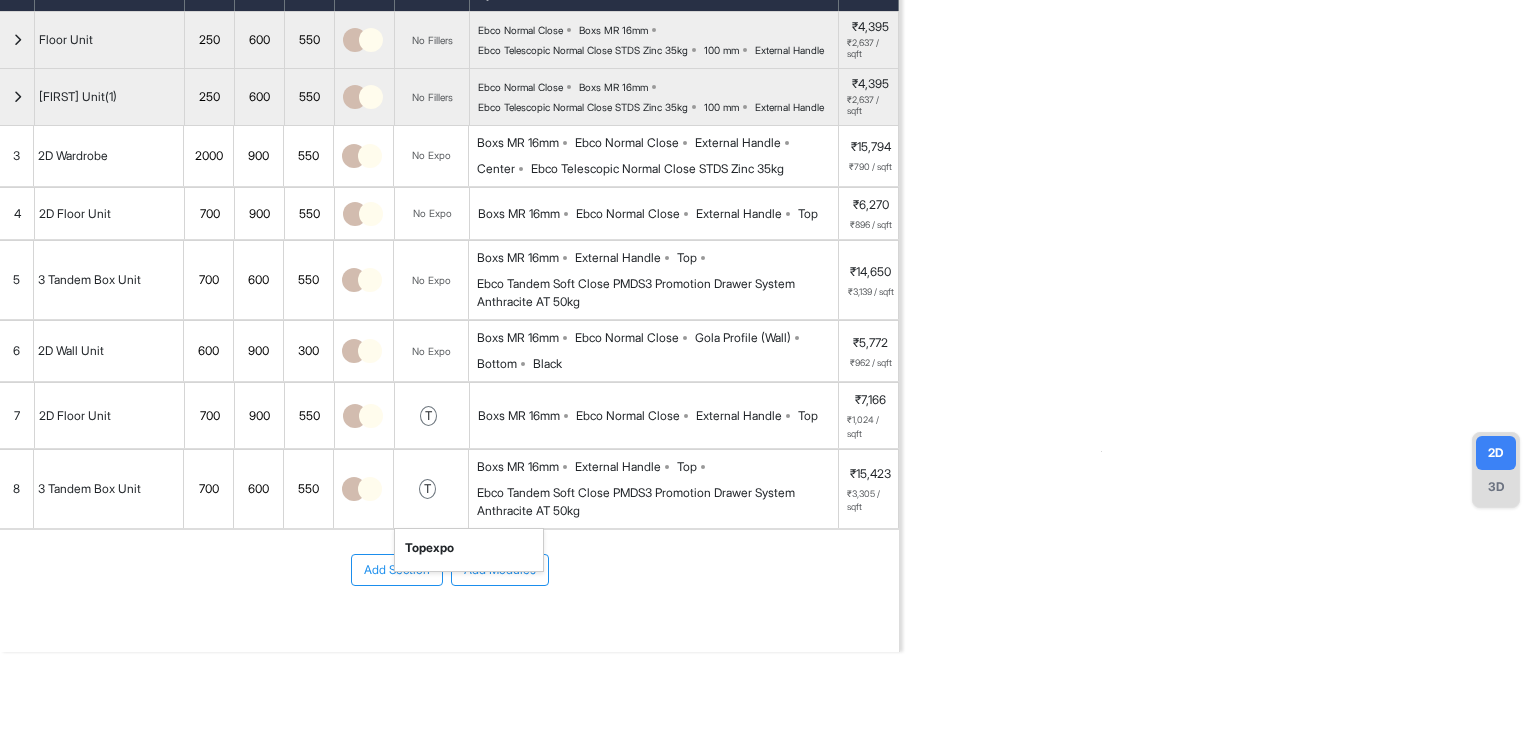 click on "8" at bounding box center (17, 489) 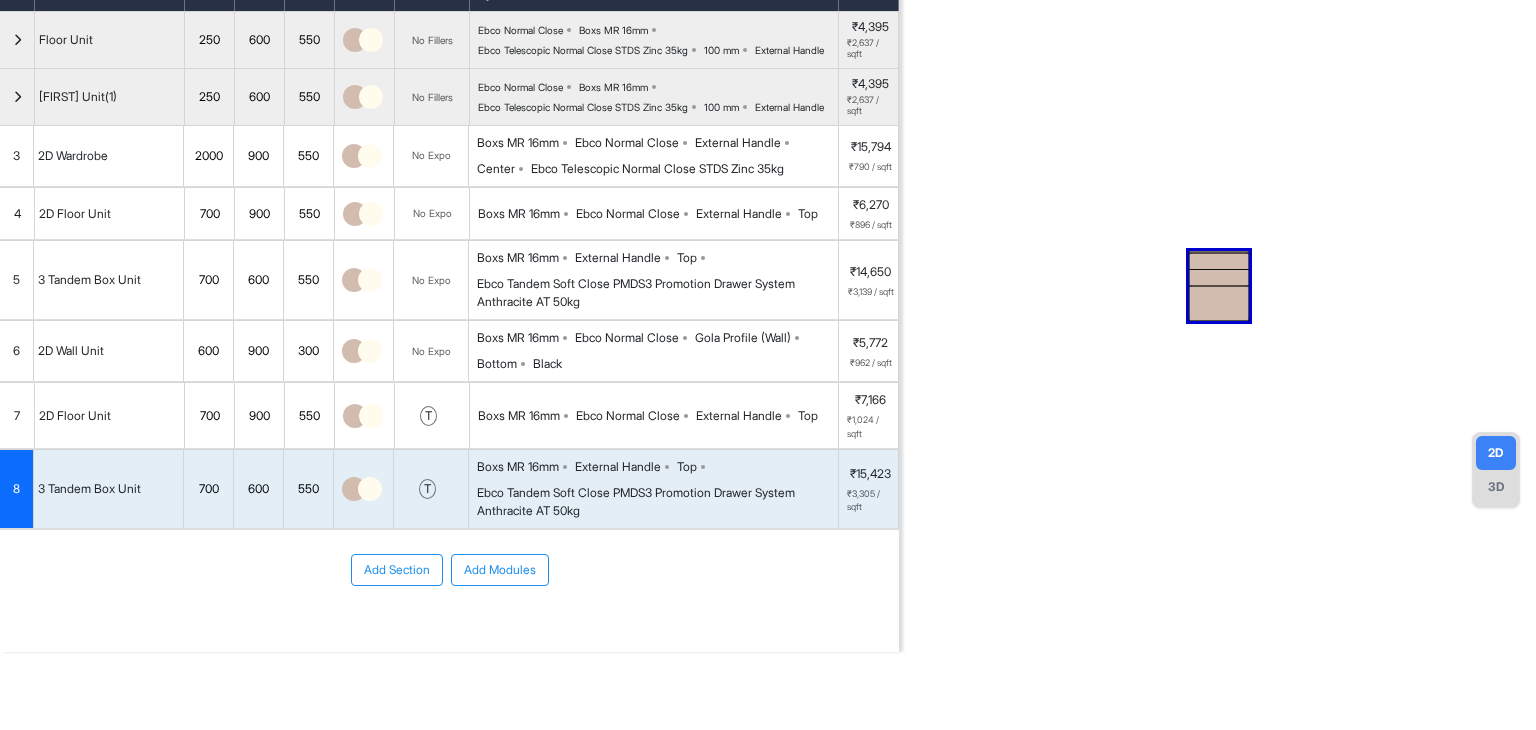 click on "3D" at bounding box center (1496, 487) 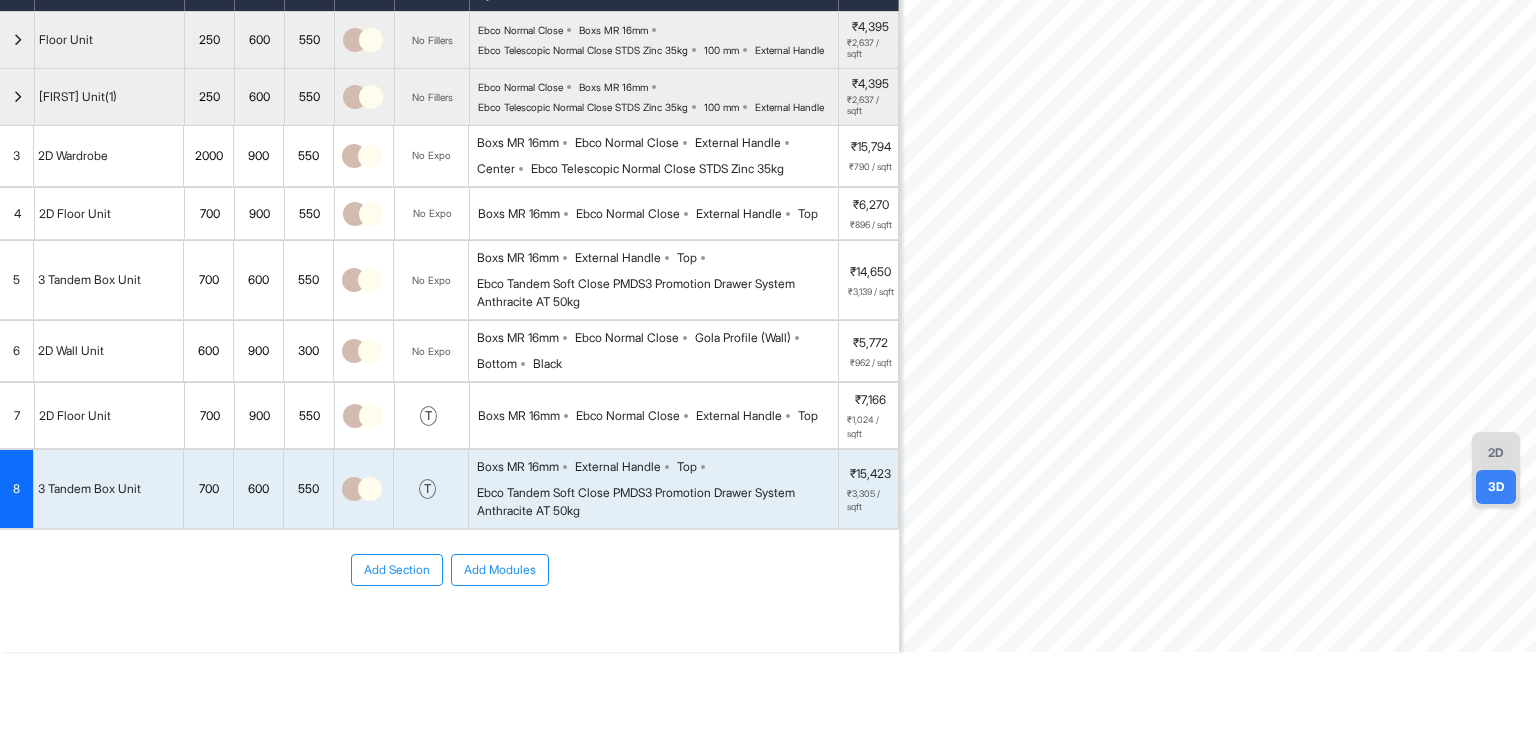 click on "2D" at bounding box center [1496, 453] 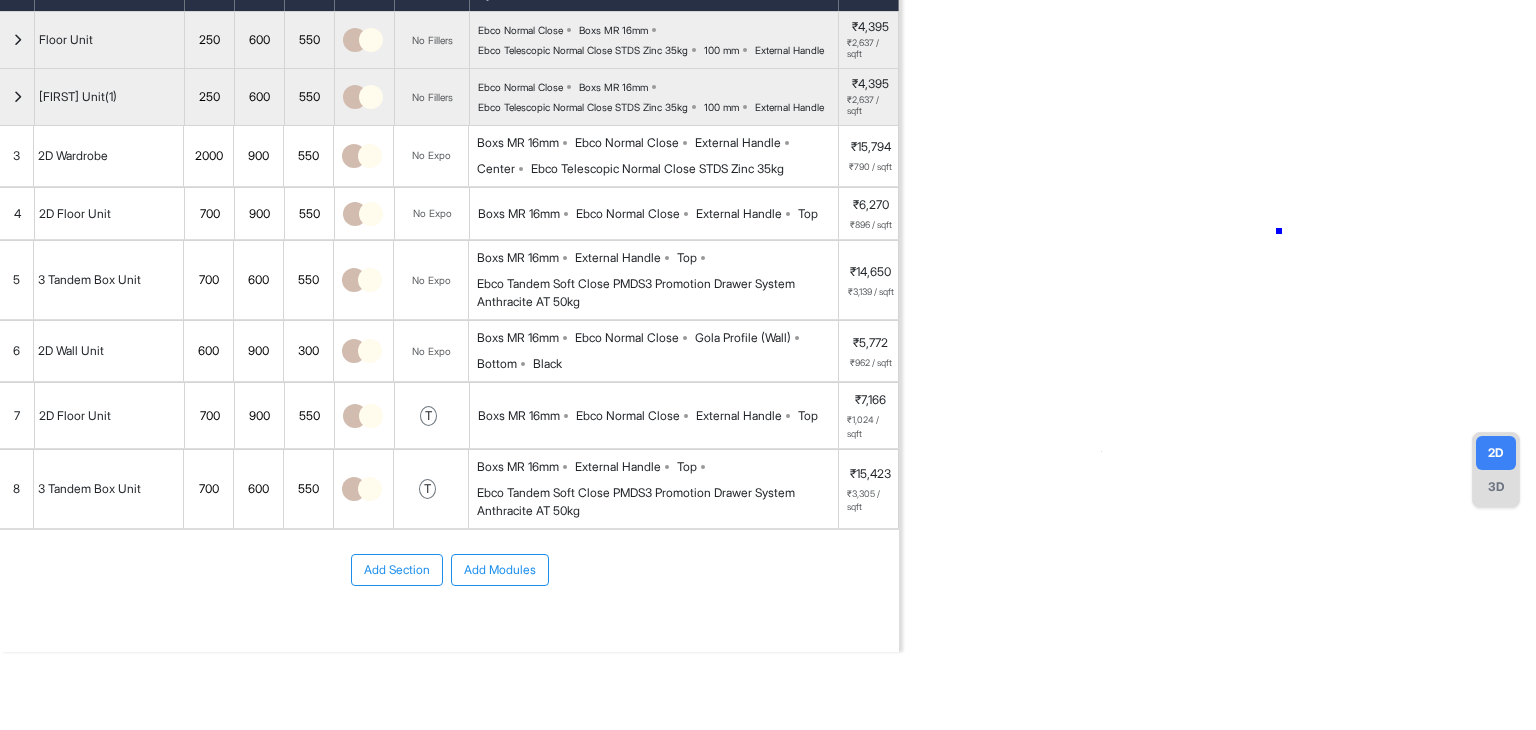 click at bounding box center (1218, 287) 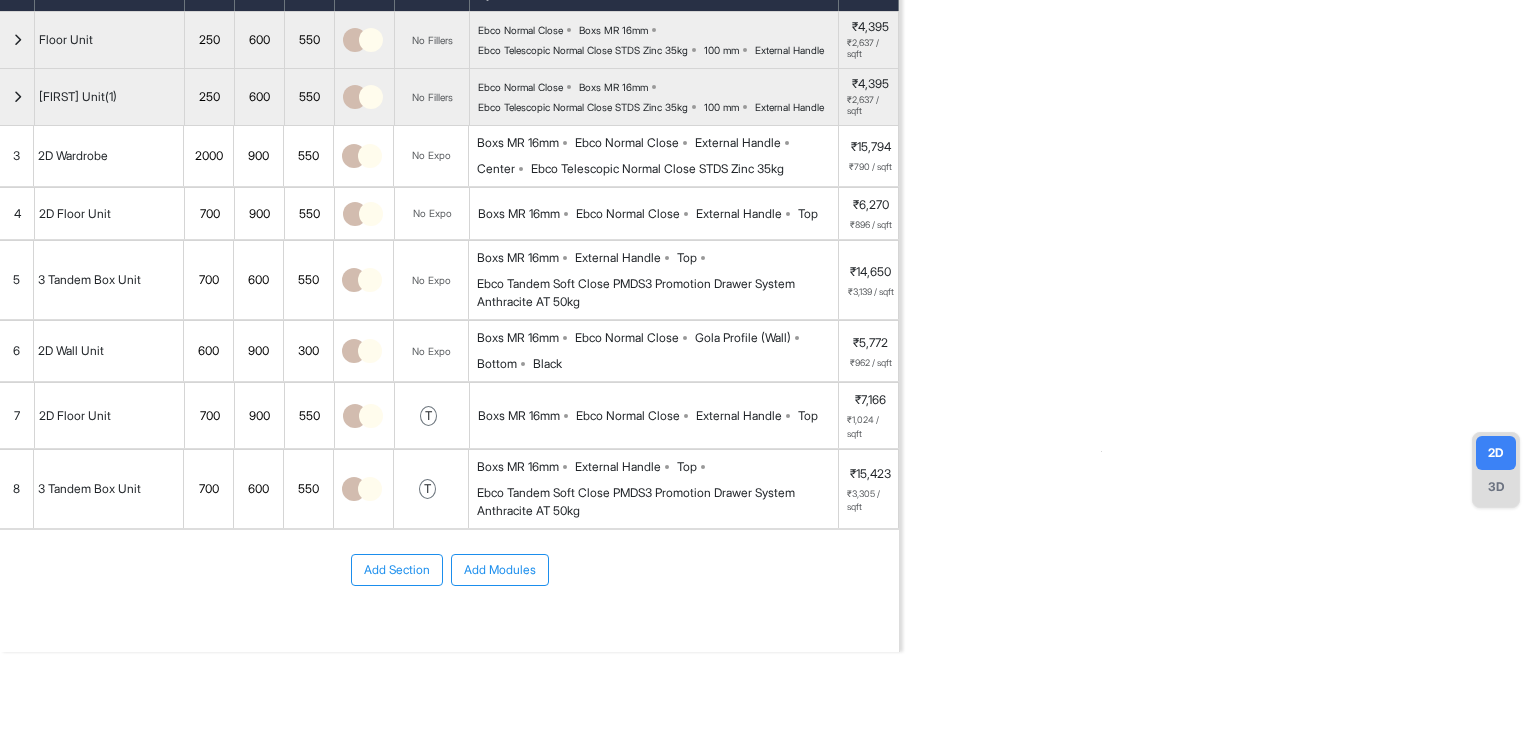 click on "8" at bounding box center [17, 489] 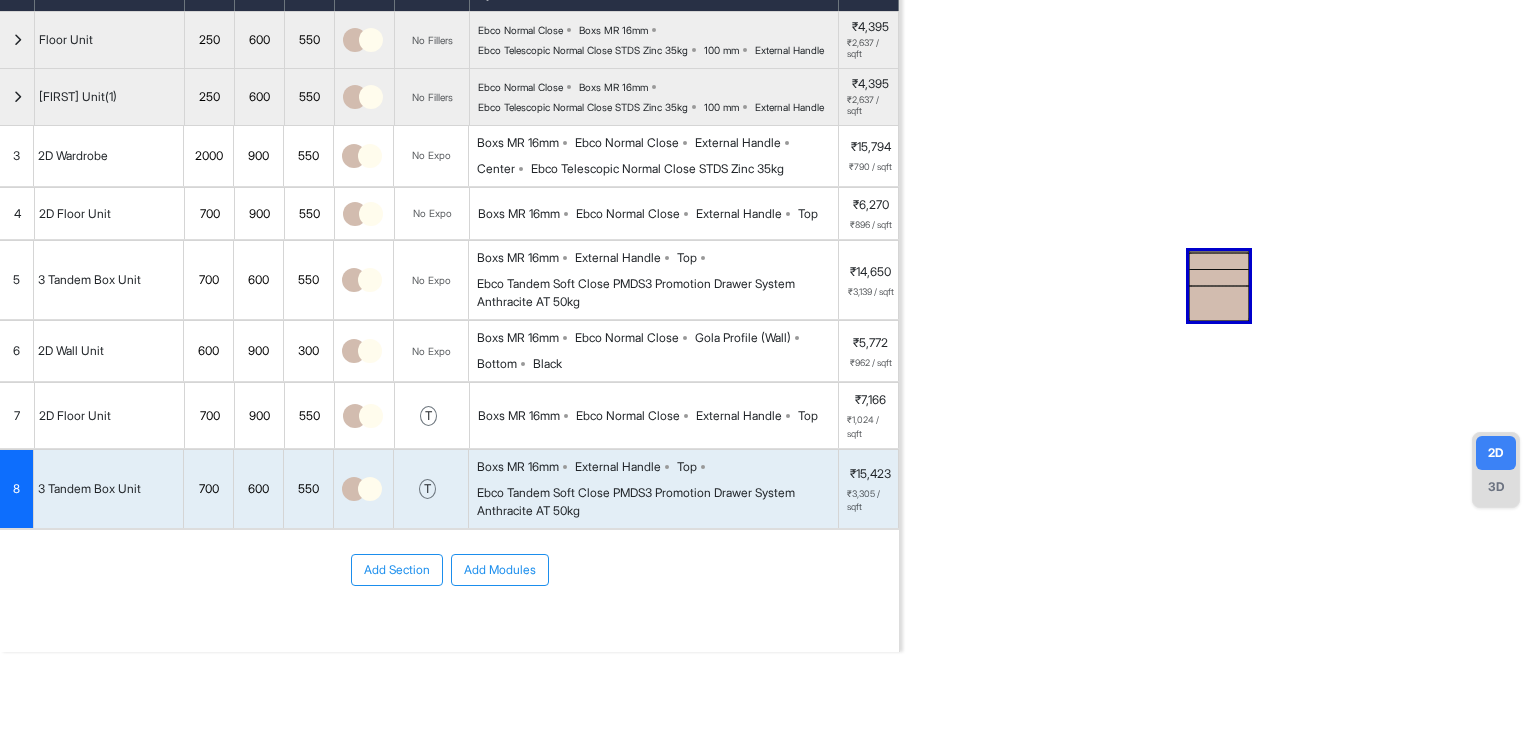click at bounding box center (1218, 287) 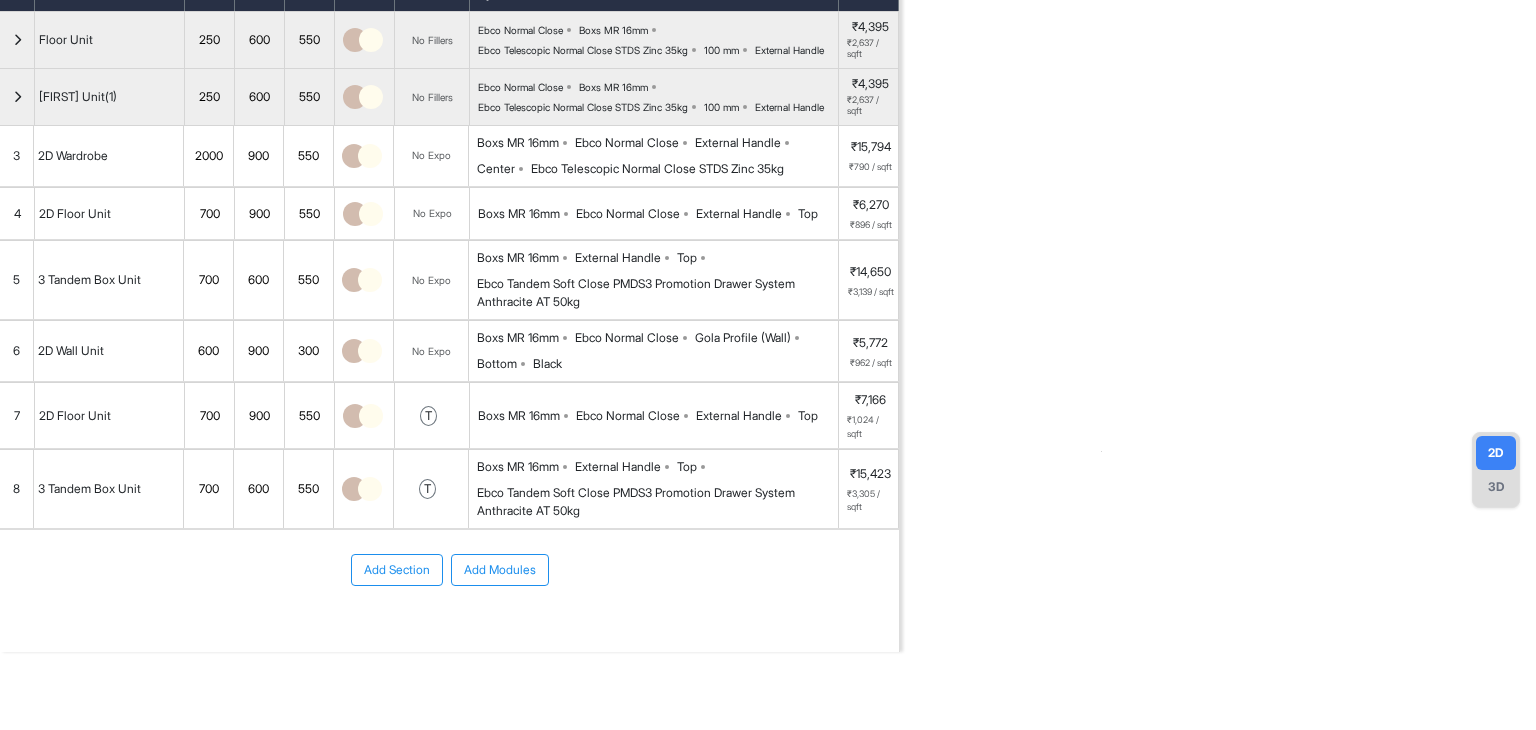 click on "8" at bounding box center [17, 489] 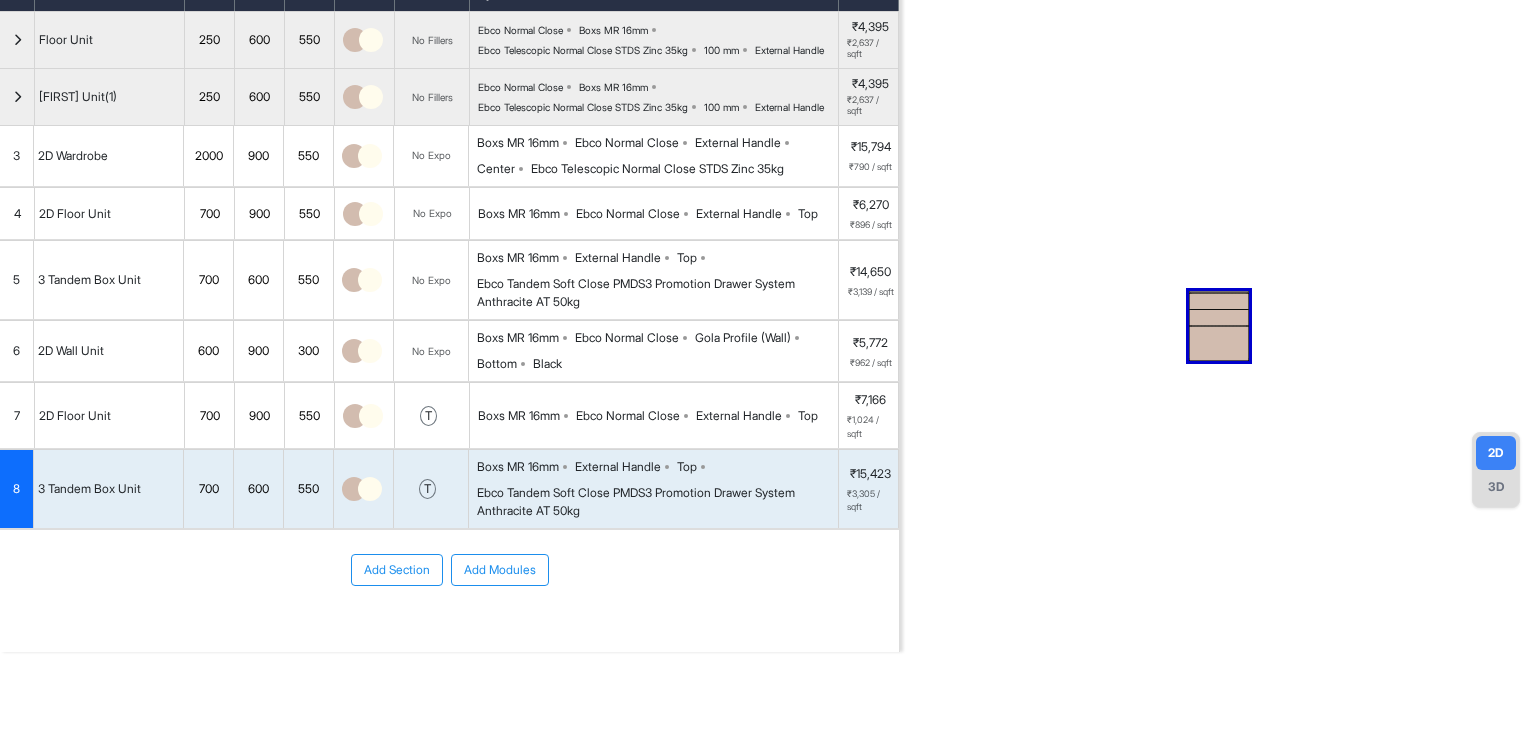 click at bounding box center (1218, 287) 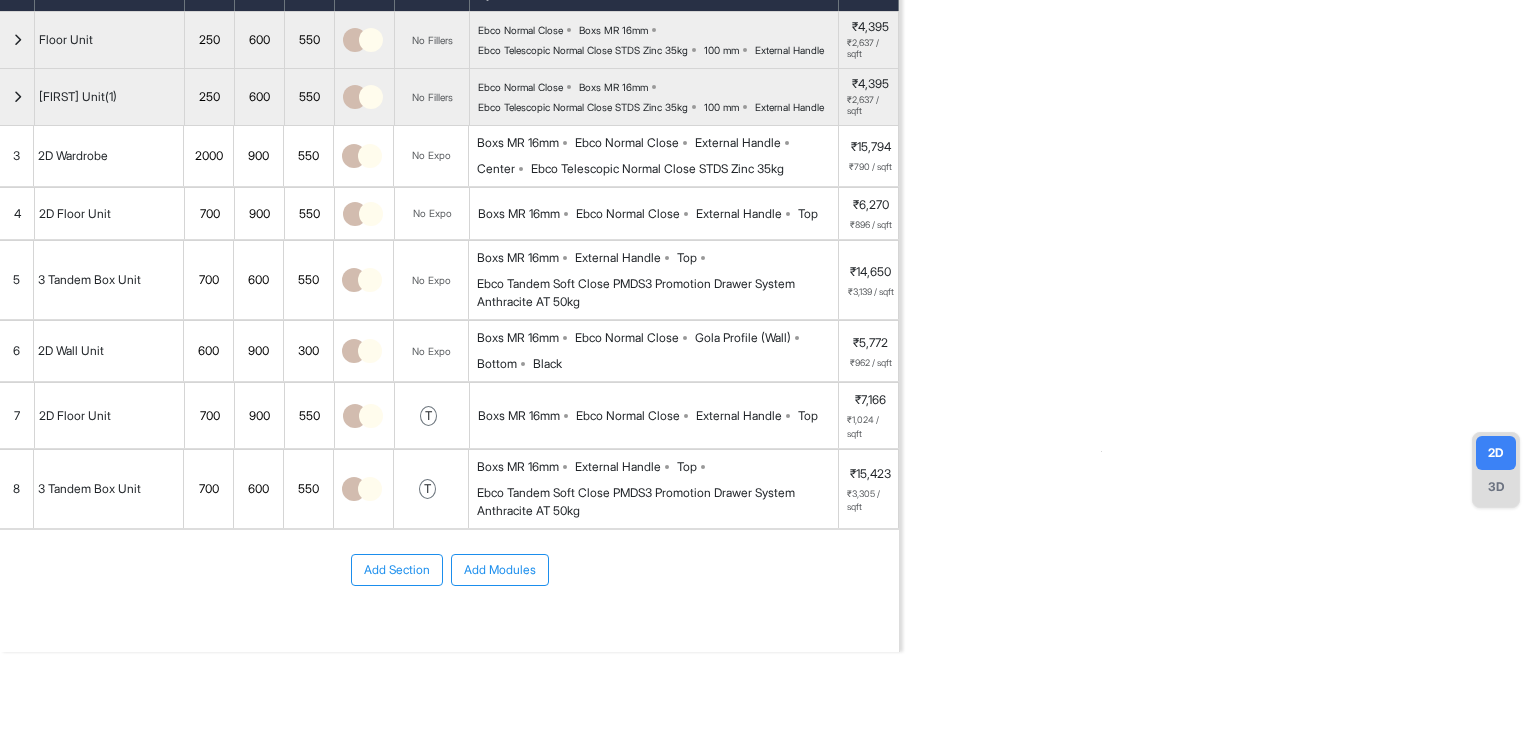 click on "8" at bounding box center (17, 489) 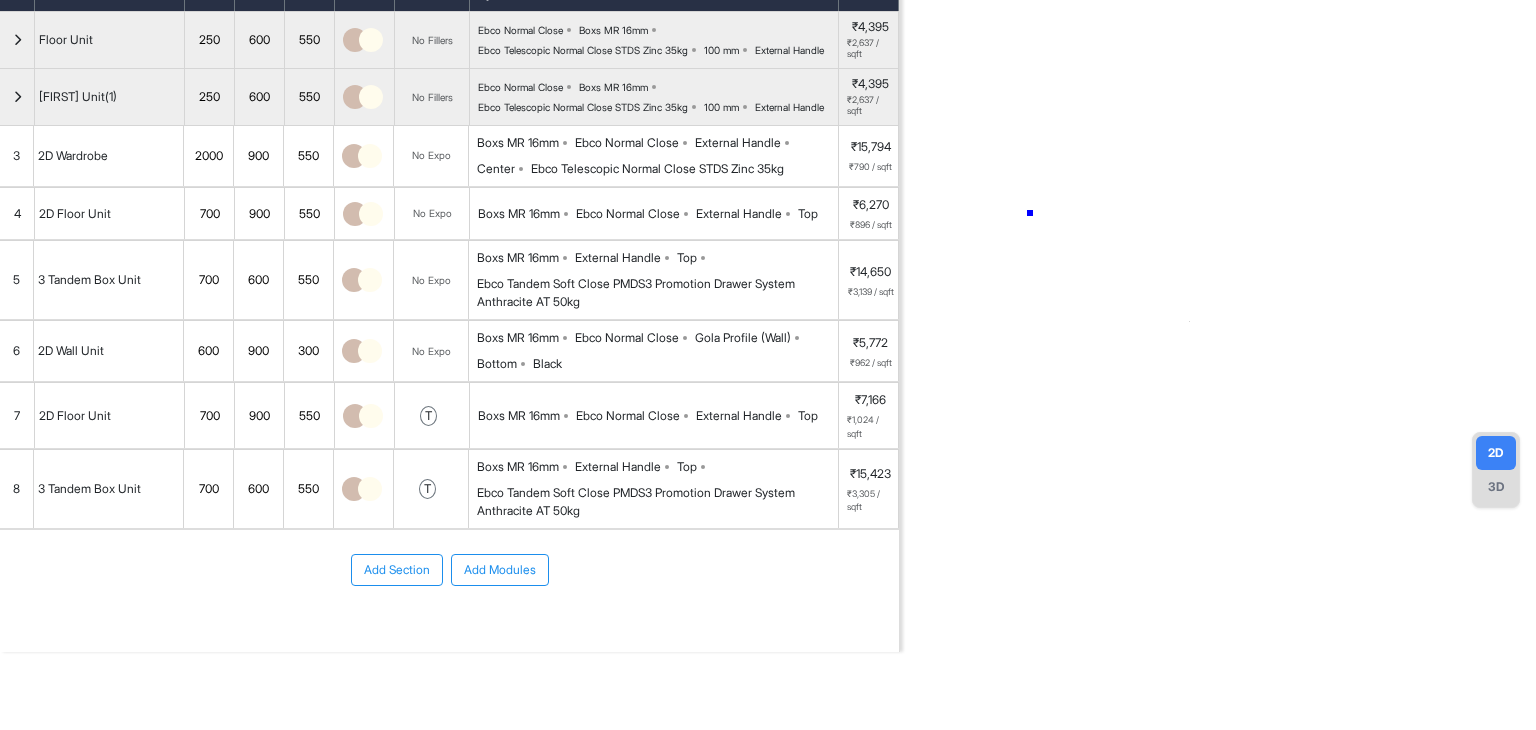 click at bounding box center [1218, 287] 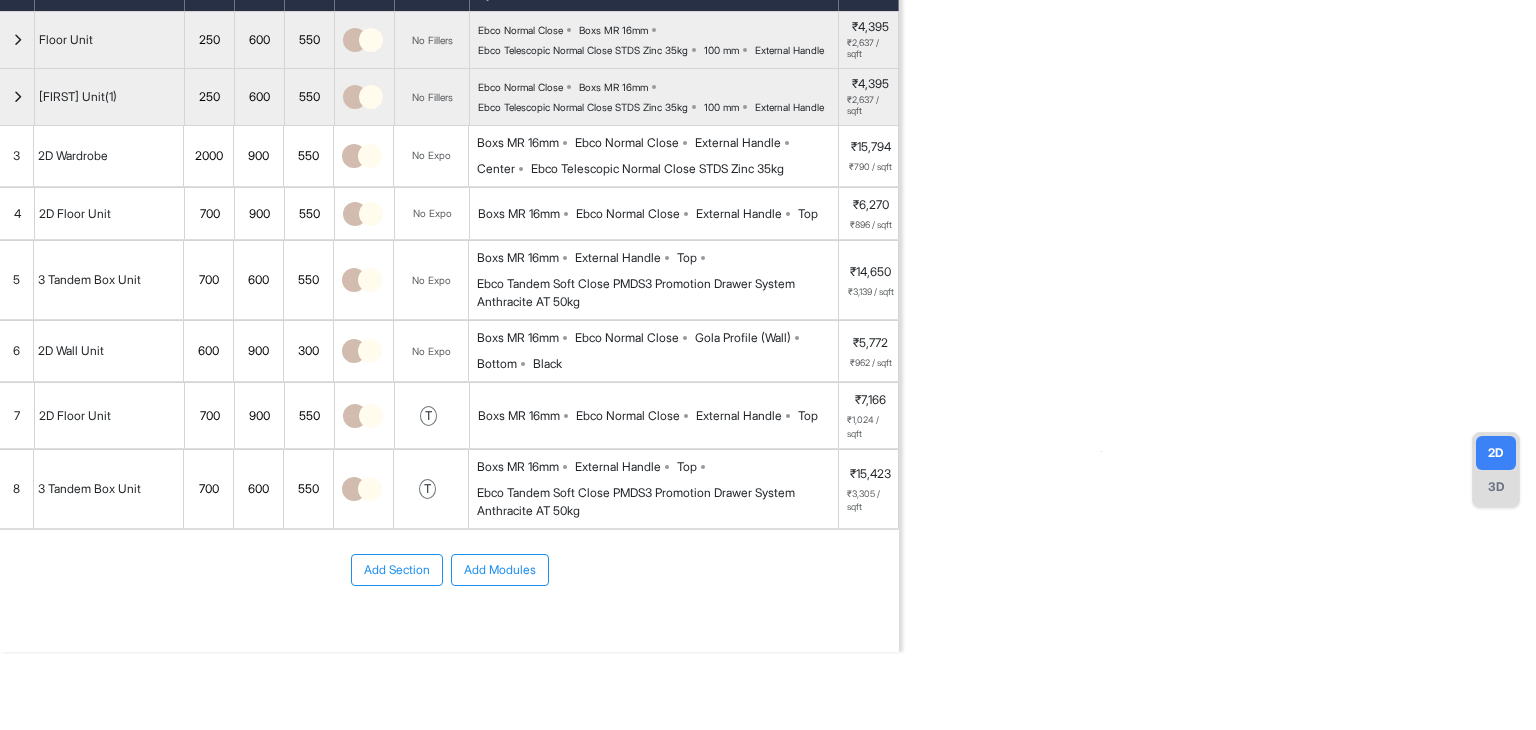 click on "8" at bounding box center [17, 489] 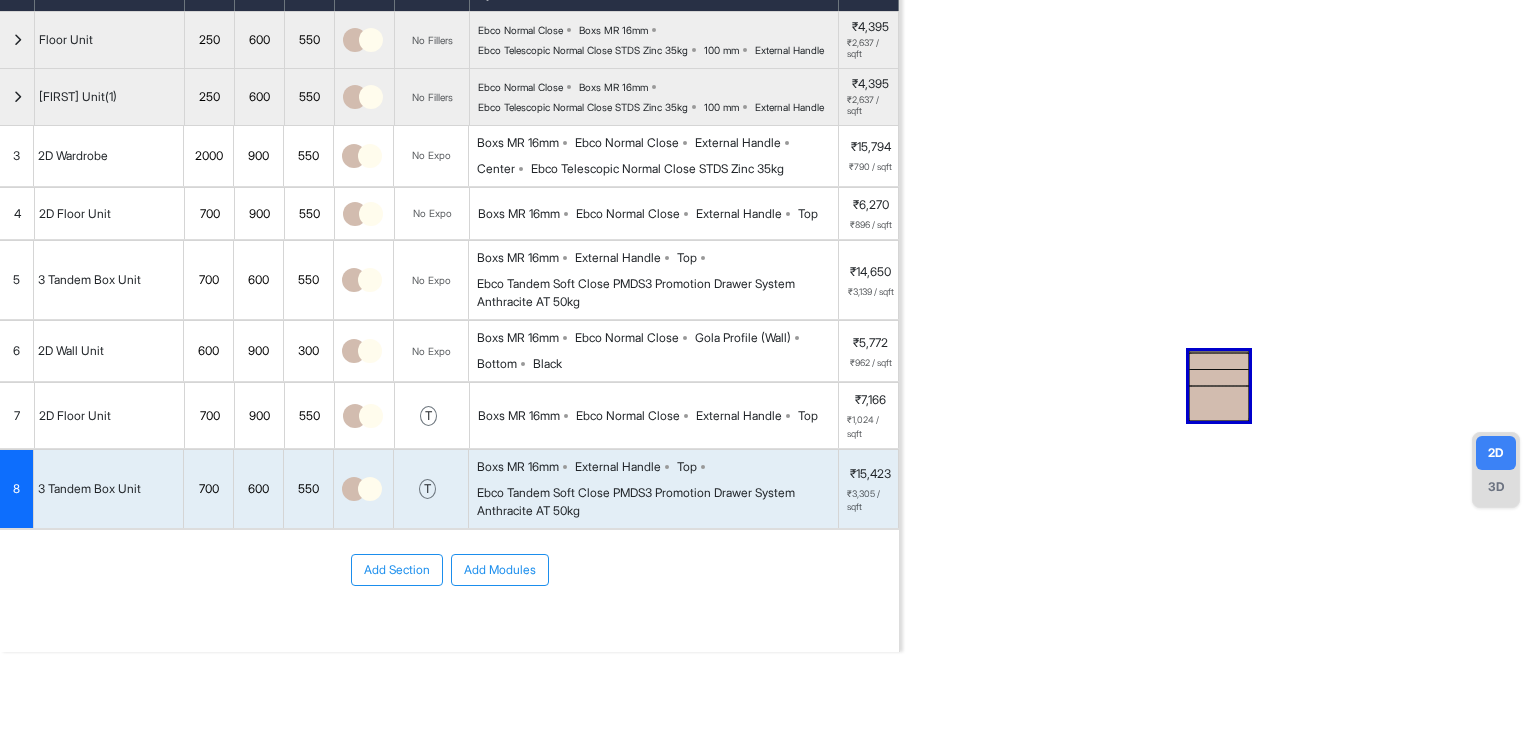 click on "7" at bounding box center (17, 415) 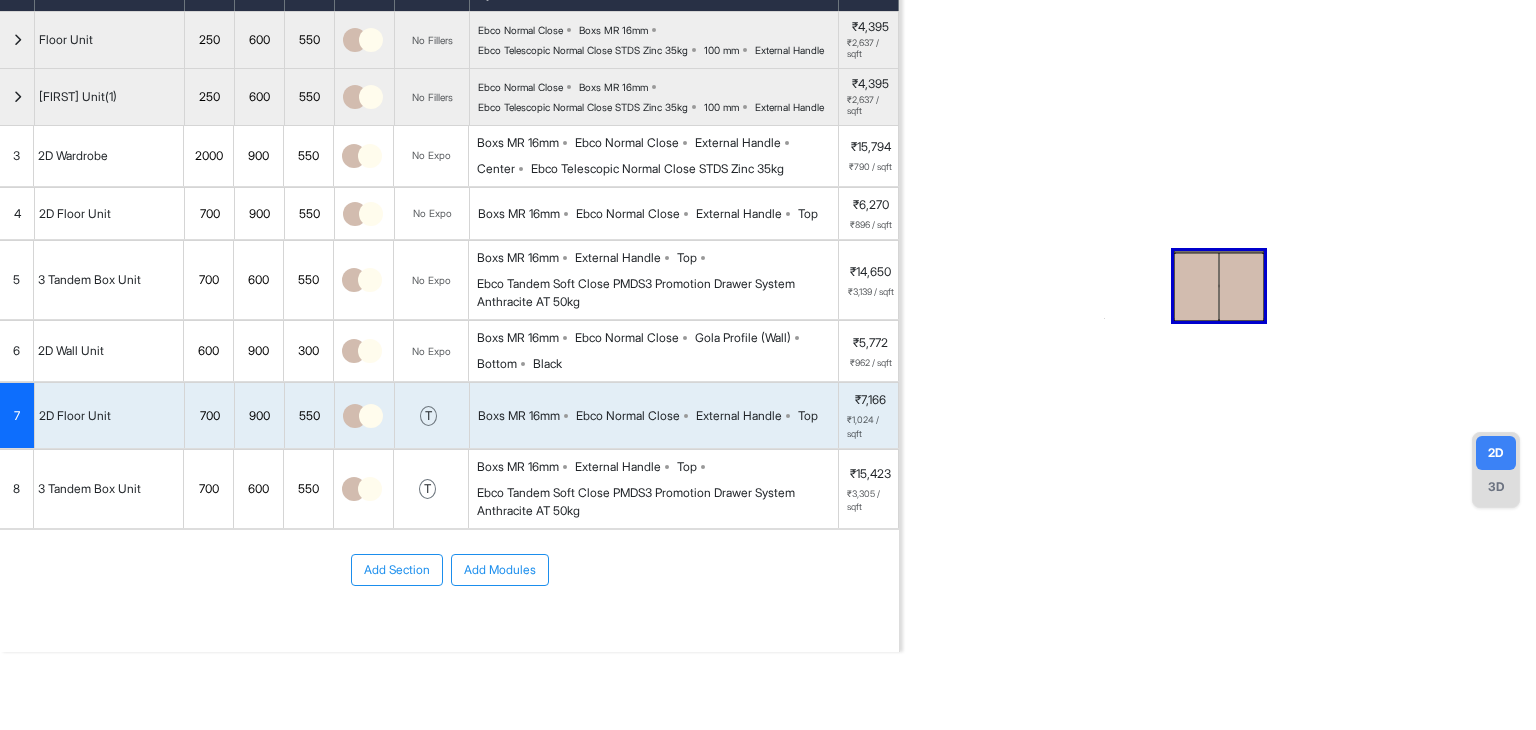 click at bounding box center [1218, 287] 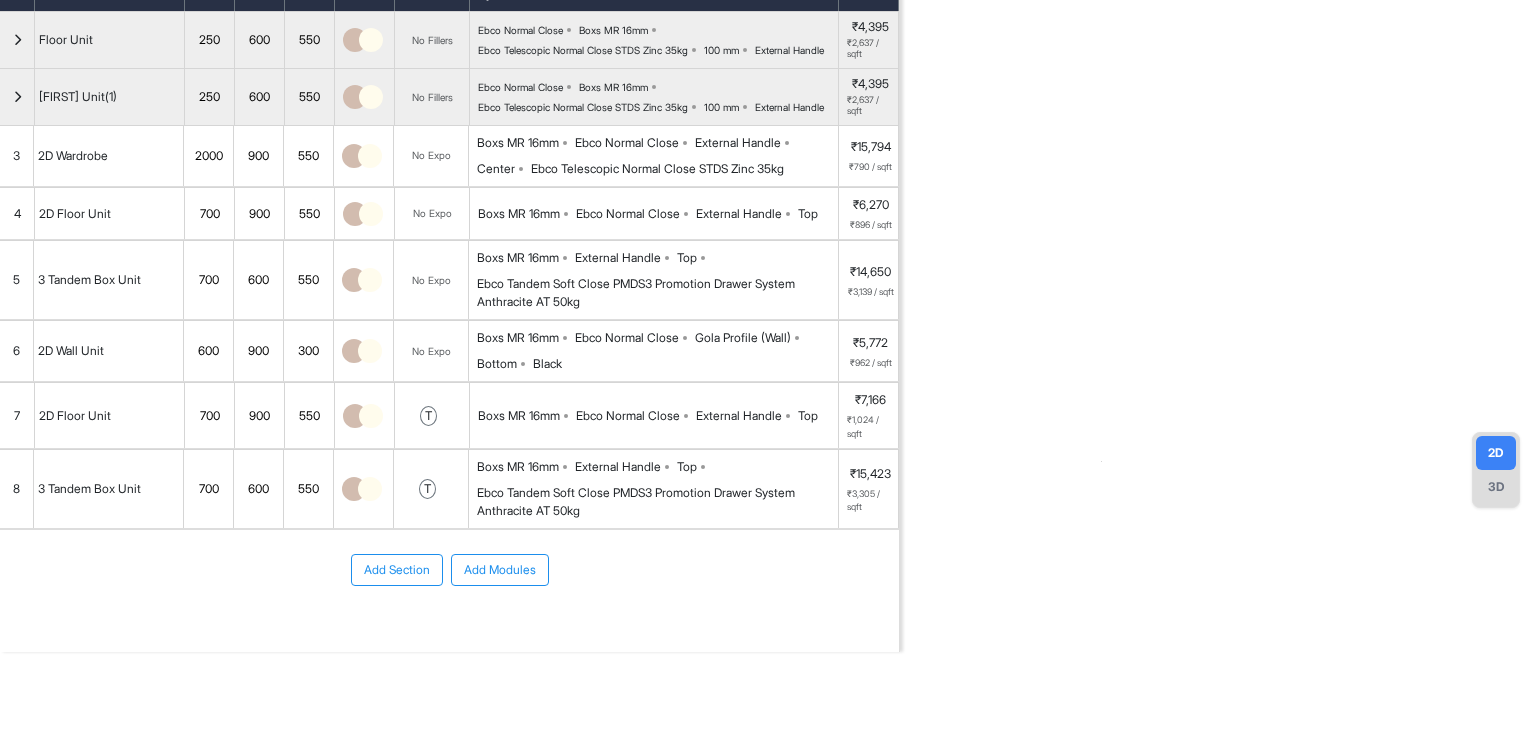 click on "Add Modules" at bounding box center (500, 570) 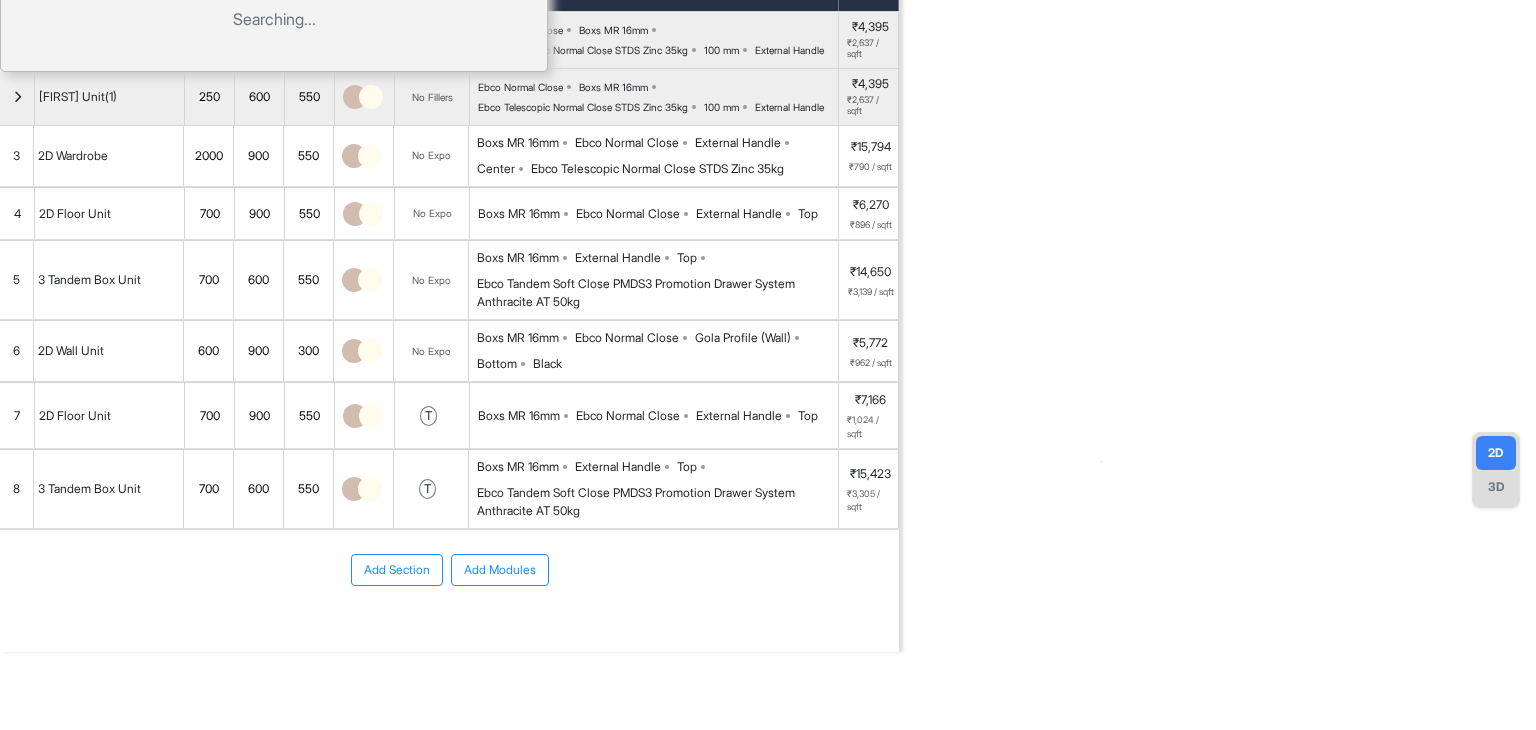 scroll, scrollTop: 0, scrollLeft: 0, axis: both 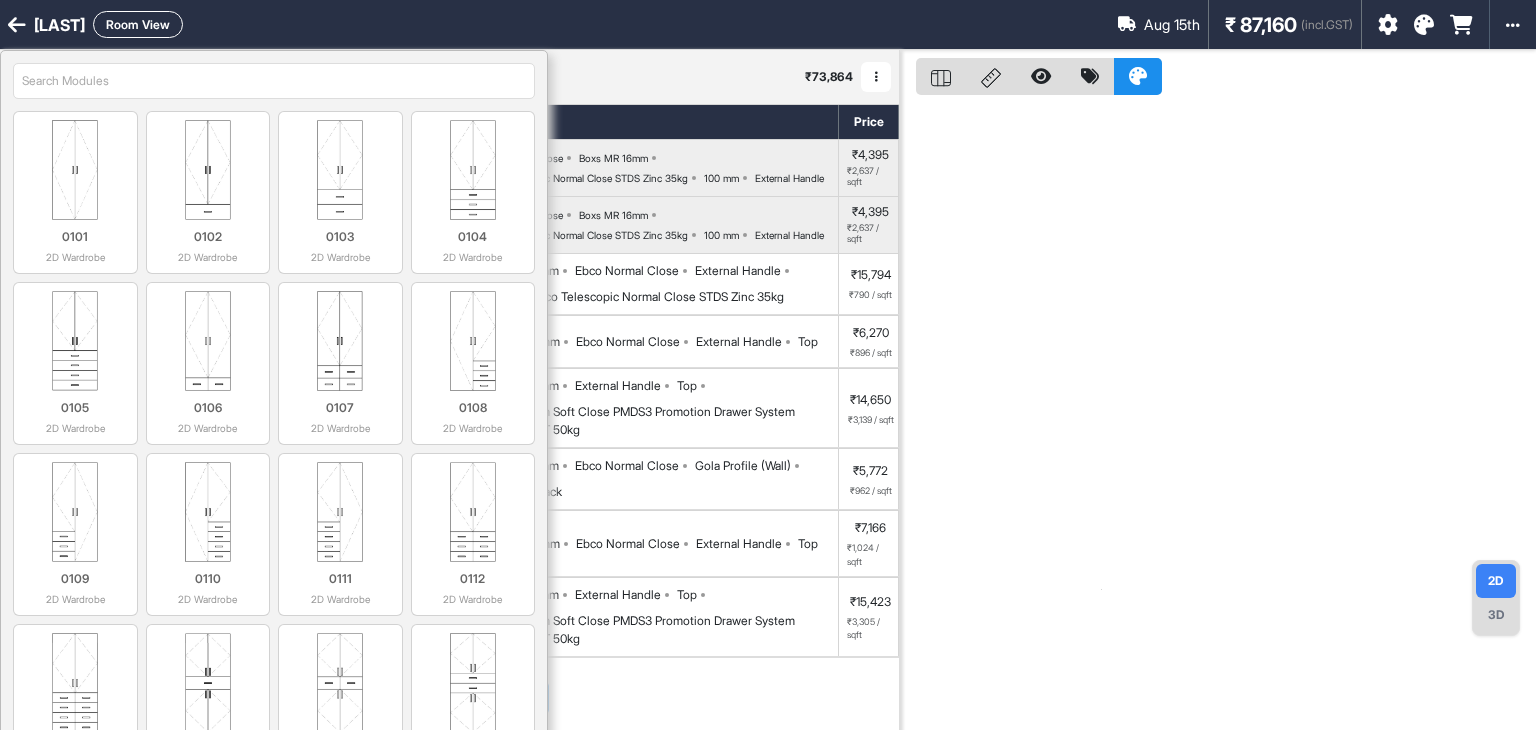 type on "g" 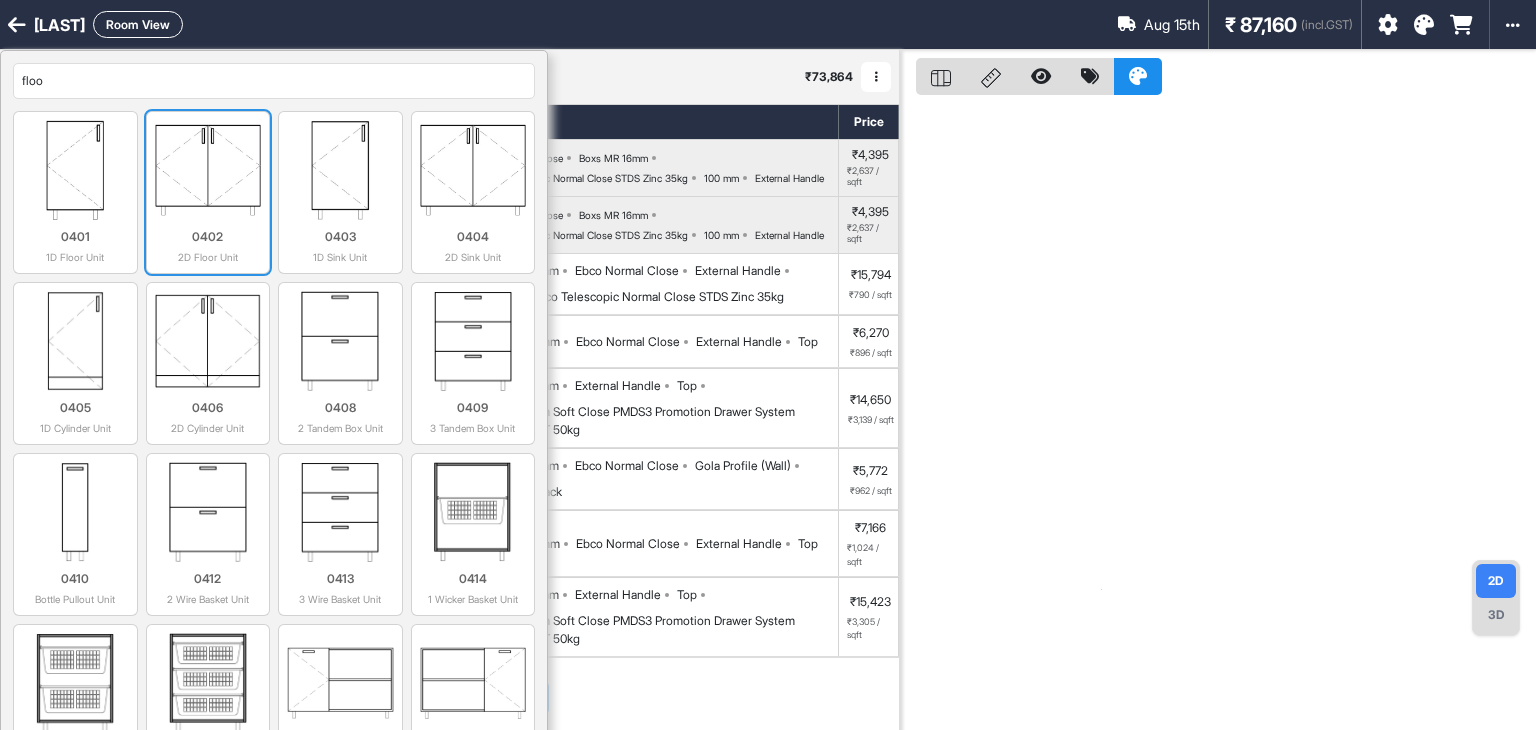 type on "floo" 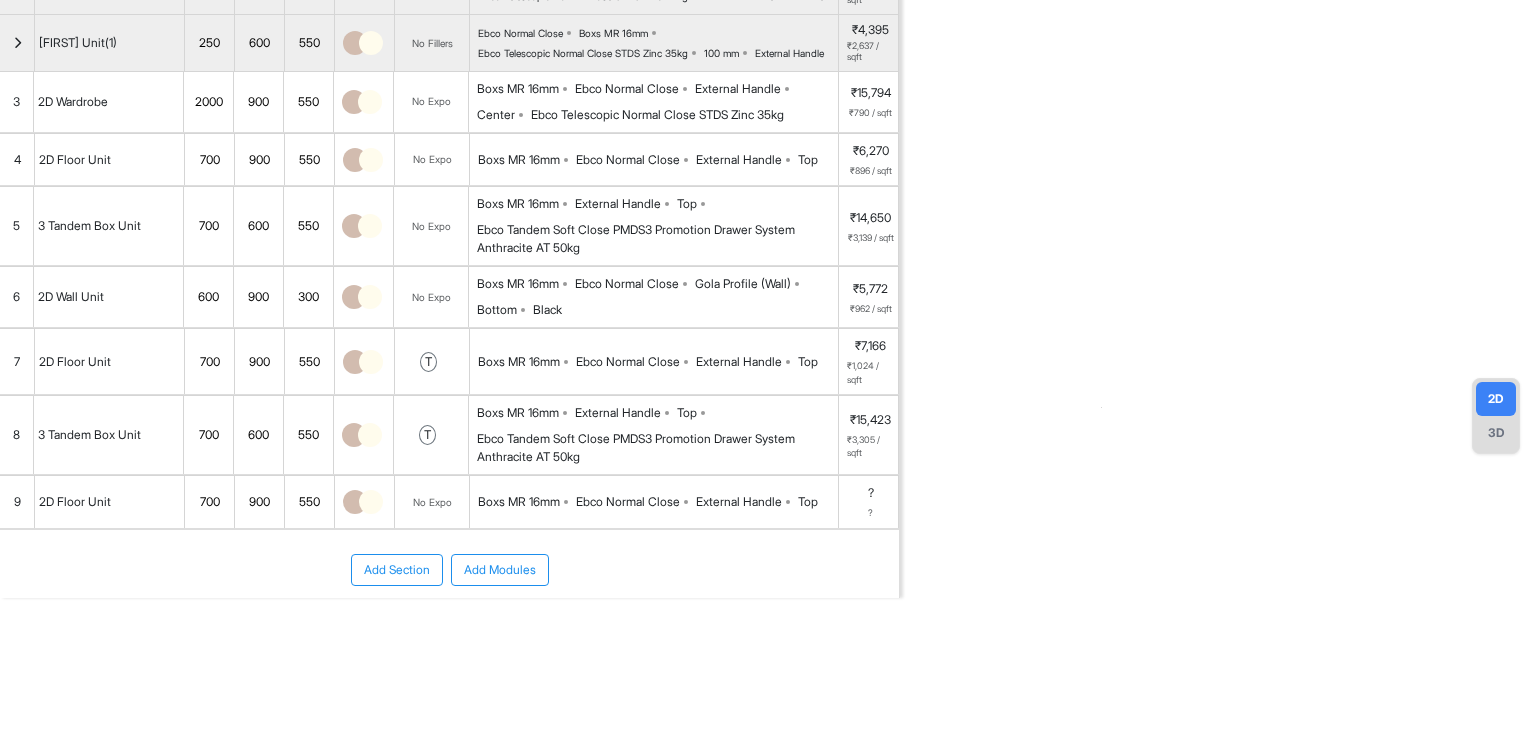 scroll, scrollTop: 203, scrollLeft: 0, axis: vertical 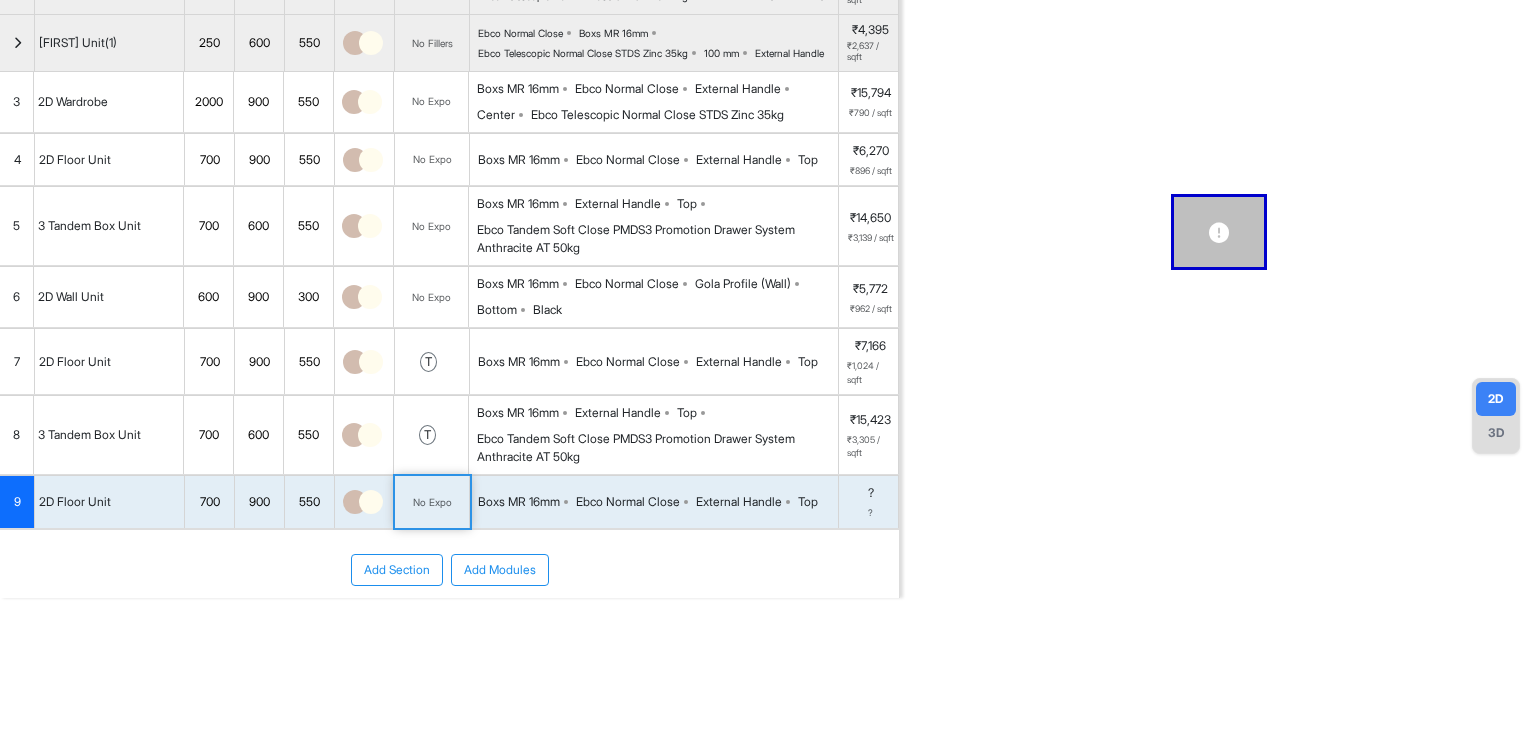 click on "No Expo" at bounding box center [432, 502] 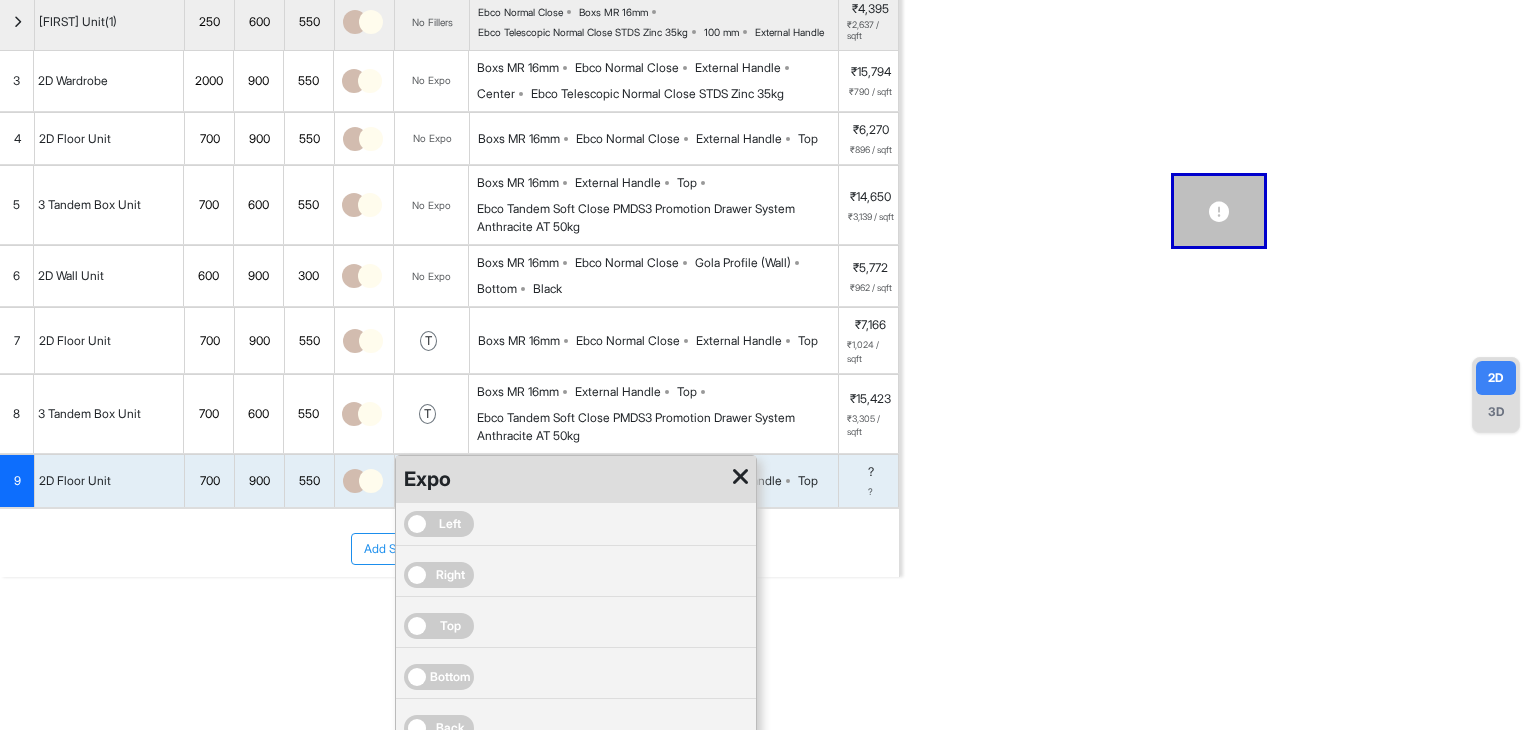 click on "Top" at bounding box center (439, 626) 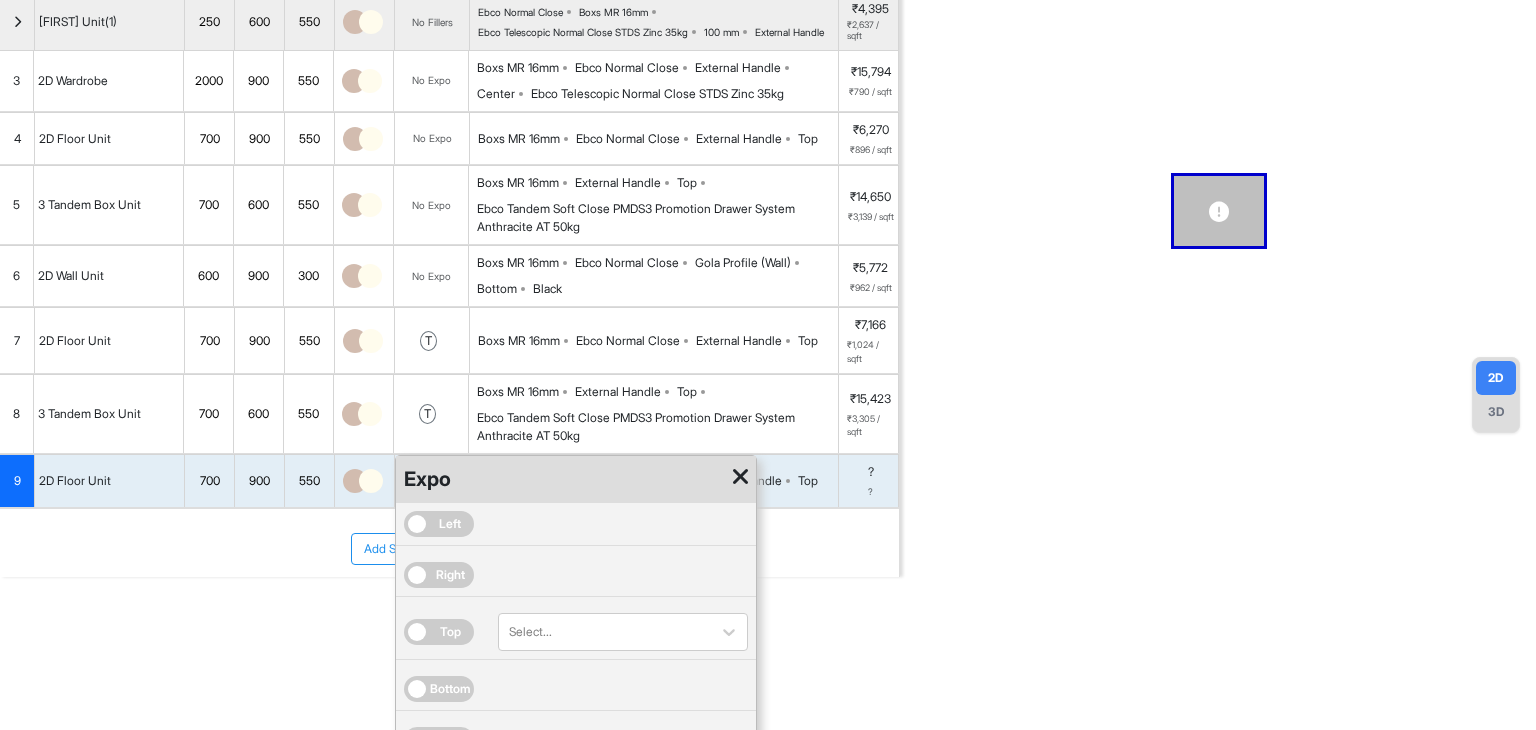 click at bounding box center (740, 477) 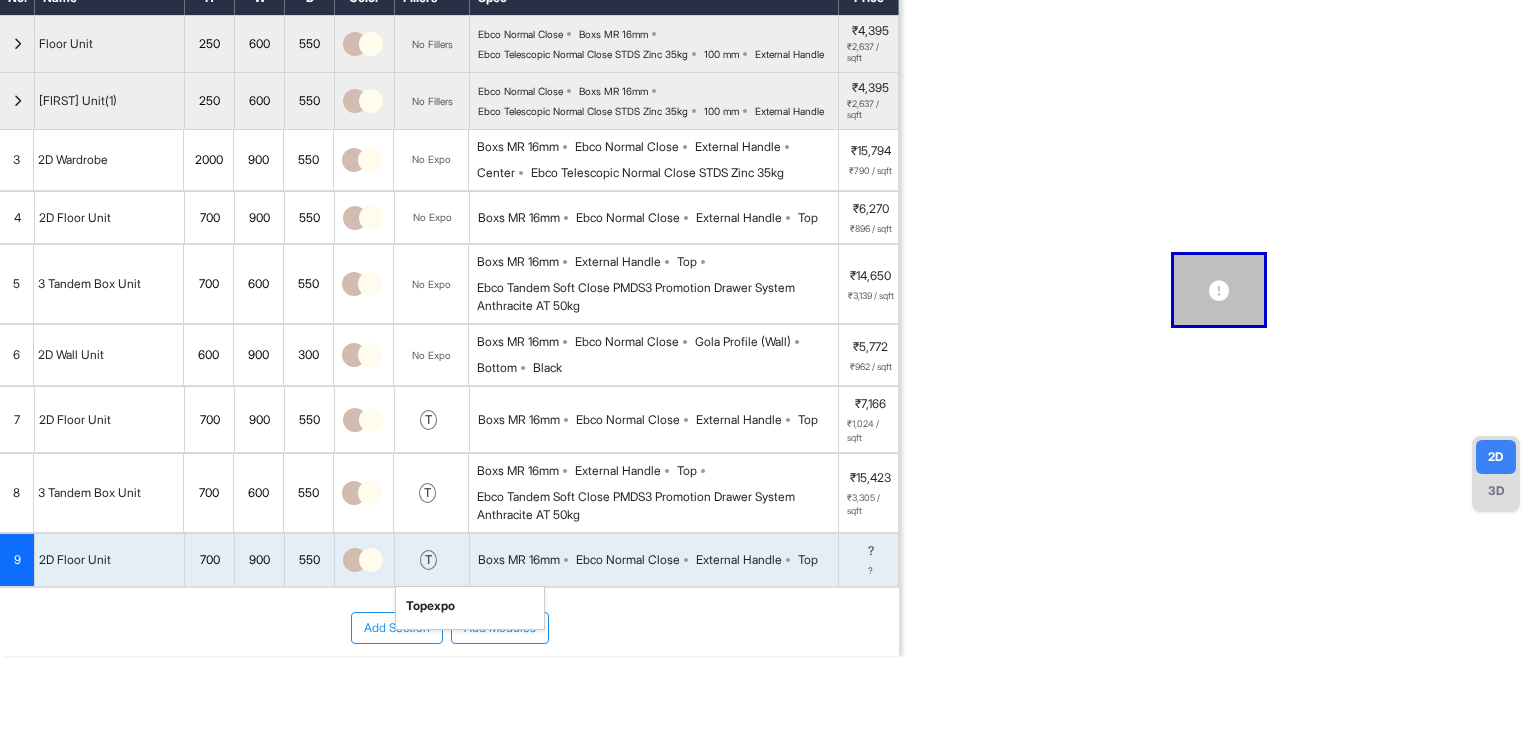 scroll, scrollTop: 0, scrollLeft: 0, axis: both 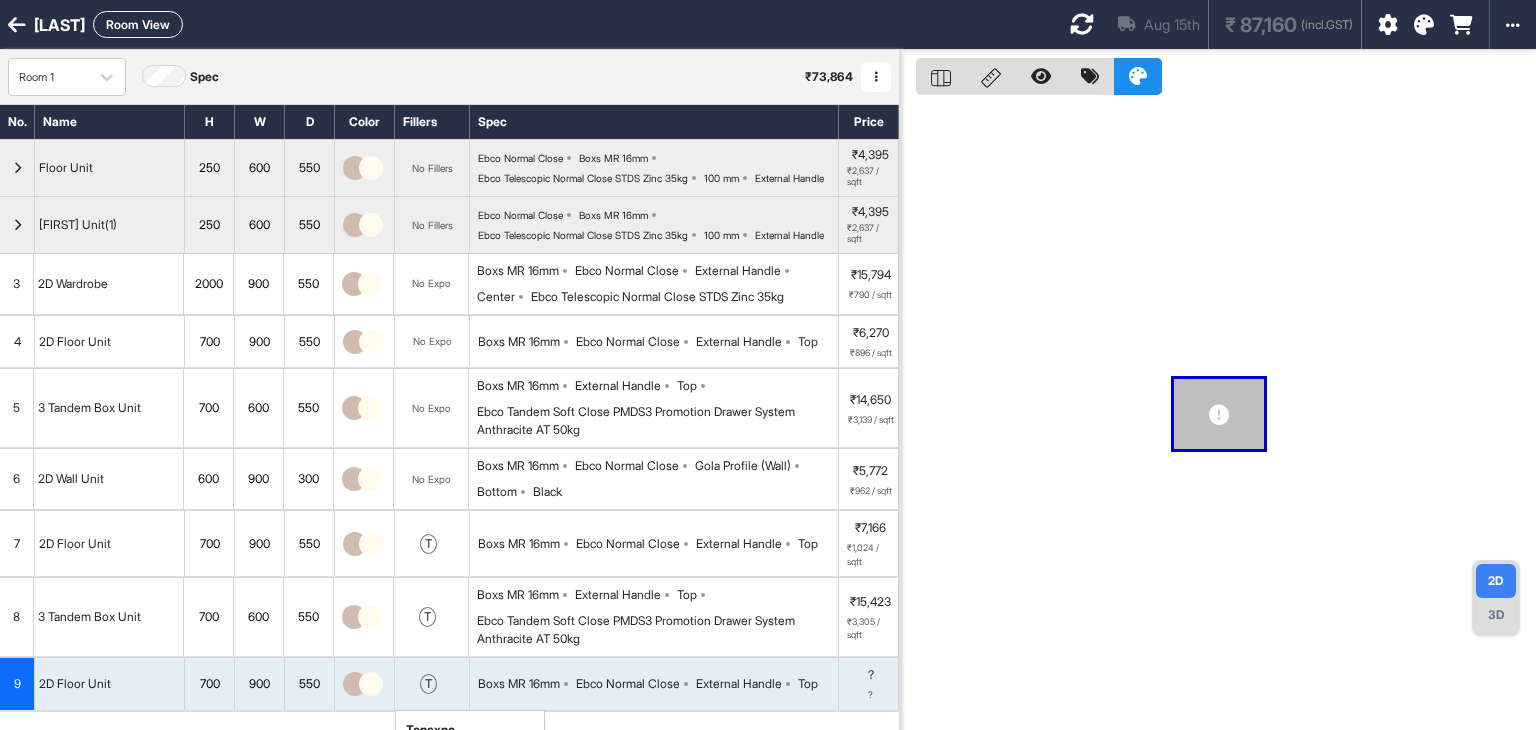 click at bounding box center [1082, 24] 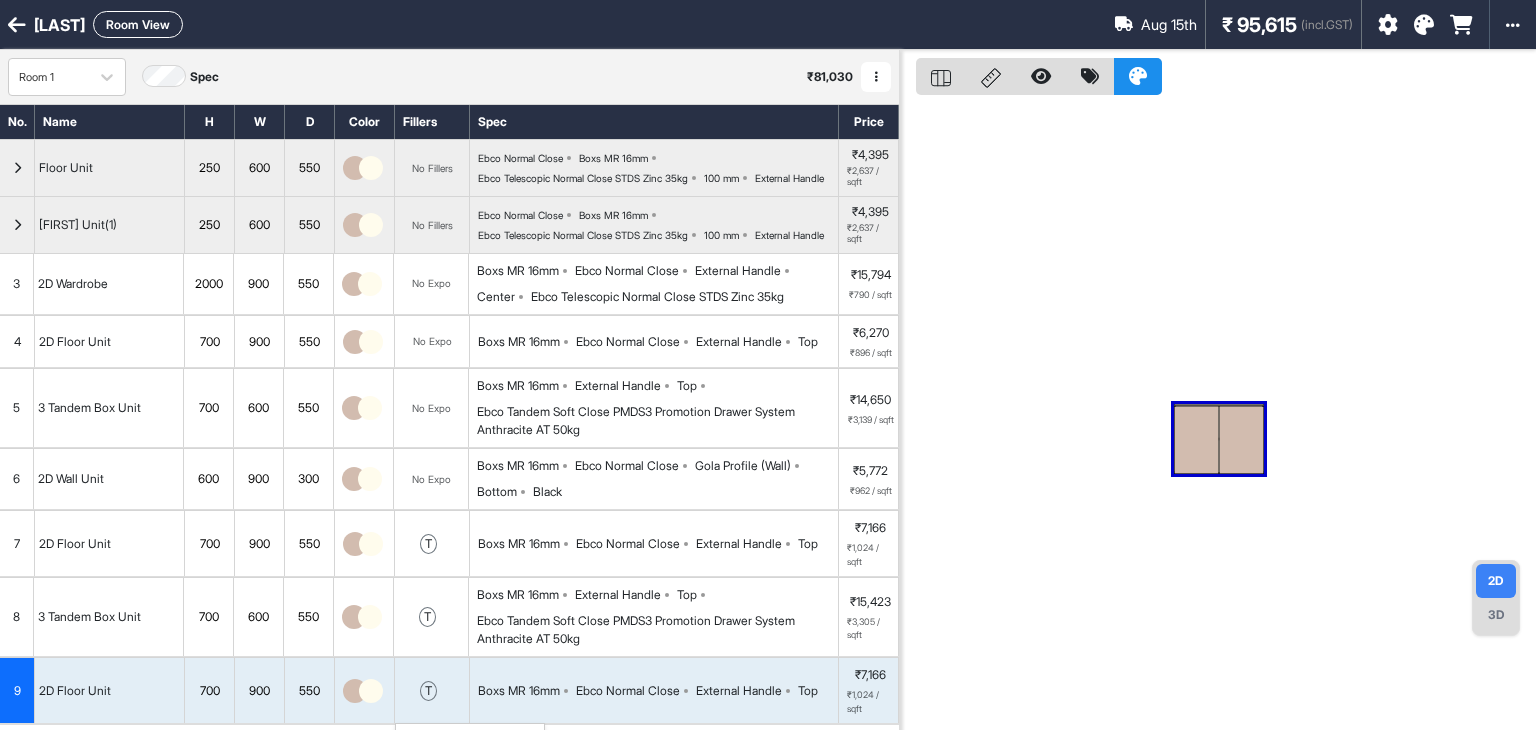 click on "3D" at bounding box center [1496, 615] 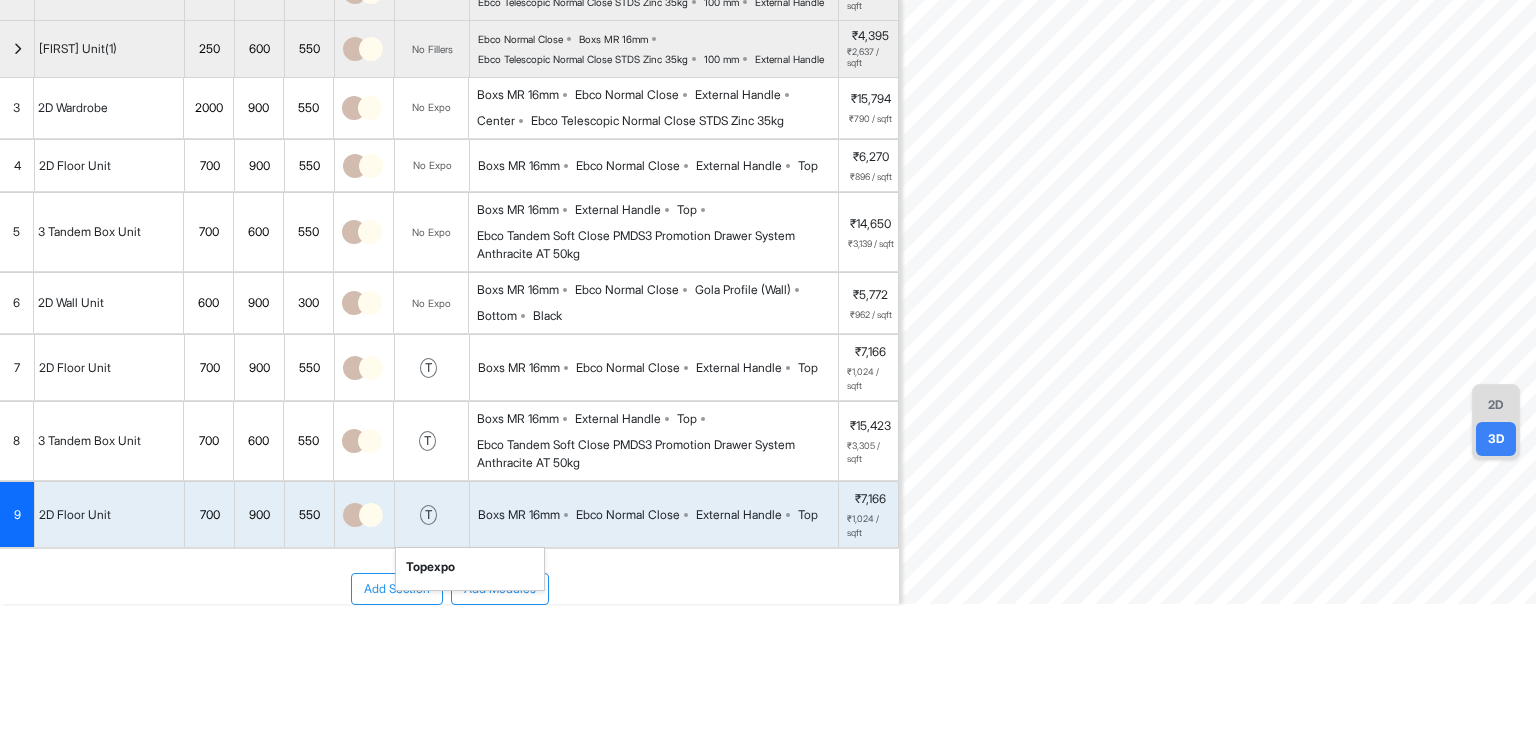 scroll, scrollTop: 216, scrollLeft: 0, axis: vertical 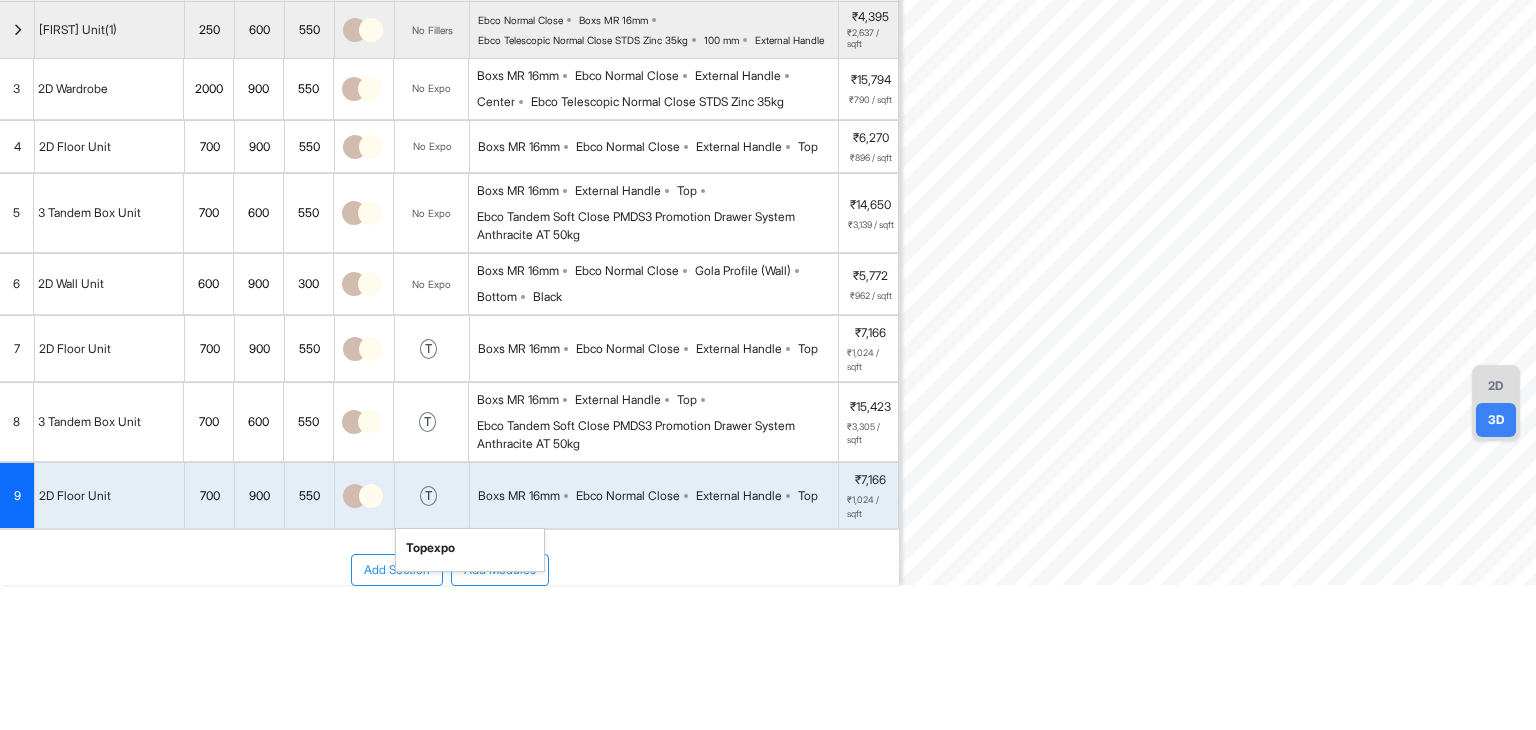 click on "9" at bounding box center [17, 495] 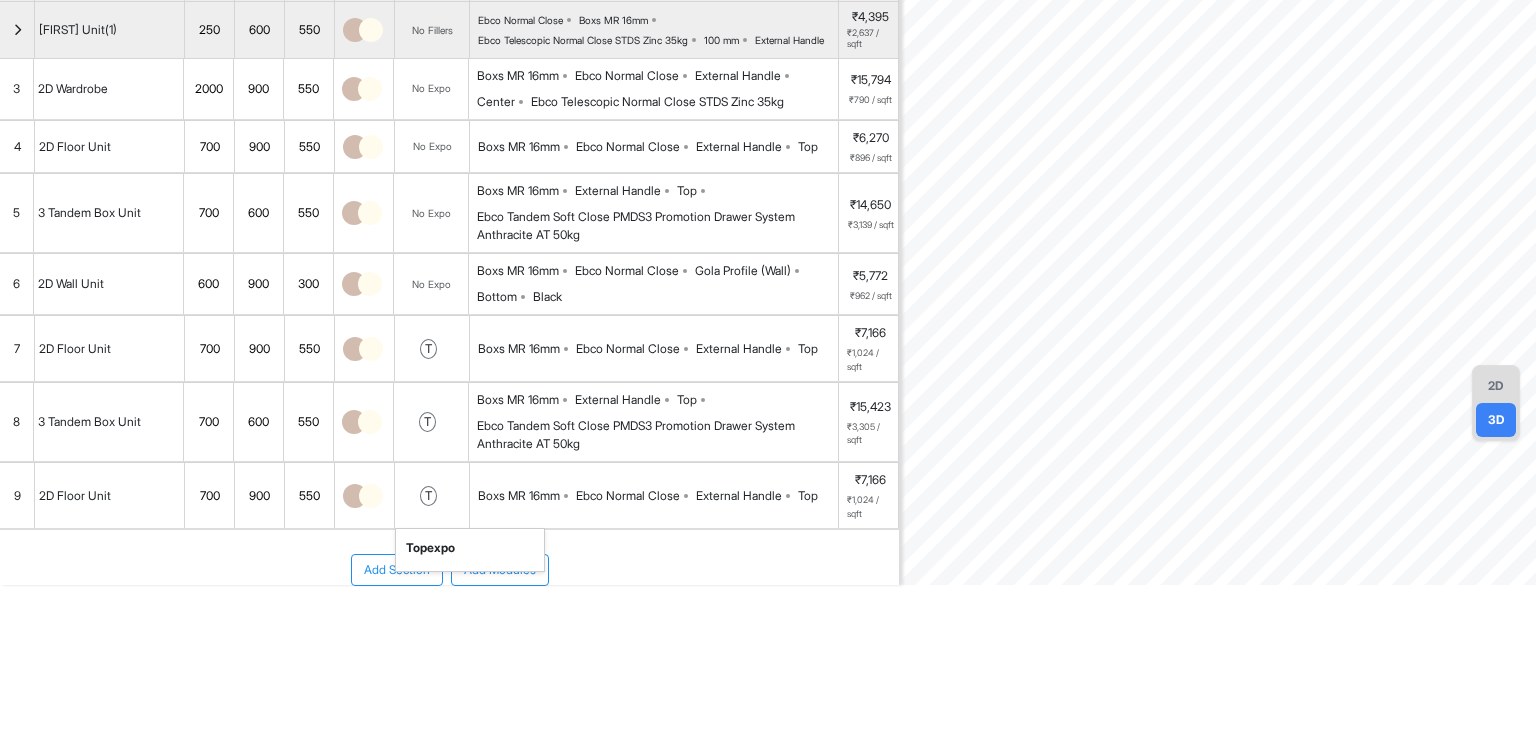 click on "9" at bounding box center (17, 495) 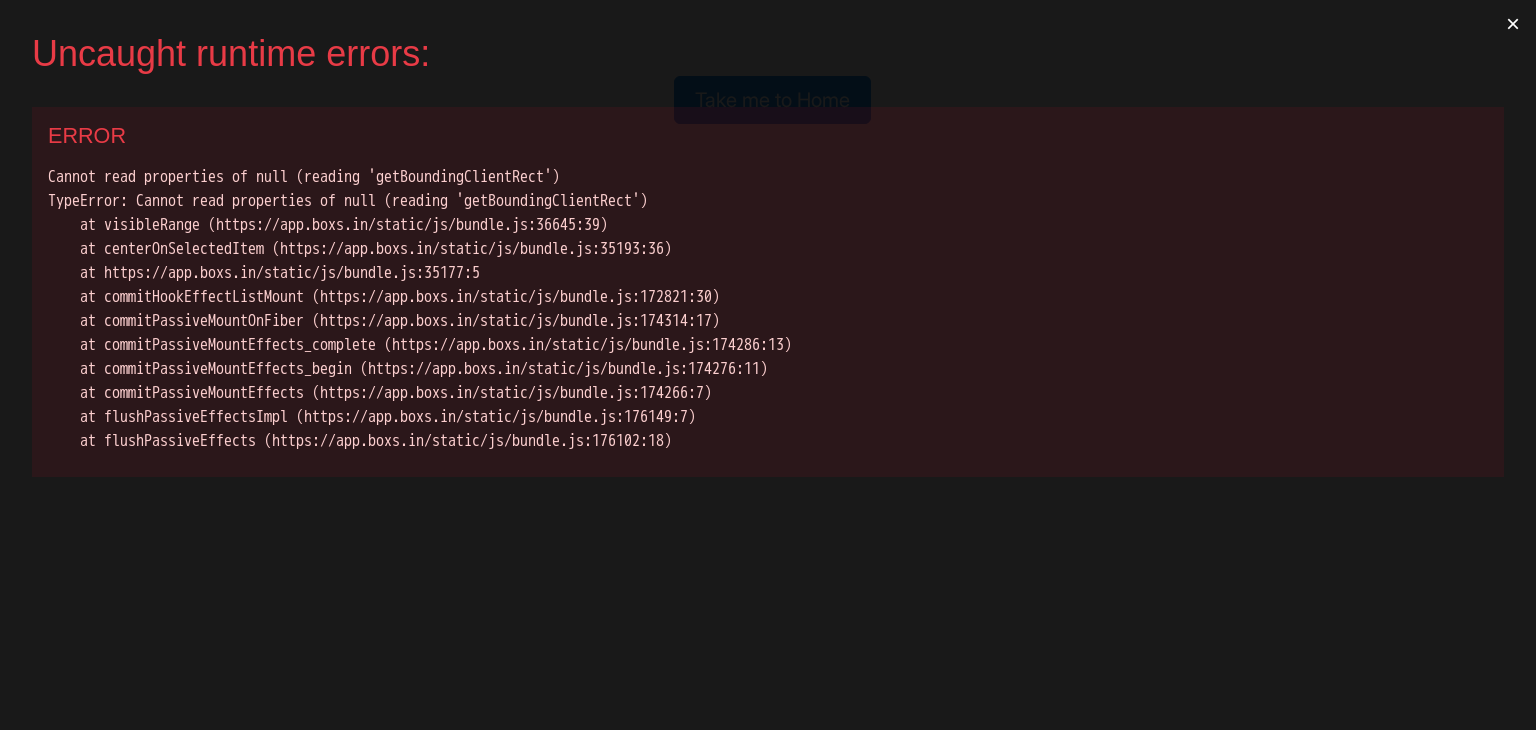 scroll, scrollTop: 0, scrollLeft: 0, axis: both 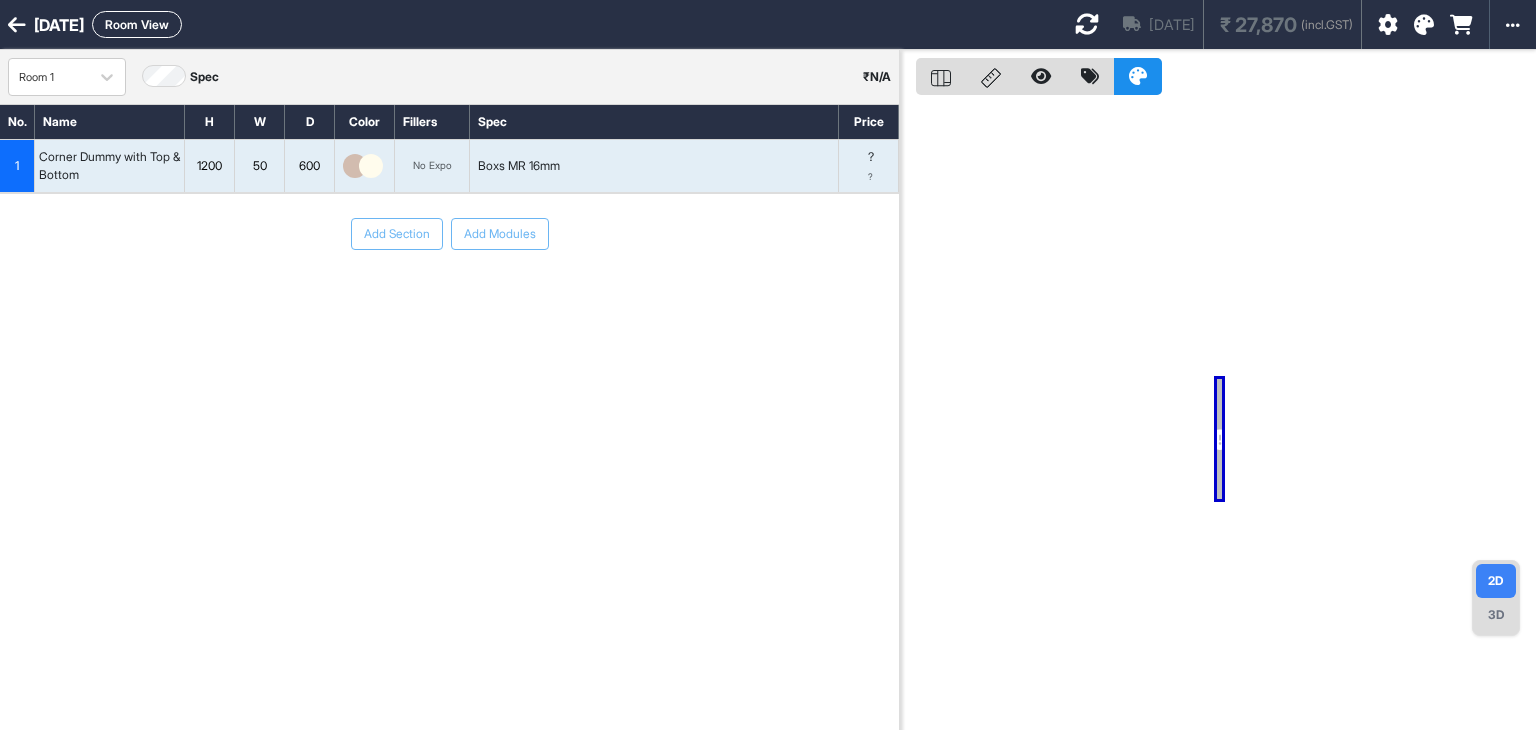 click on "1" at bounding box center [17, 166] 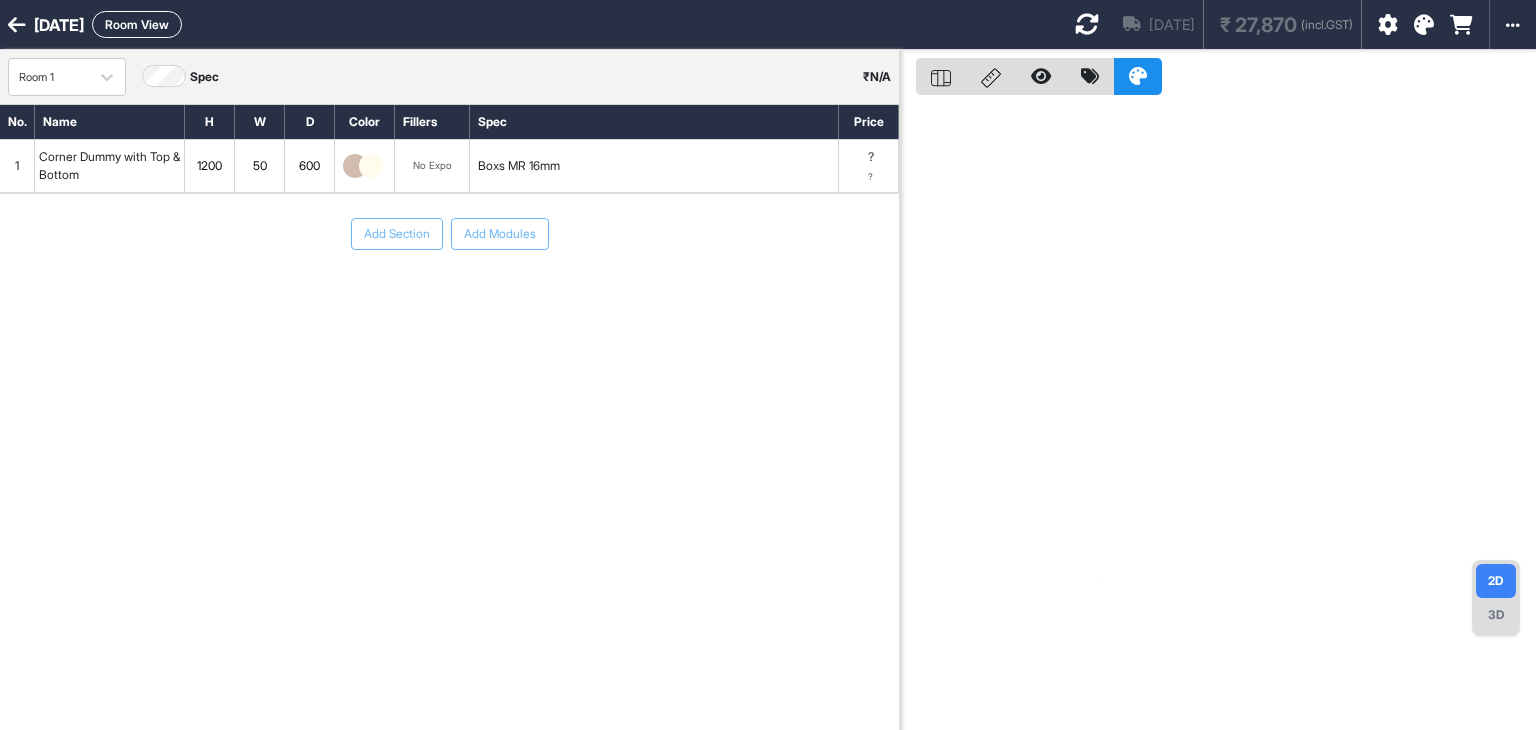 click on "1" at bounding box center (17, 166) 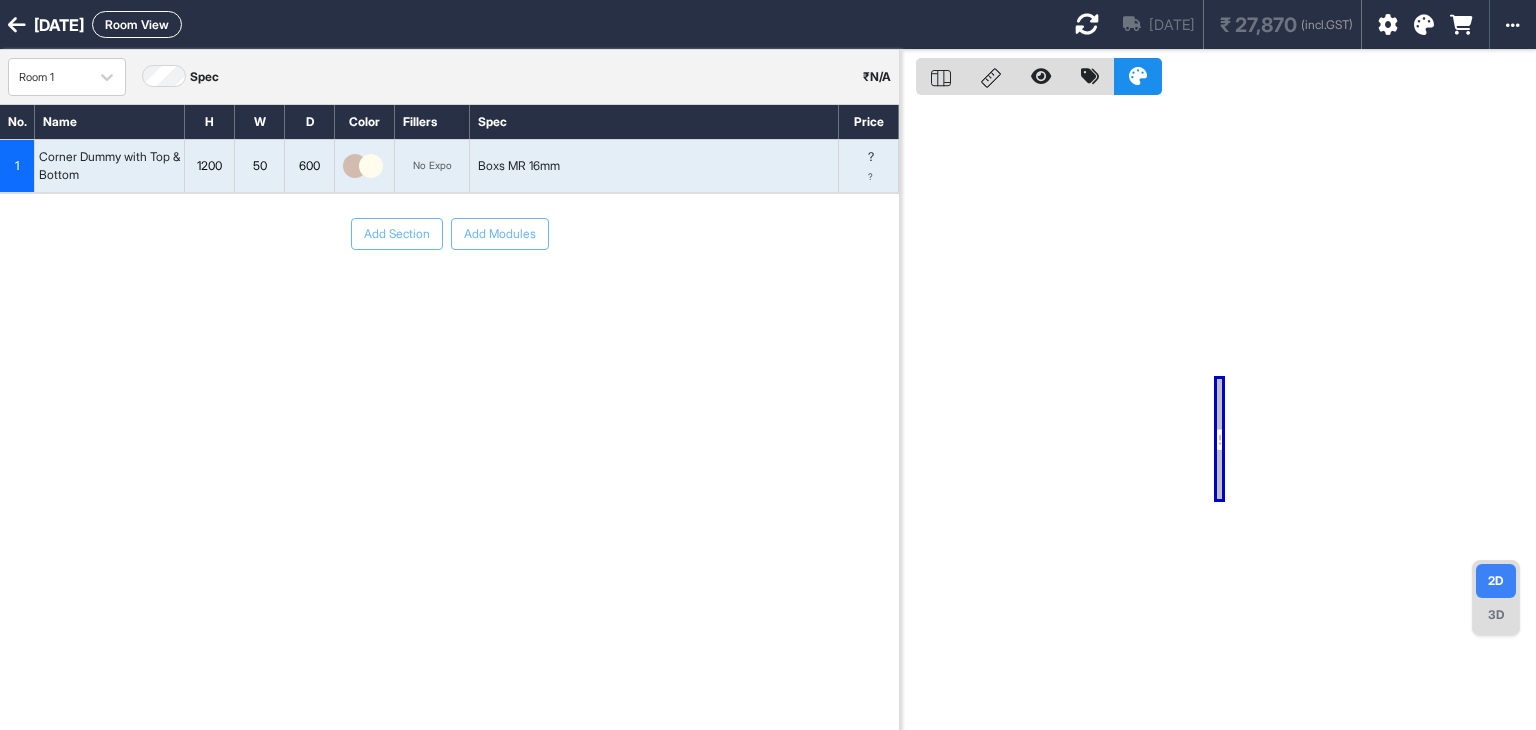 click on "1" at bounding box center (17, 166) 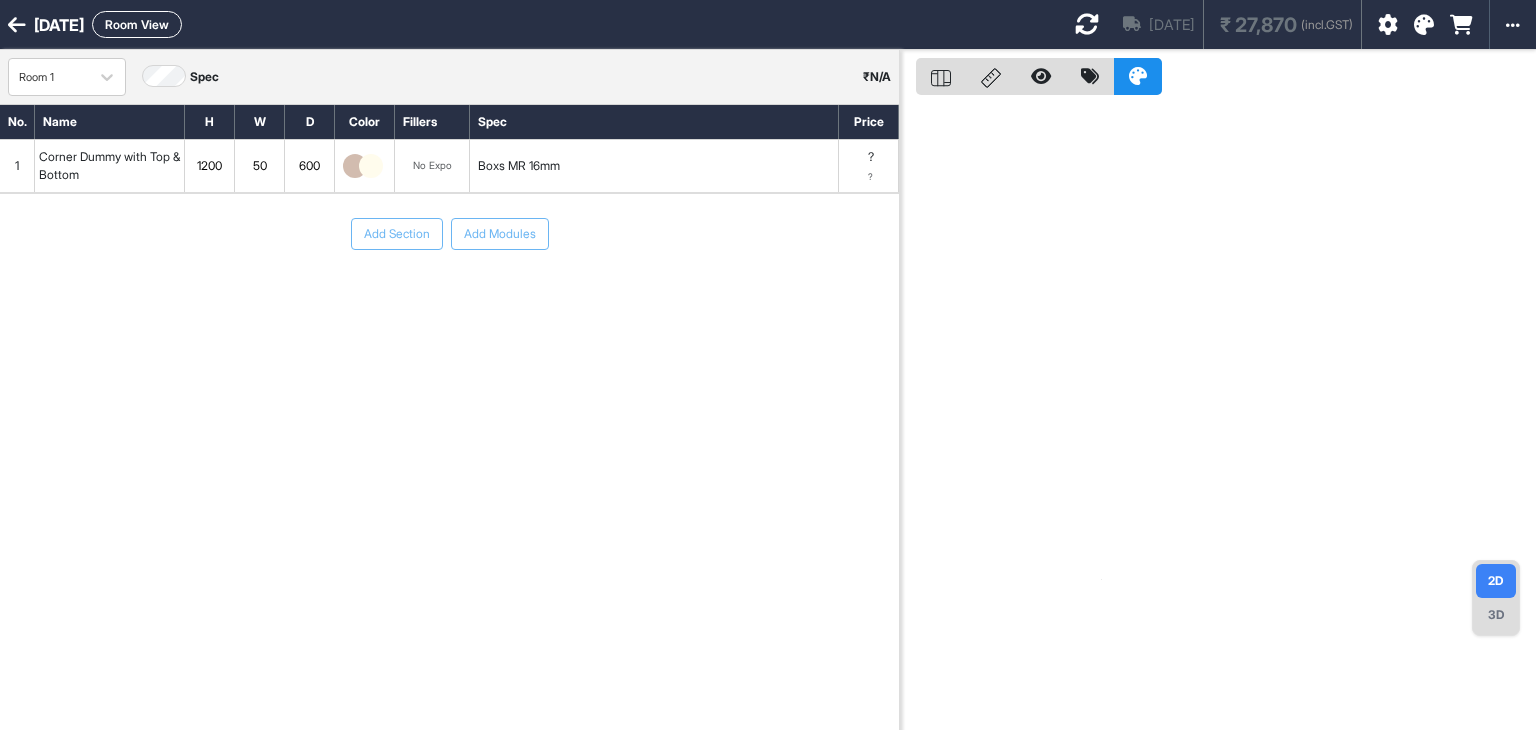 click on "1" at bounding box center (17, 166) 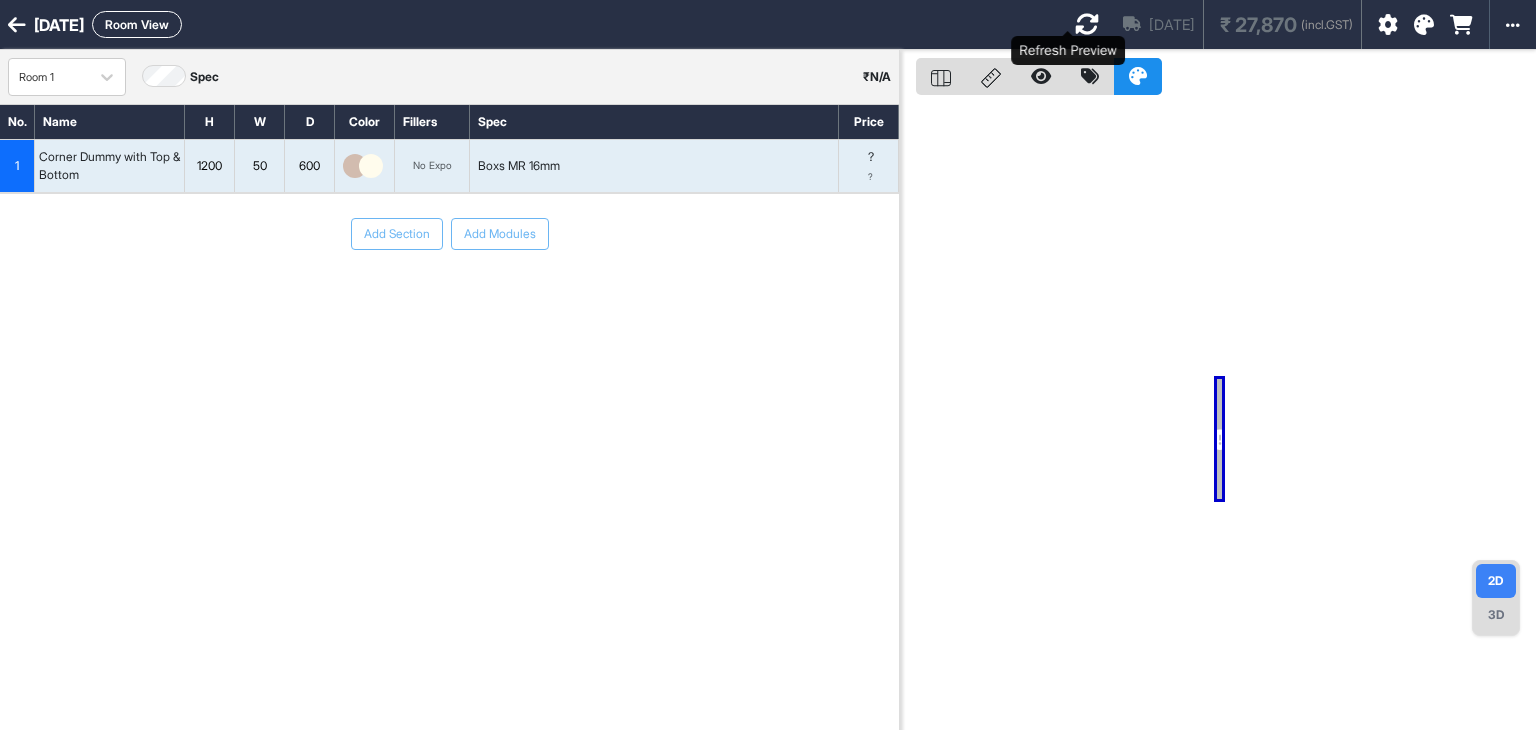 click at bounding box center (1087, 24) 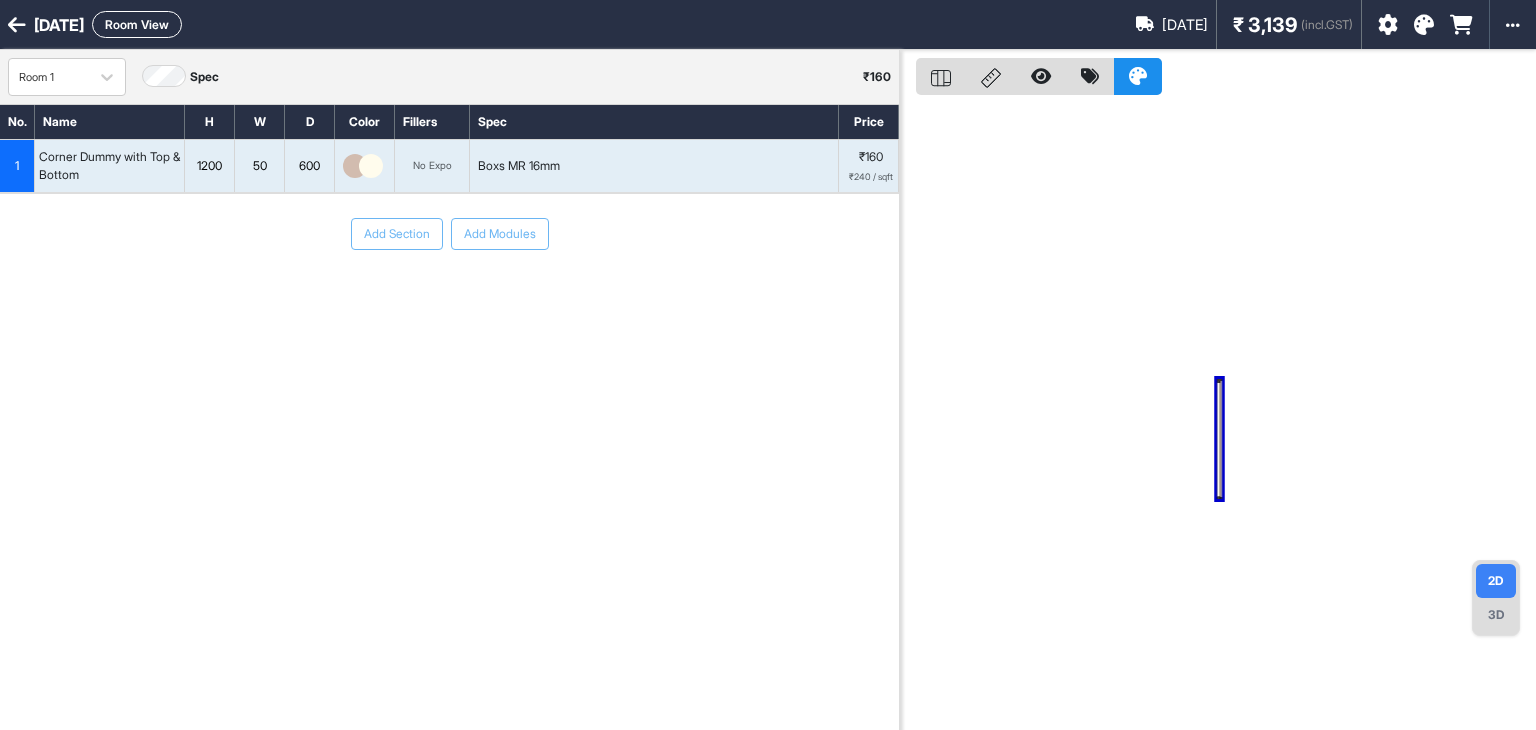 click on "Room View" at bounding box center [137, 24] 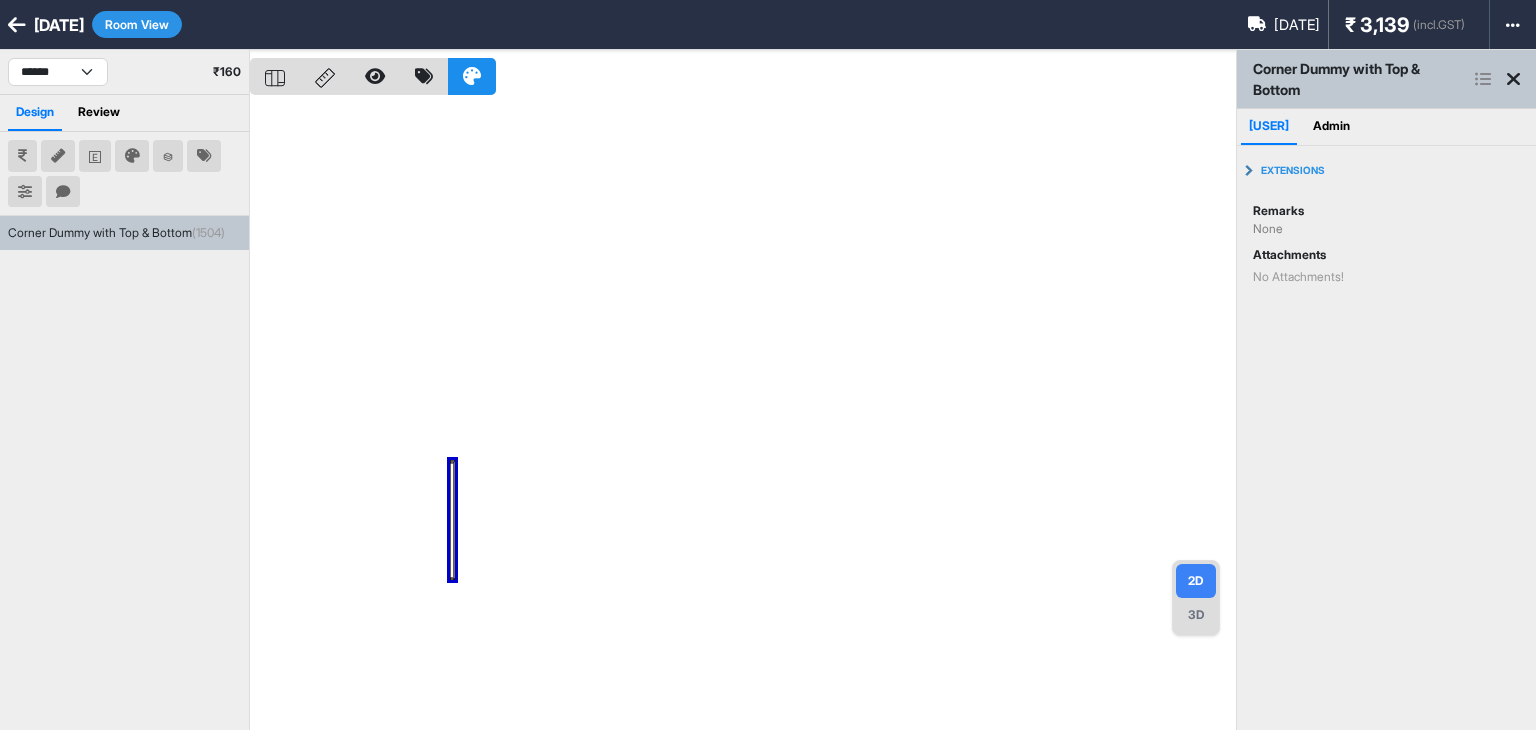 click on "Room View" at bounding box center [137, 24] 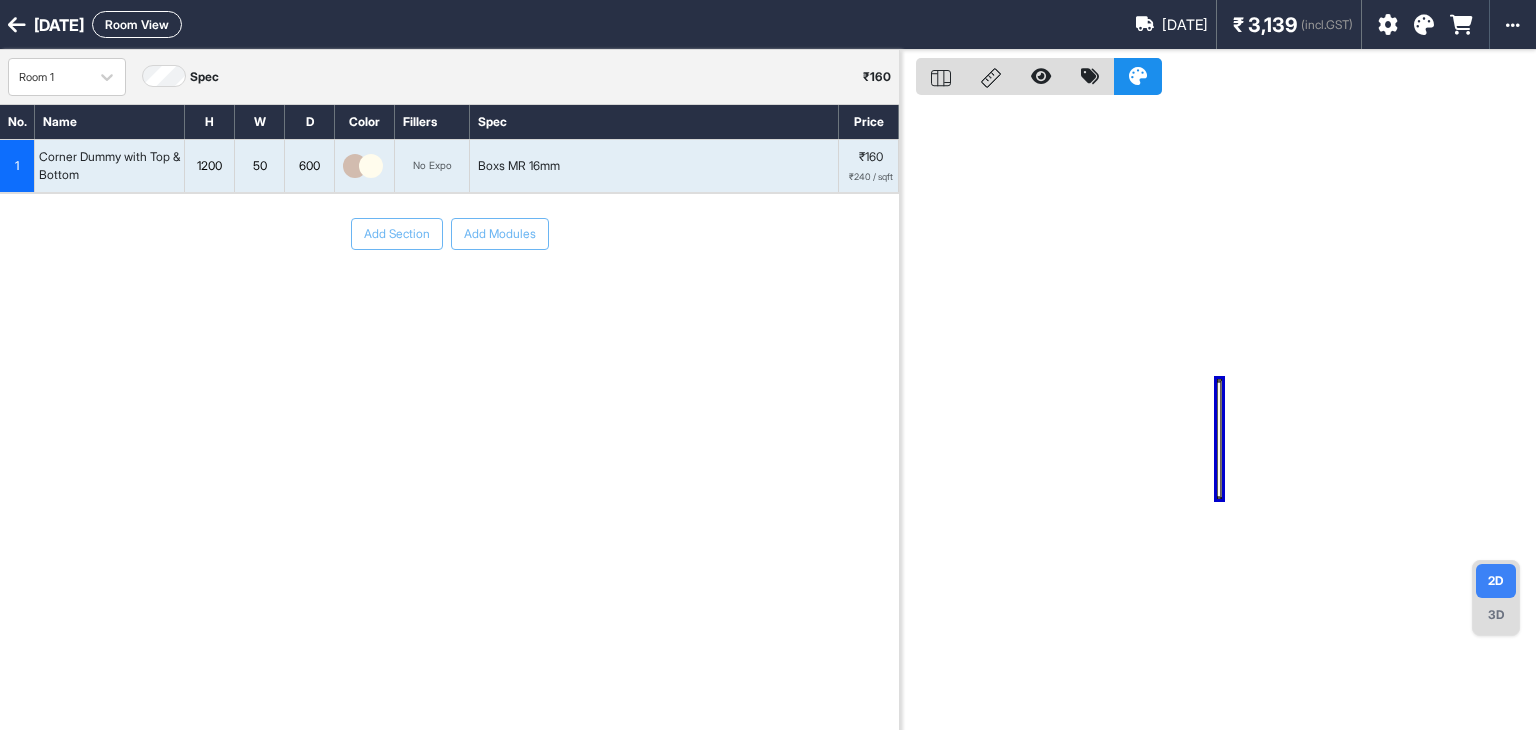 click on "Room View" at bounding box center [137, 24] 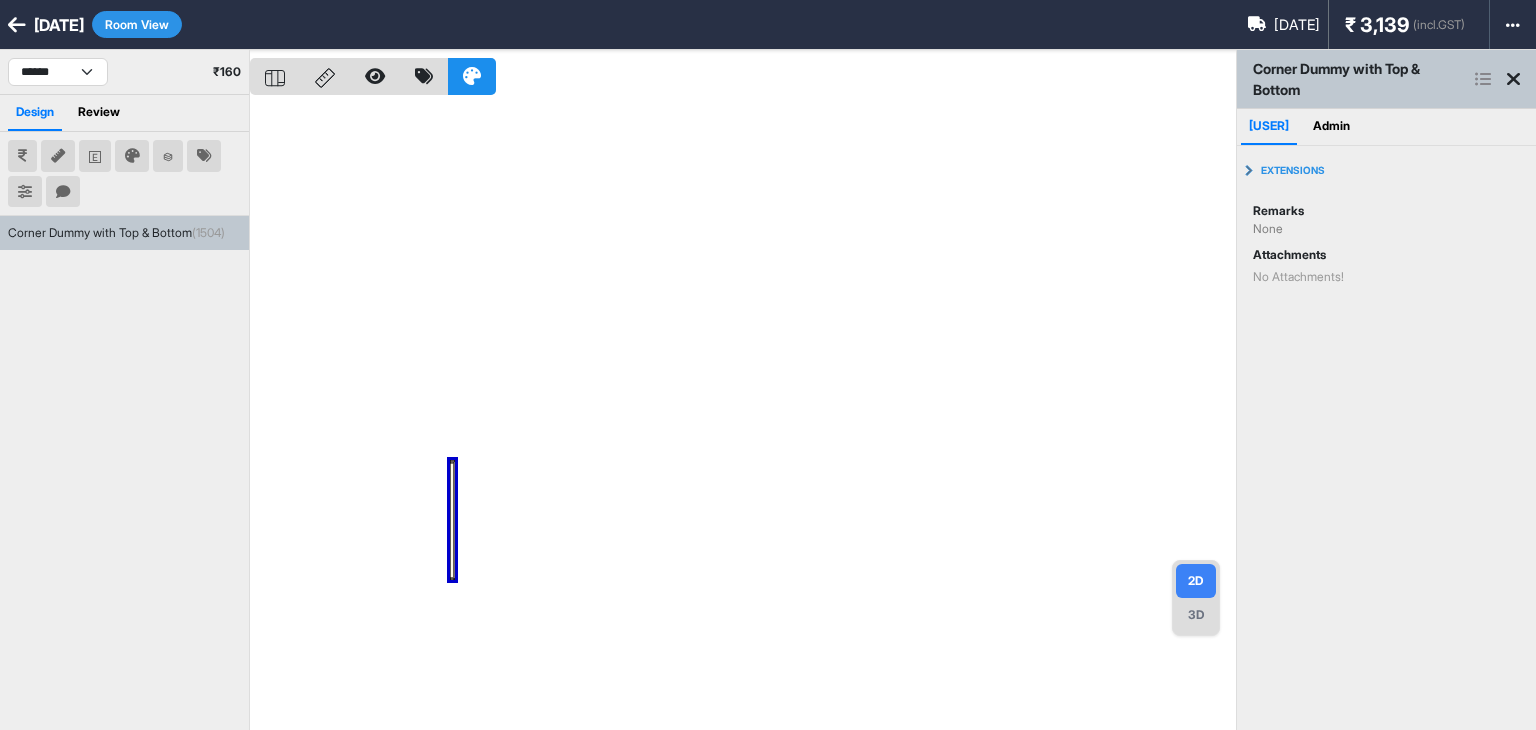 click on "Room View" at bounding box center [137, 24] 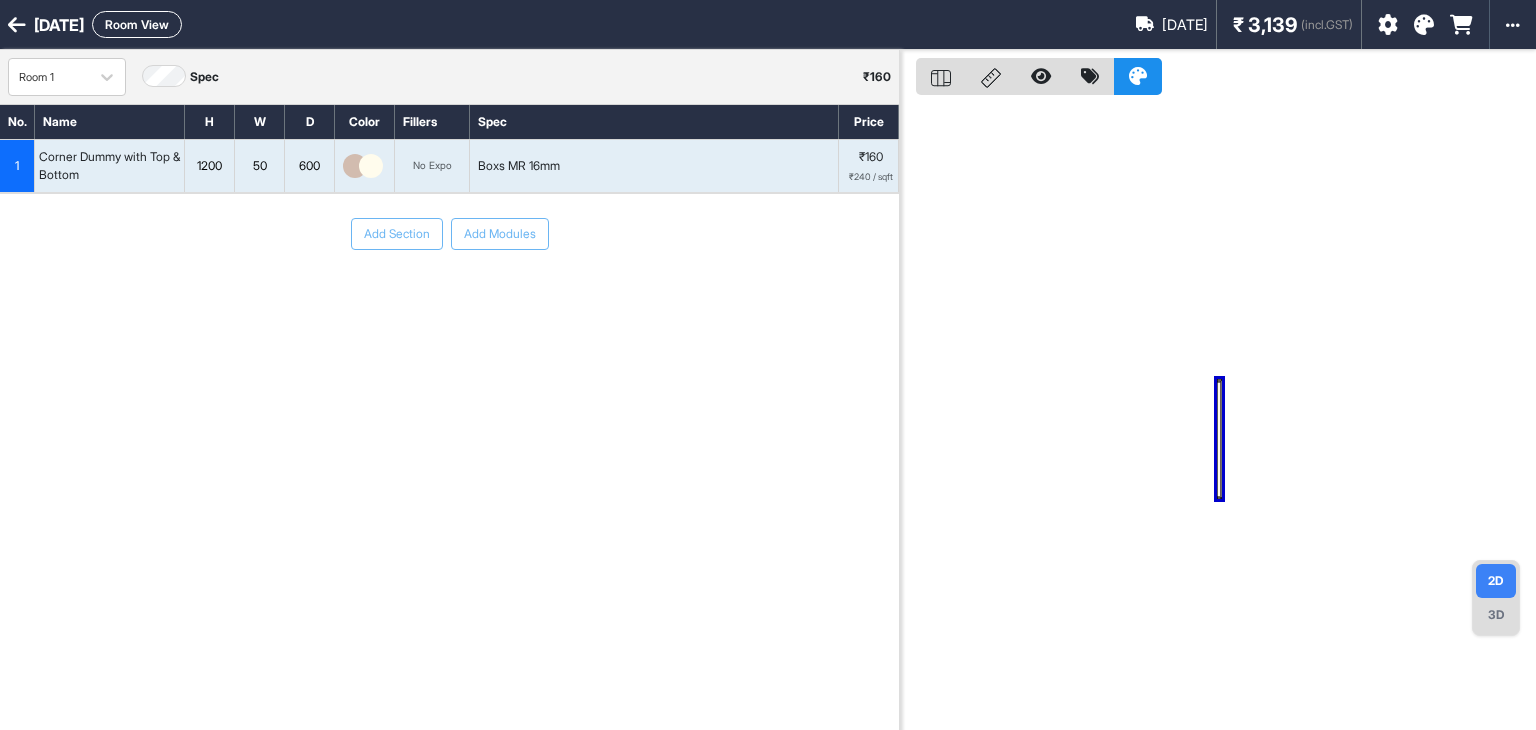 click on "Add Section Add Modules" at bounding box center [449, 294] 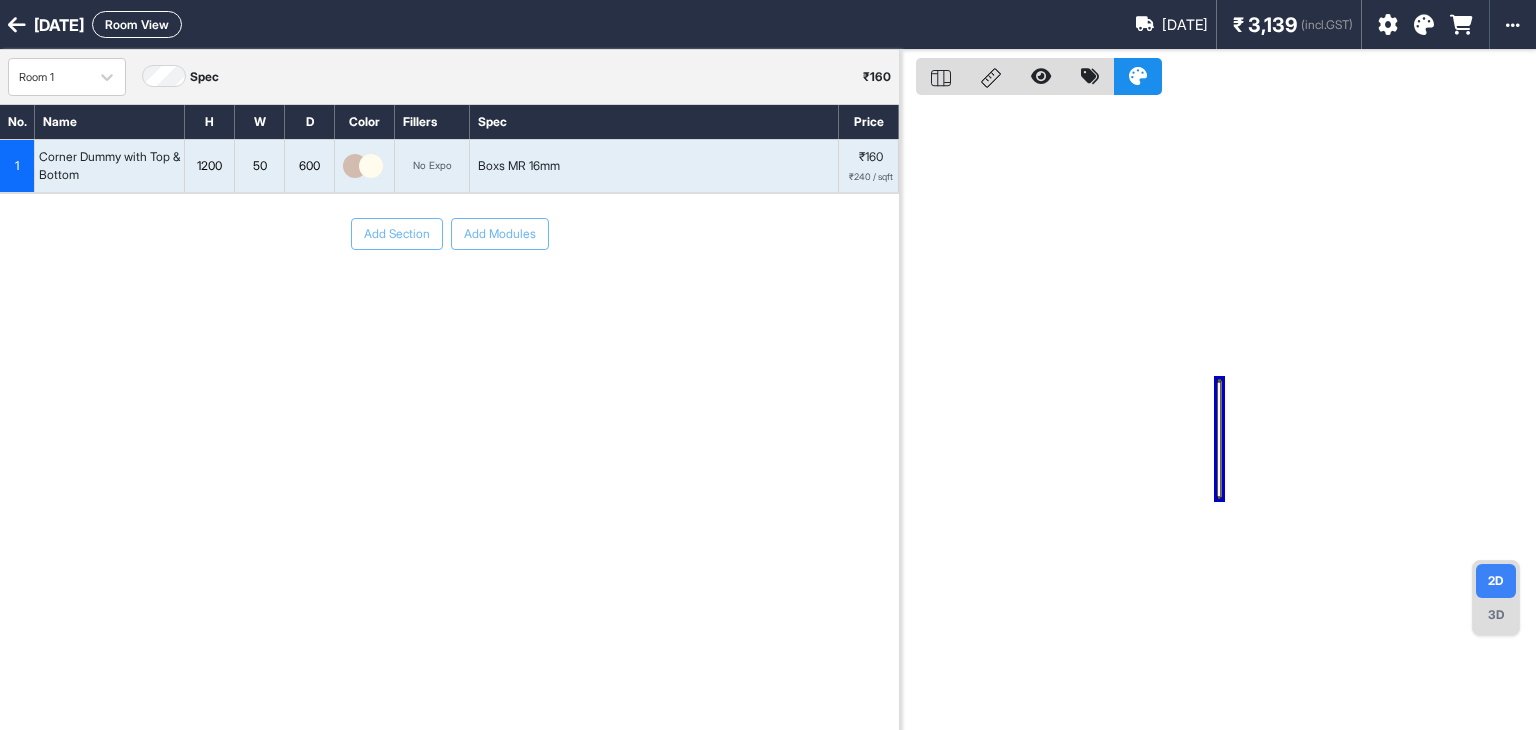 click on "1" at bounding box center [17, 166] 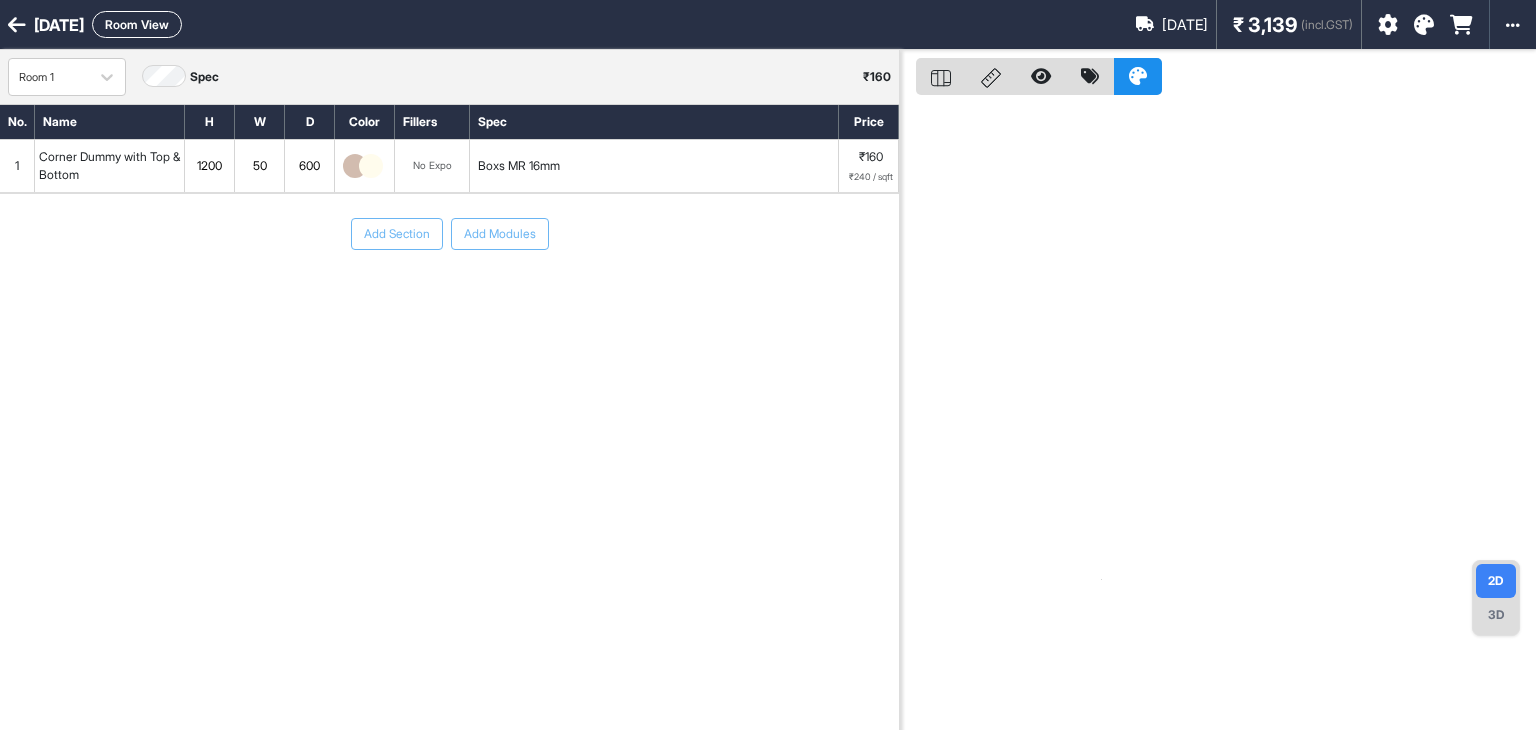 click on "1" at bounding box center [17, 166] 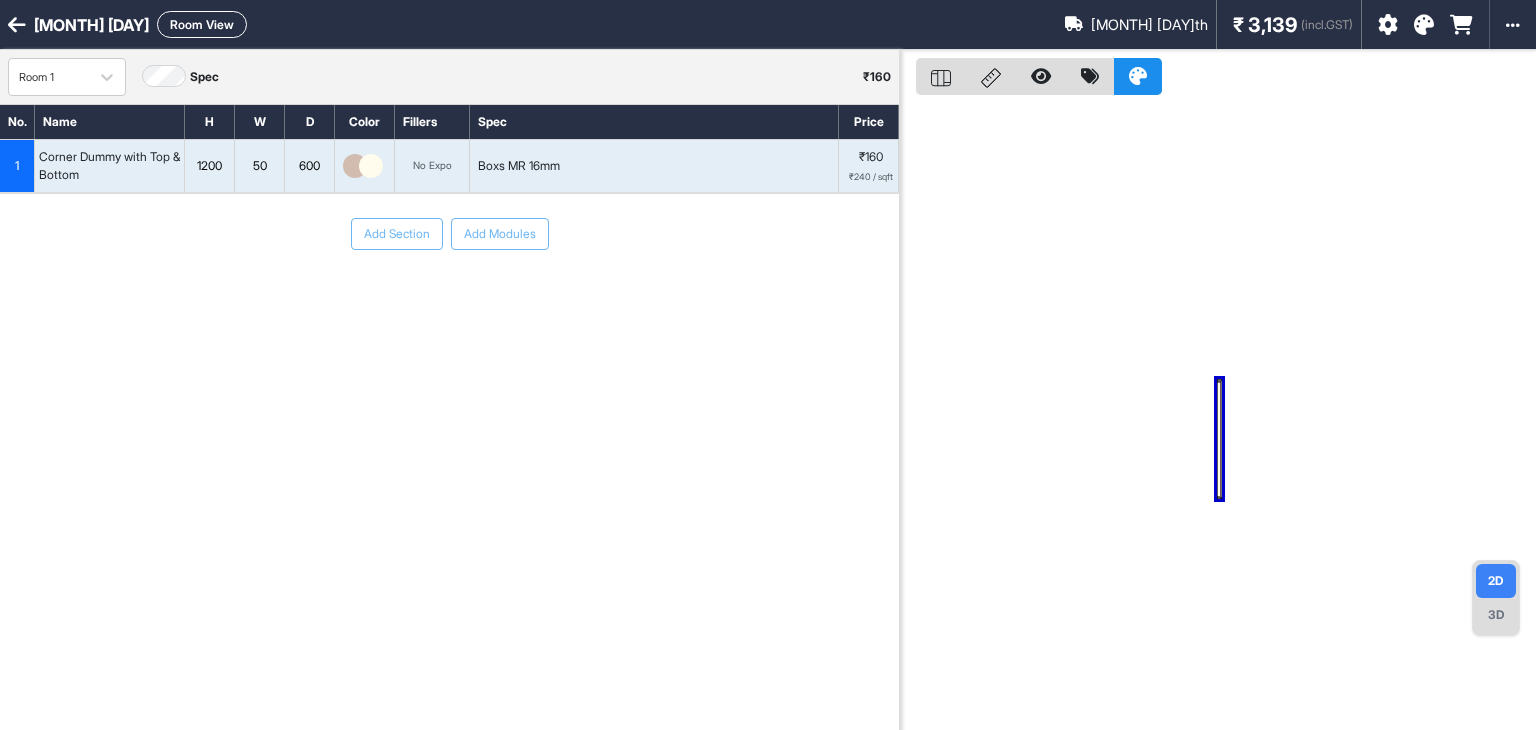 scroll, scrollTop: 0, scrollLeft: 0, axis: both 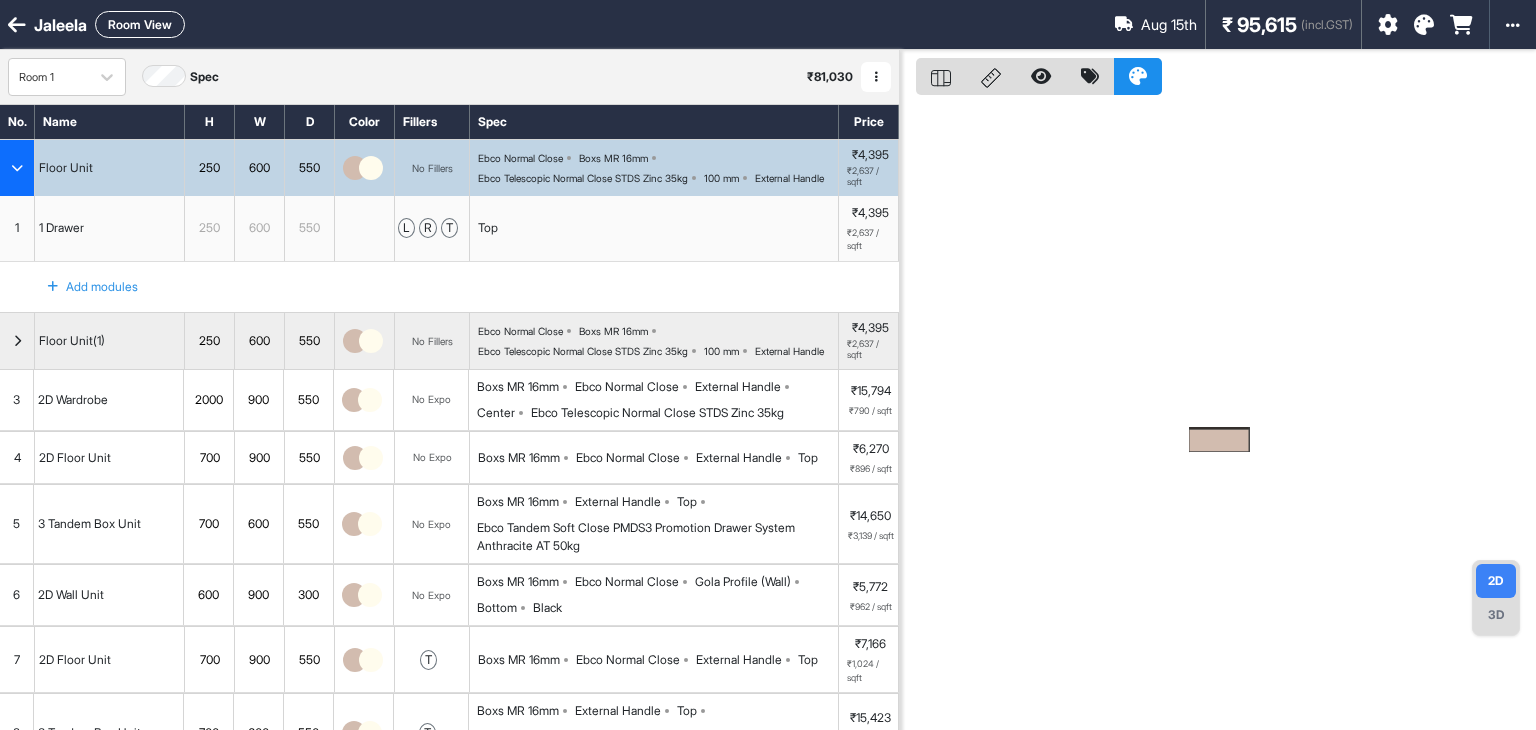 click at bounding box center (17, 168) 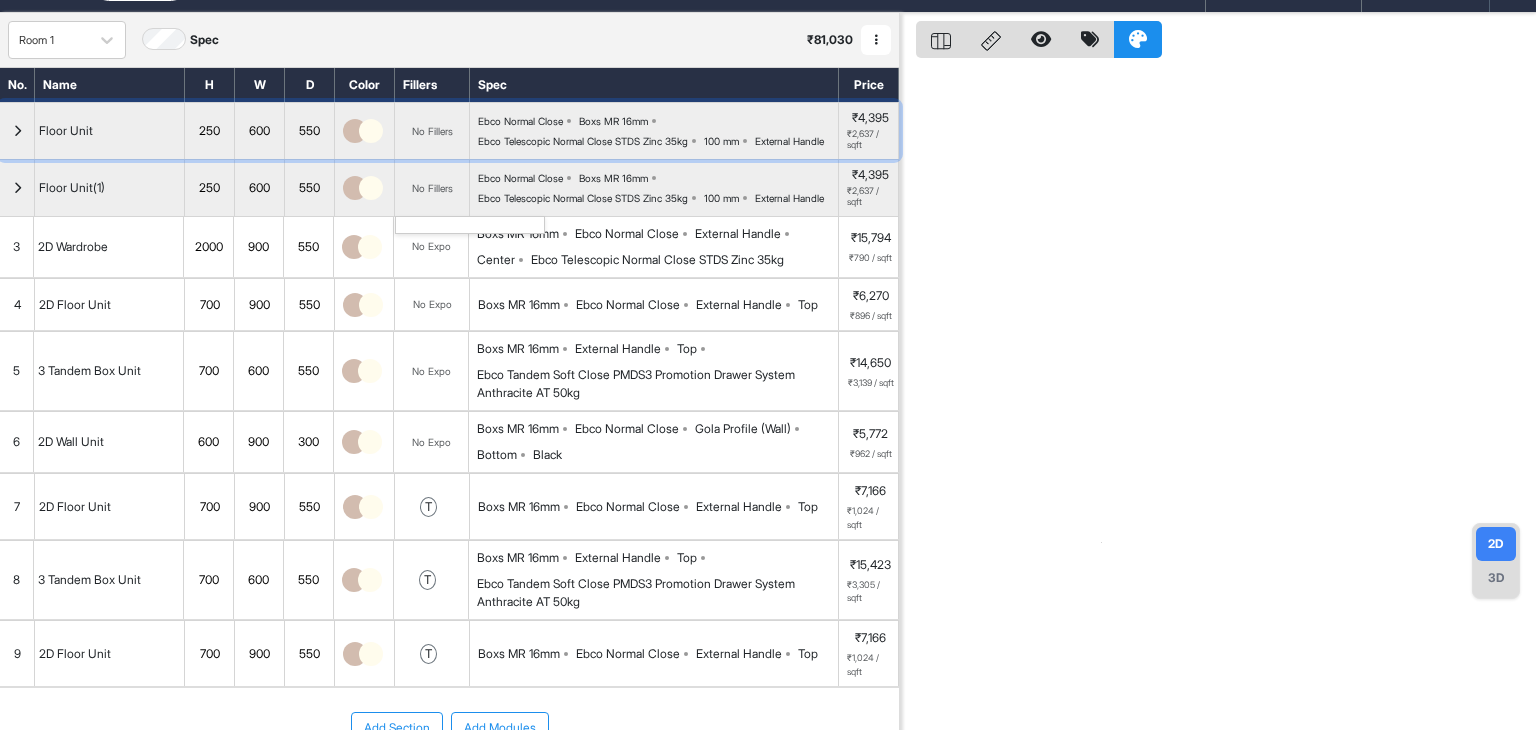 scroll, scrollTop: 216, scrollLeft: 0, axis: vertical 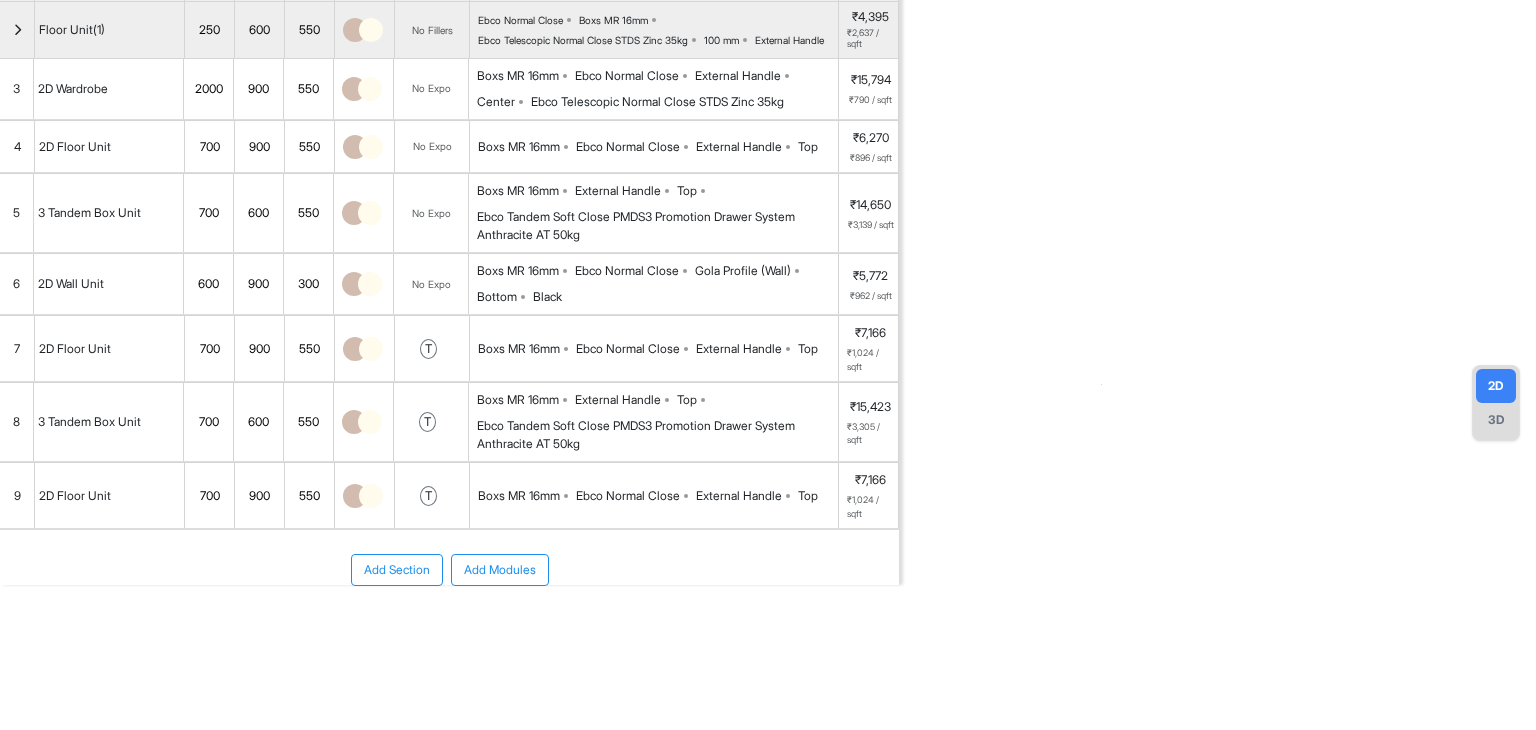 click on "Add Modules" at bounding box center (500, 570) 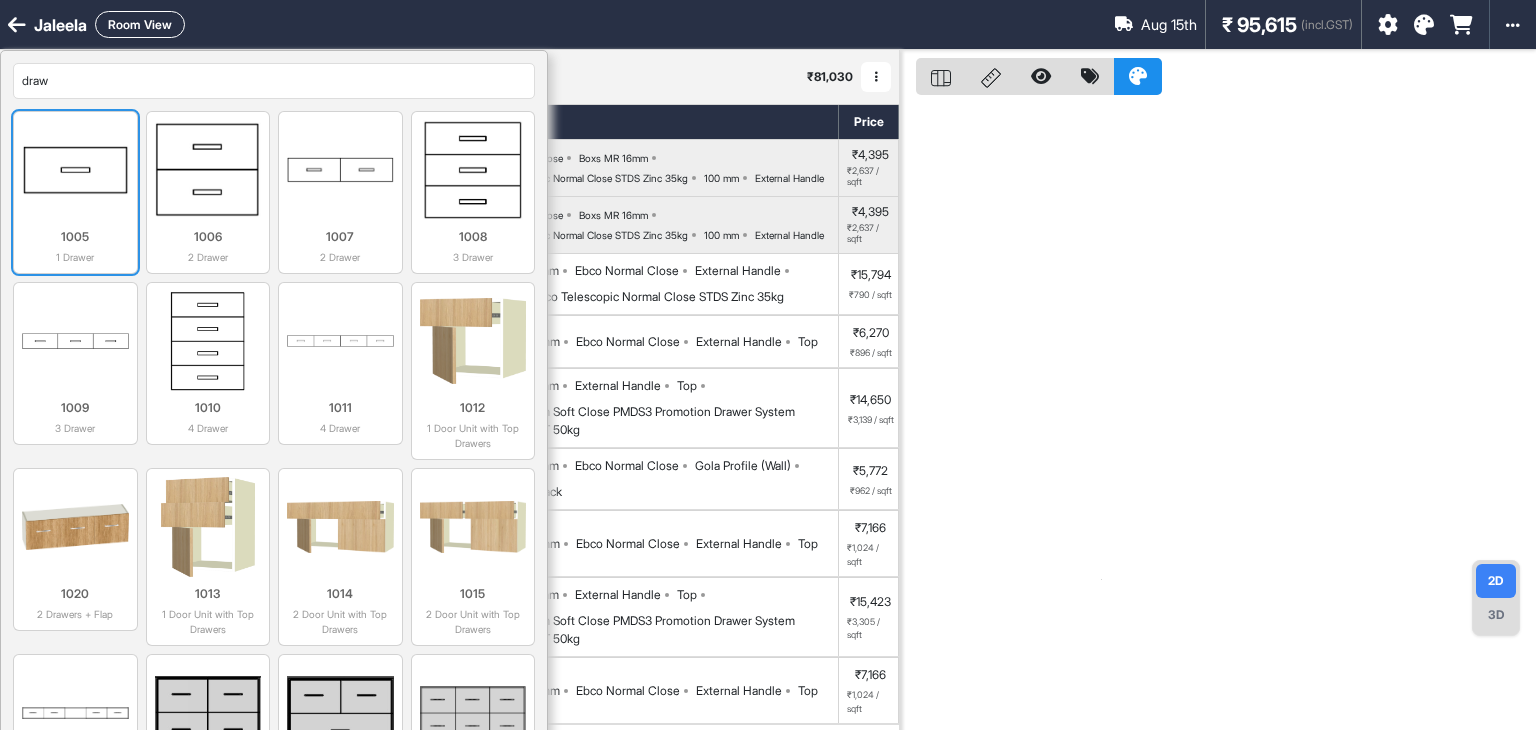 type on "draw" 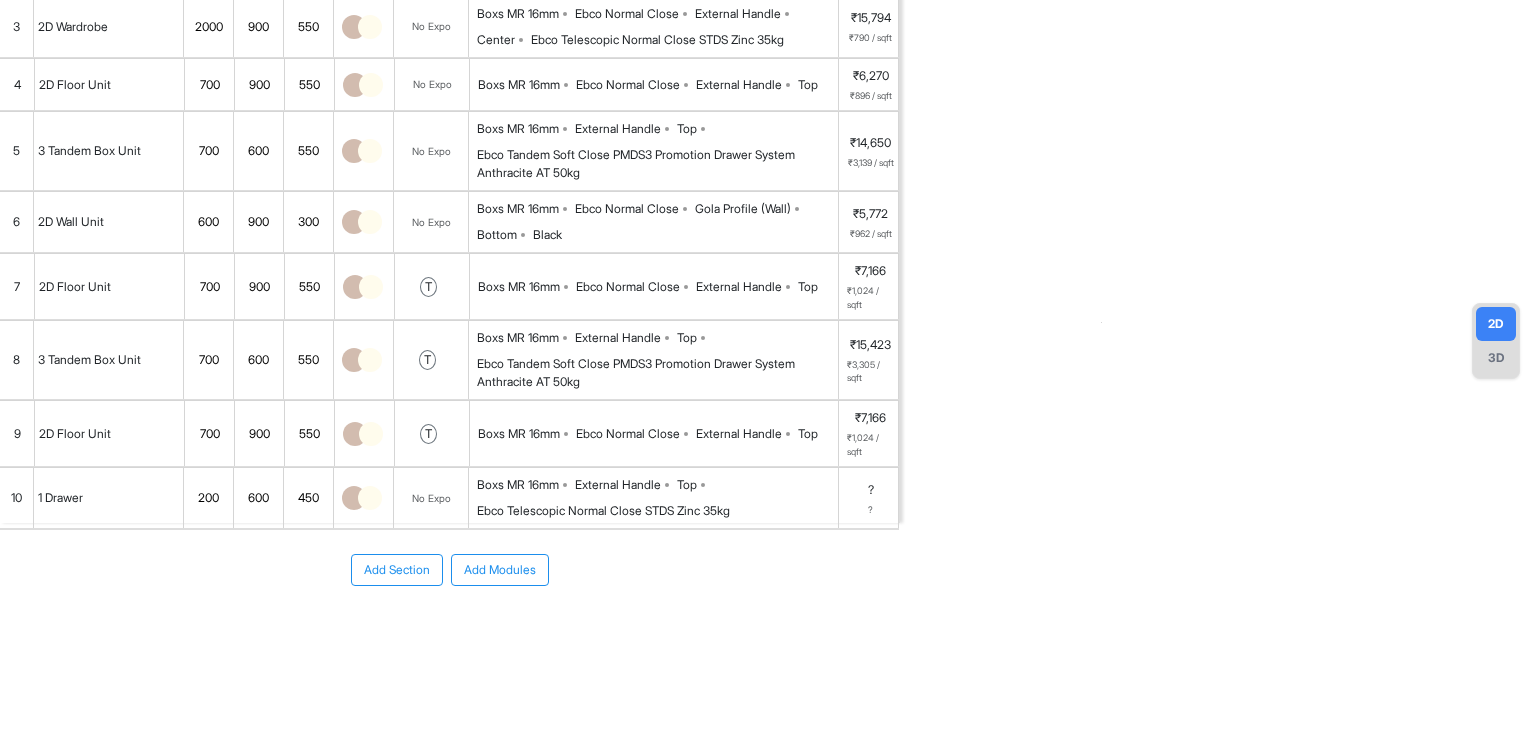 scroll, scrollTop: 277, scrollLeft: 0, axis: vertical 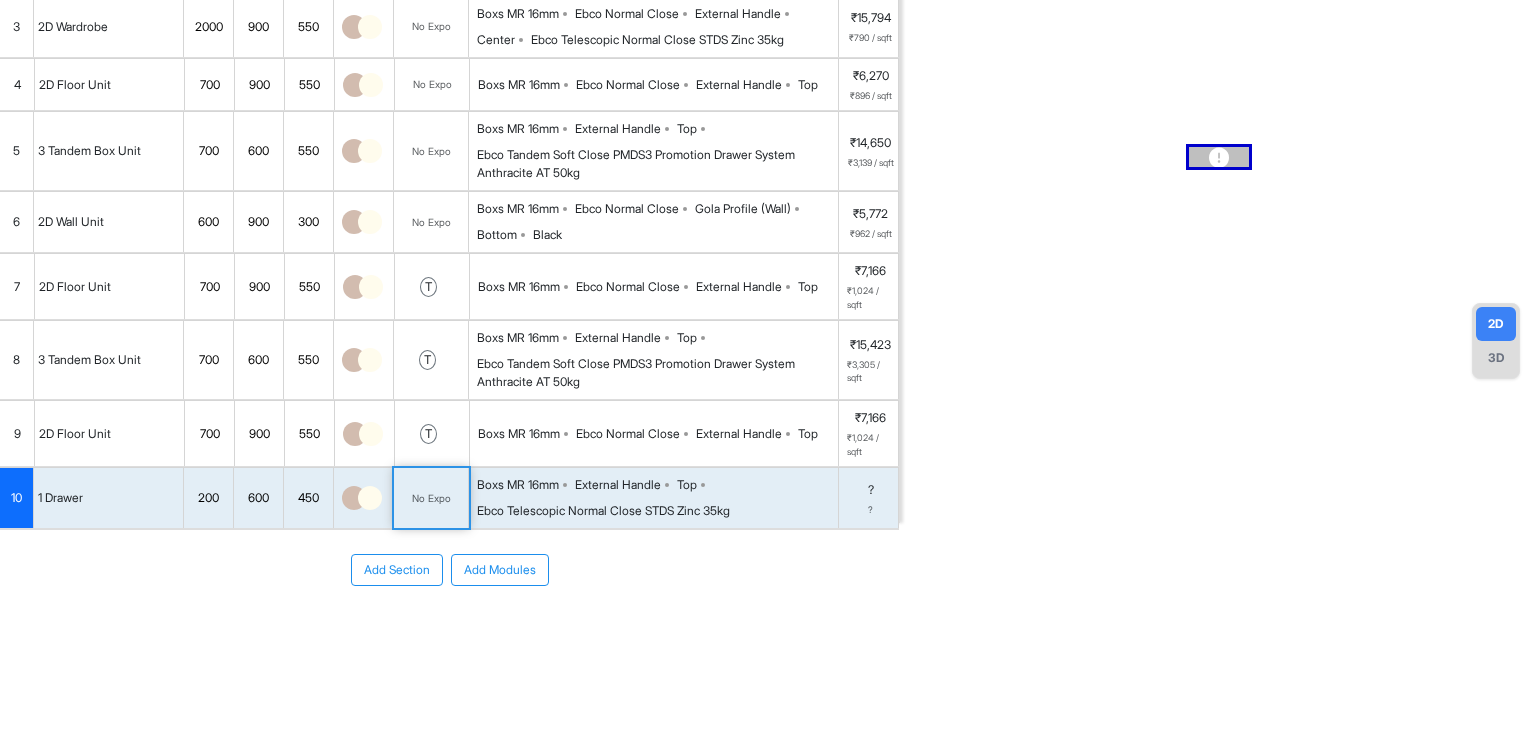 click on "No Expo" at bounding box center [431, 498] 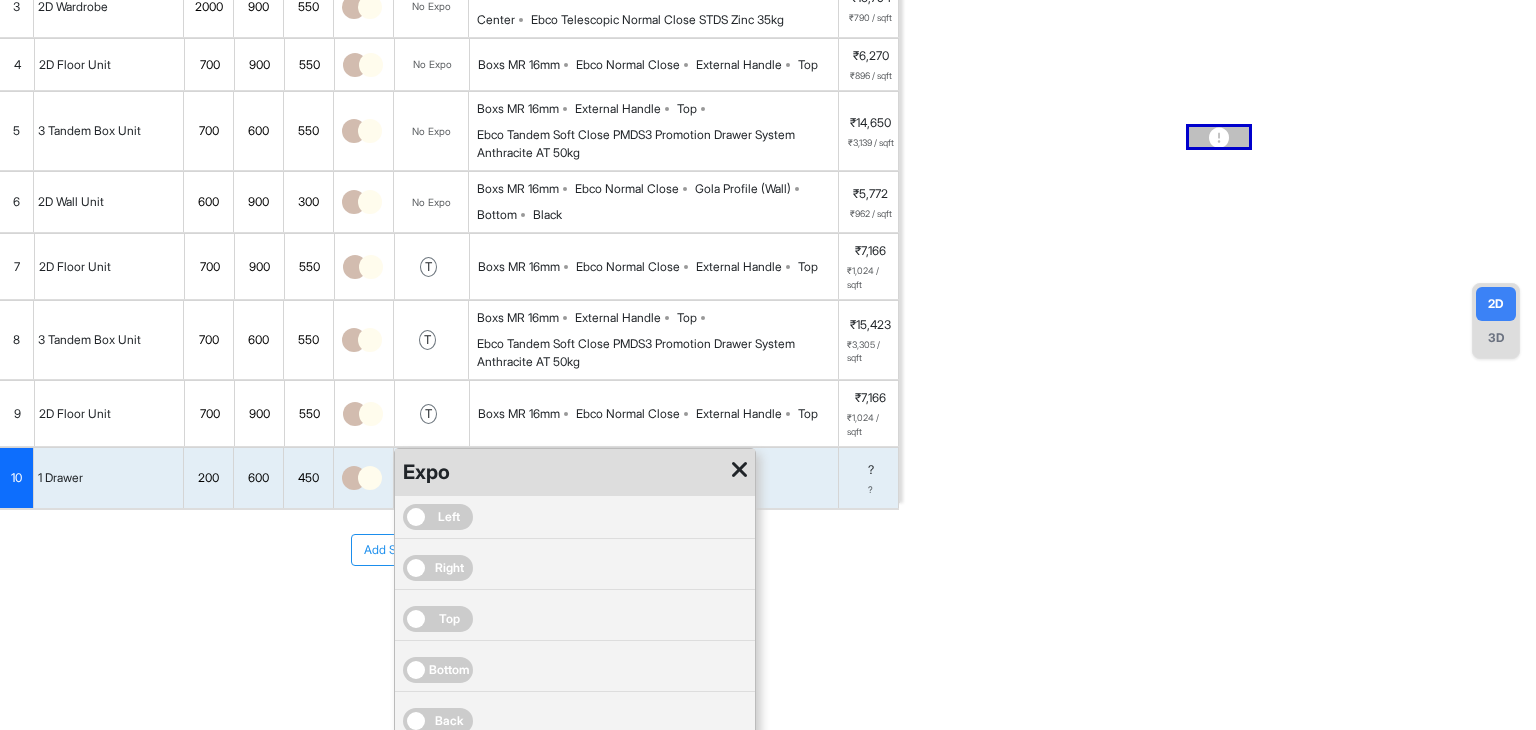 click on "Top" at bounding box center [449, 619] 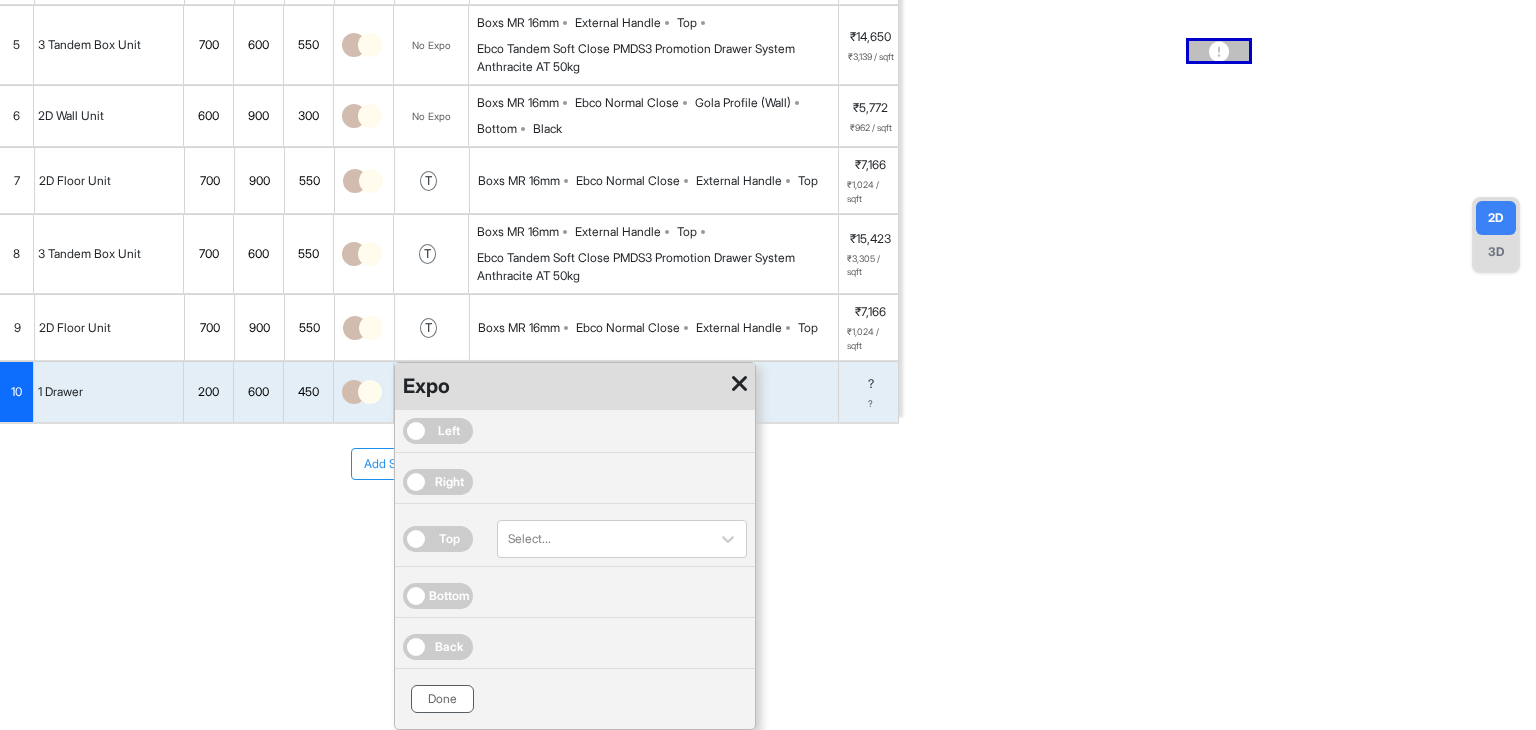 click on "Done" at bounding box center (442, 699) 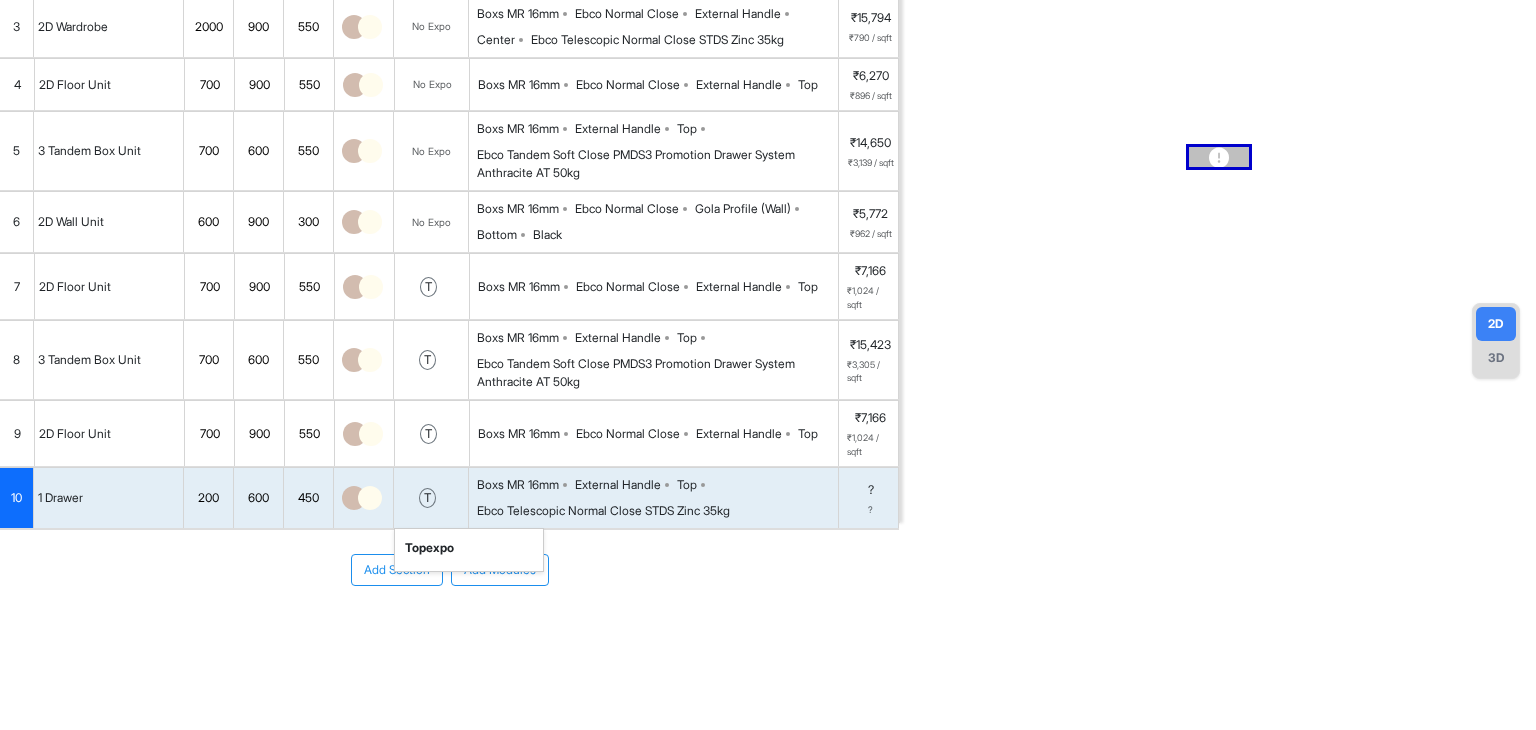 scroll, scrollTop: 0, scrollLeft: 0, axis: both 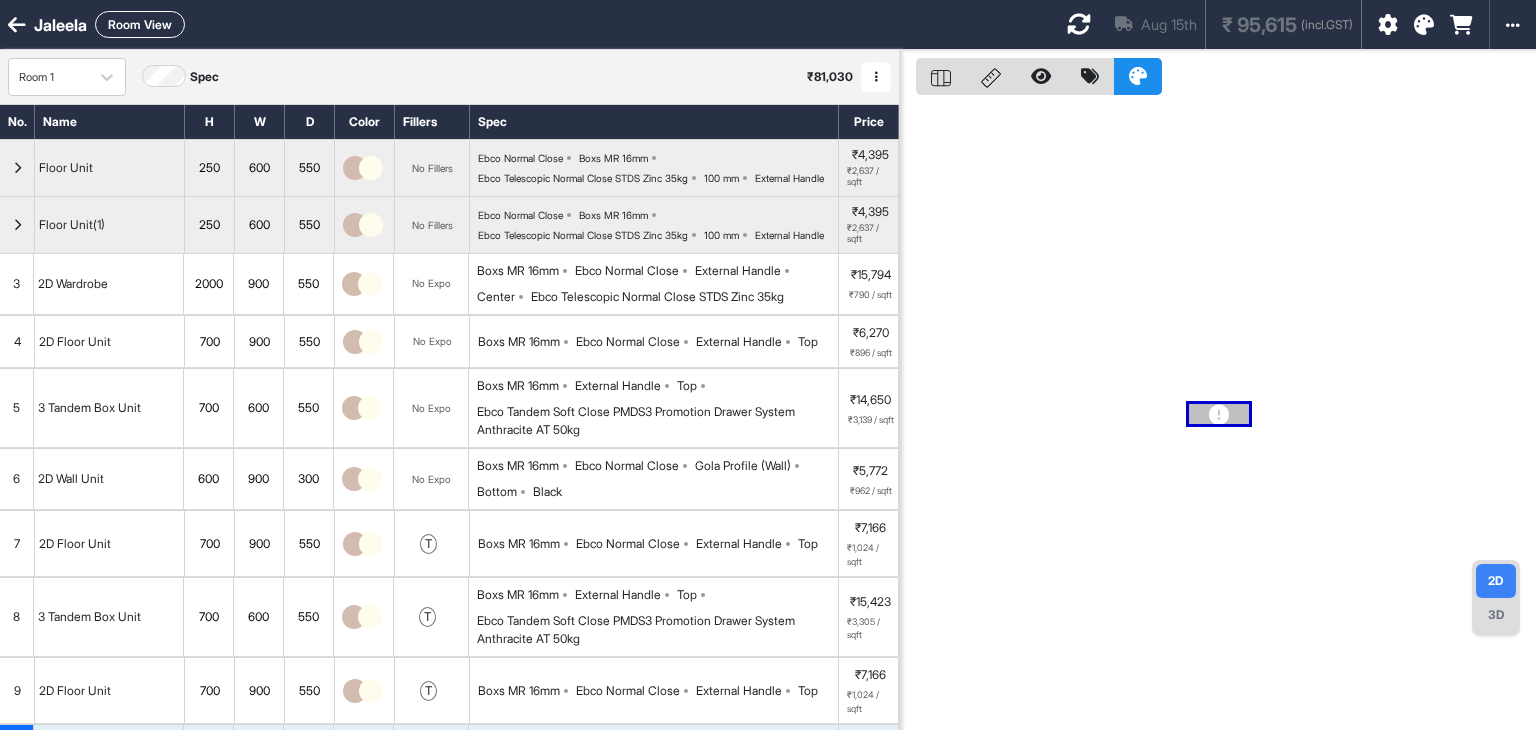 click at bounding box center [1079, 24] 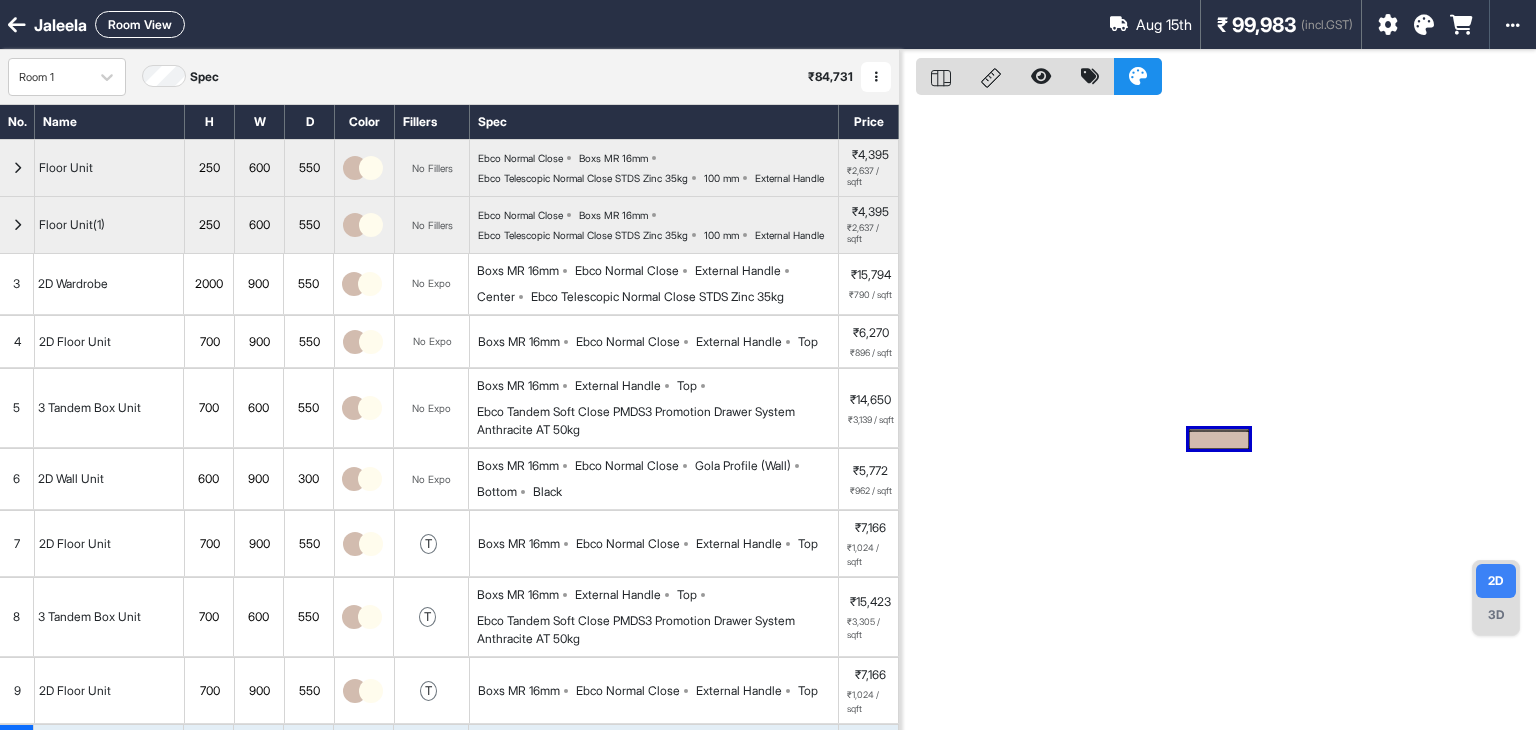 click on "3D" at bounding box center [1496, 615] 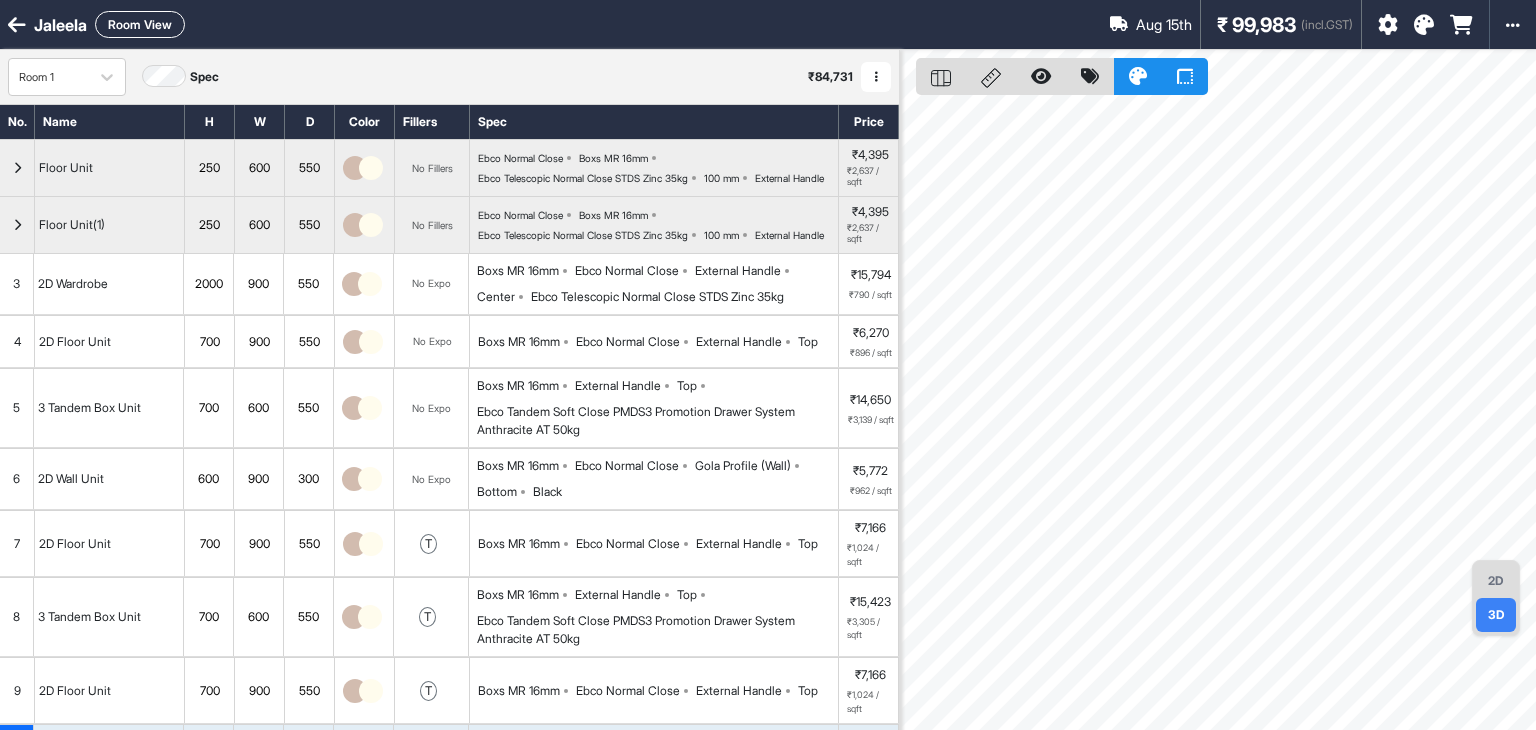 click on "2D" at bounding box center (1496, 581) 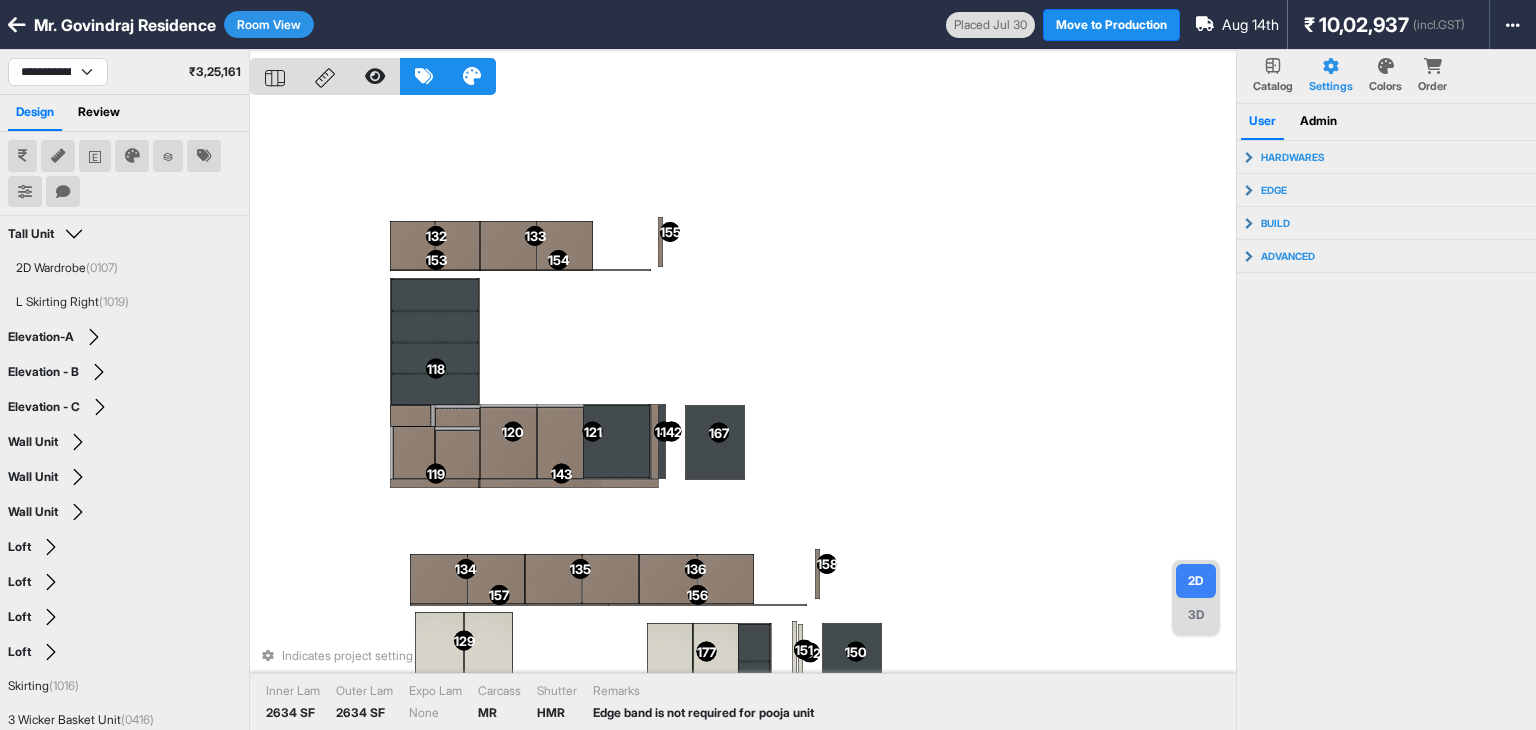 select on "****" 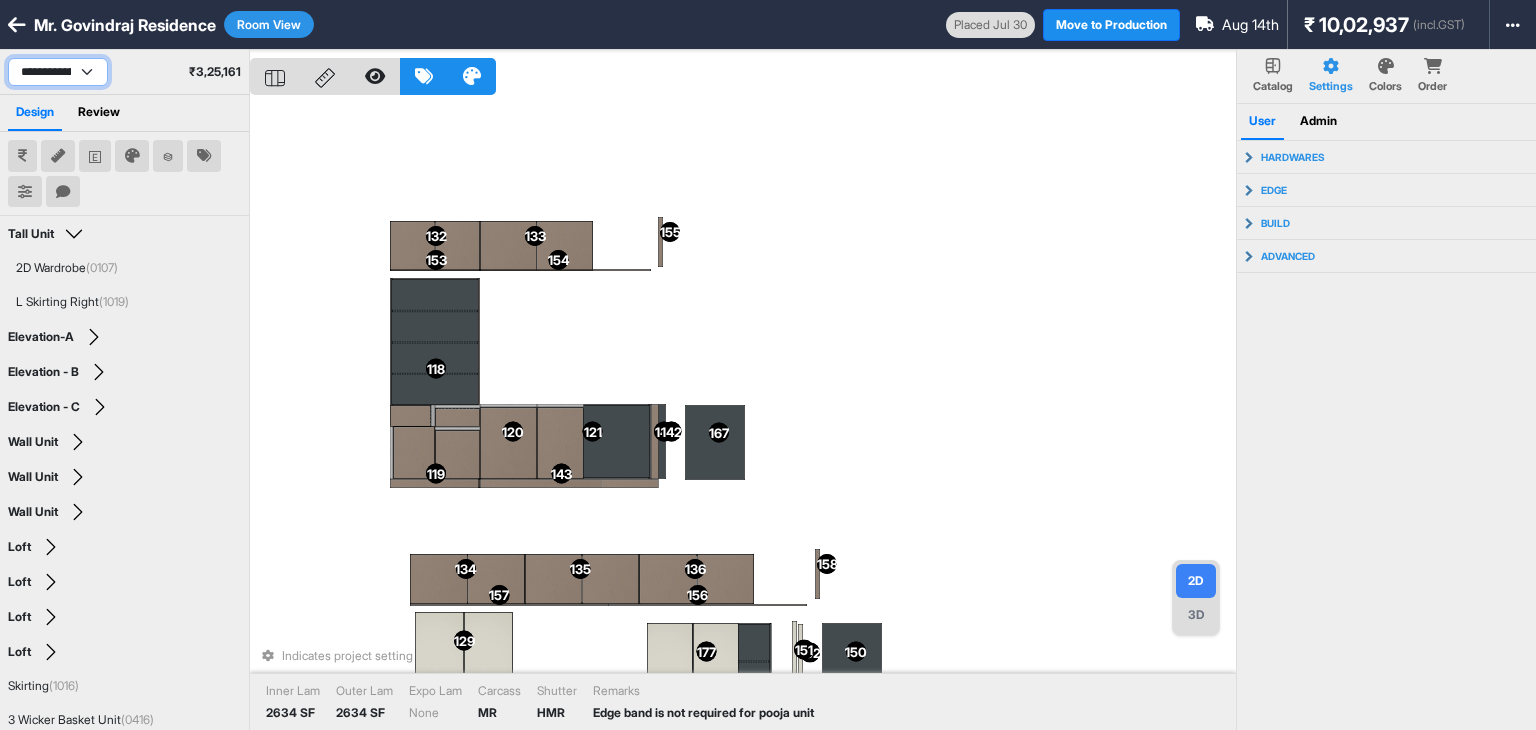 scroll, scrollTop: 0, scrollLeft: 0, axis: both 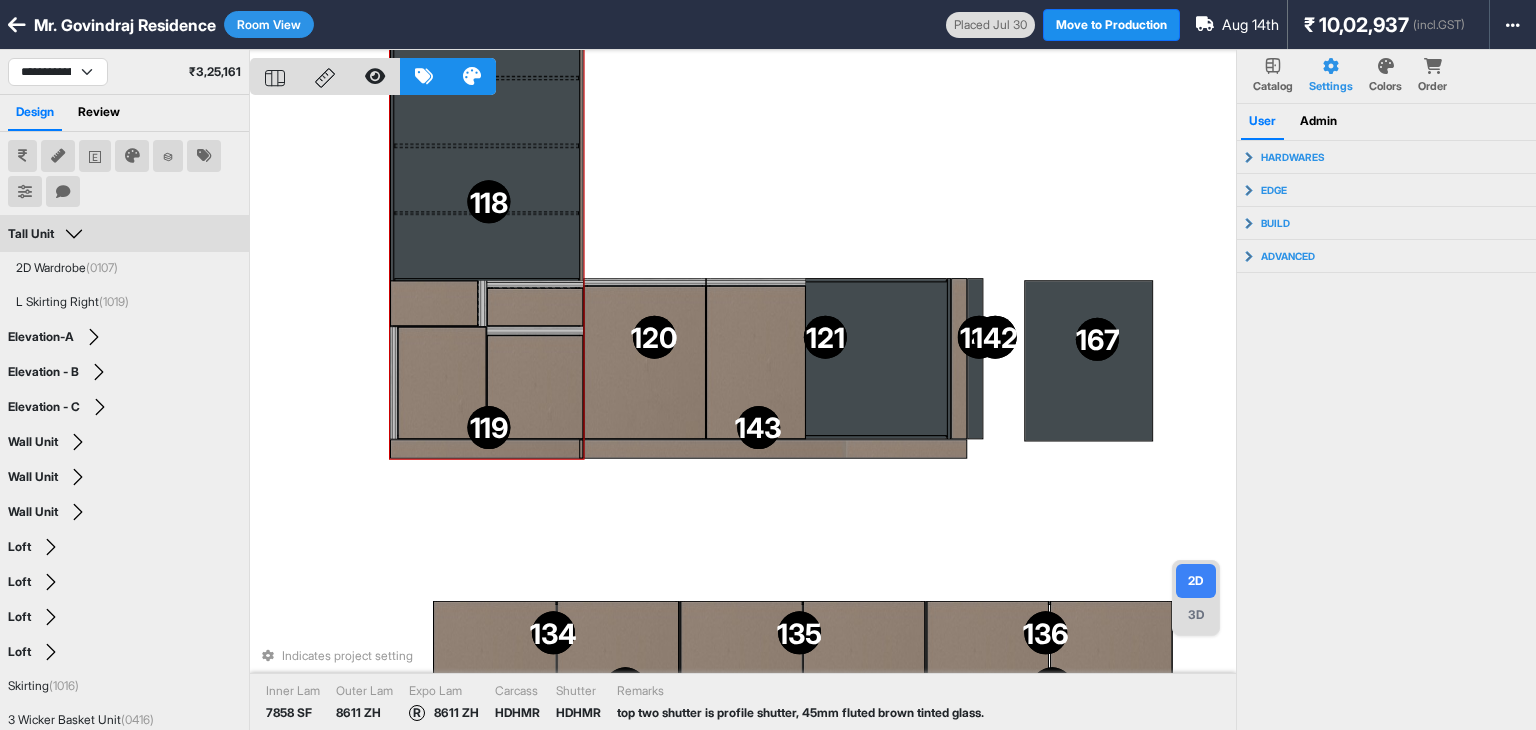 click at bounding box center (442, 383) 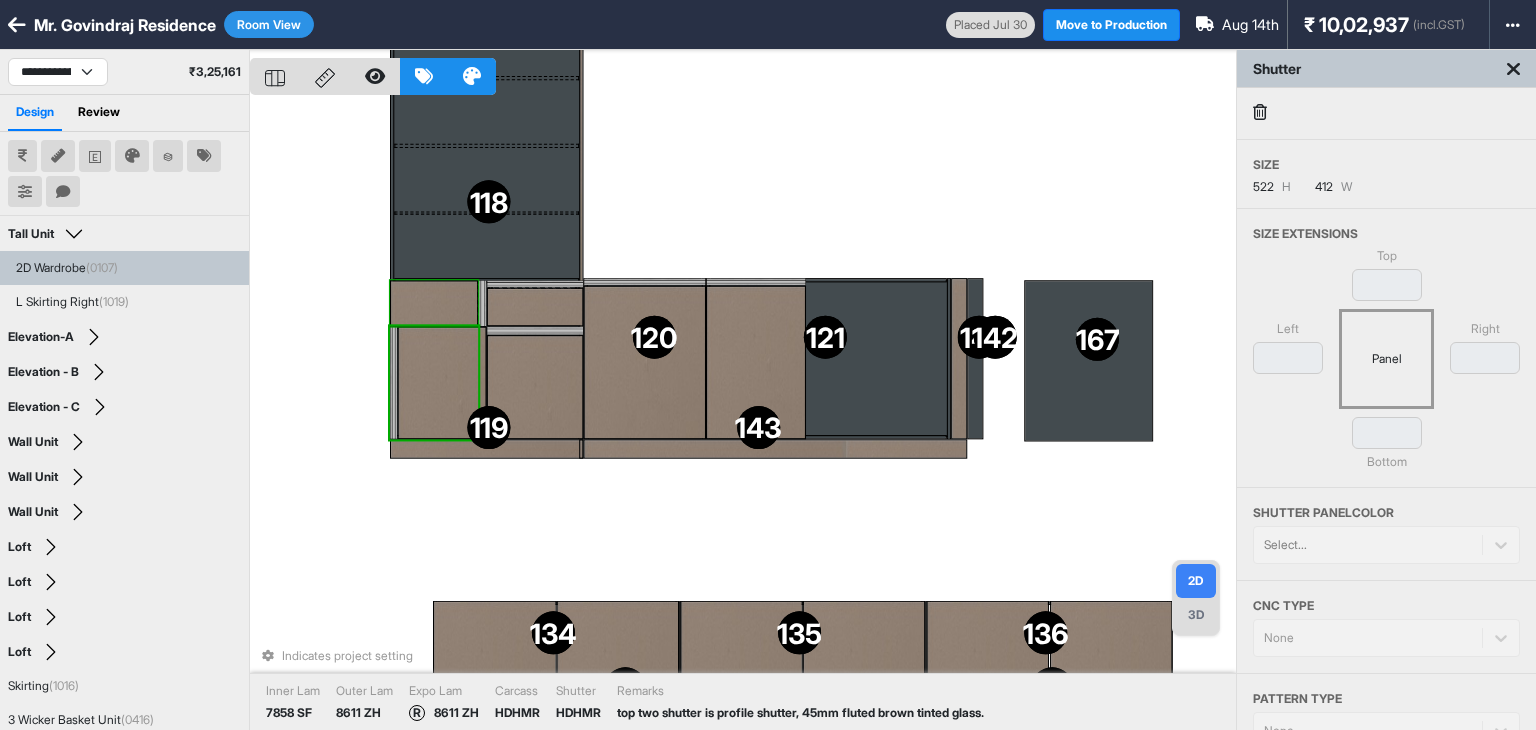 click at bounding box center (434, 303) 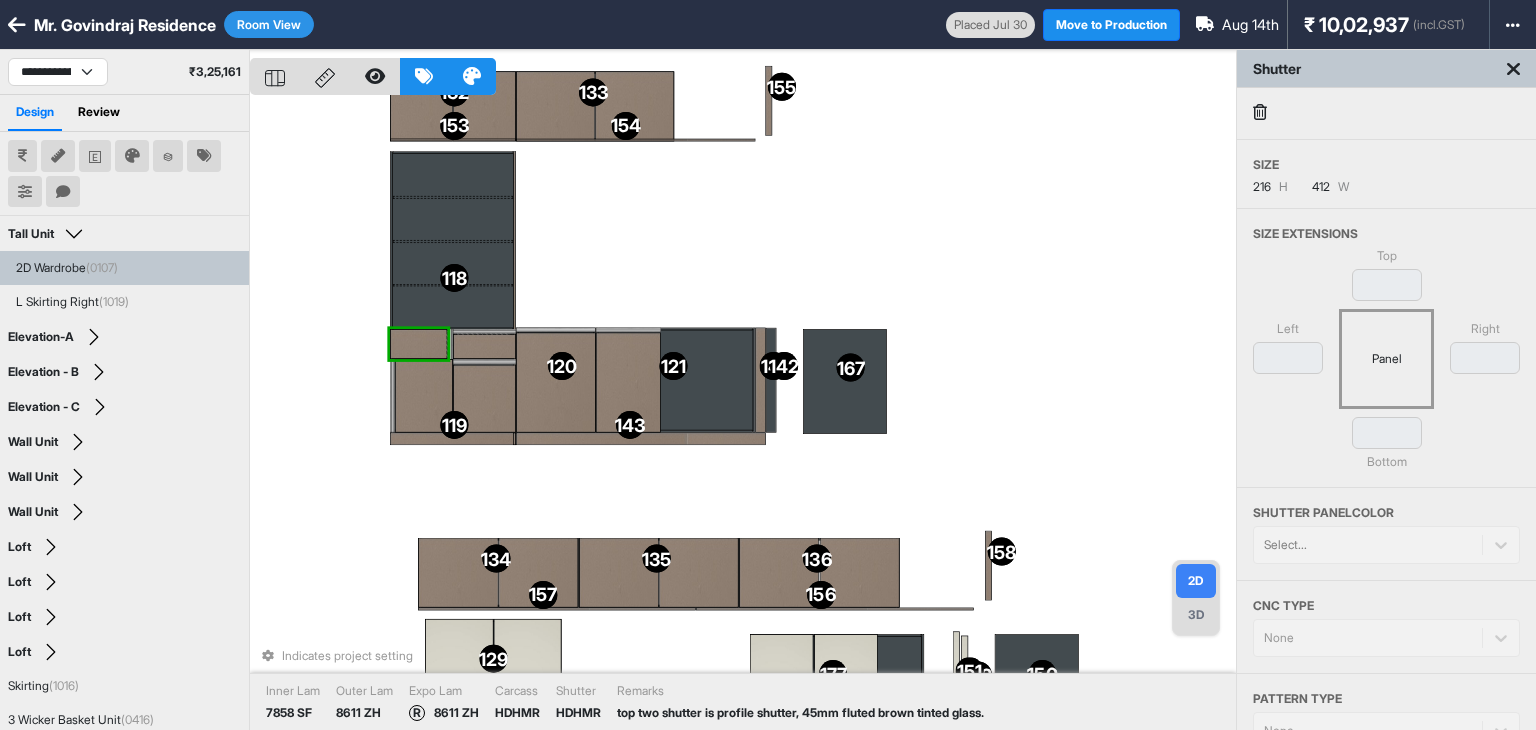click on "118 118 119 119 120 120 121 121 122 122 123 123 124 124 125 125 126 126 127 127 128 128 129 129 130 130 131 131 132 132 133 133 134 134 135 135 136 136 137 137 138 138 139 139 140 140 143 143 162 162 177 177 174 174 150 150 170 170 163 163 141 141 147 147 148 148 167 167 165 165 145 145 169 169 168 168 166 166 157 157 160 160 158 158 142 142 172 172 161 161 152 152 175 175 171 171 149 149 151 151 144 144 153 153 176 176 156 156 154 154 159 159 146 146 164 164 173 173 155 155 Indicates project setting Inner Lam 7858 SF Outer Lam 8611 ZH Expo Lam R 8611 ZH Carcass HDHMR Shutter HDHMR Remarks top two shutter is profile shutter, 45mm fluted brown tinted glass." at bounding box center (743, 415) 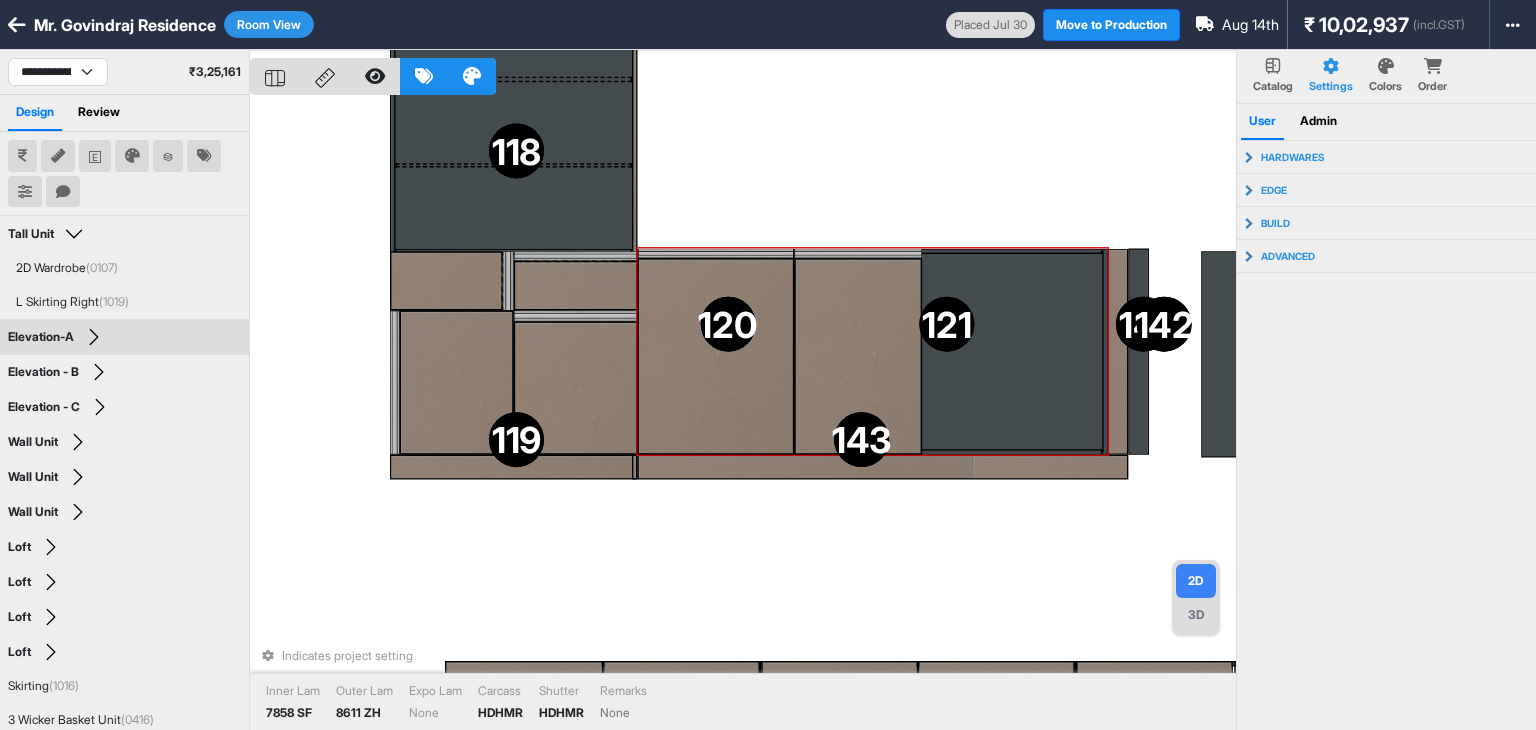 click on "118 118 119 119 120 120 121 121 122 122 123 123 124 124 125 125 126 126 127 127 128 128 129 129 130 130 131 131 132 132 133 133 134 134 135 135 136 136 137 137 138 138 139 139 140 140 143 143 162 162 177 177 174 174 150 150 170 170 163 163 141 141 147 147 148 148 167 167 165 165 145 145 169 169 168 168 166 166 157 157 160 160 158 158 142 142 172 172 161 161 152 152 175 175 171 171 149 149 151 151 144 144 153 153 176 176 156 156 154 154 159 159 146 146 164 164 173 173 155 155 Indicates project setting Inner Lam 7858 SF Outer Lam 8611 ZH Expo Lam None Carcass HDHMR Shutter HDHMR Remarks None" at bounding box center [743, 415] 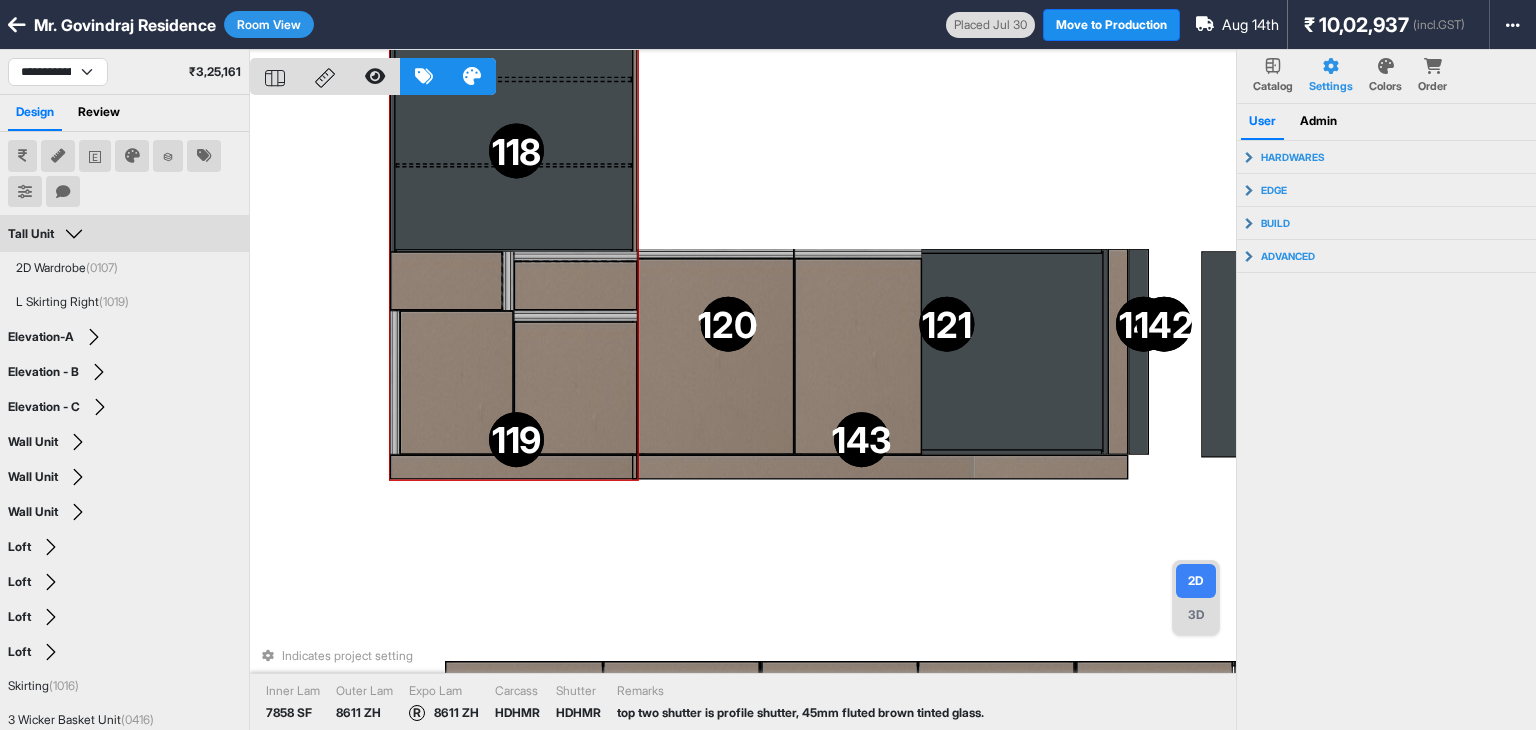 click at bounding box center [456, 383] 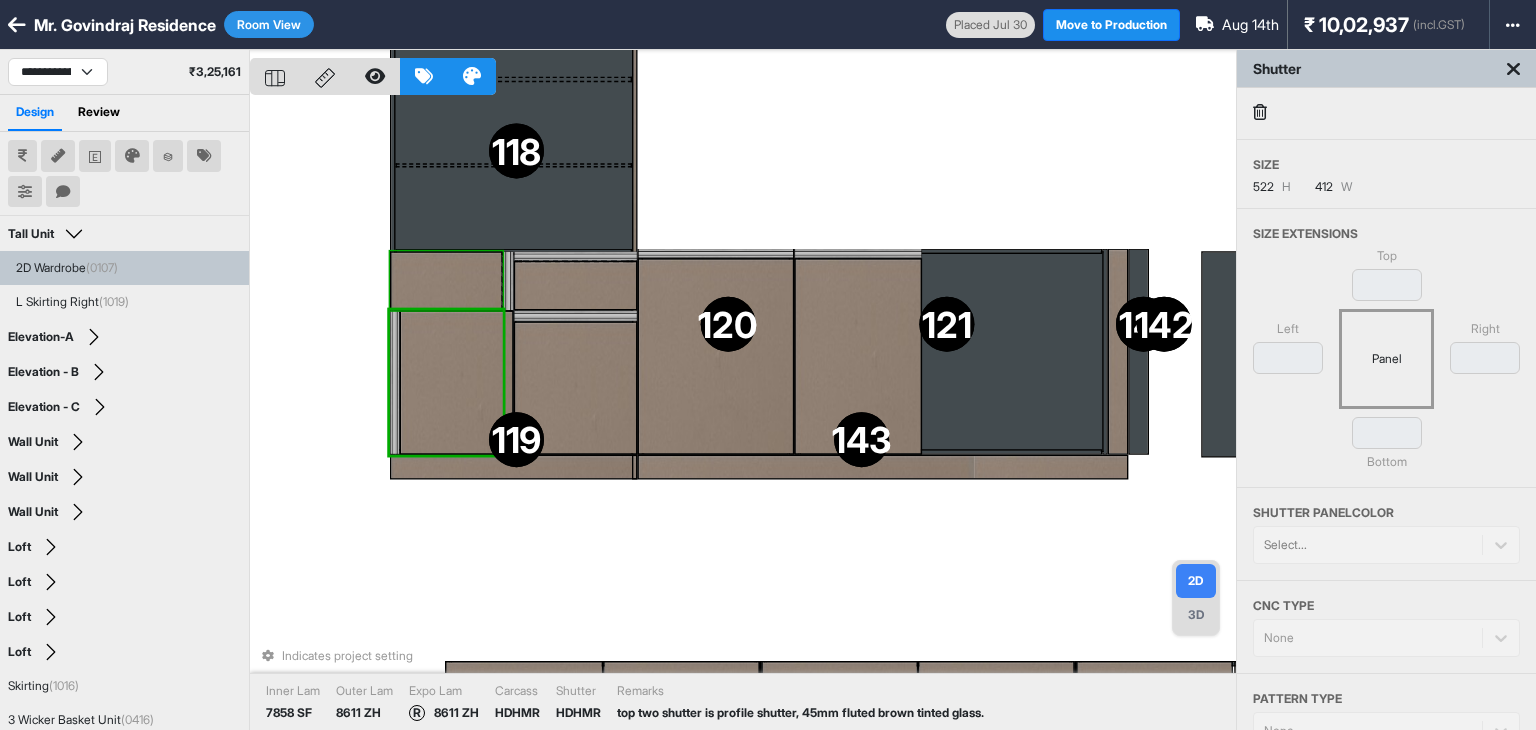 click at bounding box center (446, 280) 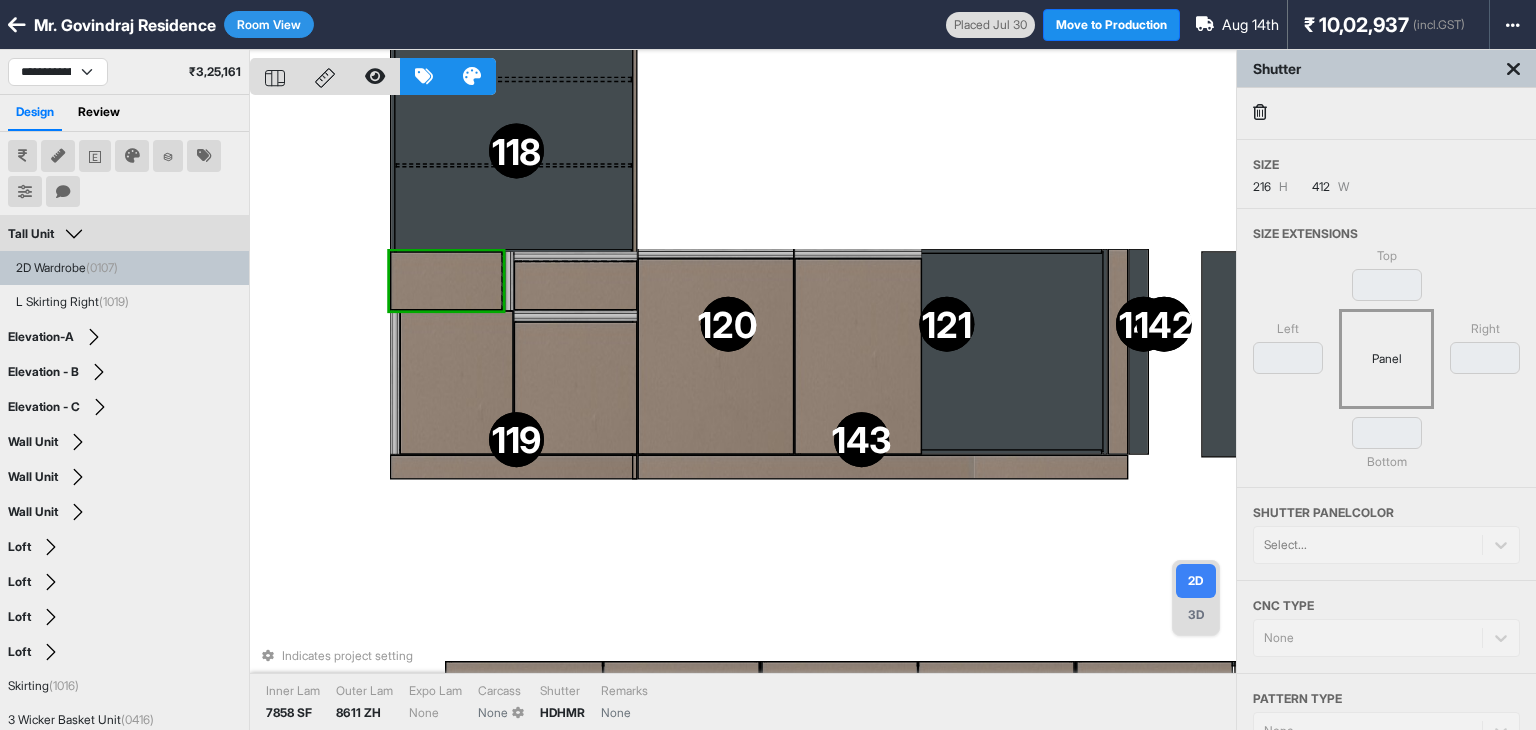 click on "118 118 119 119 120 120 121 121 122 122 123 123 124 124 125 125 126 126 127 127 128 128 129 129 130 130 131 131 132 132 133 133 134 134 135 135 136 136 137 137 138 138 139 139 140 140 143 143 162 162 177 177 174 174 150 150 170 170 163 163 141 141 147 147 148 148 167 167 165 165 145 145 169 169 168 168 166 166 157 157 160 160 158 158 142 142 172 172 161 161 152 152 175 175 171 171 149 149 151 151 144 144 153 153 176 176 156 156 154 154 159 159 146 146 164 164 173 173 155 155 Indicates project setting Inner Lam 7858 SF Outer Lam 8611 ZH Expo Lam None Carcass None Shutter HDHMR Remarks None" at bounding box center (743, 415) 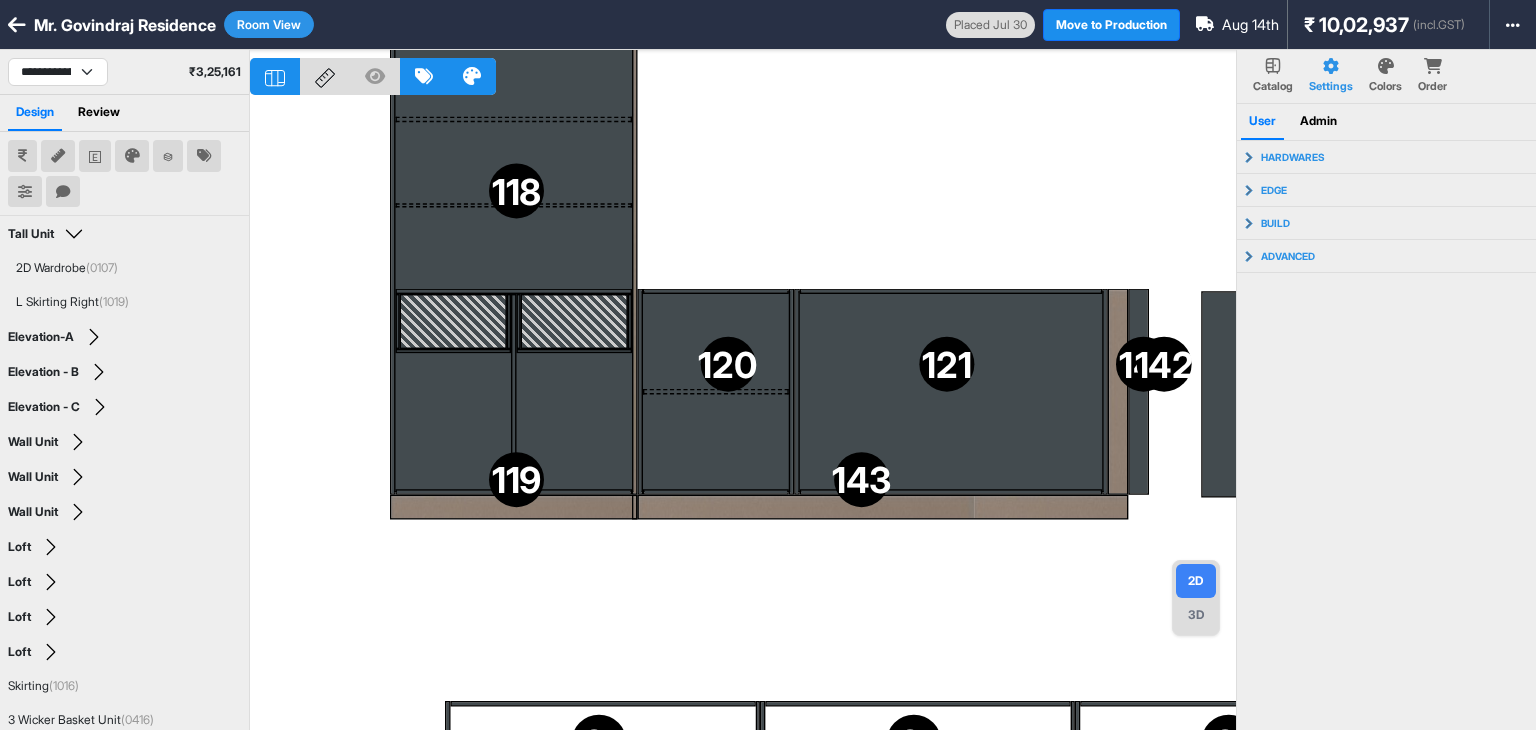 click on "118 119 120 121 122 123 124 125 126 127 128 129 130 131 132 133 134 135 136 137 138 139 140 143 162 177 174 150 170 163 141 147 148 167 165 145 169 168 166 157 160 158 142 172 161 152 175 171 149 151 144 153 176 156 154 159 146 164 173 155" at bounding box center [743, 415] 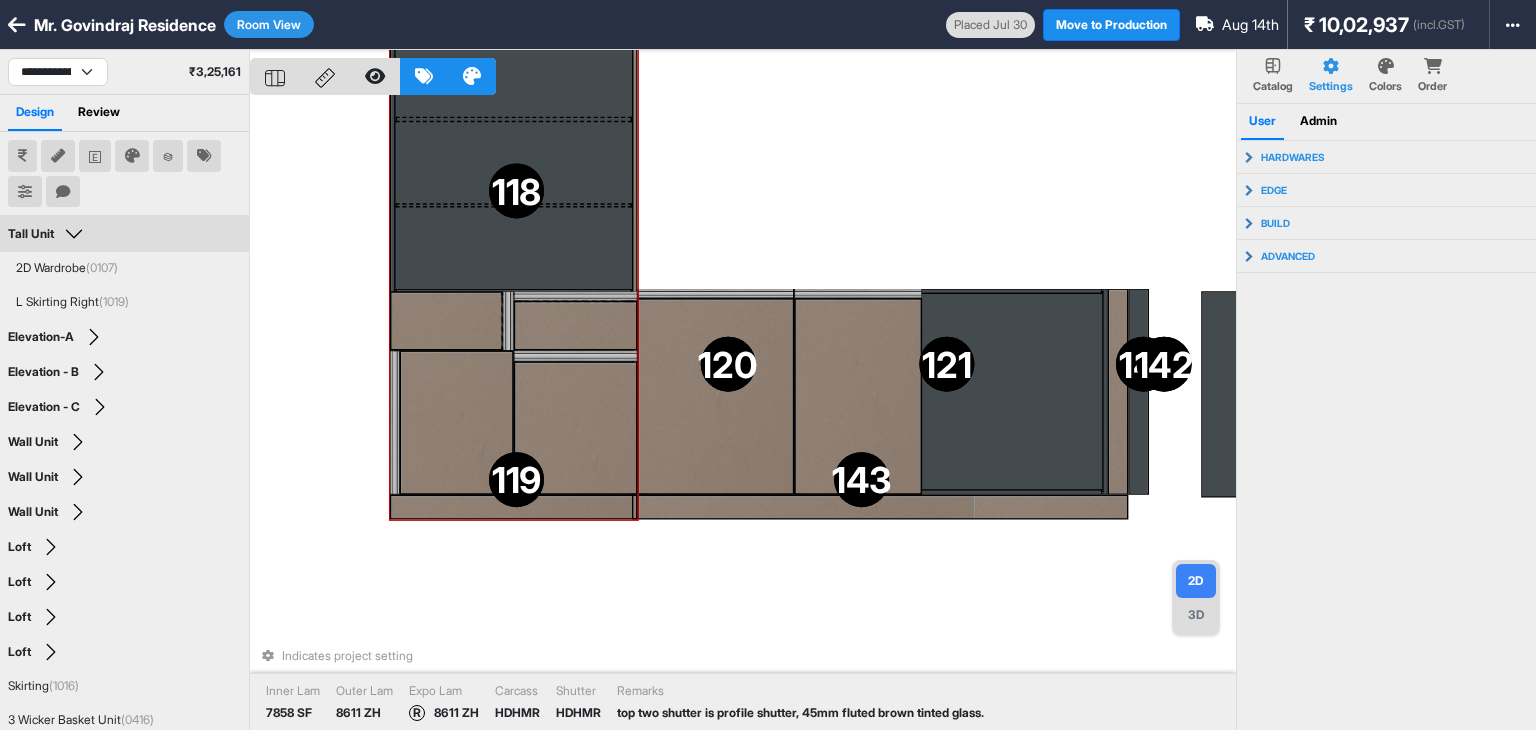 click at bounding box center (575, 356) 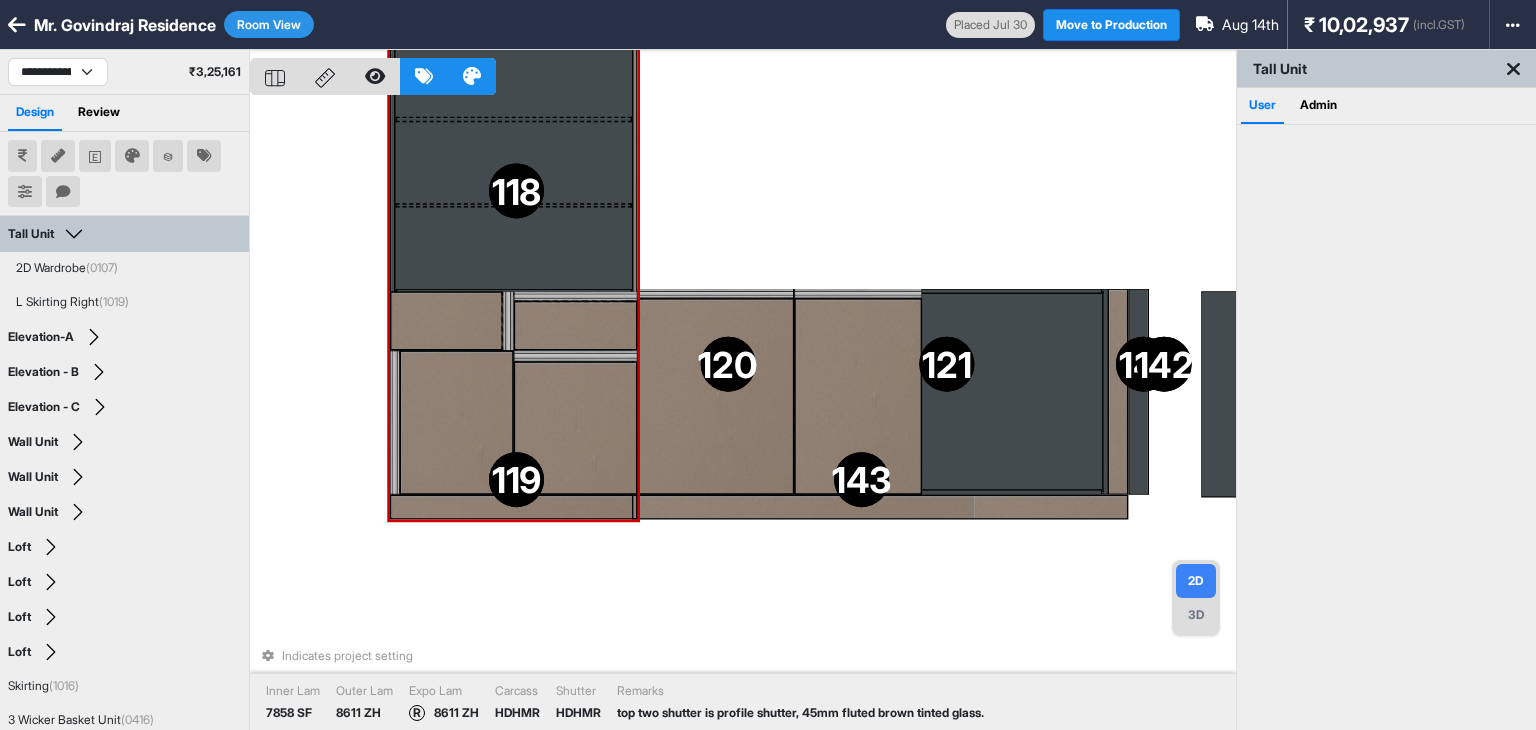 click at bounding box center [575, 326] 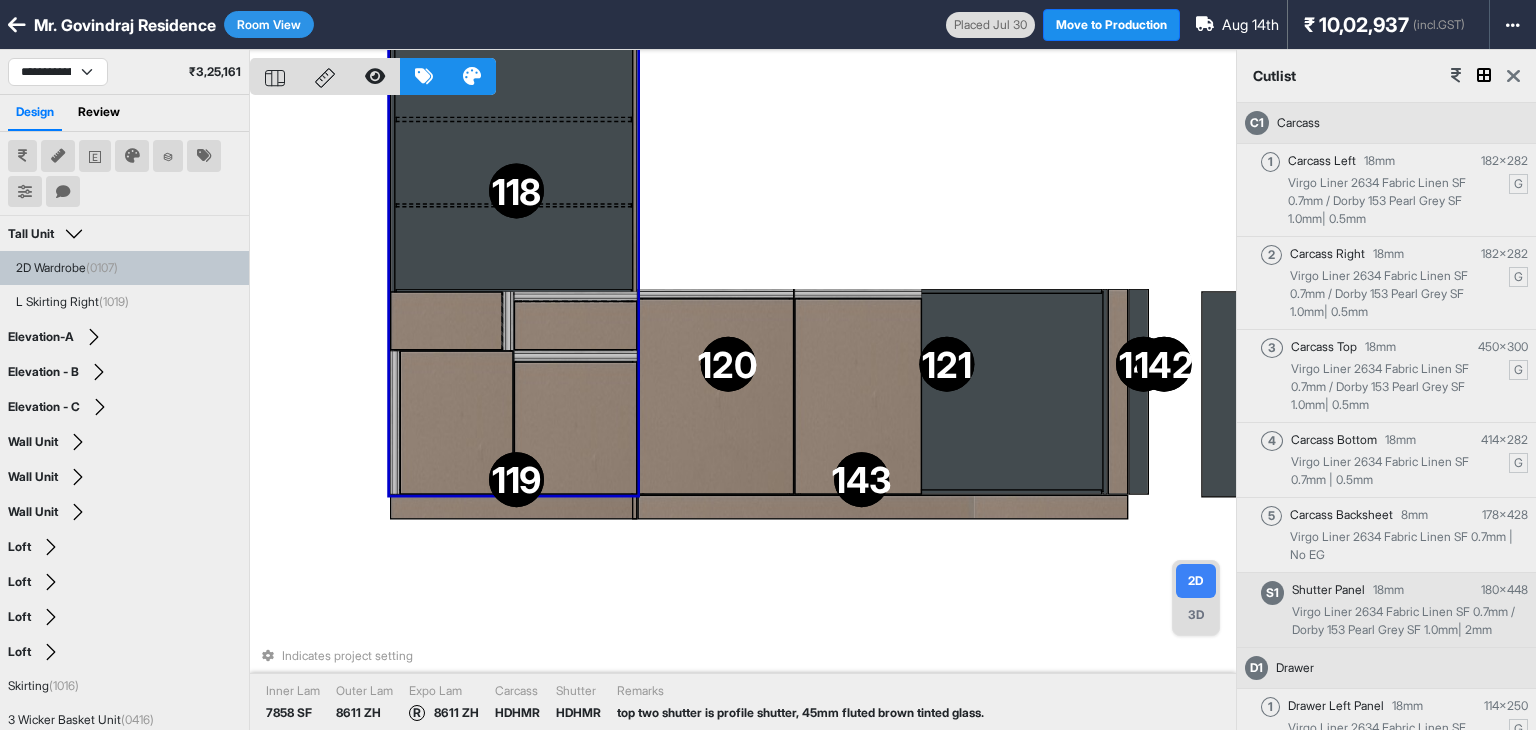 click at bounding box center [575, 326] 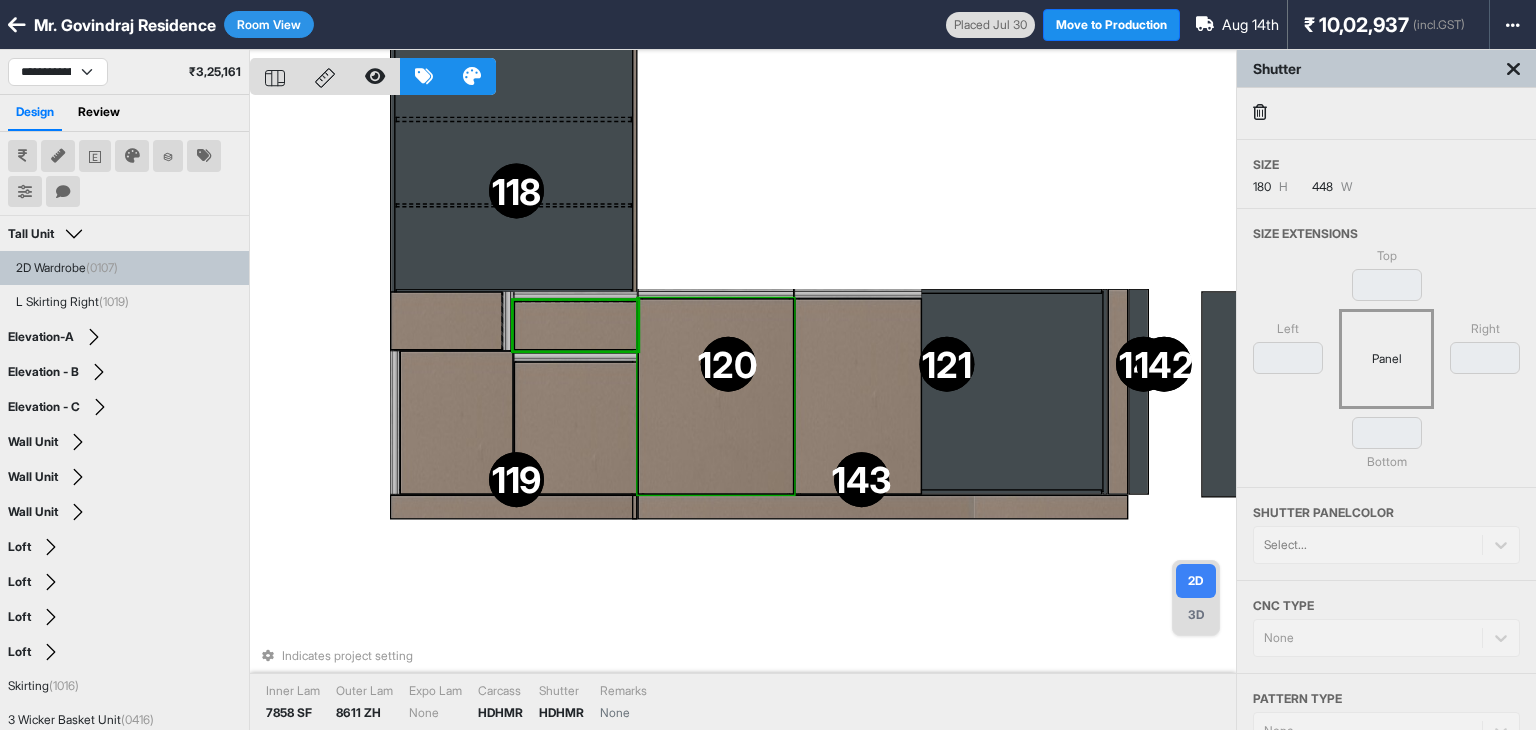 click on "118 118 119 119 120 120 121 121 122 122 123 123 124 124 125 125 126 126 127 127 128 128 129 129 130 130 131 131 132 132 133 133 134 134 135 135 136 136 137 137 138 138 139 139 140 140 143 143 162 162 177 177 174 174 150 150 170 170 163 163 141 141 147 147 148 148 167 167 165 165 145 145 169 169 168 168 166 166 157 157 160 160 158 158 142 142 172 172 161 161 152 152 175 175 171 171 149 149 151 151 144 144 153 153 176 176 156 156 154 154 159 159 146 146 164 164 173 173 155 155 Indicates project setting Inner Lam 7858 SF Outer Lam 8611 ZH Expo Lam None Carcass HDHMR Shutter HDHMR Remarks None" at bounding box center [743, 415] 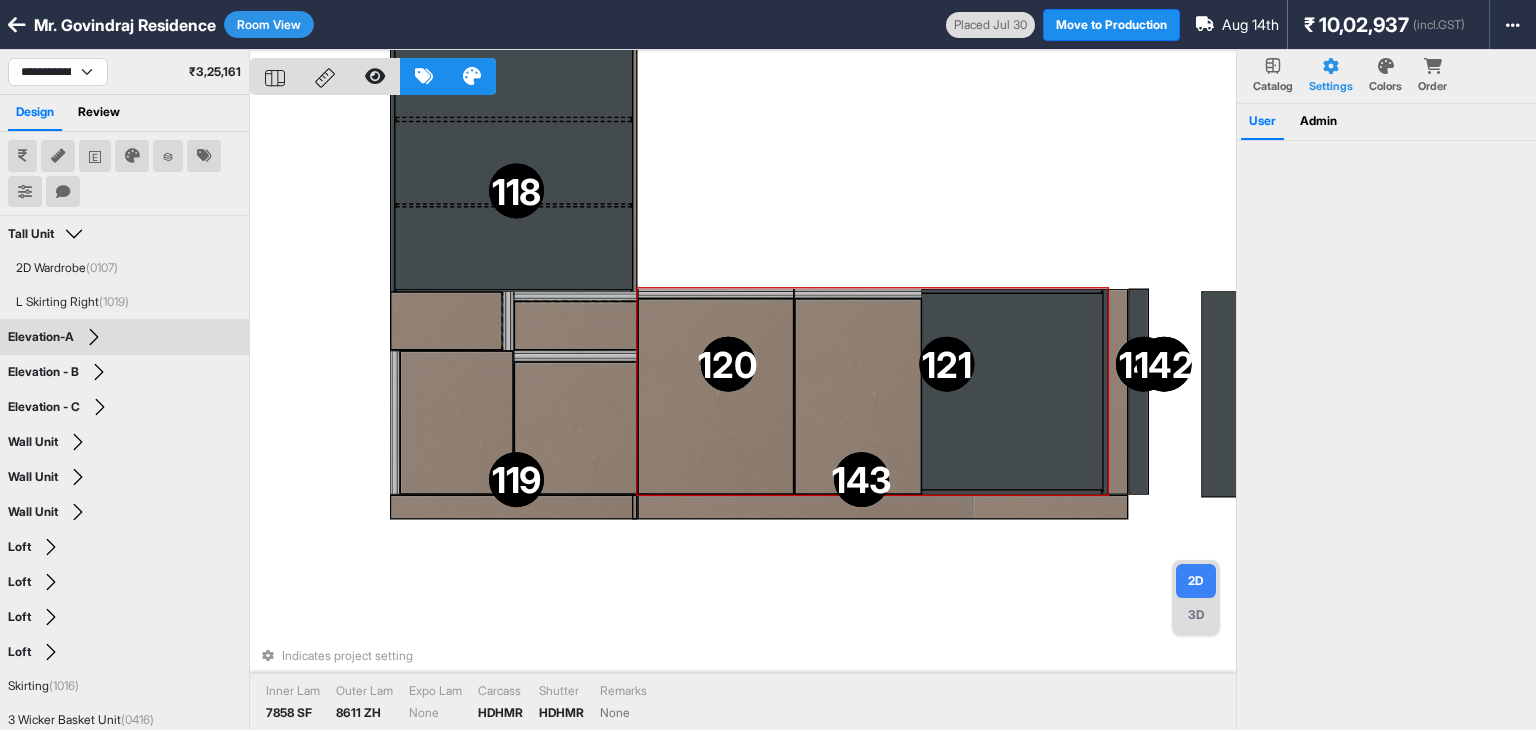 drag, startPoint x: 644, startPoint y: 345, endPoint x: 634, endPoint y: 350, distance: 11.18034 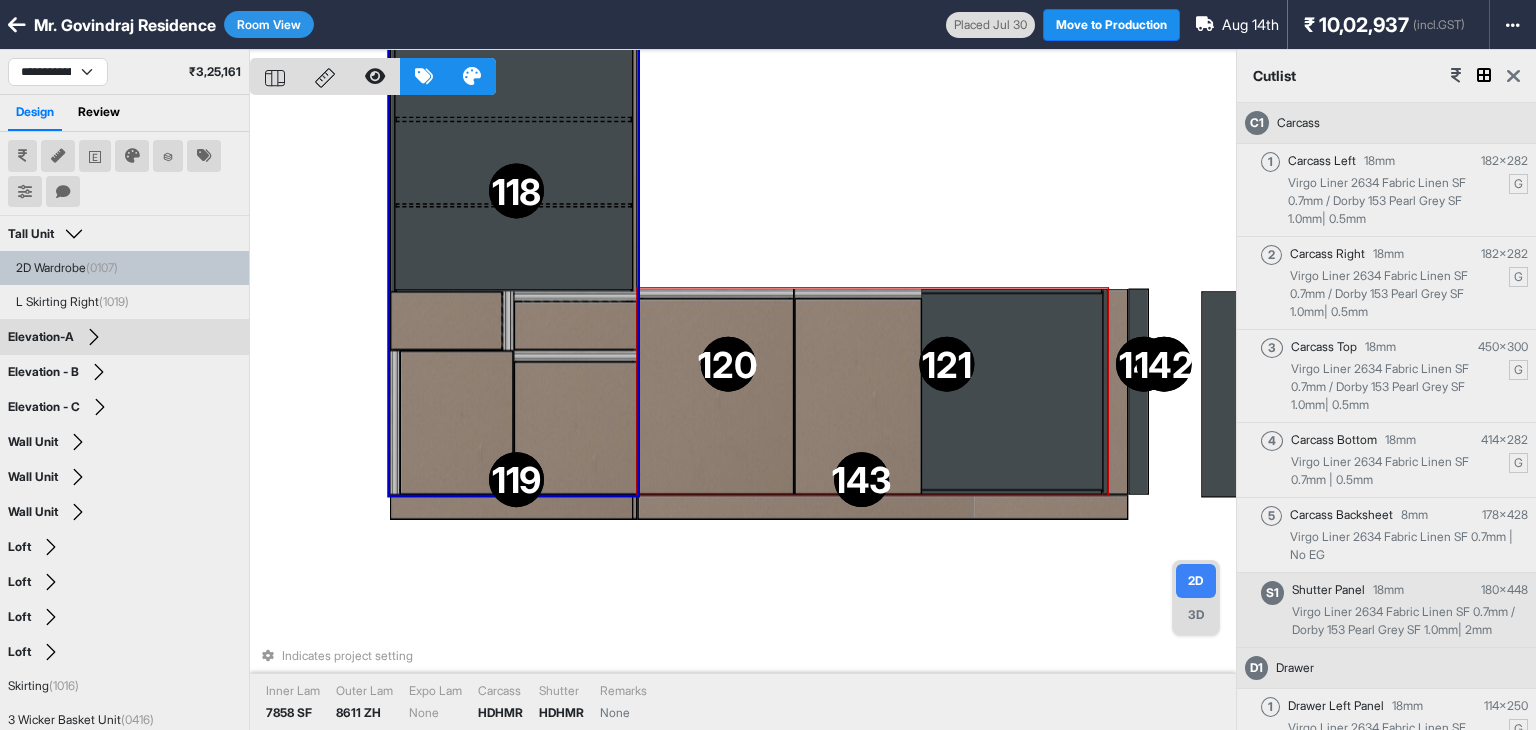 click at bounding box center (1513, 76) 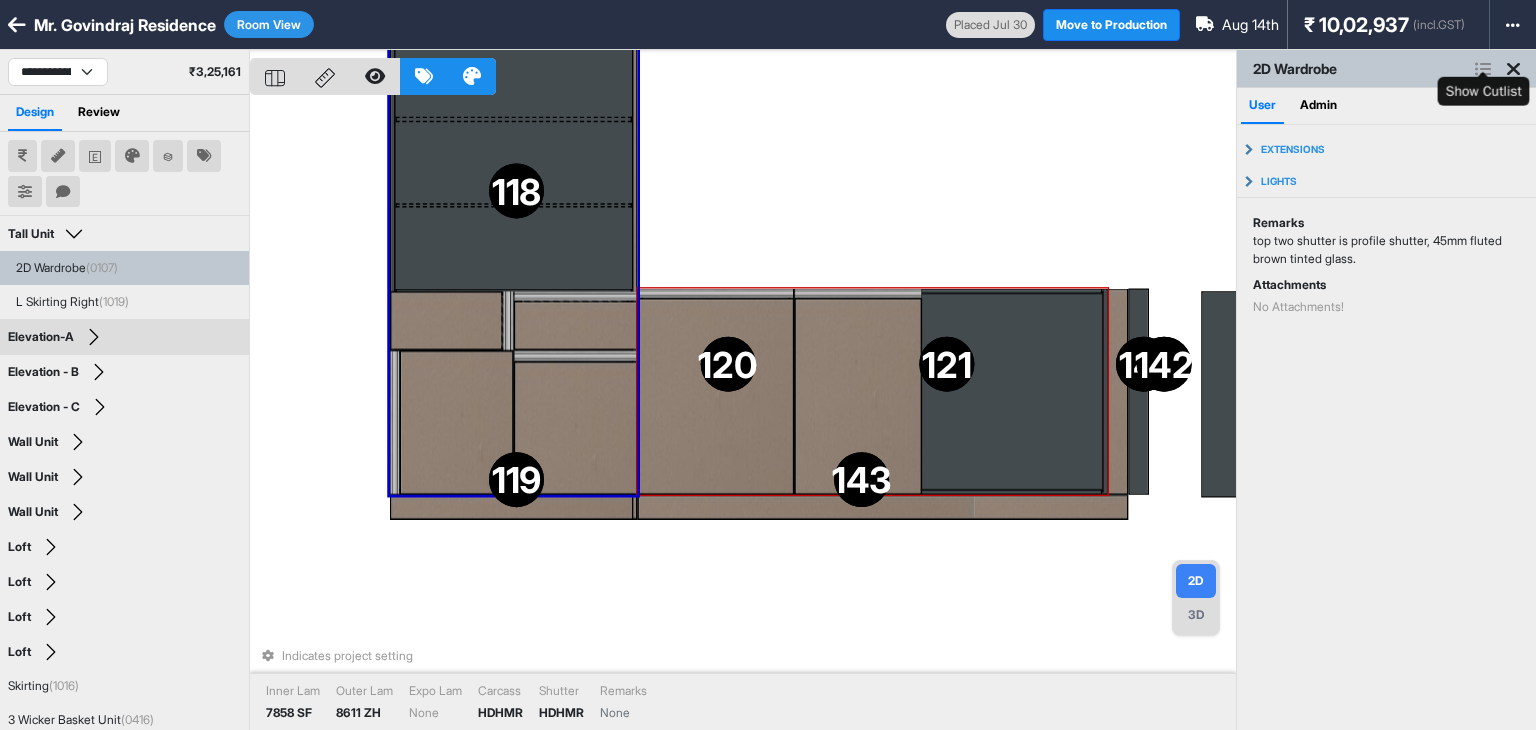 click at bounding box center (1483, 69) 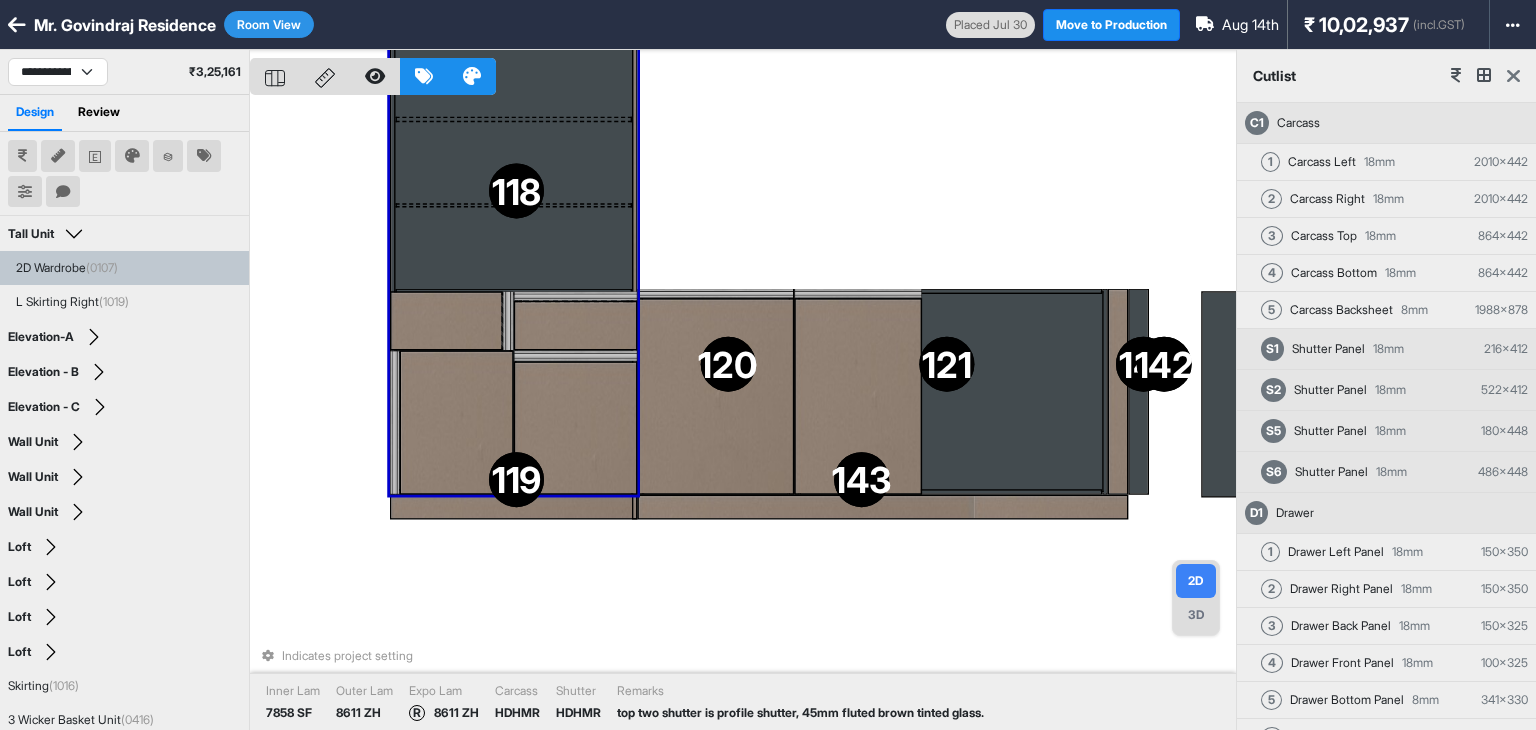 click on "118 118 119 119 120 120 121 121 122 122 123 123 124 124 125 125 126 126 127 127 128 128 129 129 130 130 131 131 132 132 133 133 134 134 135 135 136 136 137 137 138 138 139 139 140 140 143 143 162 162 177 177 174 174 150 150 170 170 163 163 141 141 147 147 148 148 167 167 165 165 145 145 169 169 168 168 166 166 157 157 160 160 158 158 142 142 172 172 161 161 152 152 175 175 171 171 149 149 151 151 144 144 153 153 176 176 156 156 154 154 159 159 146 146 164 164 173 173 155 155 Indicates project setting Inner Lam 7858 SF Outer Lam 8611 ZH Expo Lam R 8611 ZH Carcass HDHMR Shutter HDHMR Remarks top two shutter is profile shutter, 45mm fluted brown tinted glass." at bounding box center (743, 415) 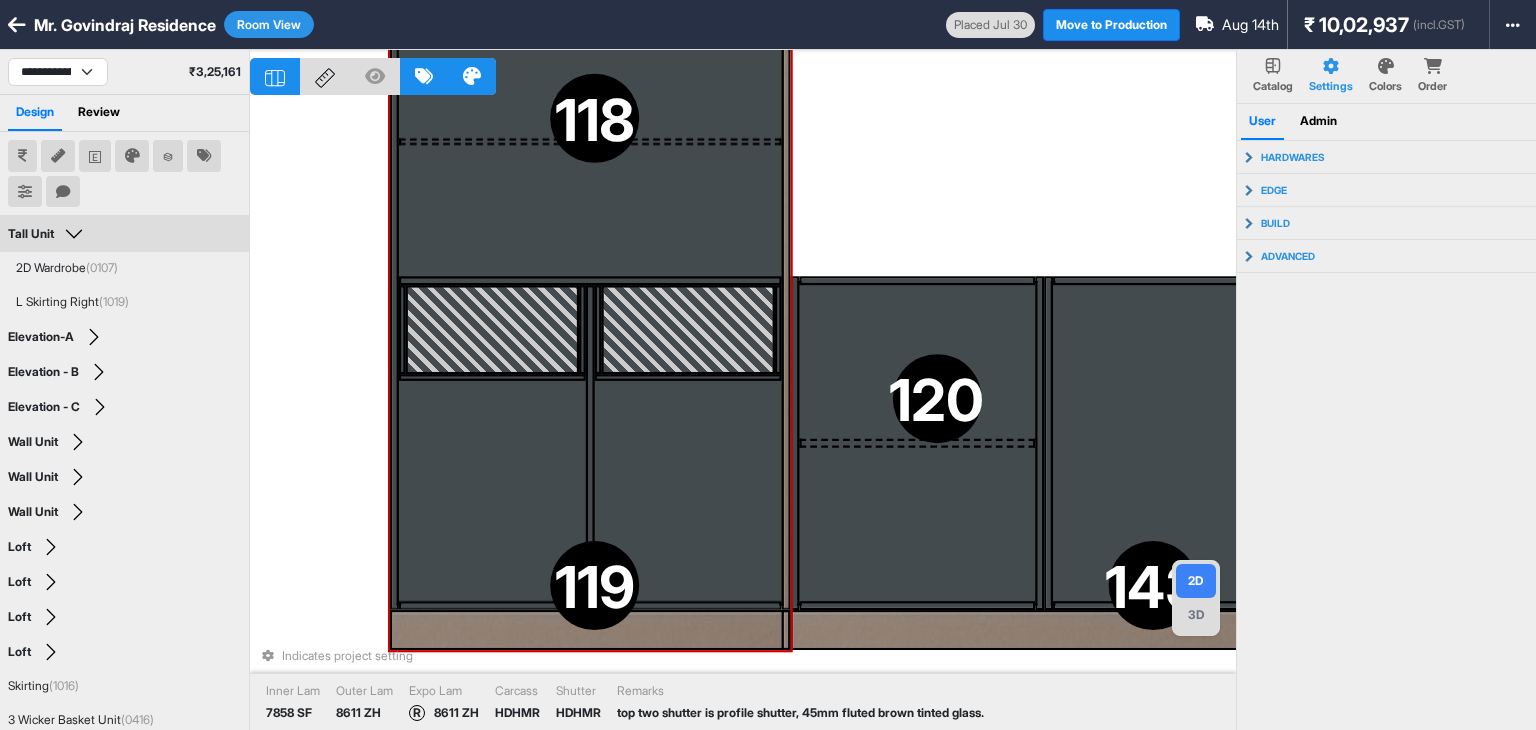 click at bounding box center (598, 328) 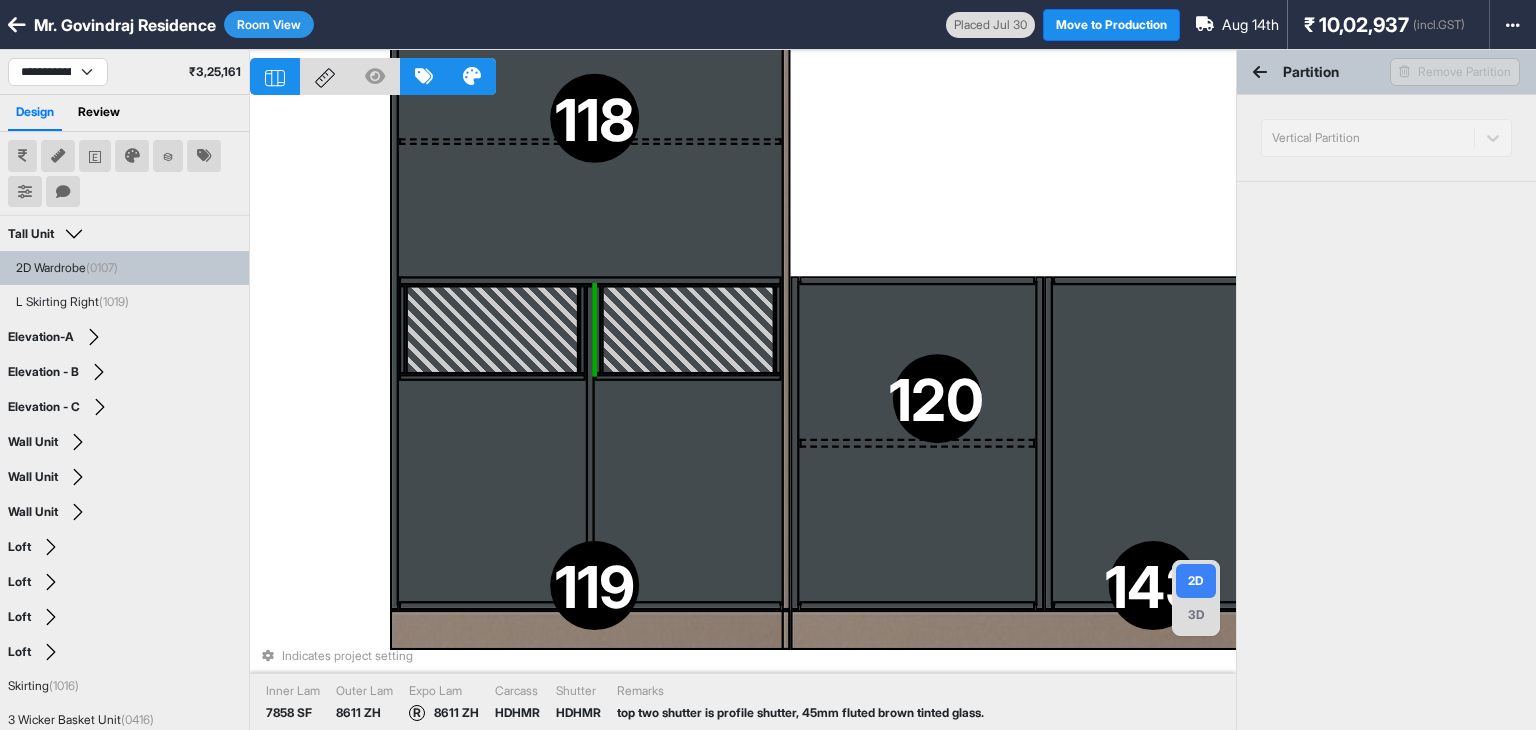 click at bounding box center [598, 328] 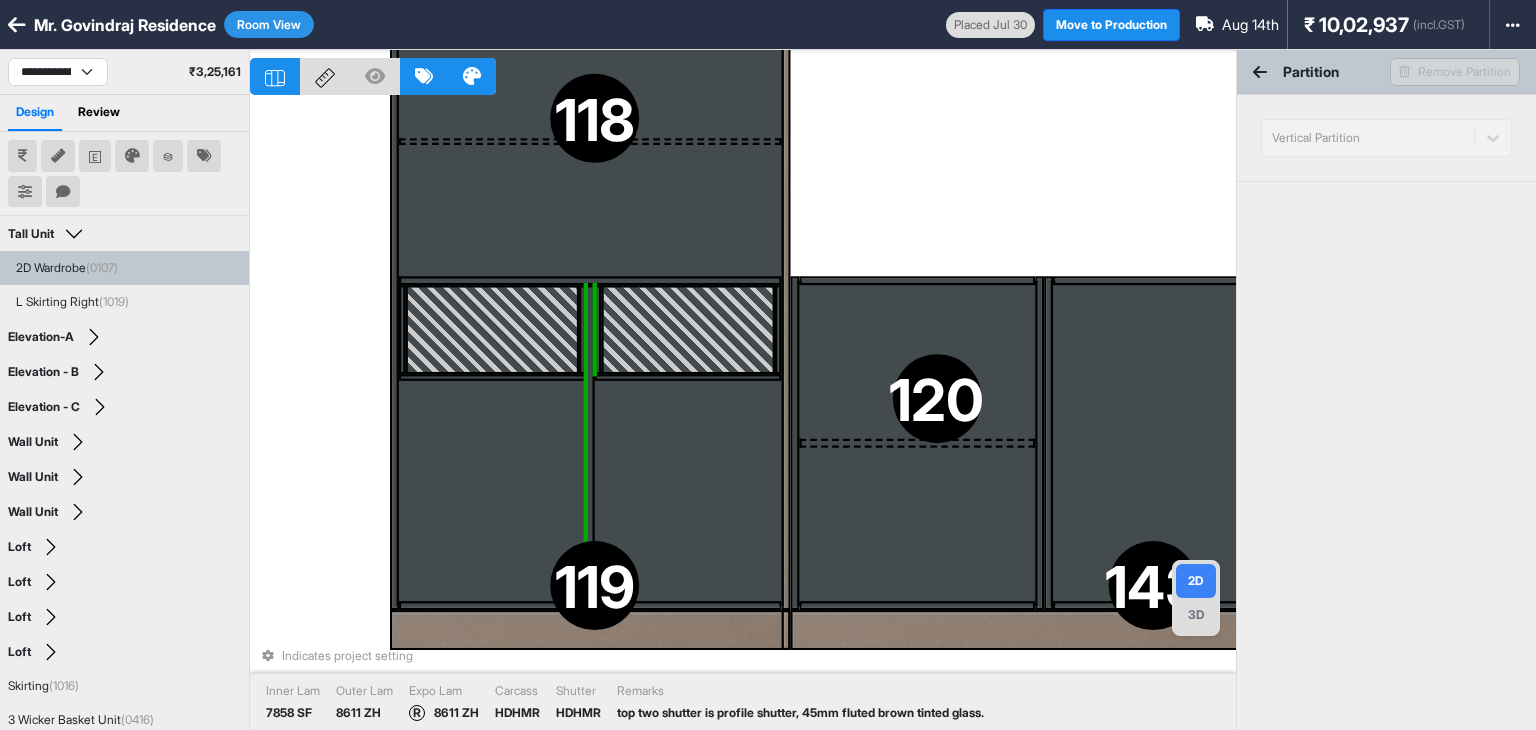 click at bounding box center (590, 443) 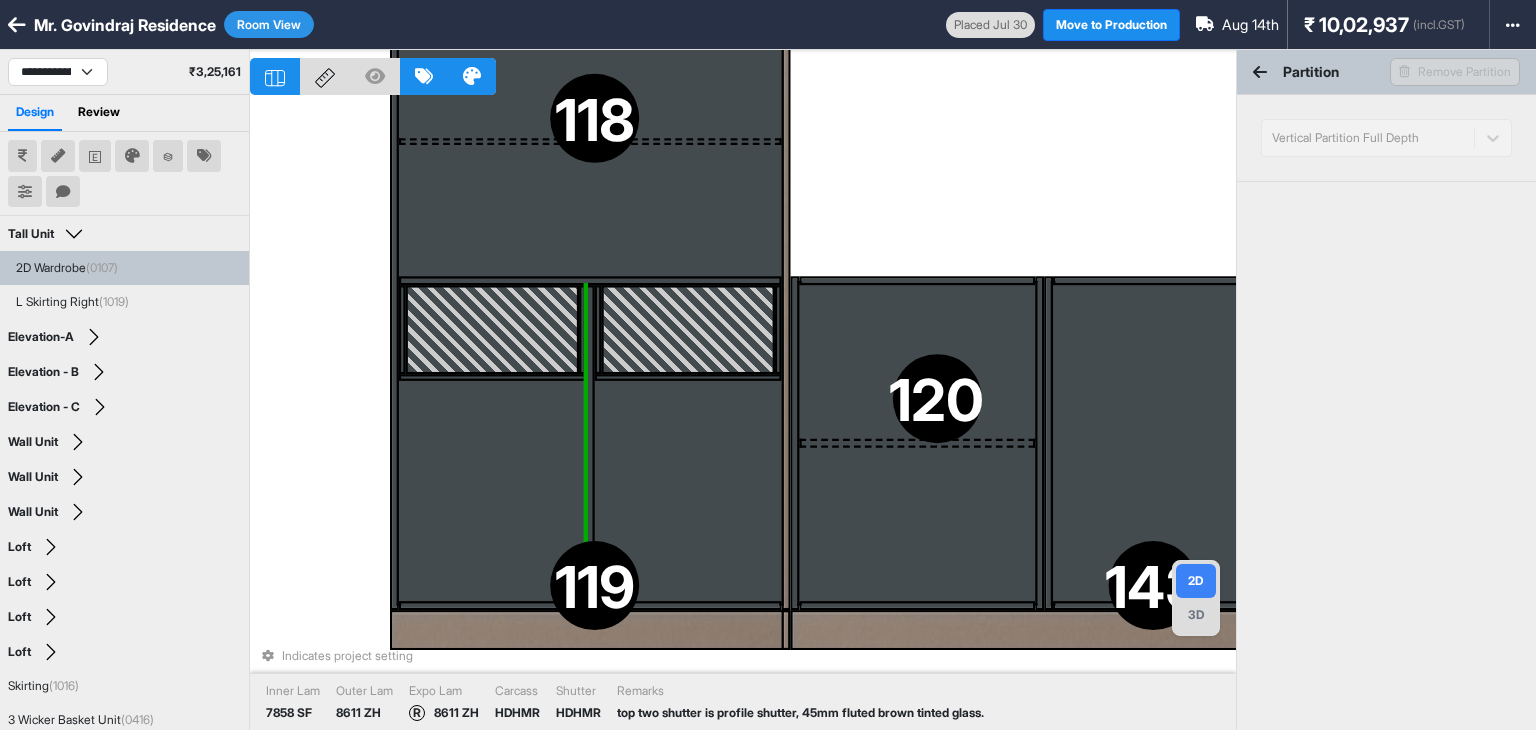 click at bounding box center (492, 328) 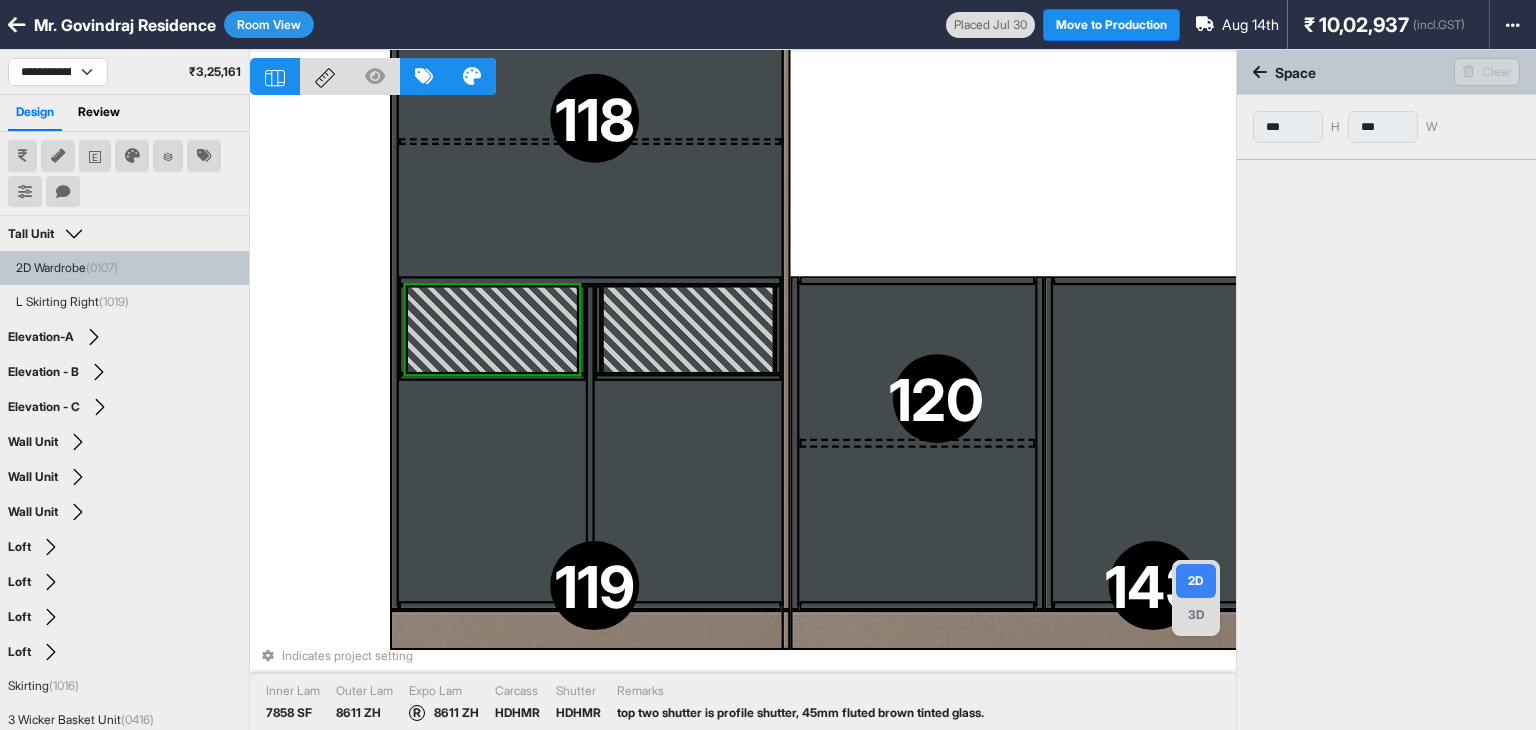 click on "118 119 120 121 122 123 124 125 126 127 128 129 130 131 132 133 134 135 136 137 138 139 140 143 162 177 174 150 170 163 141 147 148 167 165 145 169 168 166 157 160 158 142 172 161 152 175 171 149 151 144 153 176 156 154 159 146 164 173 155 Indicates project setting Inner Lam 7858 SF Outer Lam 8611 ZH Expo Lam R 8611 ZH Carcass HDHMR Shutter HDHMR Remarks top two shutter is profile shutter, 45mm fluted brown tinted glass." at bounding box center (743, 415) 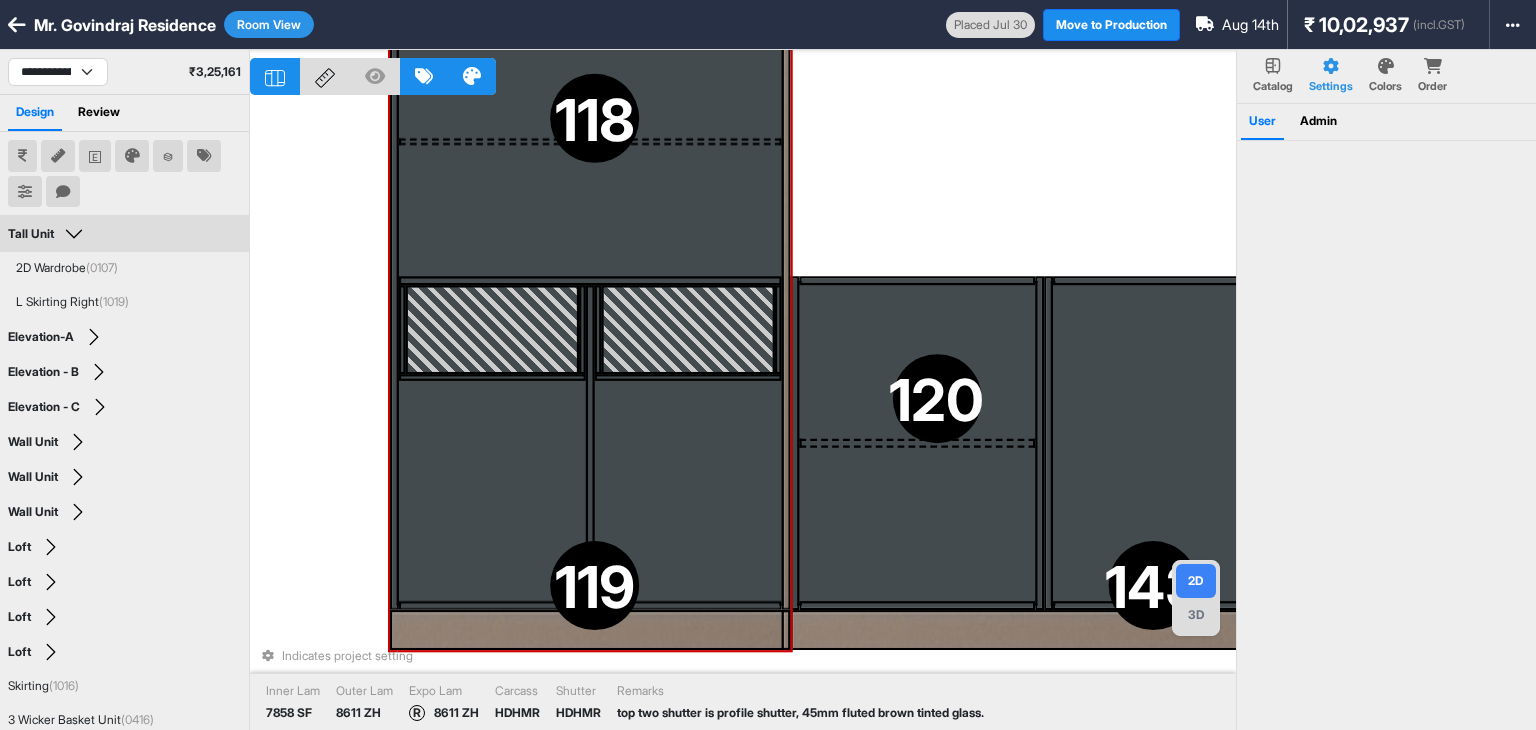 click at bounding box center [492, 328] 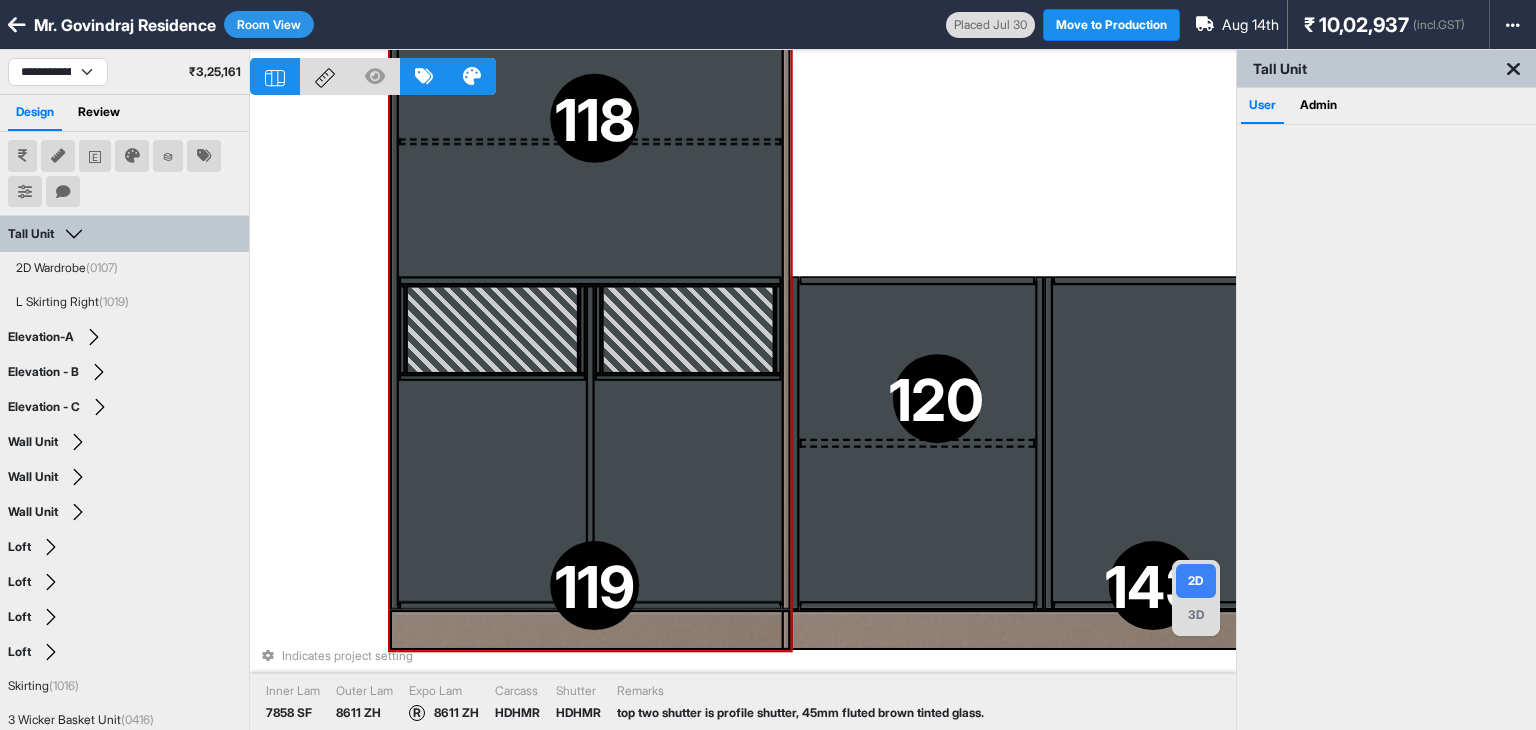 click at bounding box center (492, 328) 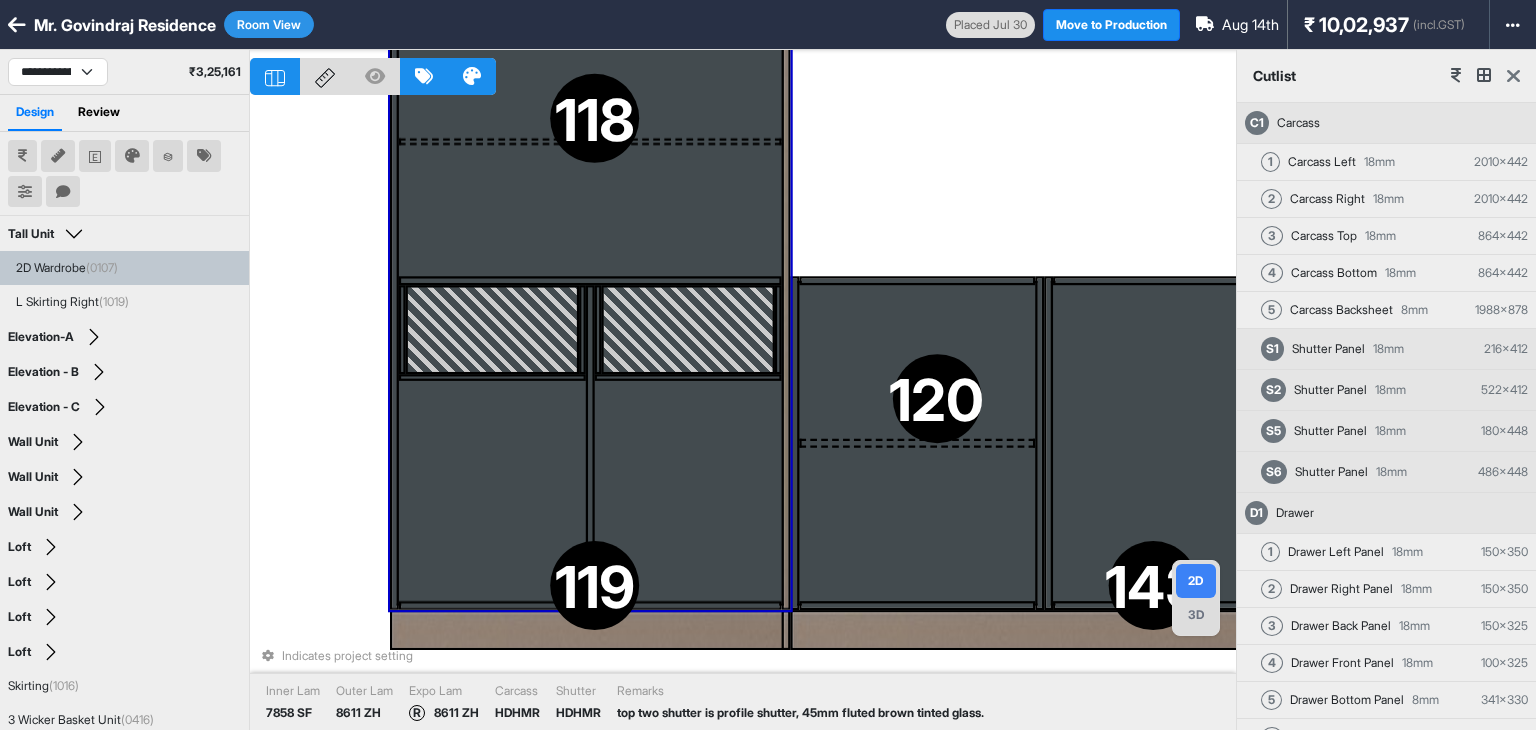 click at bounding box center [492, 328] 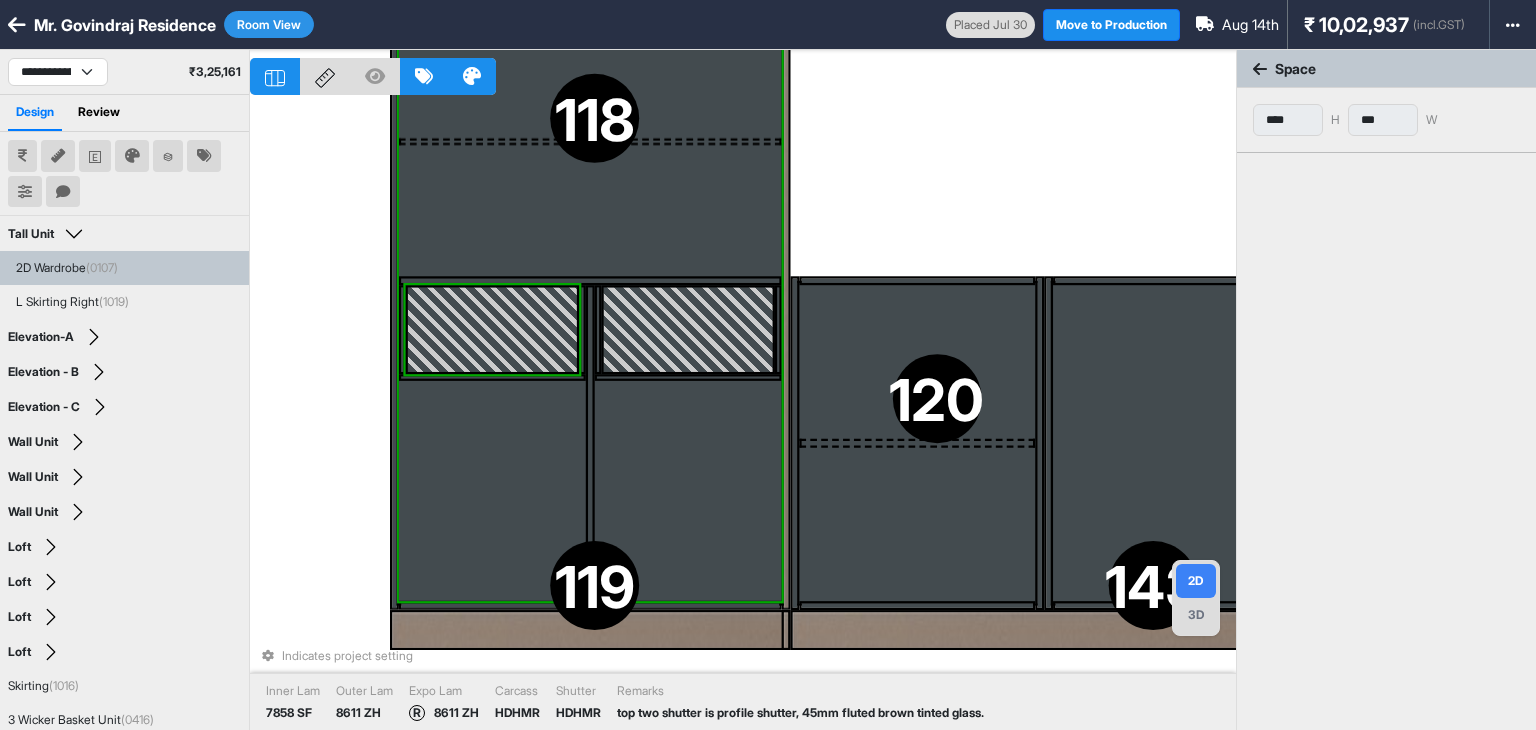 click at bounding box center (492, 328) 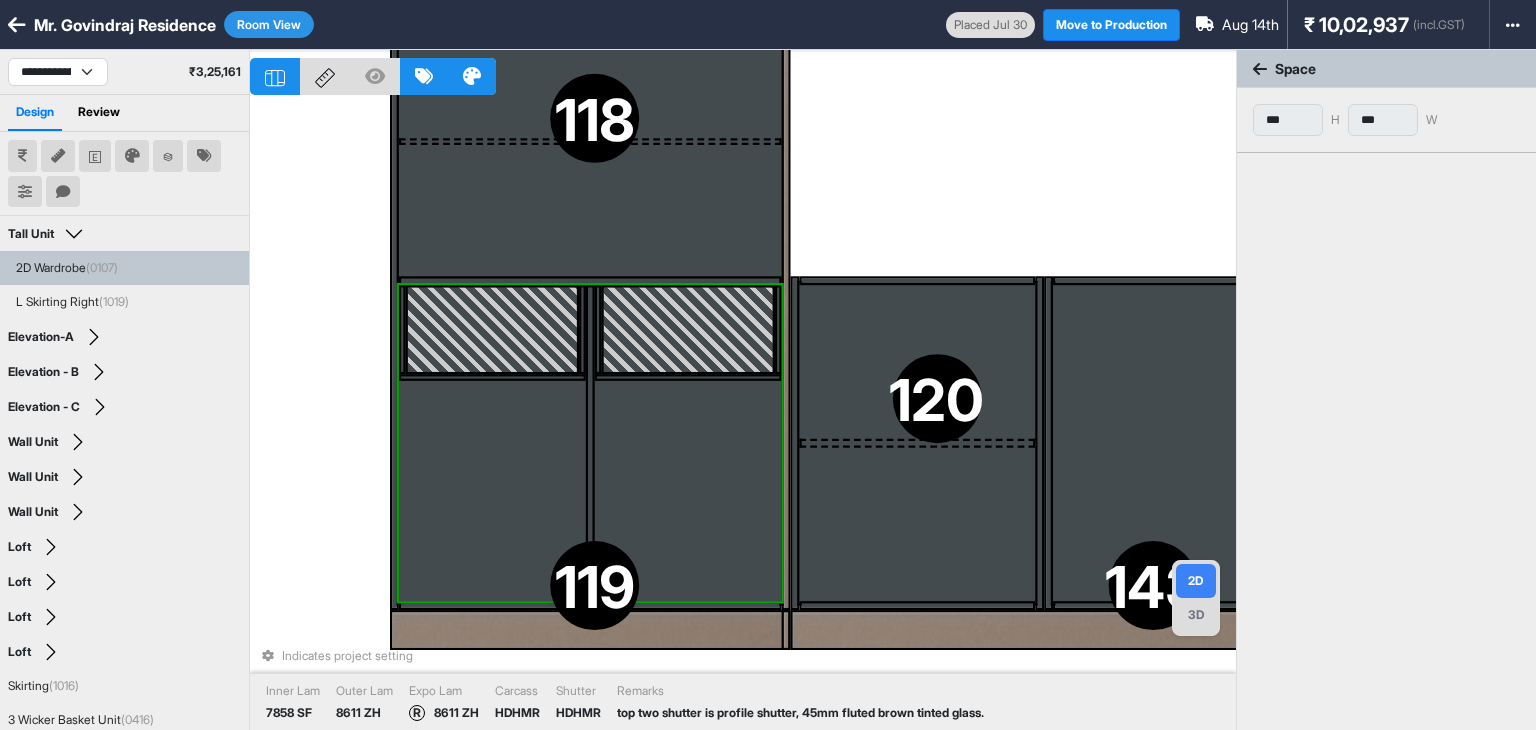 type on "***" 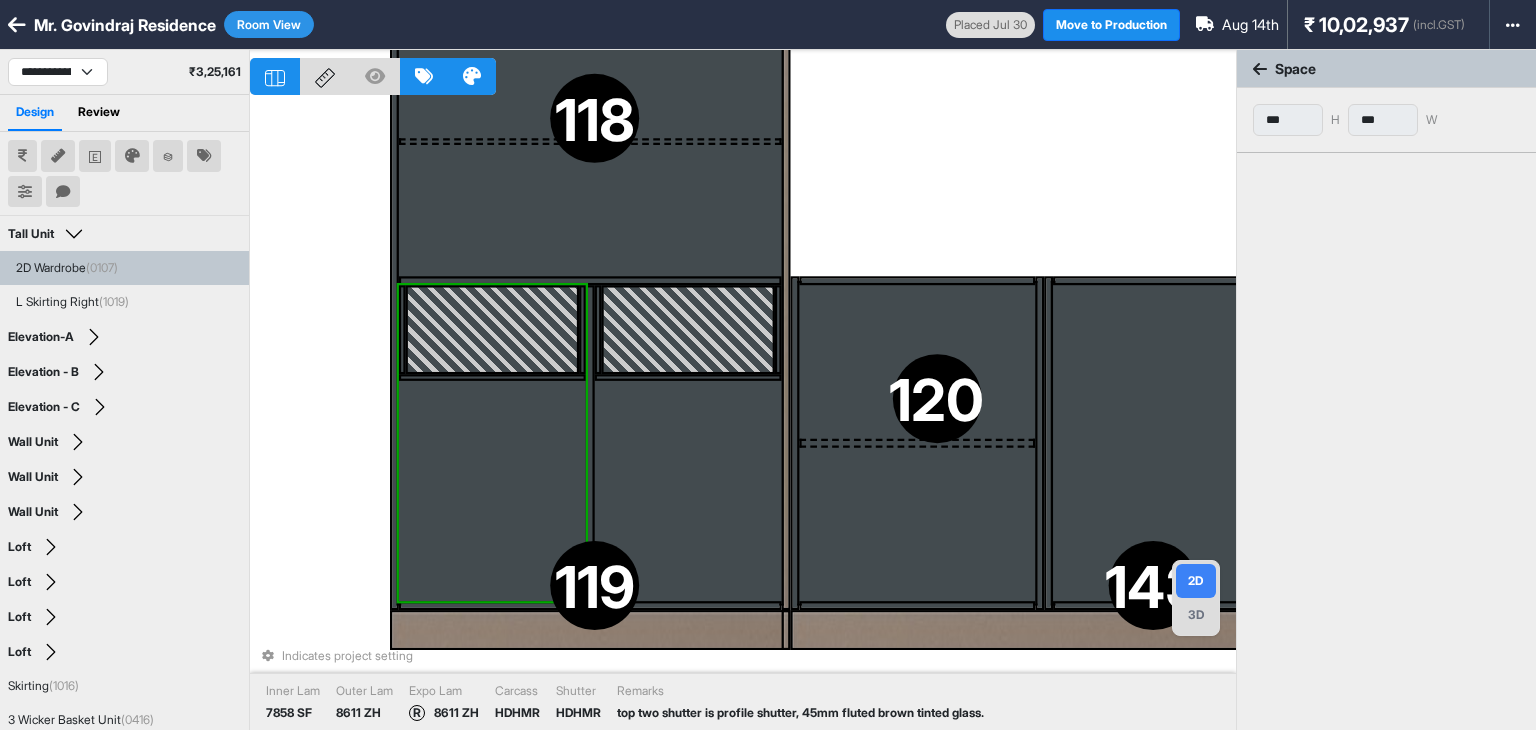 click at bounding box center [492, 328] 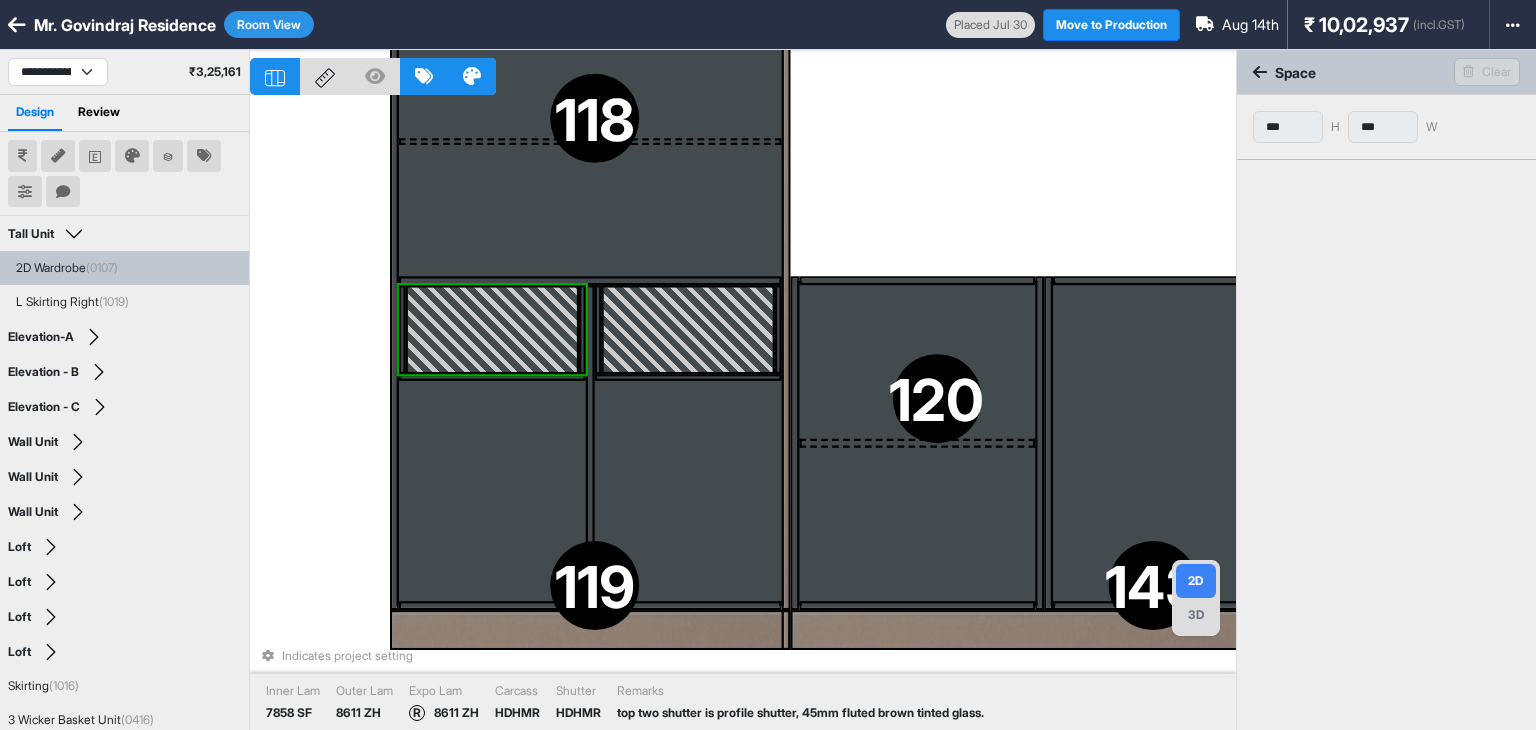 click at bounding box center (492, 377) 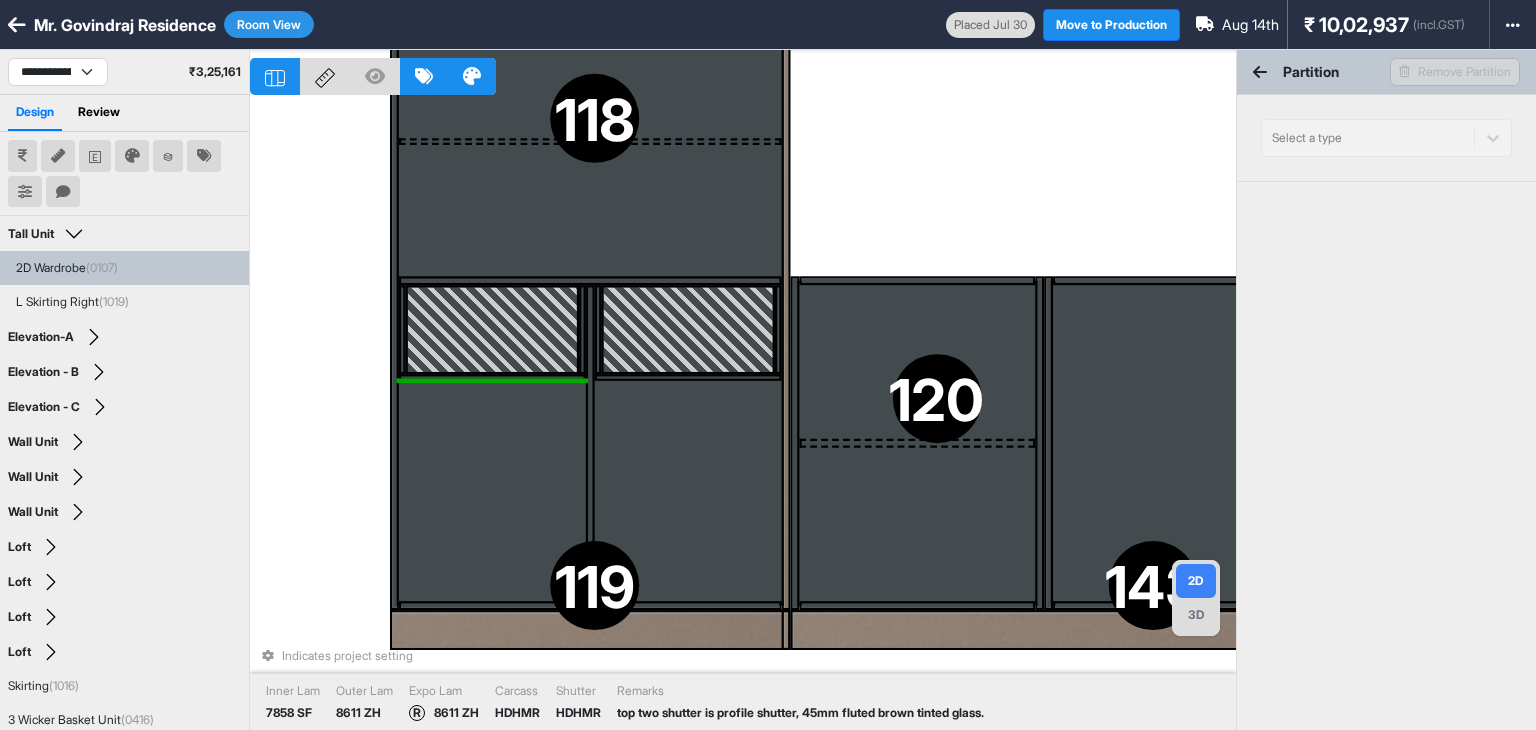 click at bounding box center (492, 491) 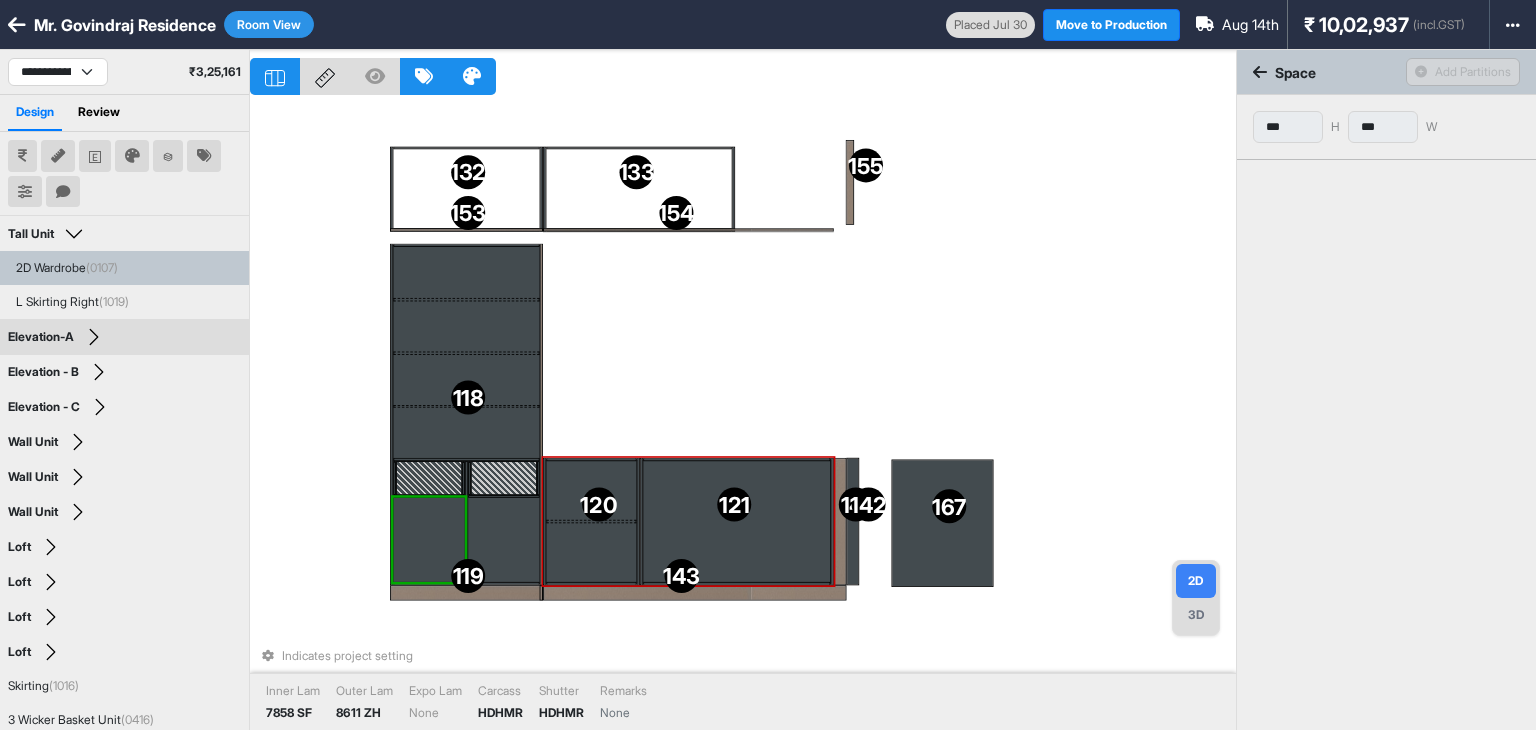 click on "118 119 120 121 122 123 124 125 126 127 128 129 130 131 132 133 134 135 136 137 138 139 140 143 162 177 174 150 170 163 141 147 148 167 165 145 169 168 166 157 160 158 142 172 161 152 175 171 149 151 144 153 176 156 154 159 146 164 173 155 Indicates project setting Inner Lam 7858 SF Outer Lam 8611 ZH Expo Lam None Carcass HDHMR Shutter HDHMR Remarks None" at bounding box center (743, 415) 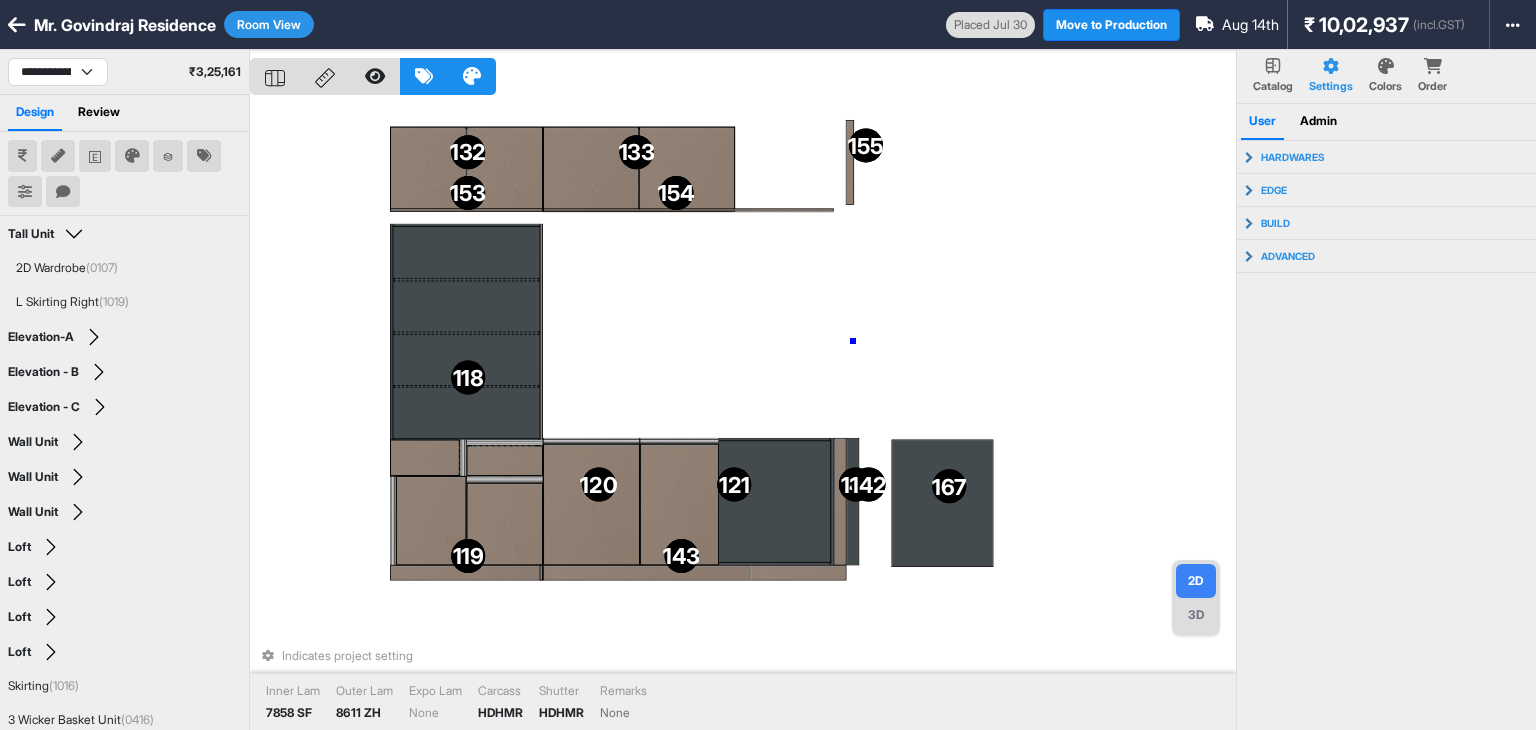 click on "118 118 119 119 120 120 121 121 122 122 123 123 124 124 125 125 126 126 127 127 128 128 129 129 130 130 131 131 132 132 133 133 134 134 135 135 136 136 137 137 138 138 139 139 140 140 143 143 162 162 177 177 174 174 150 150 170 170 163 163 141 141 147 147 148 148 167 167 165 165 145 145 169 169 168 168 166 166 157 157 160 160 158 158 142 142 172 172 161 161 152 152 175 175 171 171 149 149 151 151 144 144 153 153 176 176 156 156 154 154 159 159 146 146 164 164 173 173 155 155 Indicates project setting Inner Lam 7858 SF Outer Lam 8611 ZH Expo Lam None Carcass HDHMR Shutter HDHMR Remarks None" at bounding box center (743, 415) 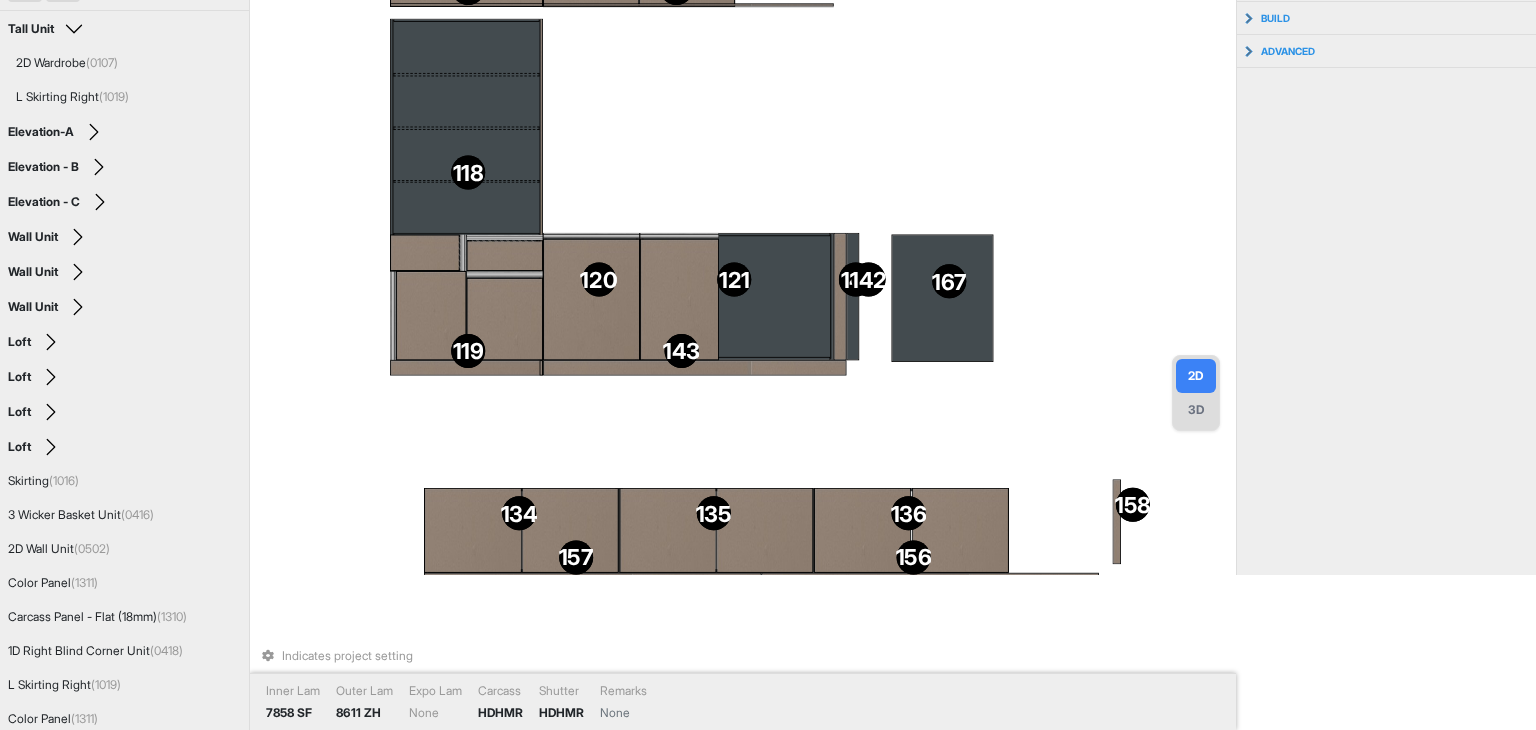 scroll, scrollTop: 215, scrollLeft: 0, axis: vertical 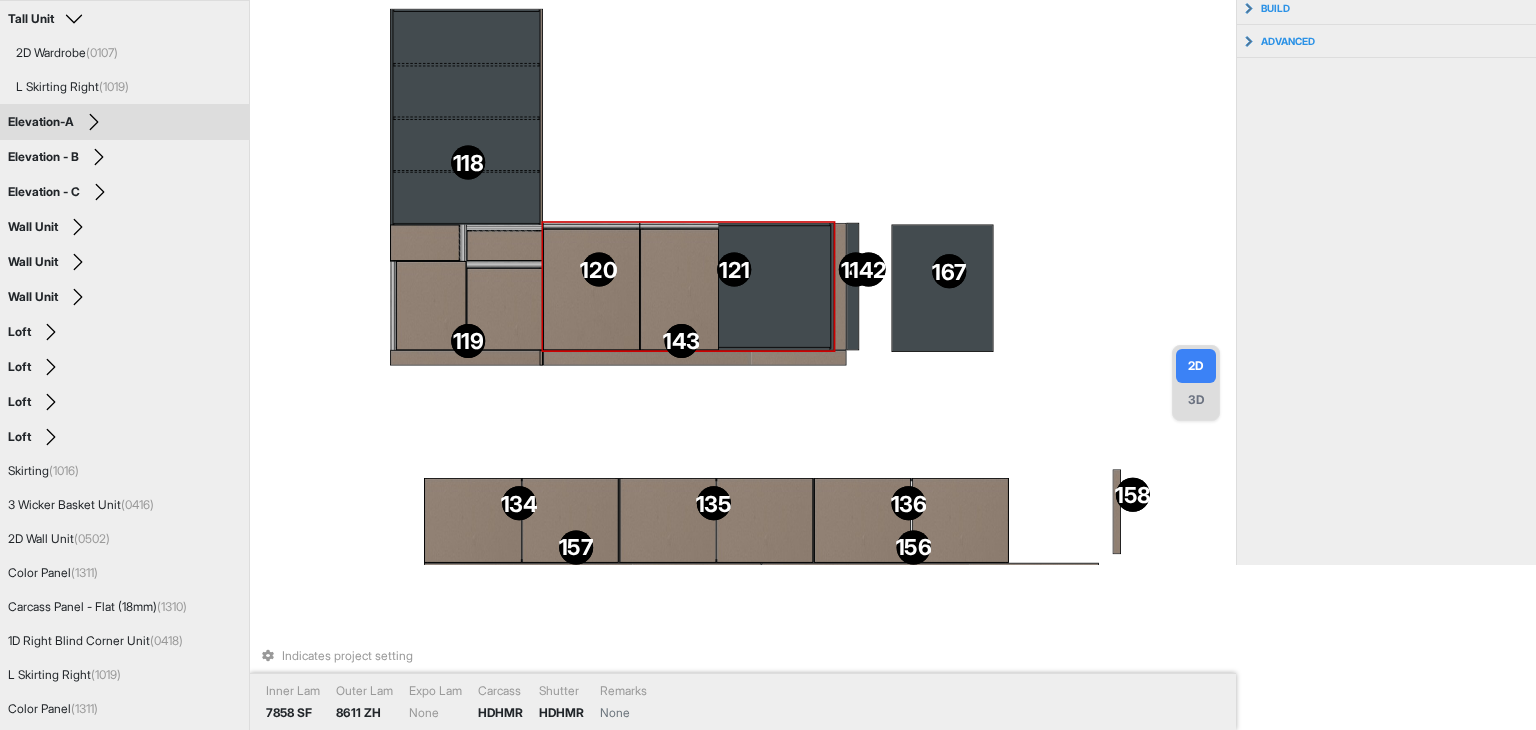 click at bounding box center [679, 289] 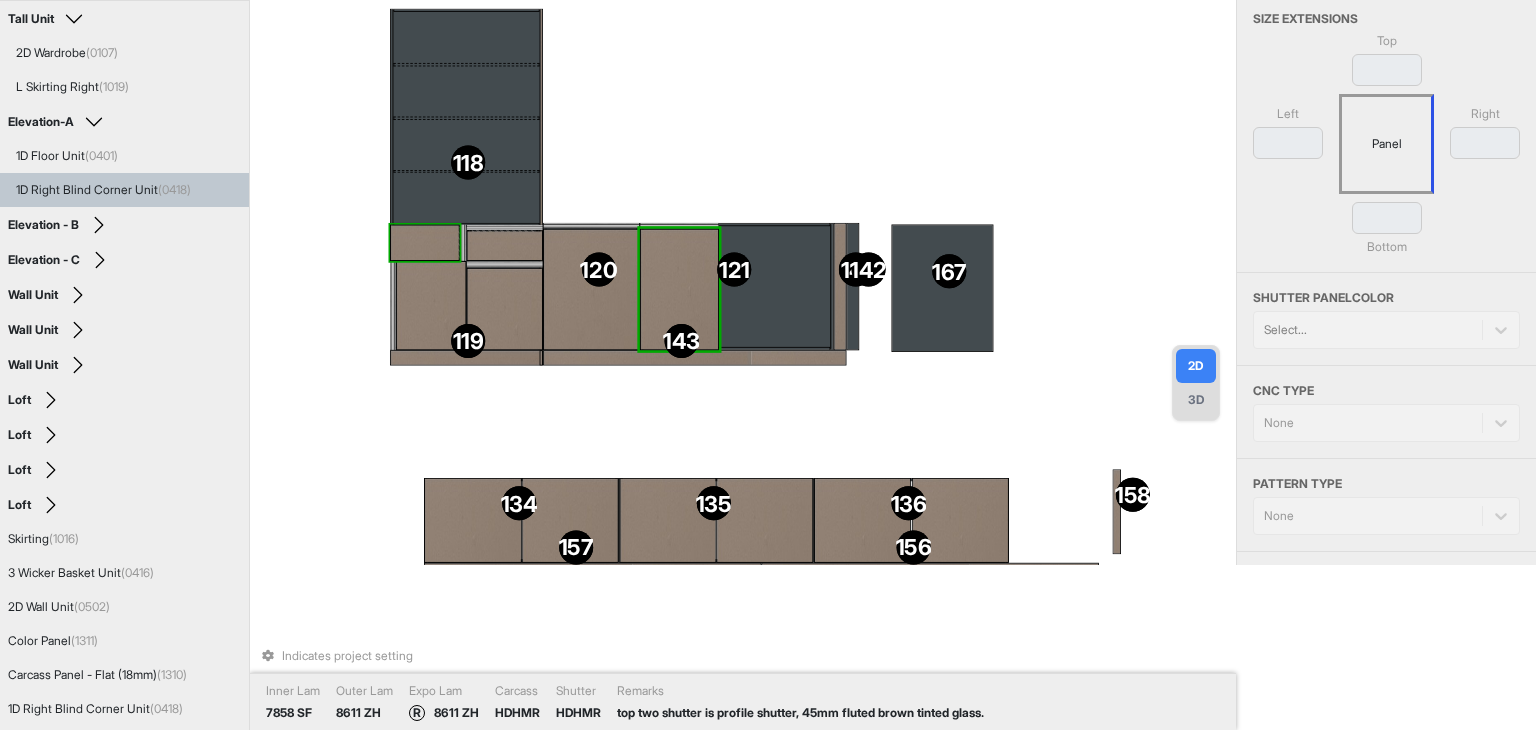 scroll, scrollTop: 0, scrollLeft: 0, axis: both 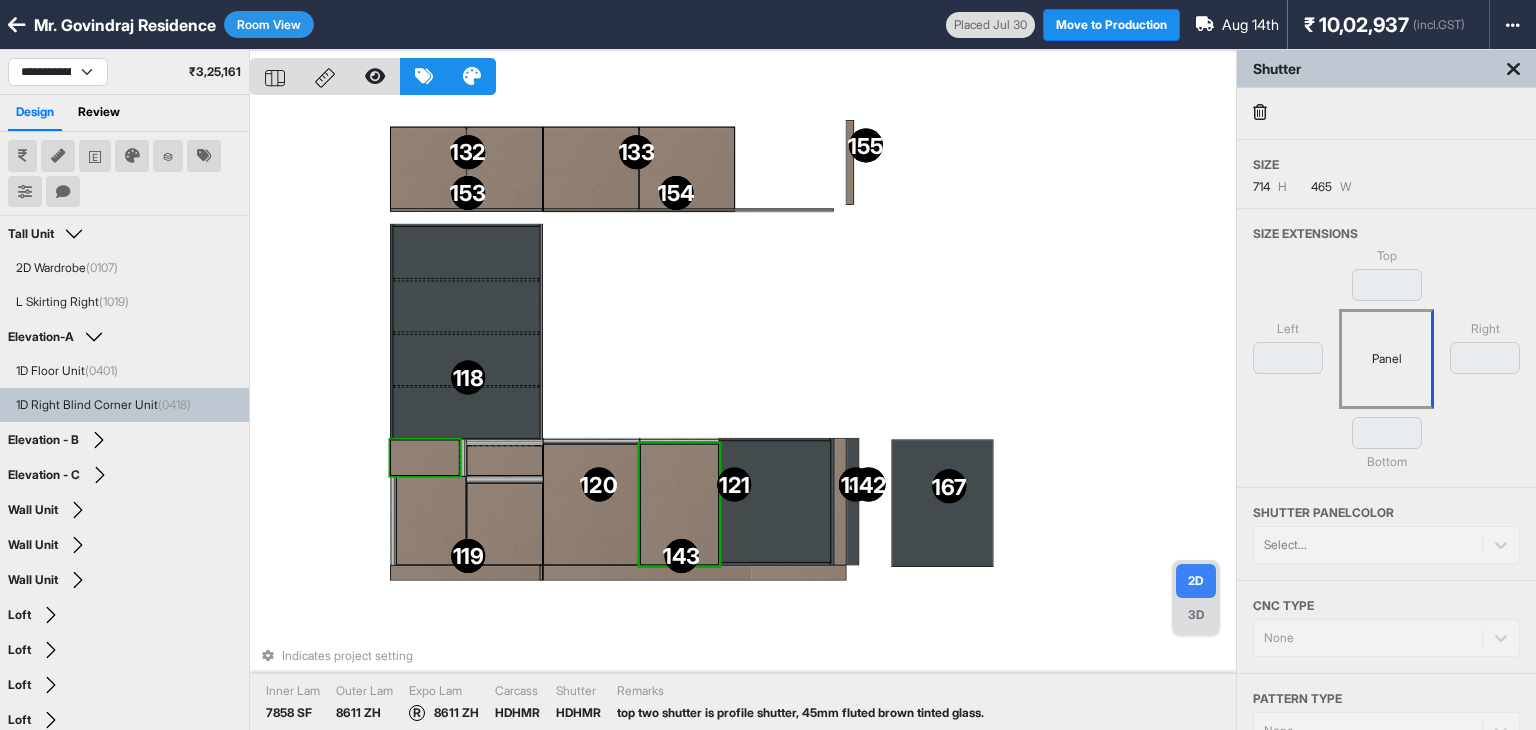 click on "118 118 119 119 120 120 121 121 122 122 123 123 124 124 125 125 126 126 127 127 128 128 129 129 130 130 131 131 132 132 133 133 134 134 135 135 136 136 137 137 138 138 139 139 140 140 143 143 162 162 177 177 174 174 150 150 170 170 163 163 141 141 147 147 148 148 167 167 165 165 145 145 169 169 168 168 166 166 157 157 160 160 158 158 142 142 172 172 161 161 152 152 175 175 171 171 149 149 151 151 144 144 153 153 176 176 156 156 154 154 159 159 146 146 164 164 173 173 155 155 Indicates project setting Inner Lam 7858 SF Outer Lam 8611 ZH Expo Lam R 8611 ZH Carcass HDHMR Shutter HDHMR Remarks top two shutter is profile shutter, 45mm fluted brown tinted glass." at bounding box center [743, 415] 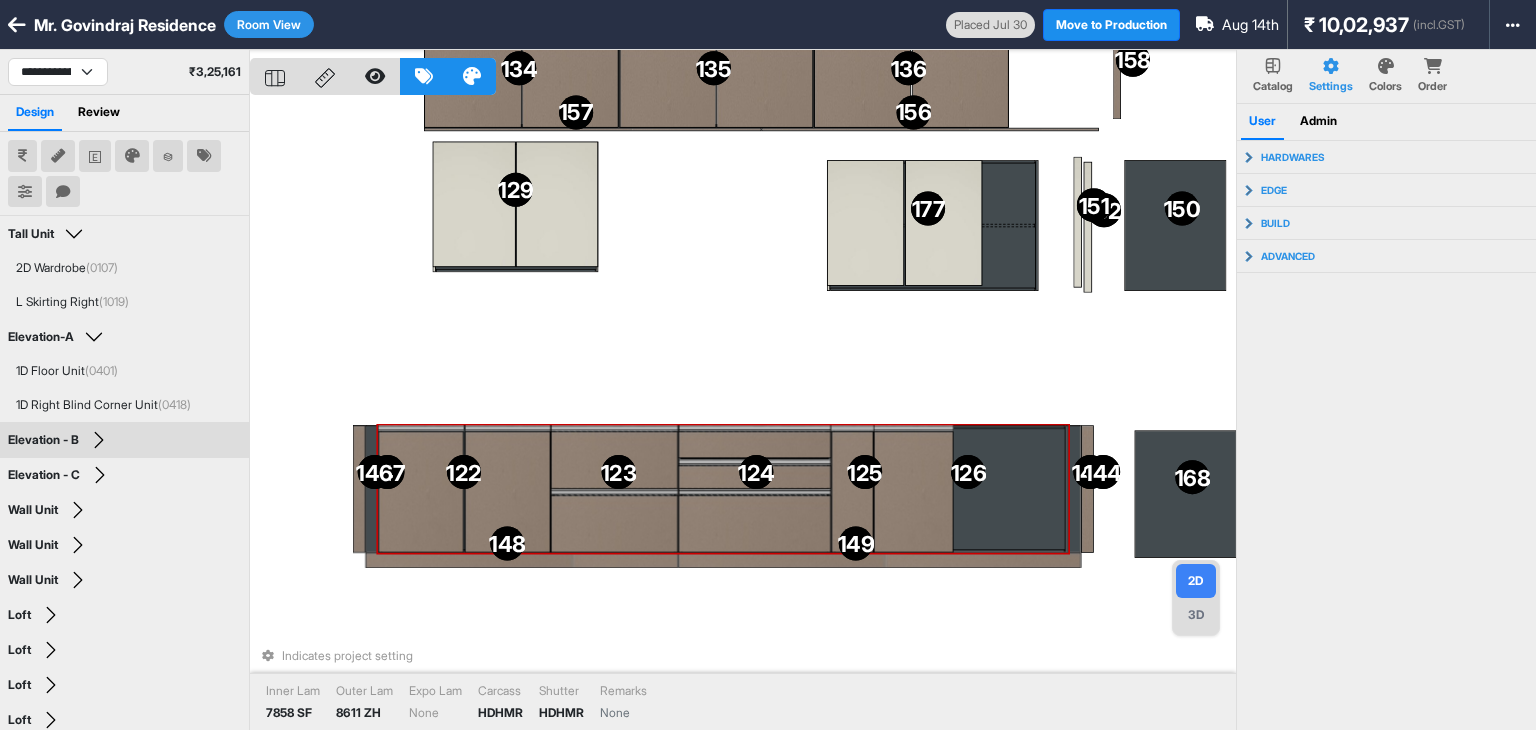 click at bounding box center (914, 491) 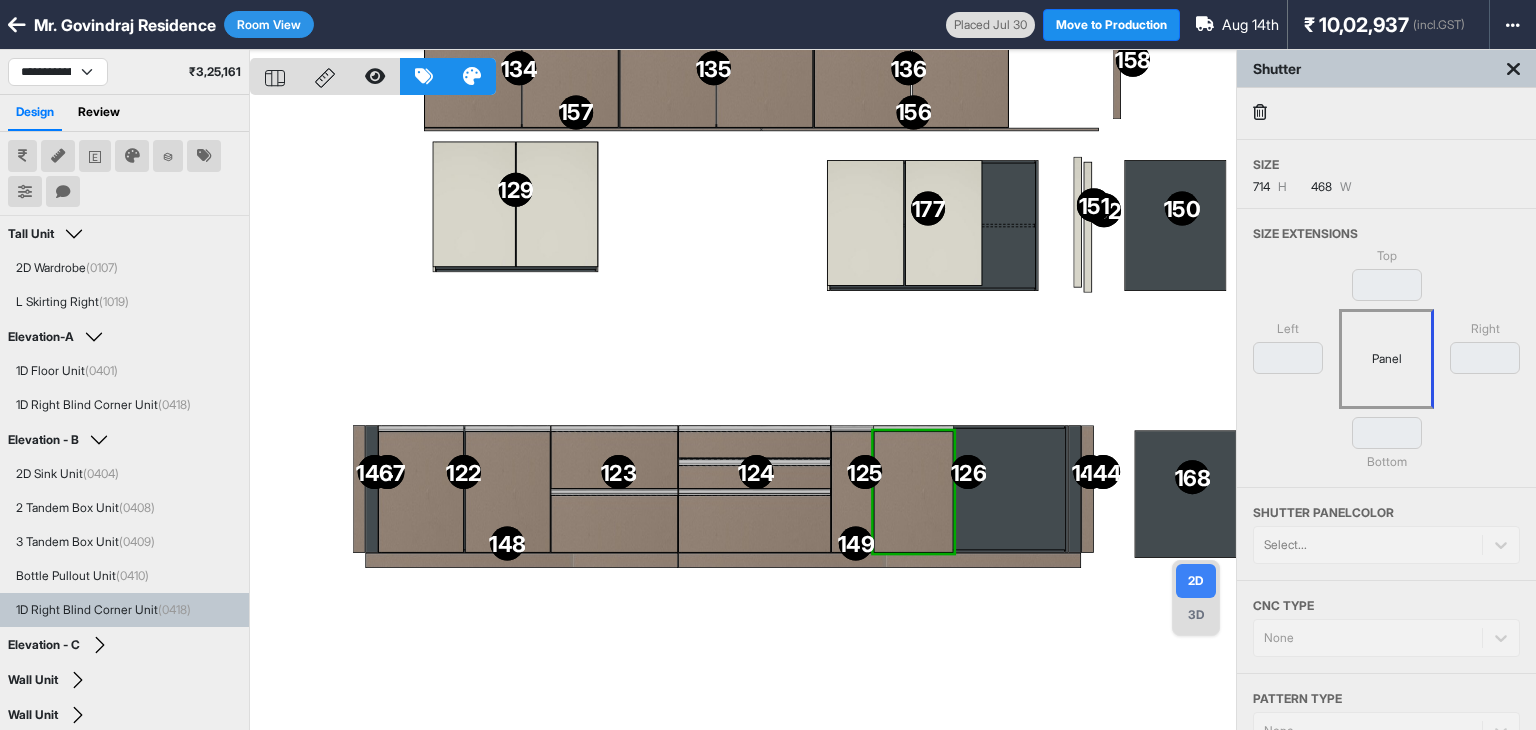 click on "118 118 119 119 120 120 121 121 122 122 123 123 124 124 125 125 126 126 127 127 128 128 129 129 130 130 131 131 132 132 133 133 134 134 135 135 136 136 137 137 138 138 139 139 140 140 143 143 162 162 177 177 174 174 150 150 170 170 163 163 141 141 147 147 148 148 167 167 165 165 145 145 169 169 168 168 166 166 157 157 160 160 158 158 142 142 172 172 161 161 152 152 175 175 171 171 149 149 151 151 144 144 153 153 176 176 156 156 154 154 159 159 146 146 164 164 173 173 155 155" at bounding box center (743, 415) 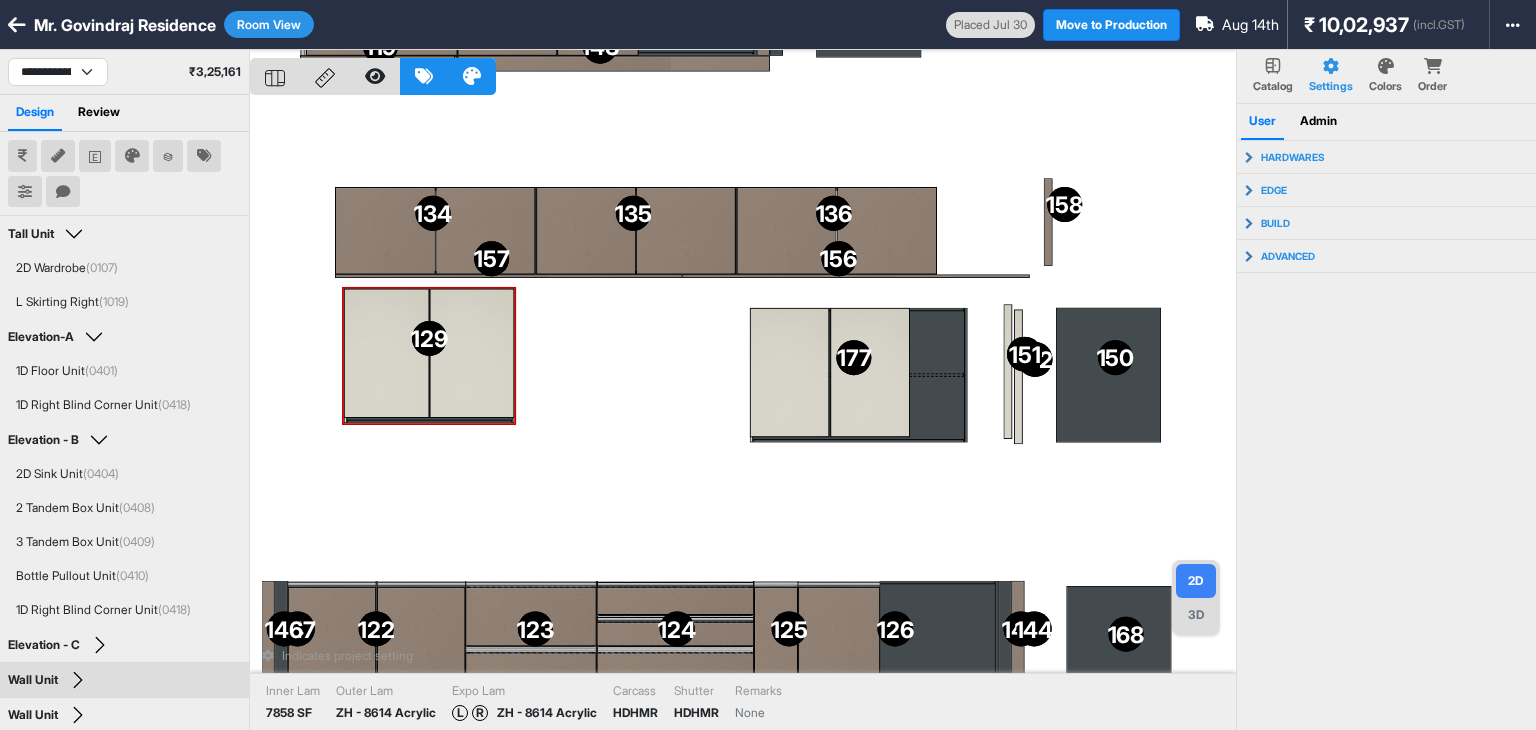 click at bounding box center [472, 354] 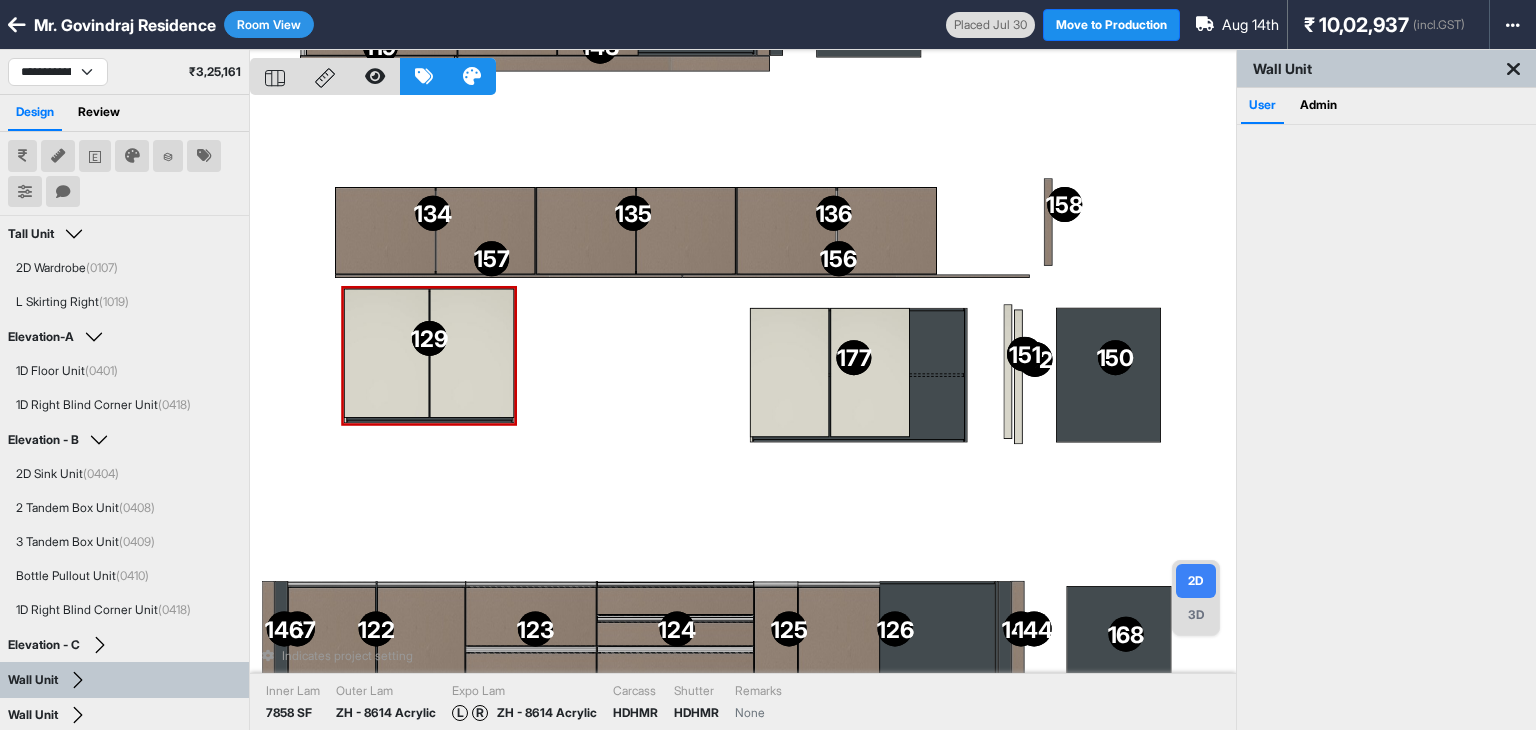 click on "Room View" at bounding box center [269, 24] 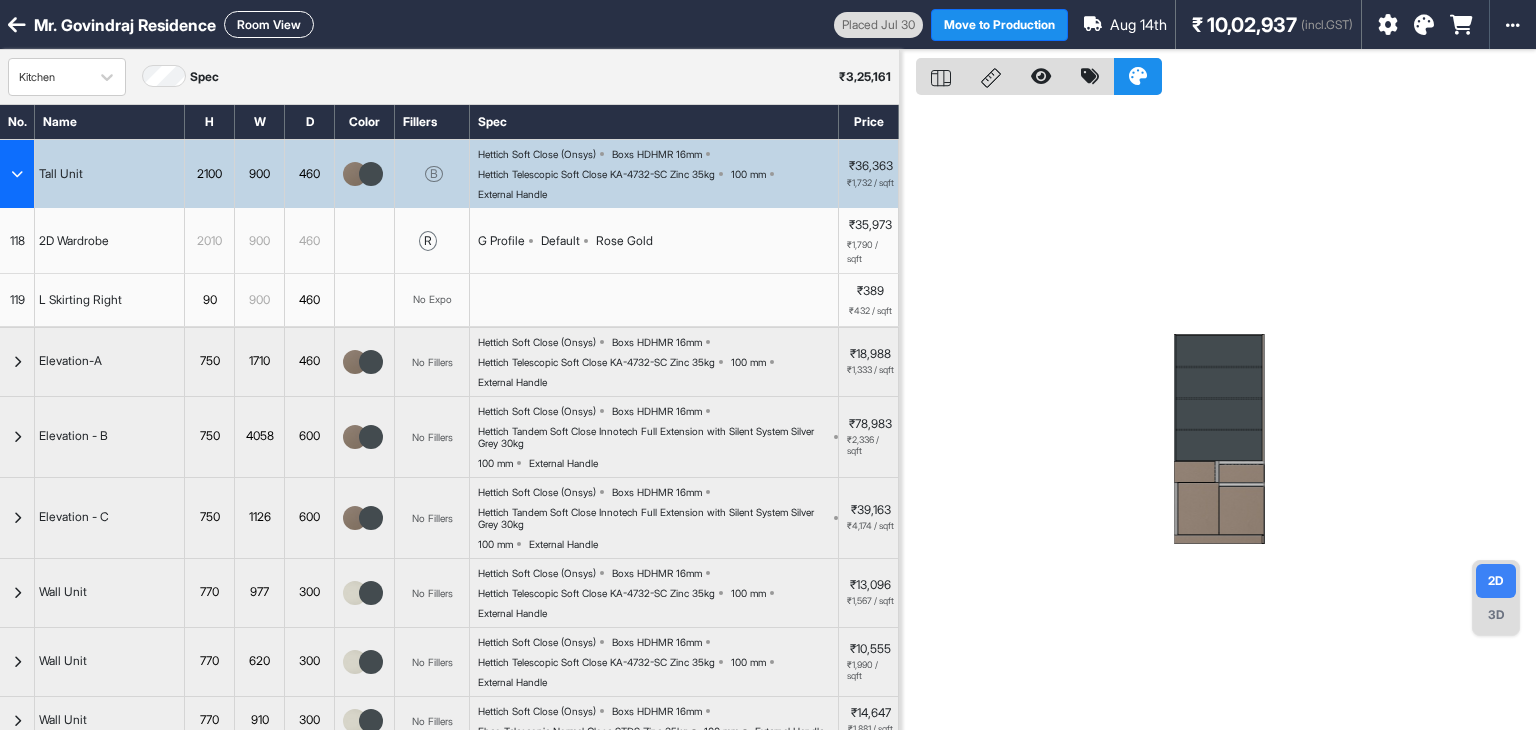 click at bounding box center [17, 174] 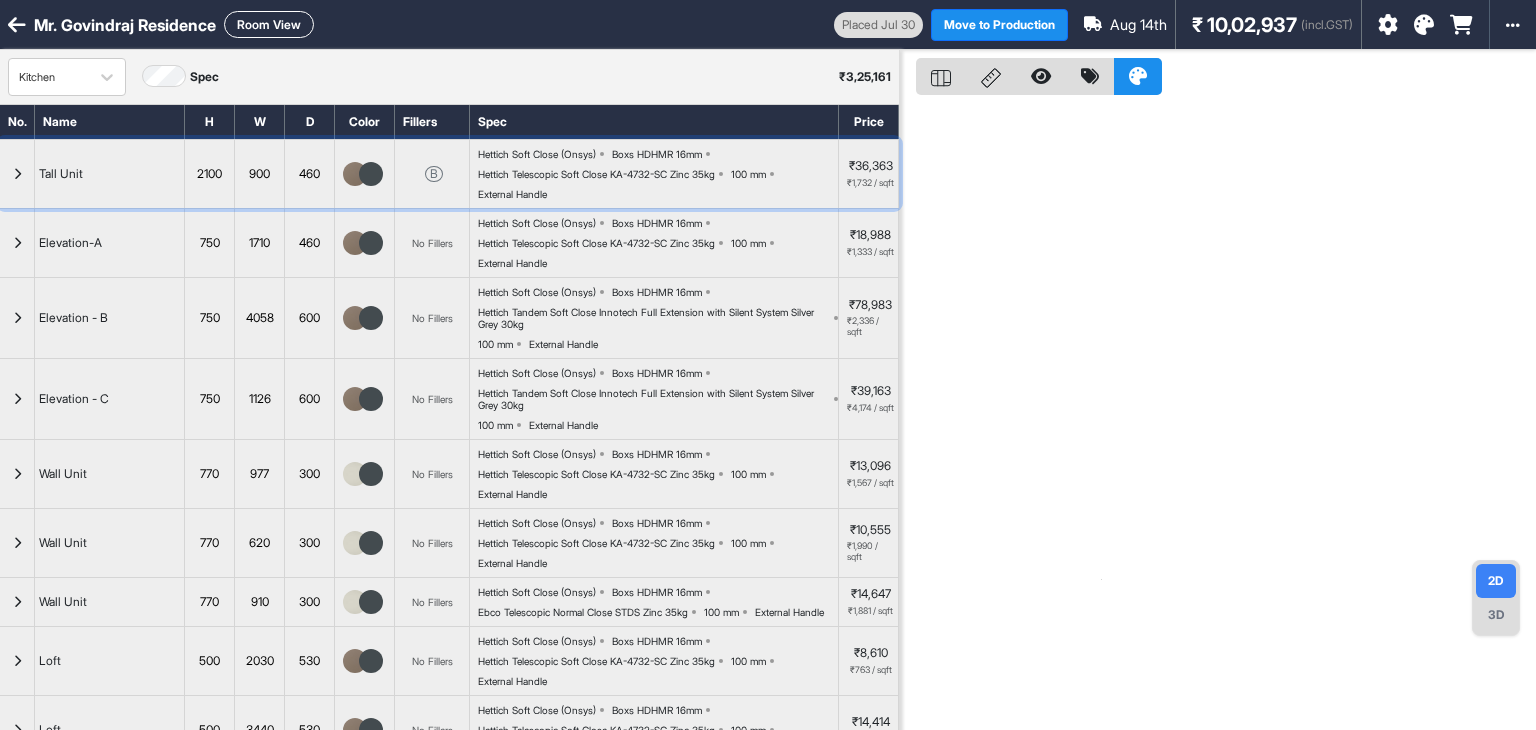 click at bounding box center (17, 174) 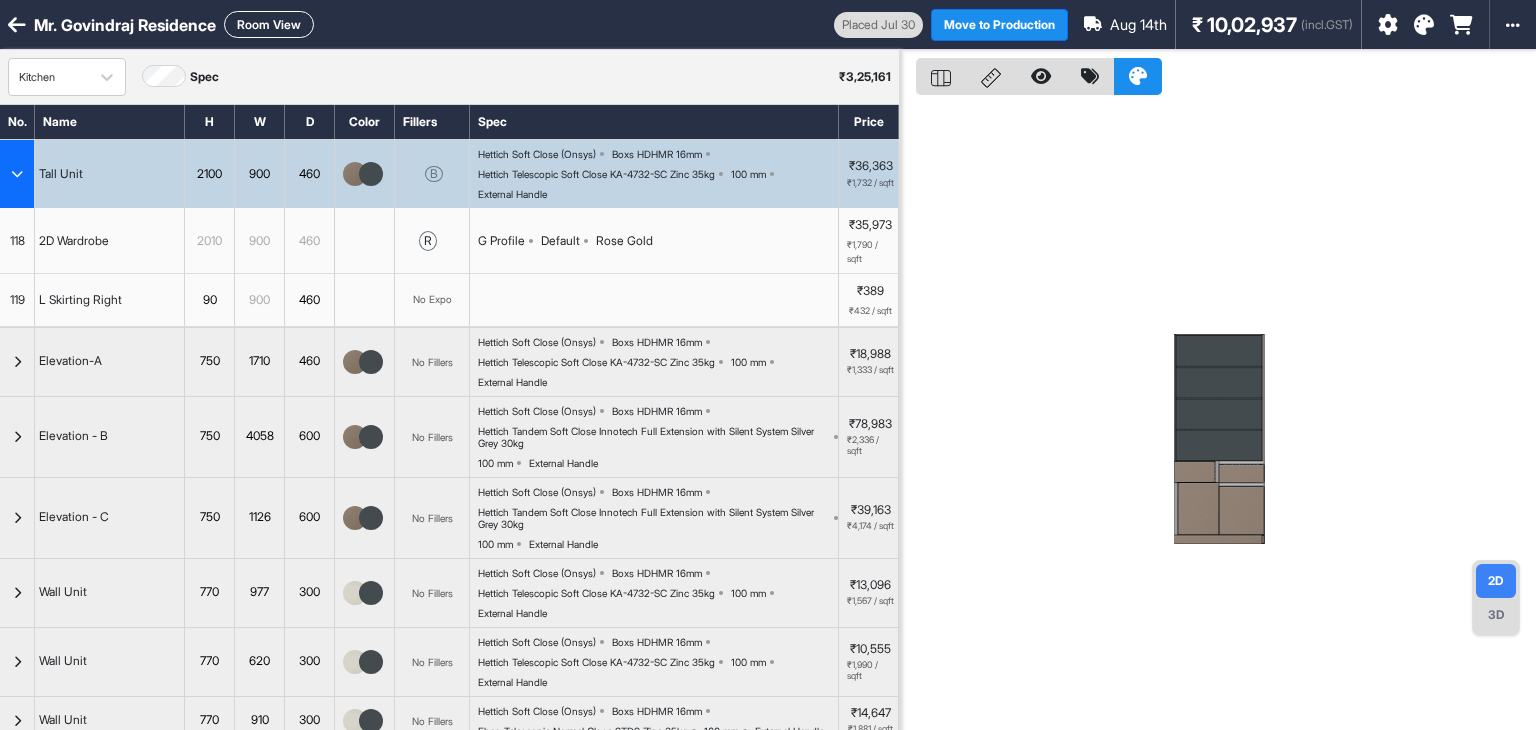 click at bounding box center [17, 174] 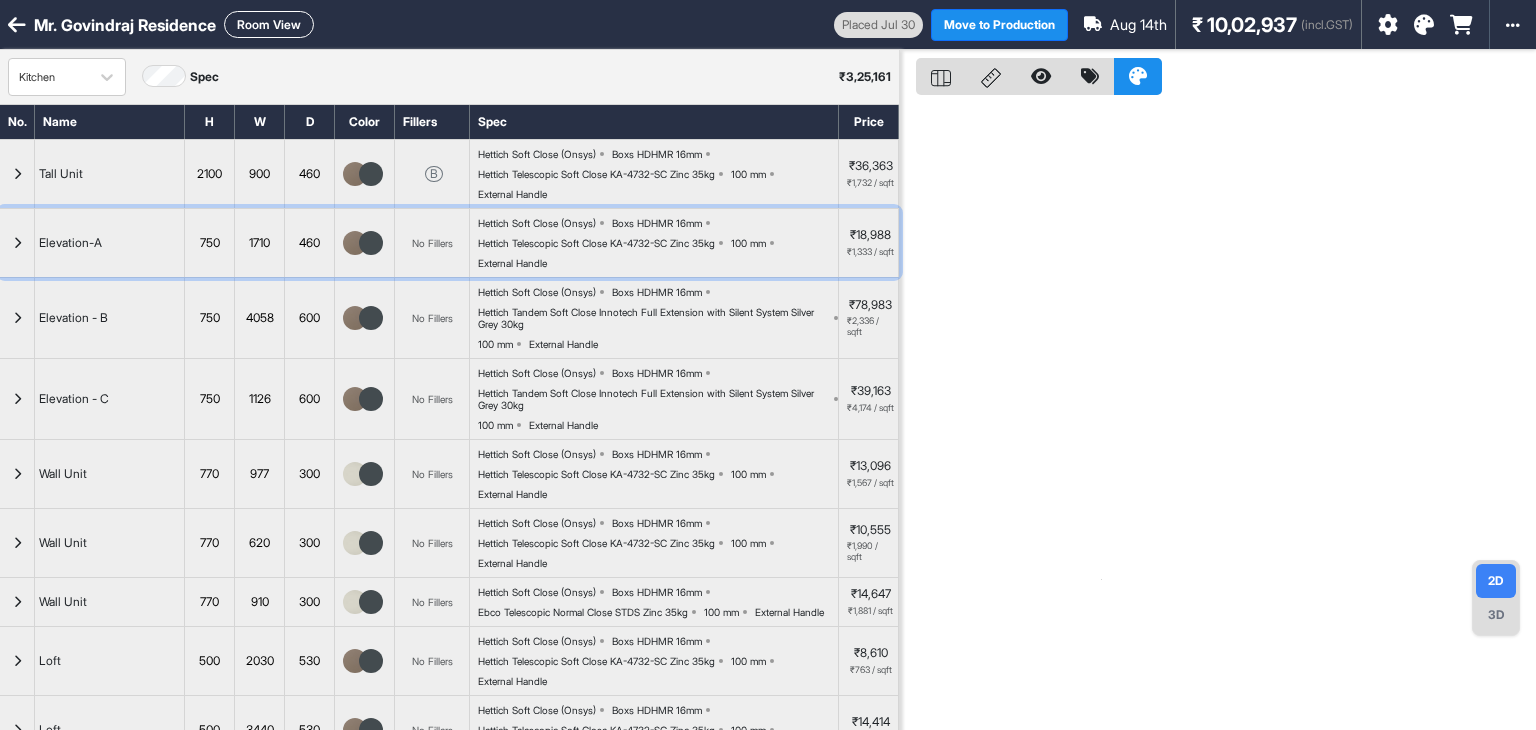 click at bounding box center [17, 243] 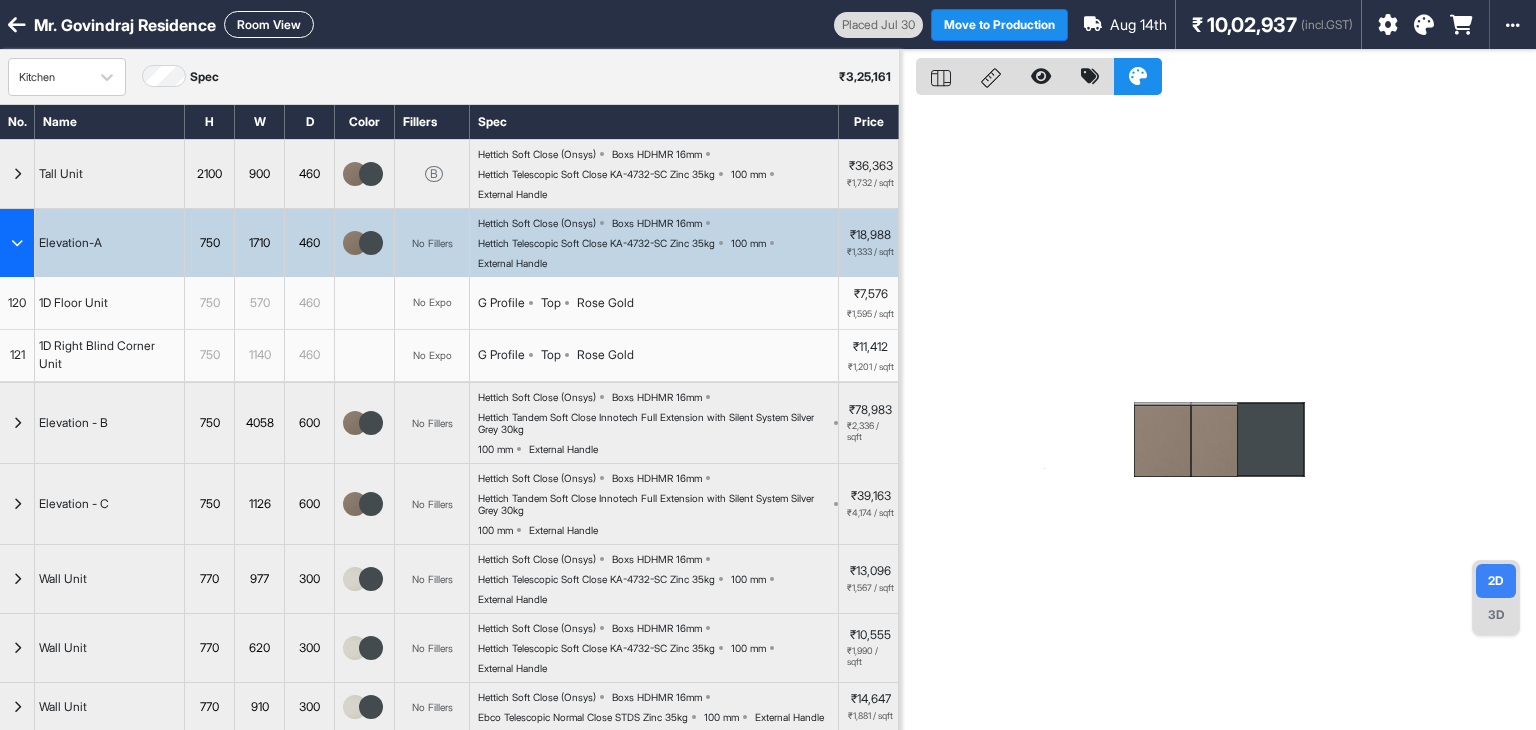 click at bounding box center (17, 243) 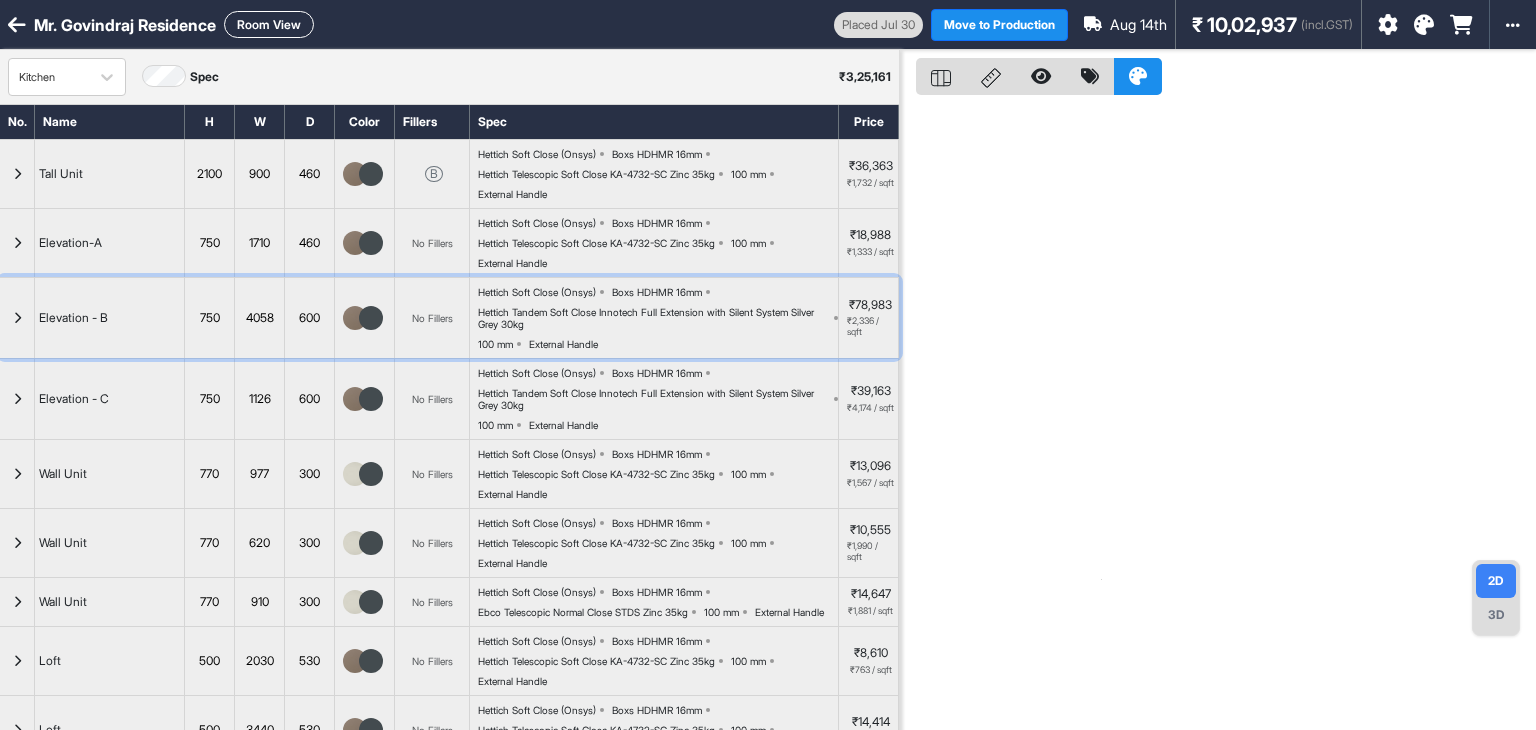 click at bounding box center (17, 318) 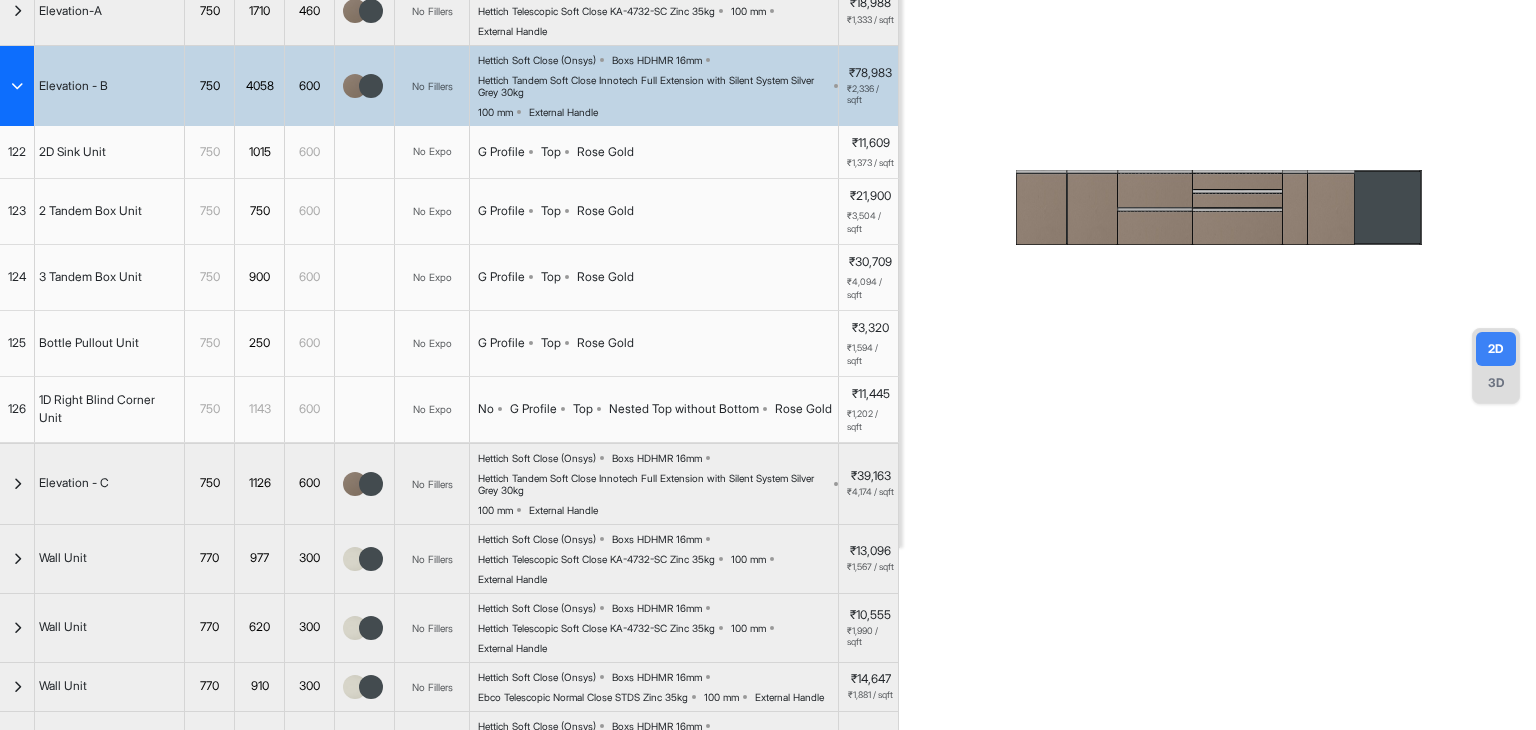 scroll, scrollTop: 300, scrollLeft: 0, axis: vertical 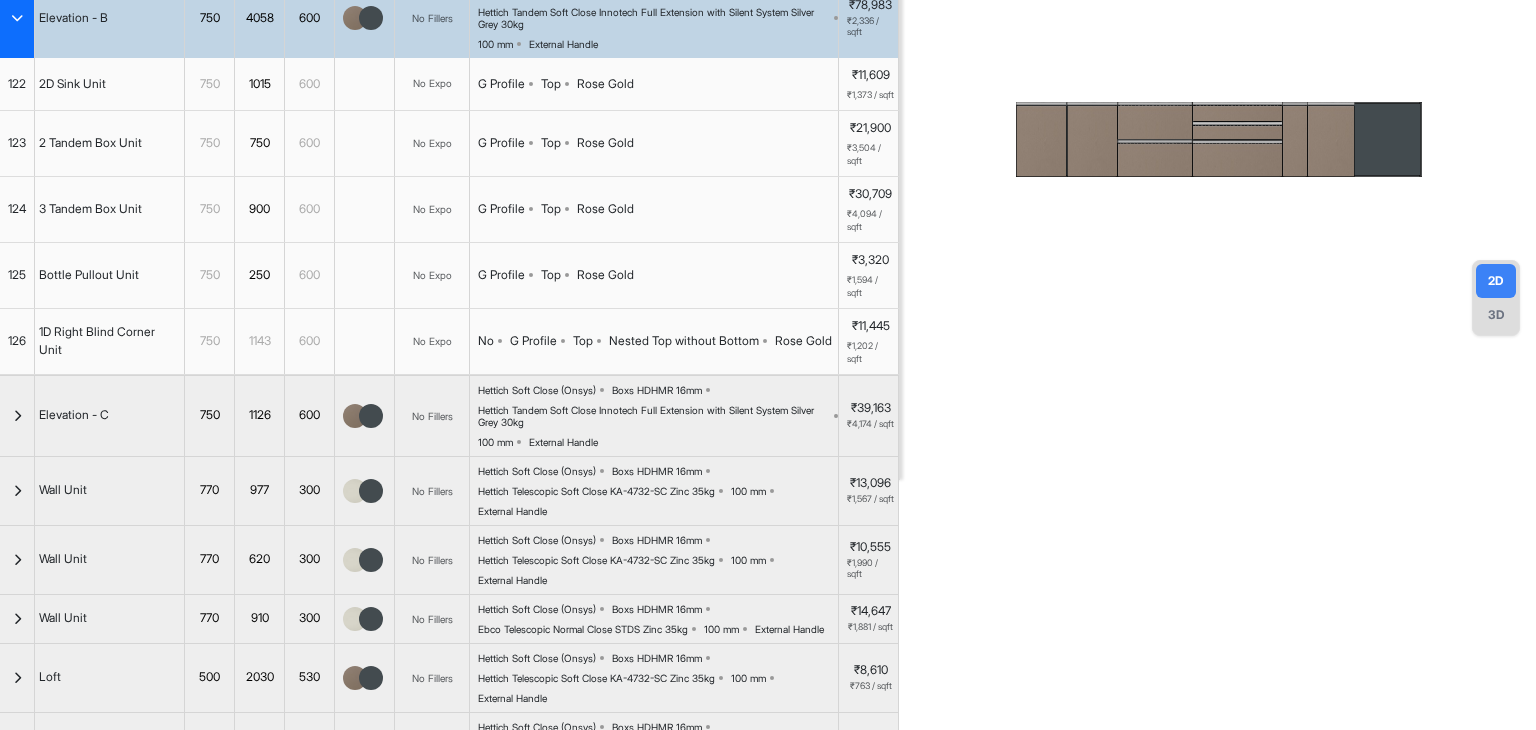 click at bounding box center [17, 18] 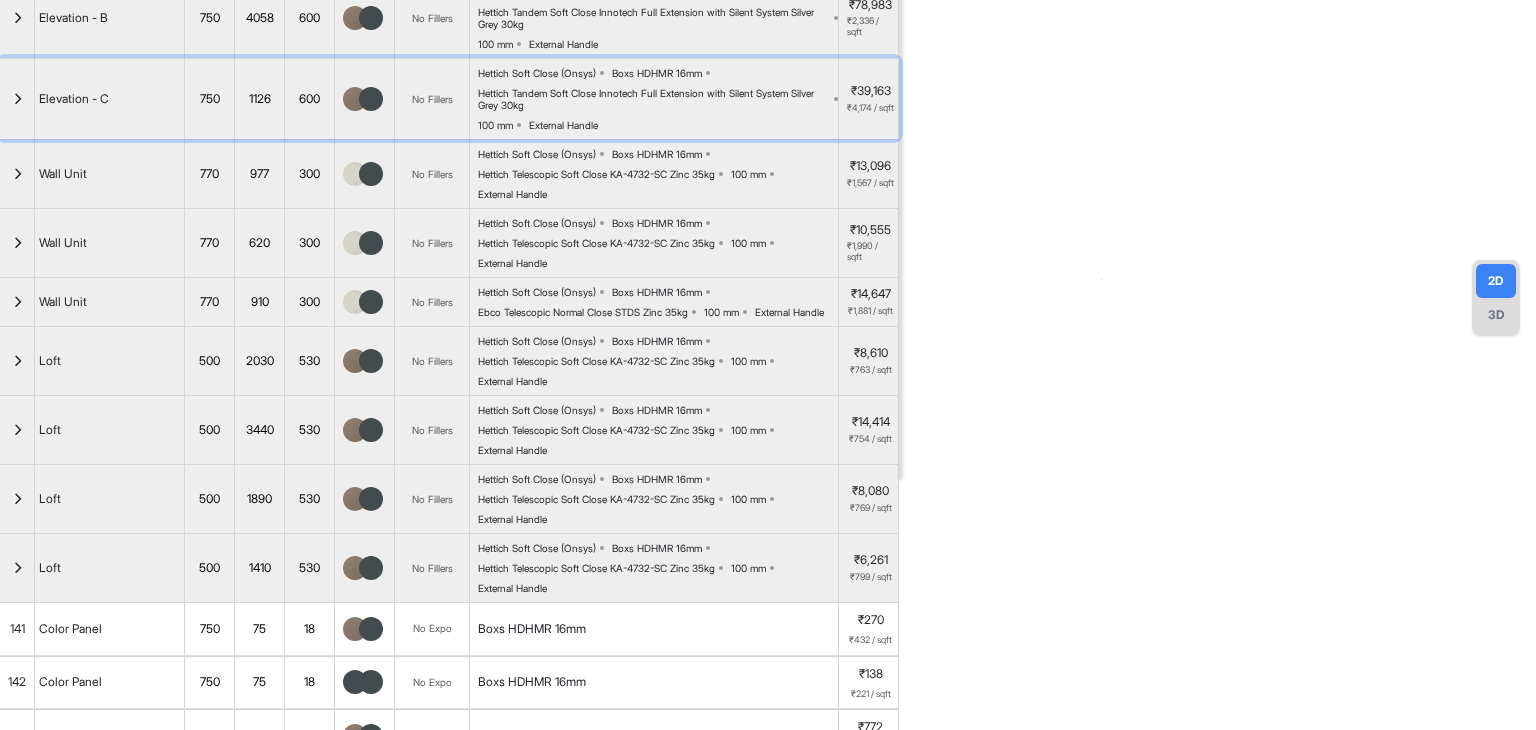 click at bounding box center (17, 99) 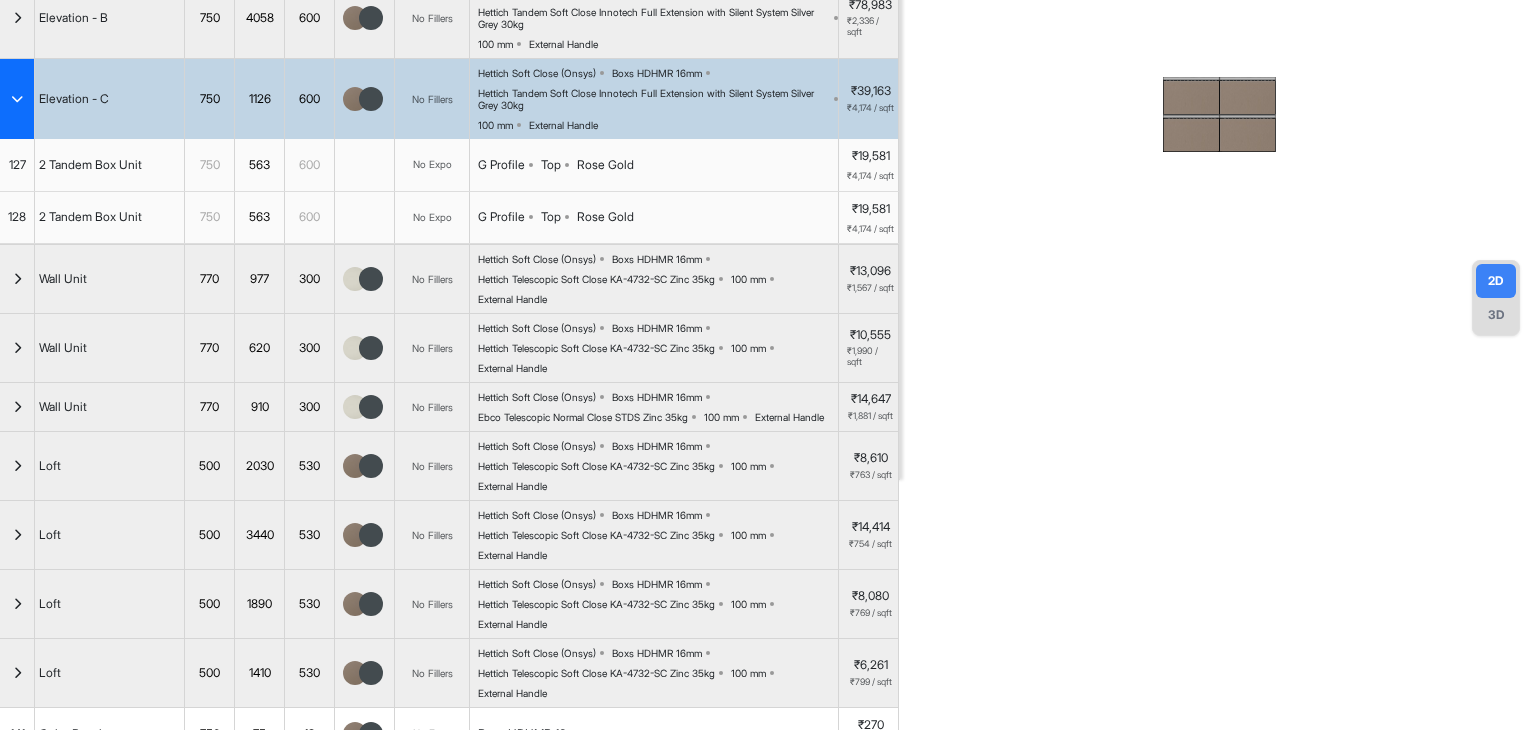 click at bounding box center [17, 99] 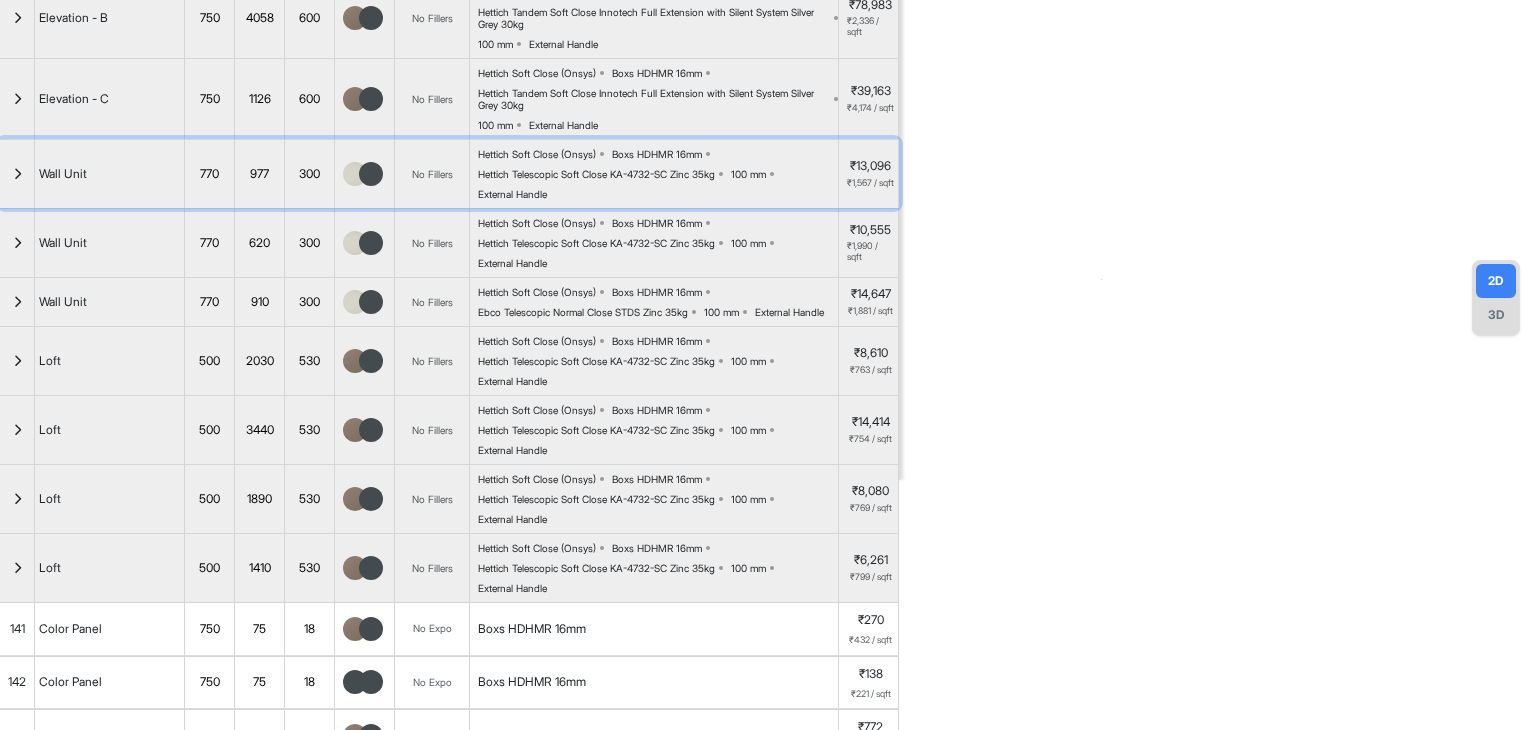 click at bounding box center [17, 174] 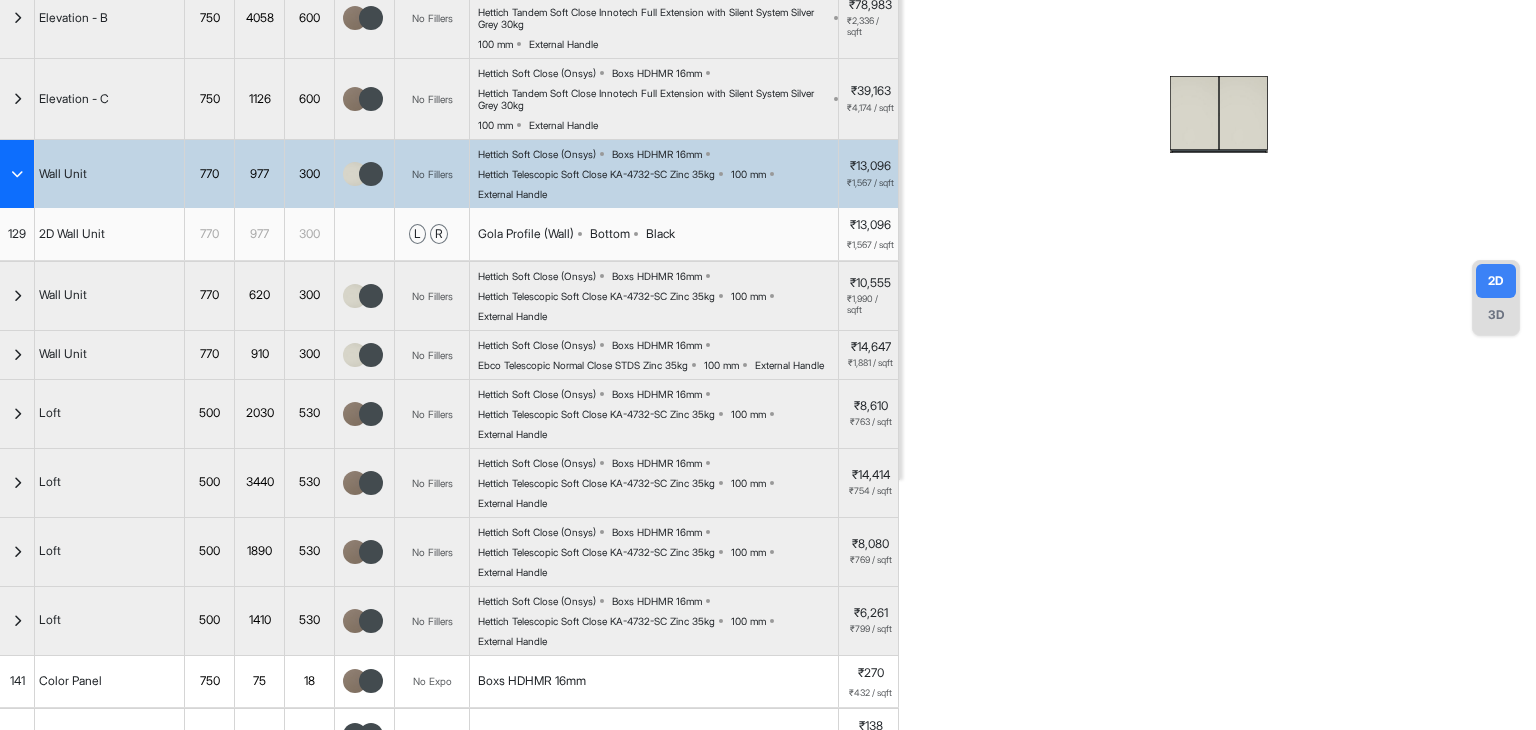 click at bounding box center (17, 174) 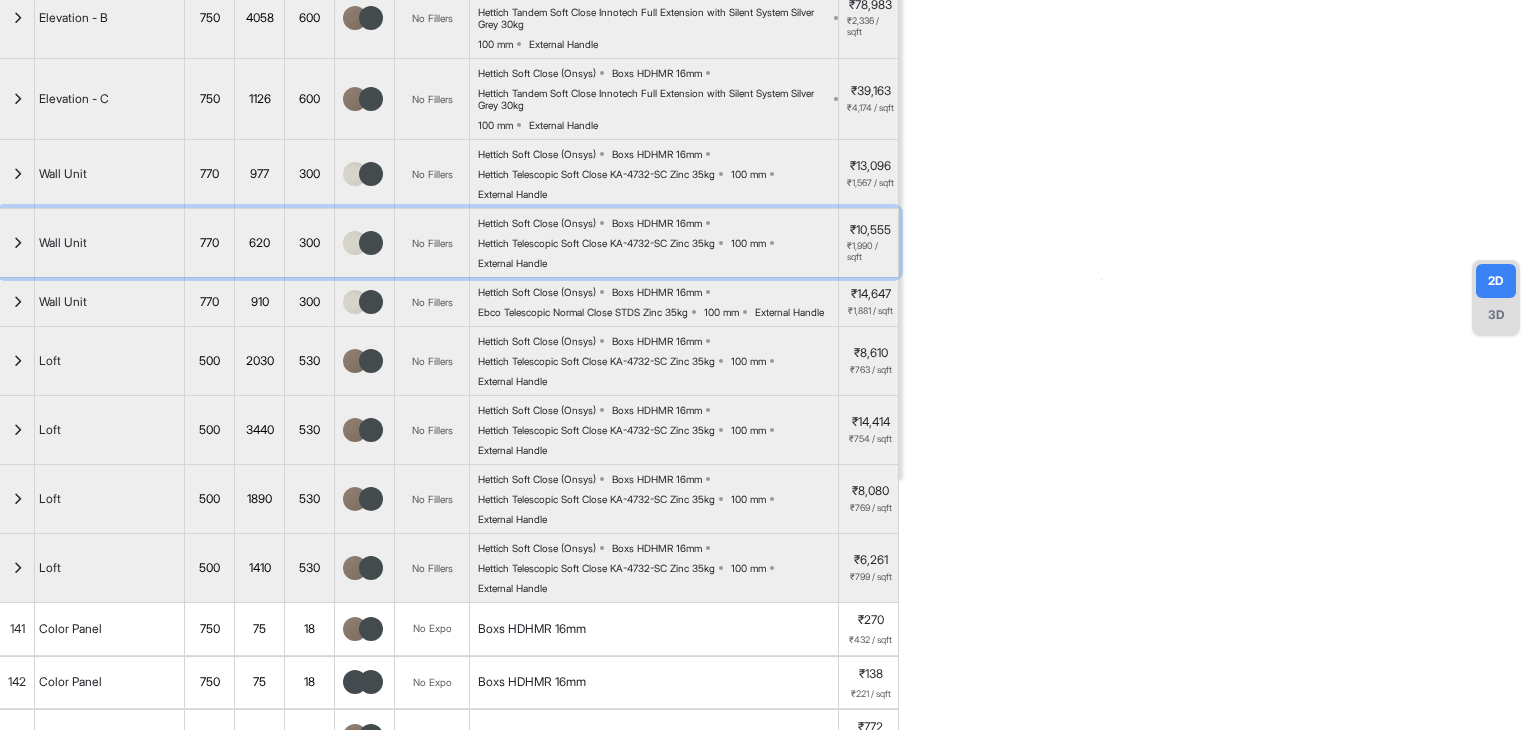 click at bounding box center (17, 243) 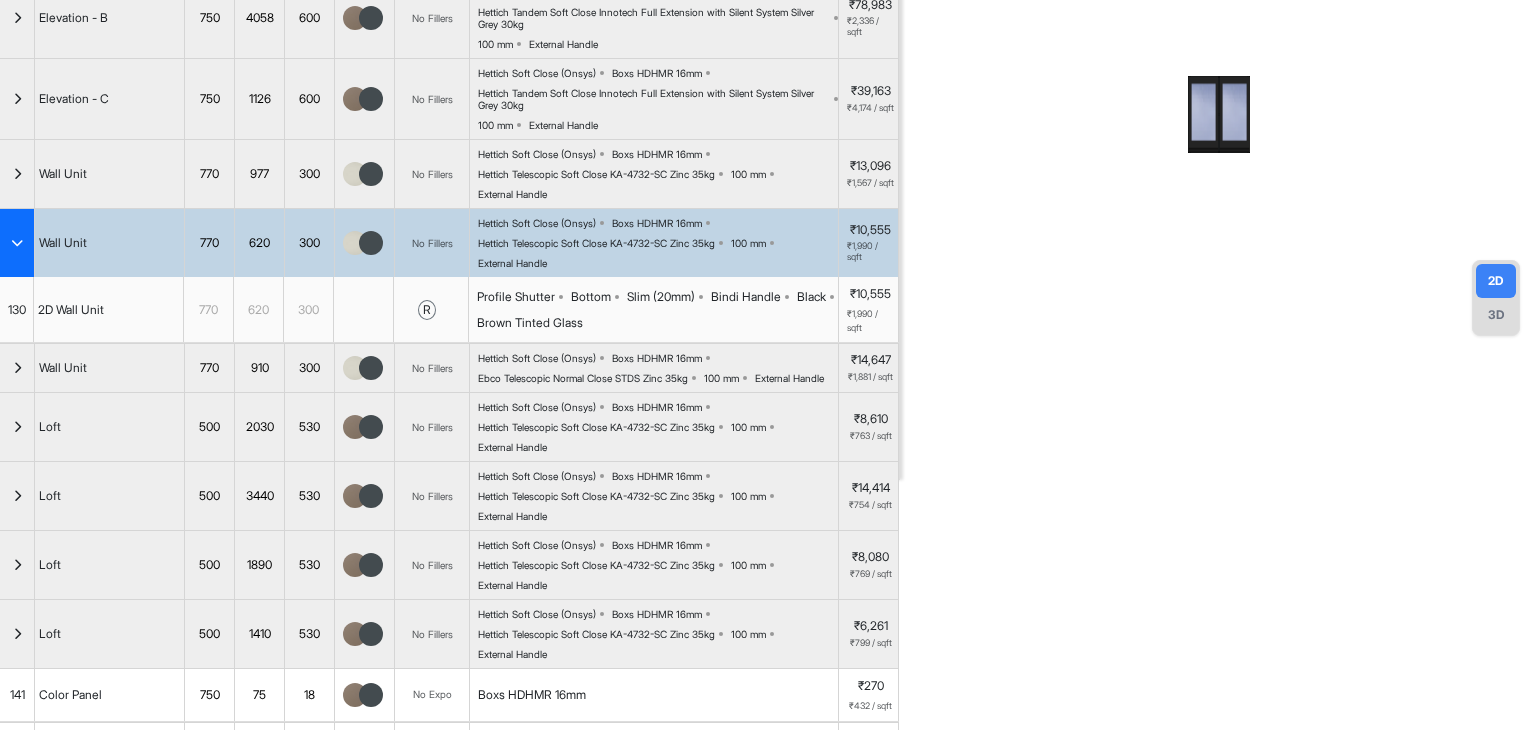 click at bounding box center [17, 243] 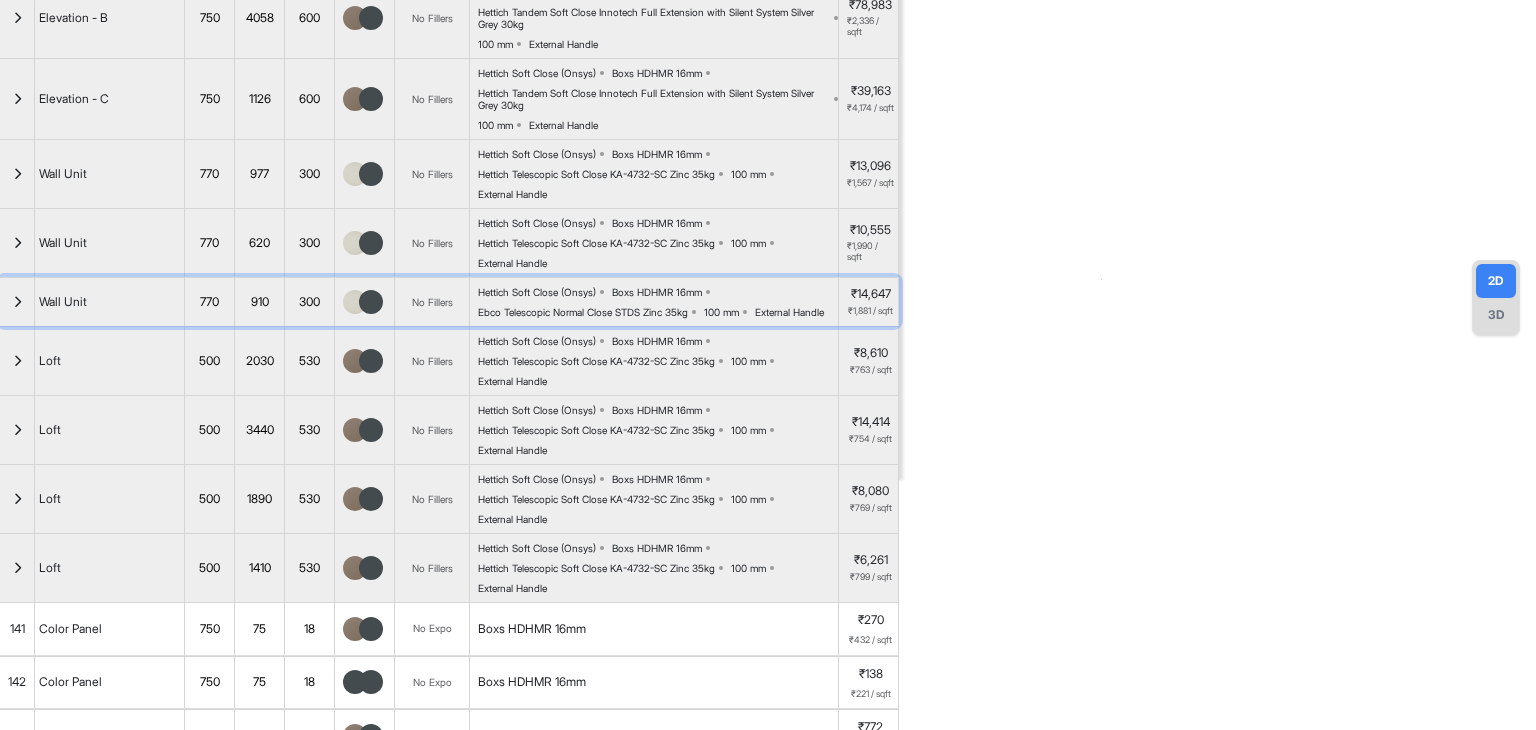 click at bounding box center [17, 302] 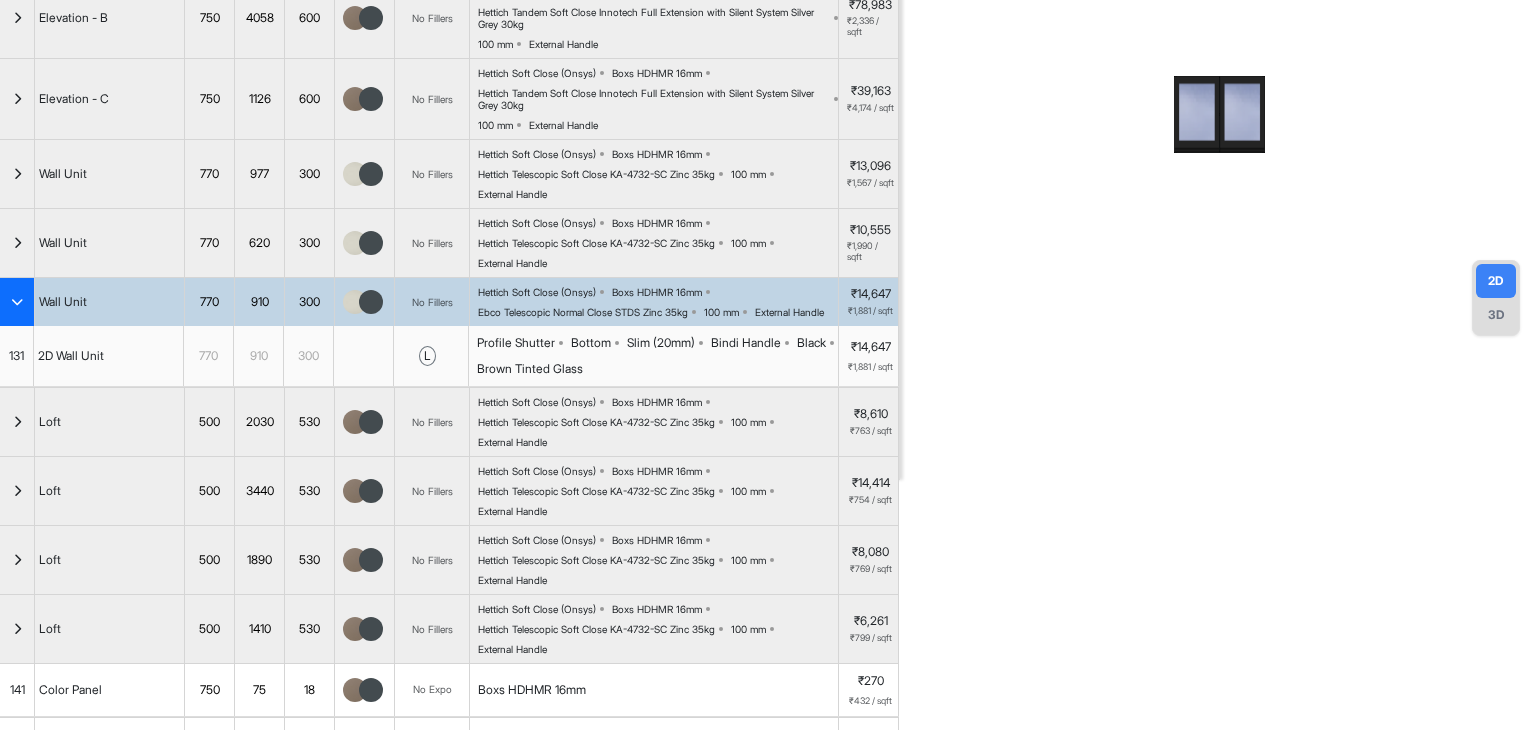 click at bounding box center [17, 302] 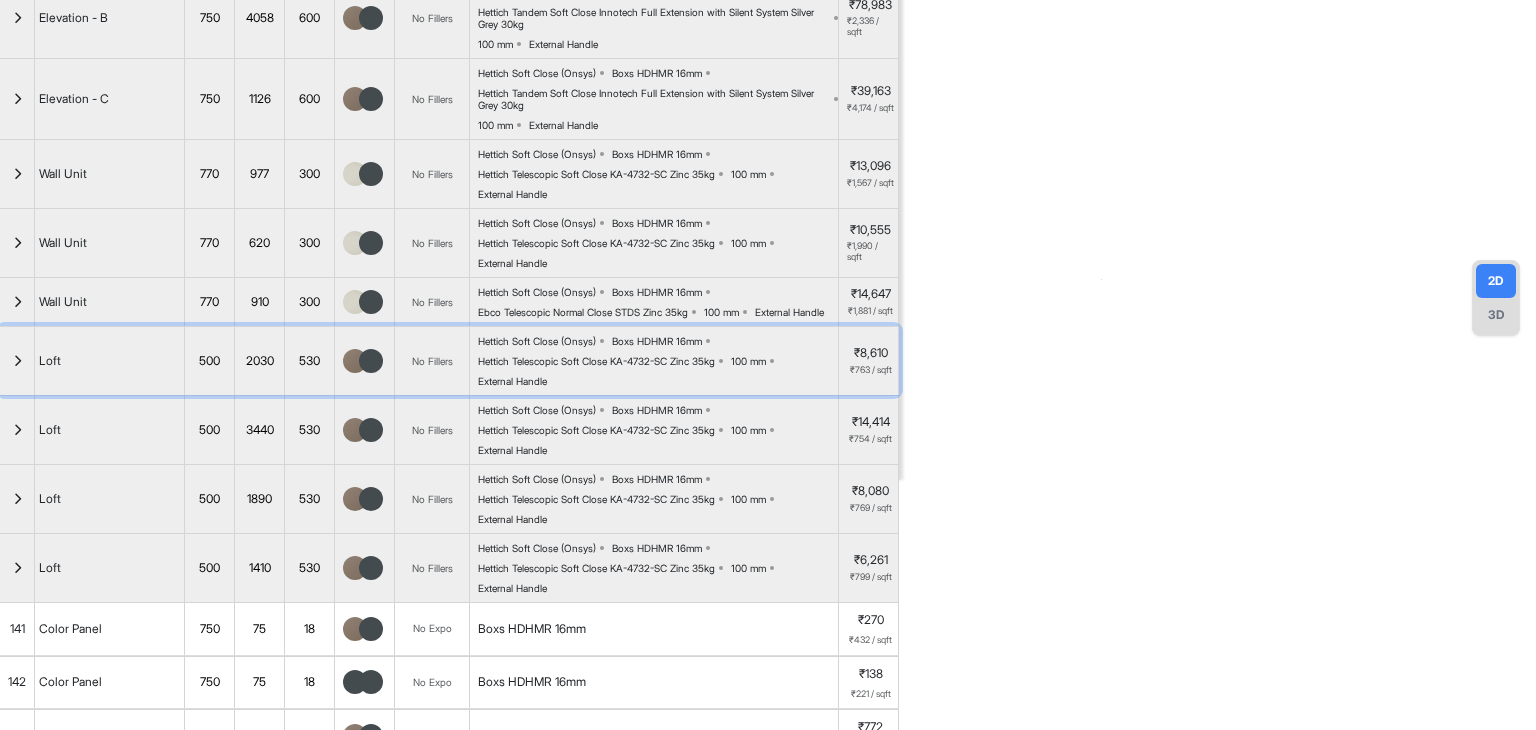 click at bounding box center (17, 361) 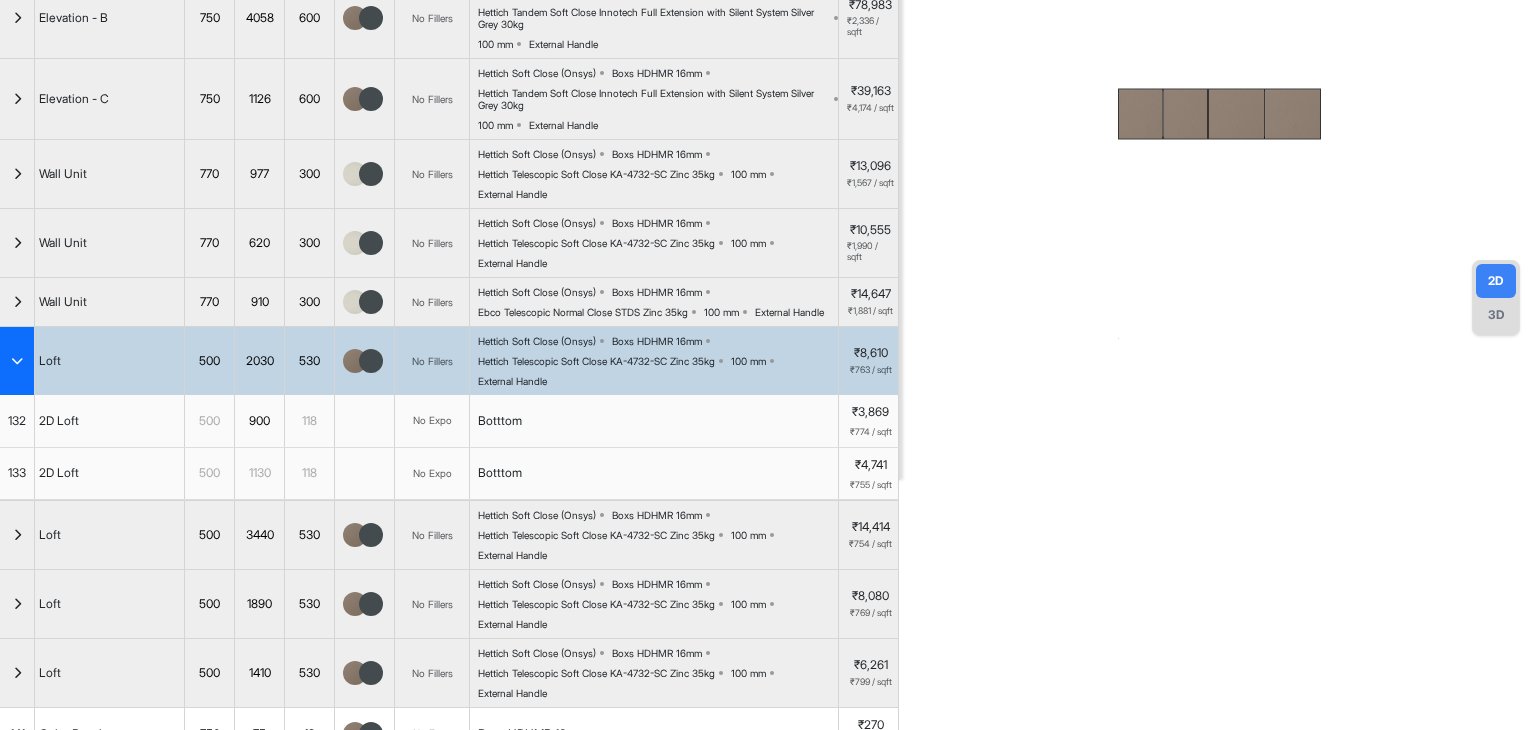 click at bounding box center (17, 361) 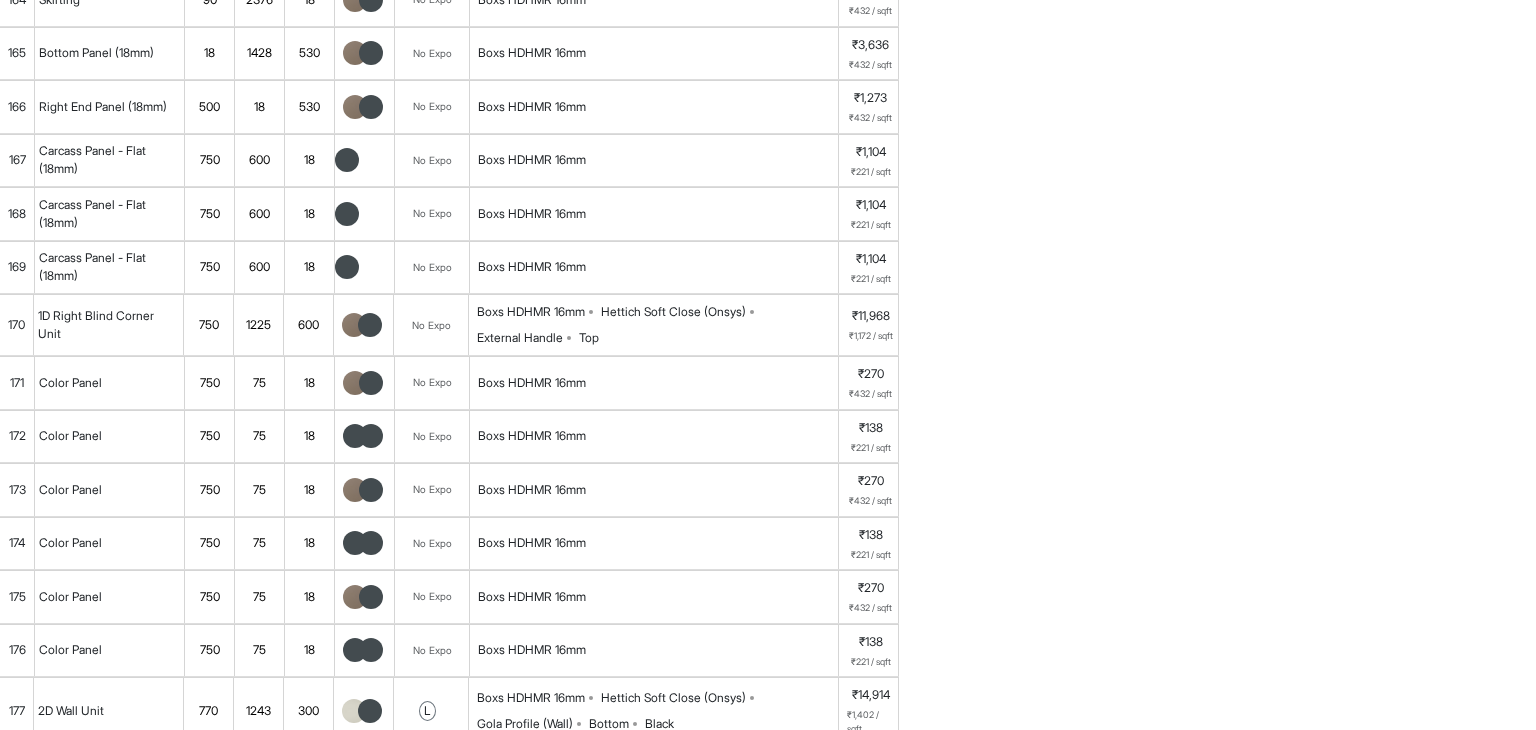 scroll, scrollTop: 2396, scrollLeft: 0, axis: vertical 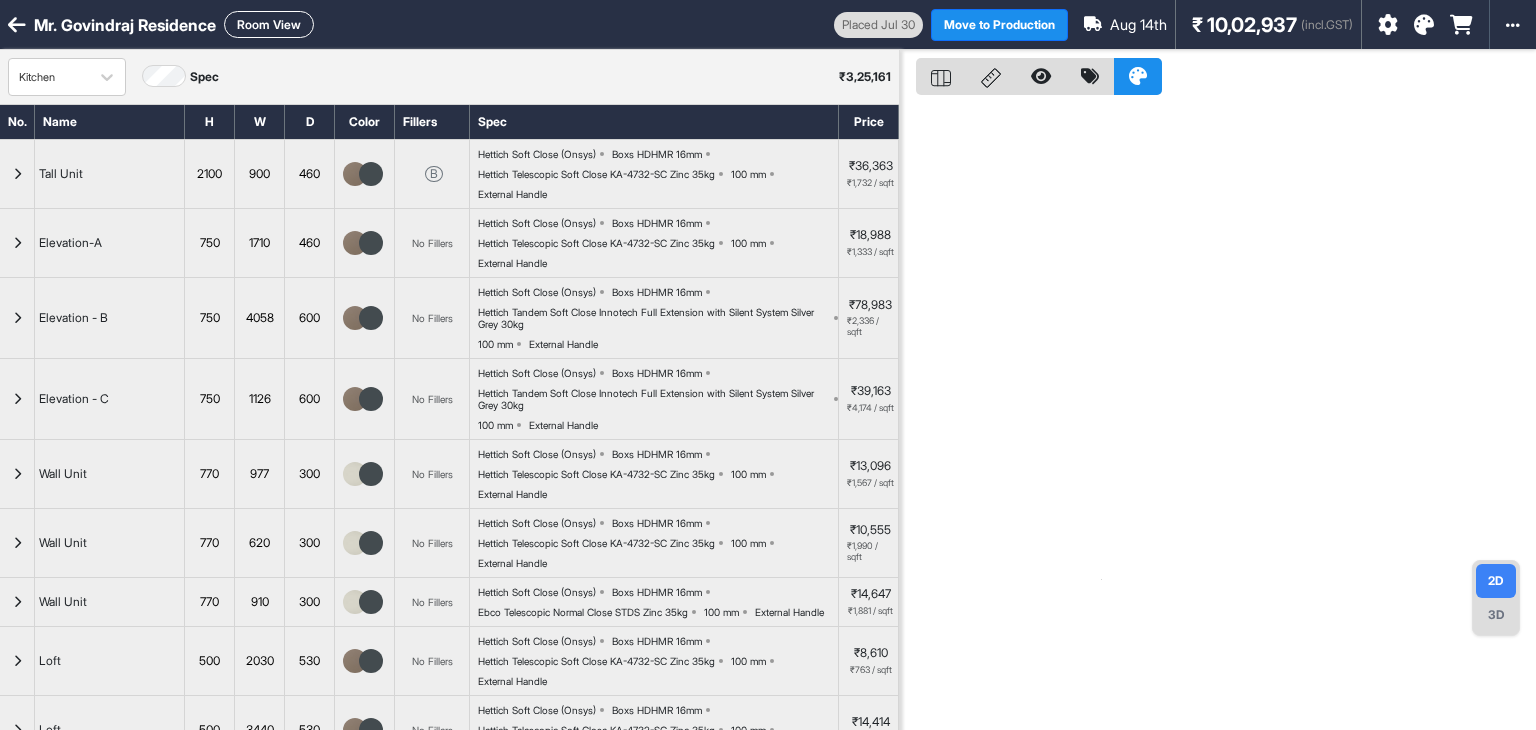 click on "Mr. Govindraj Residence Room View Placed Jul 30 Move to Production Aug 14th ₹   10,02,937 (incl.GST) Import Assembly Archive Rename Refresh Price Production Add-Ons" at bounding box center (768, 25) 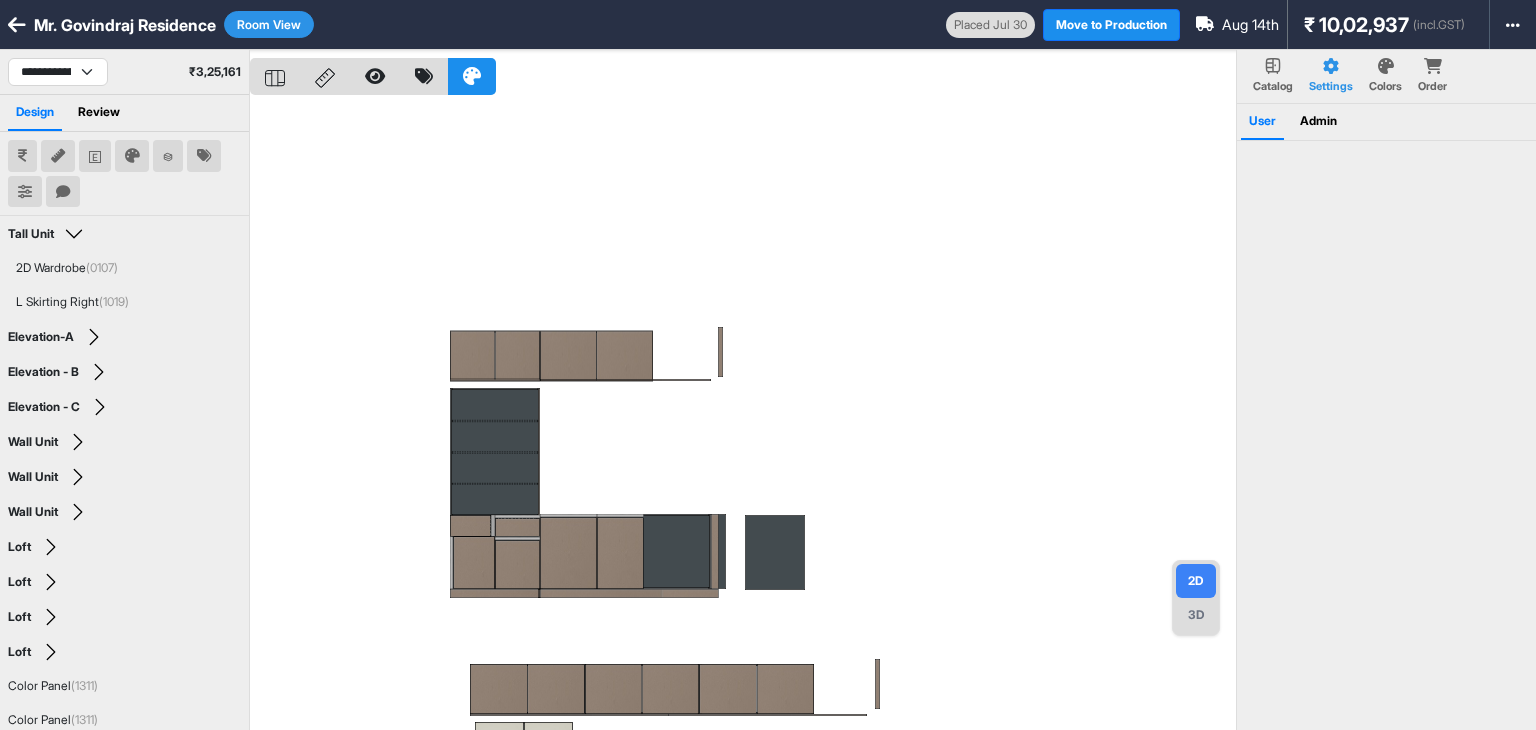 click at bounding box center (743, 415) 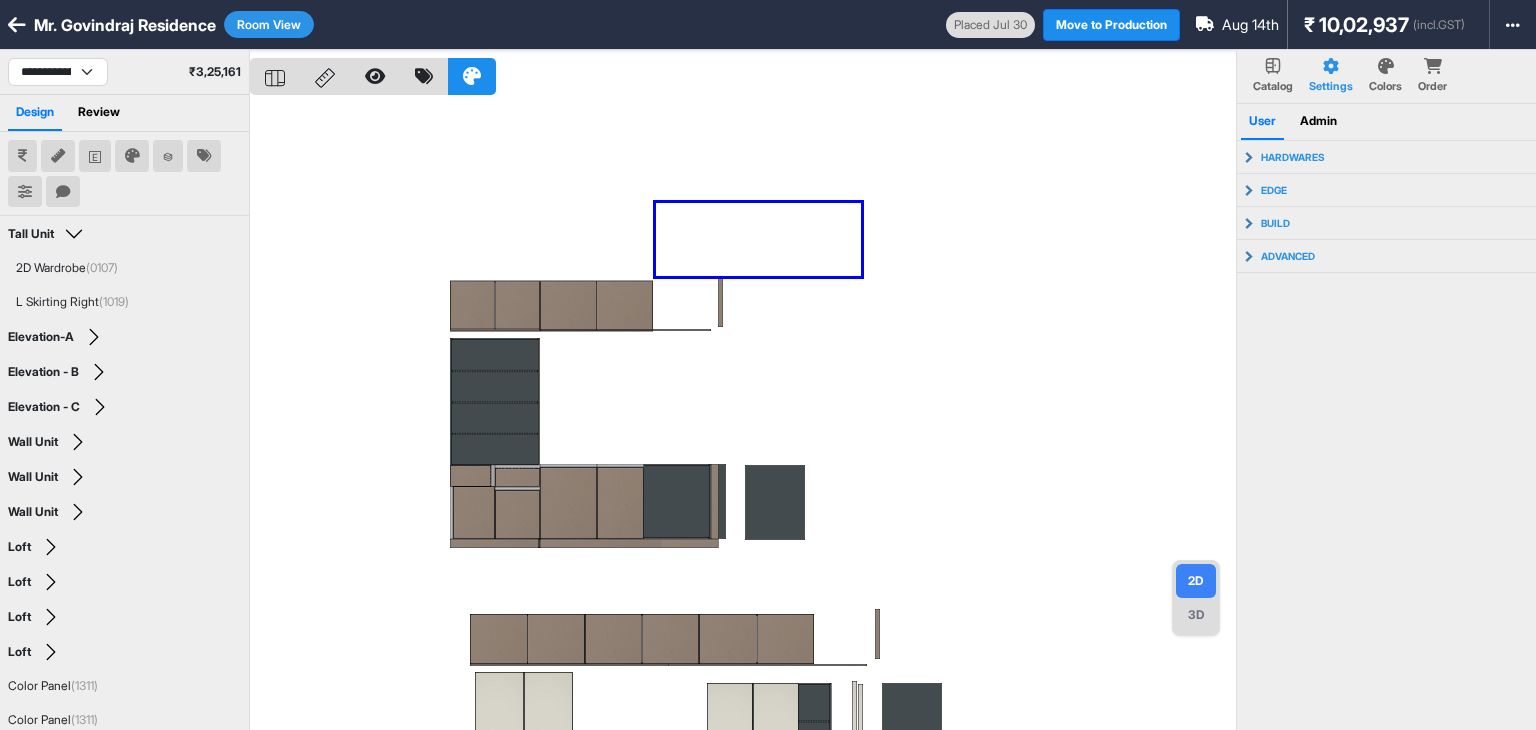 click at bounding box center (743, 415) 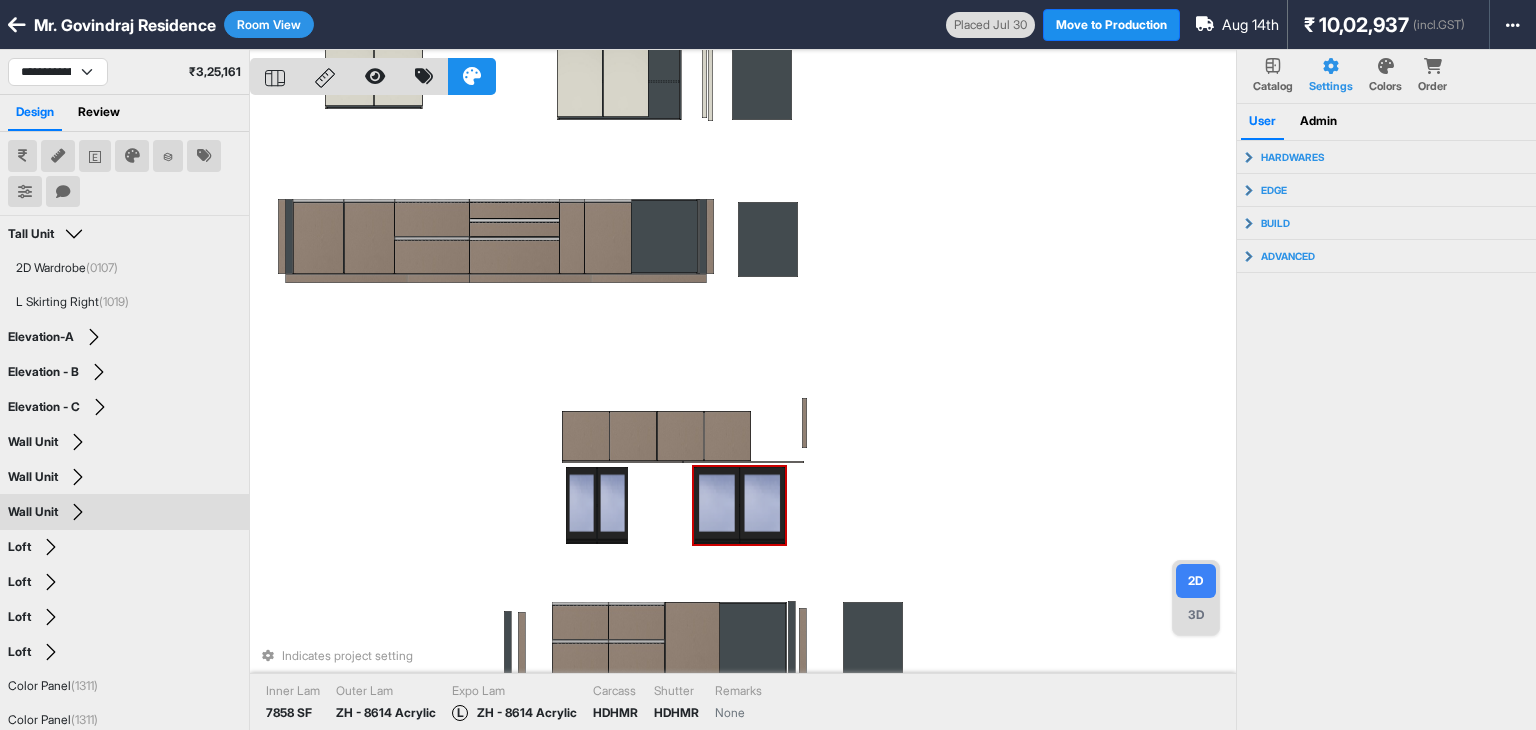 click at bounding box center (762, 505) 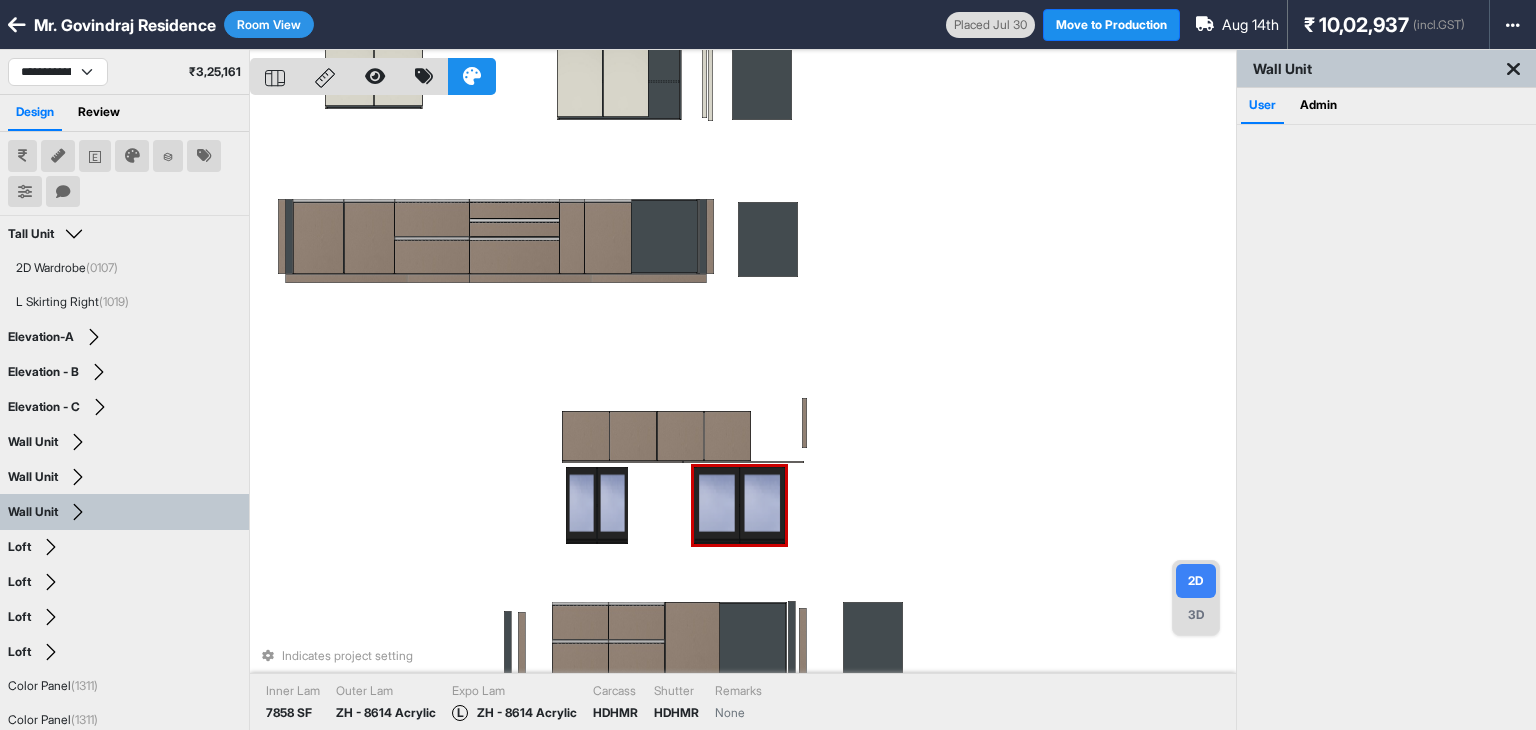 click at bounding box center [762, 505] 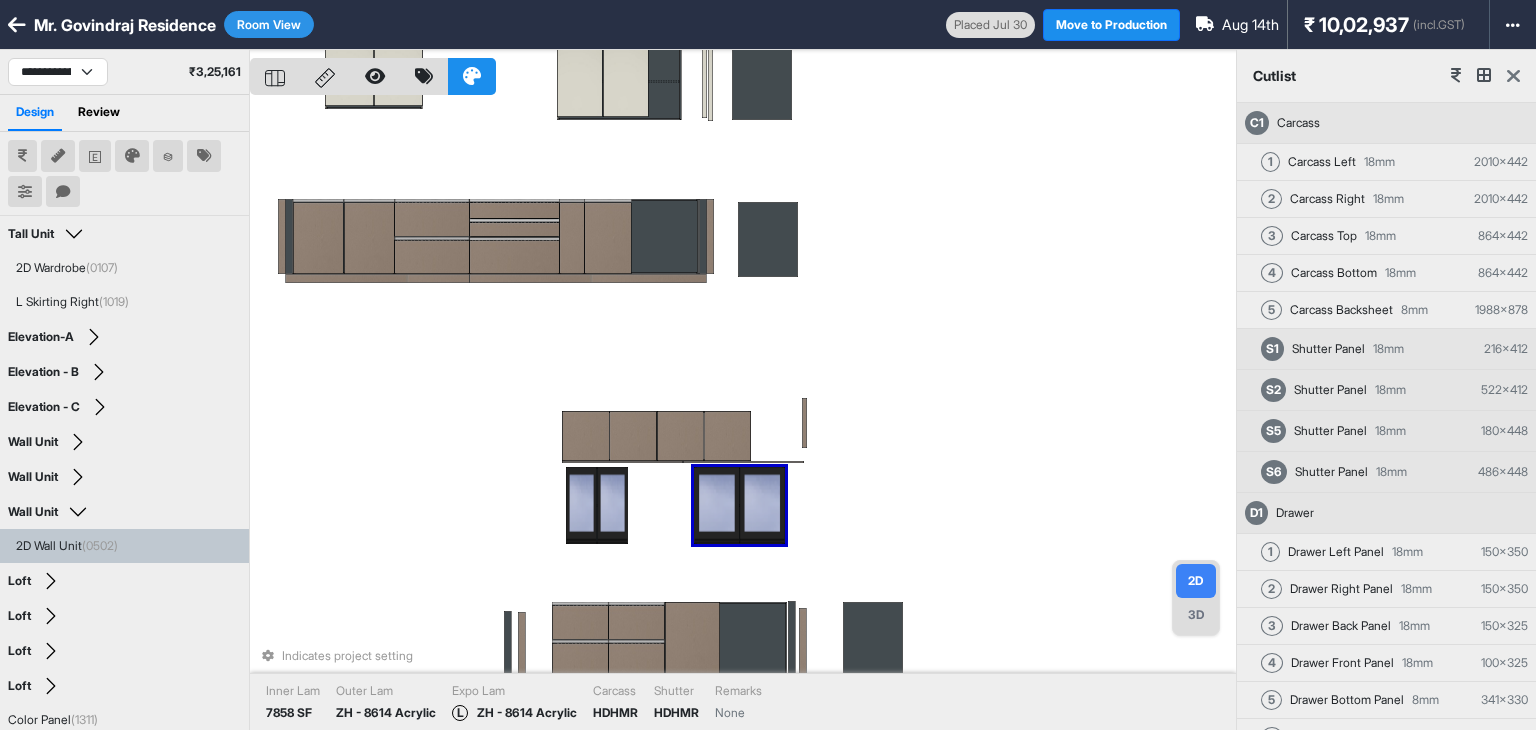 click on "Room View" at bounding box center [269, 24] 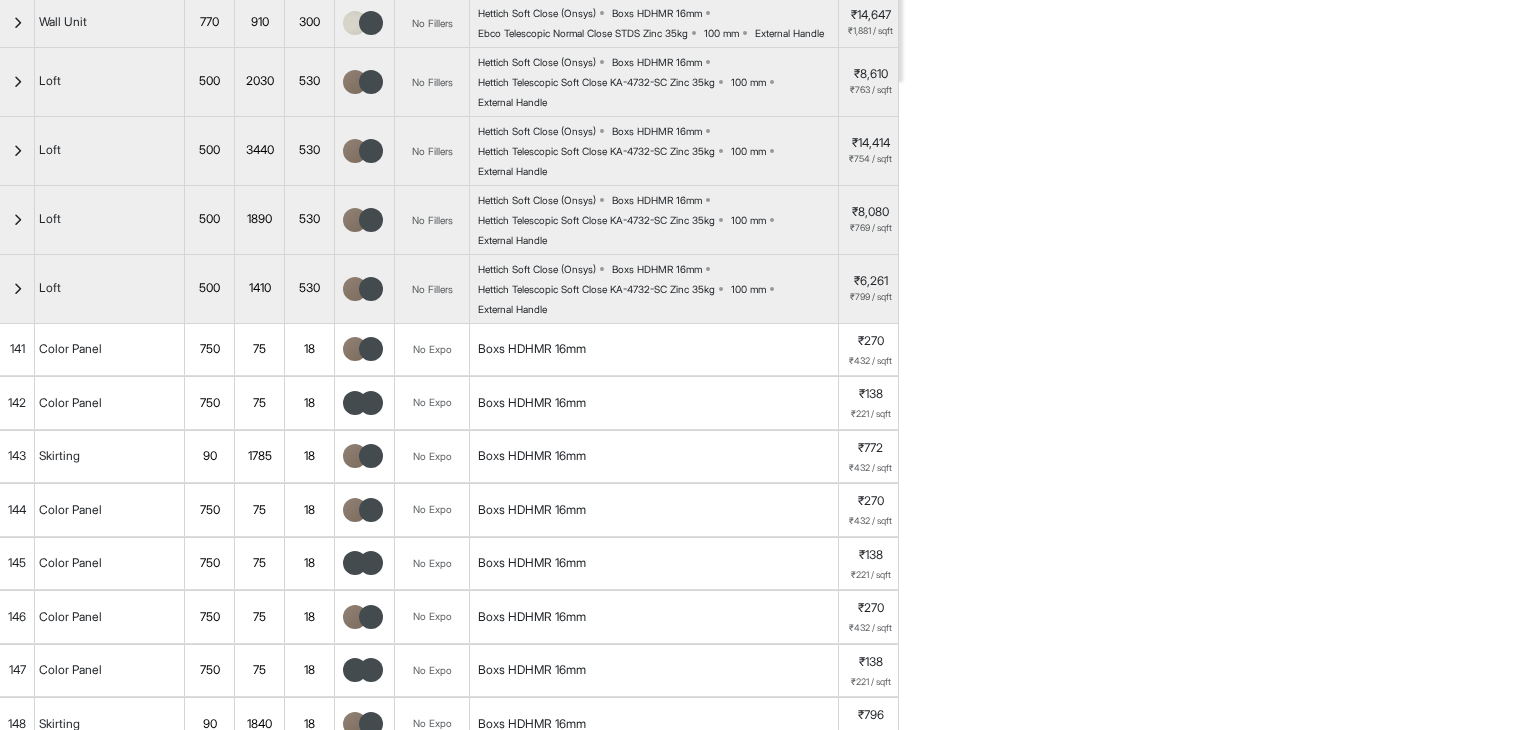 scroll, scrollTop: 700, scrollLeft: 0, axis: vertical 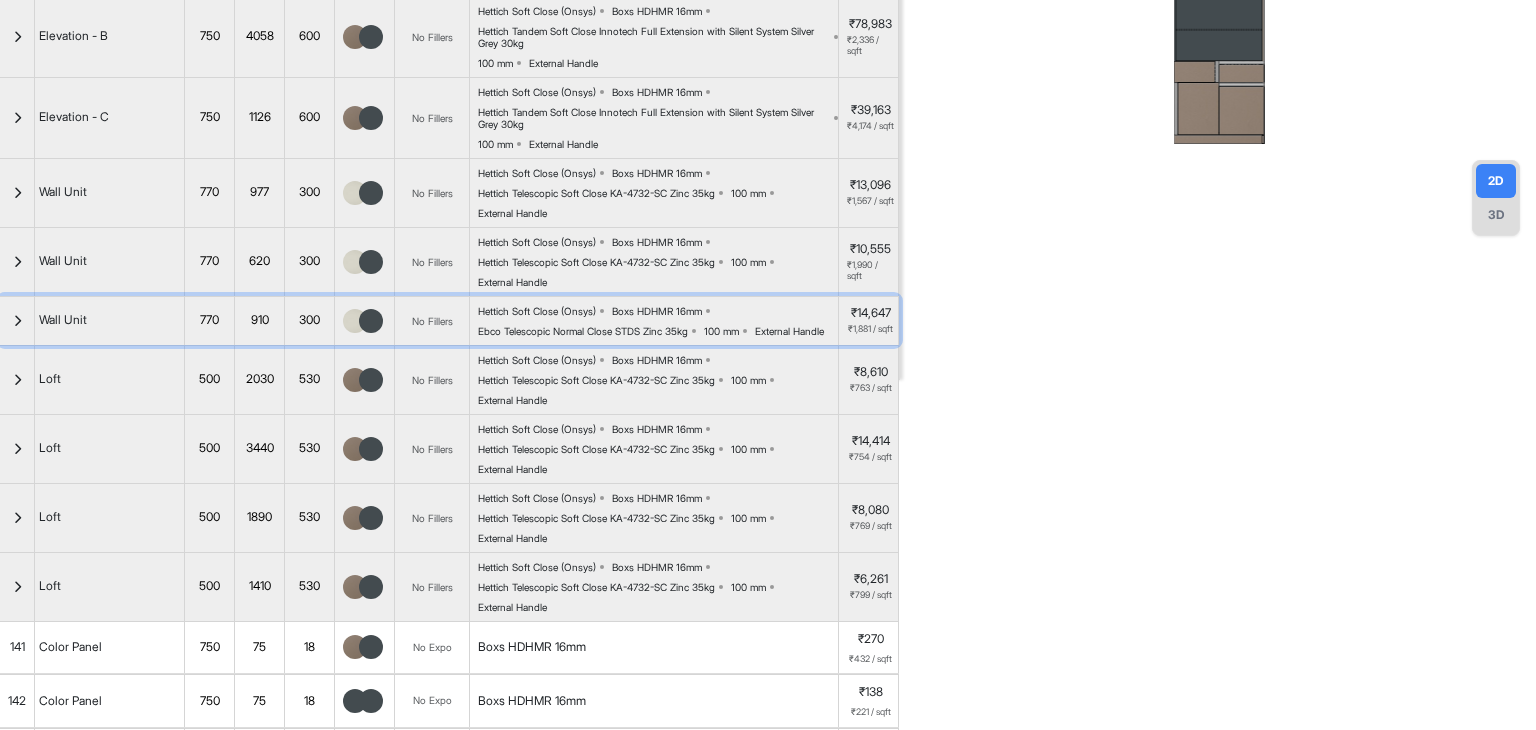 click at bounding box center [17, 321] 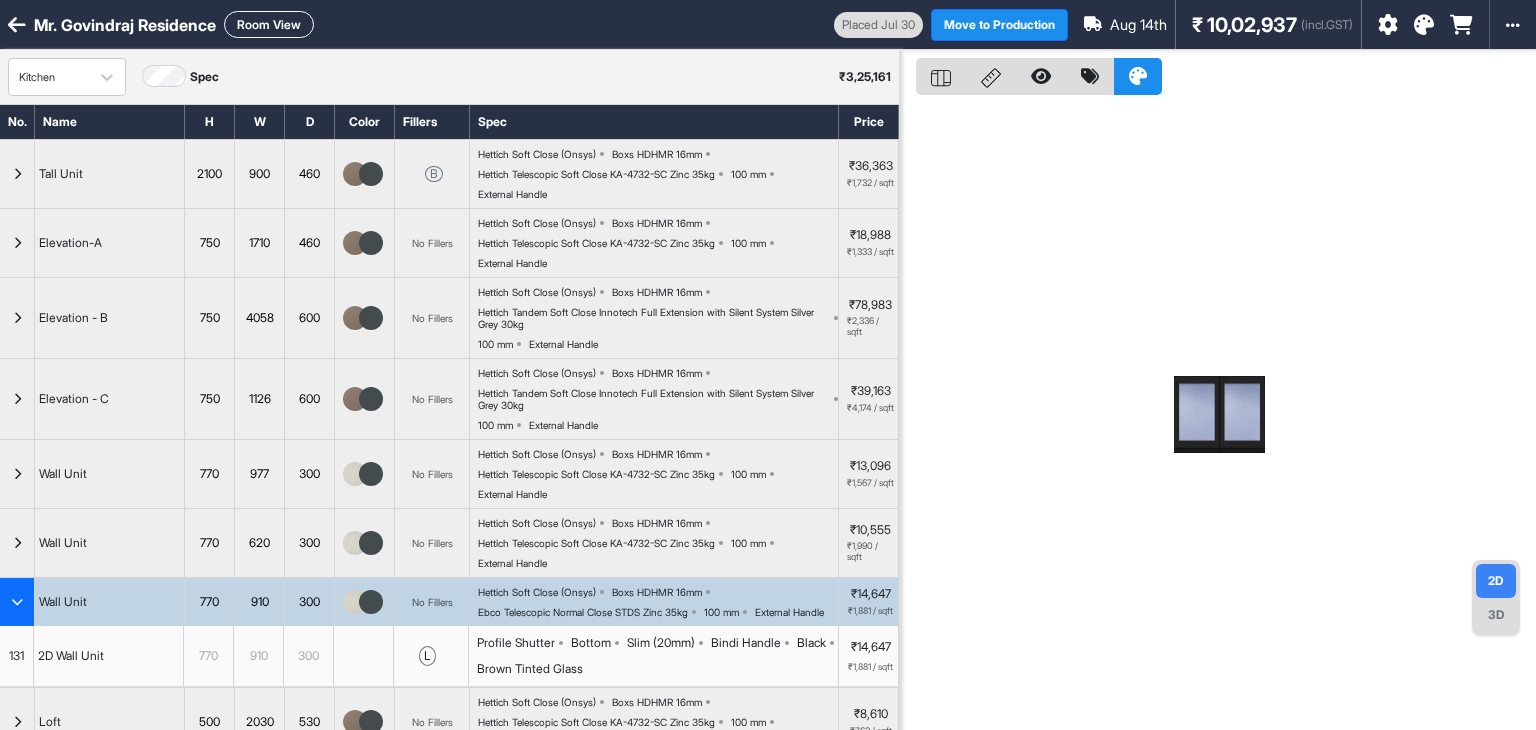 scroll, scrollTop: 0, scrollLeft: 0, axis: both 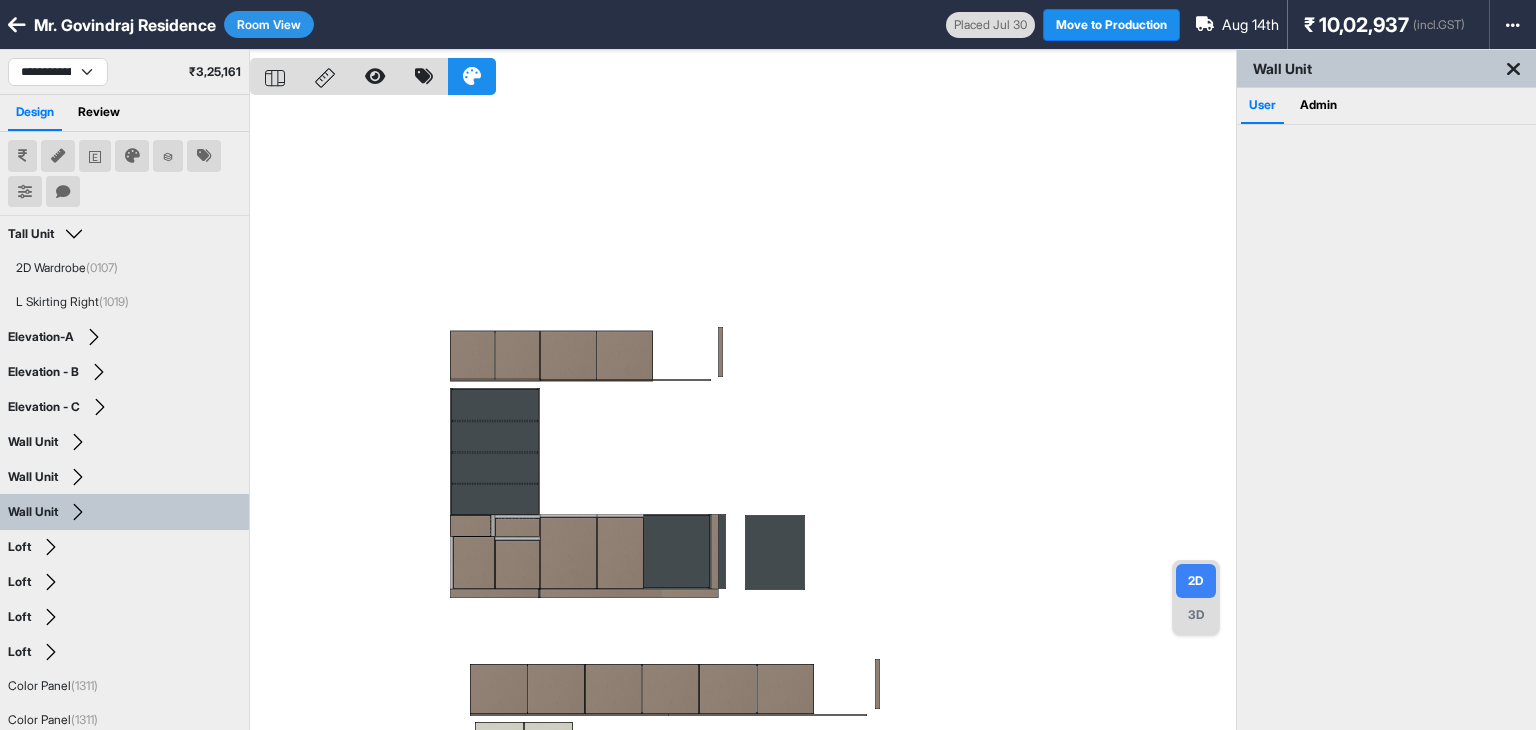 click at bounding box center [743, 415] 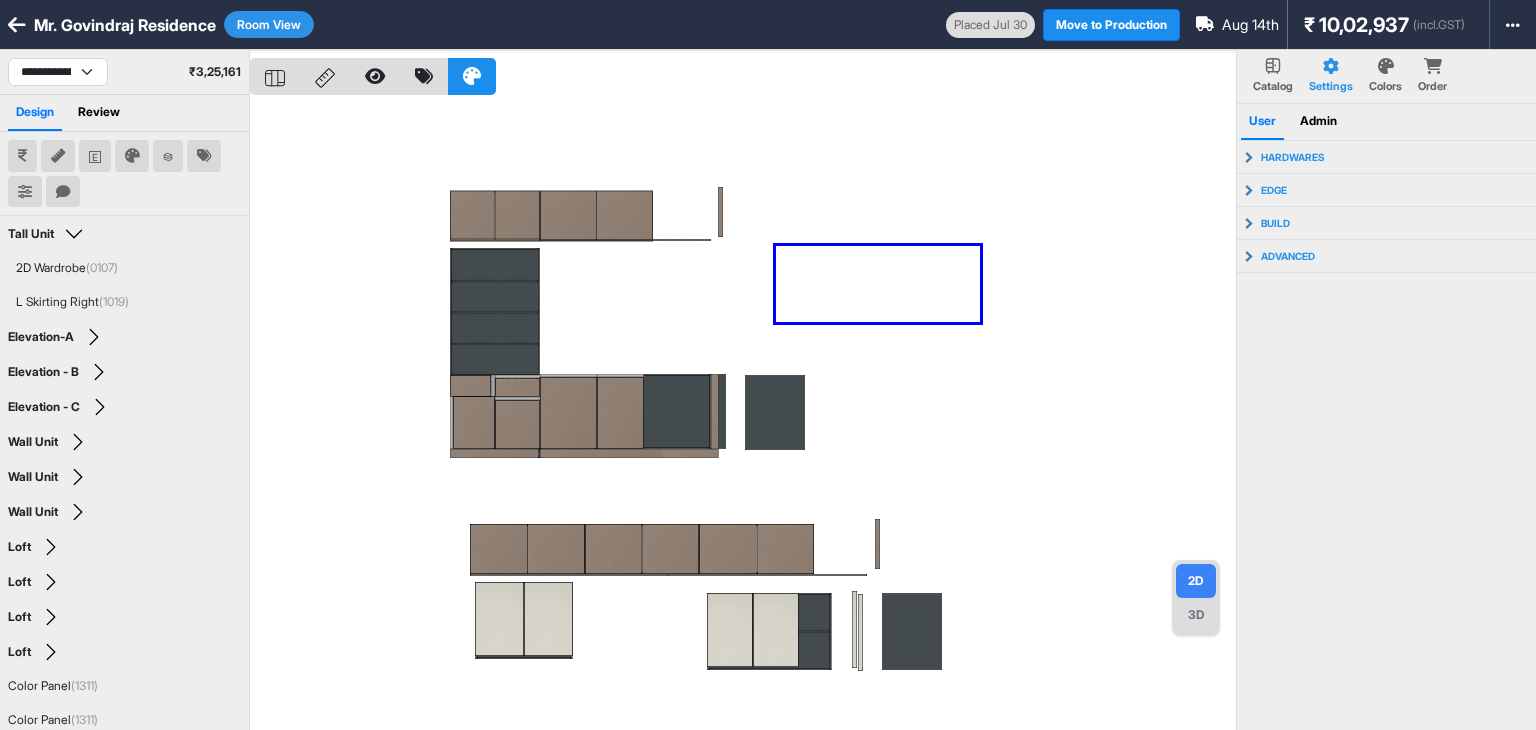 click at bounding box center (743, 415) 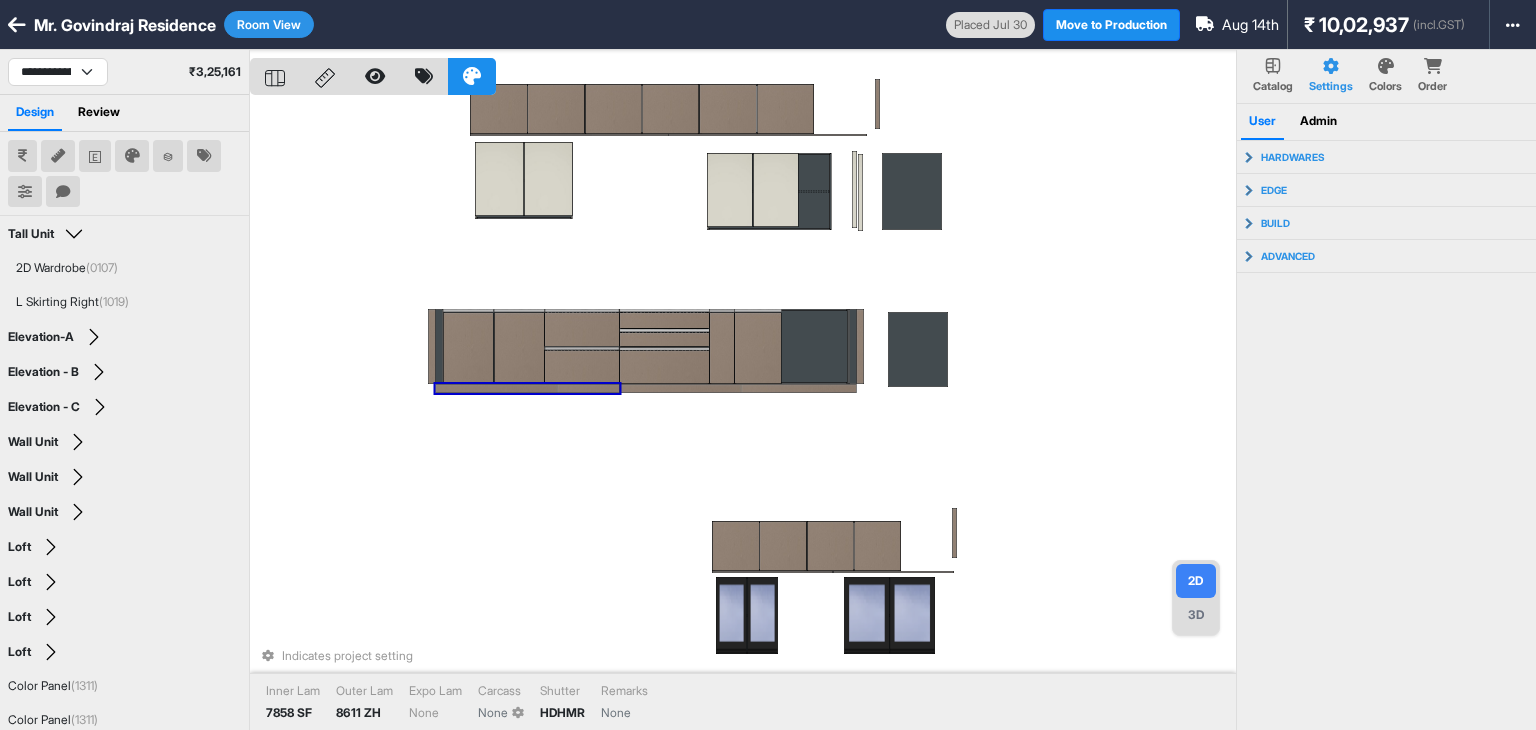 click at bounding box center (528, 388) 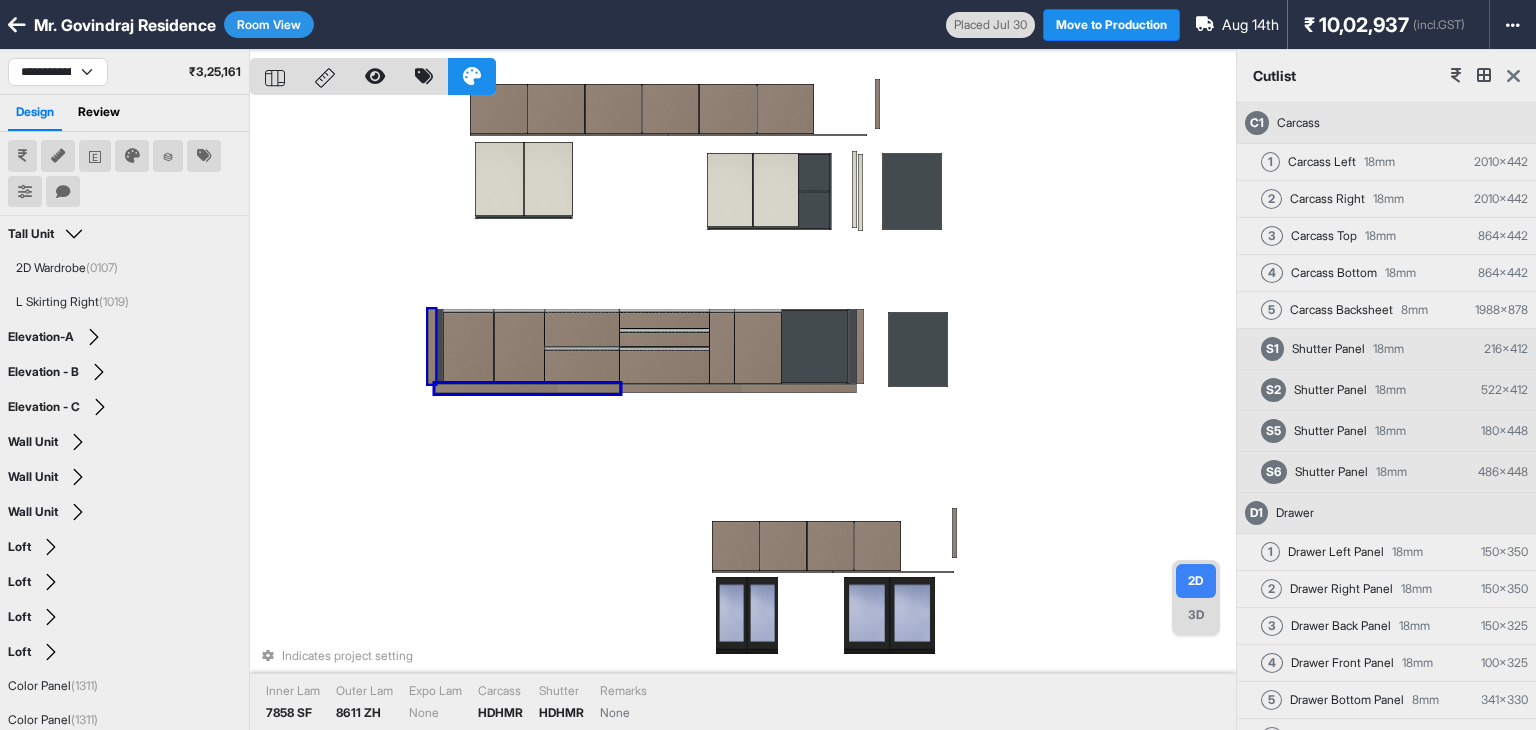 click at bounding box center [432, 346] 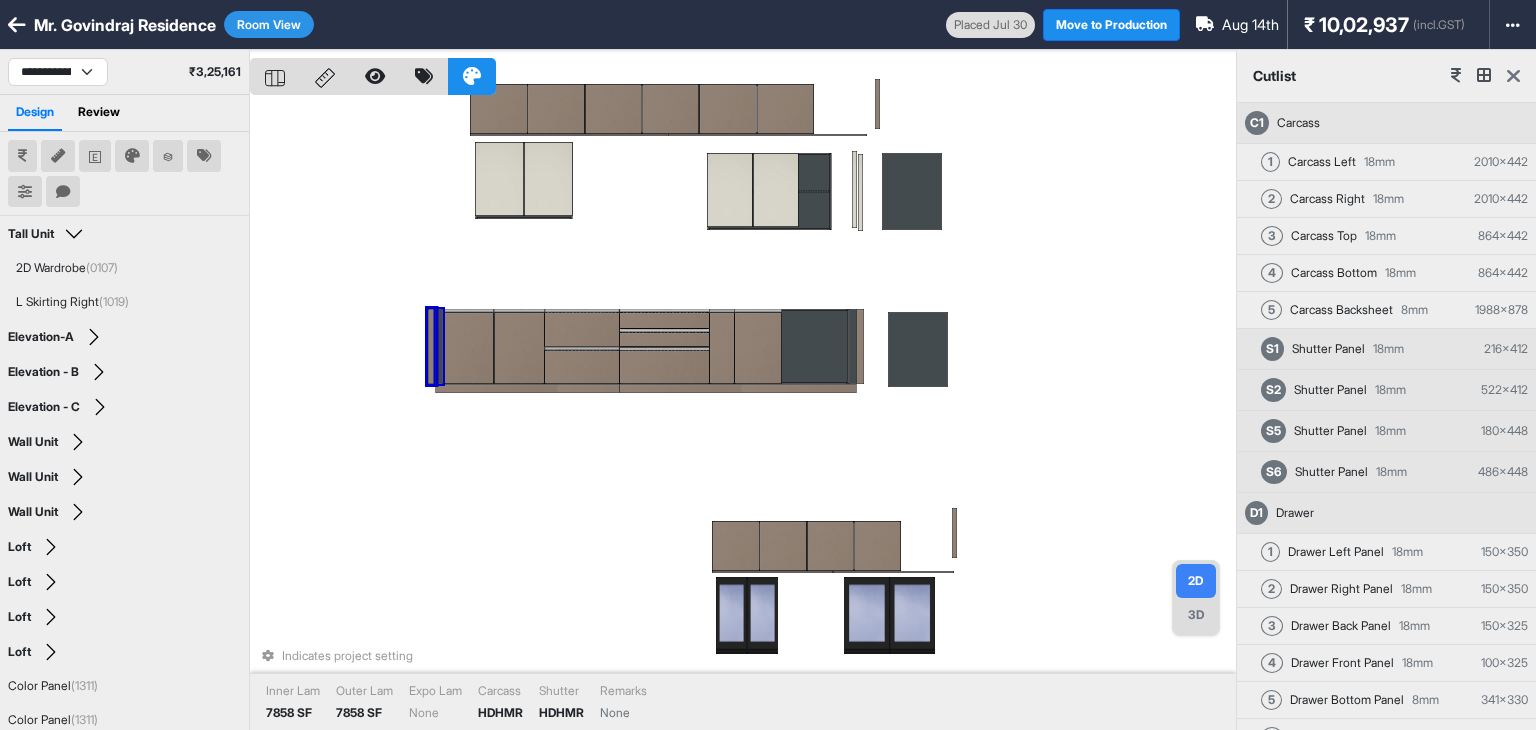 click at bounding box center (1513, 76) 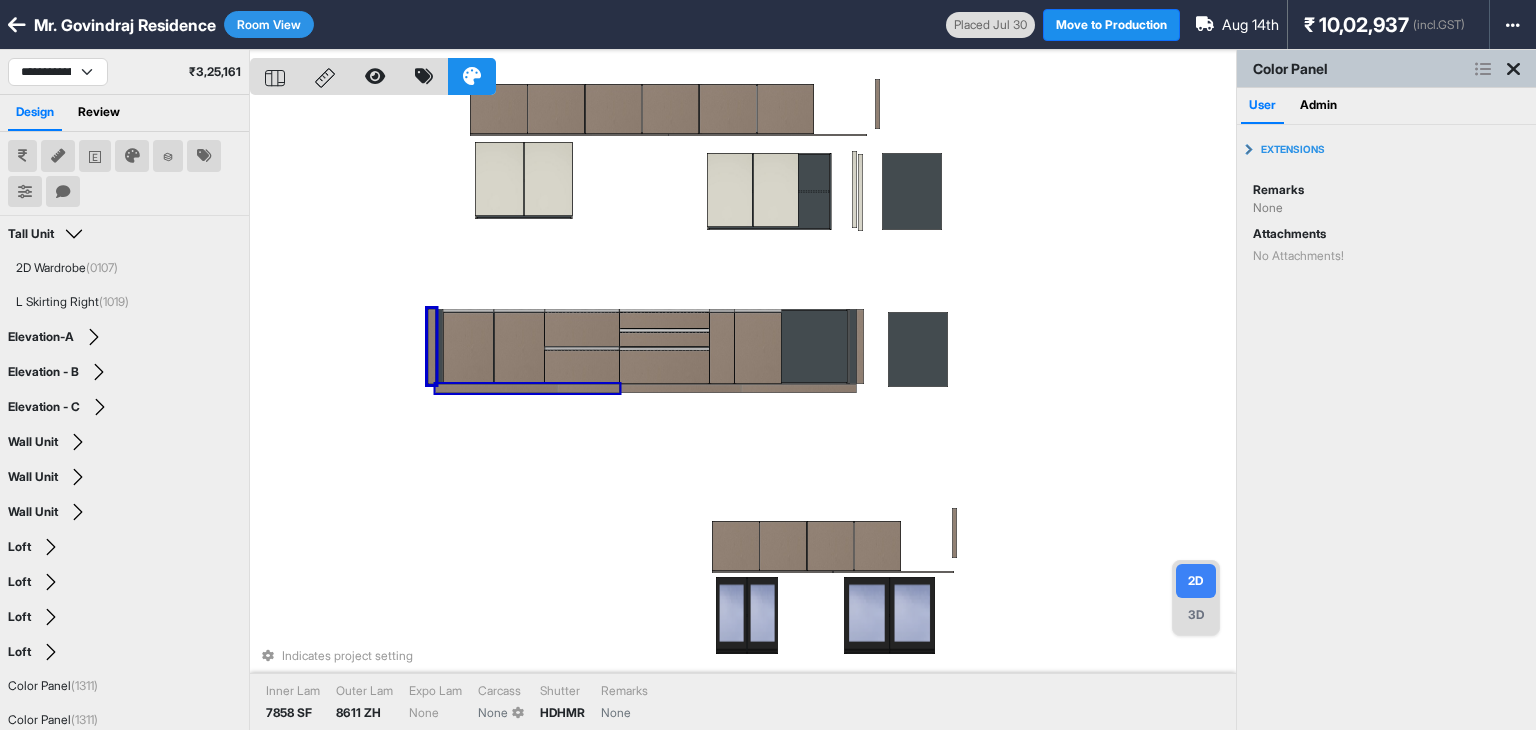 click at bounding box center [528, 388] 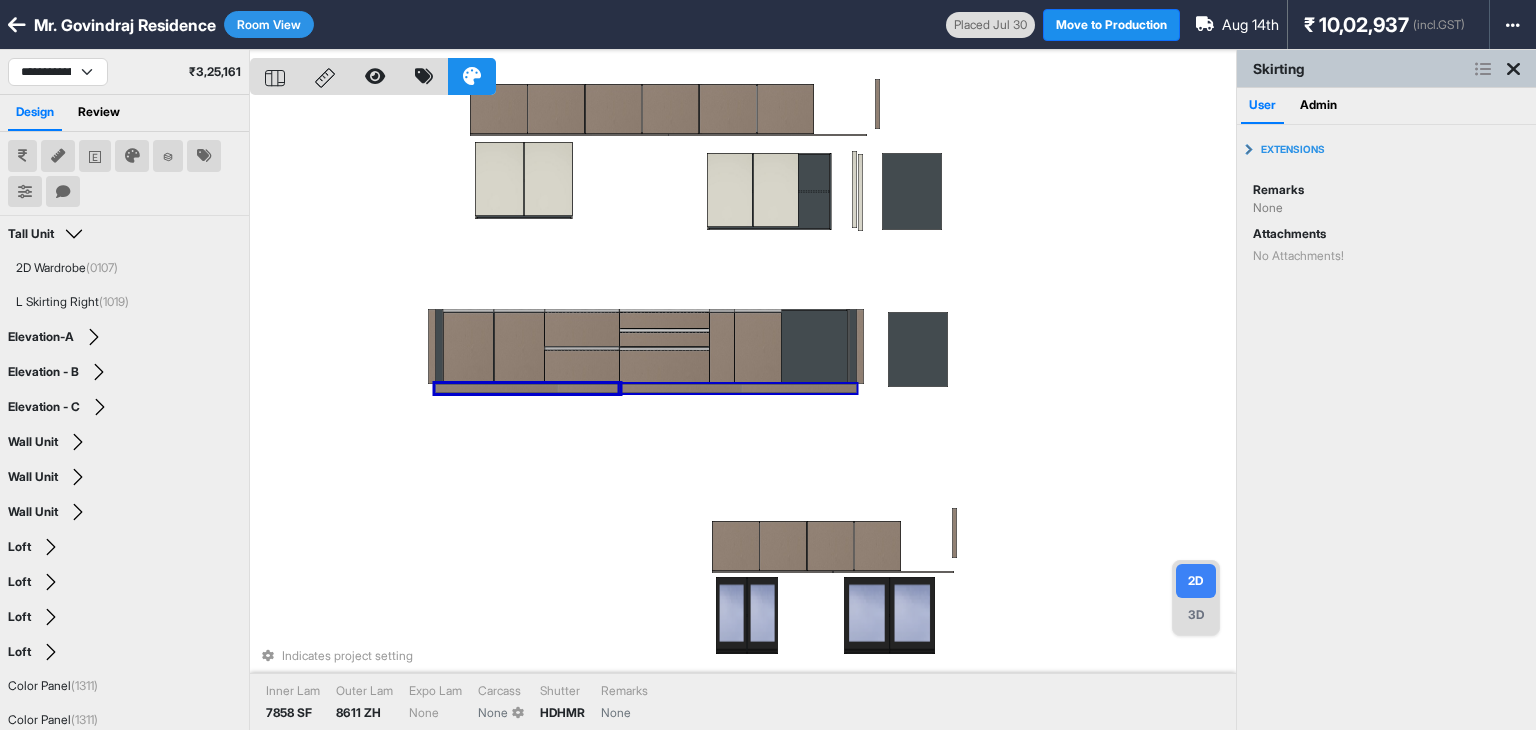 click at bounding box center (738, 388) 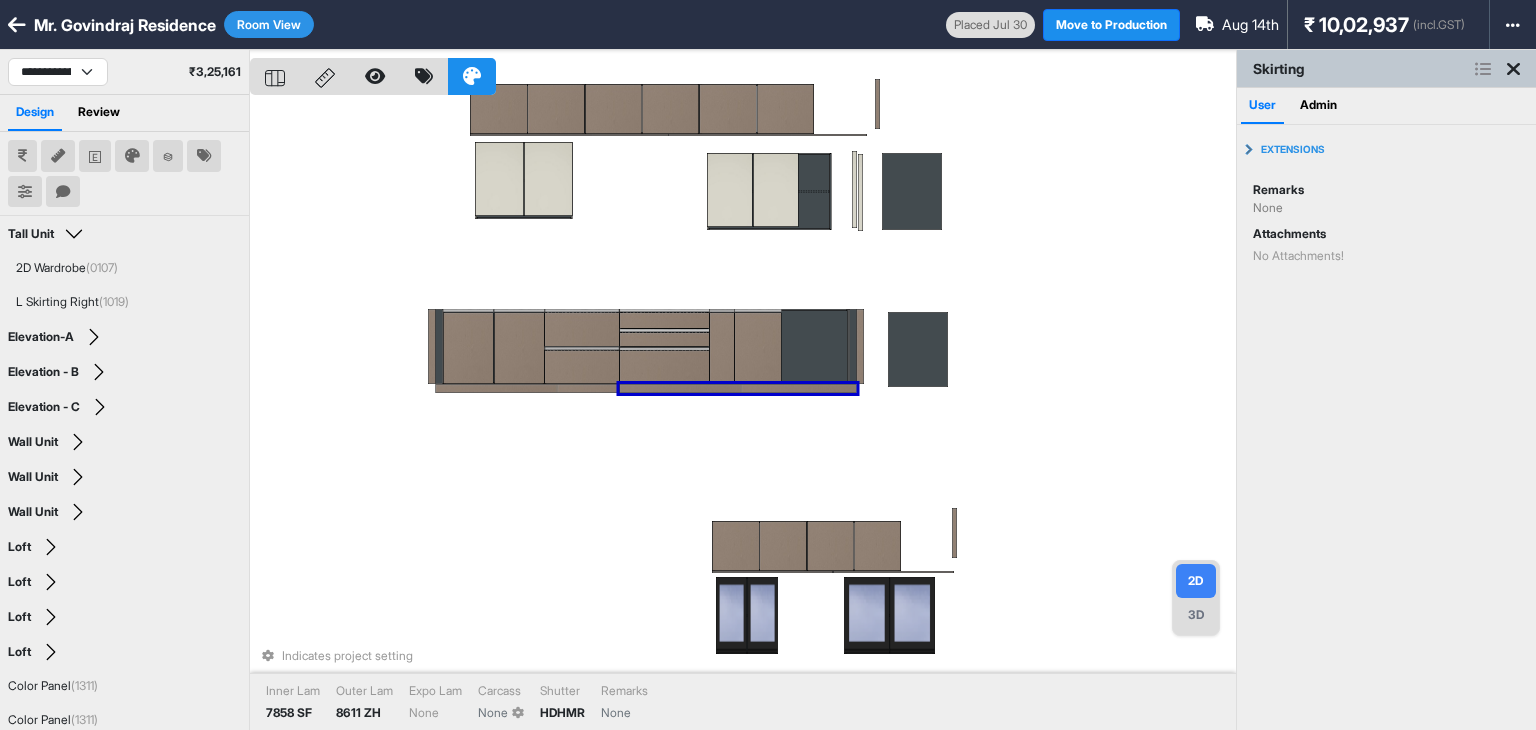 click on "Indicates project setting Inner Lam 7858 SF Outer Lam 8611 ZH Expo Lam None Carcass None Shutter HDHMR Remarks None" at bounding box center [743, 415] 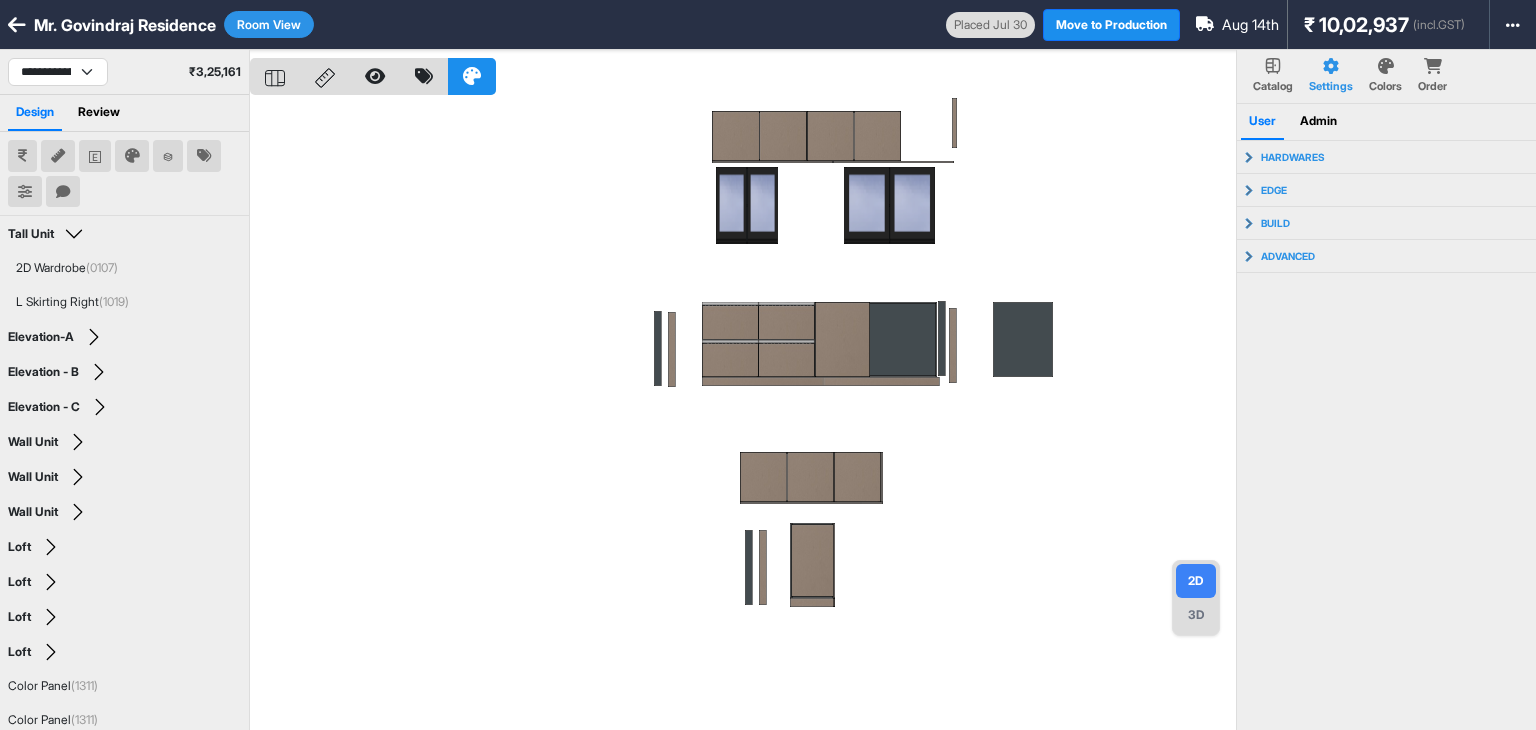 click at bounding box center (743, 415) 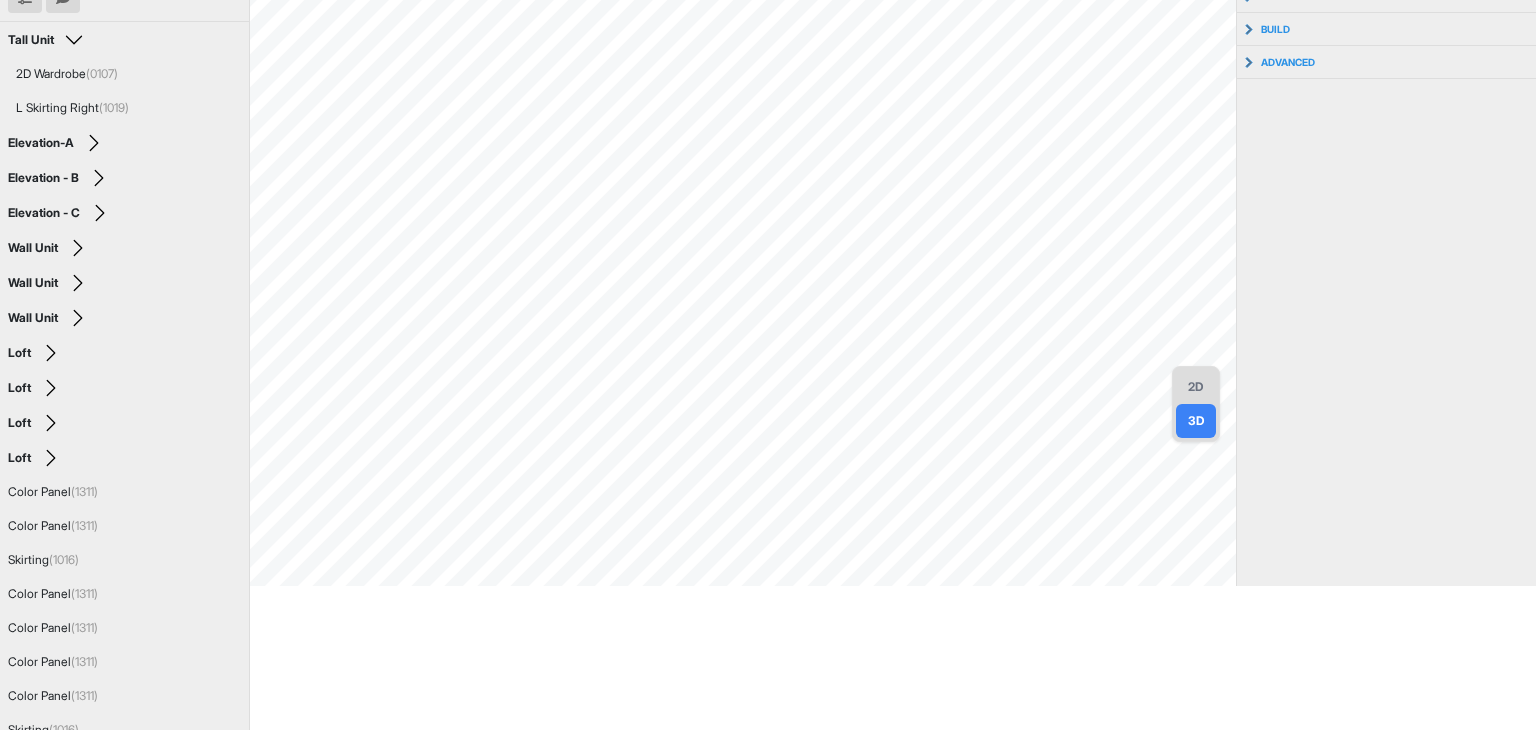 scroll, scrollTop: 215, scrollLeft: 0, axis: vertical 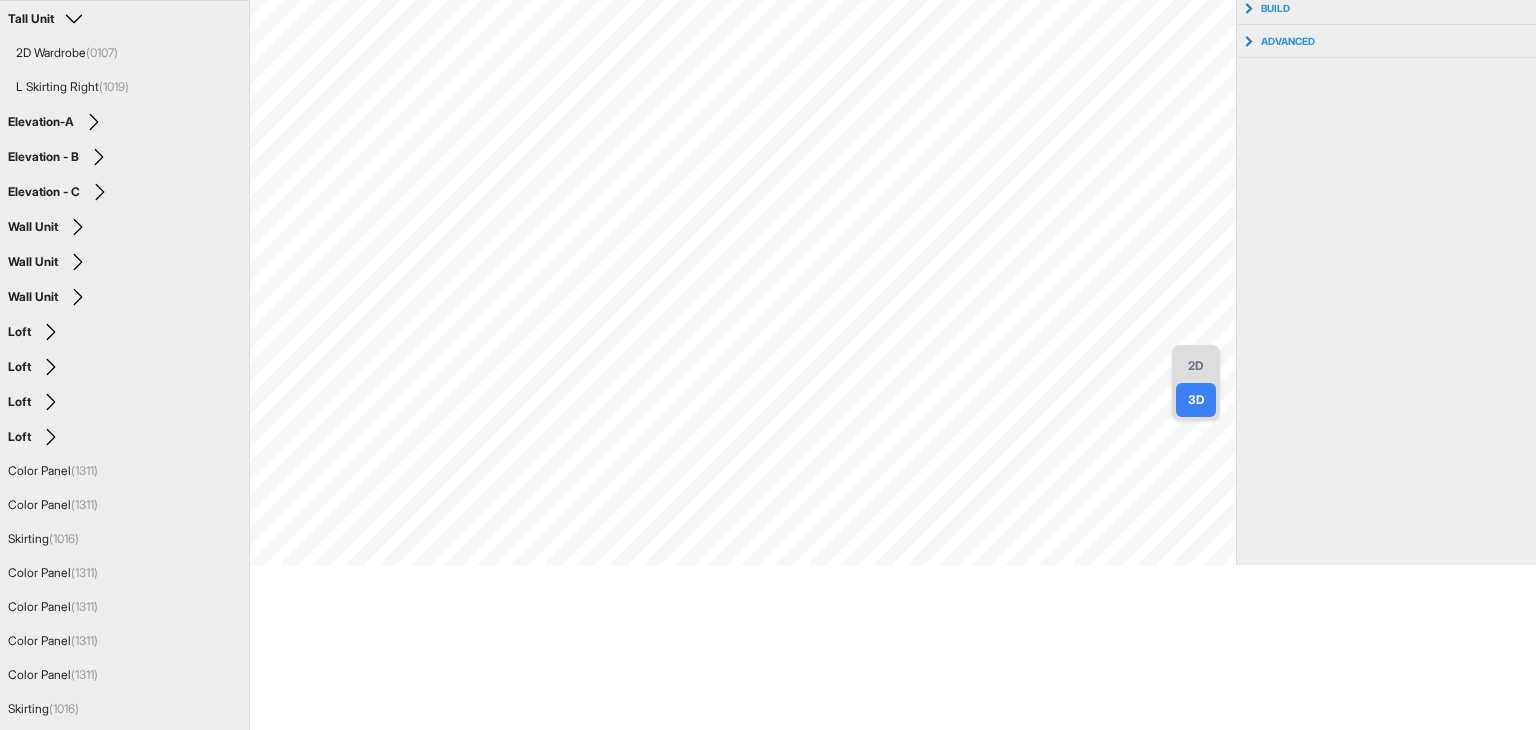 click on "2D" at bounding box center (1196, 366) 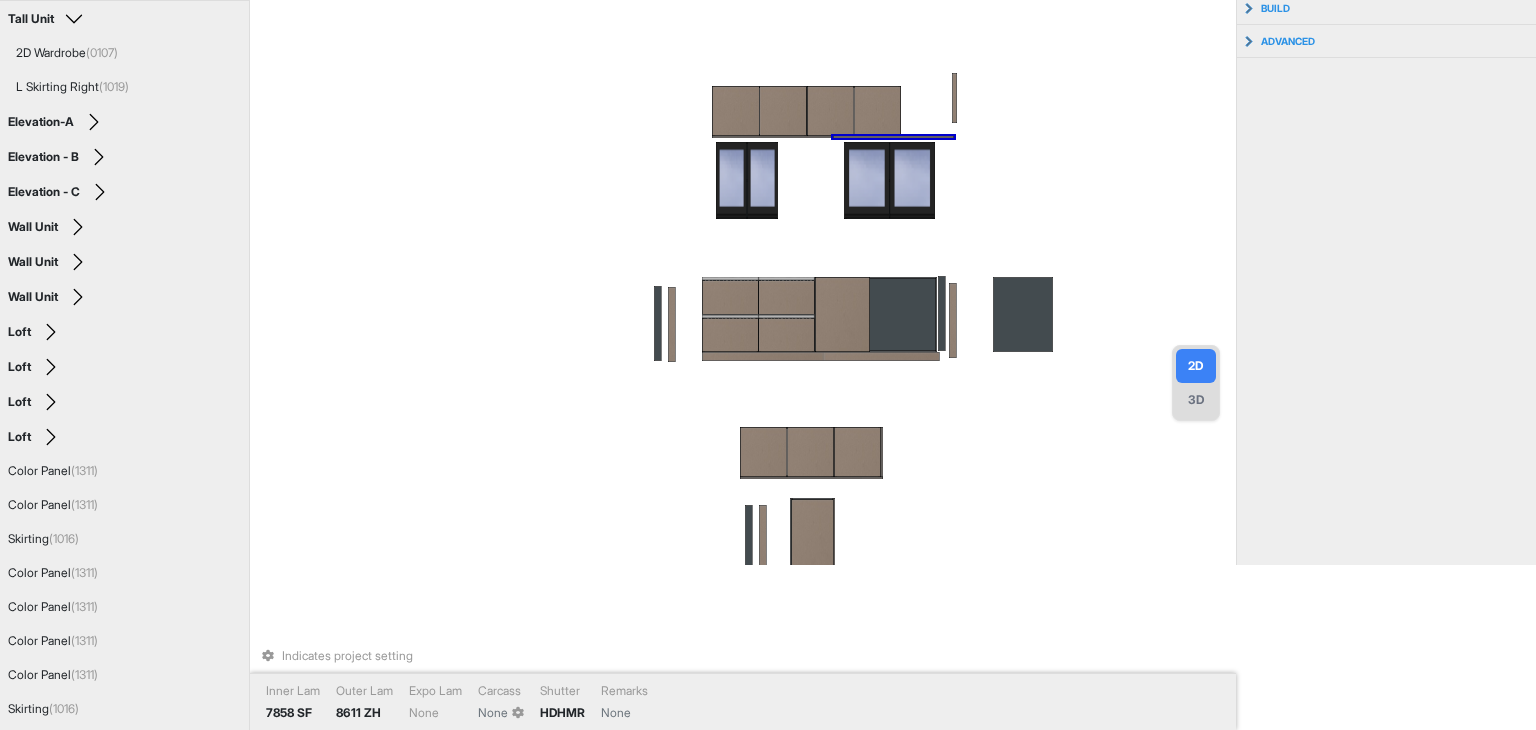 click at bounding box center [893, 137] 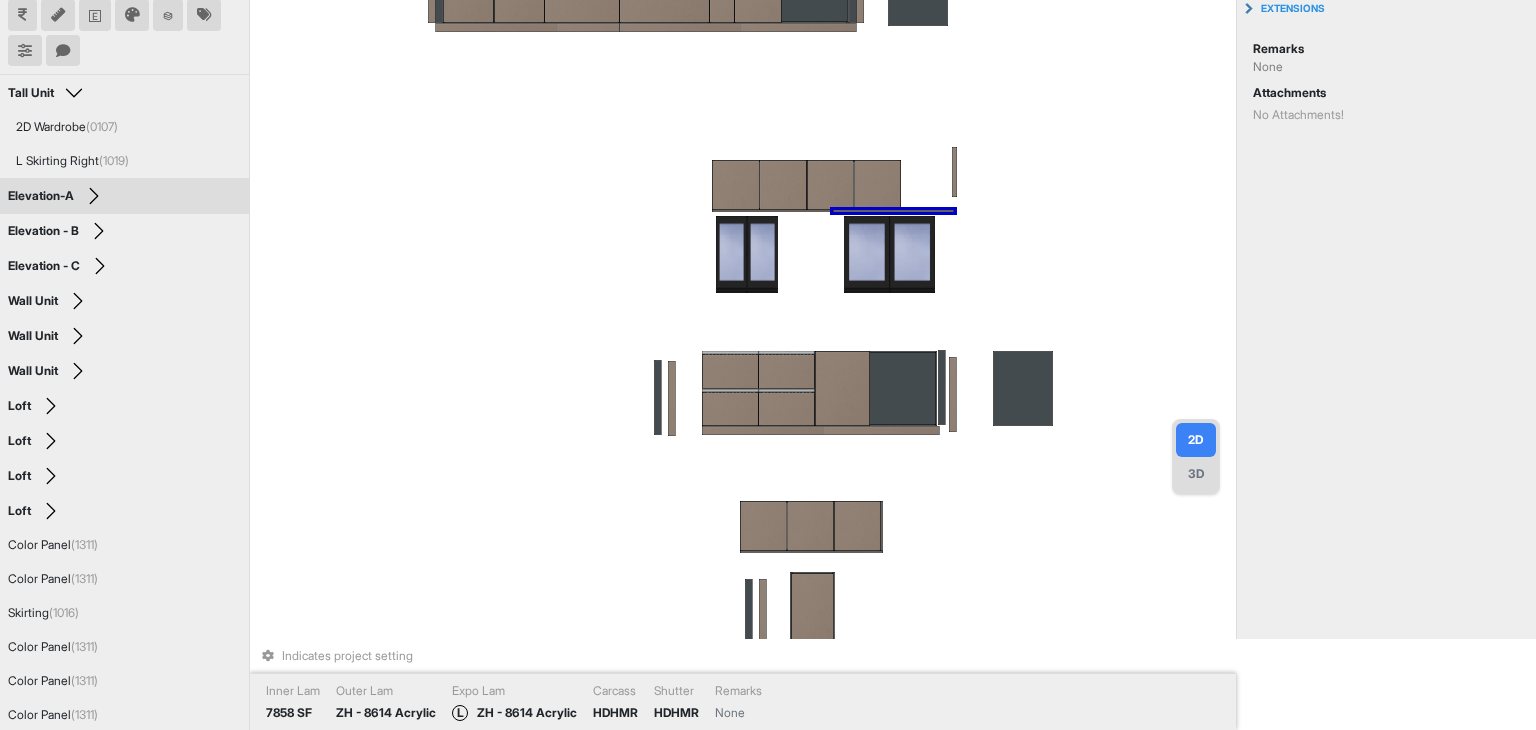 scroll, scrollTop: 0, scrollLeft: 0, axis: both 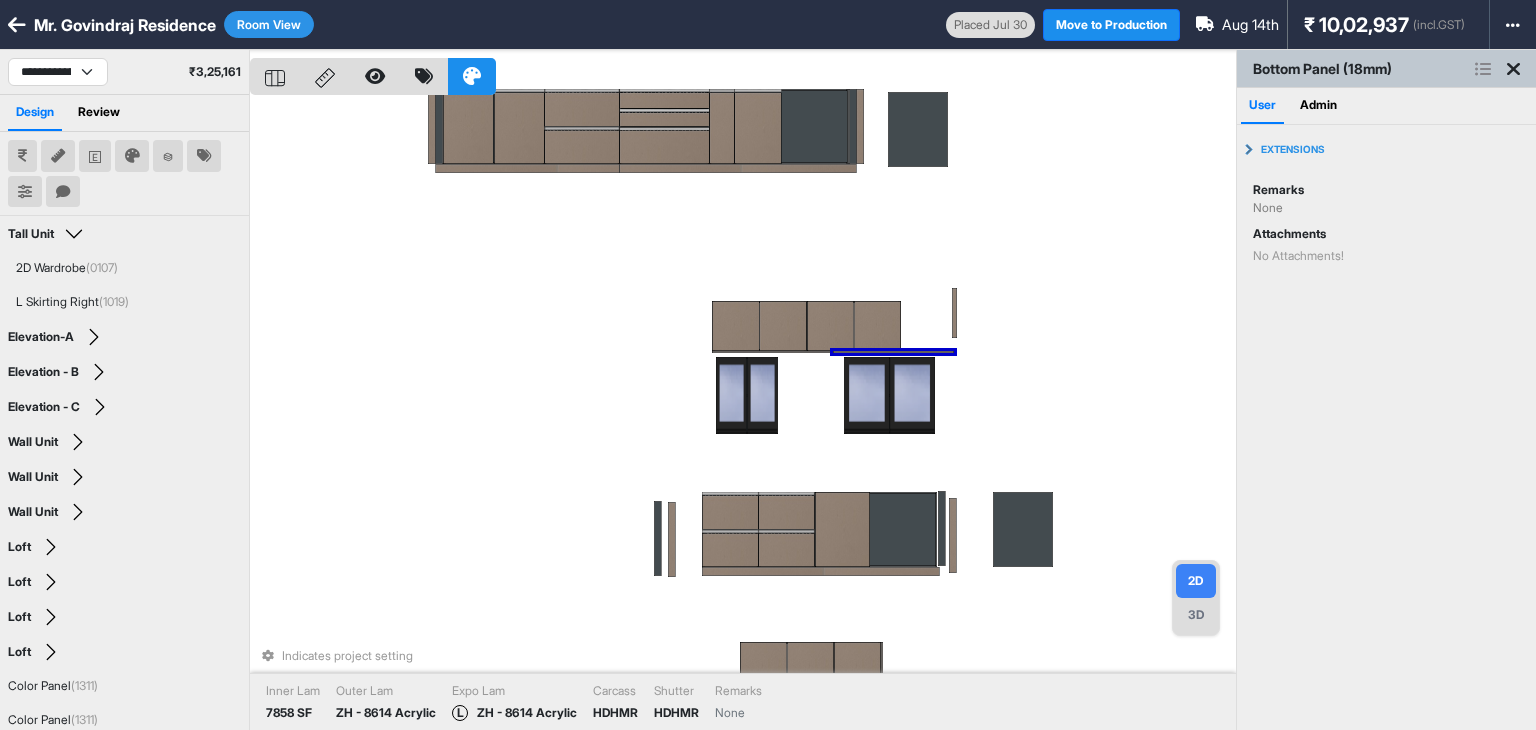 click at bounding box center [63, 192] 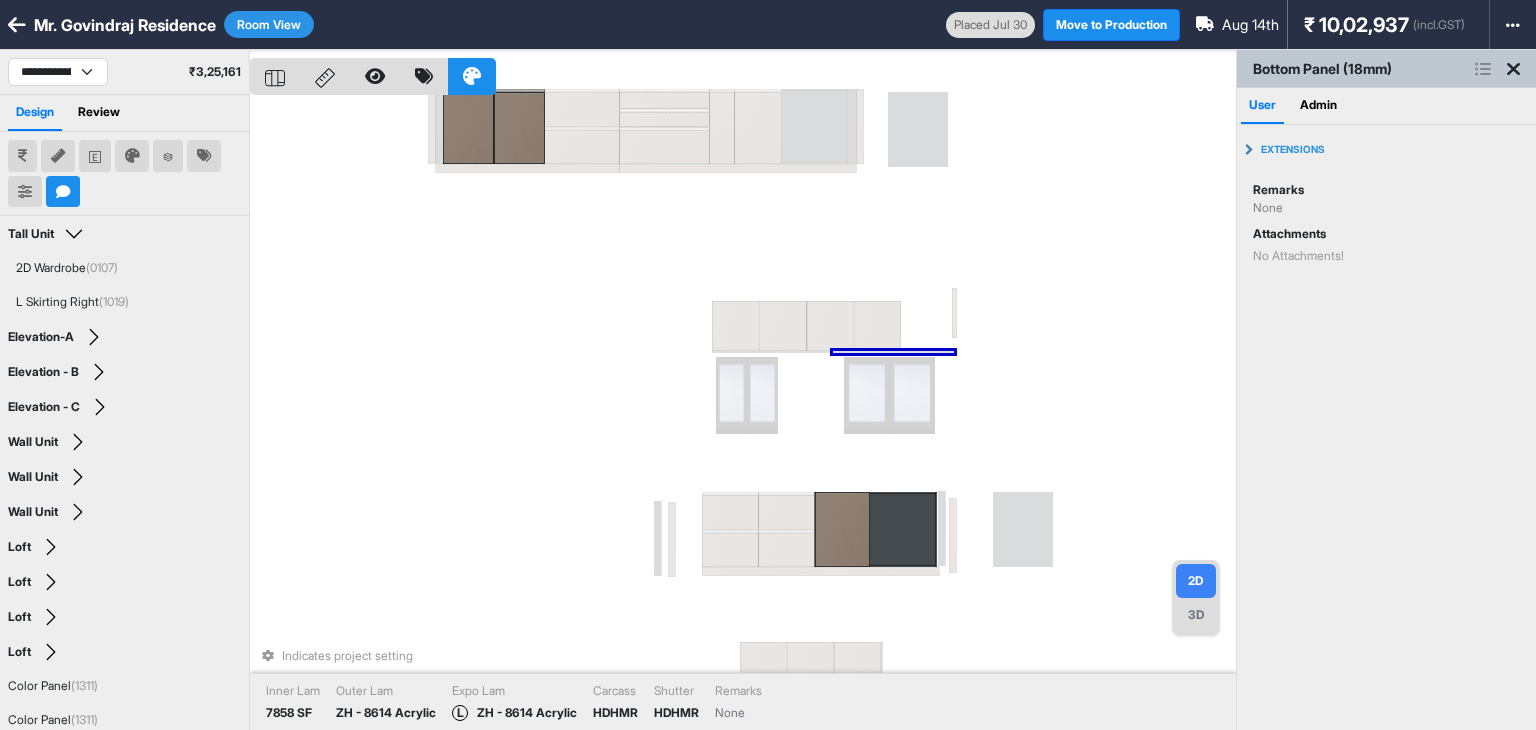 click at bounding box center (63, 192) 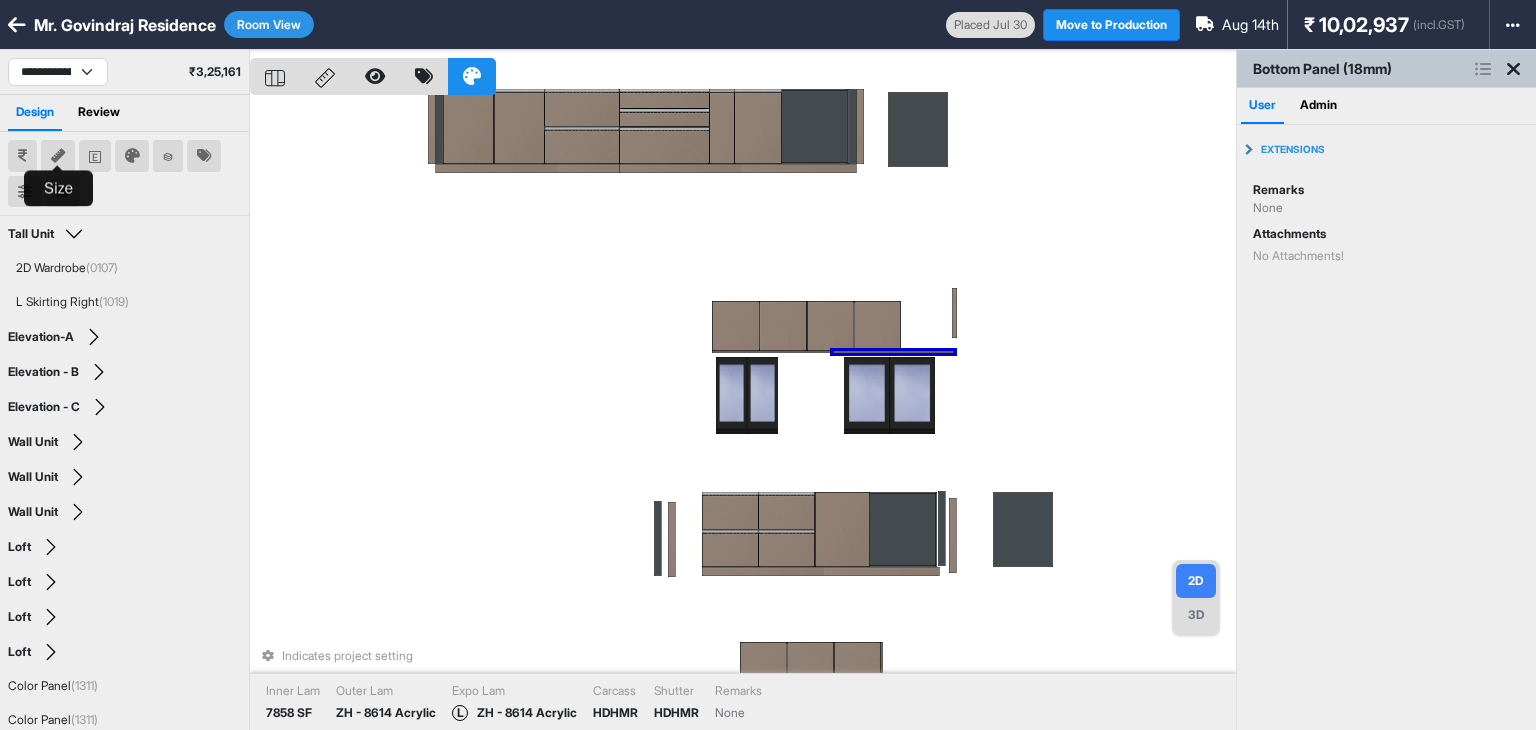 click at bounding box center [58, 156] 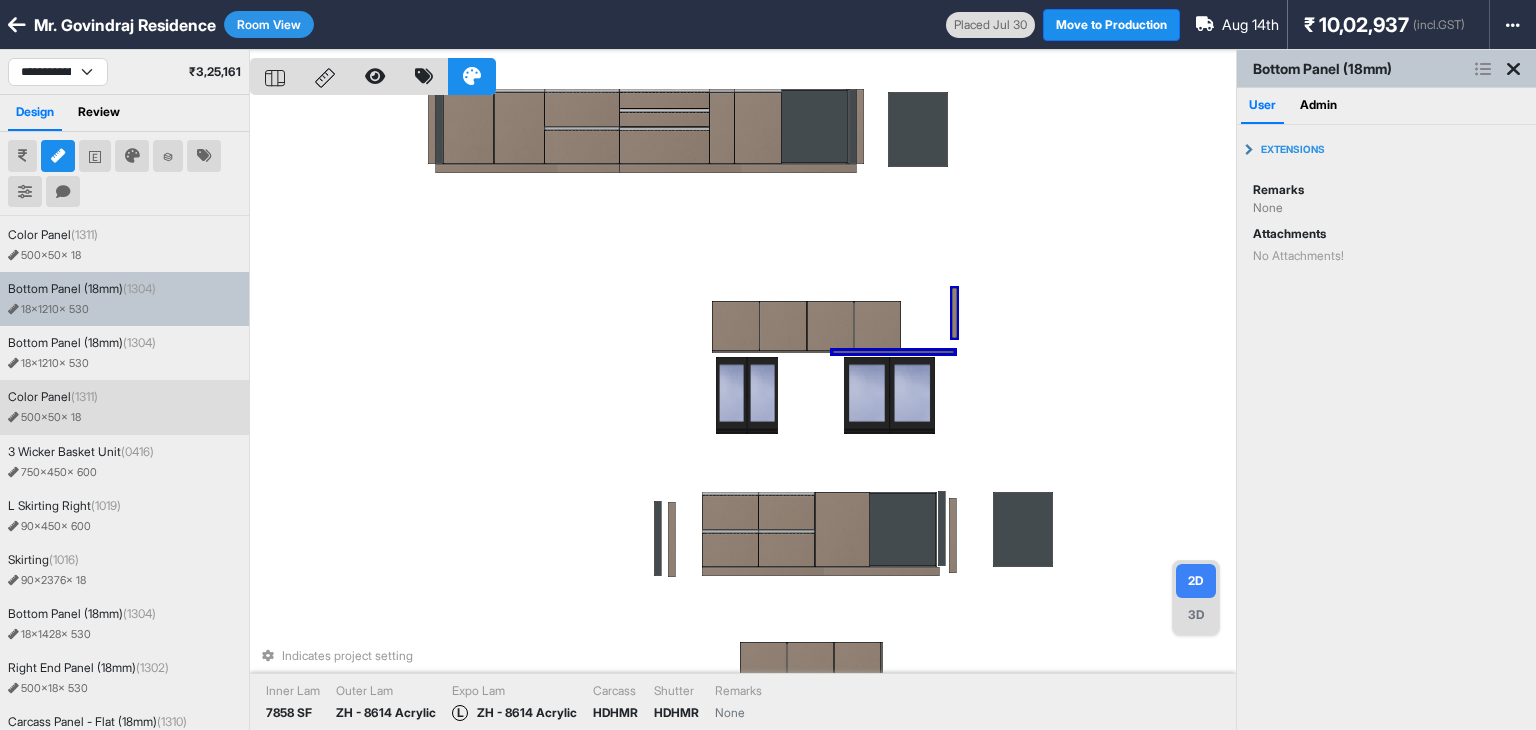 scroll, scrollTop: 1400, scrollLeft: 0, axis: vertical 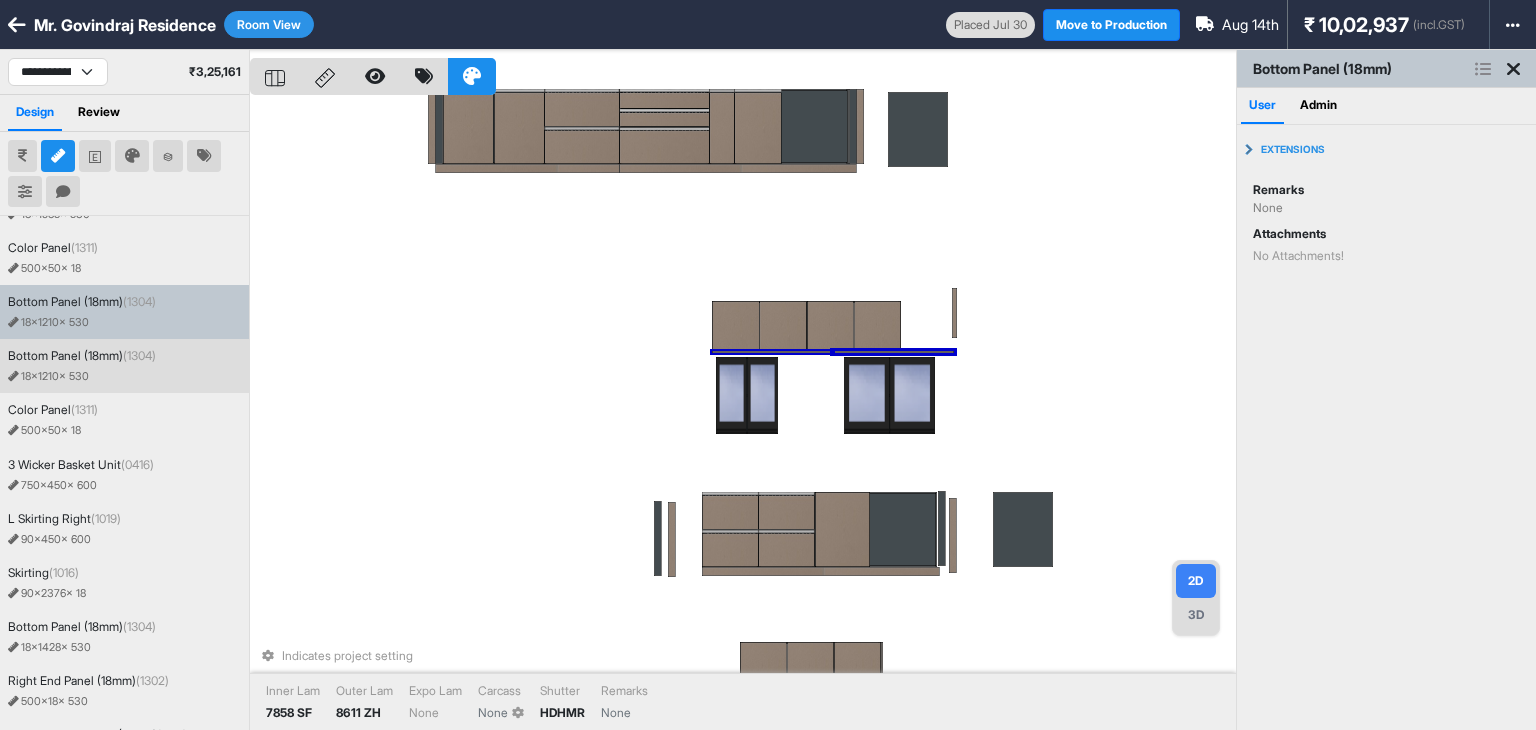 click at bounding box center (772, 352) 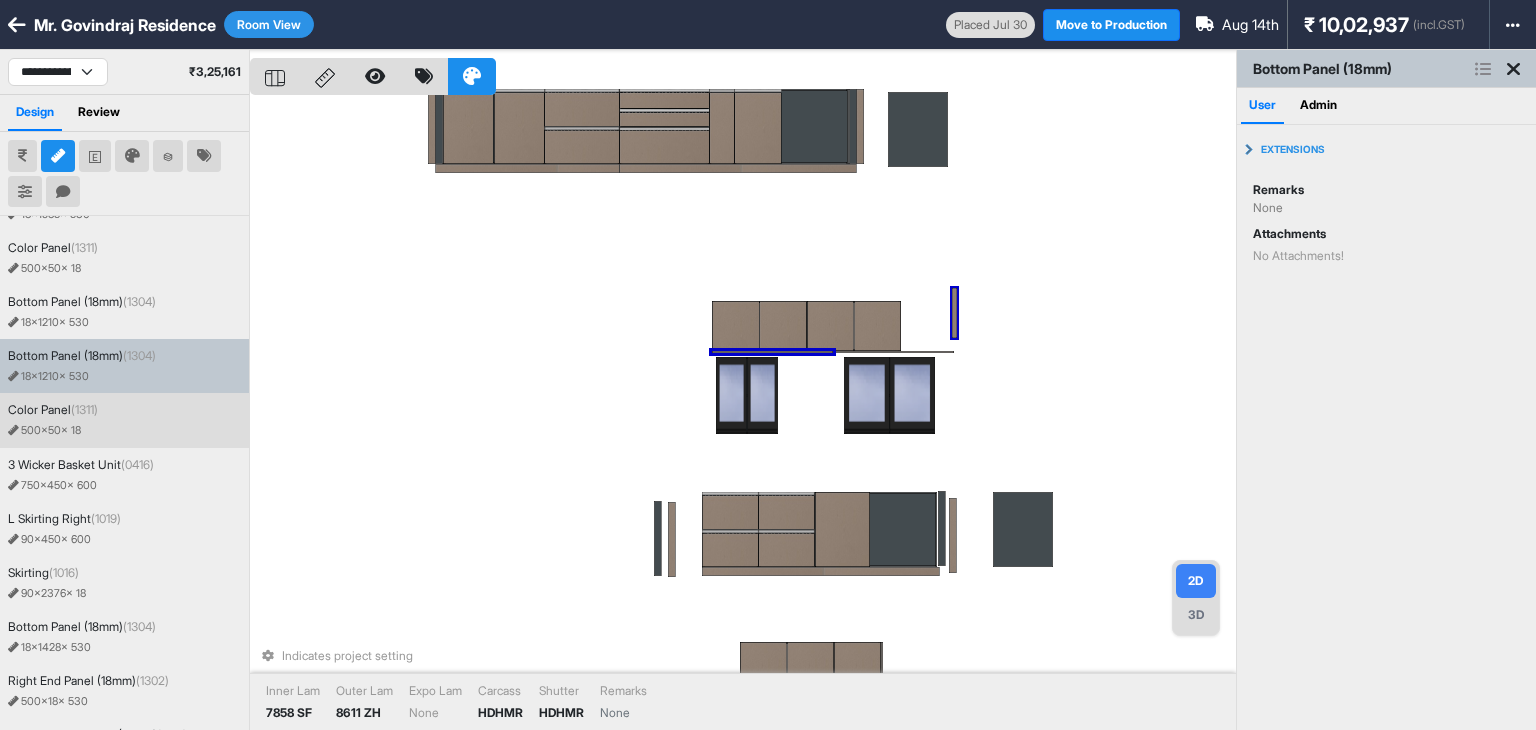 click on "Indicates project setting Inner Lam 7858 SF Outer Lam 8611 ZH Expo Lam None Carcass HDHMR Shutter HDHMR Remarks None" at bounding box center [743, 415] 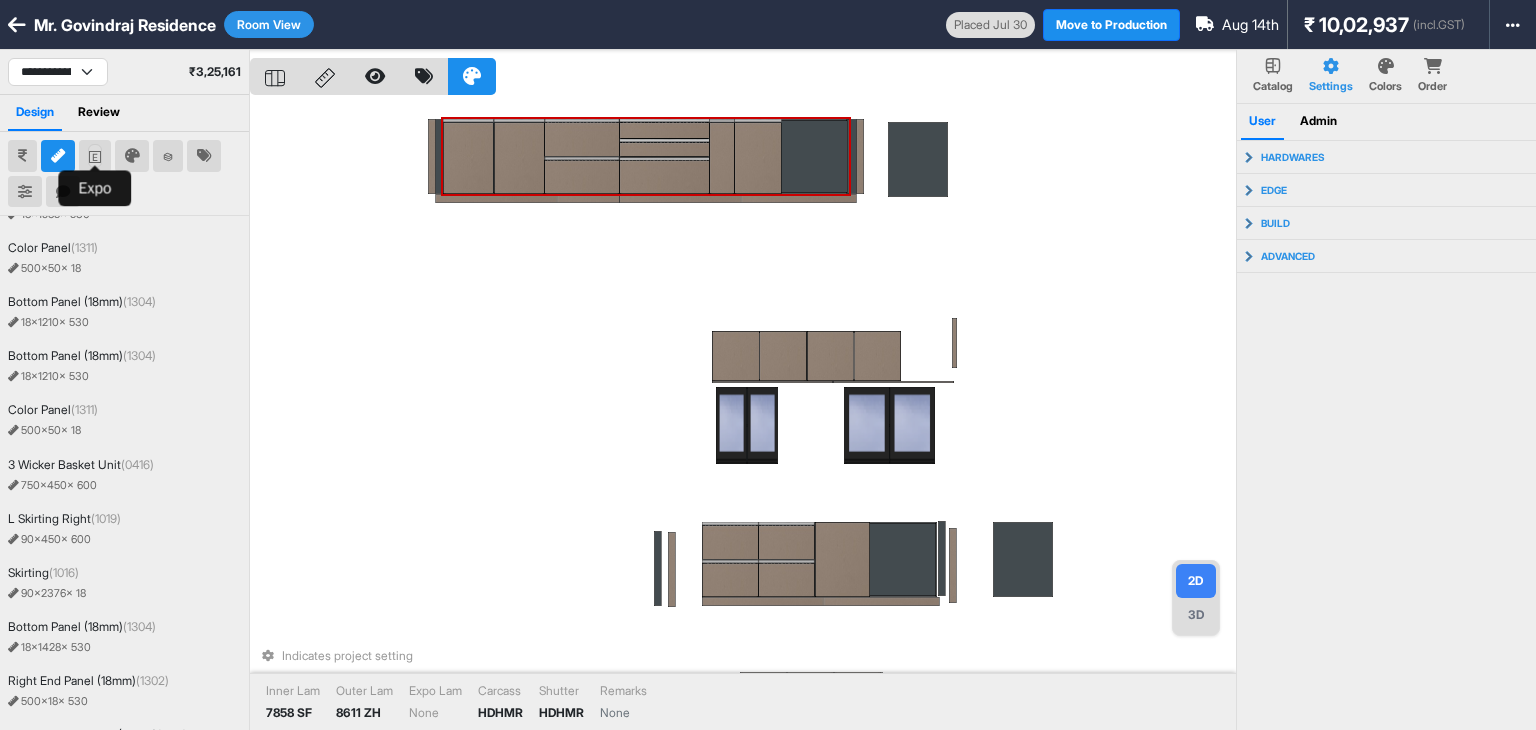 click 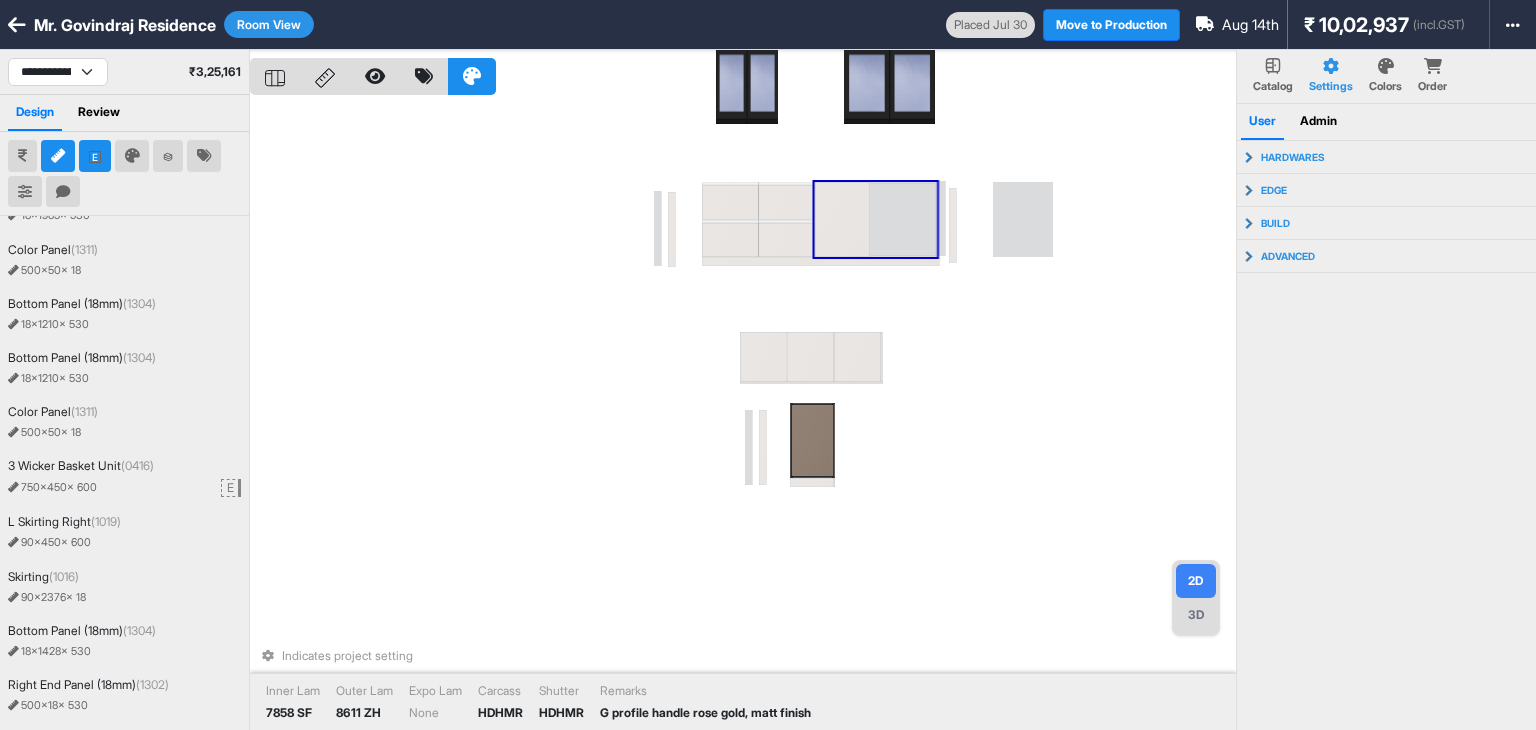click on "Indicates project setting Inner Lam 7858 SF Outer Lam 8611 ZH Expo Lam None Carcass HDHMR Shutter HDHMR Remarks G profile handle rose gold, matt finish" at bounding box center [743, 415] 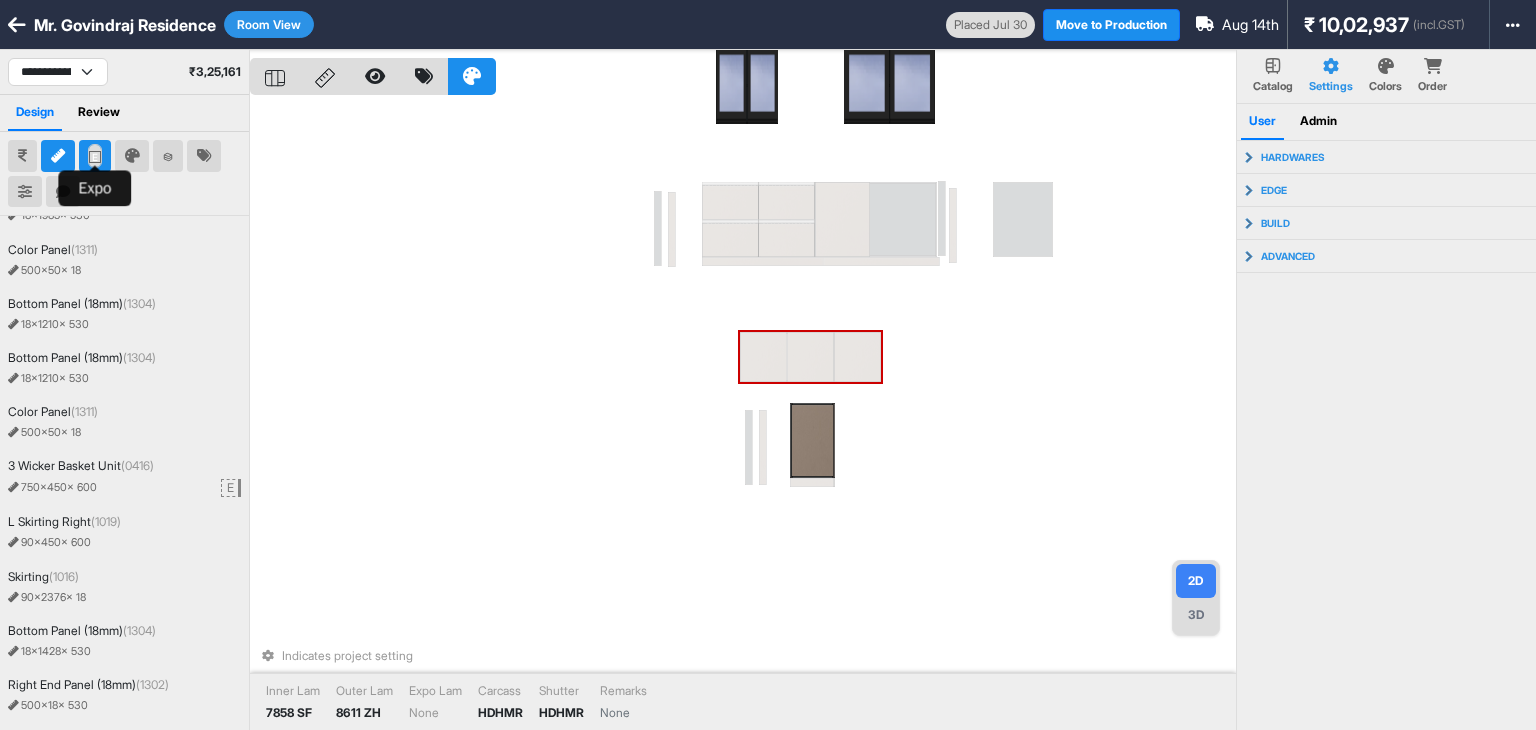 click 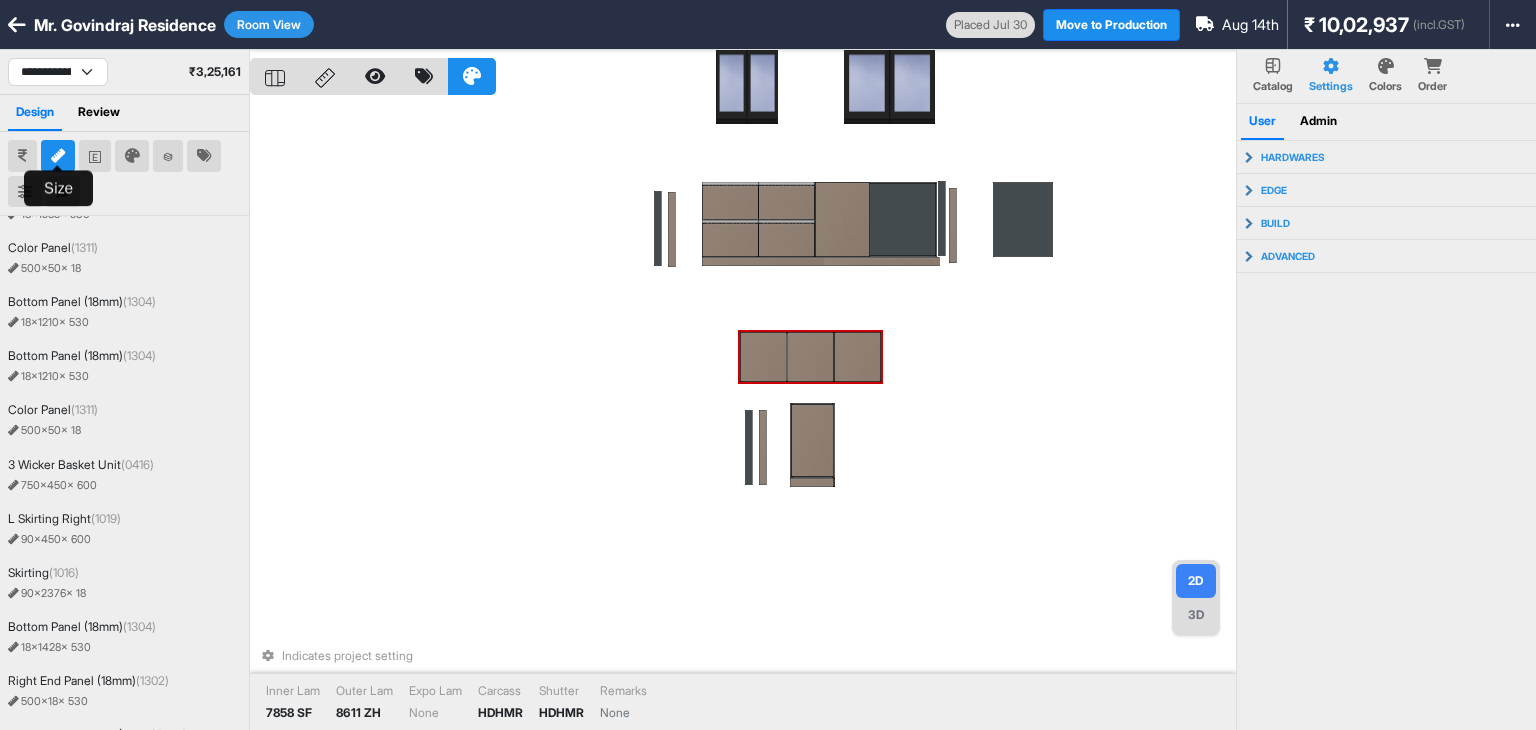 click at bounding box center [58, 156] 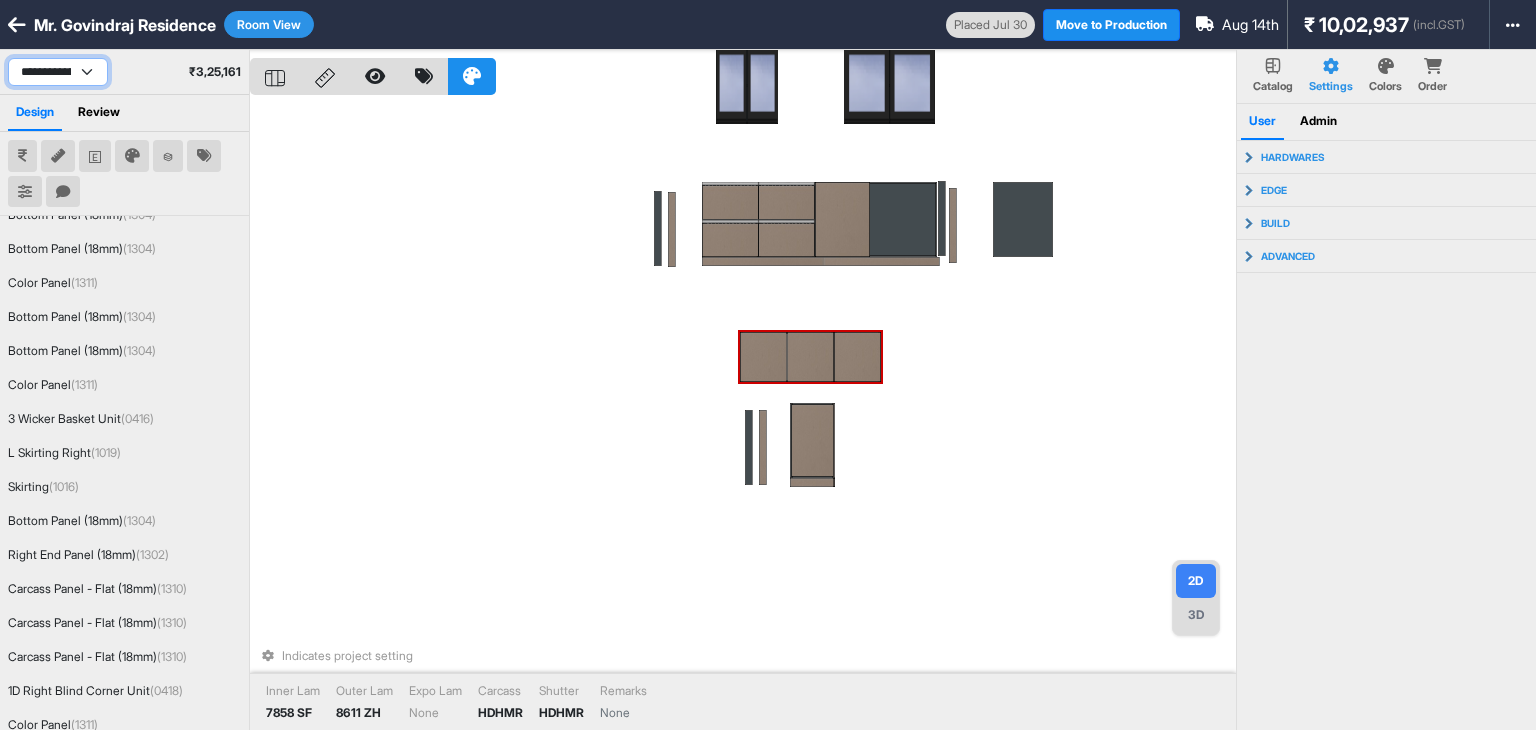 click on "**********" at bounding box center [58, 72] 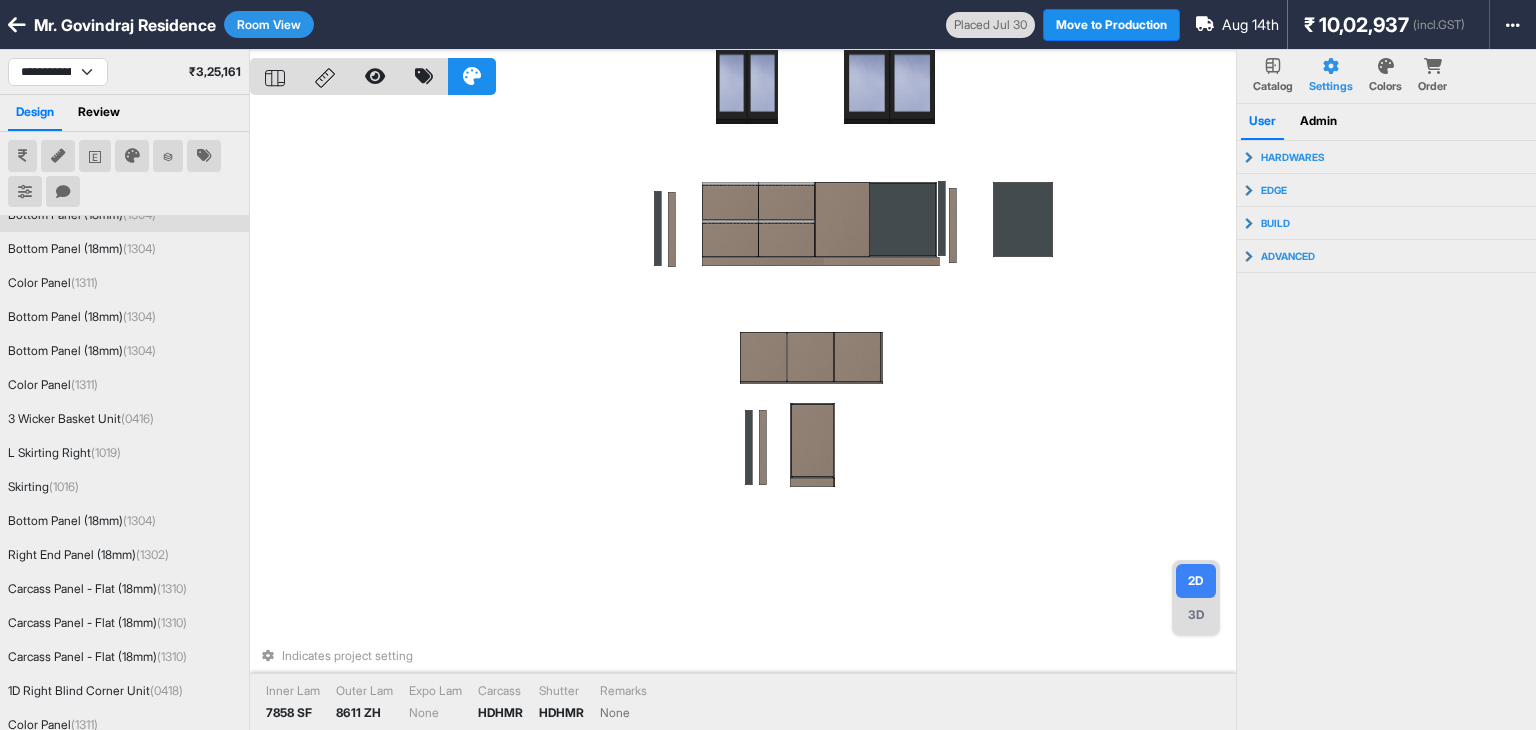drag, startPoint x: 478, startPoint y: 263, endPoint x: 528, endPoint y: 34, distance: 234.39496 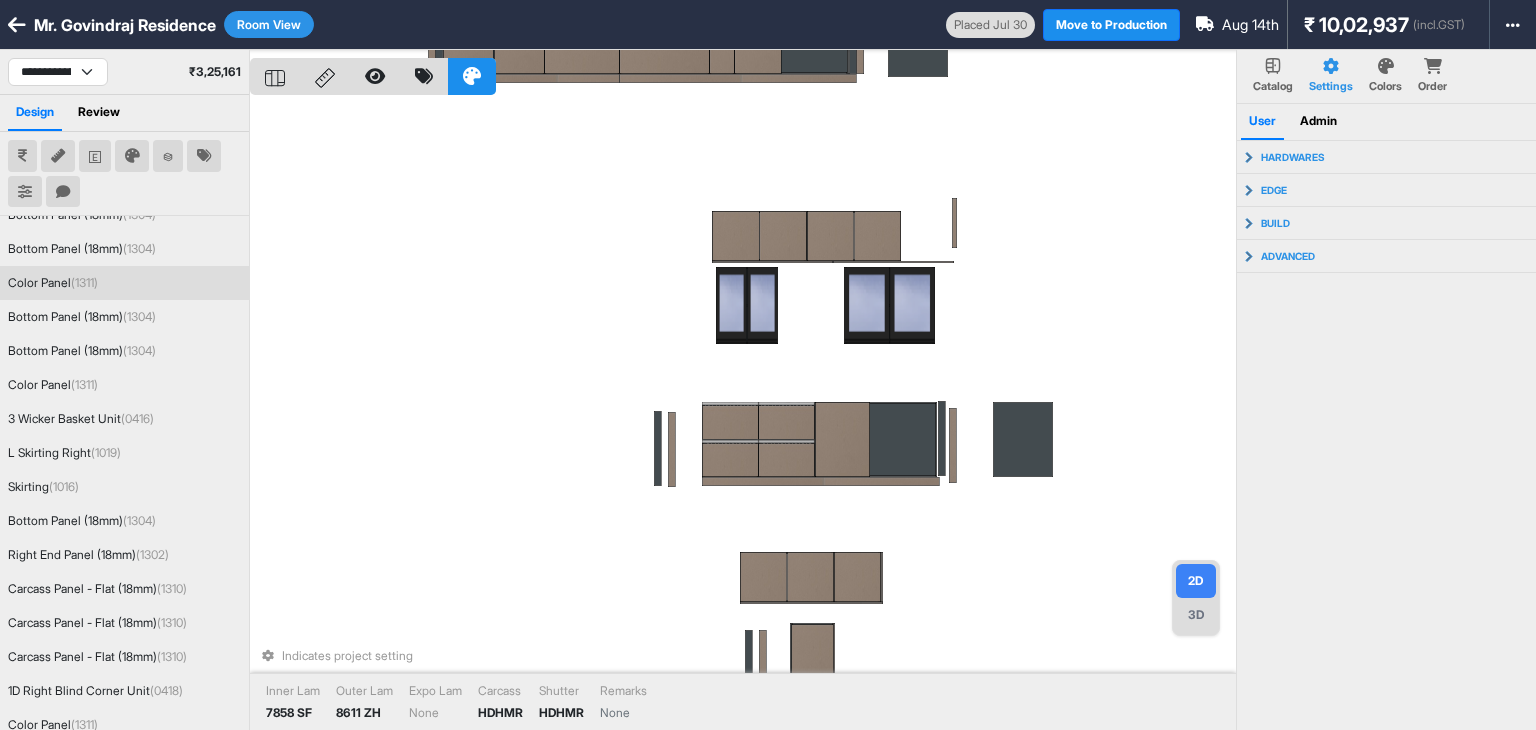 click at bounding box center (1386, 66) 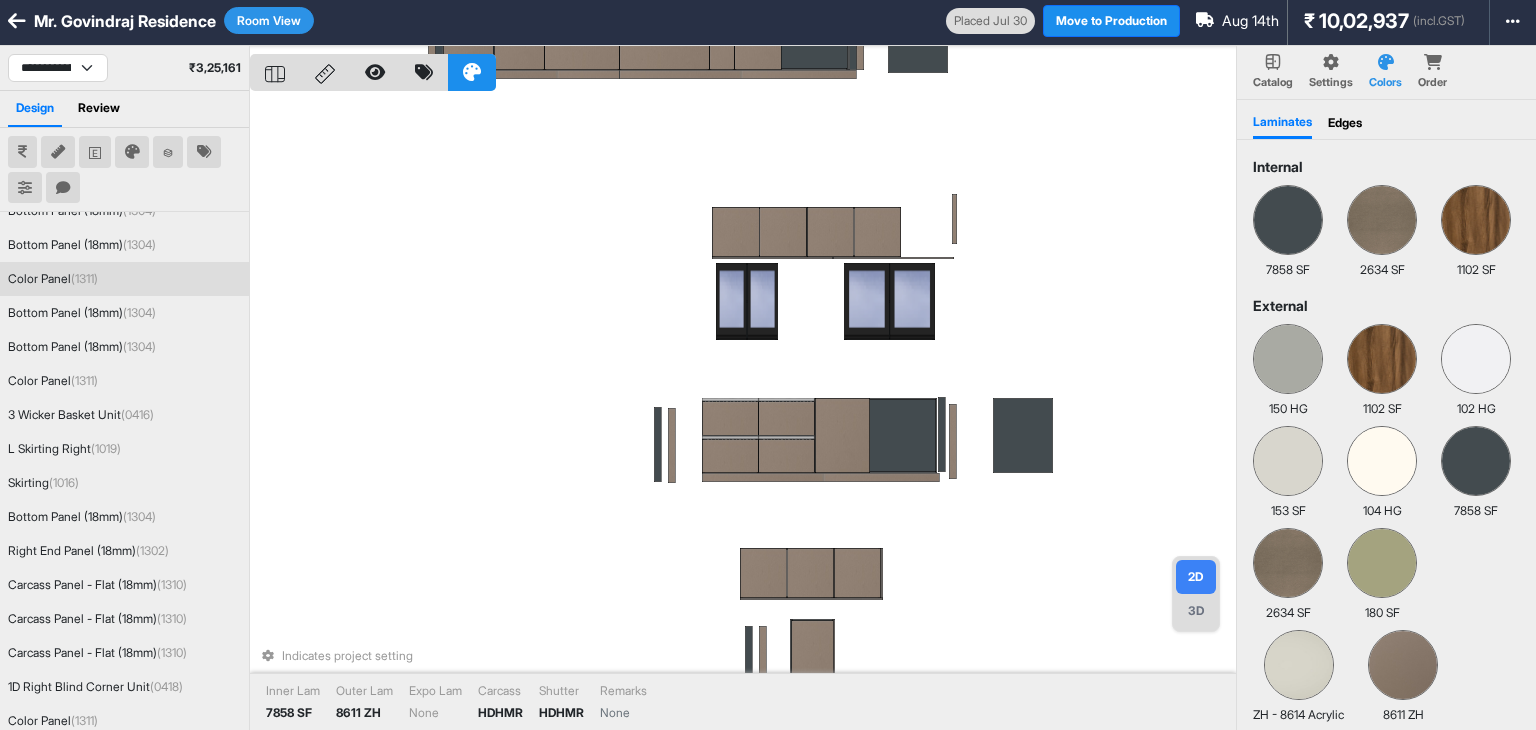 scroll, scrollTop: 0, scrollLeft: 0, axis: both 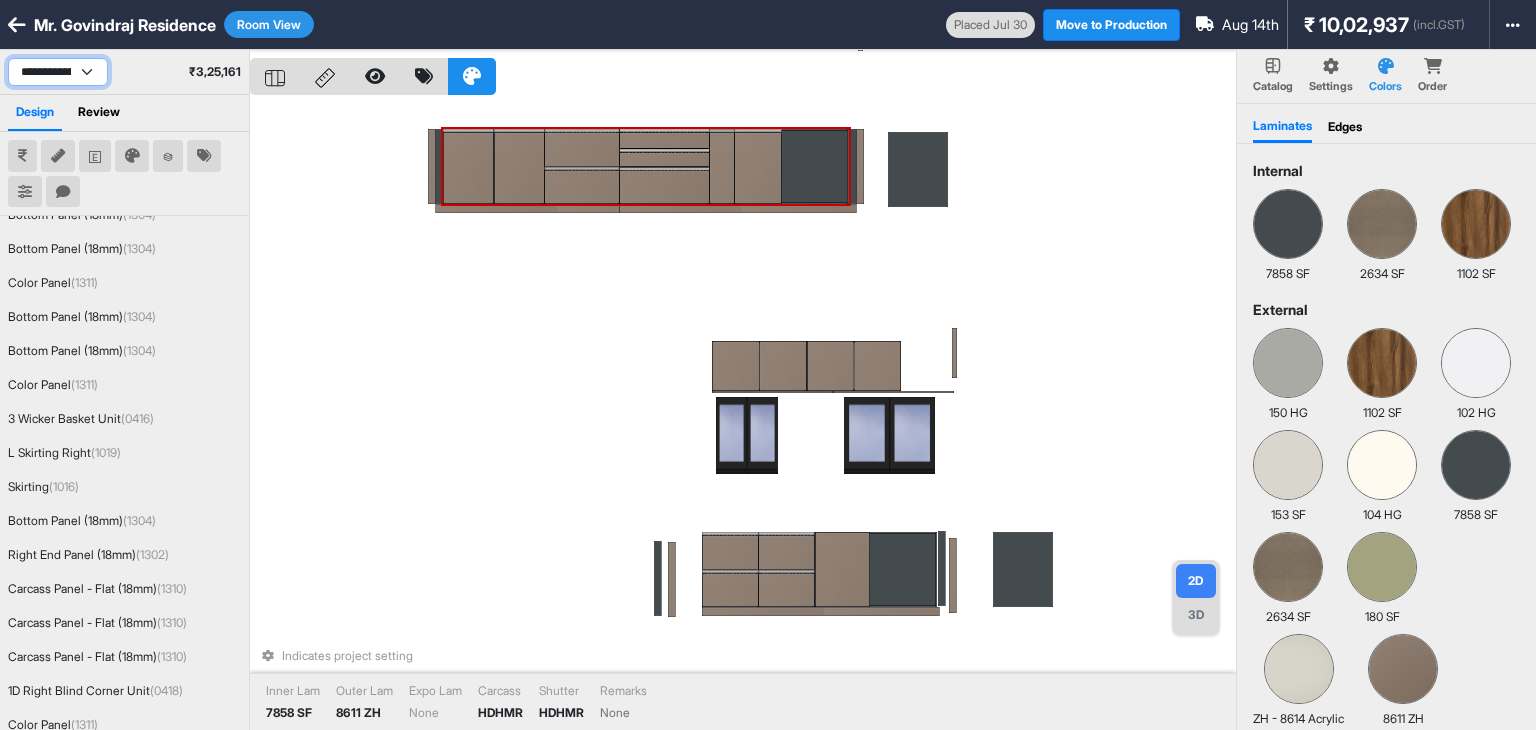 click on "**********" at bounding box center (58, 72) 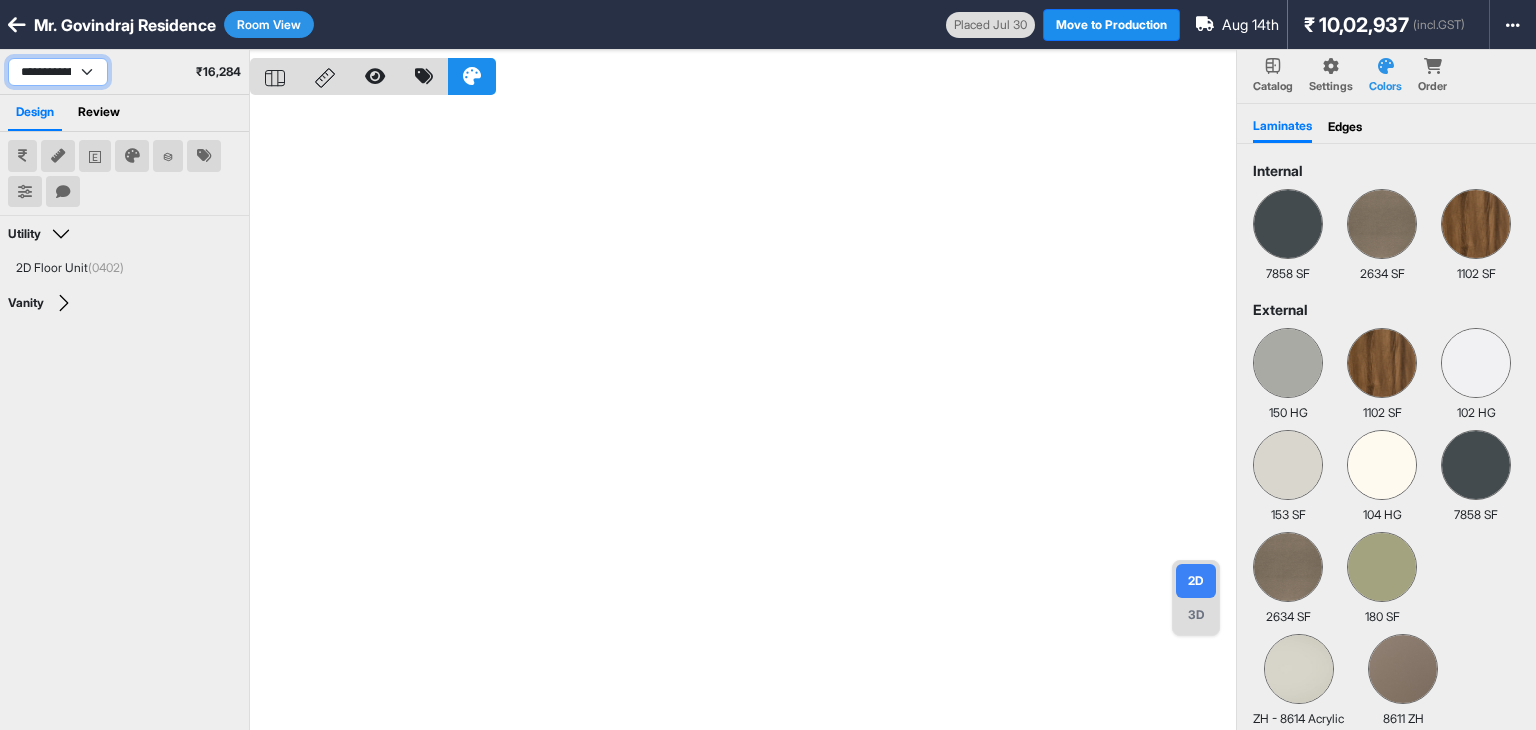 scroll, scrollTop: 0, scrollLeft: 0, axis: both 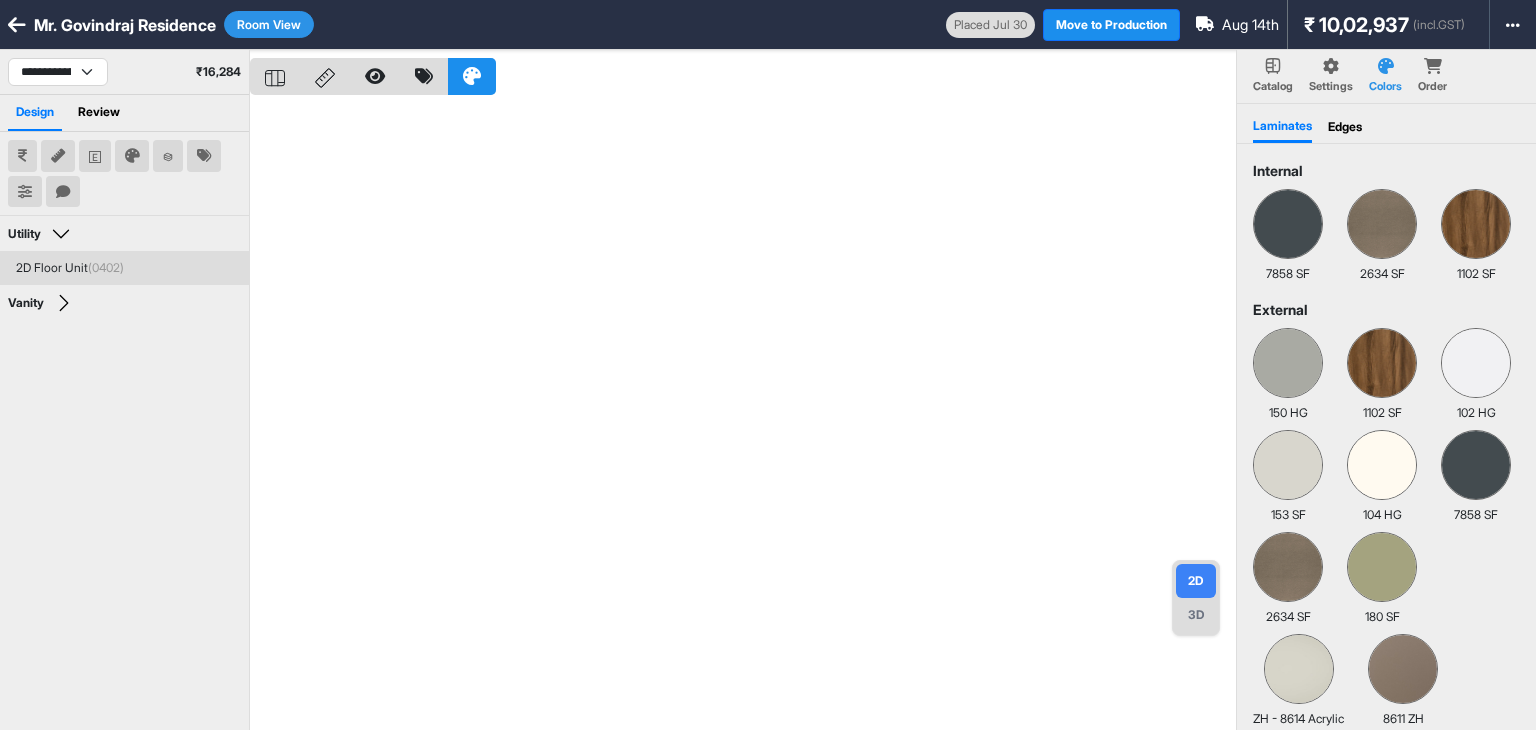 click on "2D Floor Unit  (0402)" at bounding box center (124, 268) 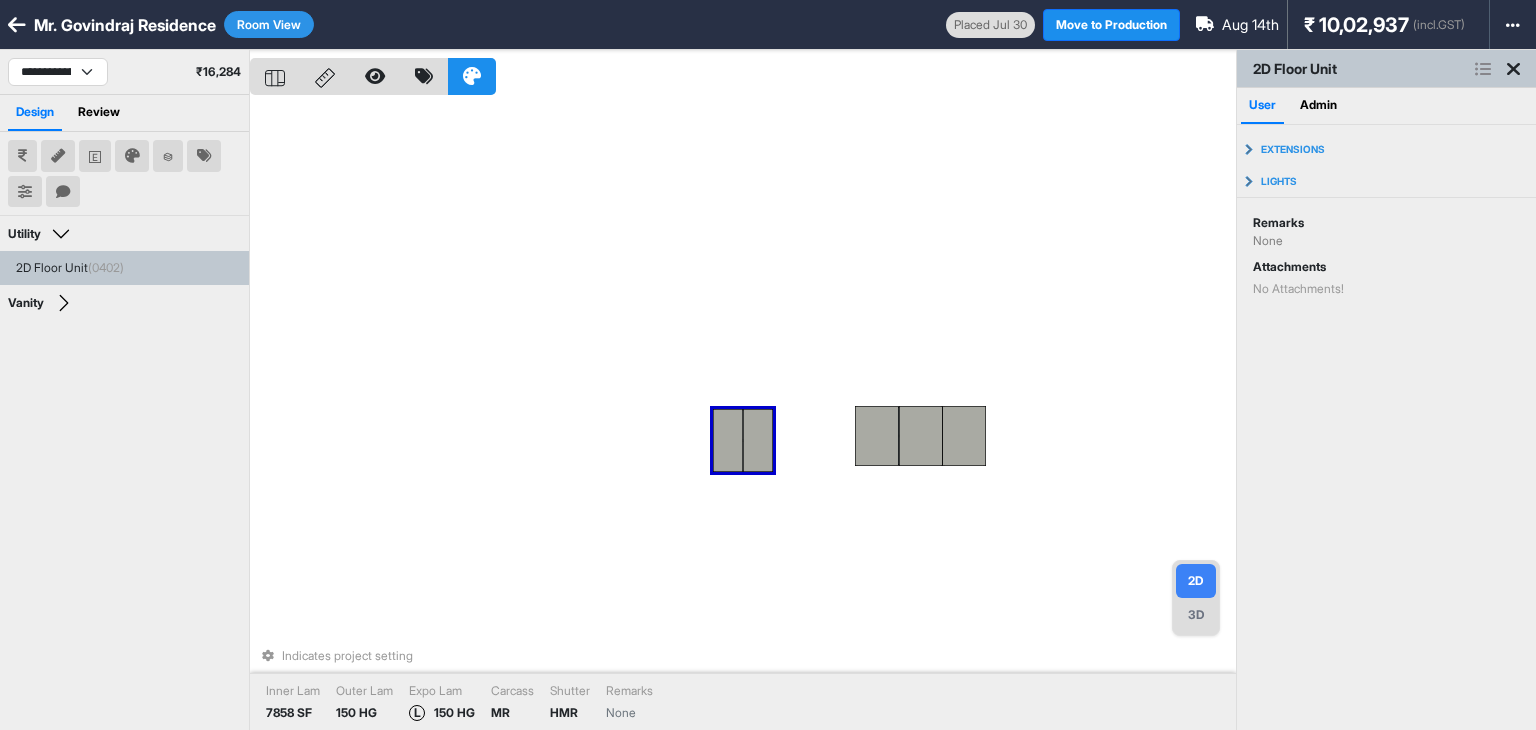 click on "Indicates project setting Inner Lam 7858 SF Outer Lam 150 HG Expo Lam L 150 HG Carcass MR Shutter HMR Remarks None" at bounding box center [743, 415] 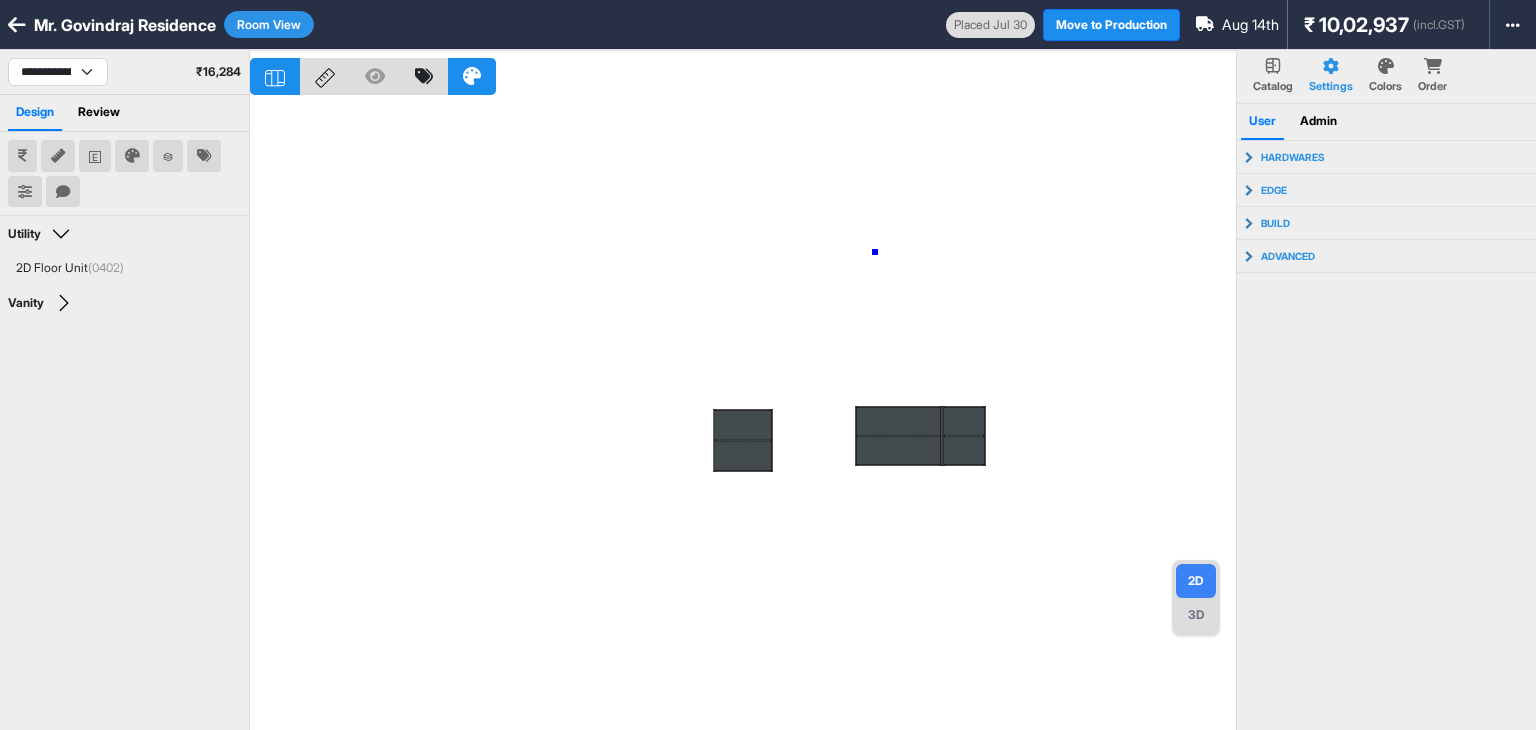 click at bounding box center [743, 415] 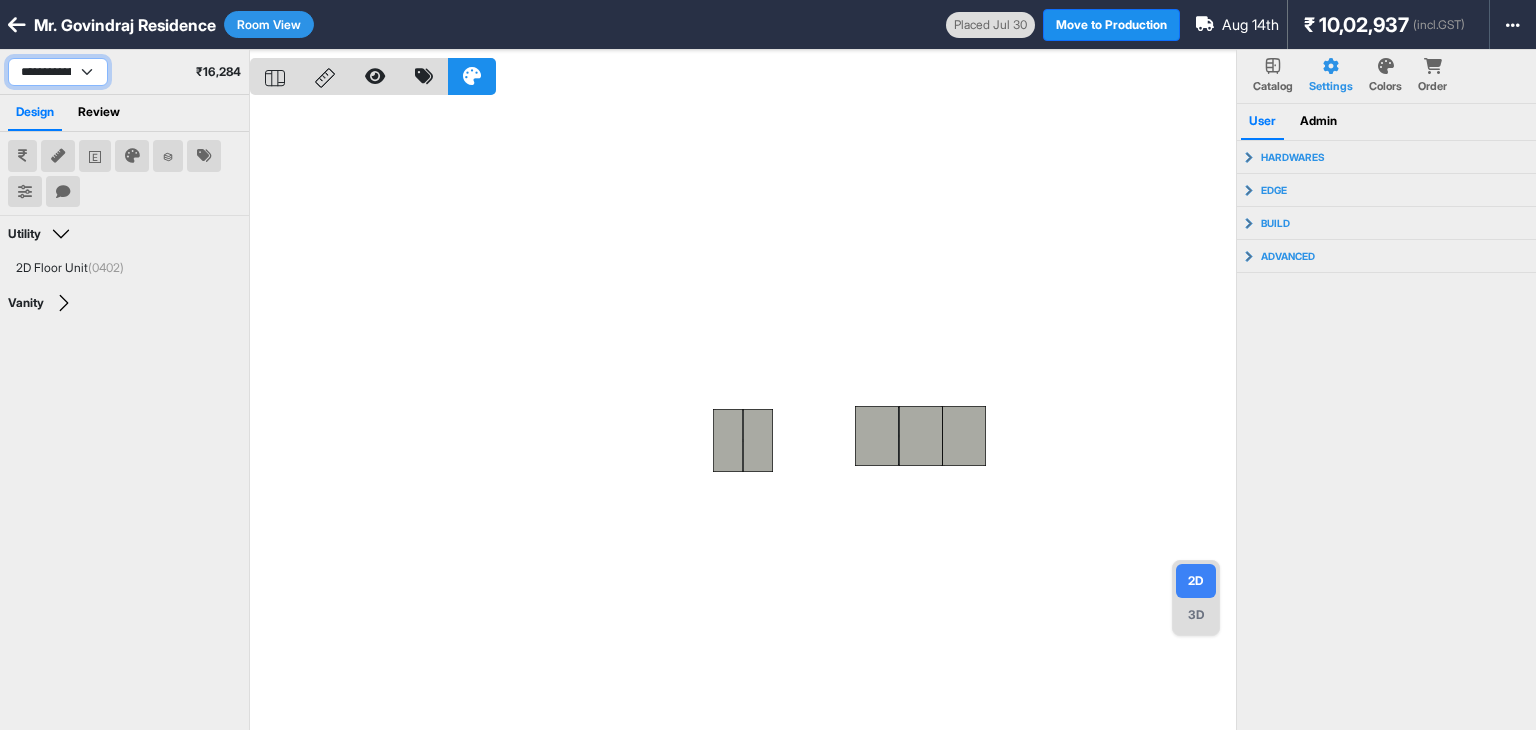 click on "**********" at bounding box center (58, 72) 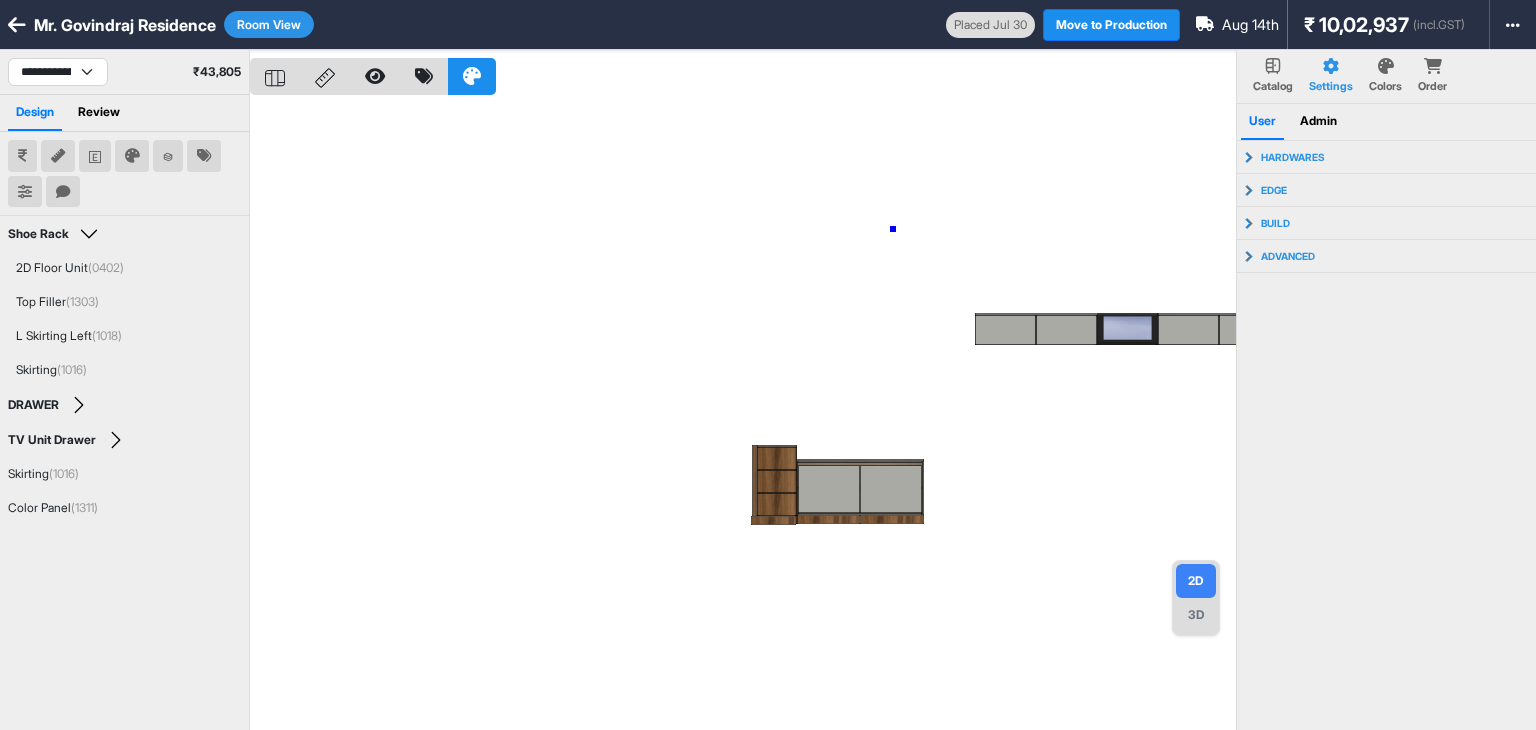 click at bounding box center (743, 415) 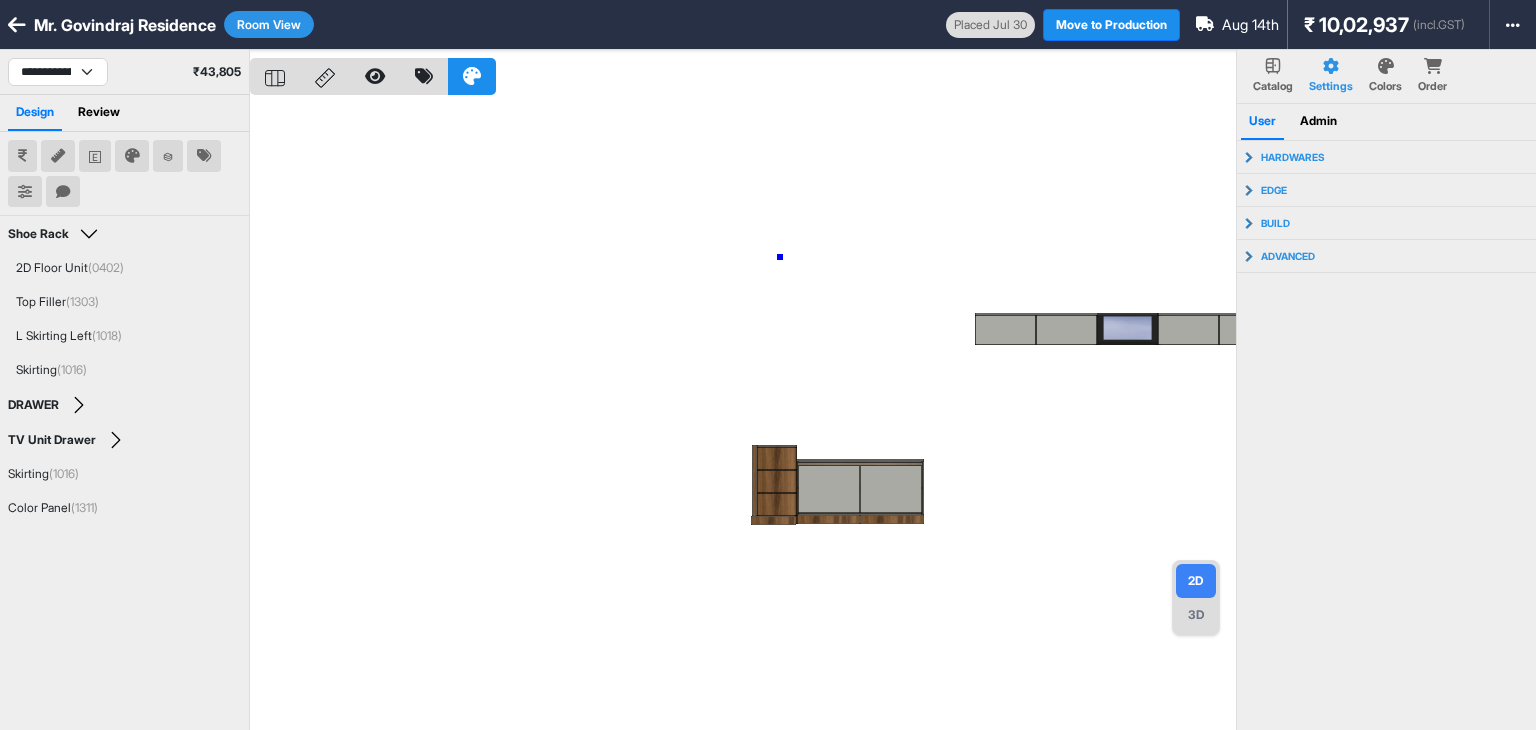 click at bounding box center (743, 415) 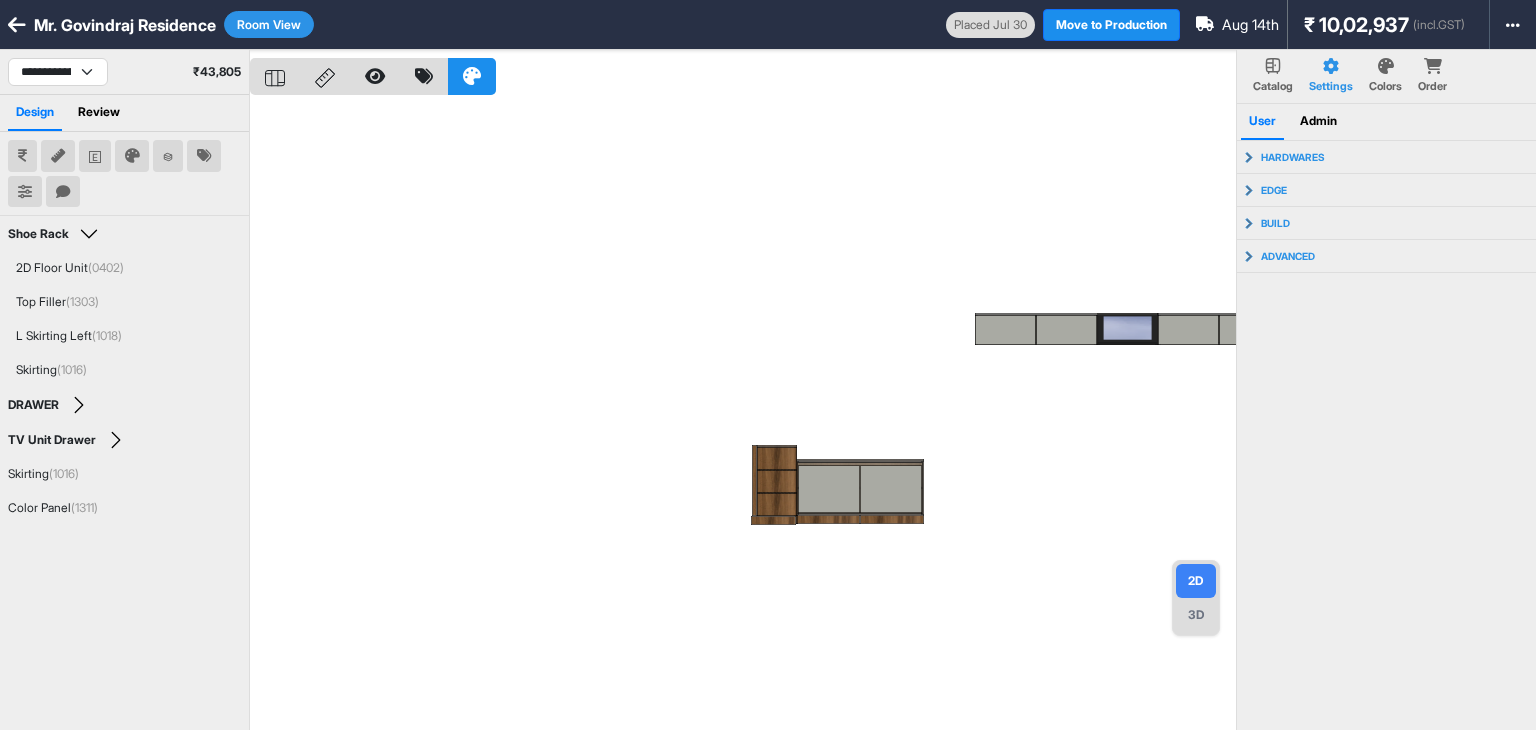 click on "Colors" at bounding box center (1385, 86) 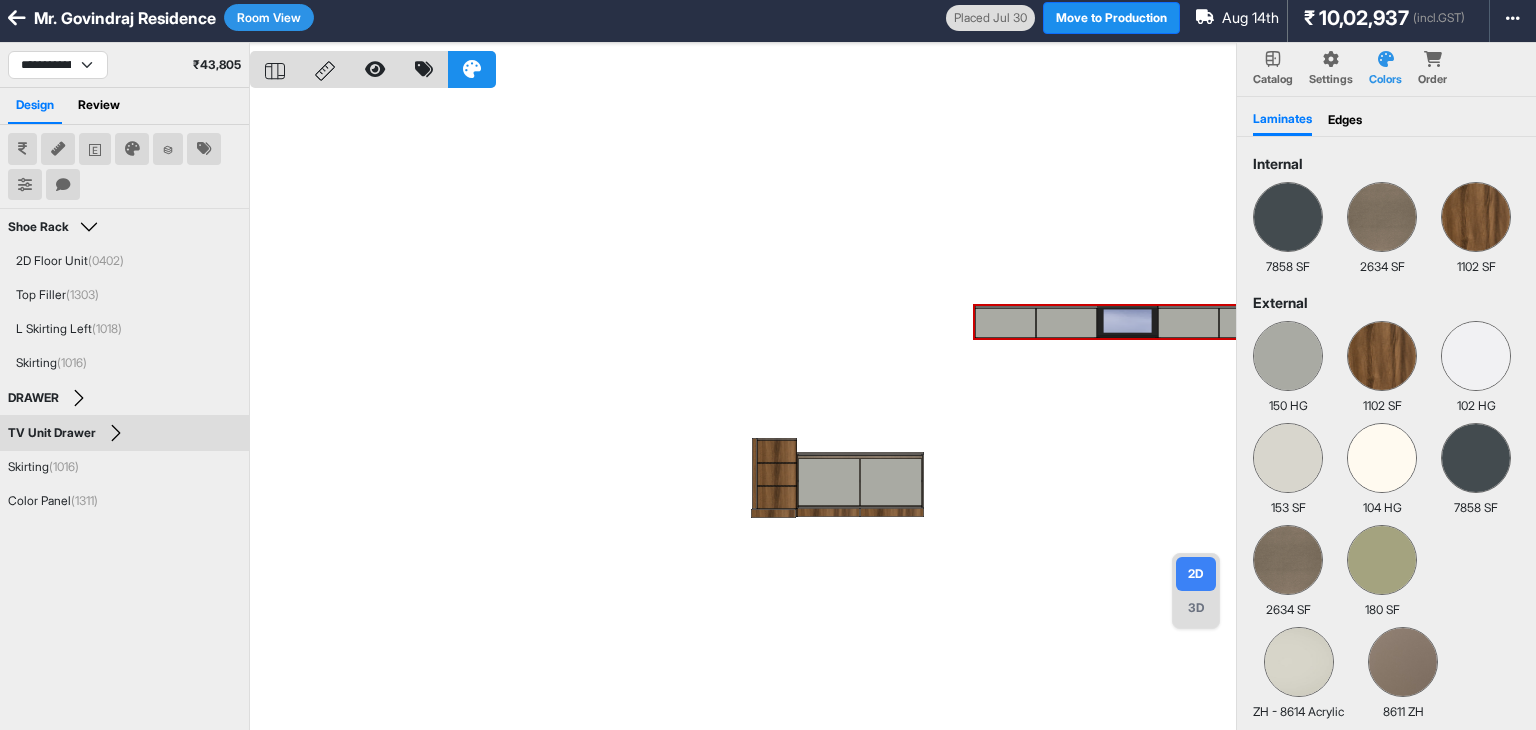 scroll, scrollTop: 0, scrollLeft: 0, axis: both 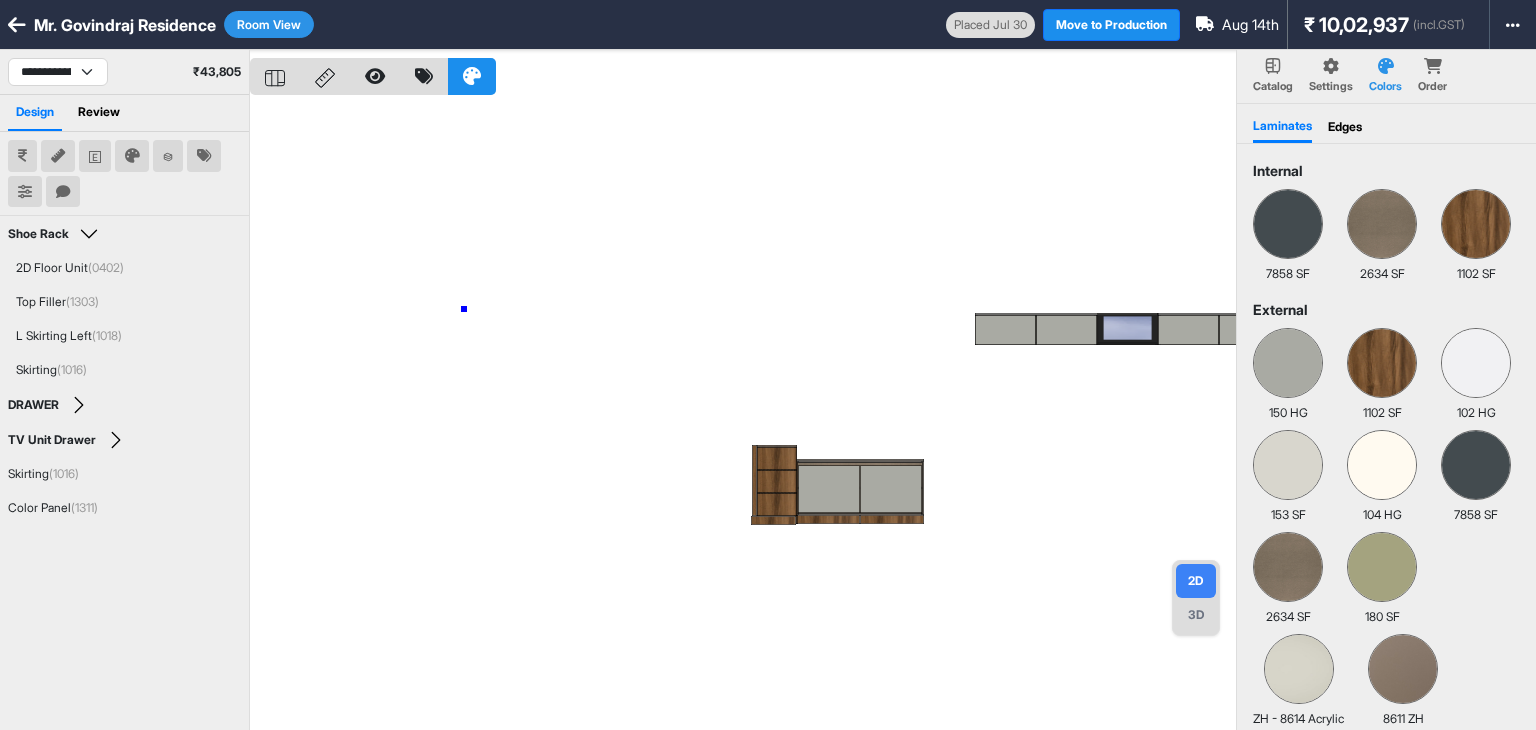 click at bounding box center [743, 415] 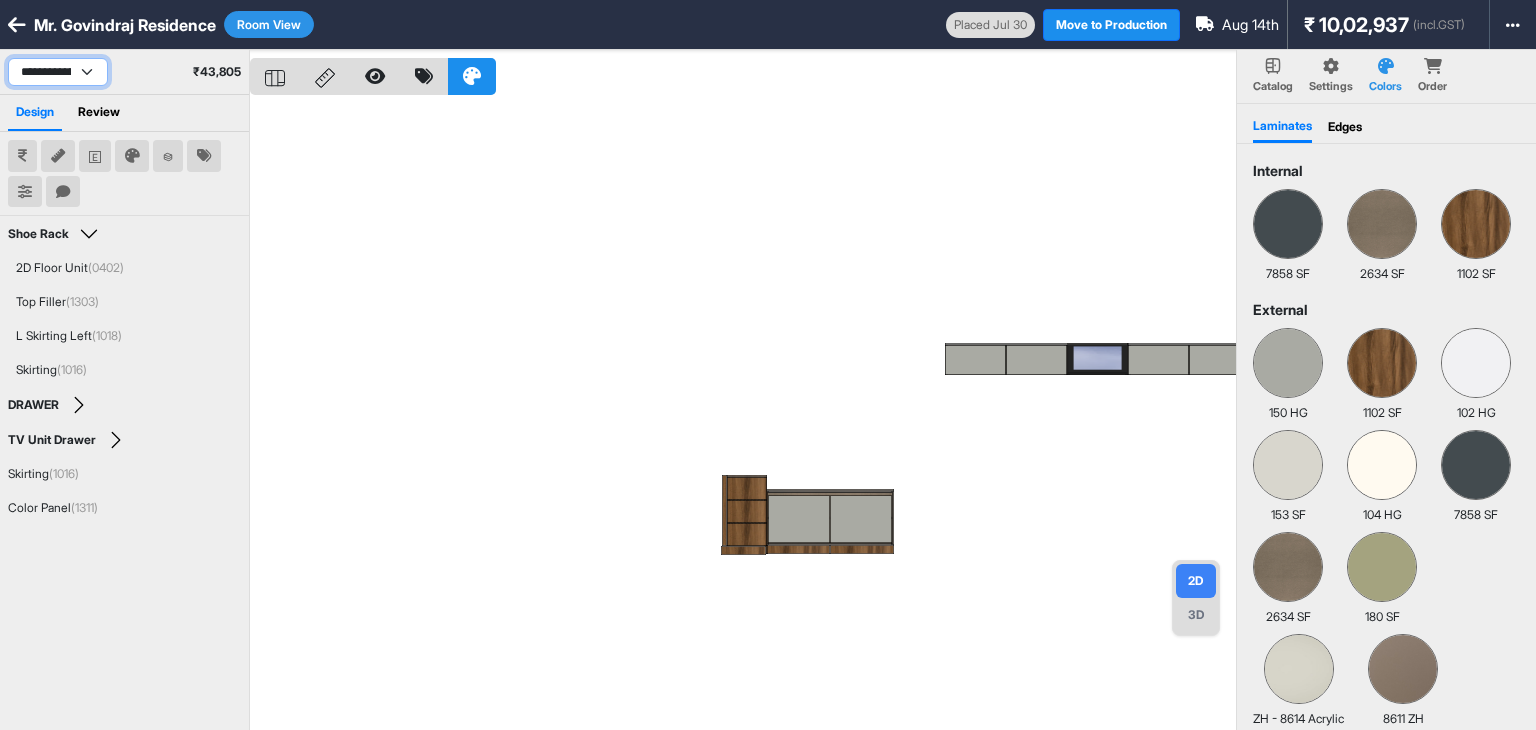 click on "**********" at bounding box center [58, 72] 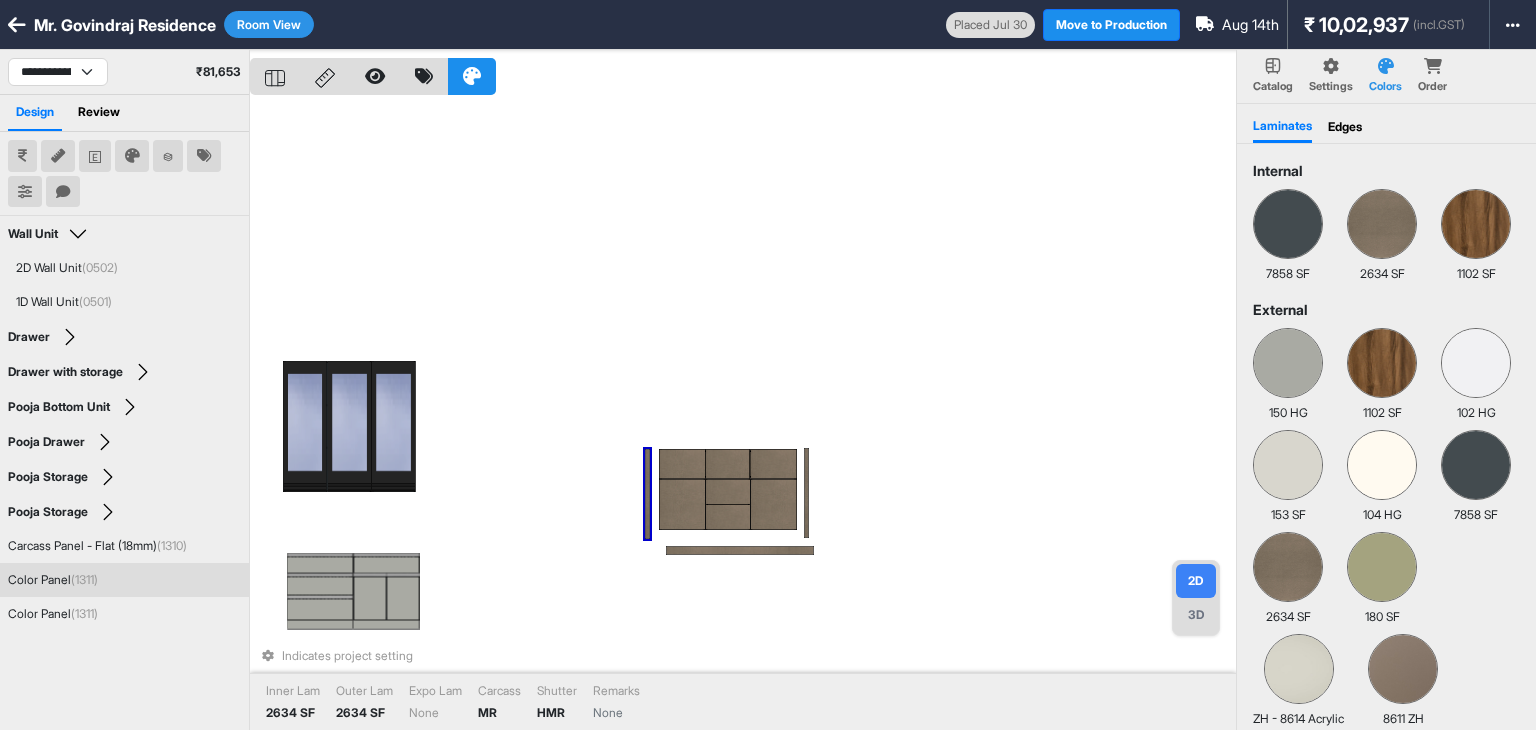 click at bounding box center [647, 494] 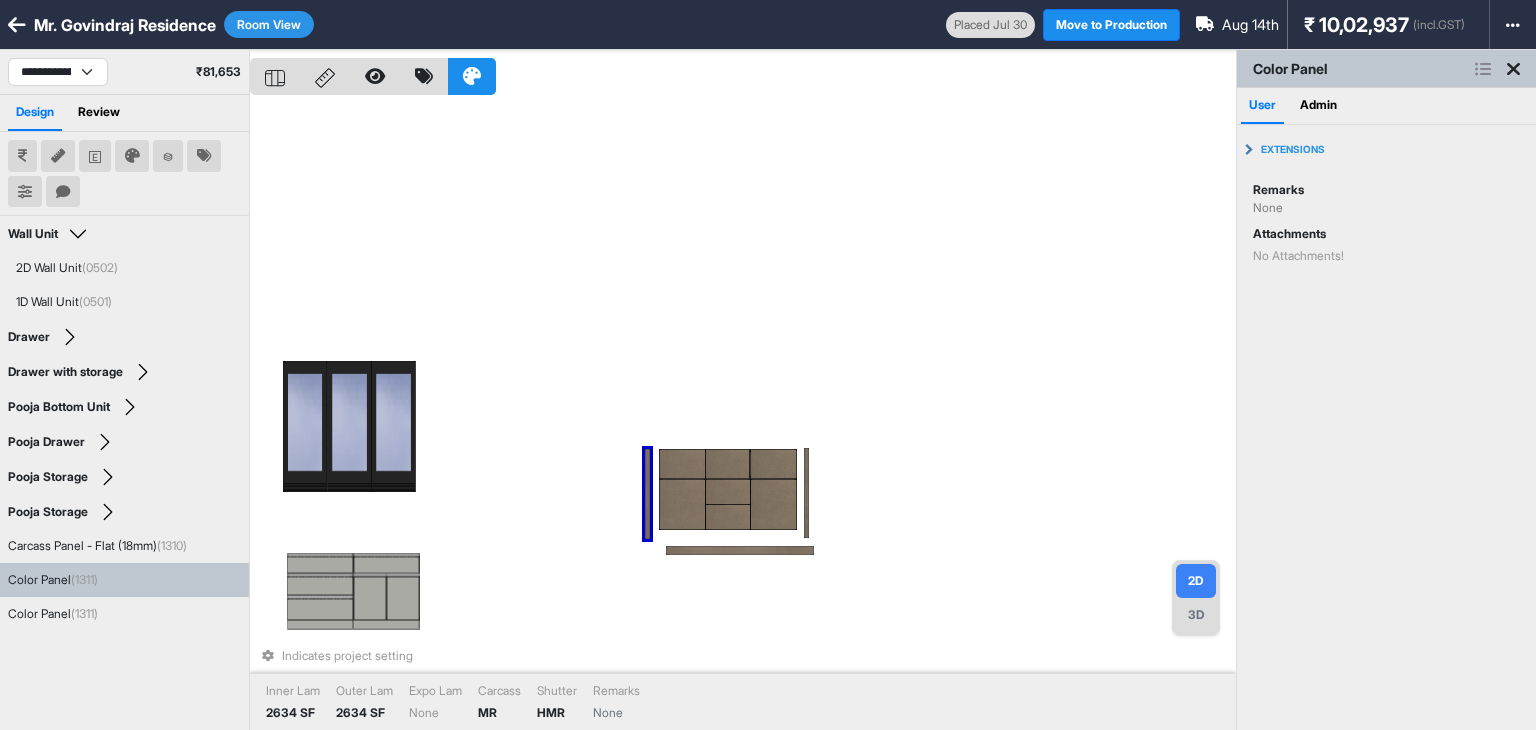 click on "Indicates project setting Inner Lam 2634 SF Outer Lam 2634 SF Expo Lam None Carcass MR Shutter HMR Remarks None" at bounding box center [743, 415] 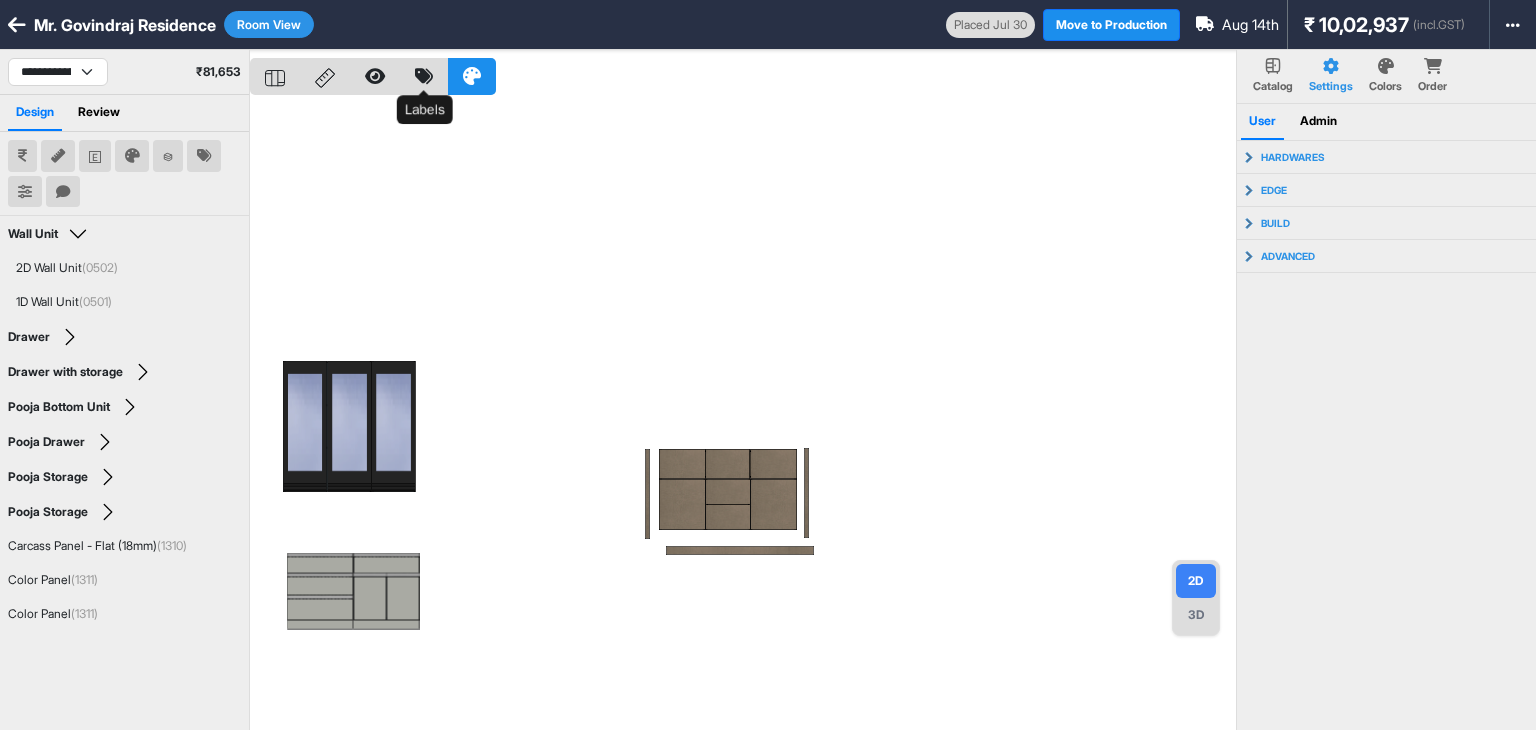 click at bounding box center [424, 76] 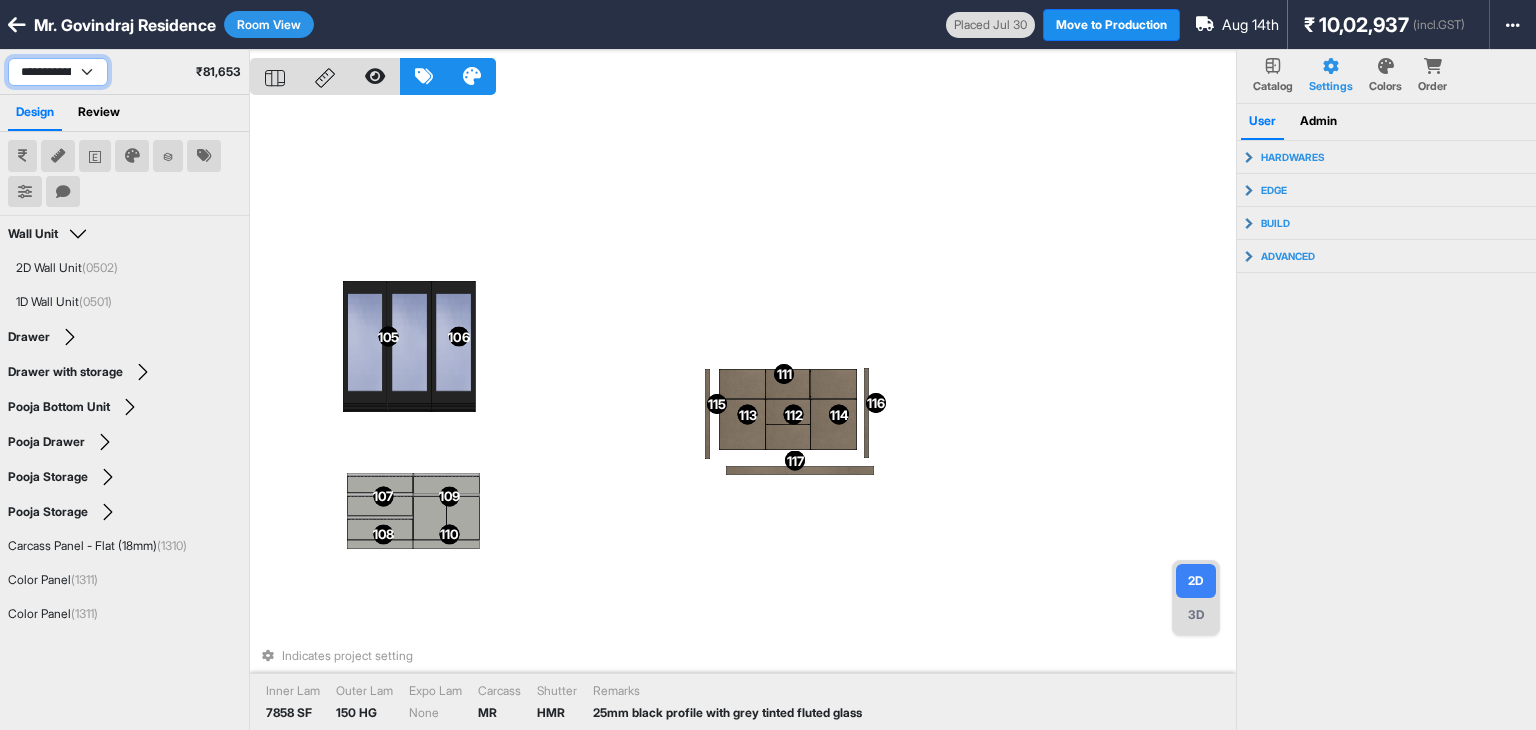 click on "**********" at bounding box center [58, 72] 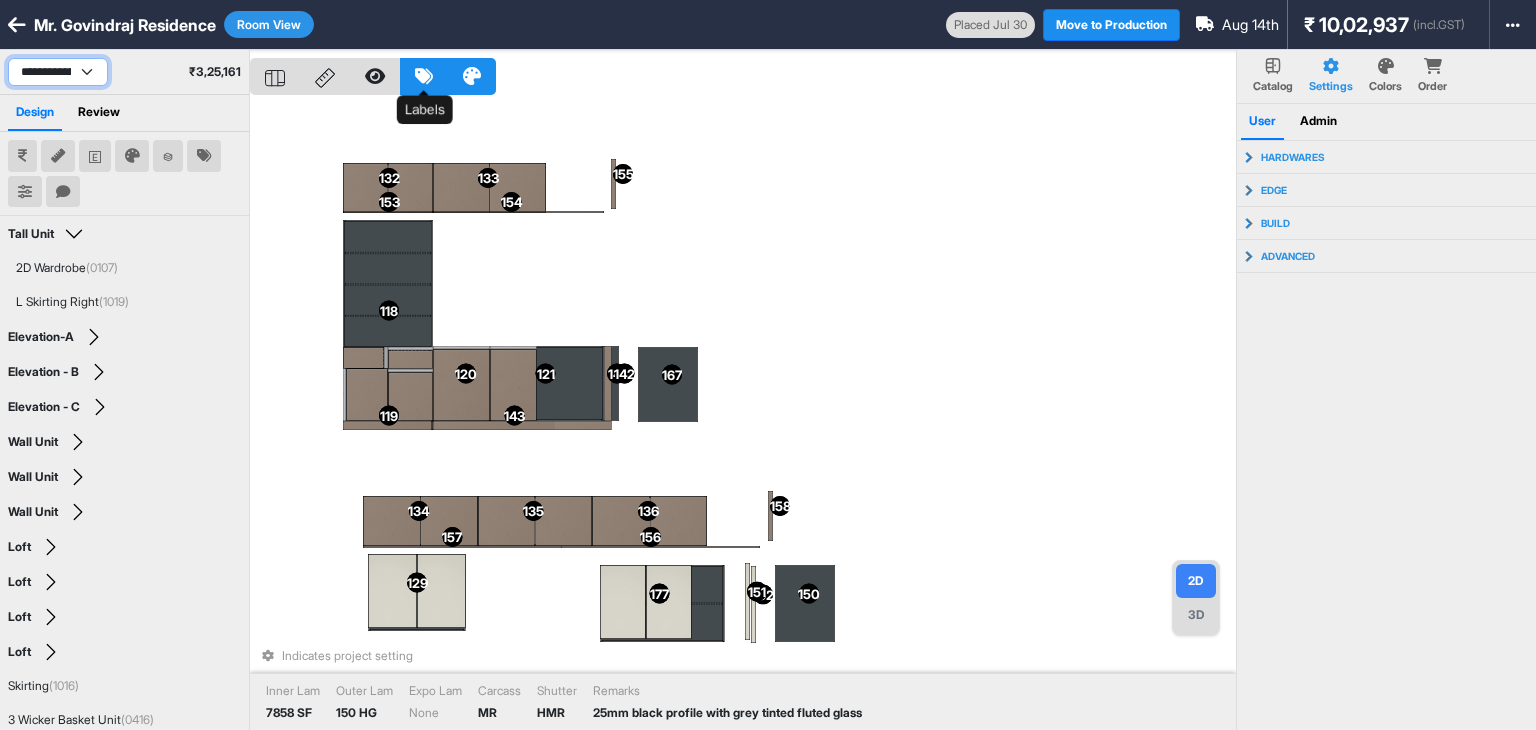 select on "****" 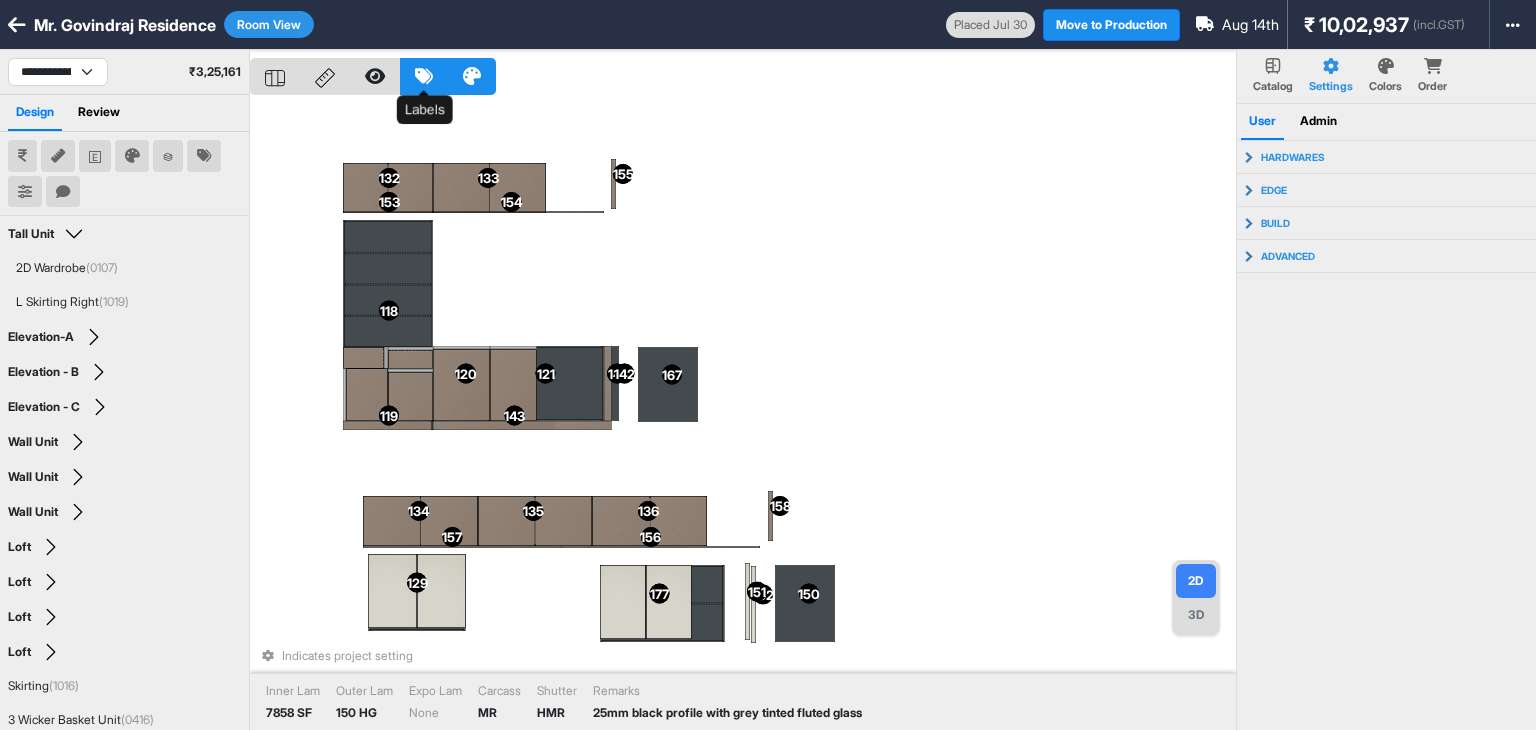 click at bounding box center (424, 76) 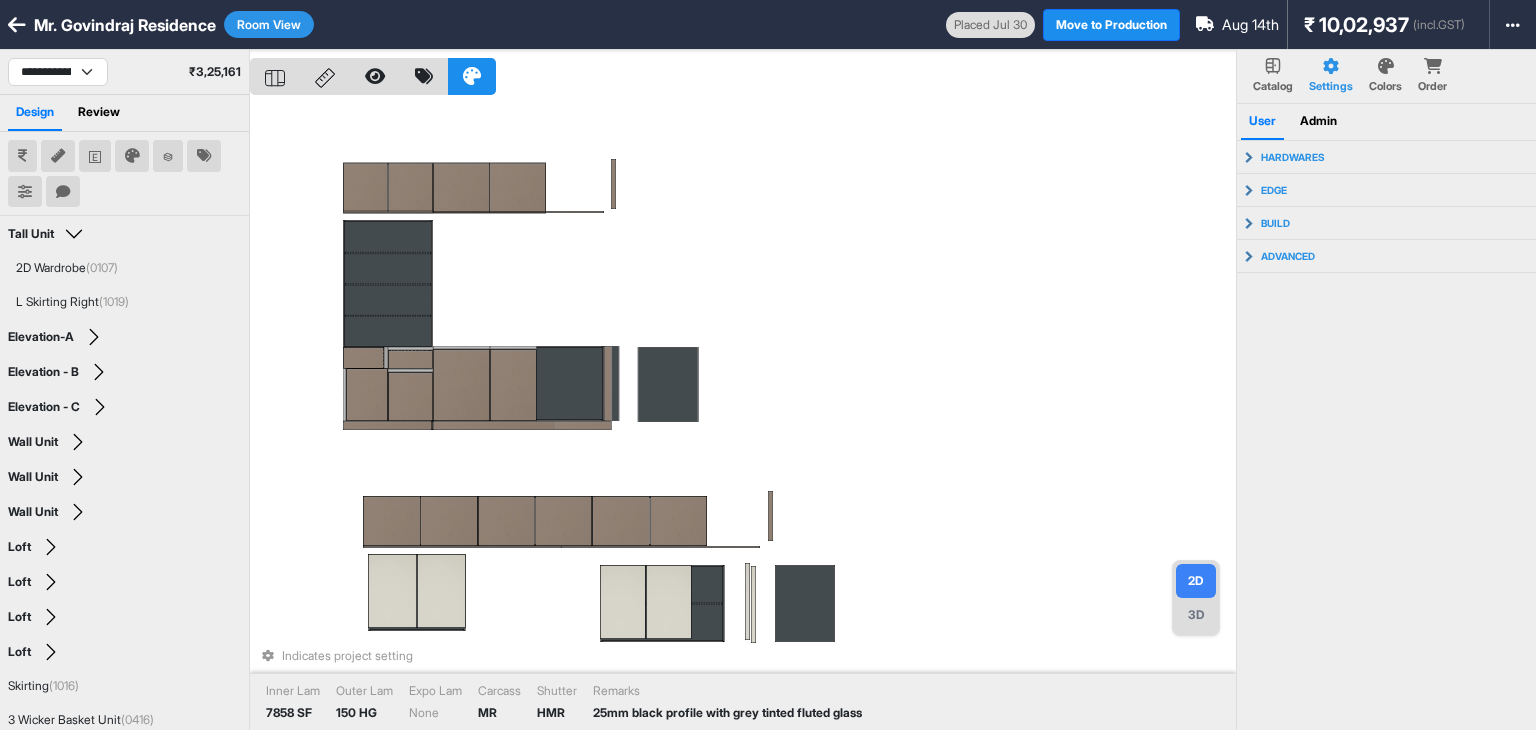 click on "Indicates project setting Inner Lam 7858 SF Outer Lam 150 HG Expo Lam None Carcass MR Shutter HMR Remarks 25mm black profile with grey tinted fluted glass" at bounding box center [743, 415] 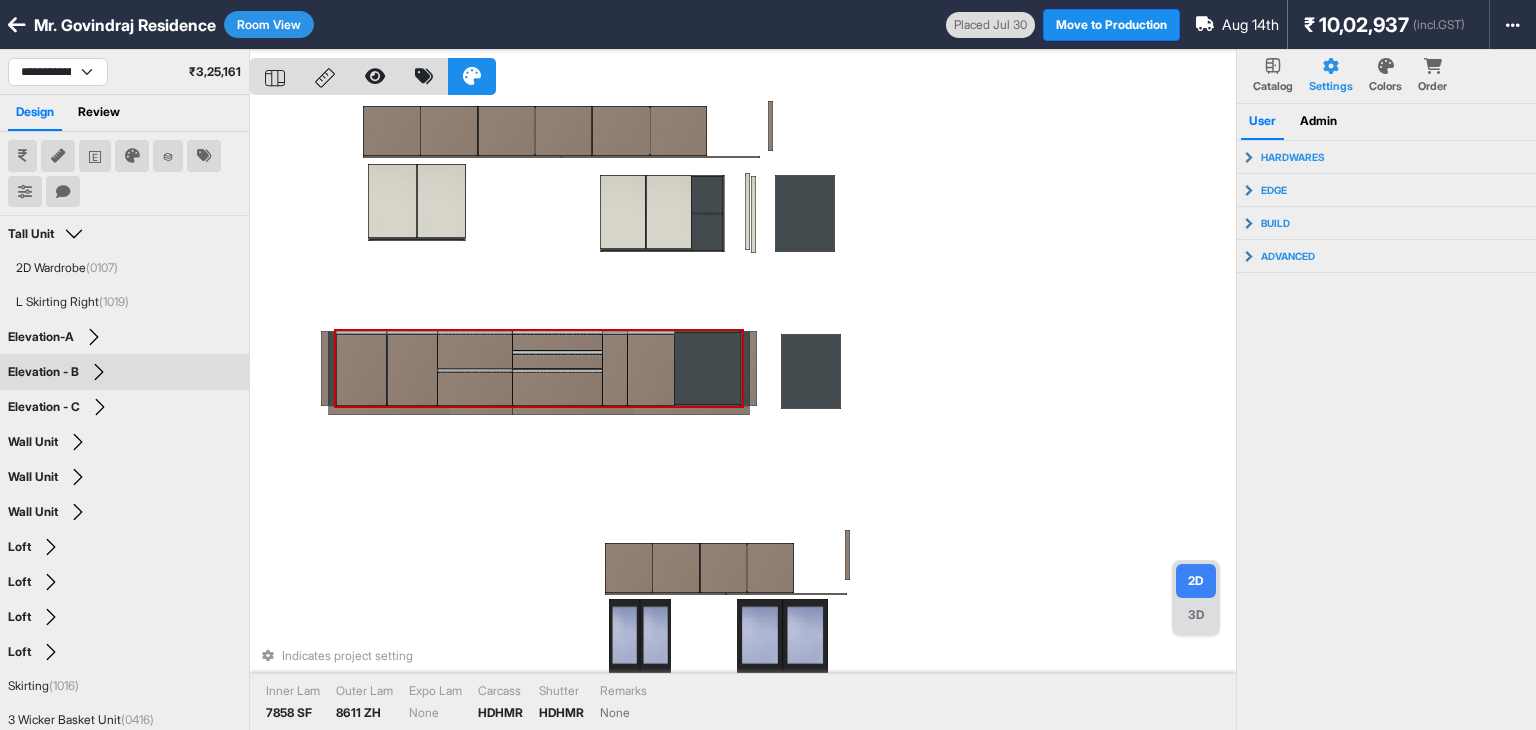 select on "****" 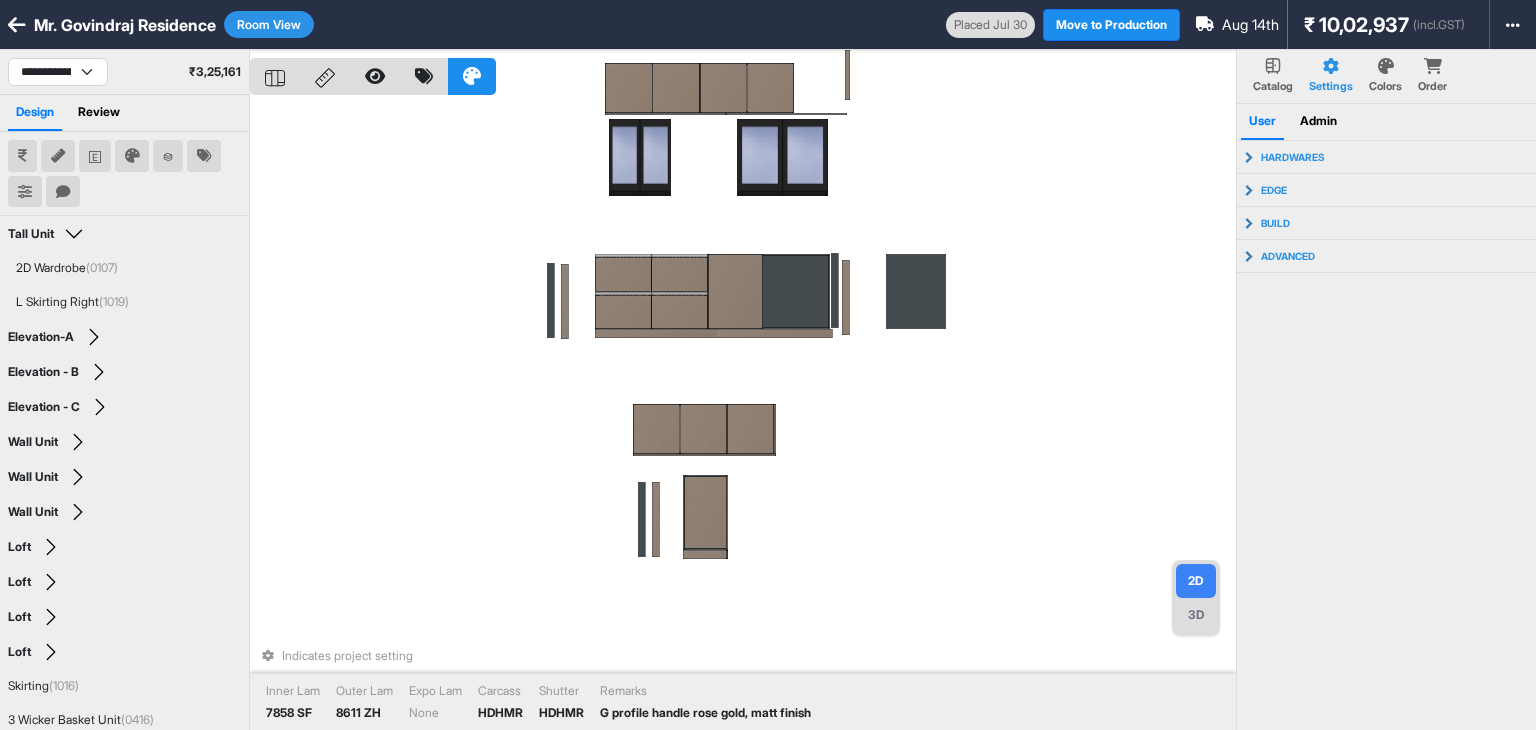 click on "Indicates project setting Inner Lam 7858 SF Outer Lam 8611 ZH Expo Lam None Carcass HDHMR Shutter HDHMR Remarks G profile handle rose gold, matt finish" at bounding box center [743, 415] 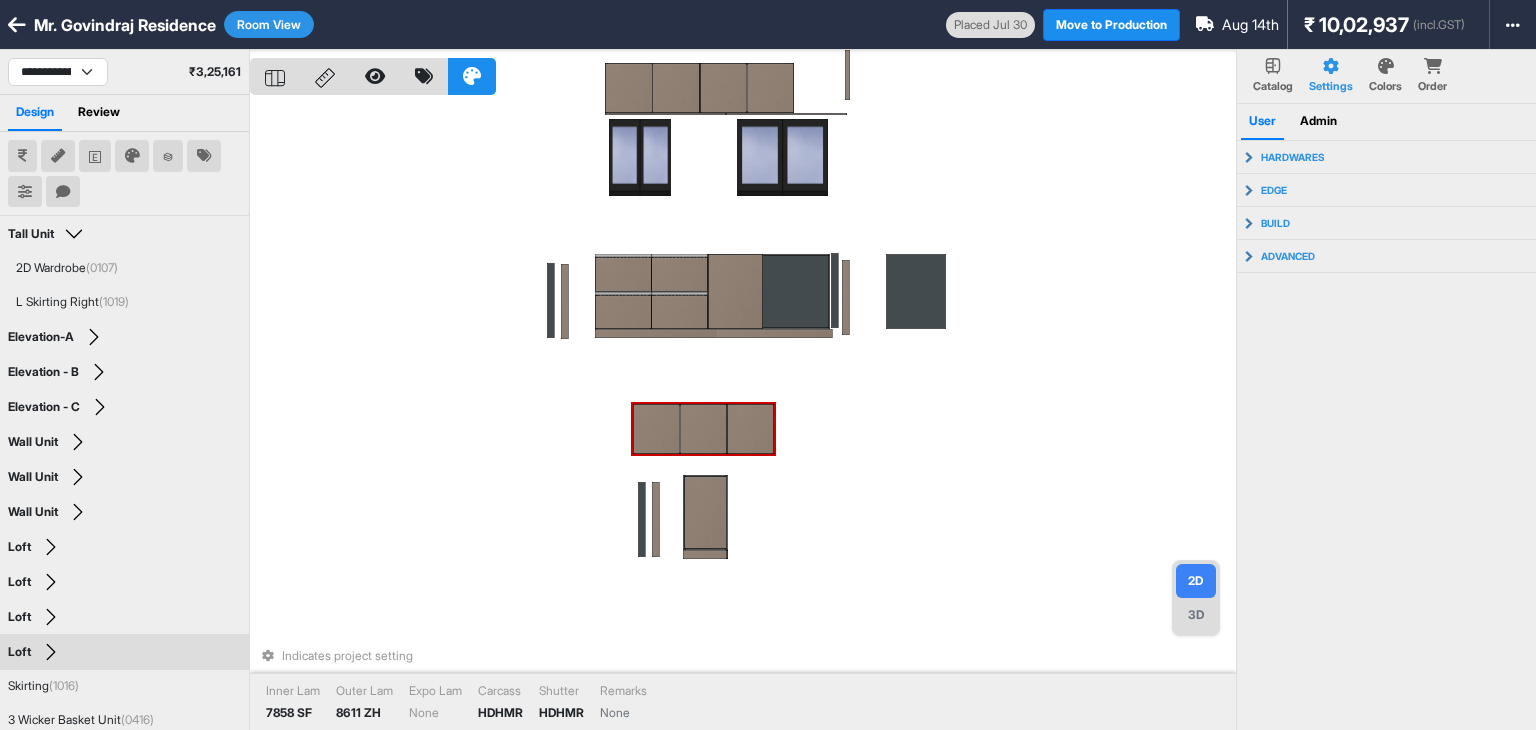 click on "Indicates project setting Inner Lam 7858 SF Outer Lam 8611 ZH Expo Lam None Carcass HDHMR Shutter HDHMR Remarks None" at bounding box center (743, 415) 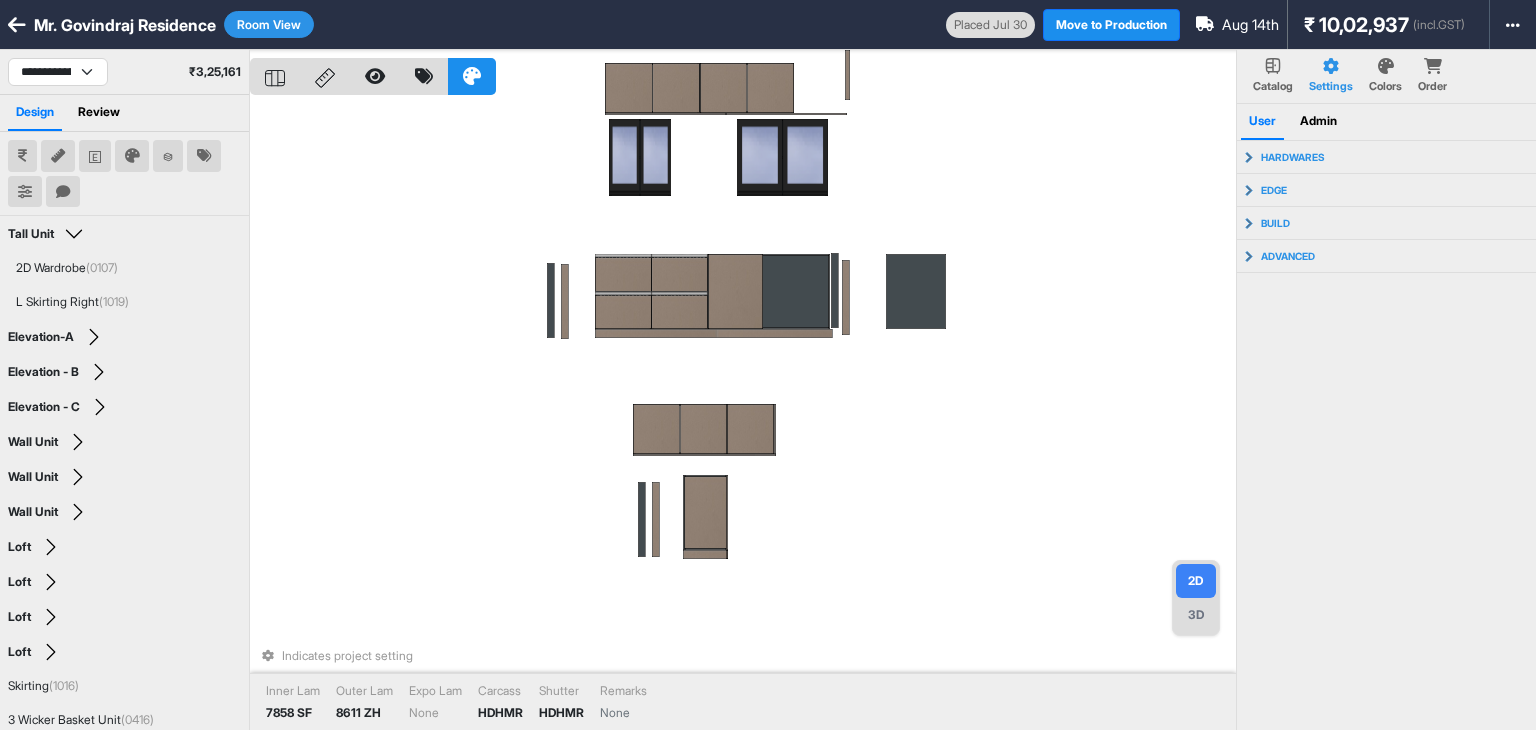 click on "Indicates project setting Inner Lam 7858 SF Outer Lam 8611 ZH Expo Lam None Carcass HDHMR Shutter HDHMR Remarks None" at bounding box center (743, 415) 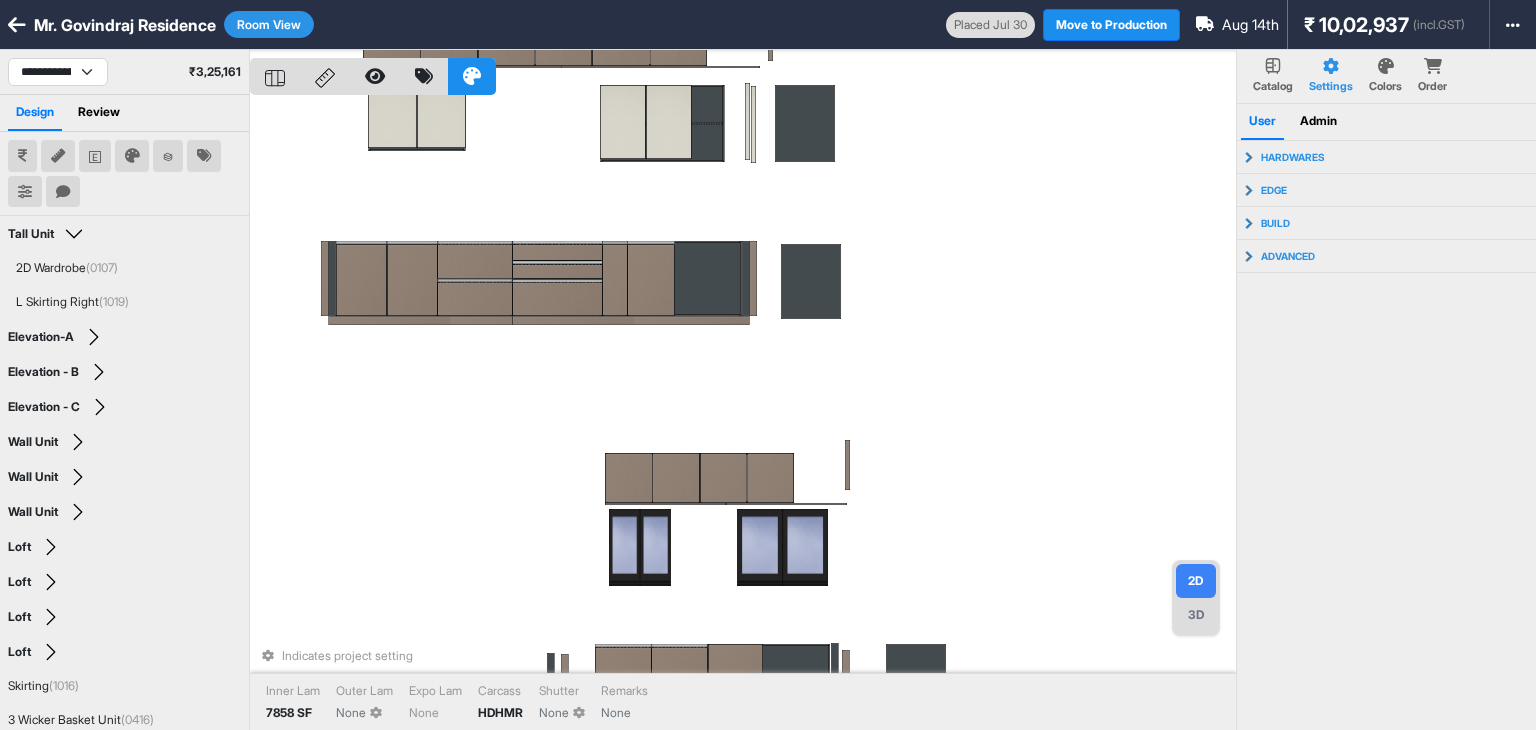 click at bounding box center [63, 192] 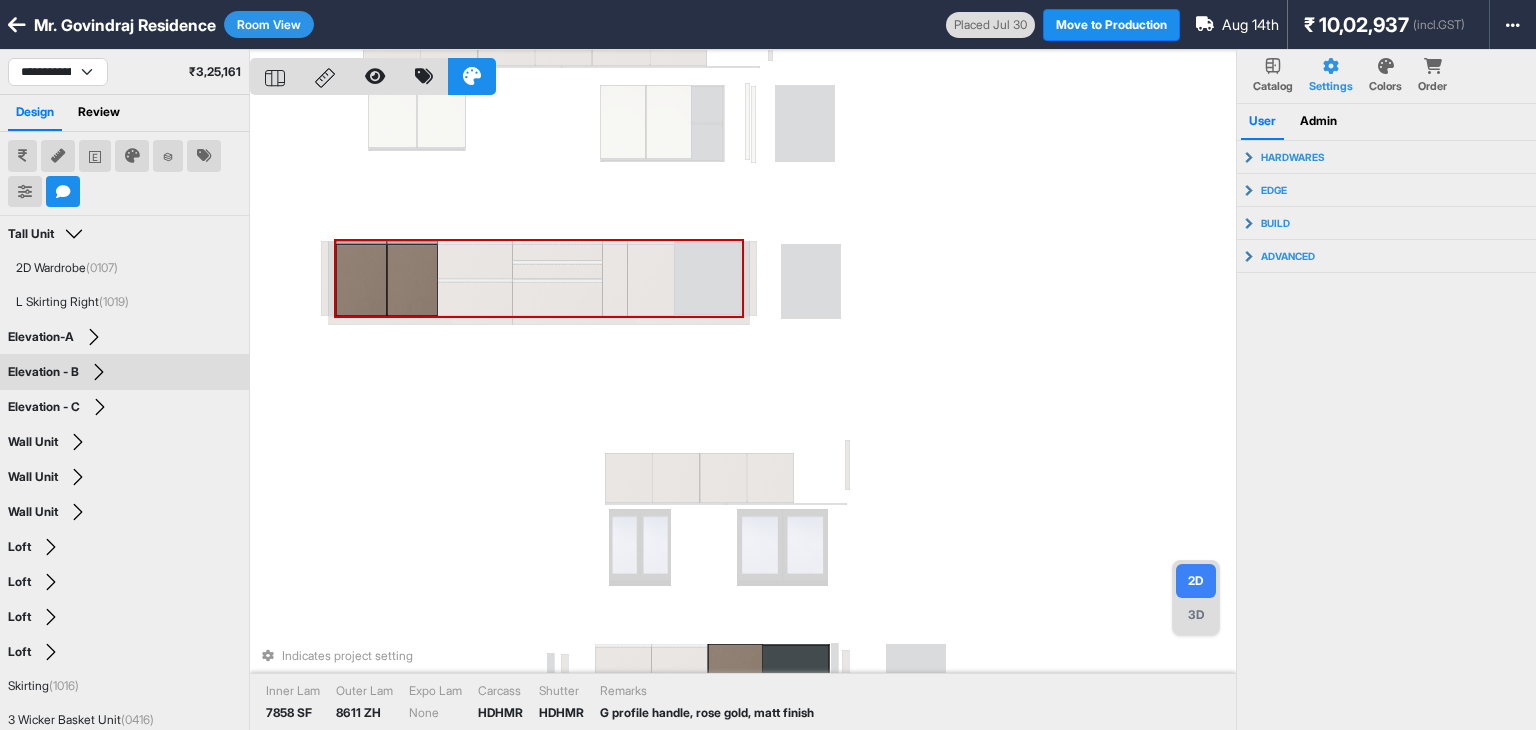 click at bounding box center [361, 279] 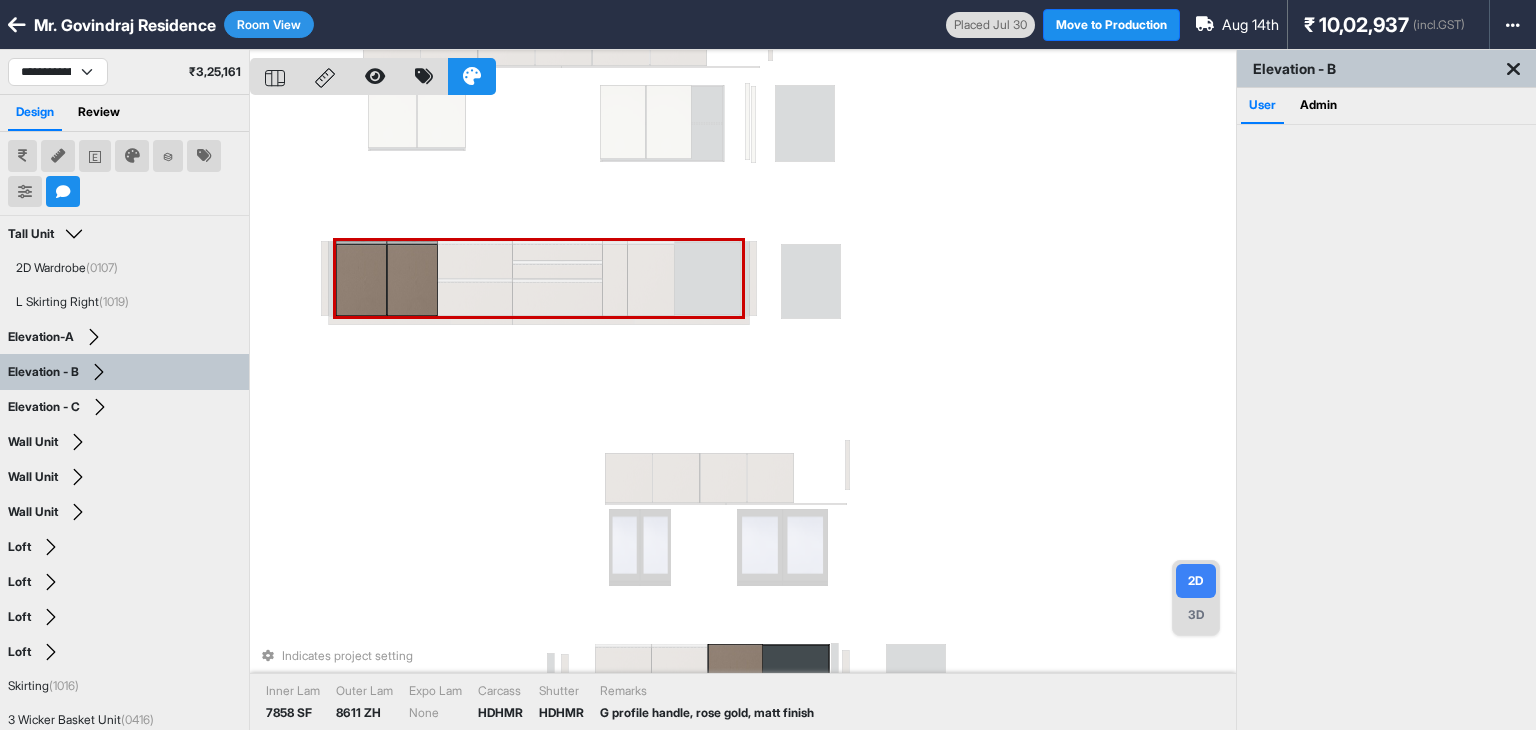 click at bounding box center [412, 279] 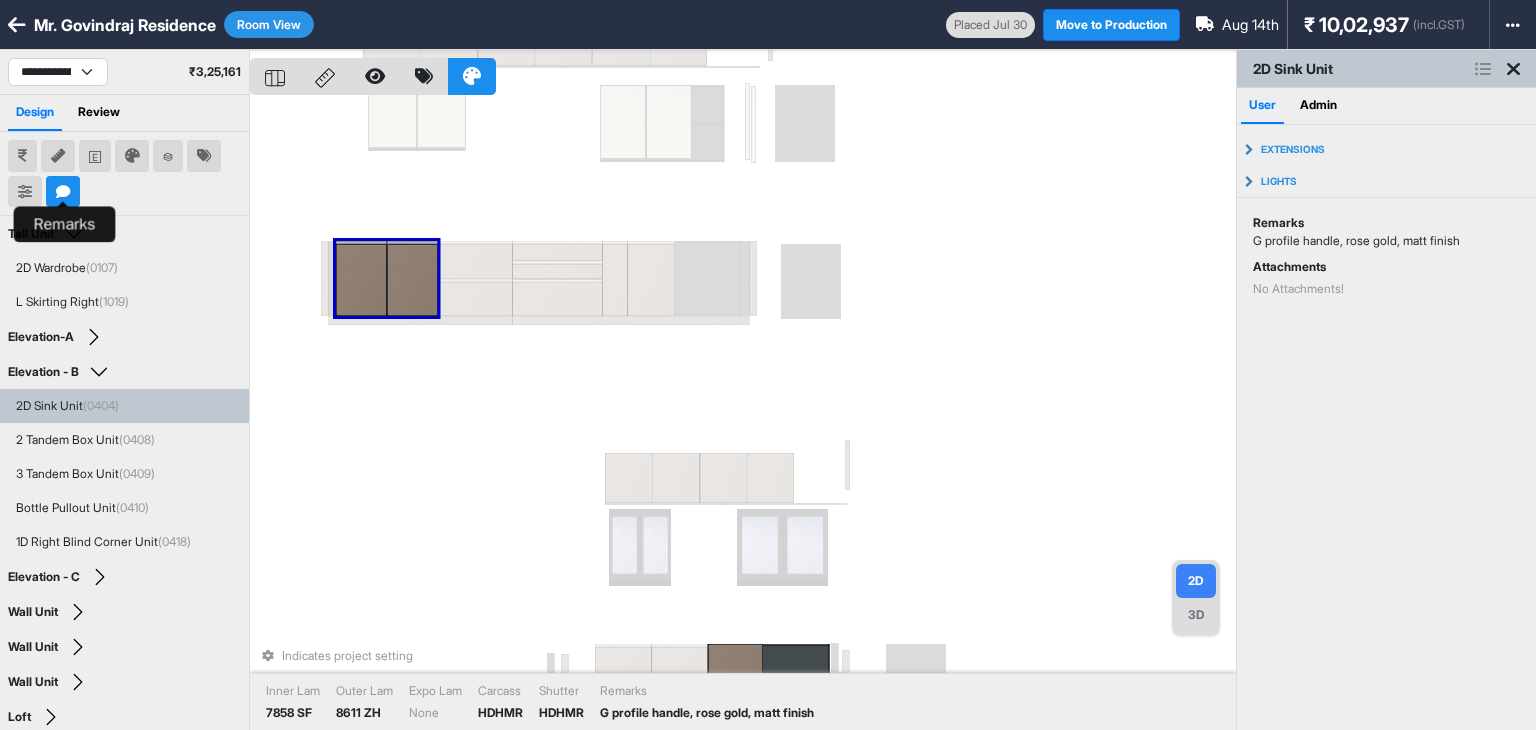 click at bounding box center [63, 192] 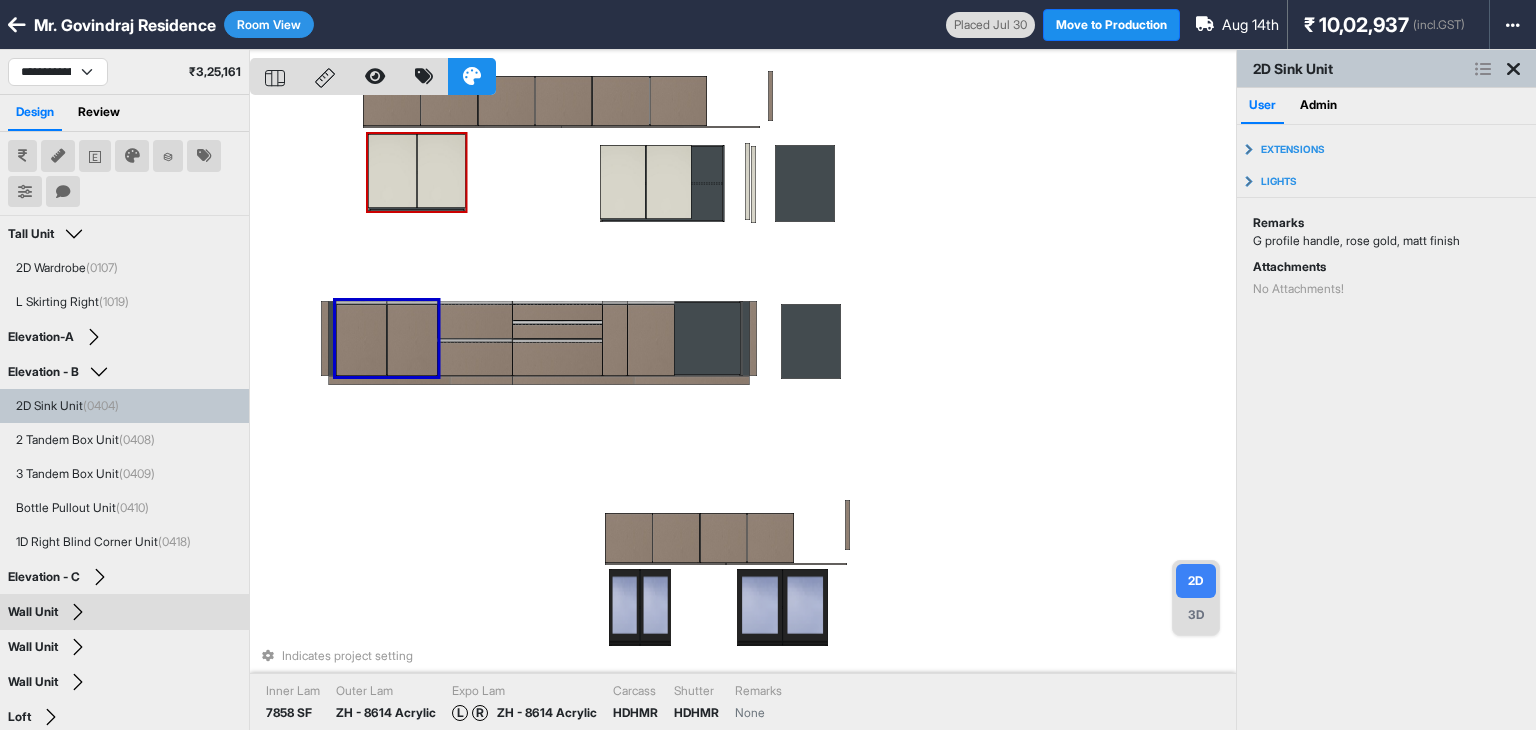 click on "Room View" at bounding box center [269, 24] 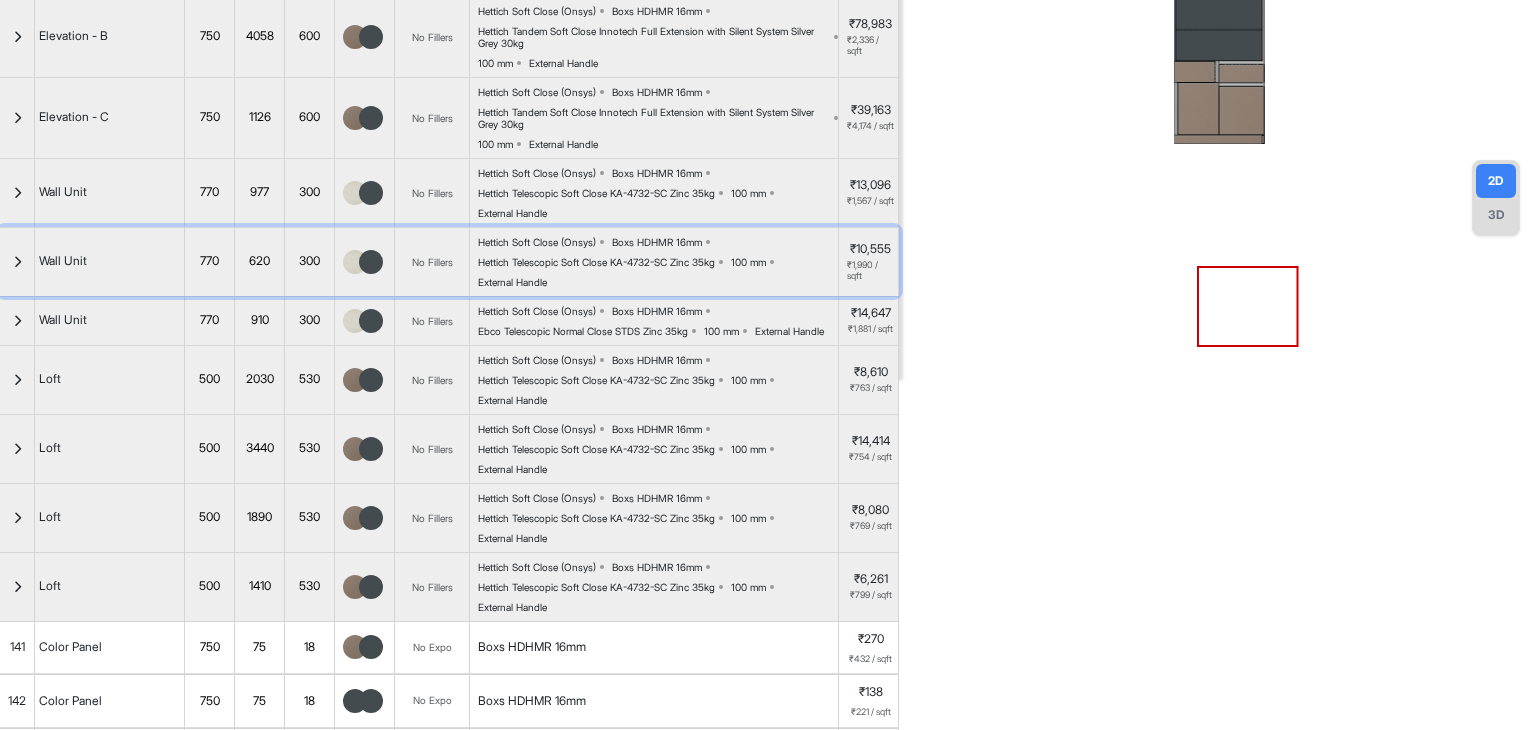 click at bounding box center [17, 262] 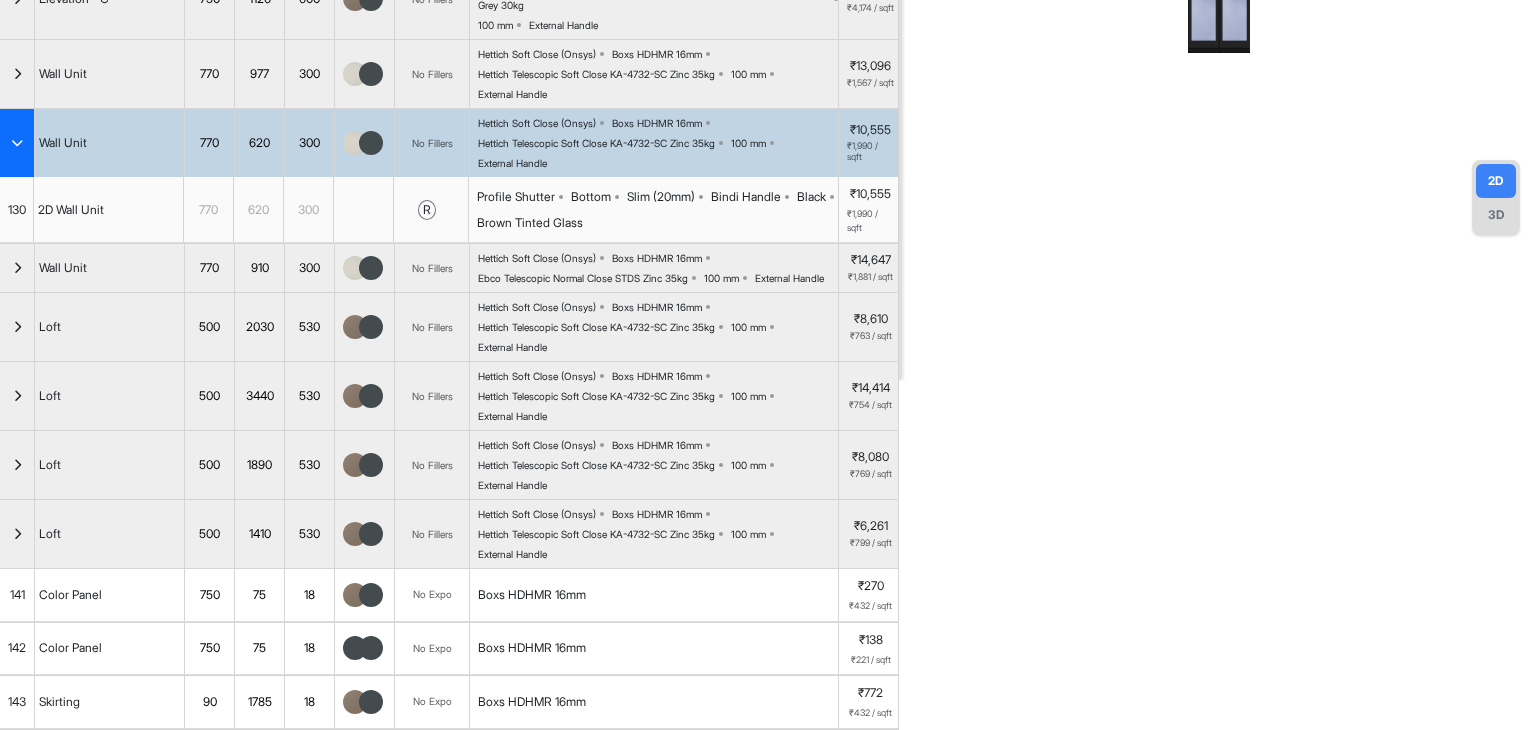 scroll, scrollTop: 282, scrollLeft: 0, axis: vertical 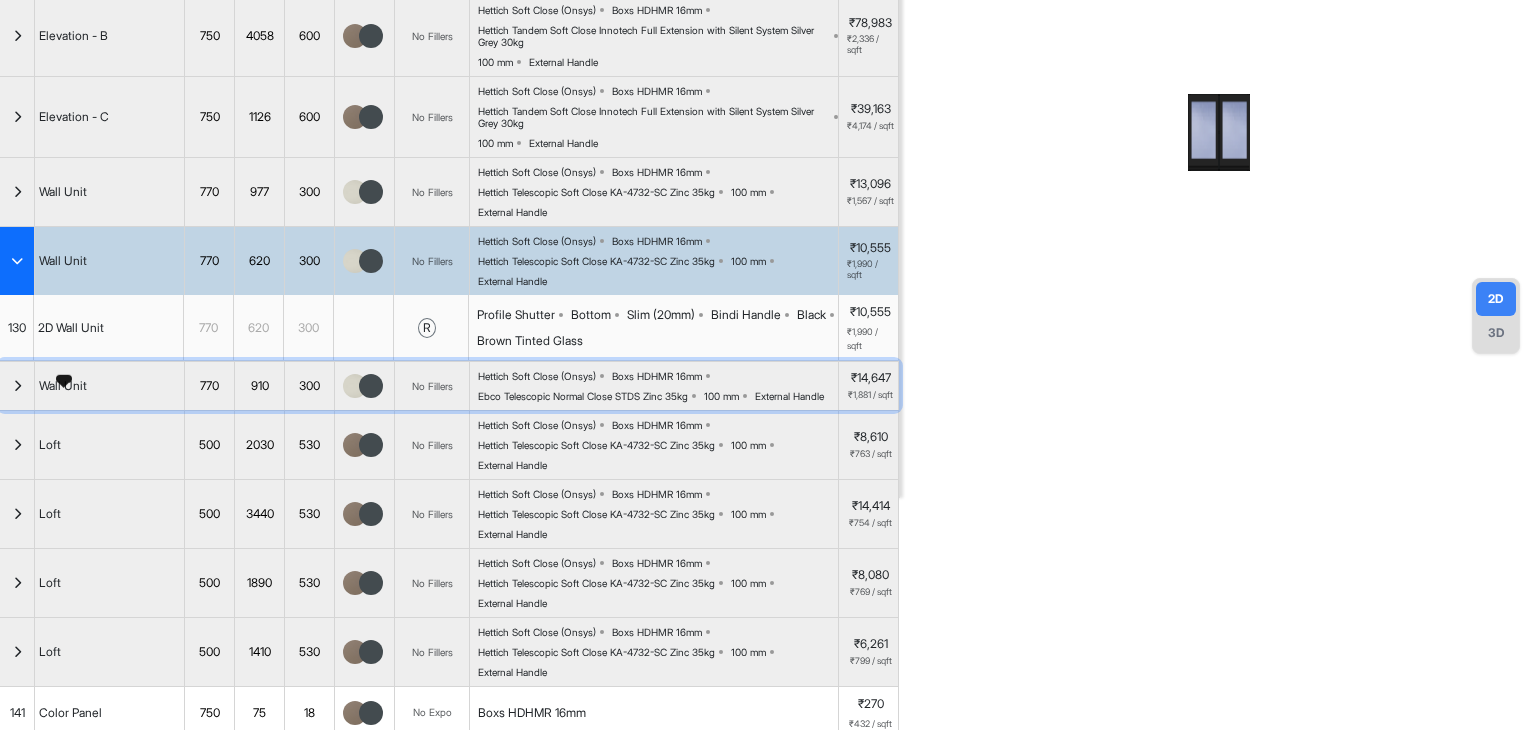 click at bounding box center [17, 386] 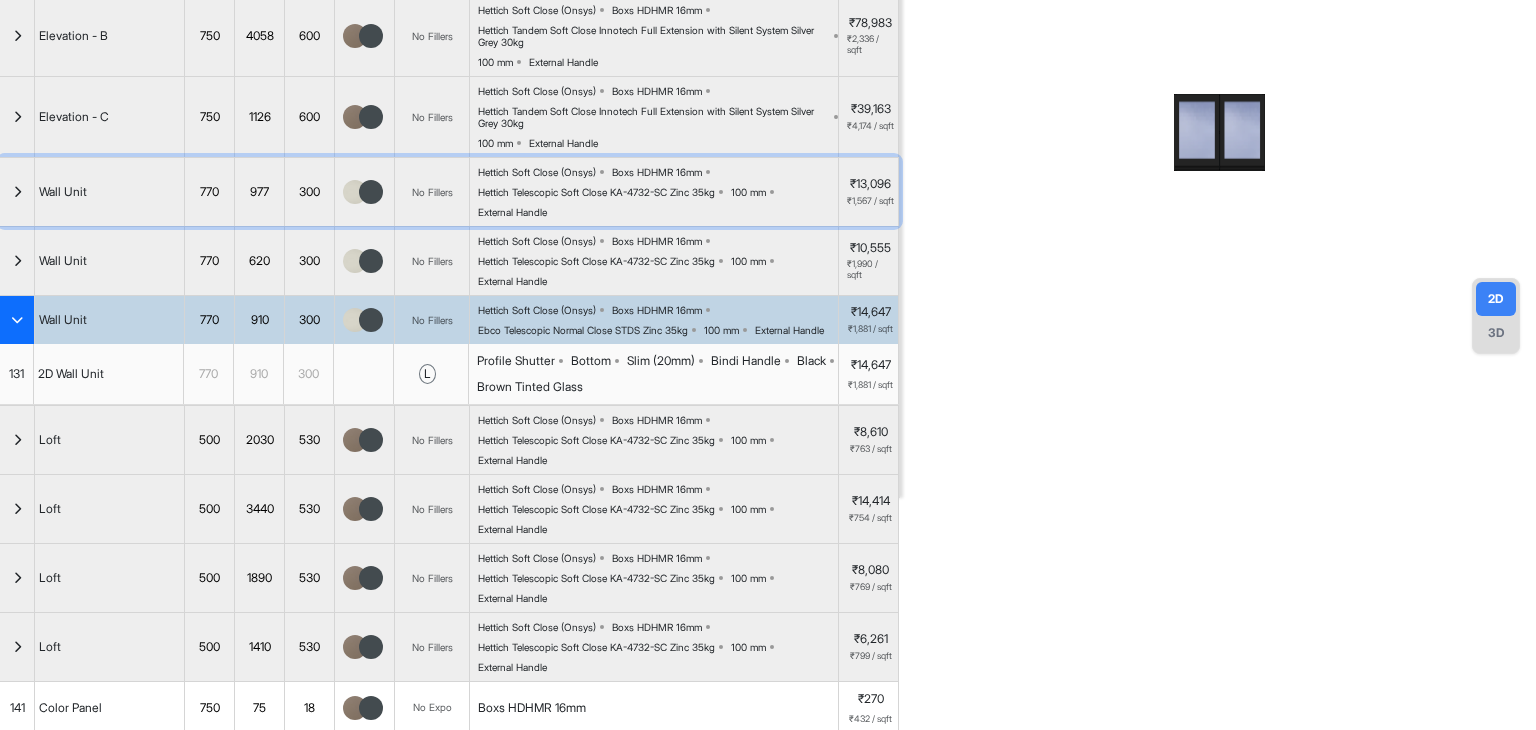click at bounding box center (17, 192) 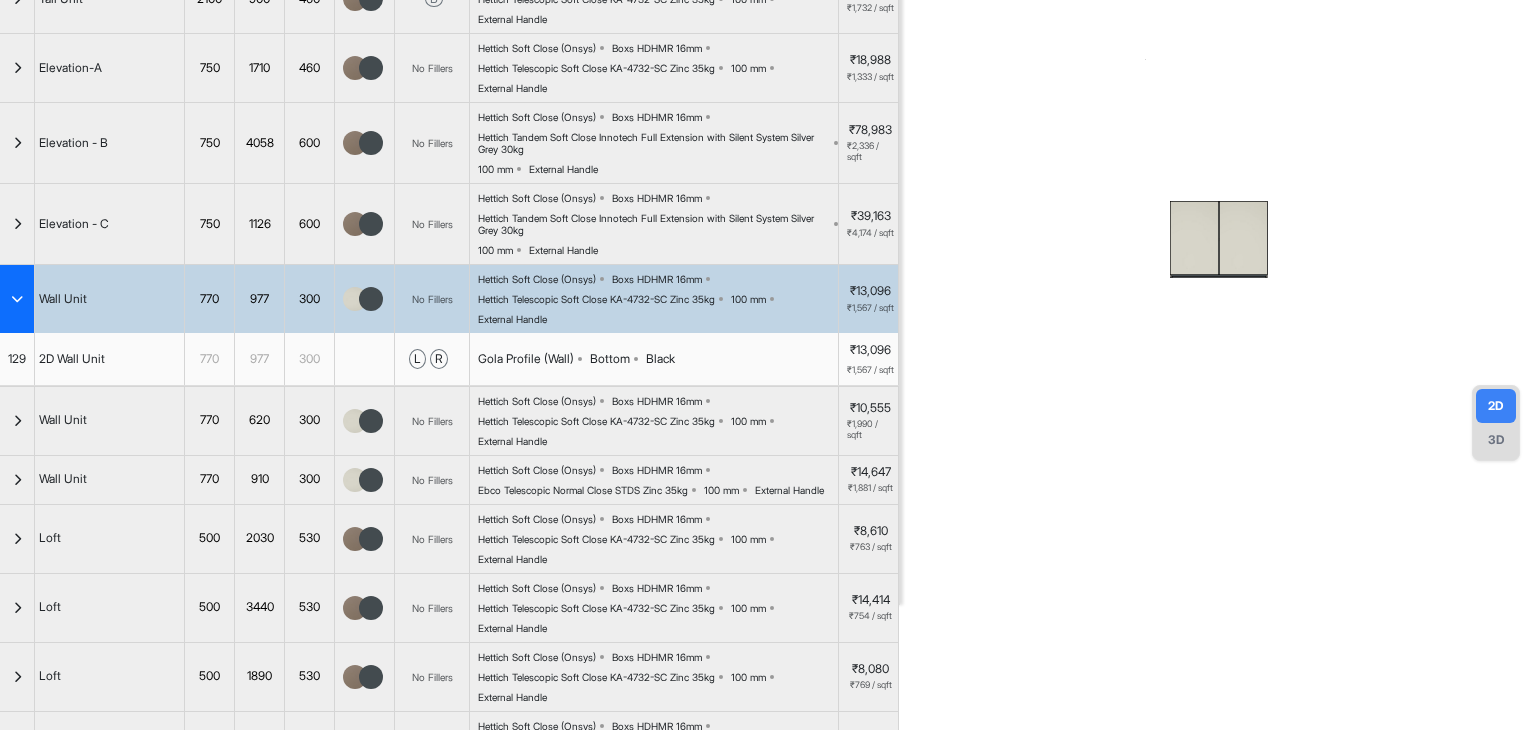 scroll, scrollTop: 0, scrollLeft: 0, axis: both 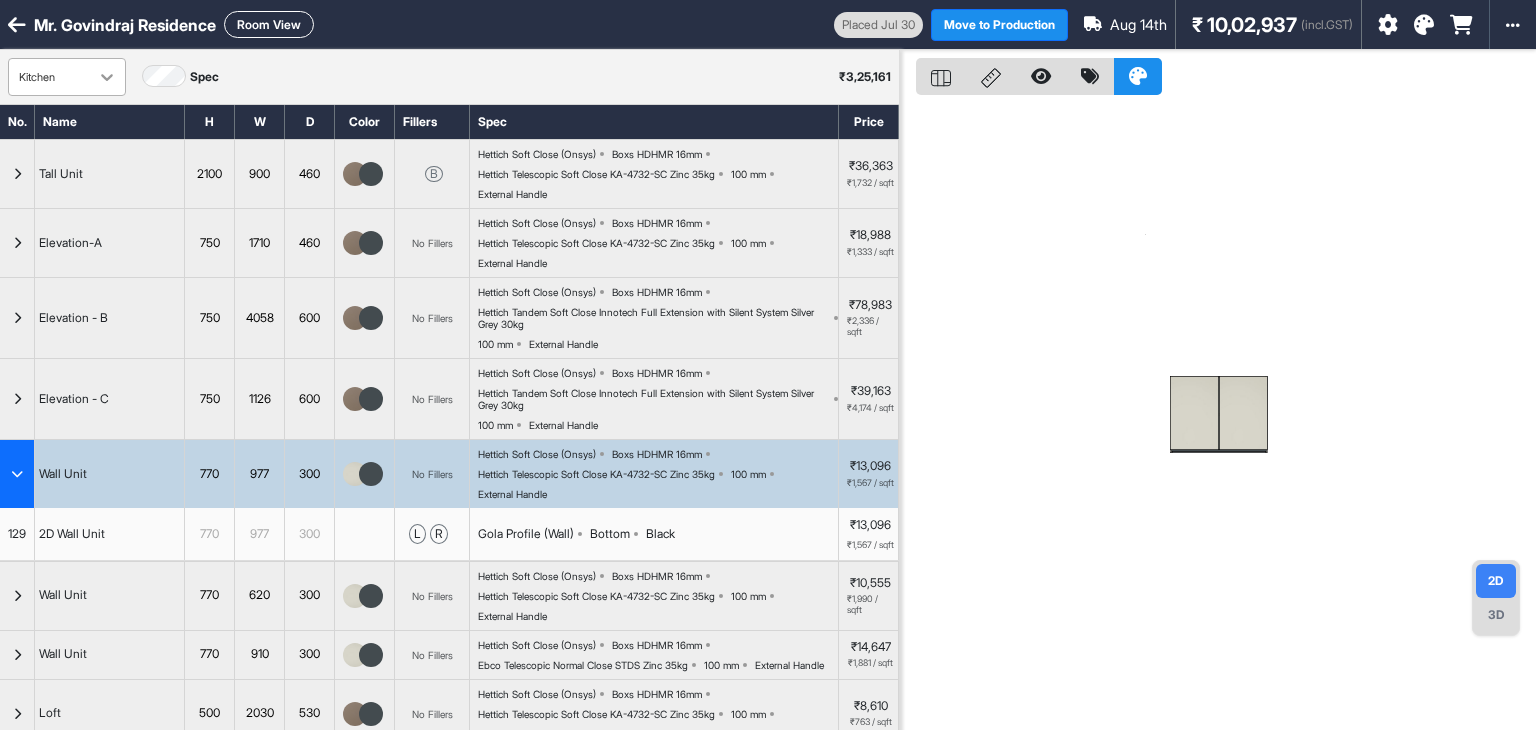 click at bounding box center [107, 77] 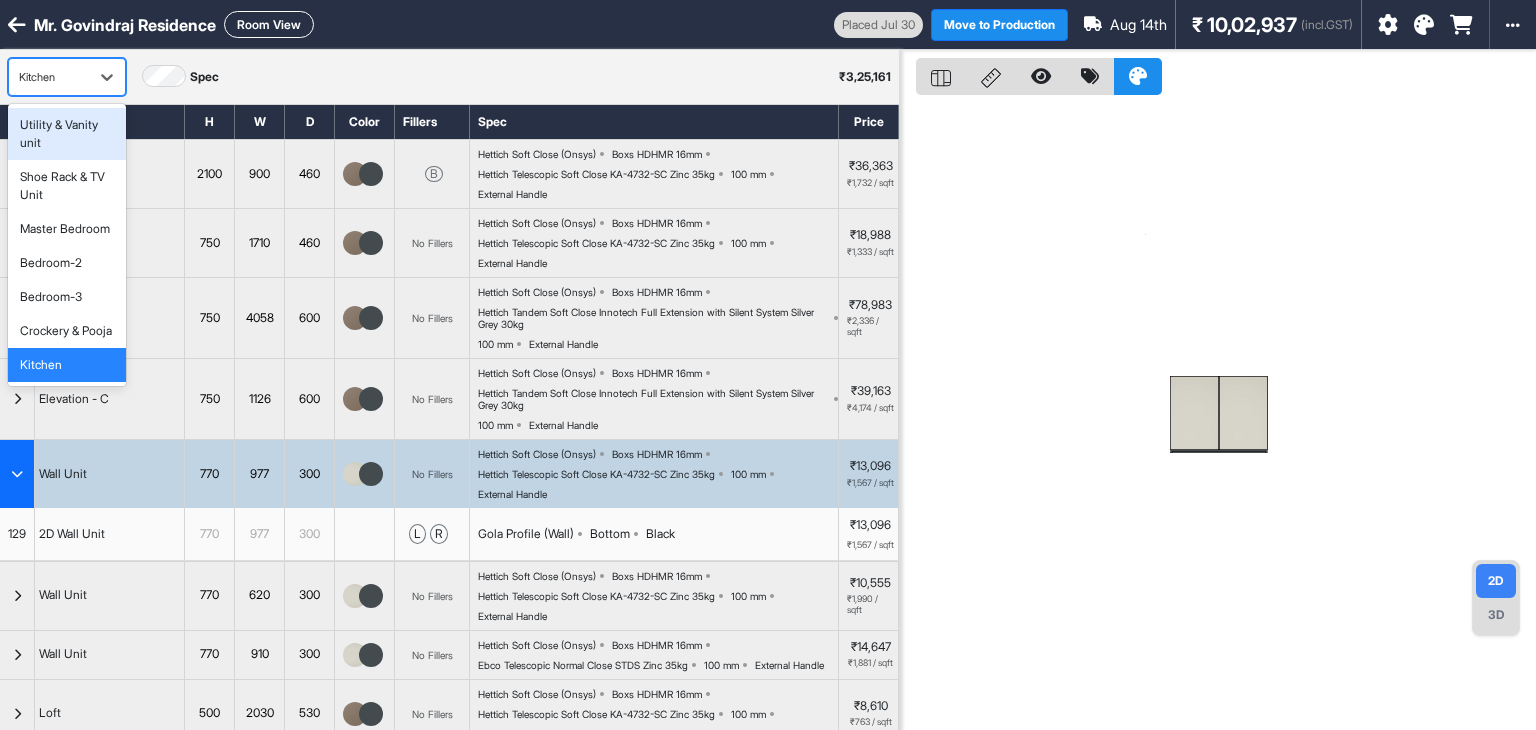 click on "Utility & Vanity unit" at bounding box center [67, 134] 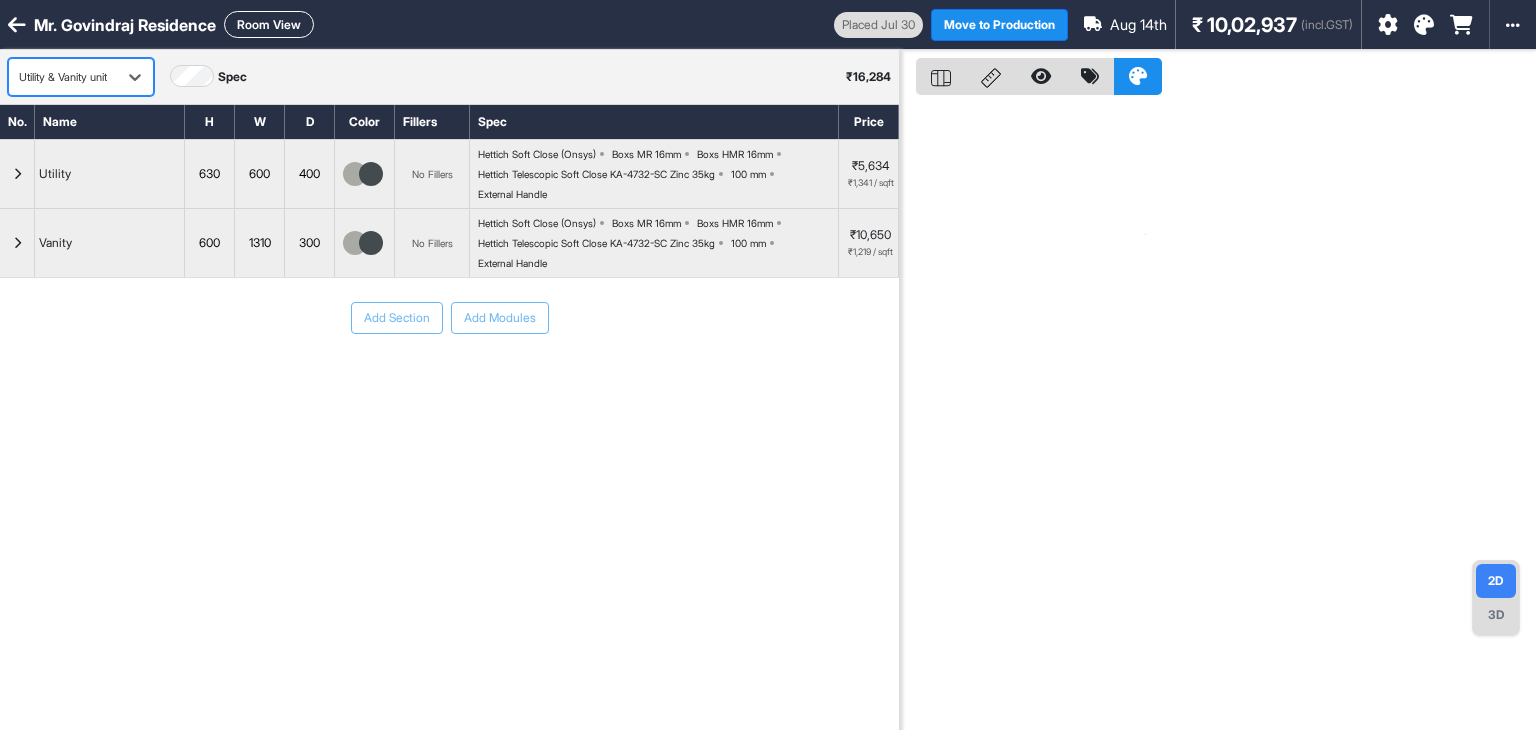 click on "Utility & Vanity unit" at bounding box center (63, 77) 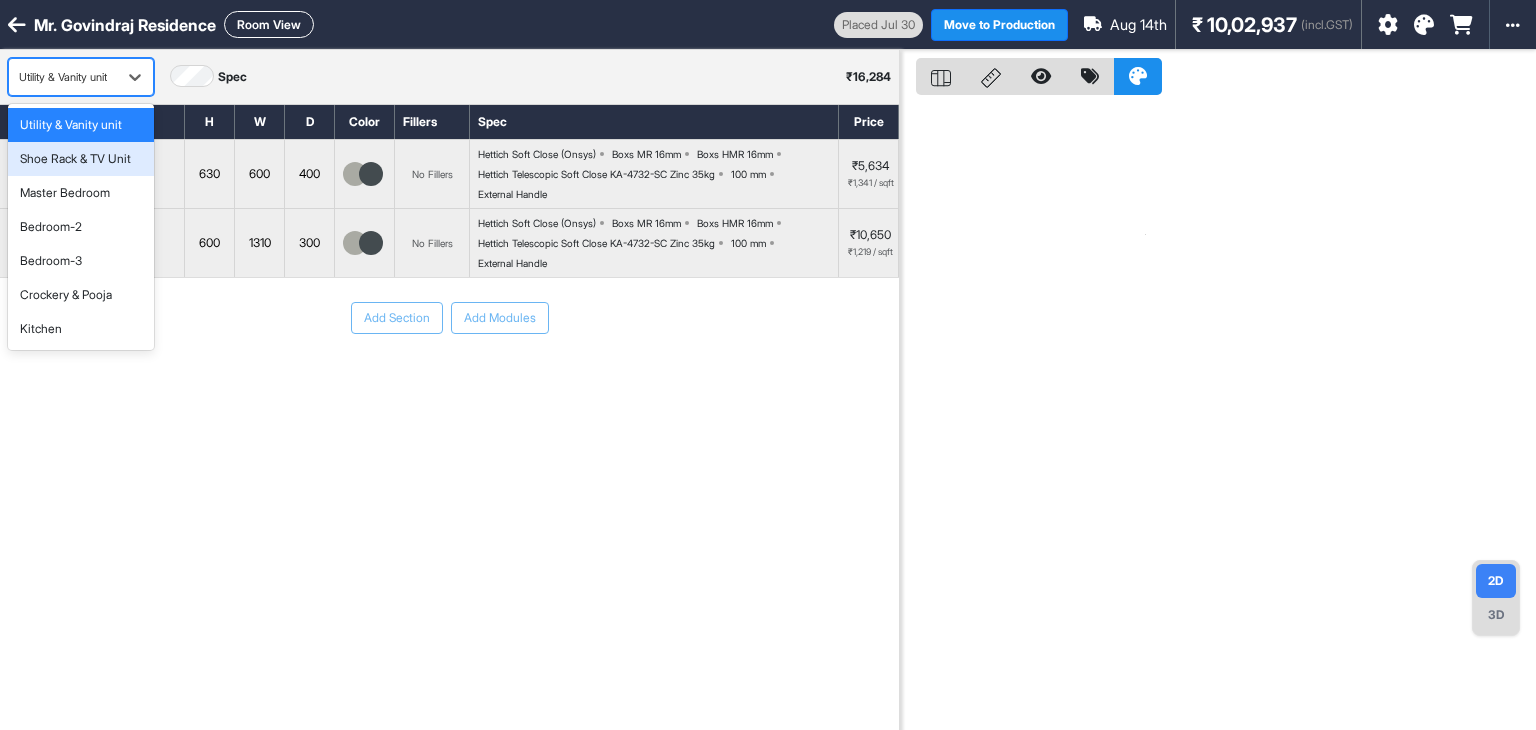 click on "Shoe Rack & TV Unit" at bounding box center (81, 159) 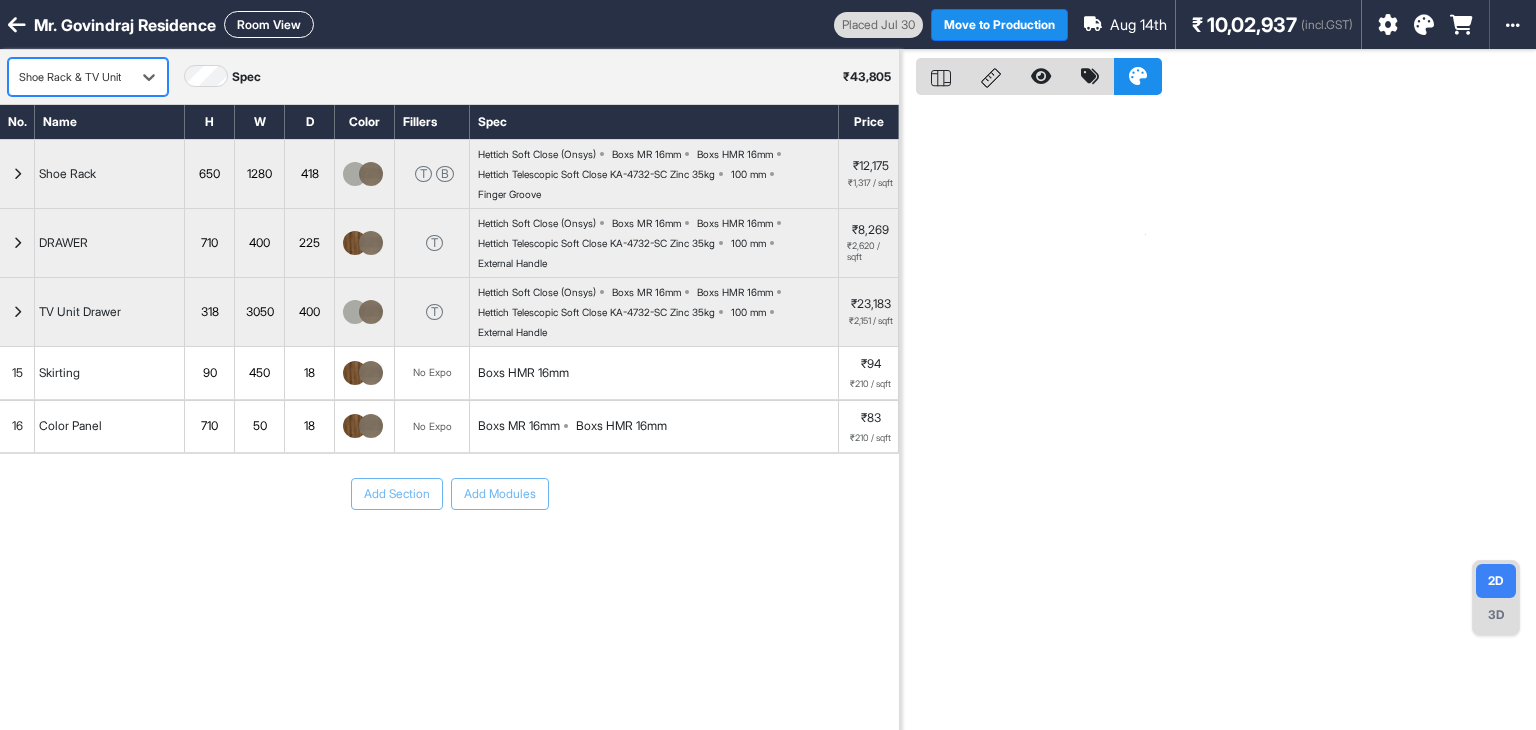 click on "Room View" at bounding box center (269, 24) 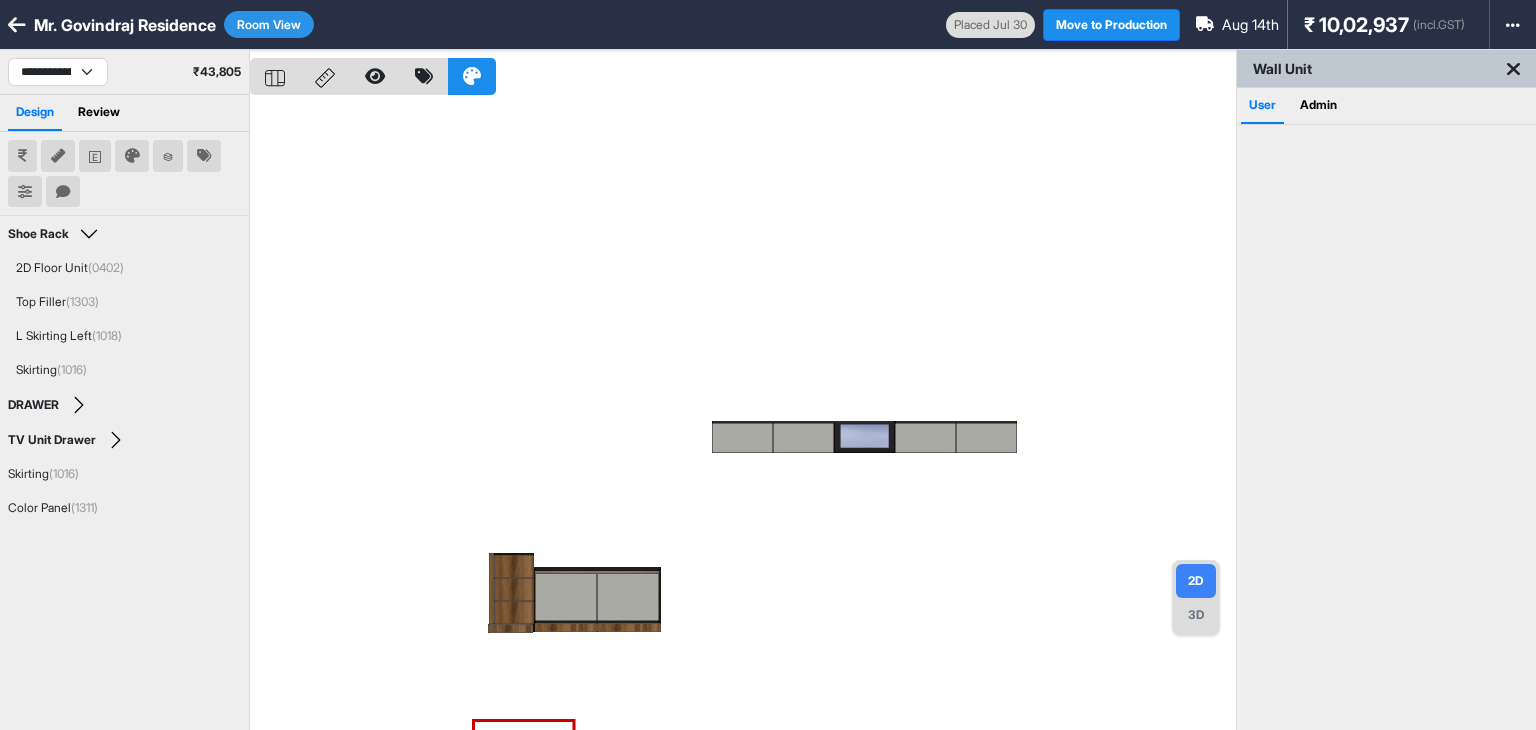 click at bounding box center [743, 415] 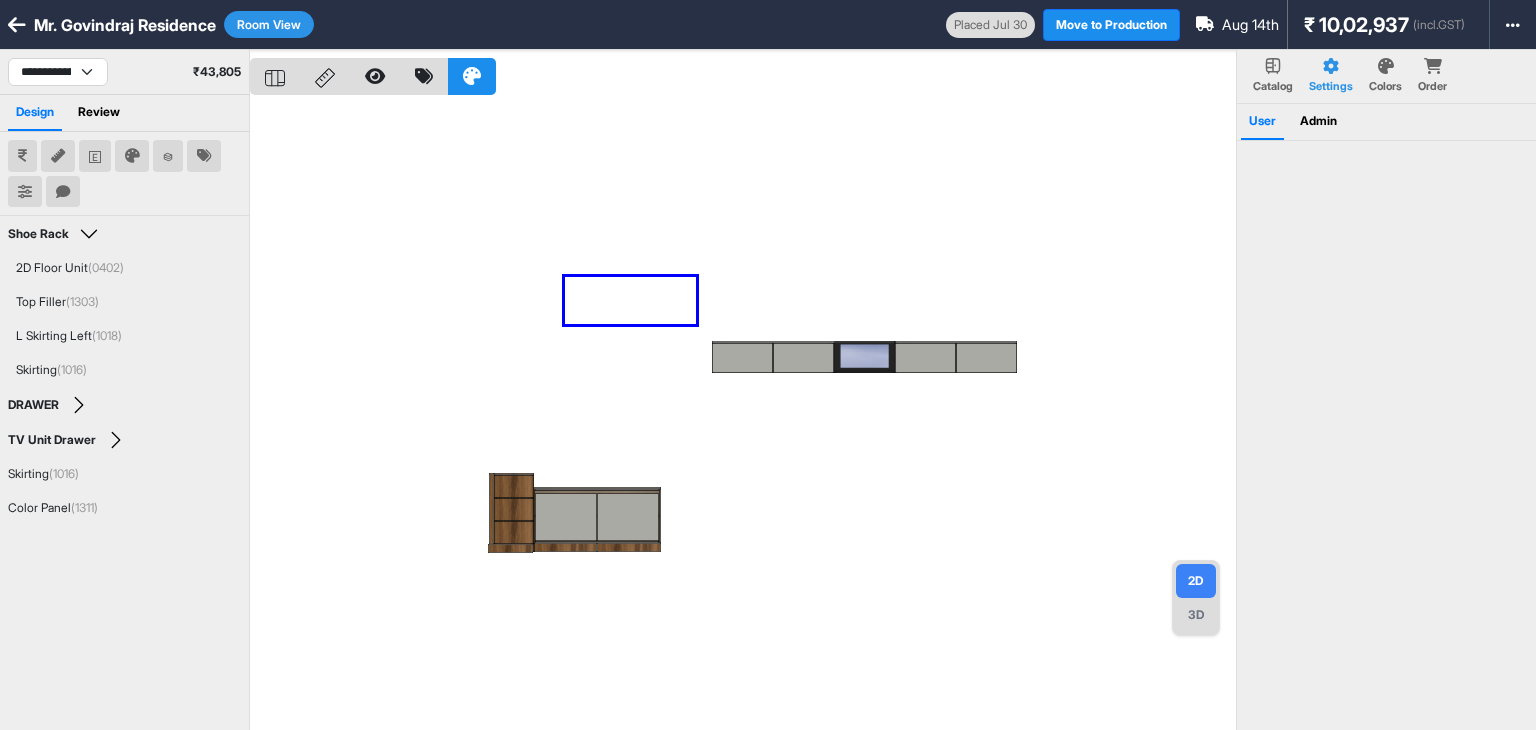 click at bounding box center [743, 415] 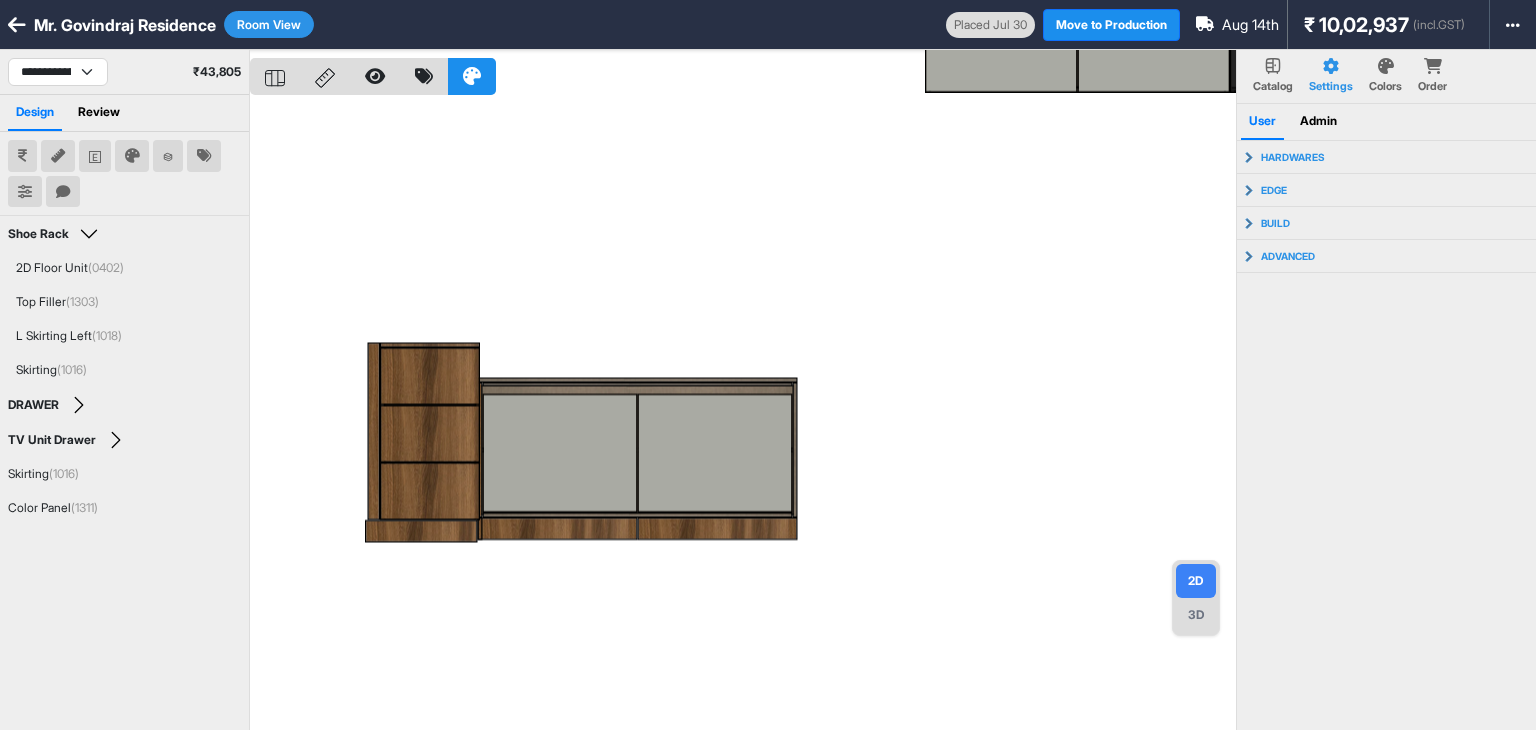 click at bounding box center (743, 415) 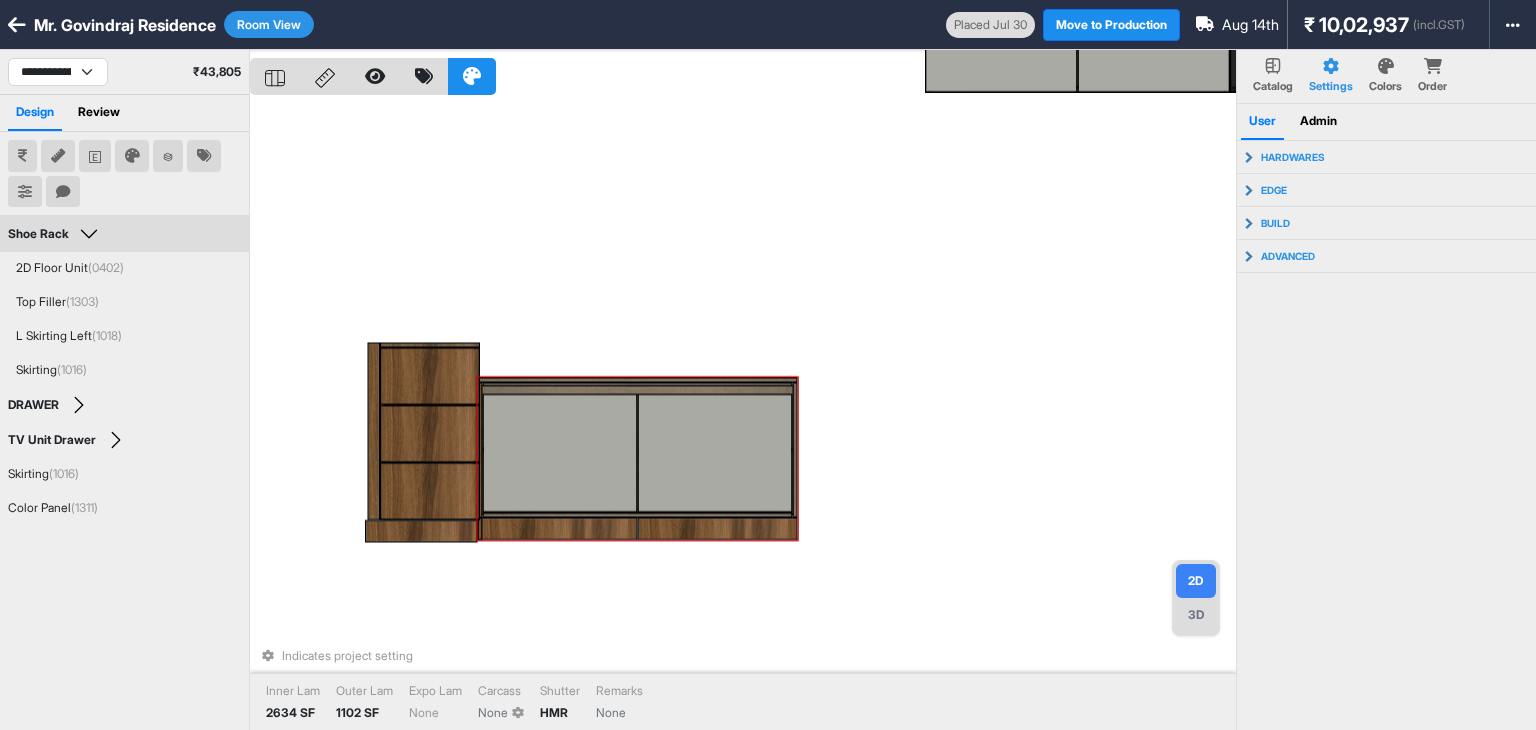 click at bounding box center (718, 529) 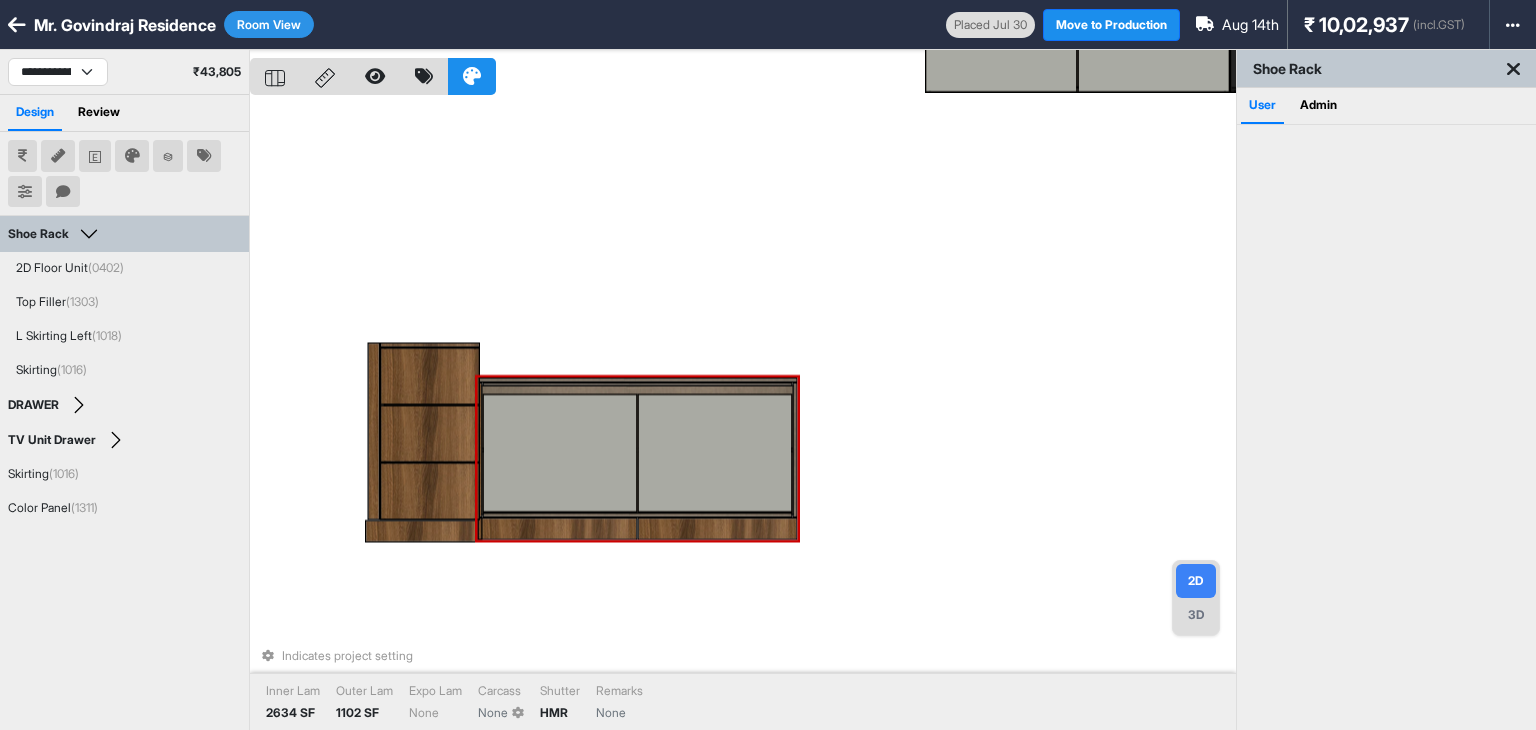 click at bounding box center (718, 529) 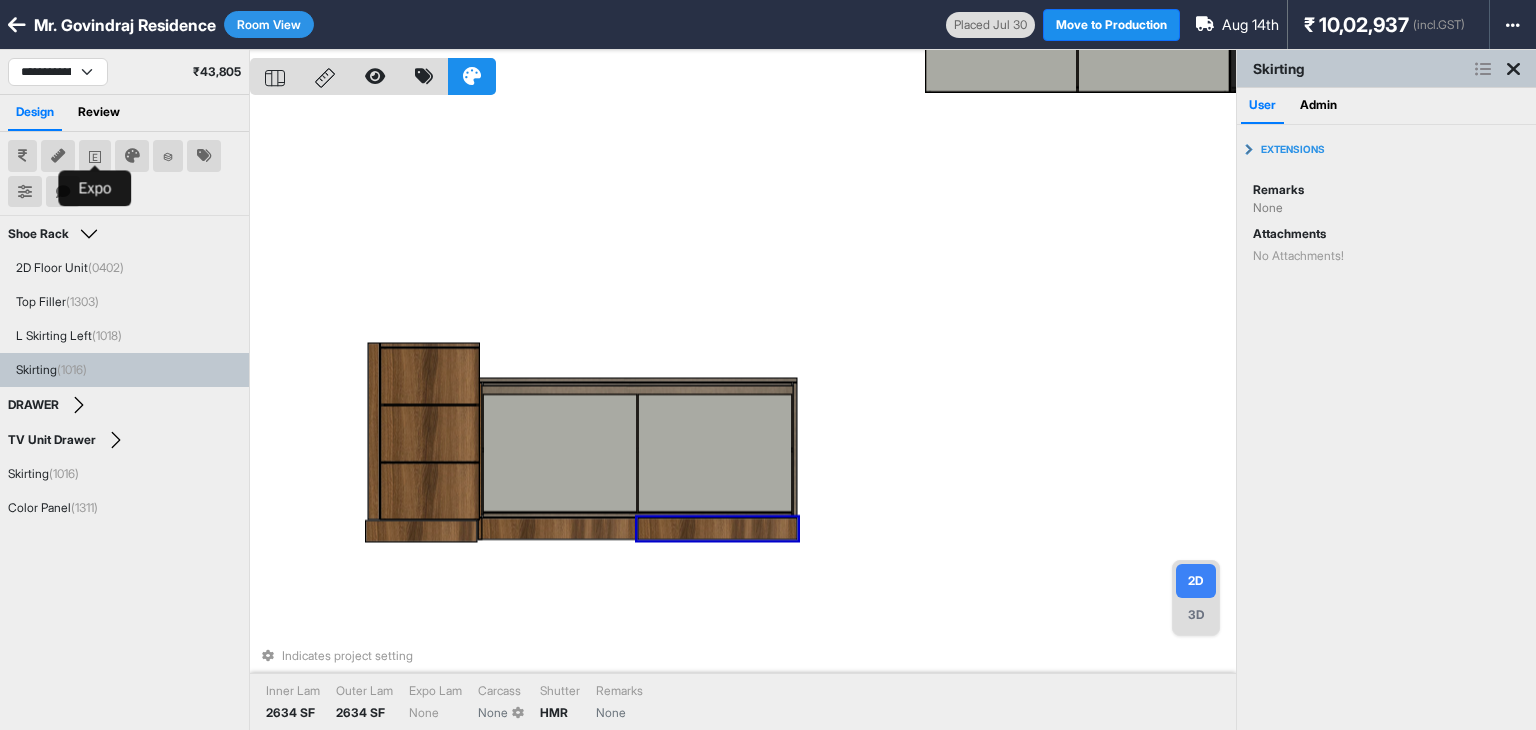 click at bounding box center [95, 156] 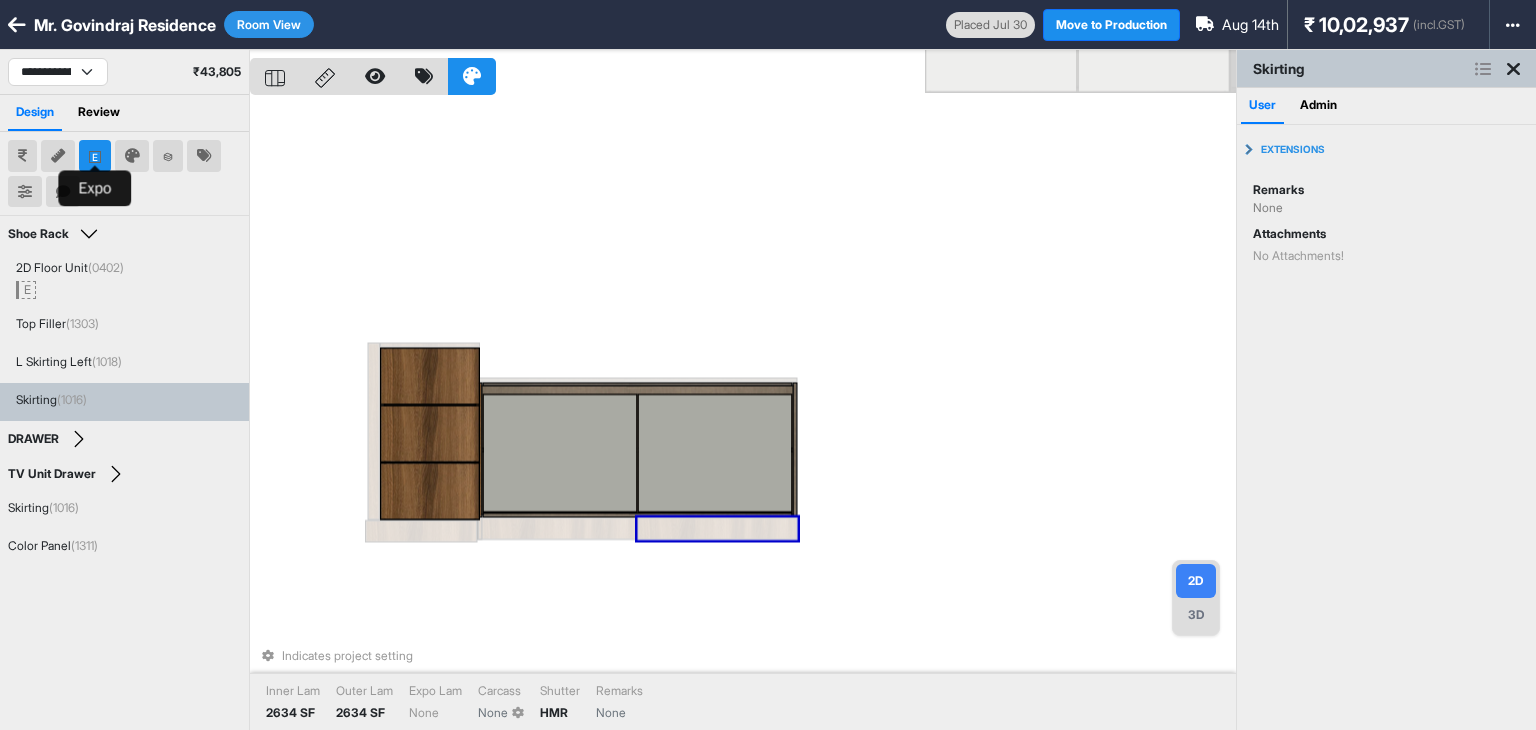 click at bounding box center [95, 156] 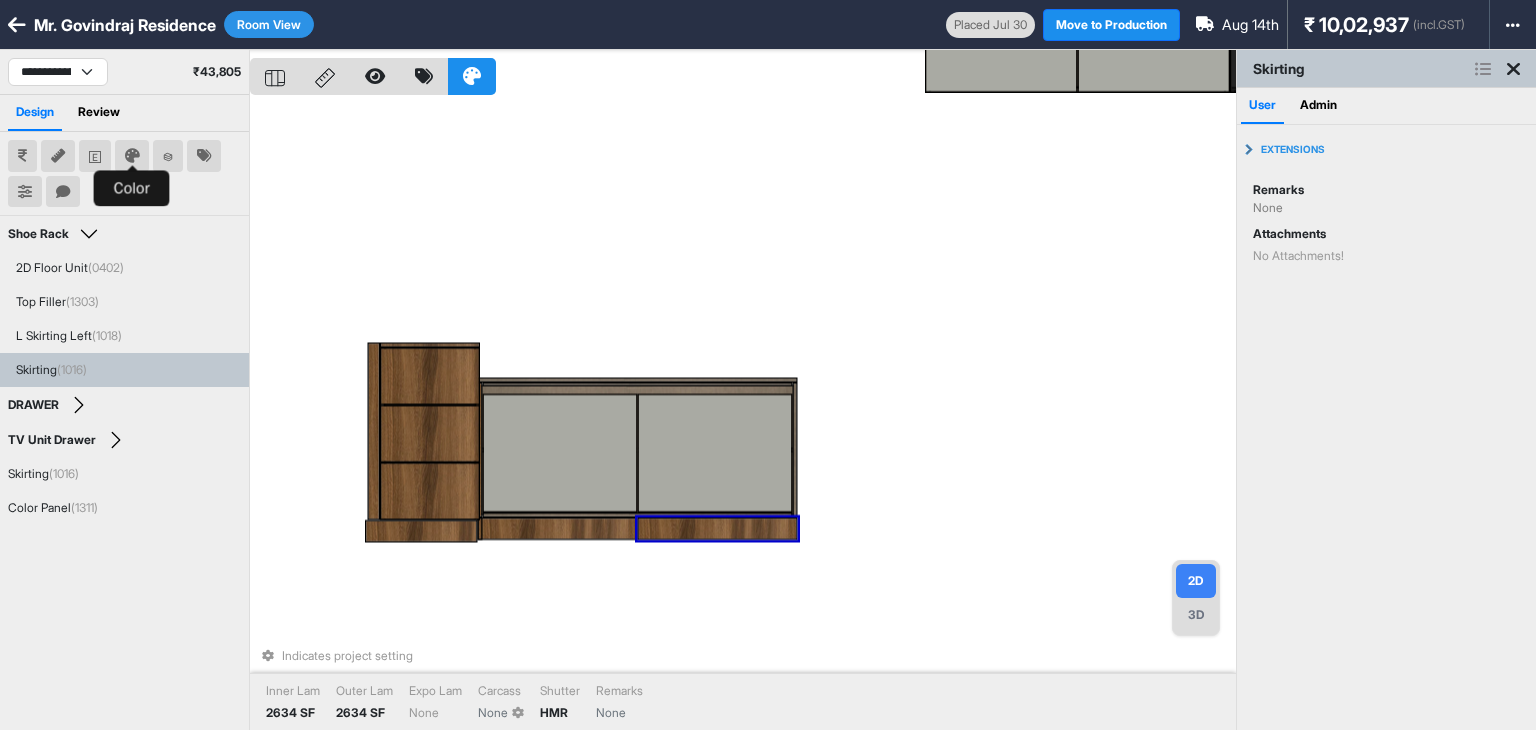 click at bounding box center (132, 156) 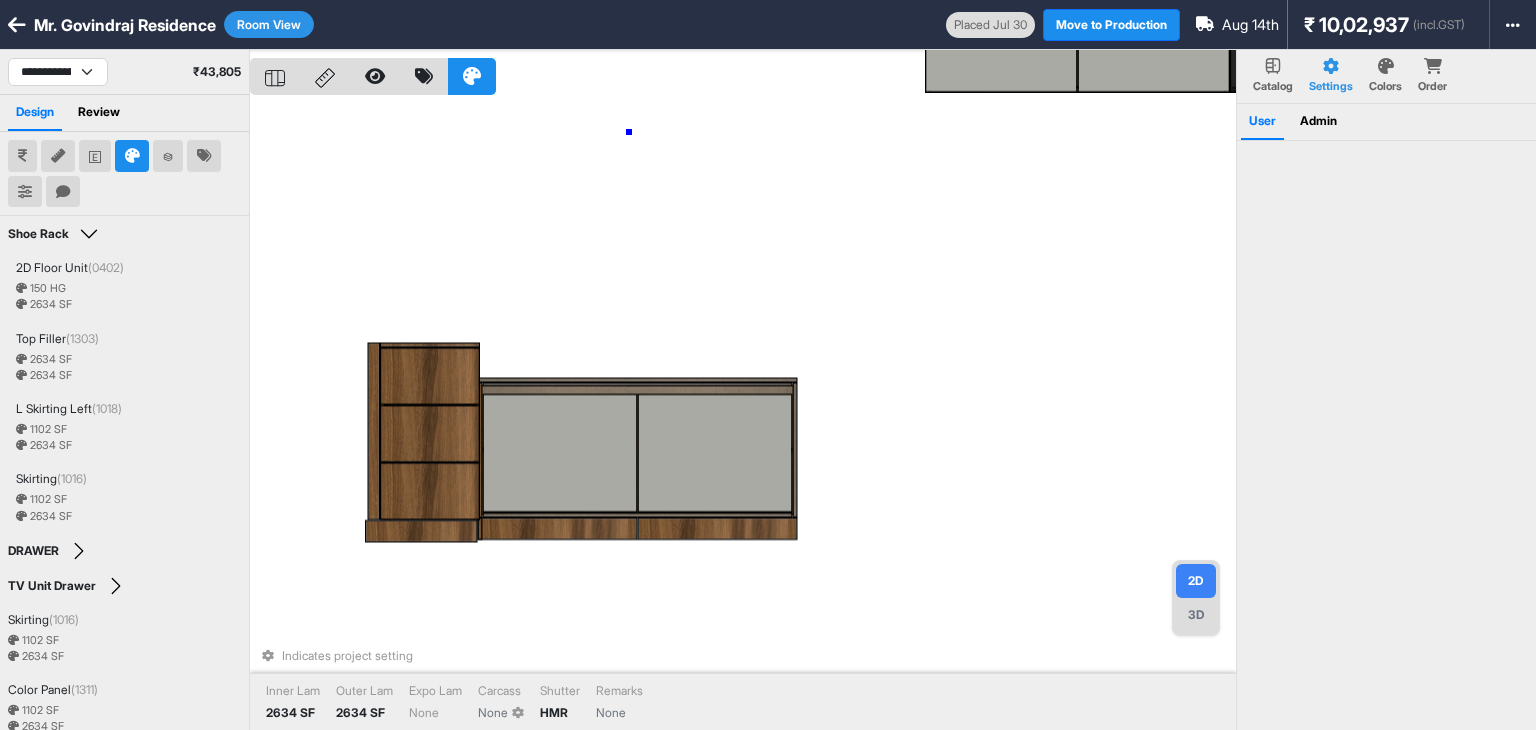 click on "Indicates project setting Inner Lam 2634 SF Outer Lam 2634 SF Expo Lam None Carcass None Shutter HMR Remarks None" at bounding box center [743, 415] 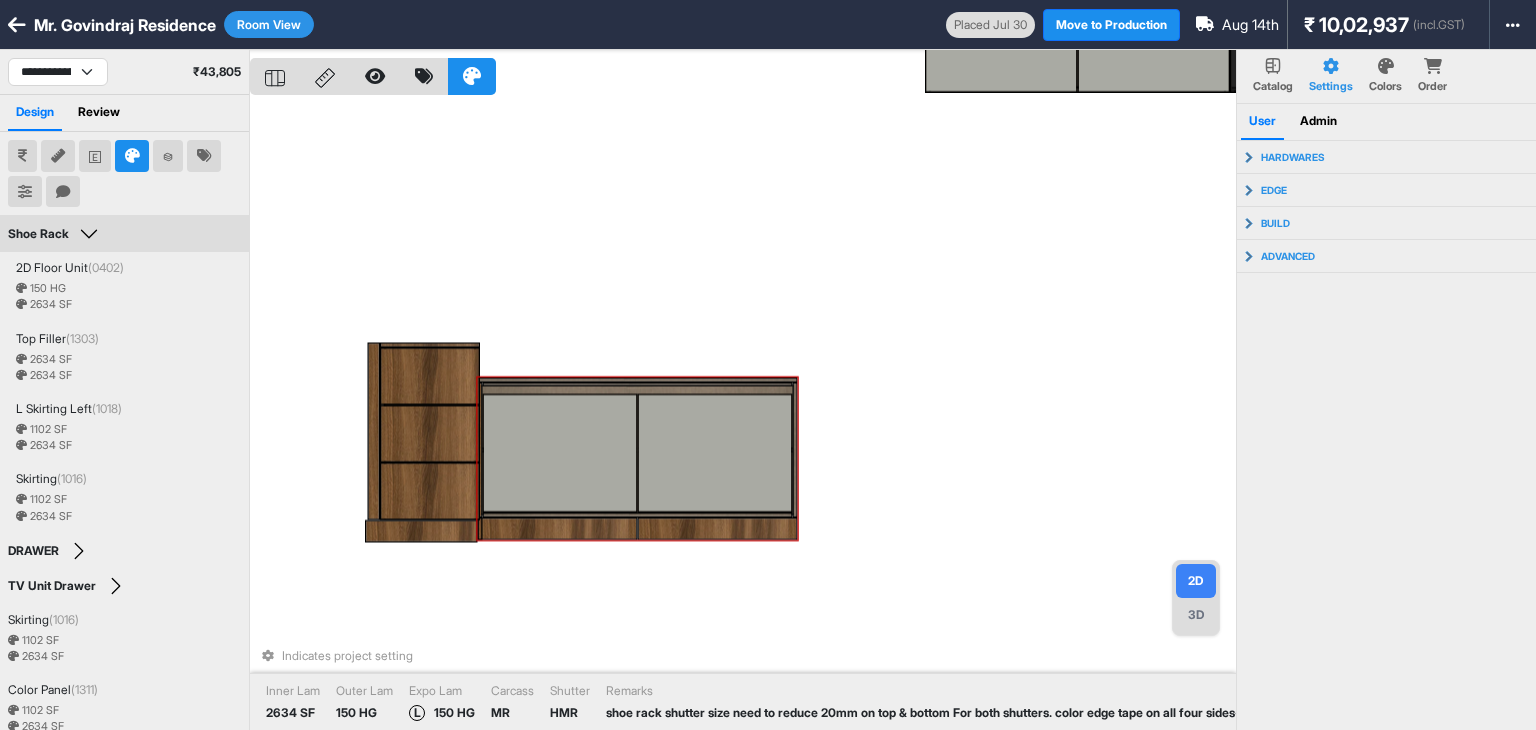 click at bounding box center (715, 452) 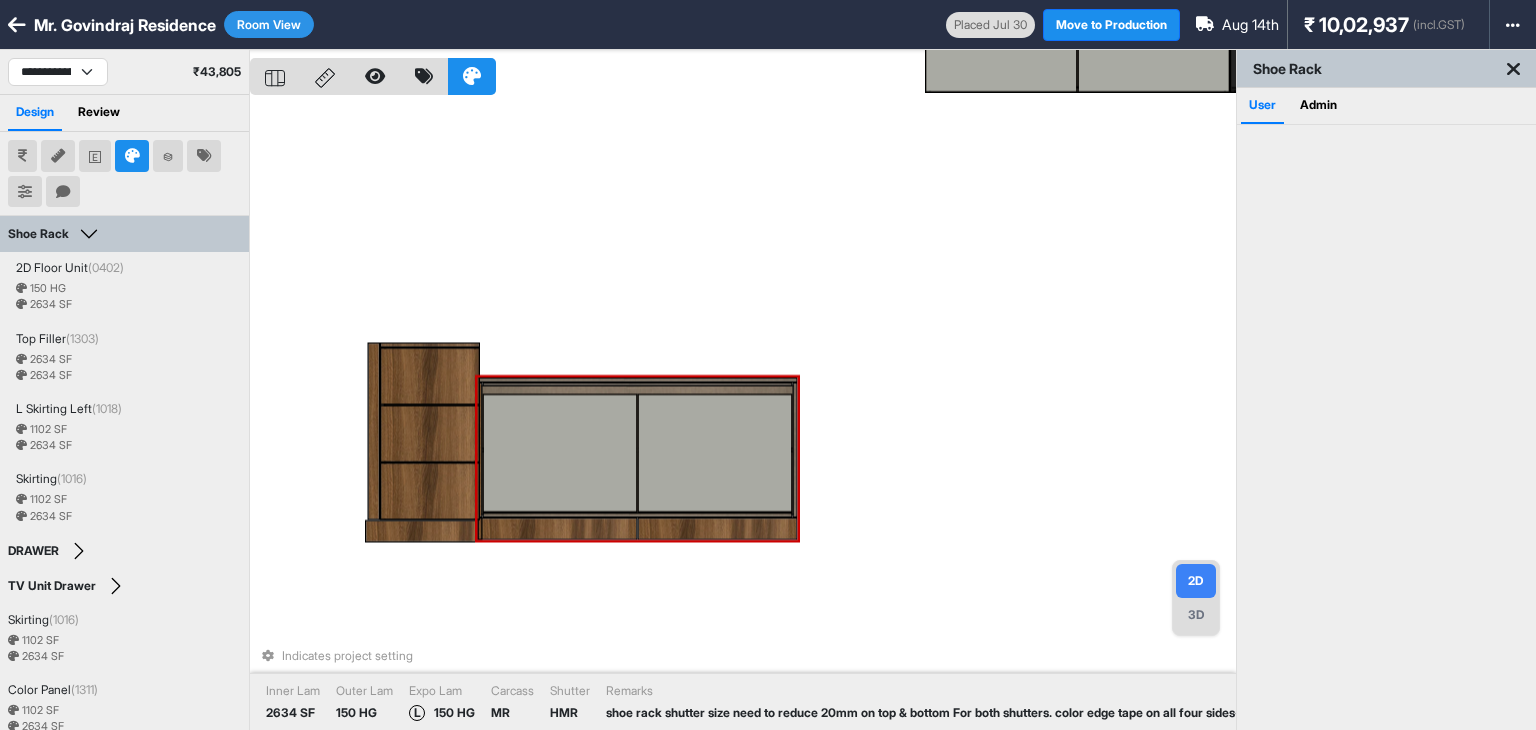 click at bounding box center (560, 452) 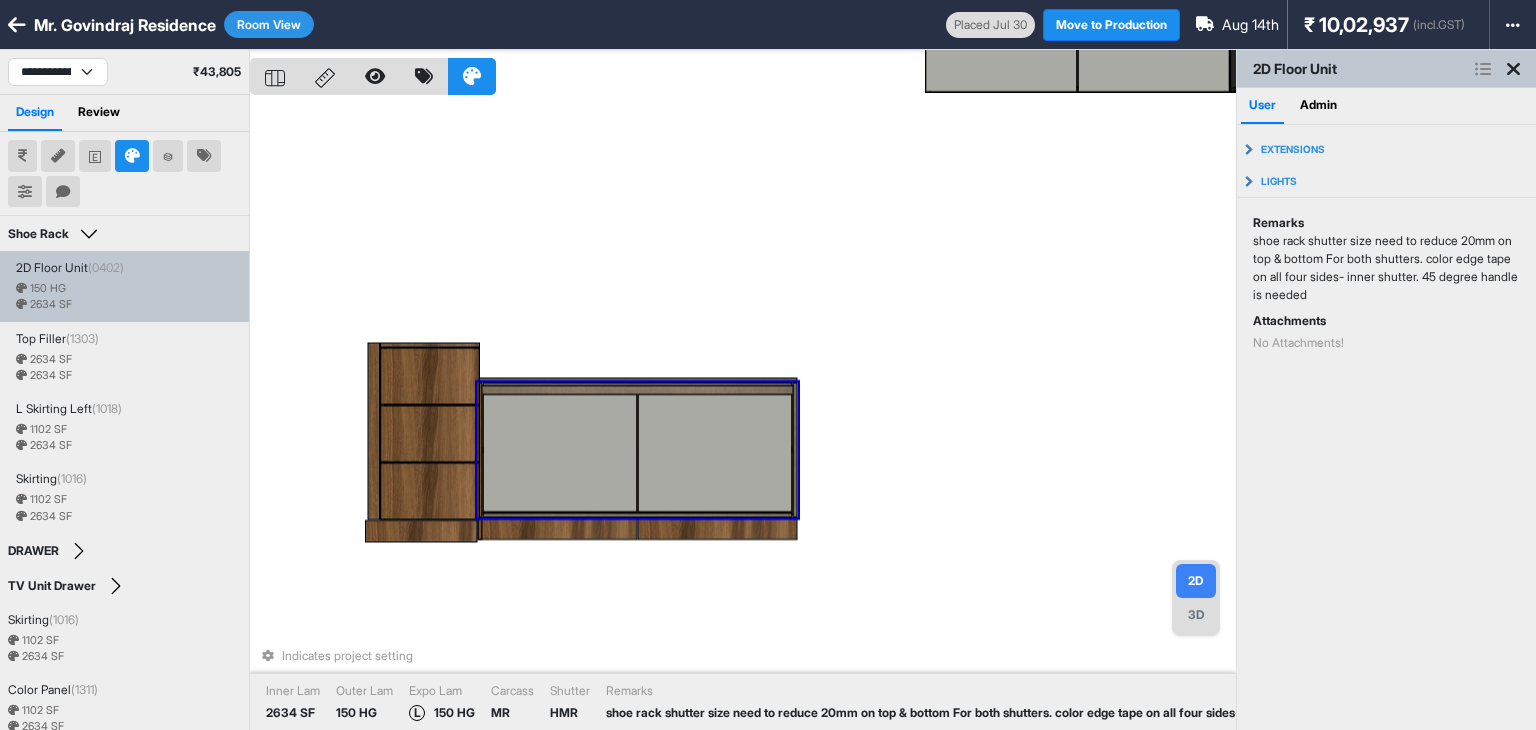 click at bounding box center [132, 156] 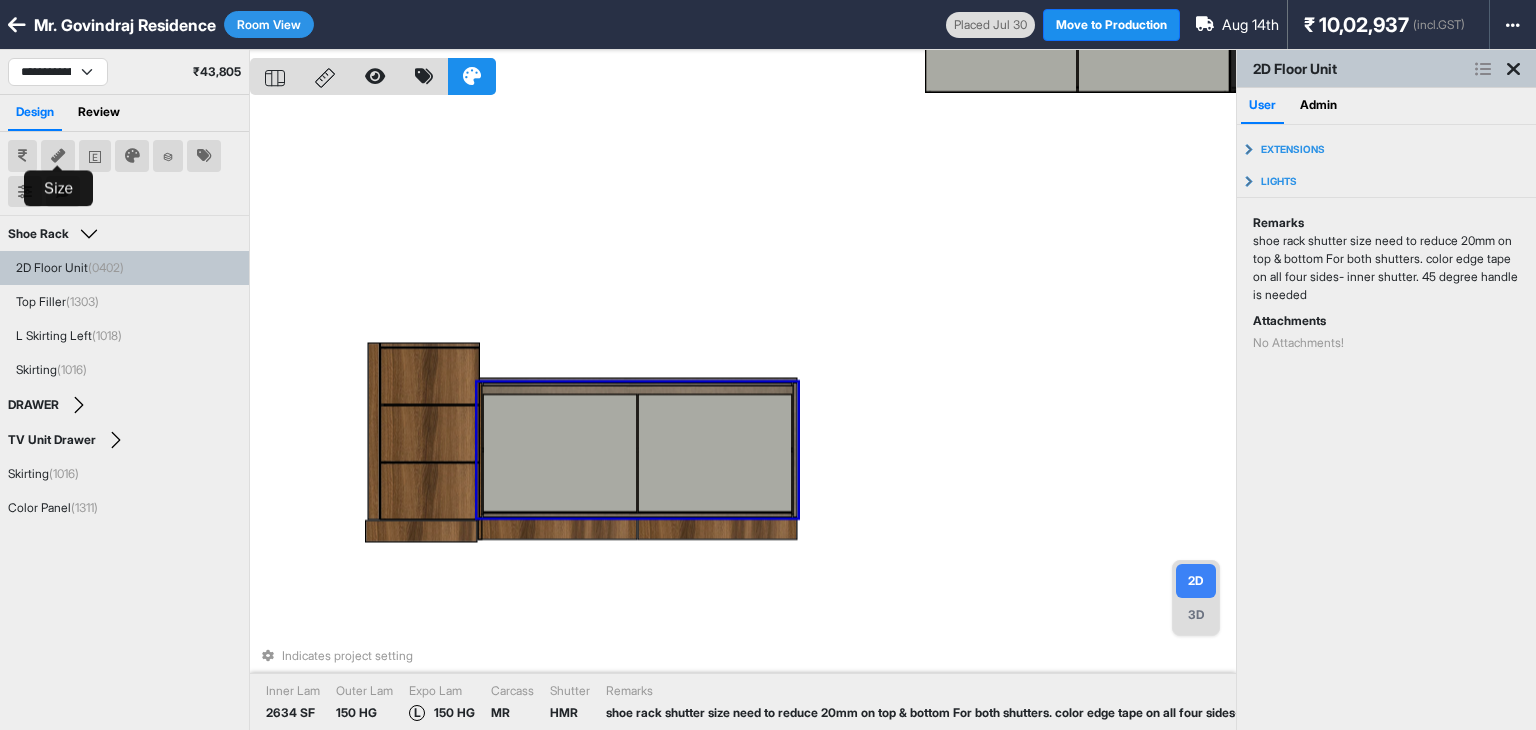 click at bounding box center [58, 156] 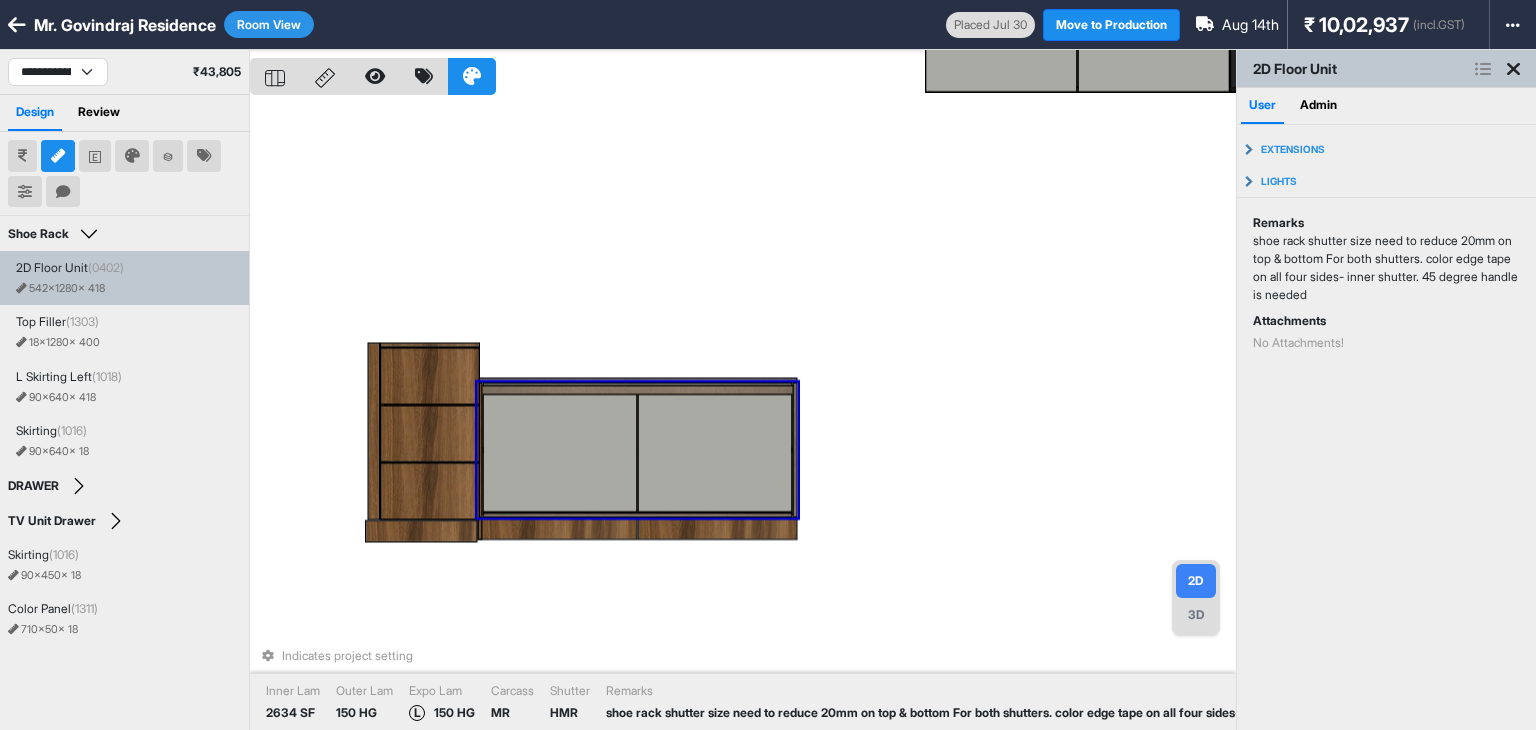 click on "2D Floor Unit  (0402)" at bounding box center [70, 268] 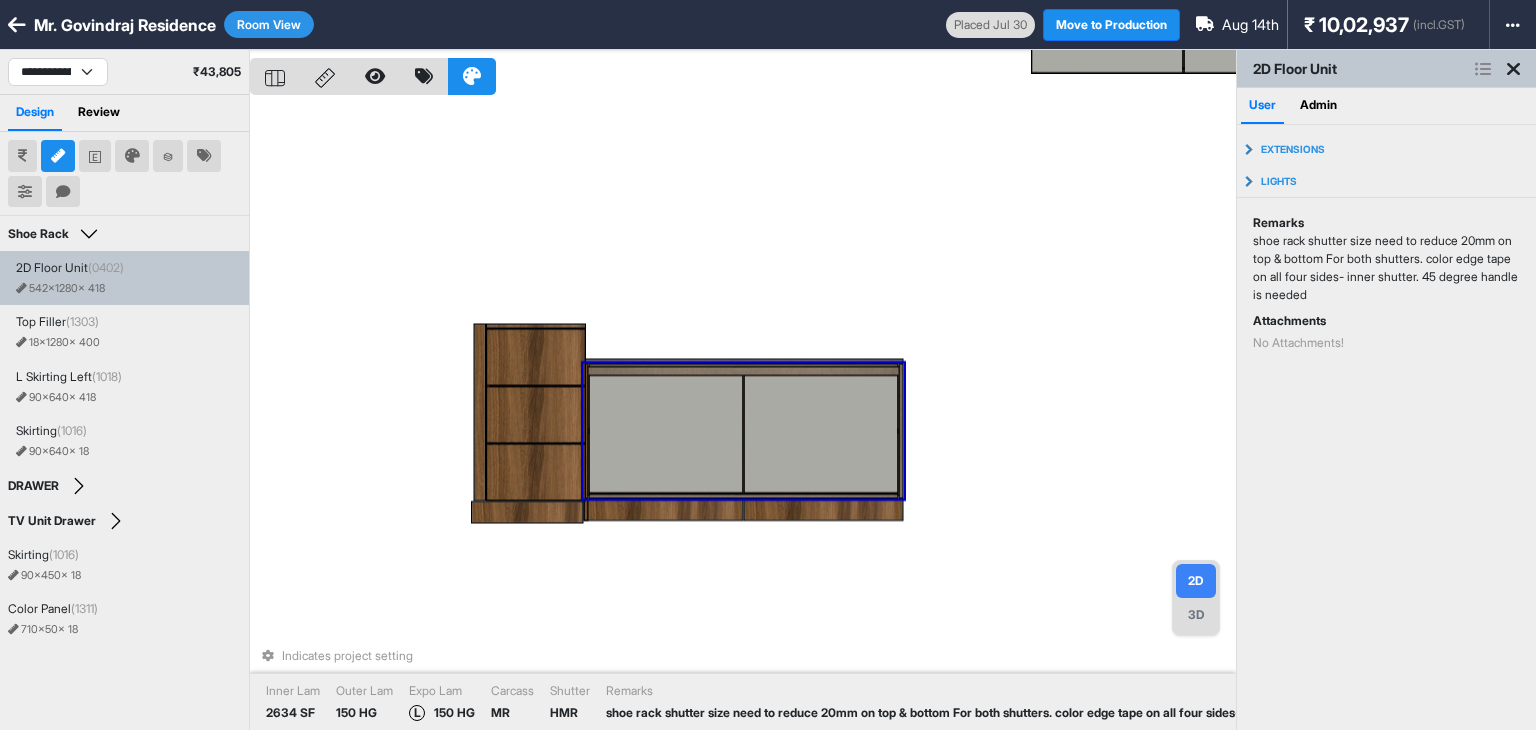 click on "Mr. Govindraj Residence" at bounding box center (125, 25) 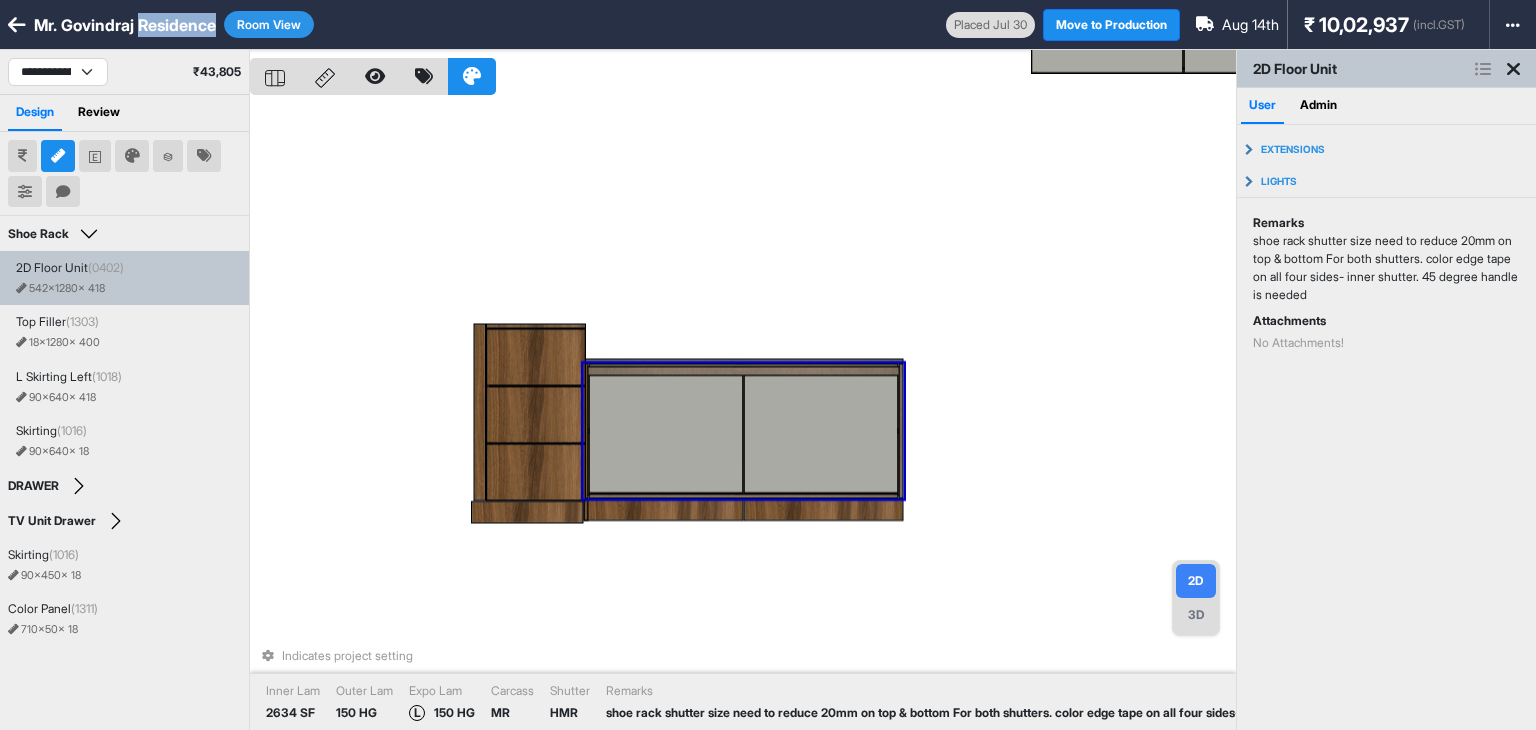 click on "Mr. Govindraj Residence" at bounding box center [125, 25] 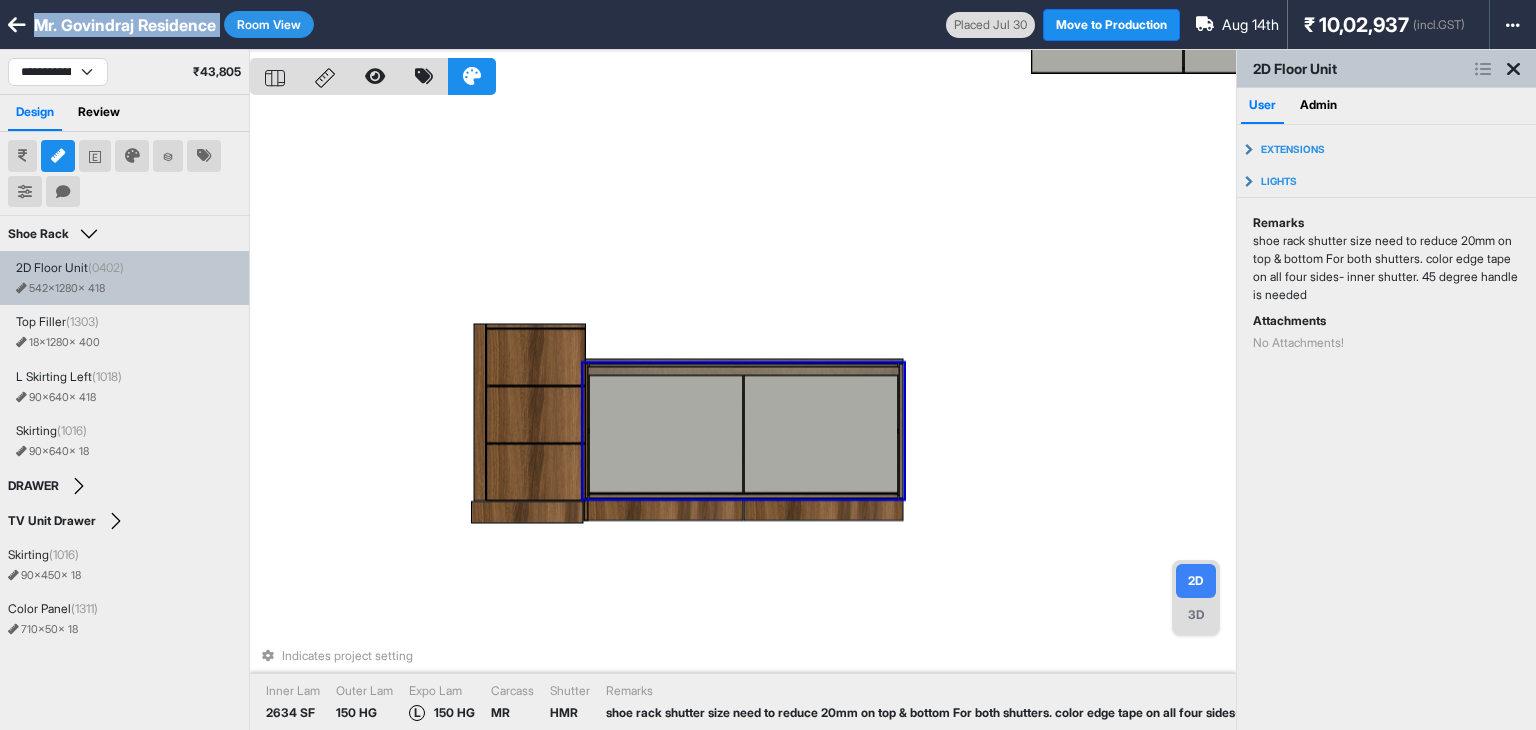 click on "Mr. Govindraj Residence" at bounding box center [125, 25] 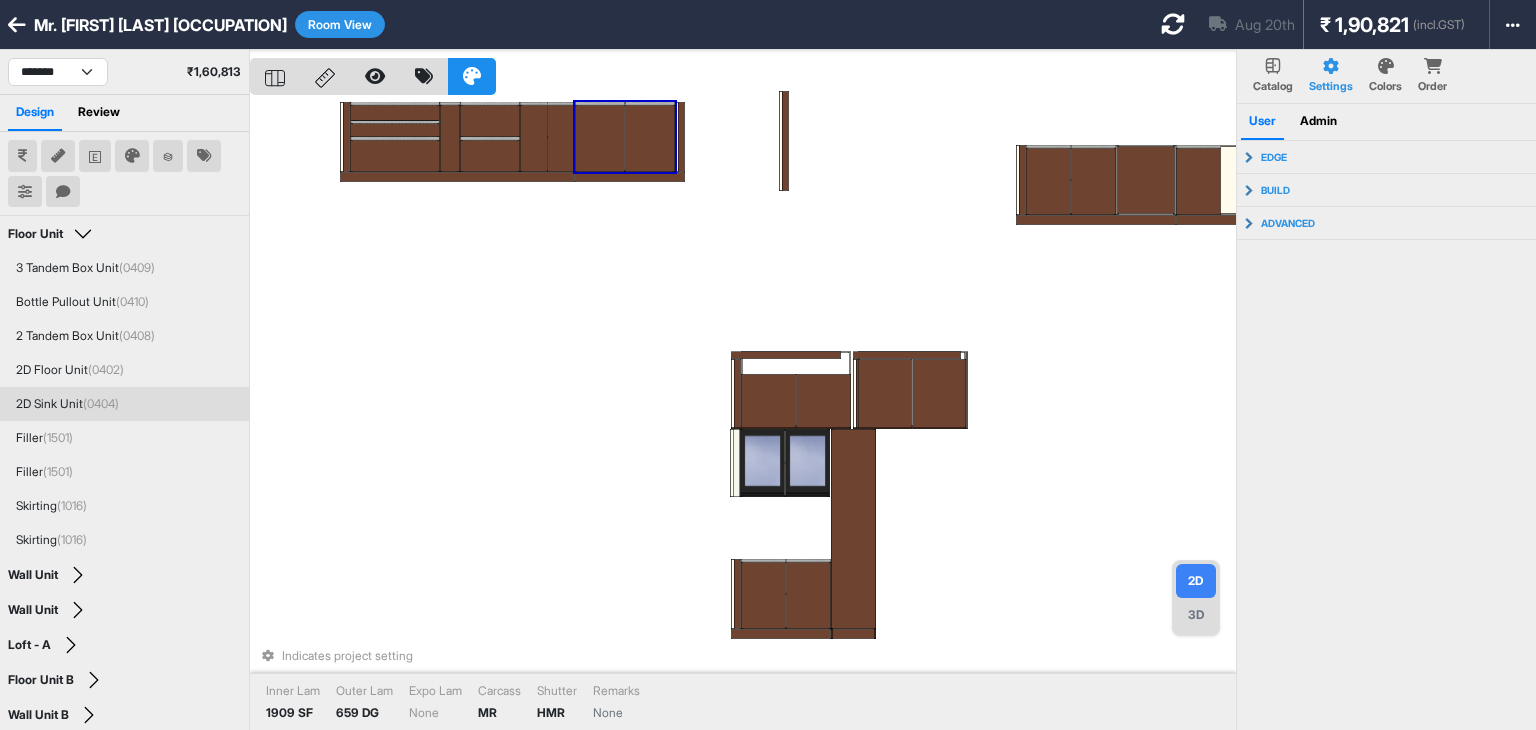 scroll, scrollTop: 0, scrollLeft: 0, axis: both 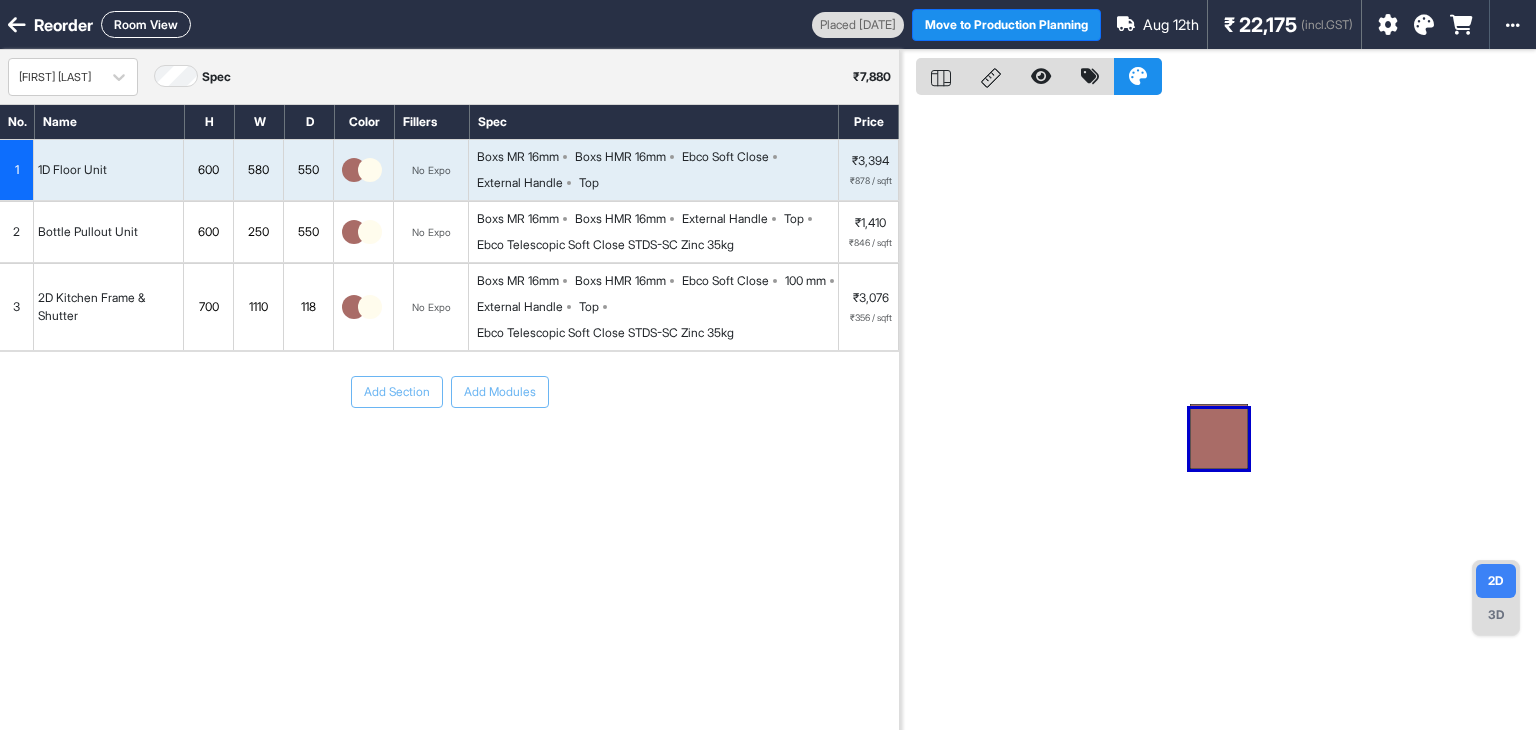 click on "[FIRST] [LAST] ₹ 7,880" at bounding box center (449, 77) 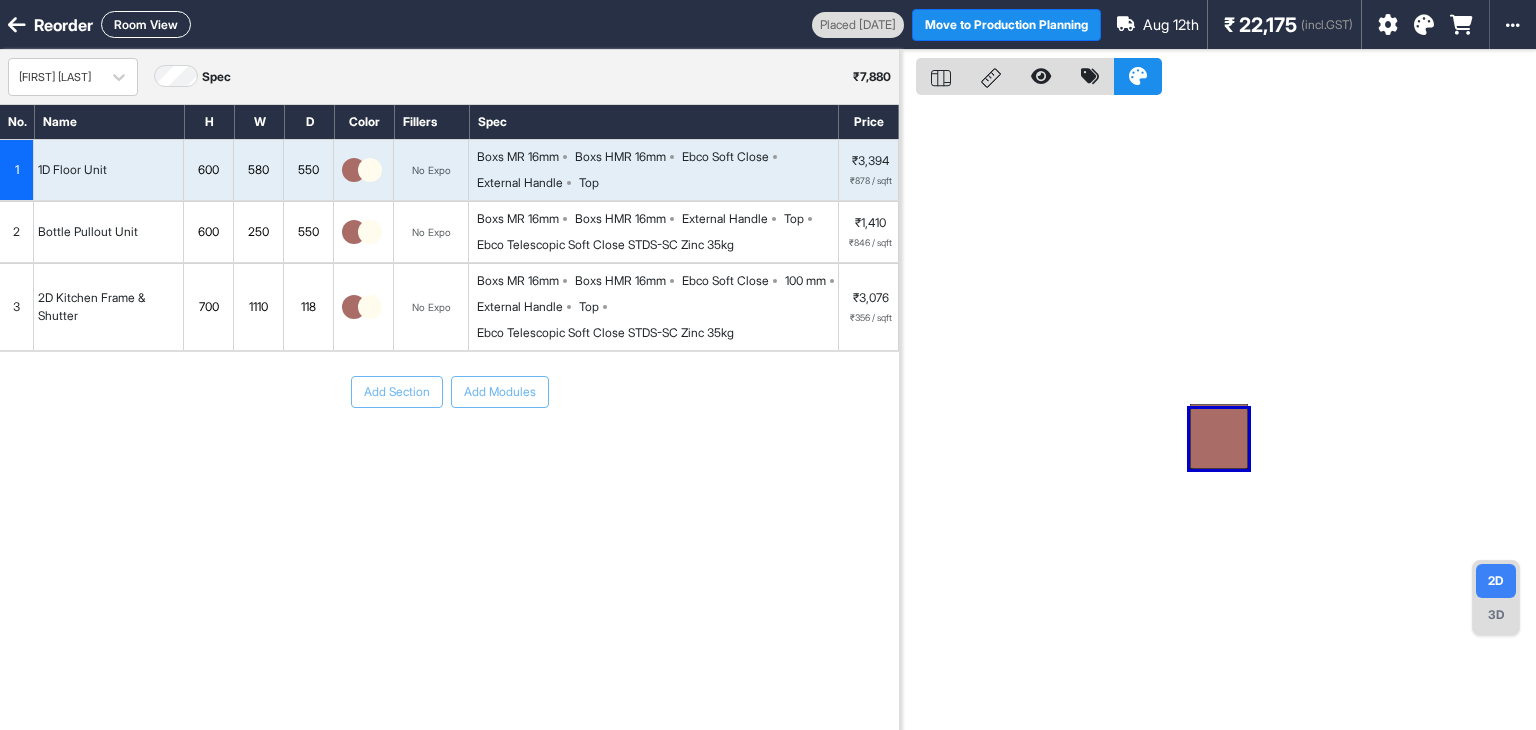click on "2" at bounding box center (17, 232) 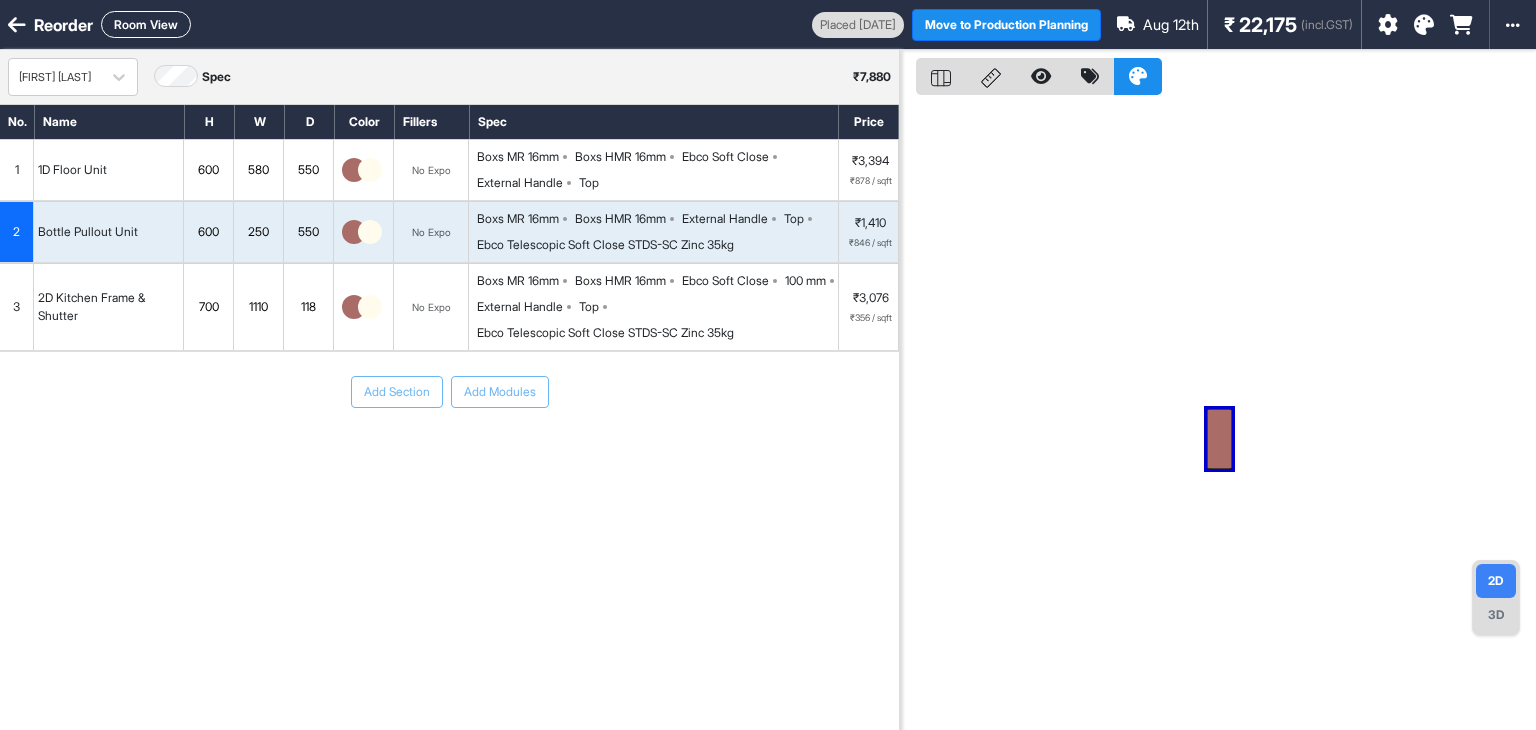 click on "3" at bounding box center [17, 307] 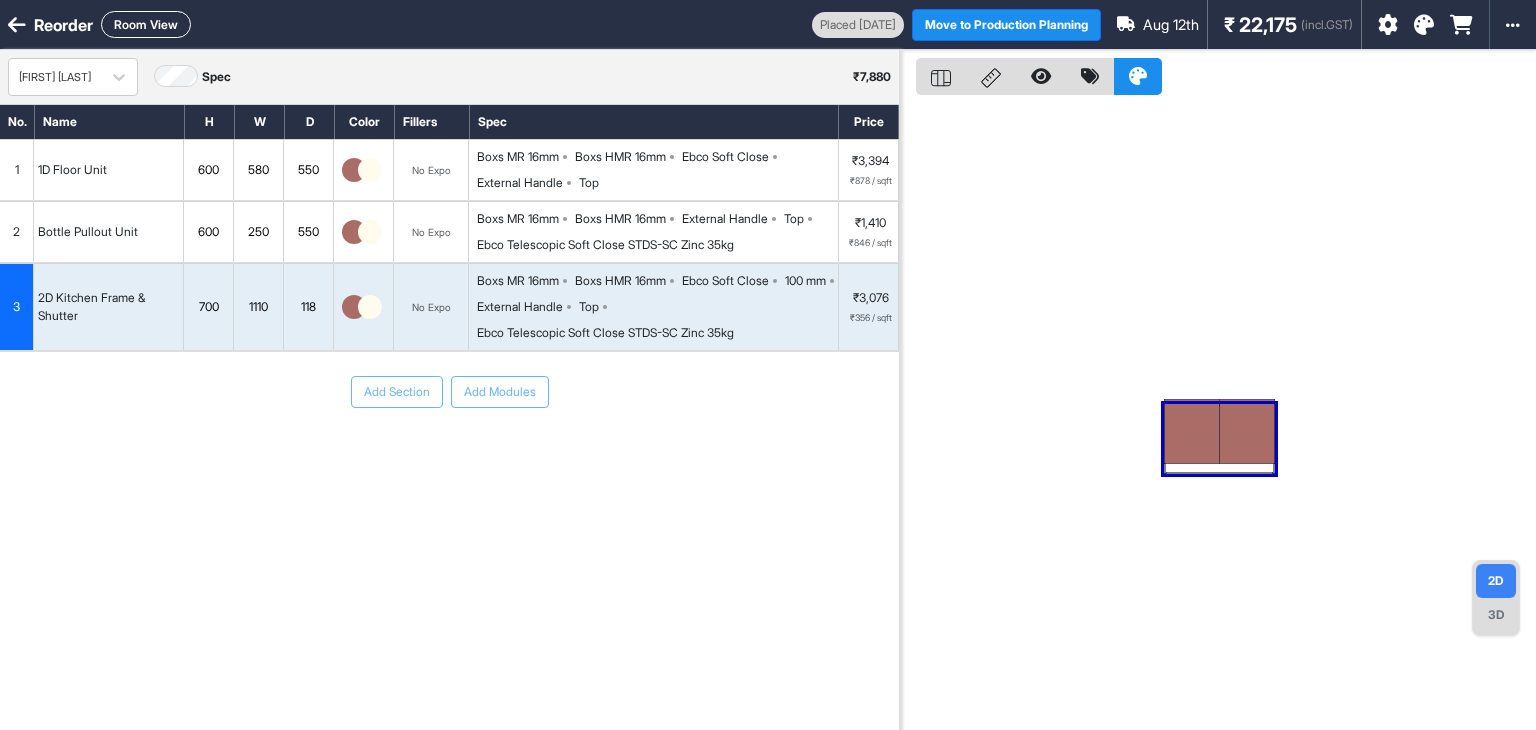 click on "Room View" at bounding box center [146, 24] 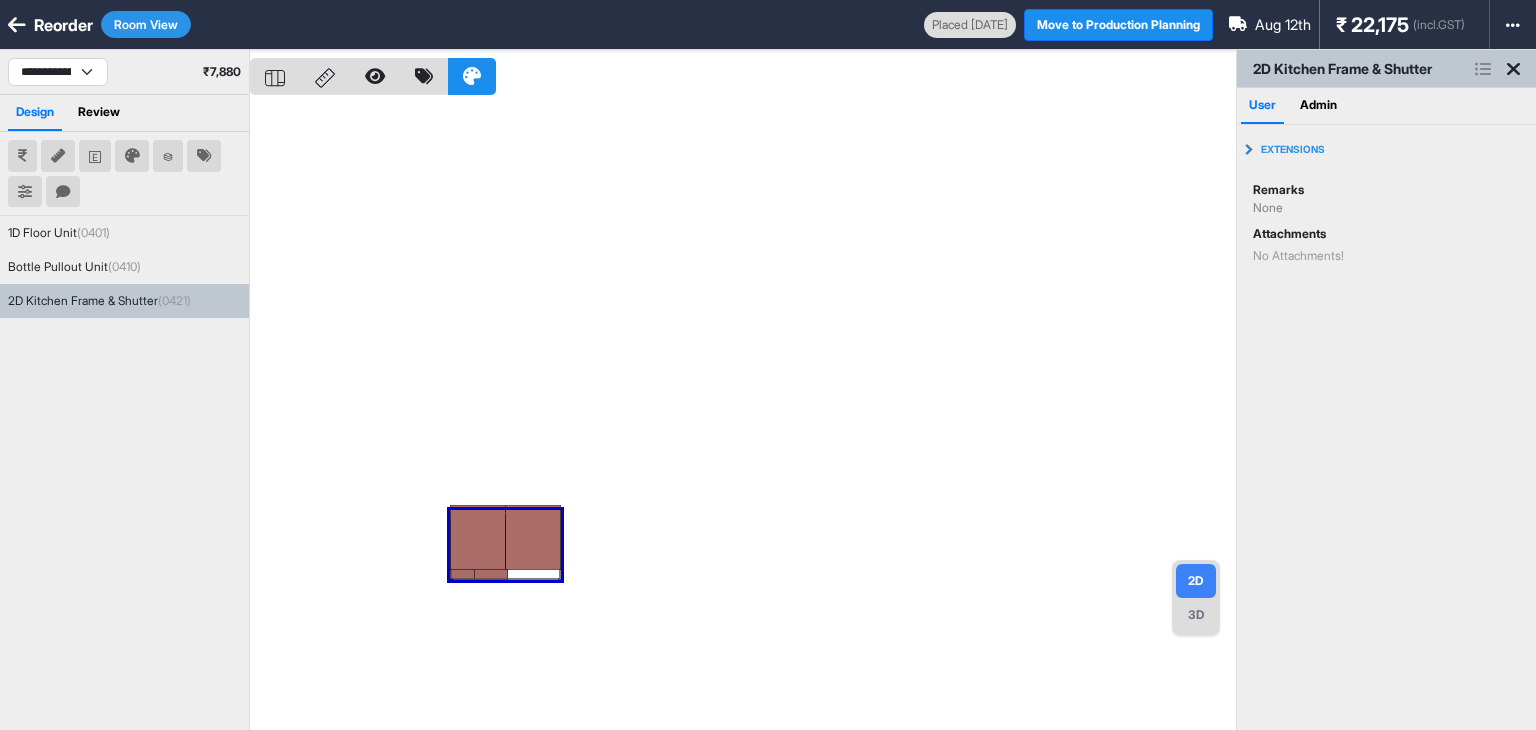 click at bounding box center [743, 415] 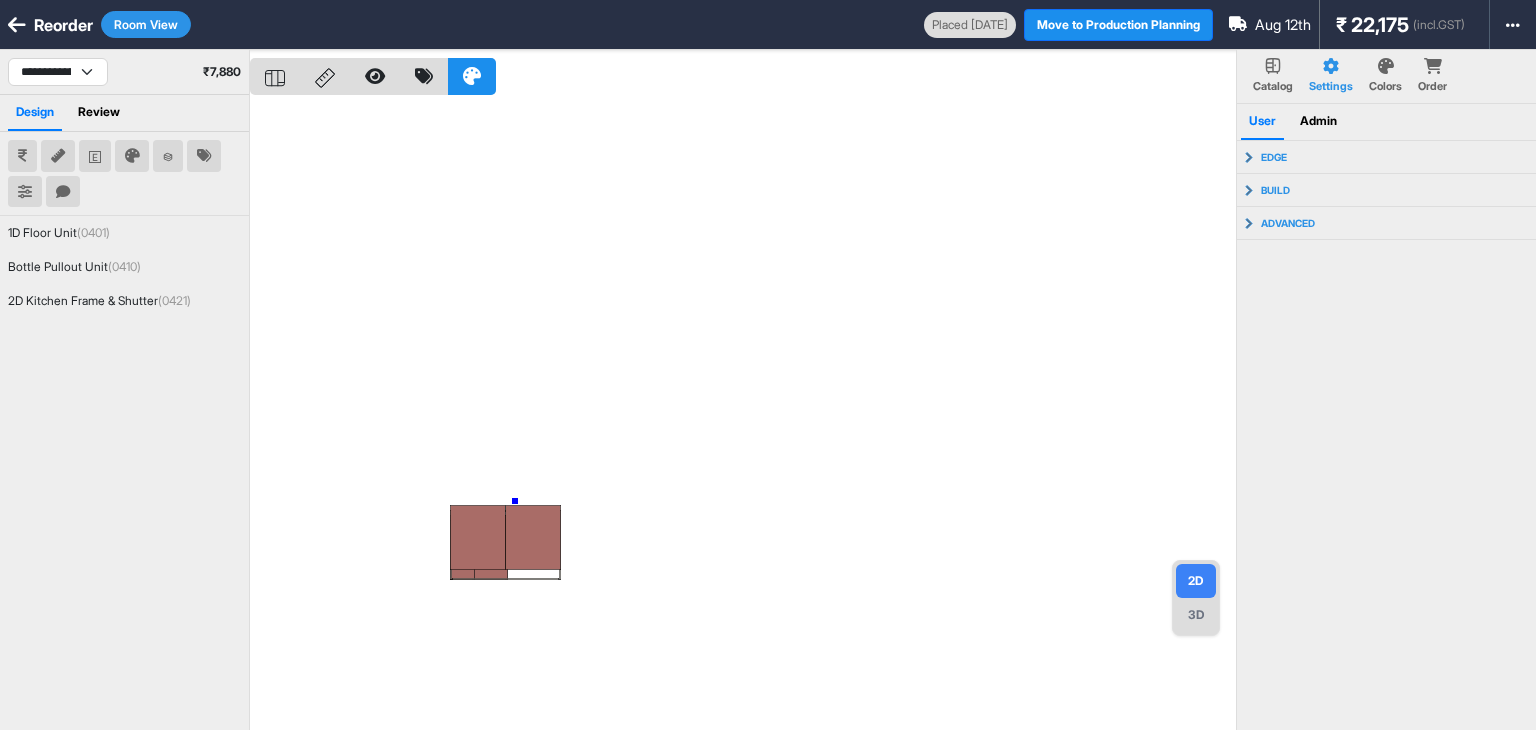 click at bounding box center (743, 415) 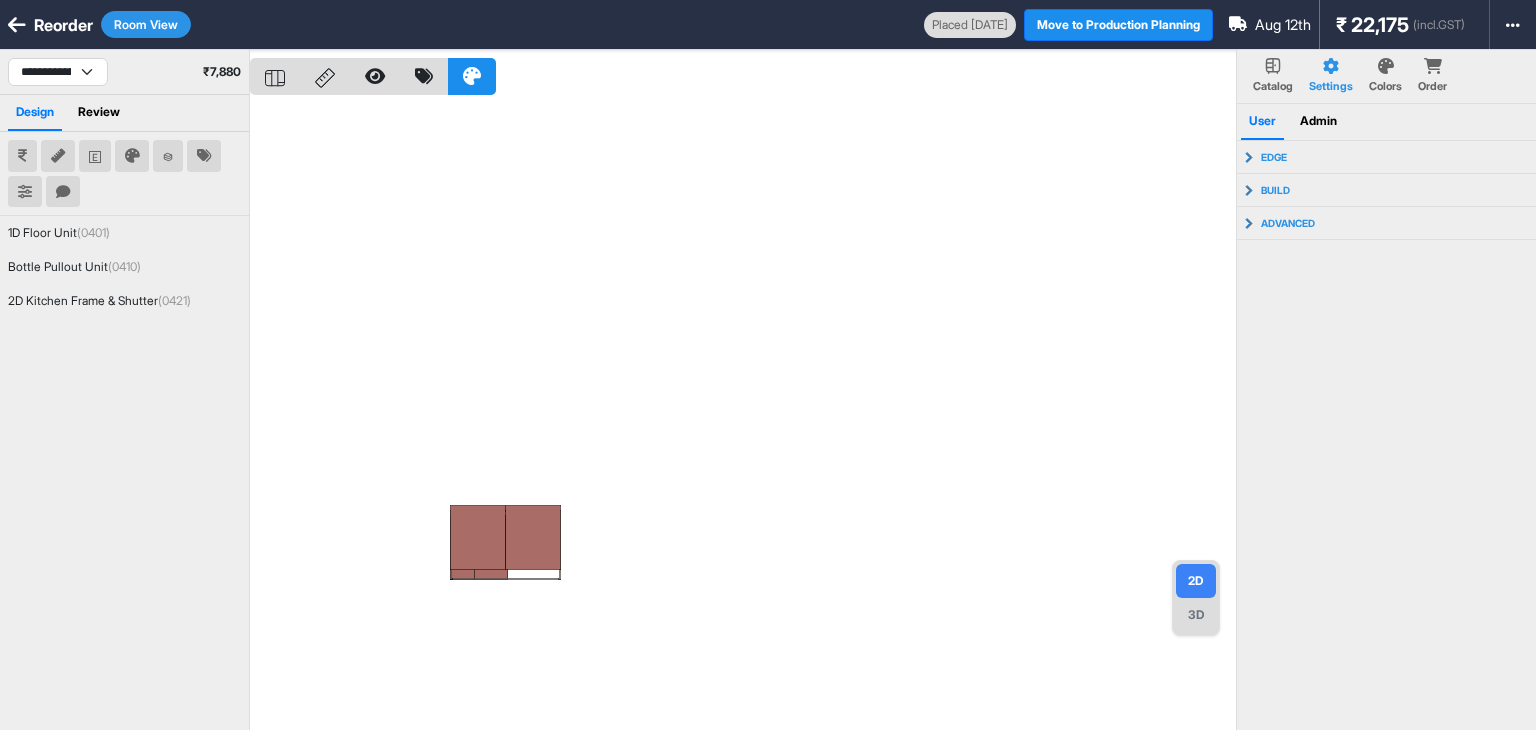 click on "Room View" at bounding box center [146, 24] 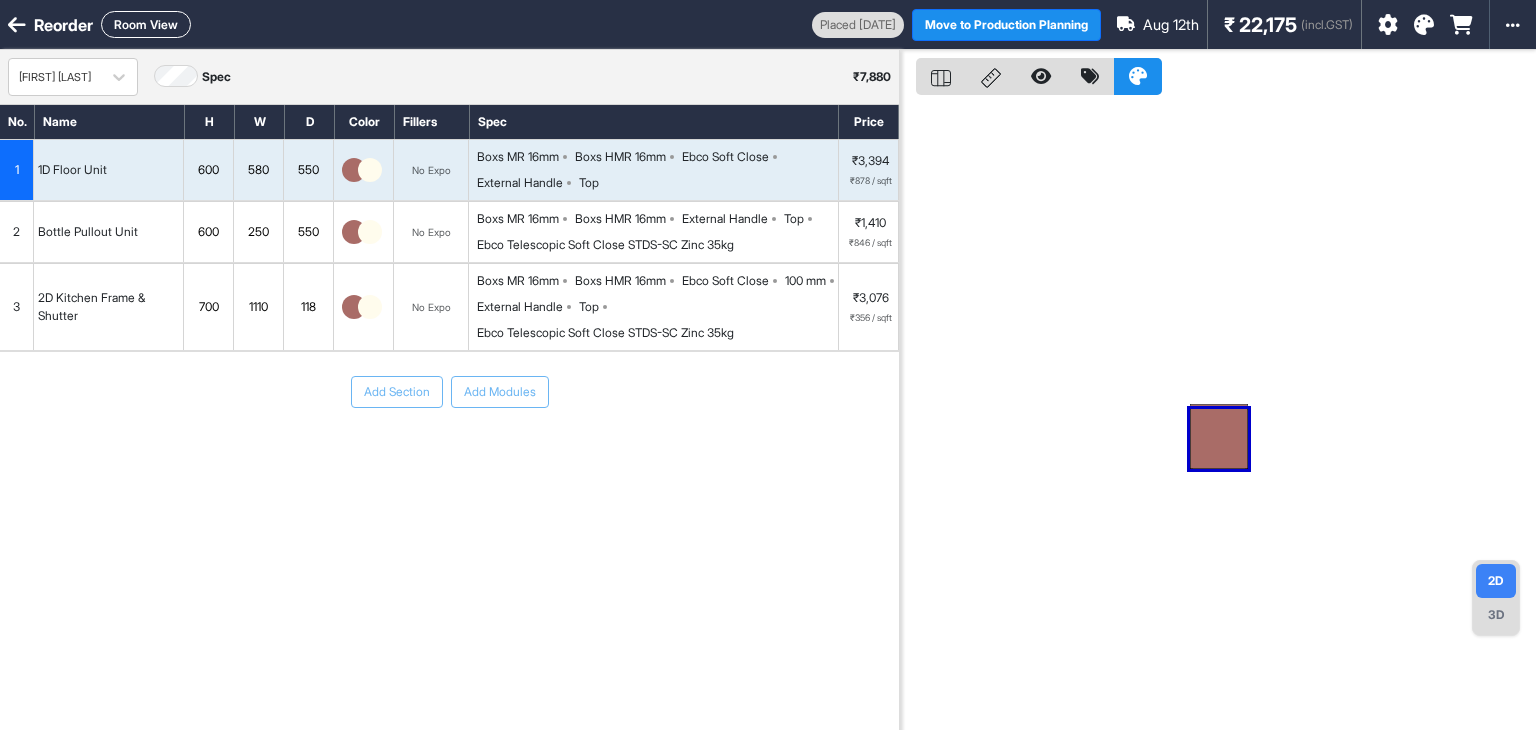 type 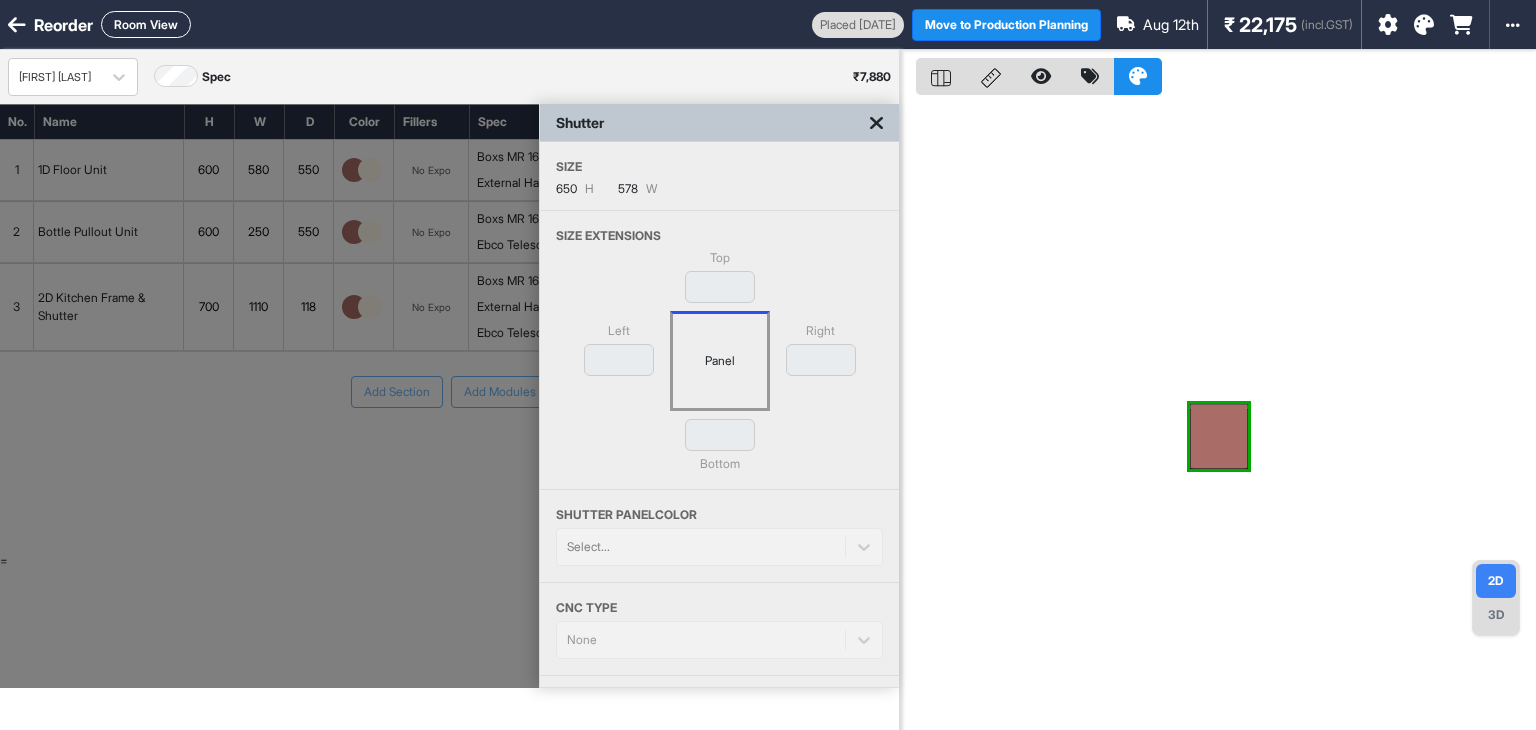 click at bounding box center [876, 123] 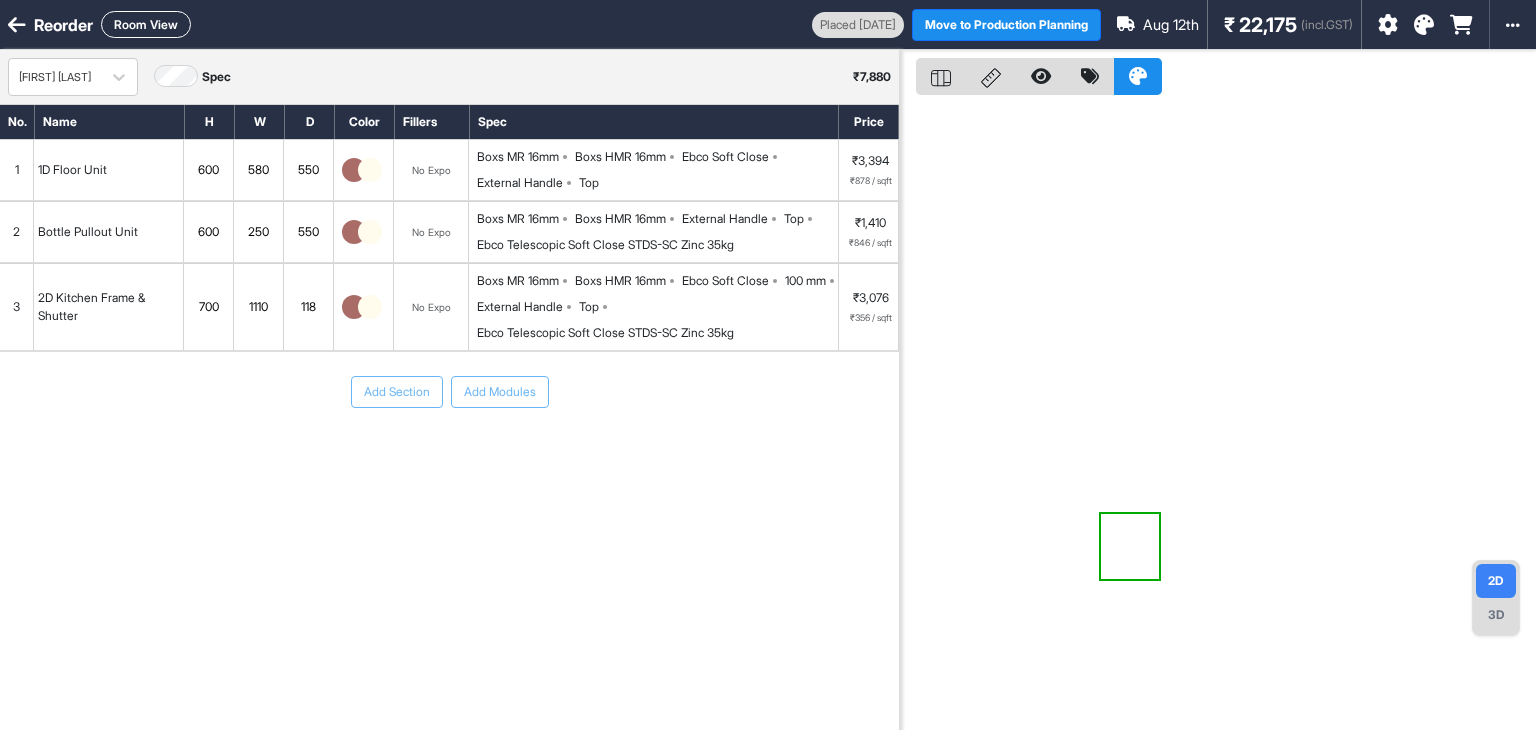 click on "2" at bounding box center [17, 232] 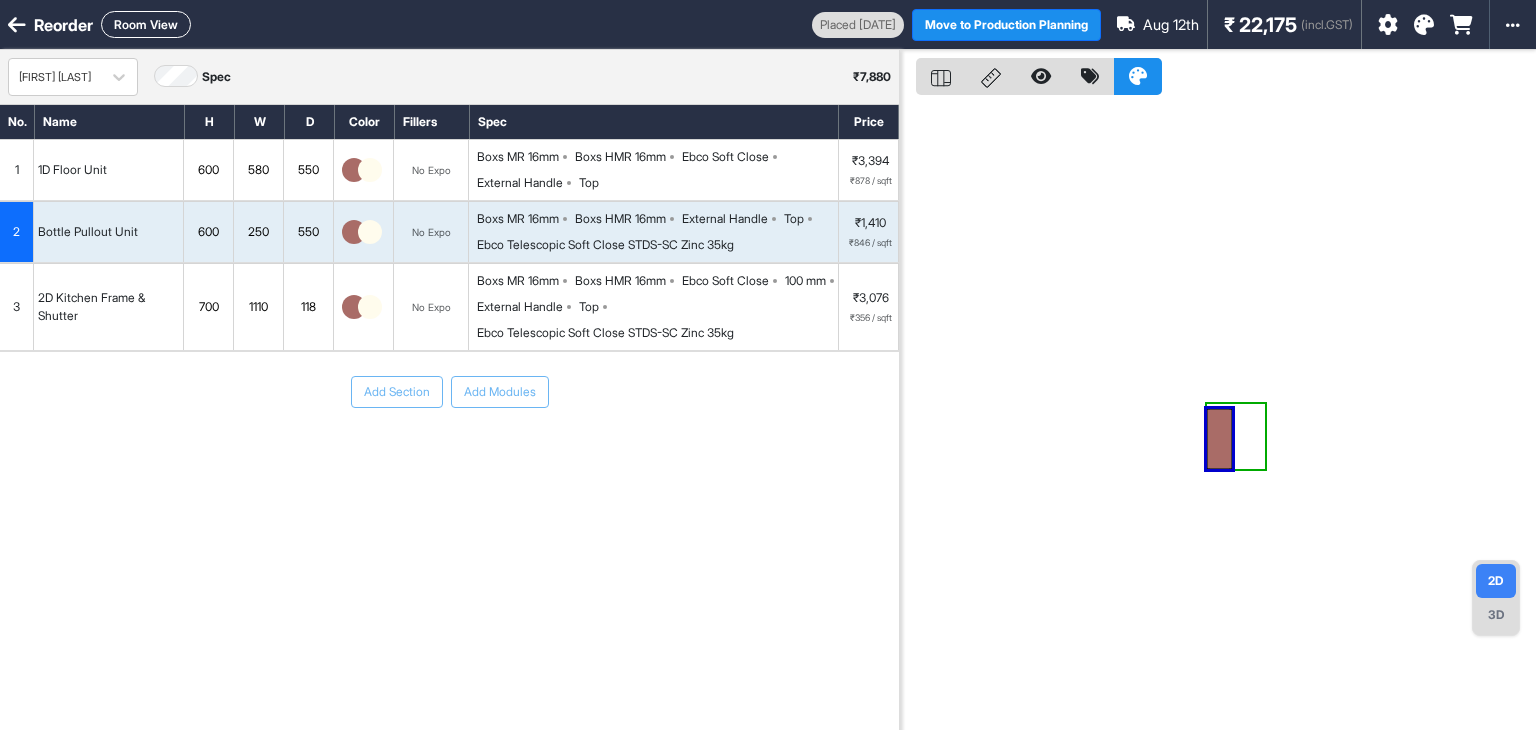 click at bounding box center [1219, 439] 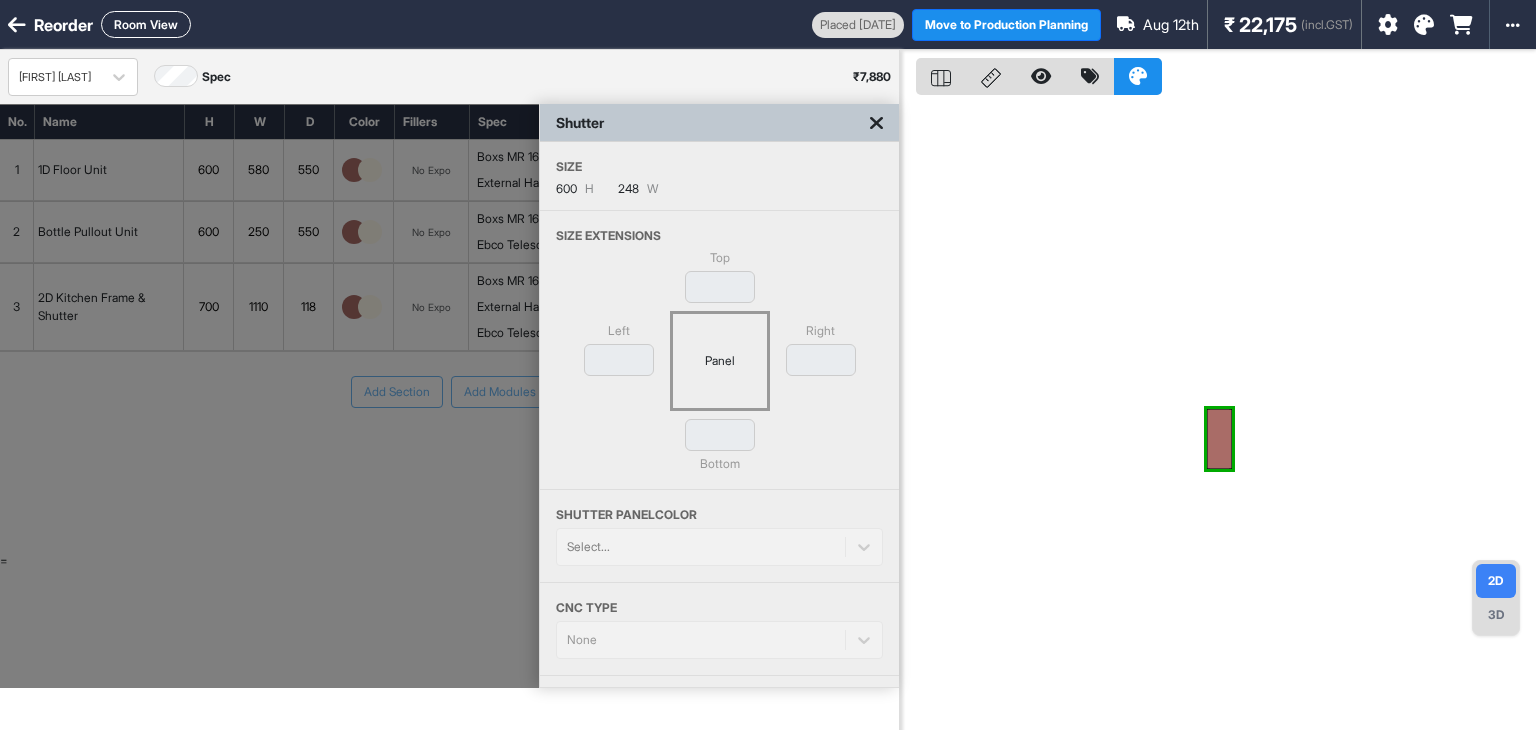 click at bounding box center (876, 123) 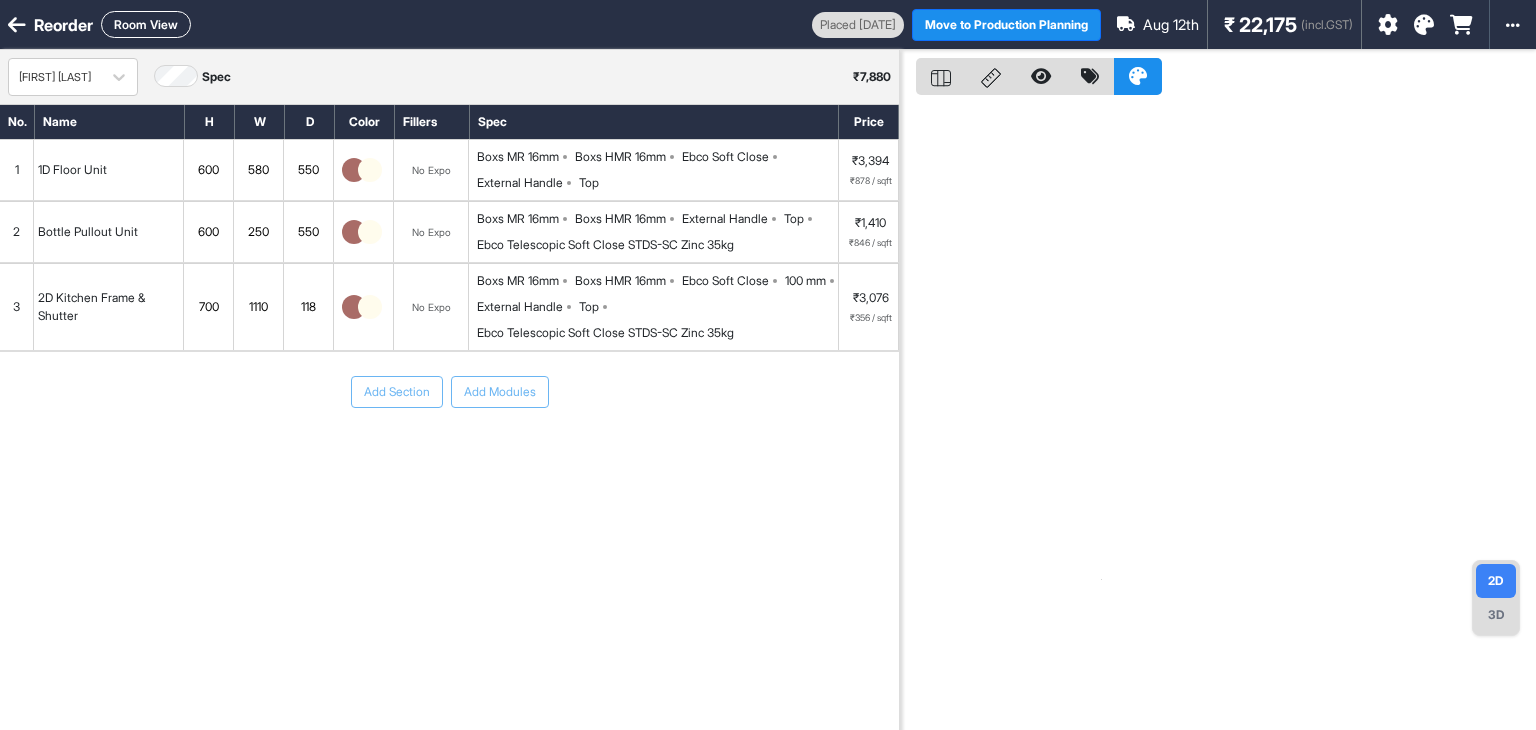 click on "1" at bounding box center (17, 170) 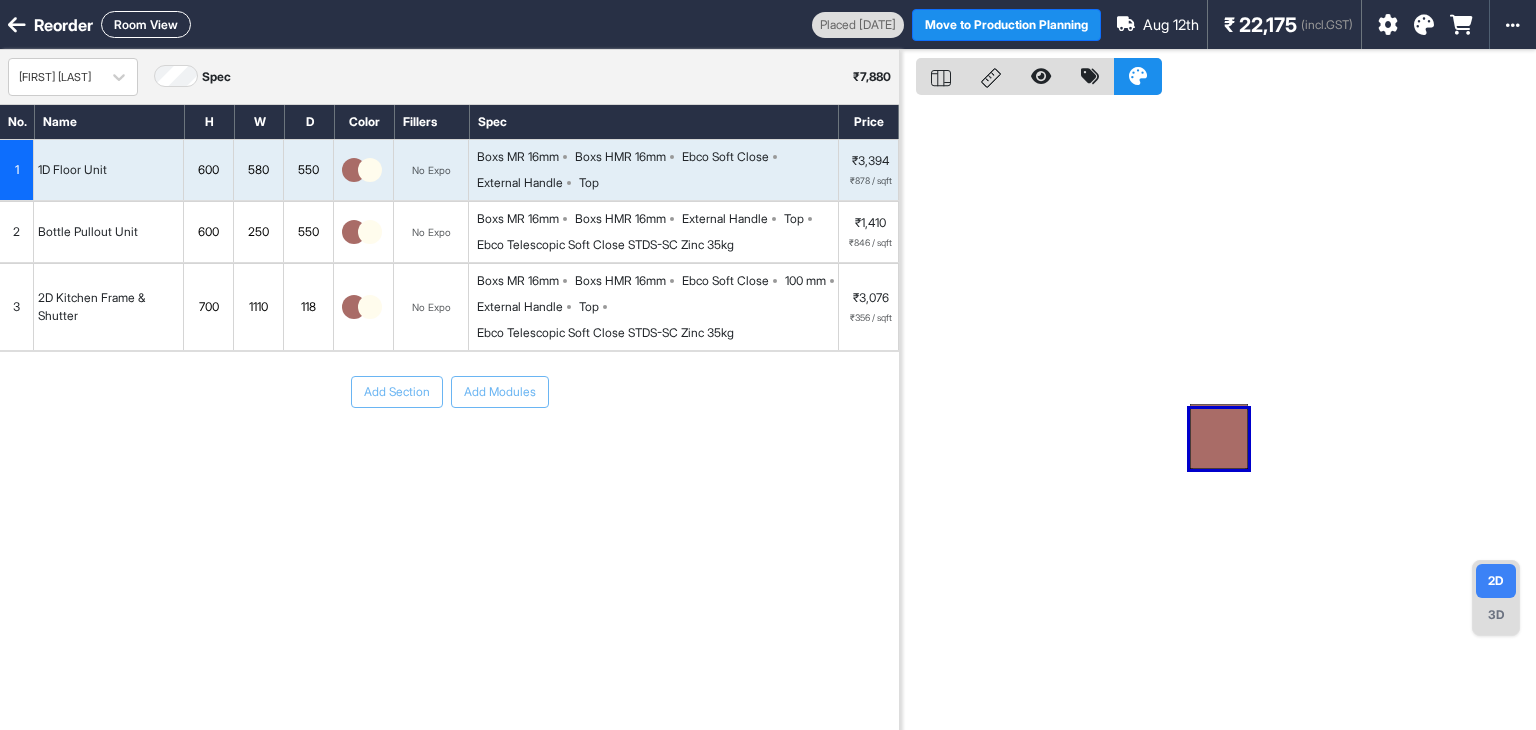 click at bounding box center (1219, 436) 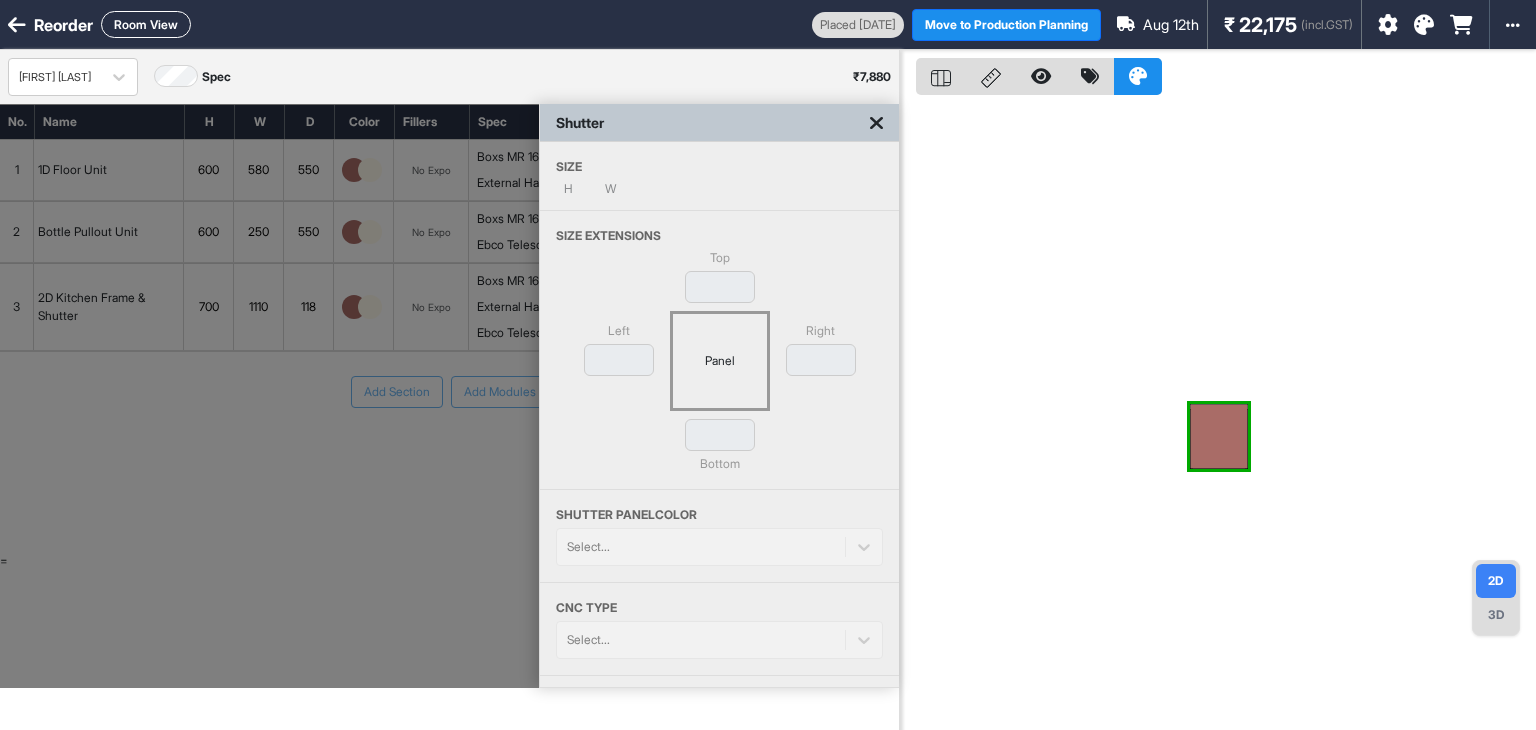 type on "**" 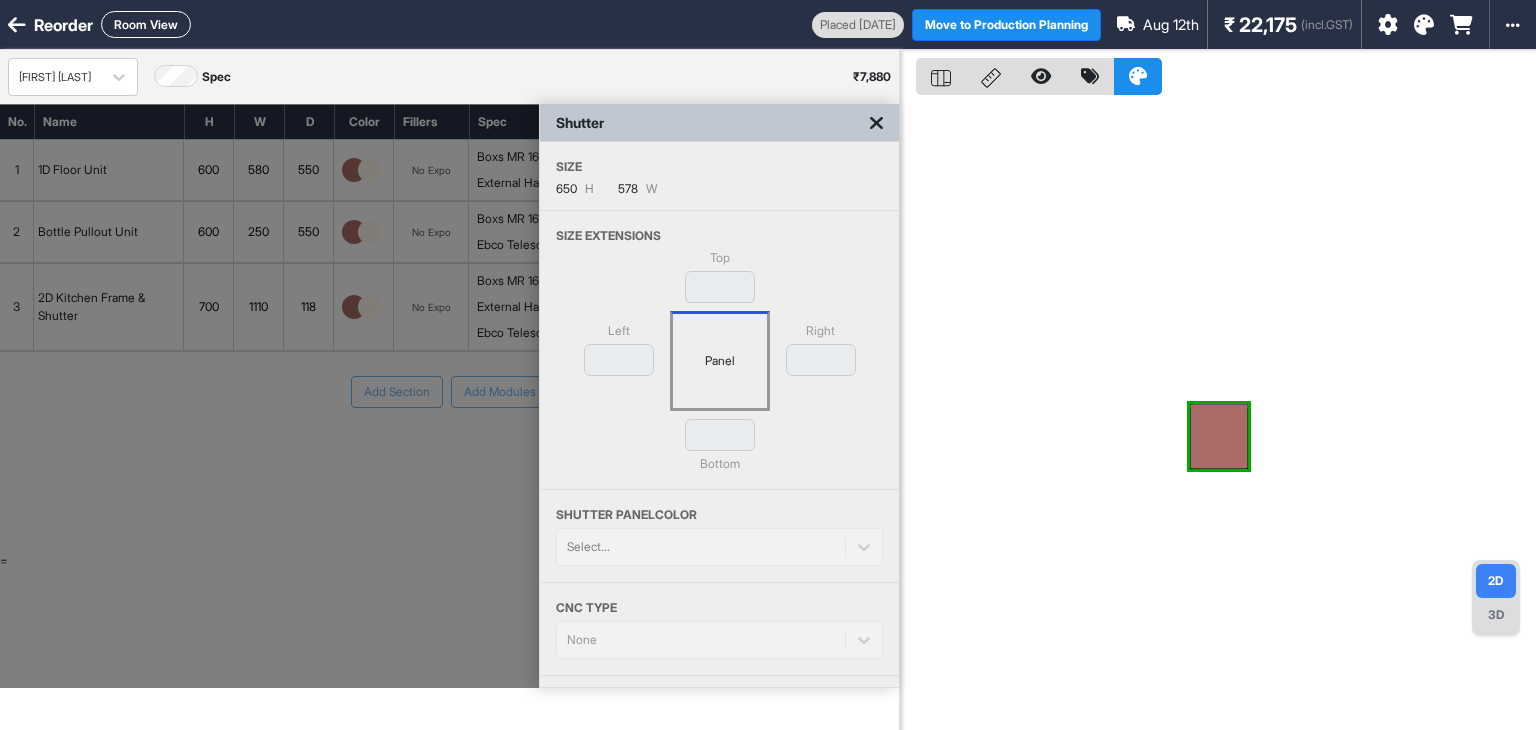 click at bounding box center (876, 123) 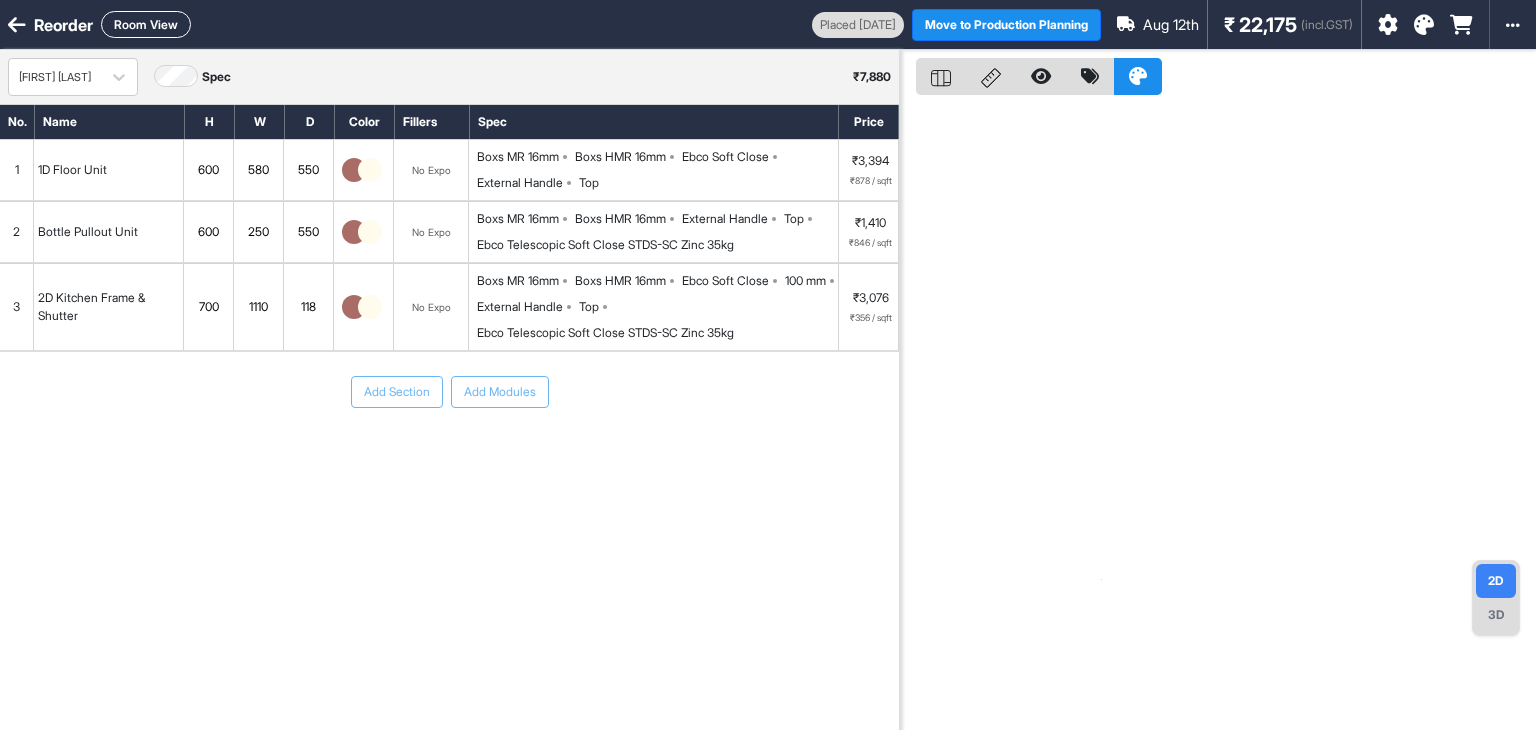 click on "2" at bounding box center [17, 232] 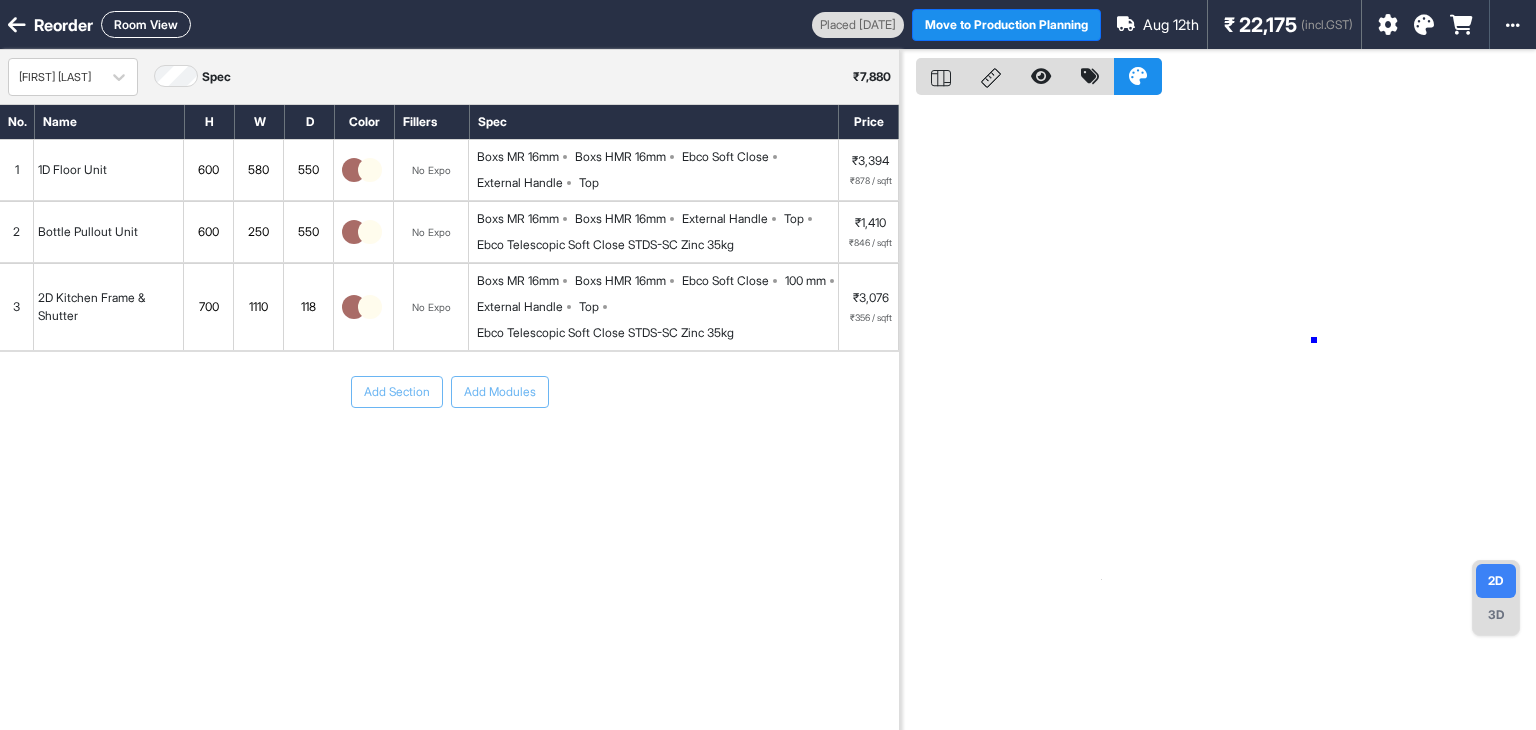 click at bounding box center (1218, 415) 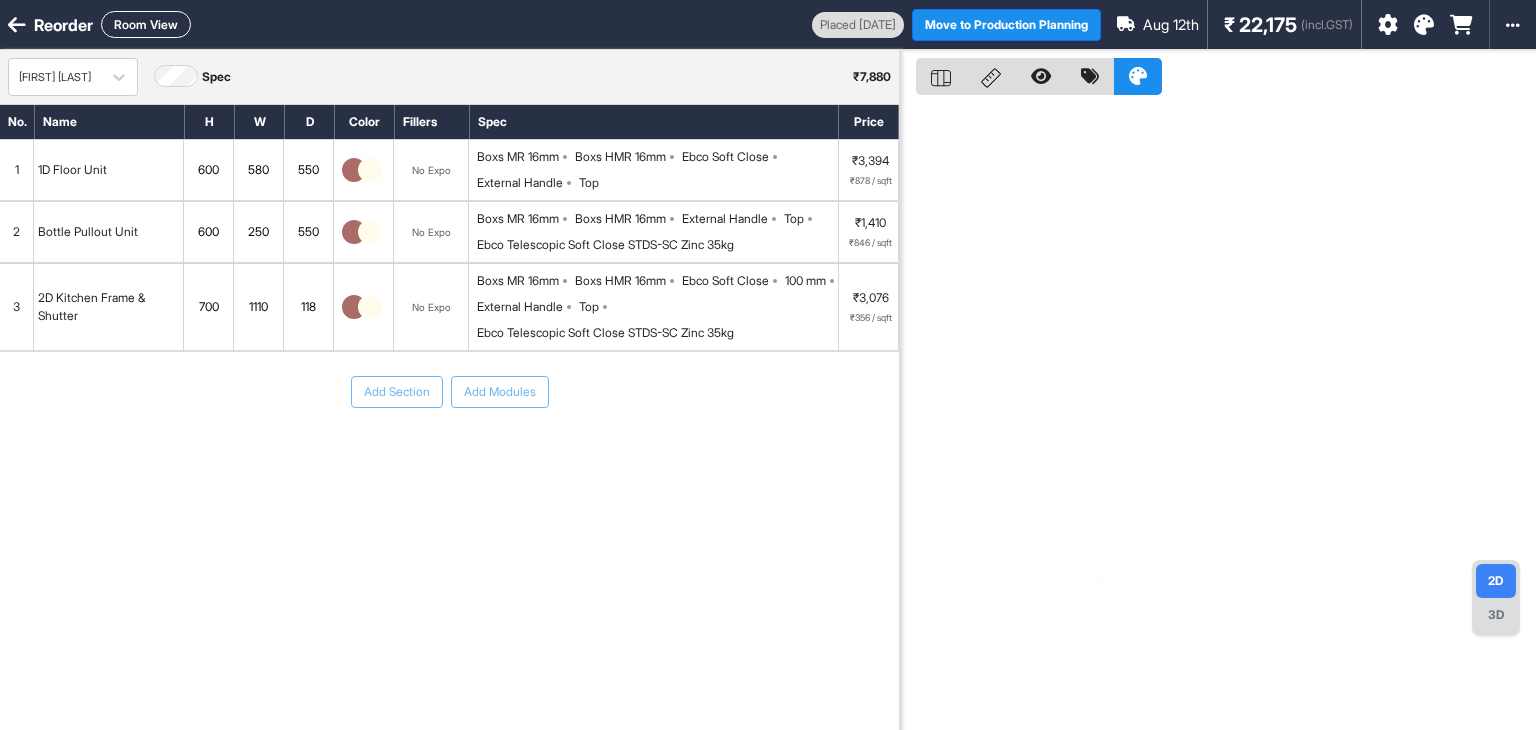 click on "2" at bounding box center [17, 232] 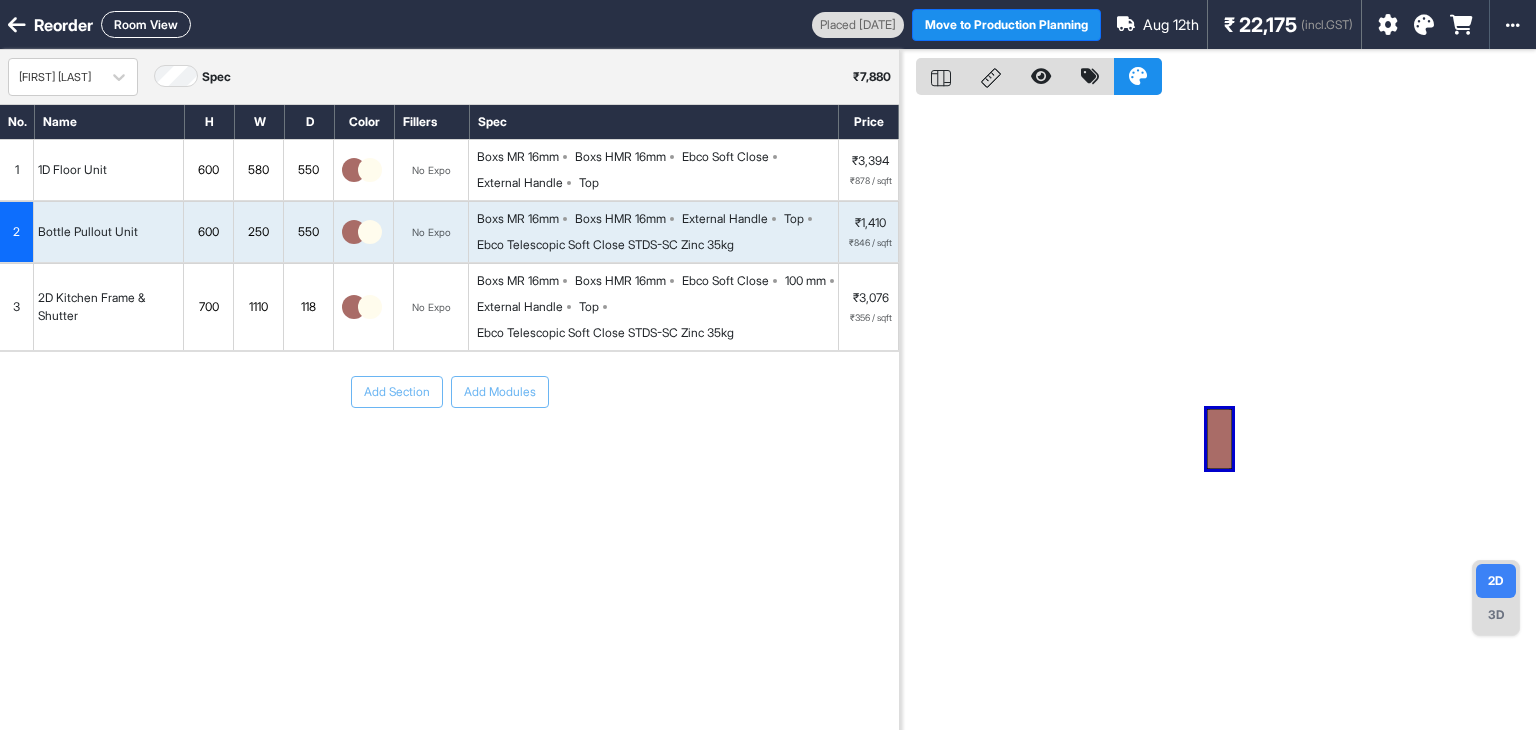 click at bounding box center [1219, 439] 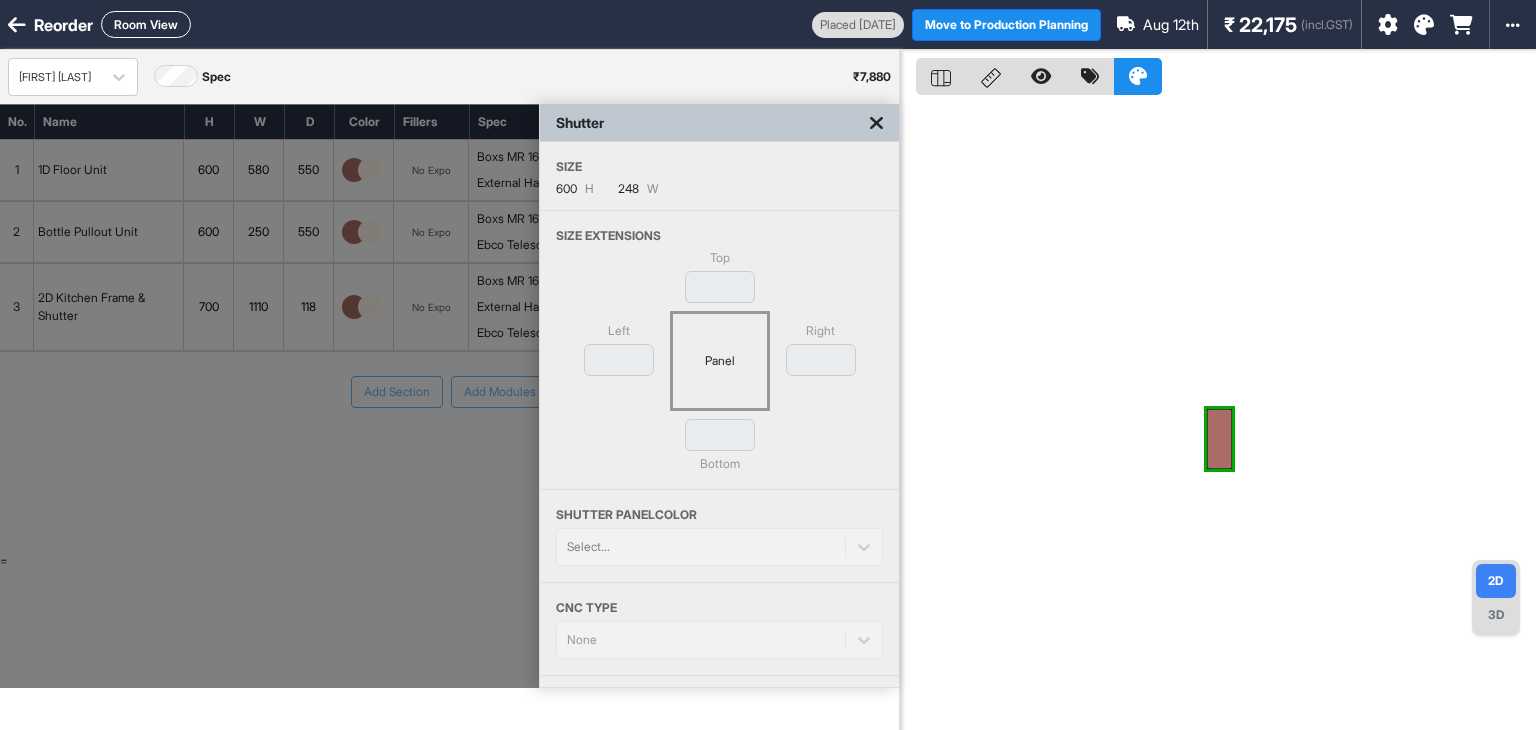 click at bounding box center (876, 123) 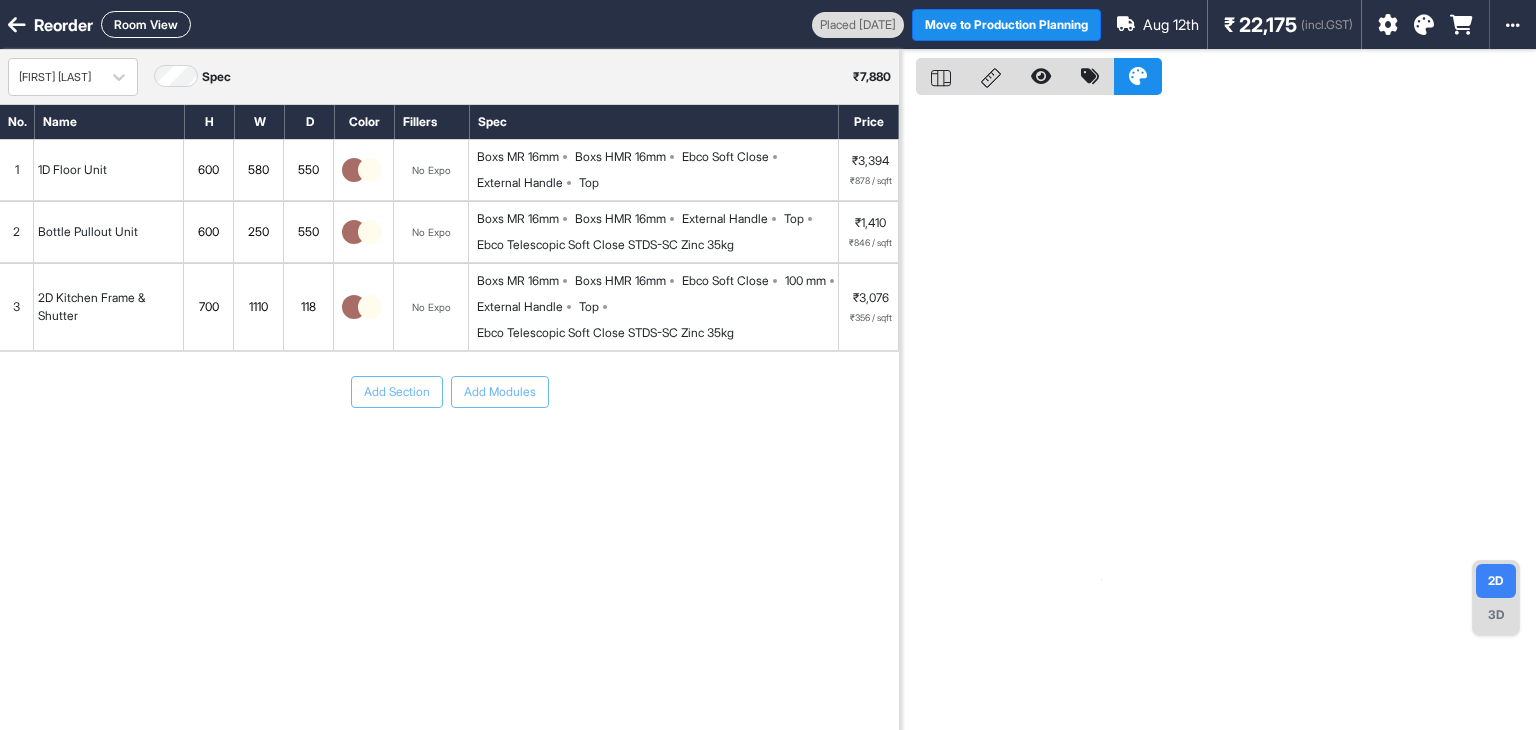 click on "3" at bounding box center [17, 307] 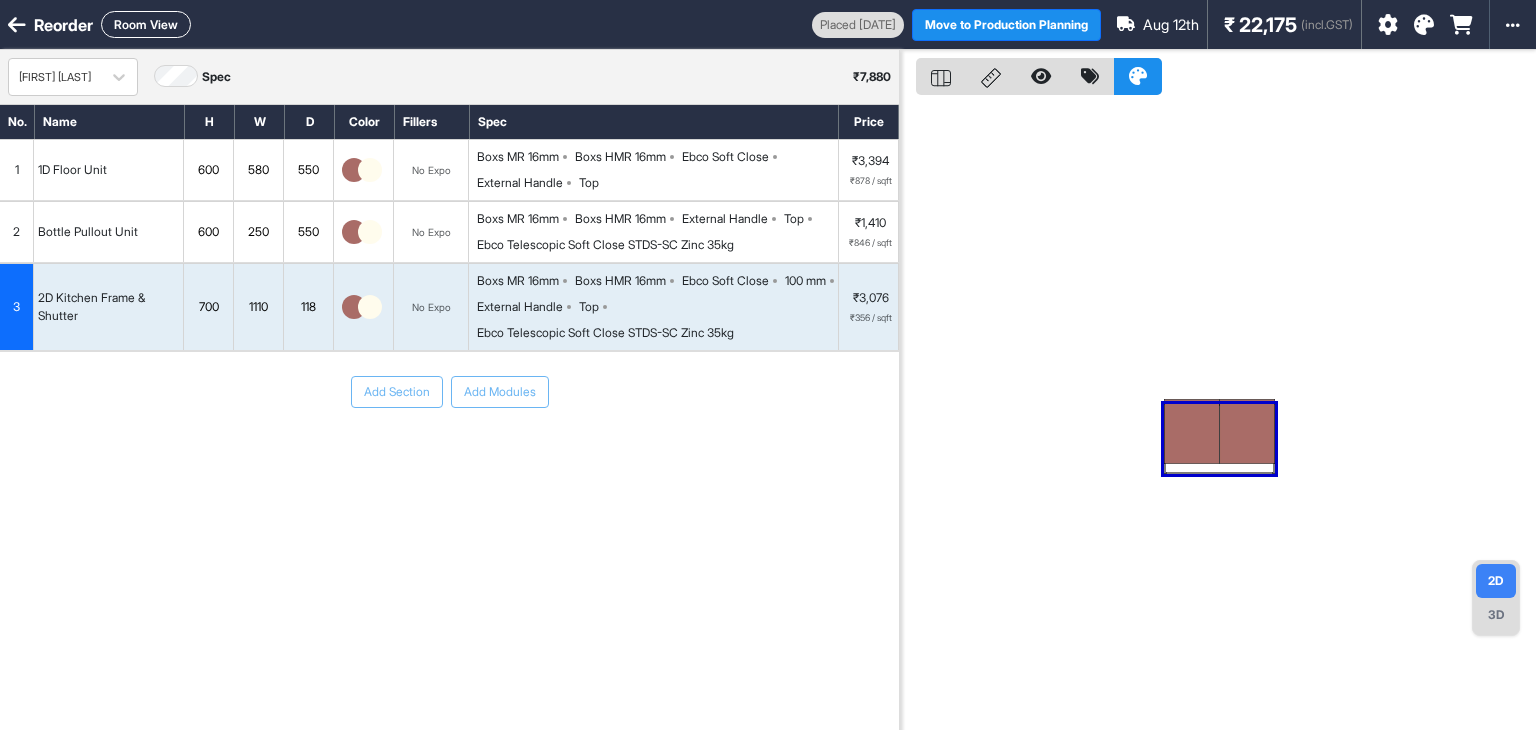 click at bounding box center (1191, 431) 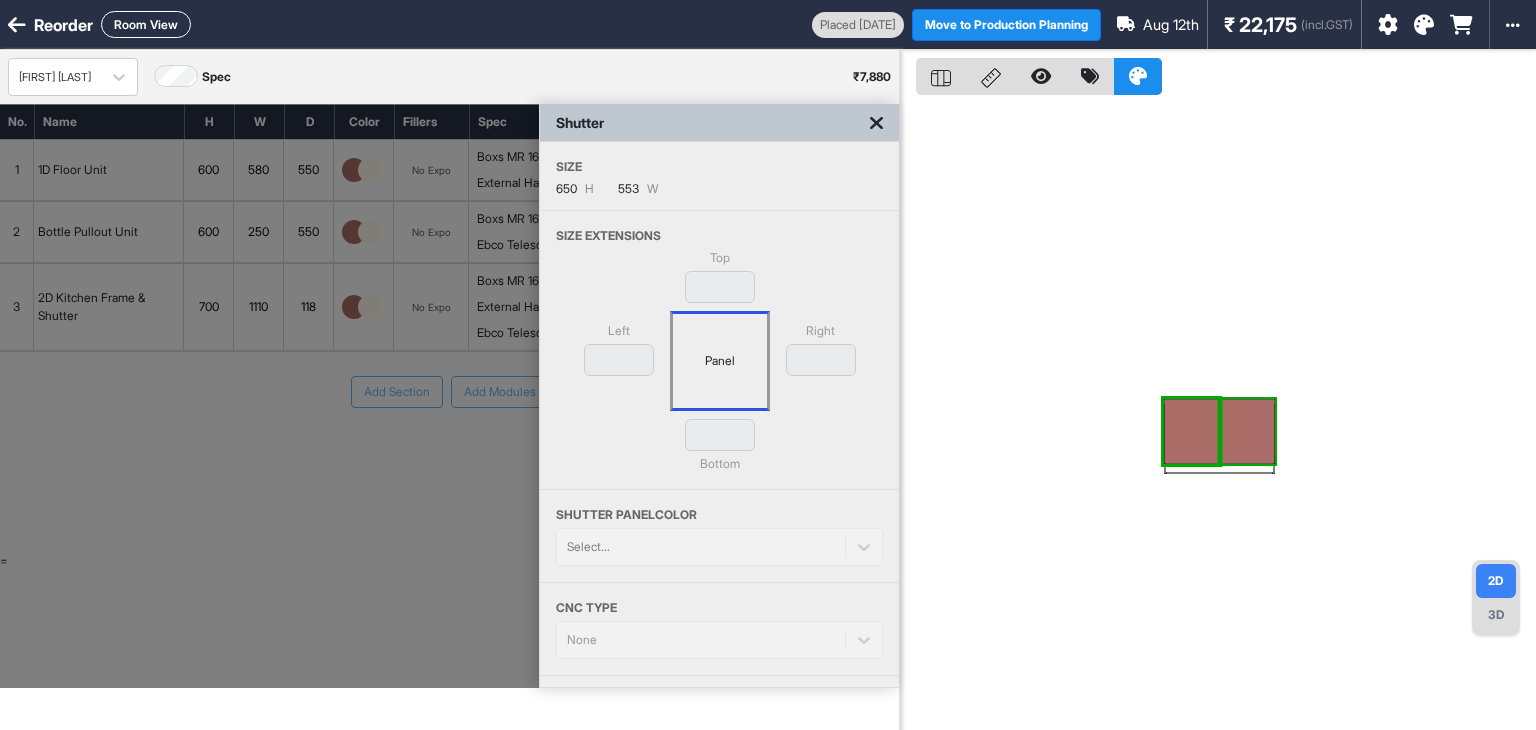 click at bounding box center [1246, 431] 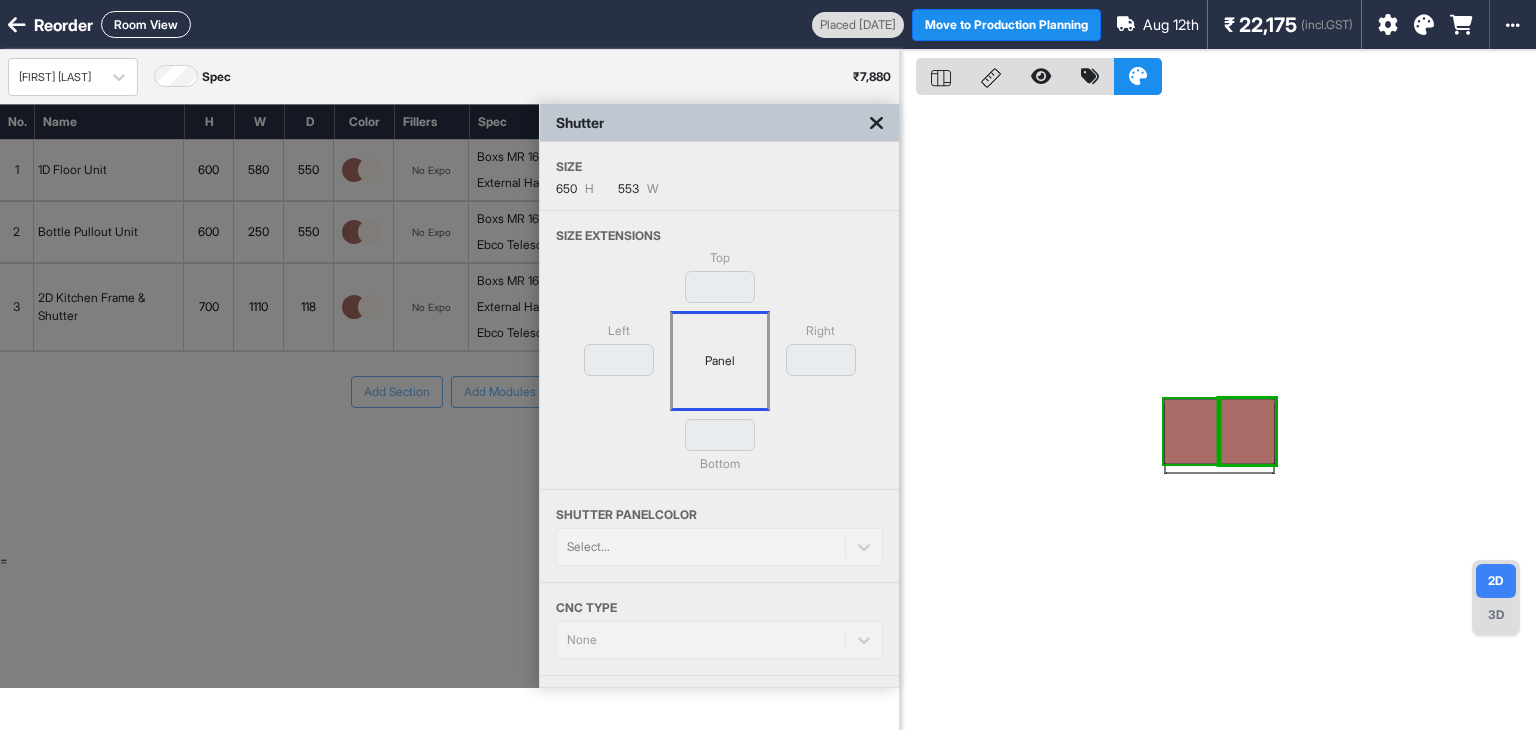 click at bounding box center (876, 123) 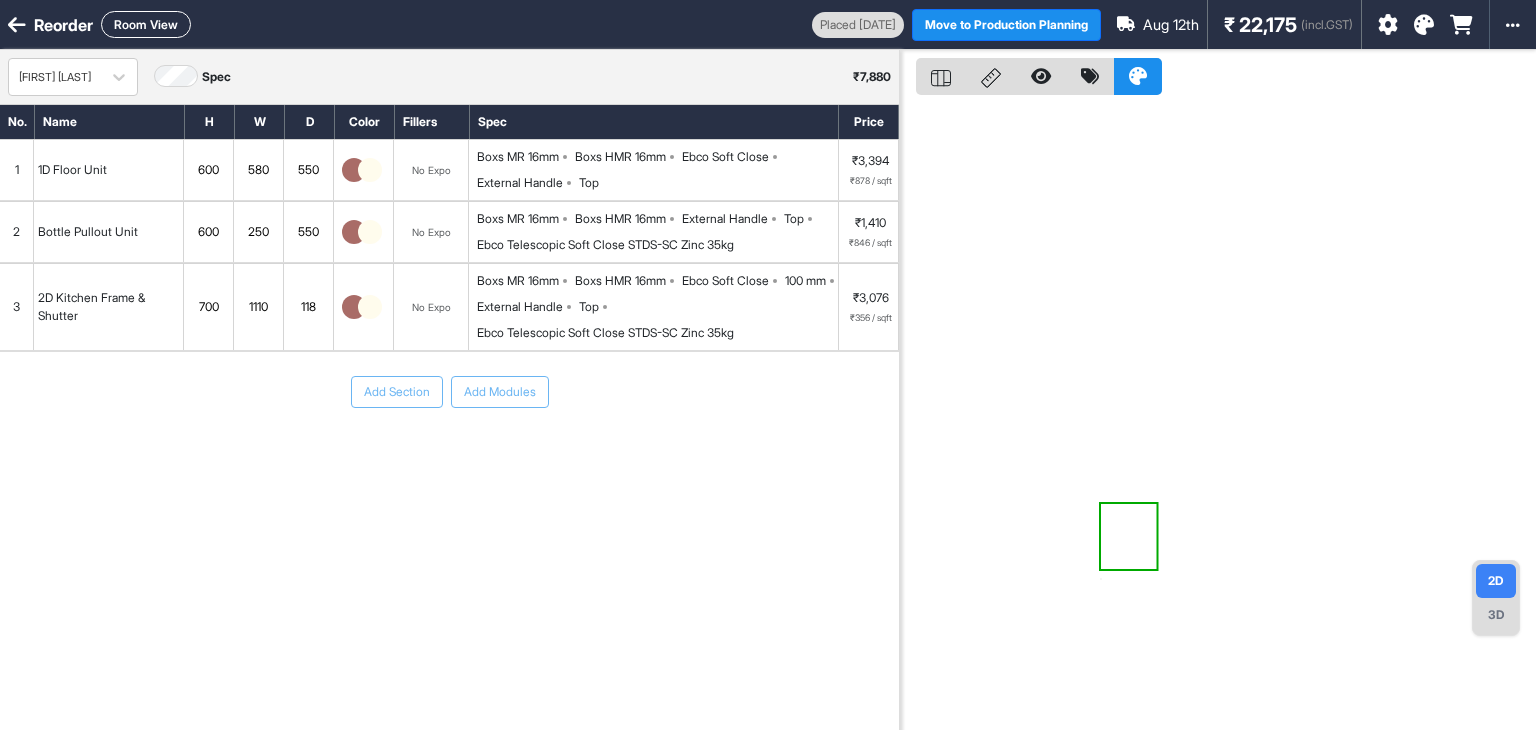click at bounding box center [1424, 25] 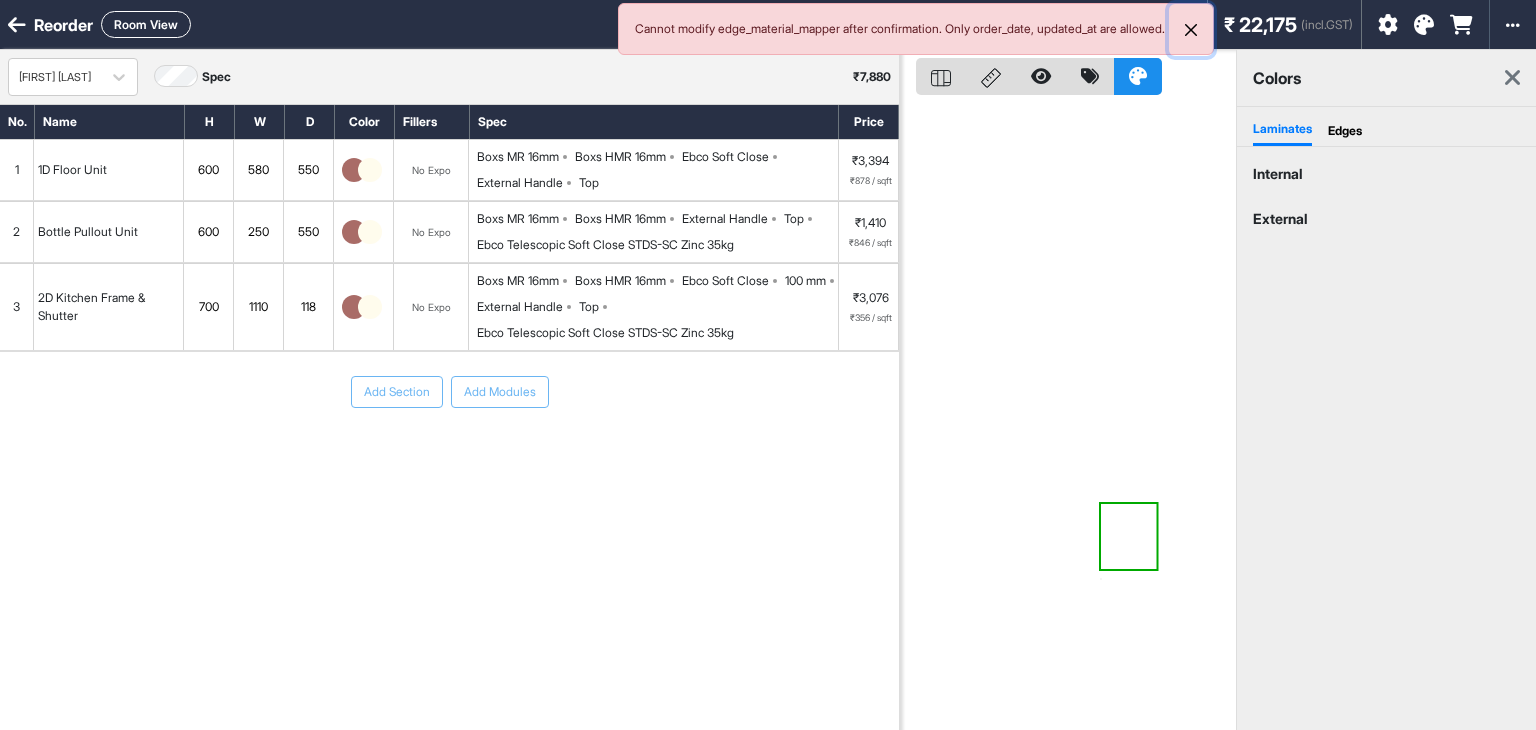 click at bounding box center [1191, 30] 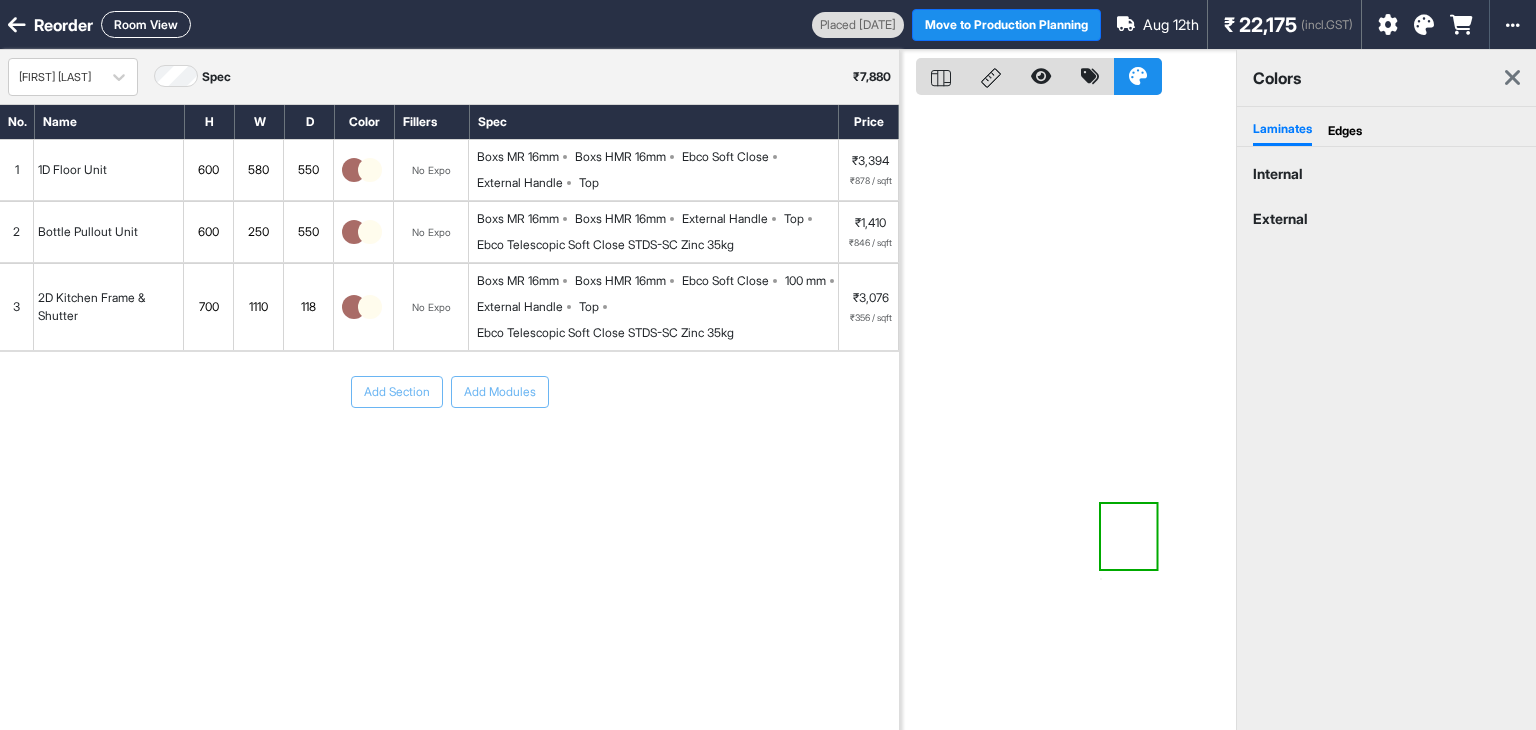 click on "Edges" at bounding box center [1345, 131] 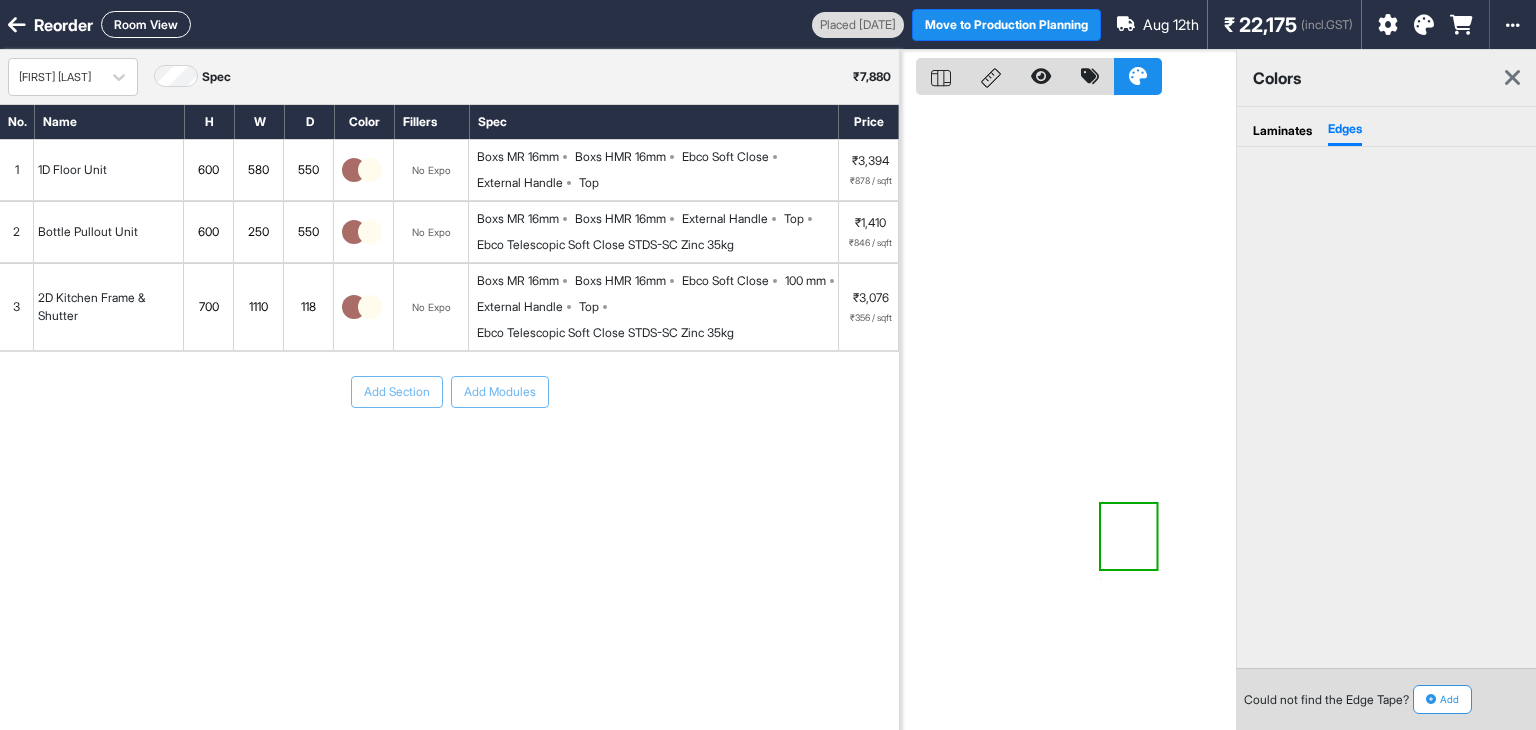 click on "Laminates" at bounding box center [1282, 131] 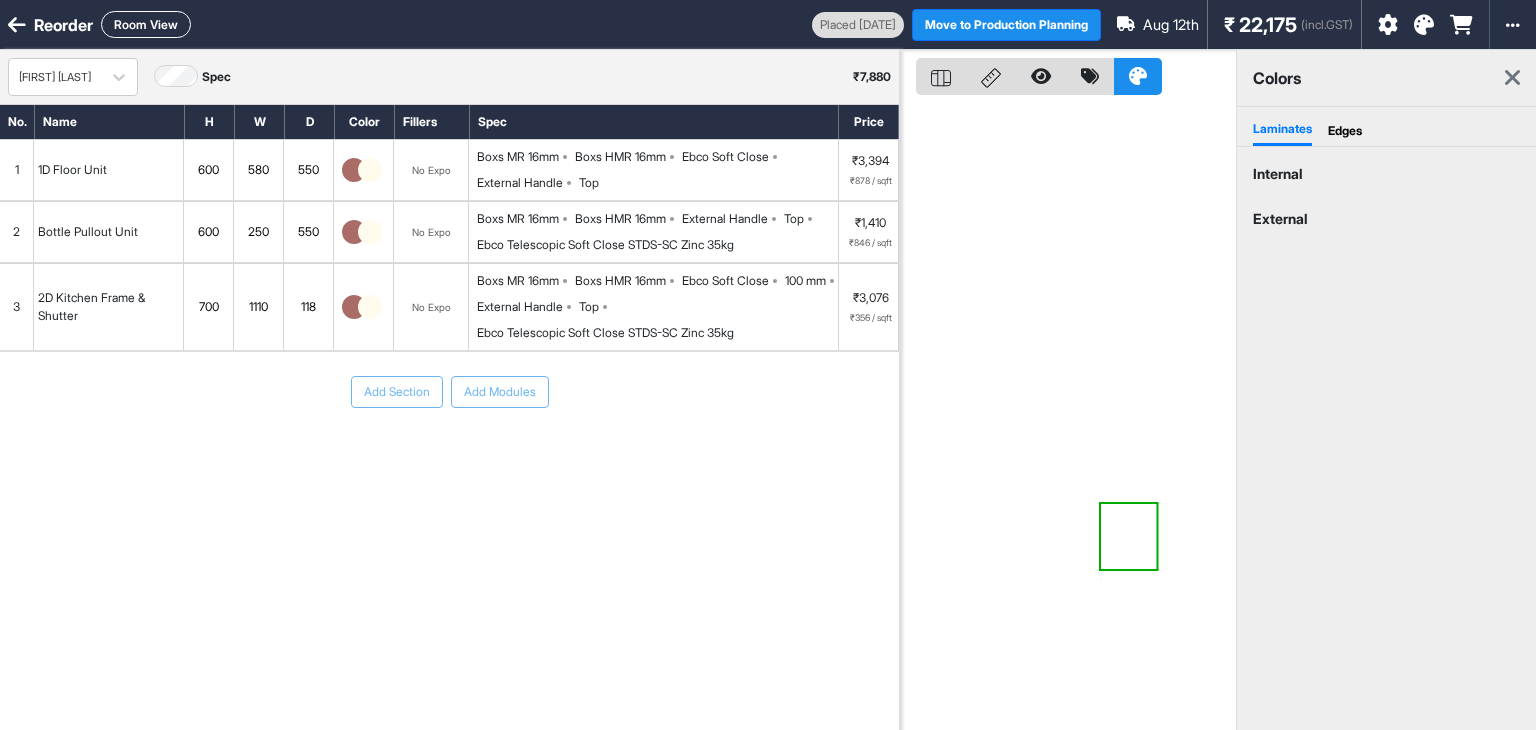 click on "Laminates Edges" at bounding box center [1386, 127] 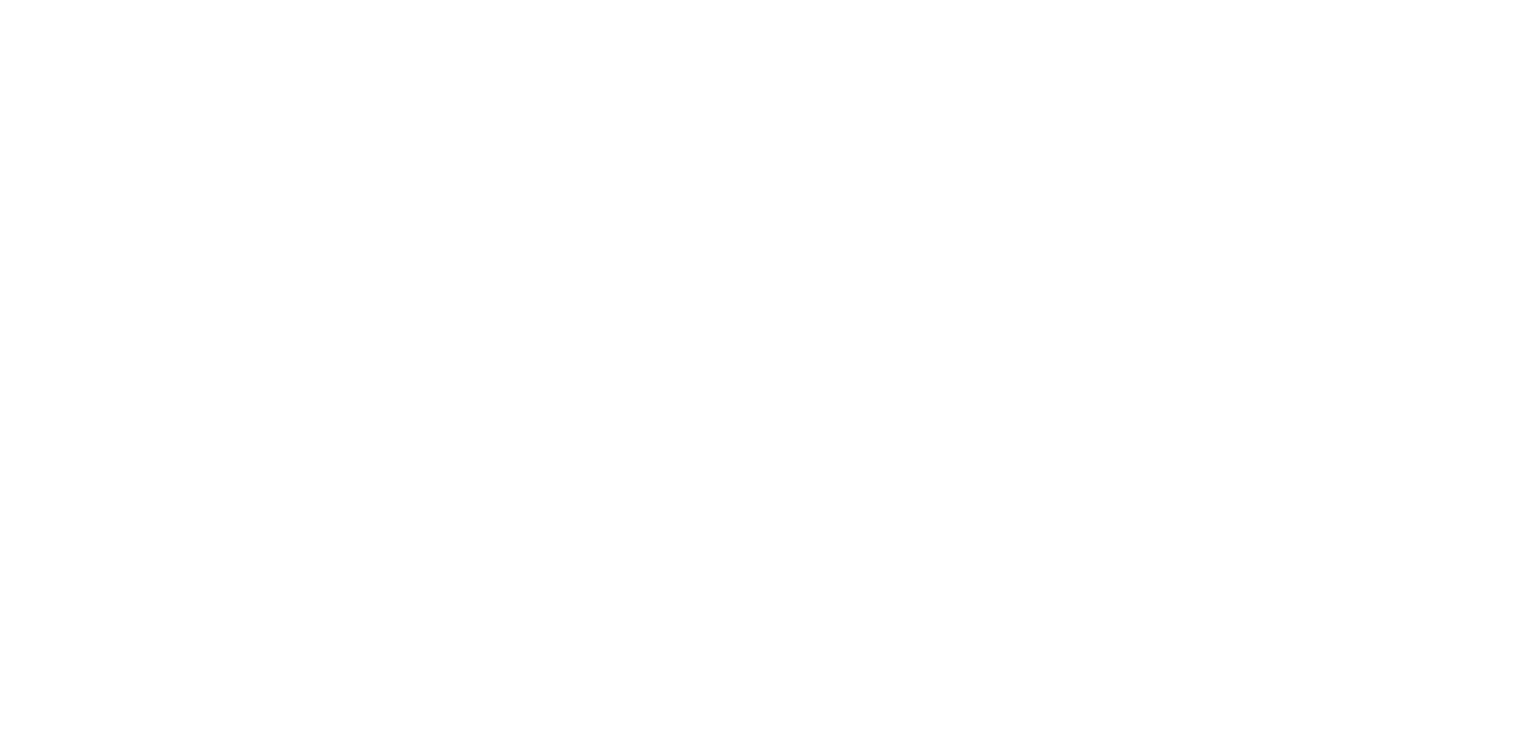 scroll, scrollTop: 0, scrollLeft: 0, axis: both 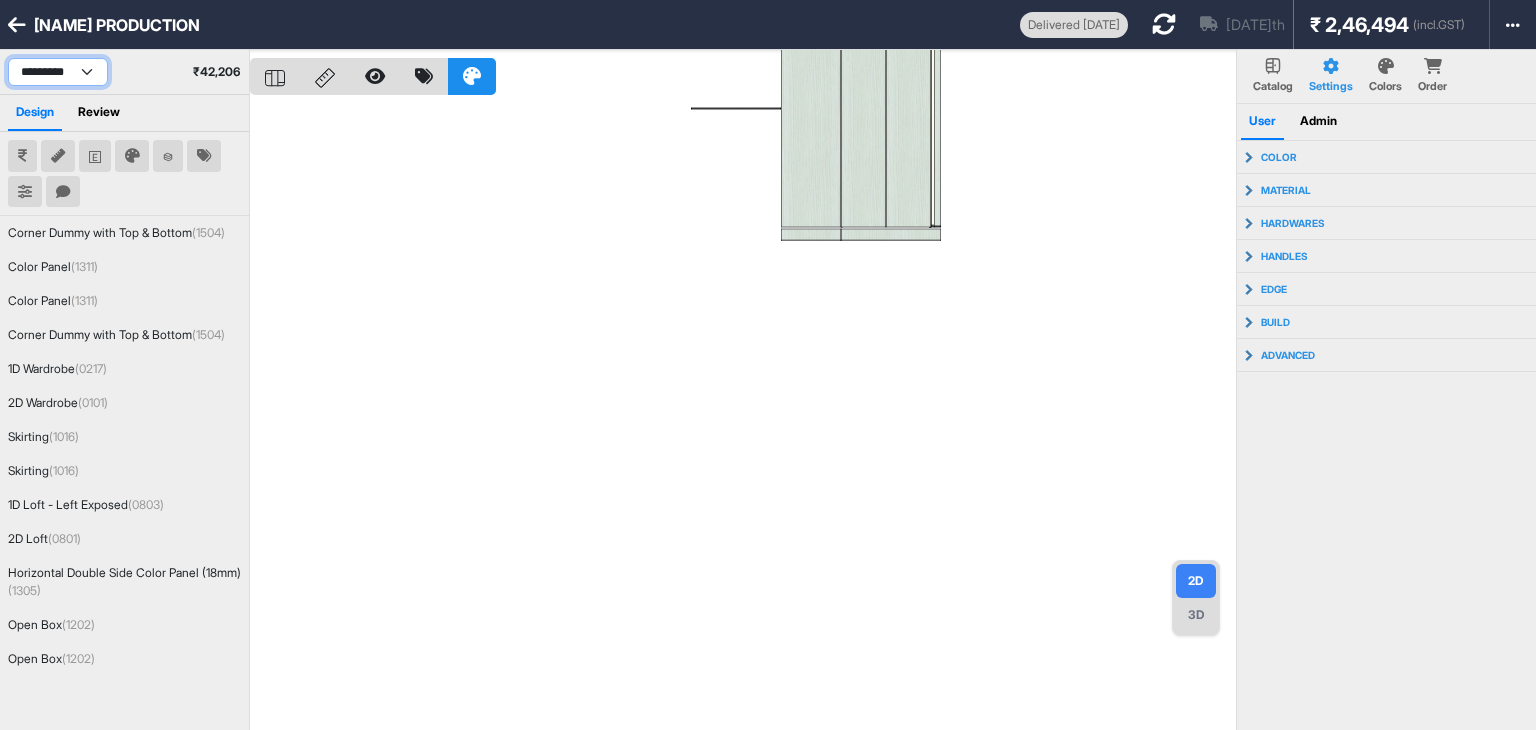 click on "**********" at bounding box center [58, 72] 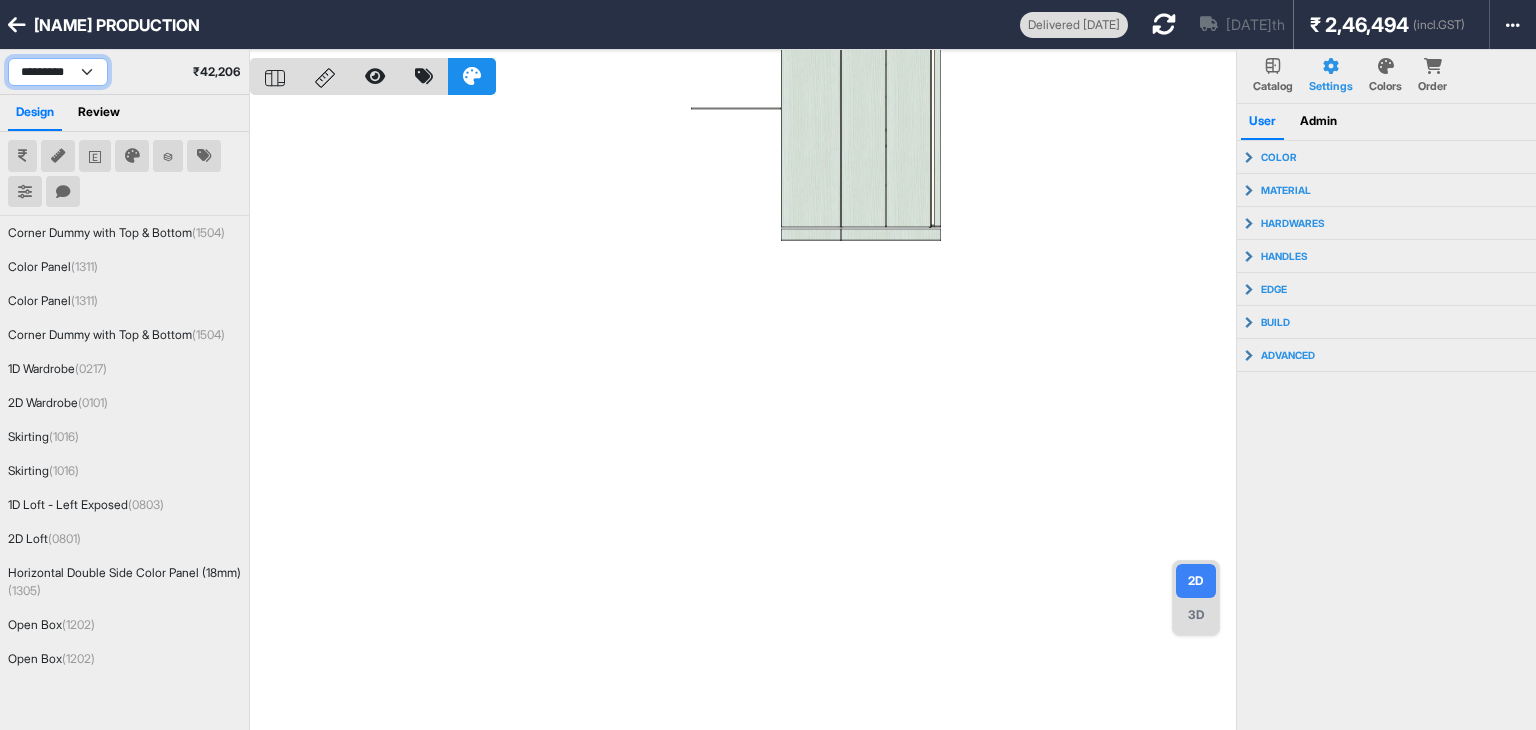 click on "**********" at bounding box center (58, 72) 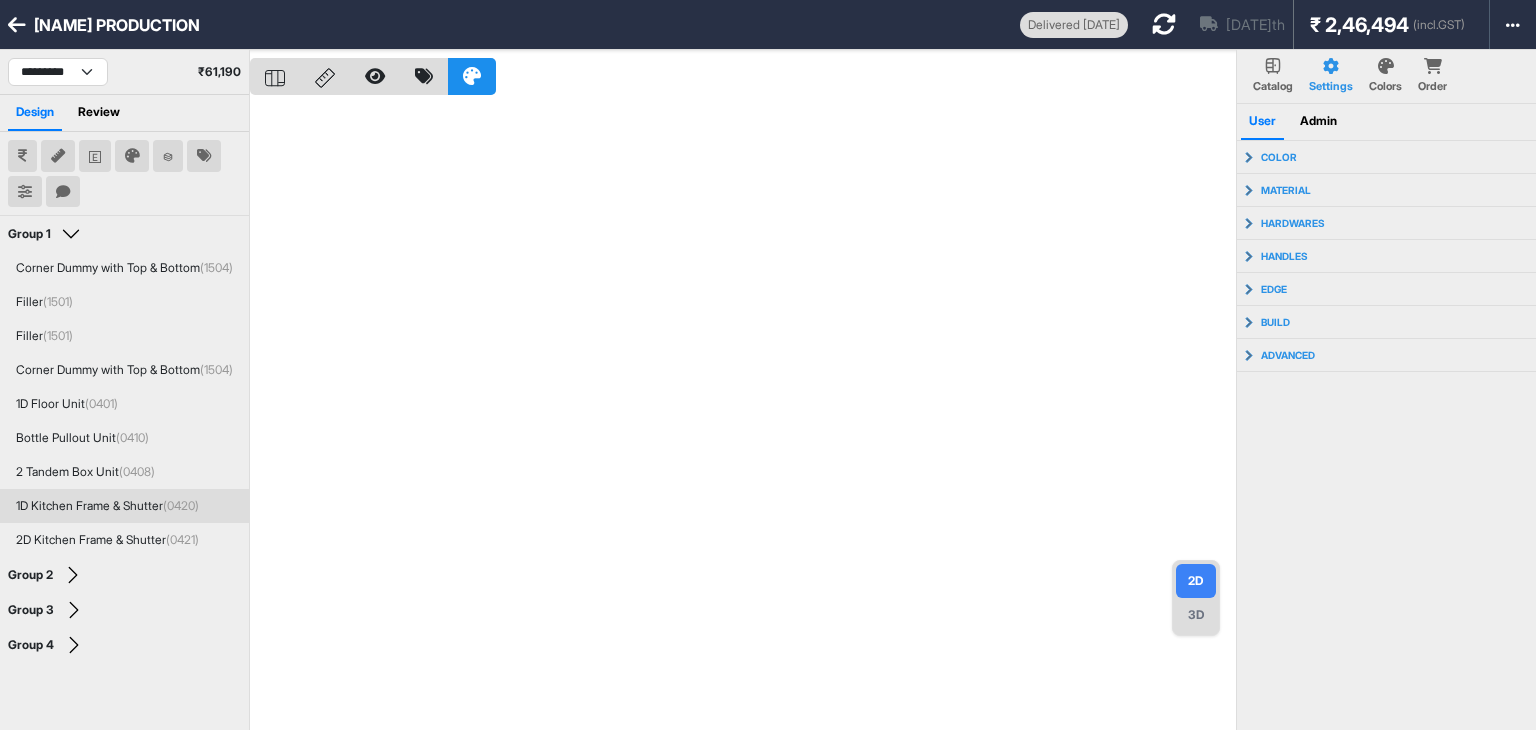 click on "1D Kitchen Frame & Shutter  (0420)" at bounding box center [124, 506] 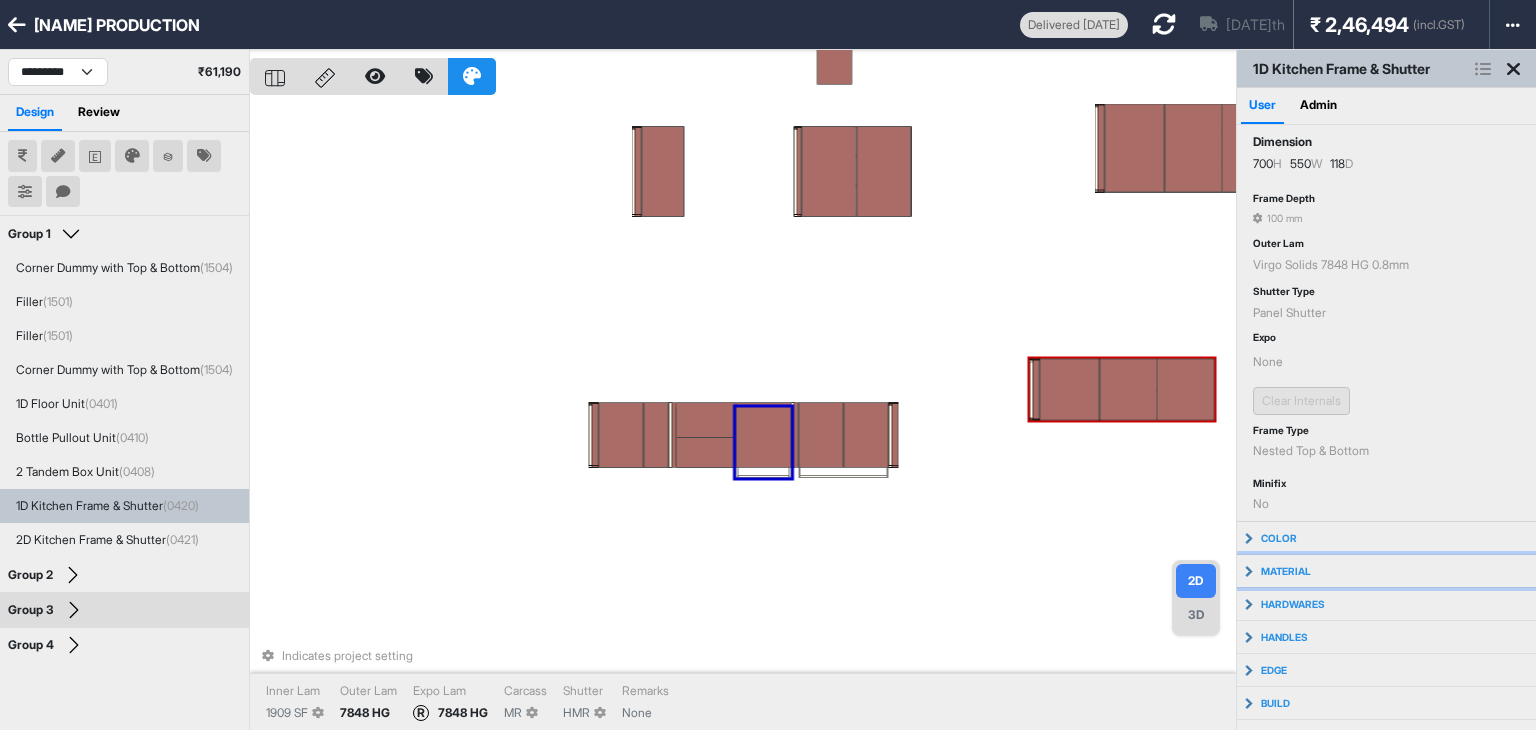 click on "material" at bounding box center (1386, 571) 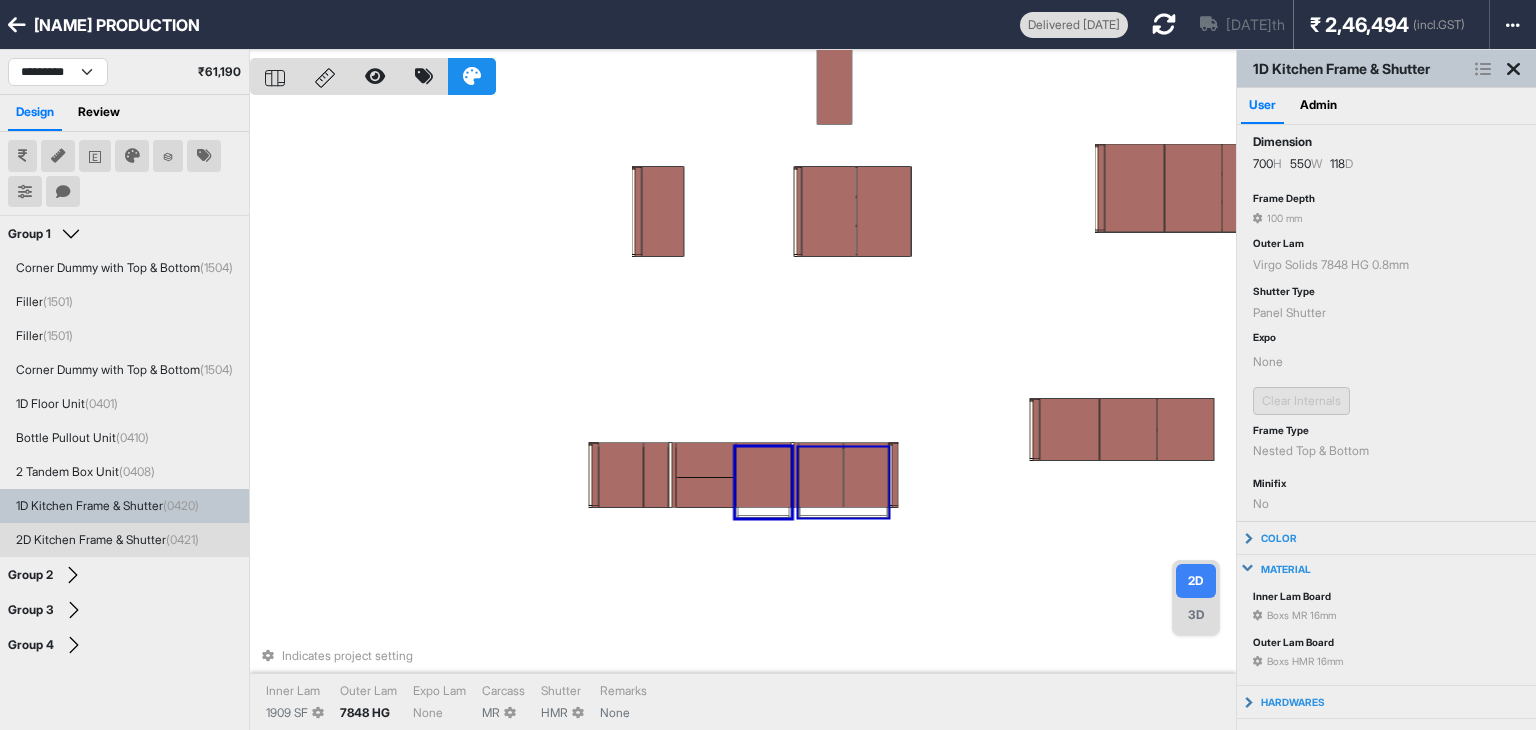type 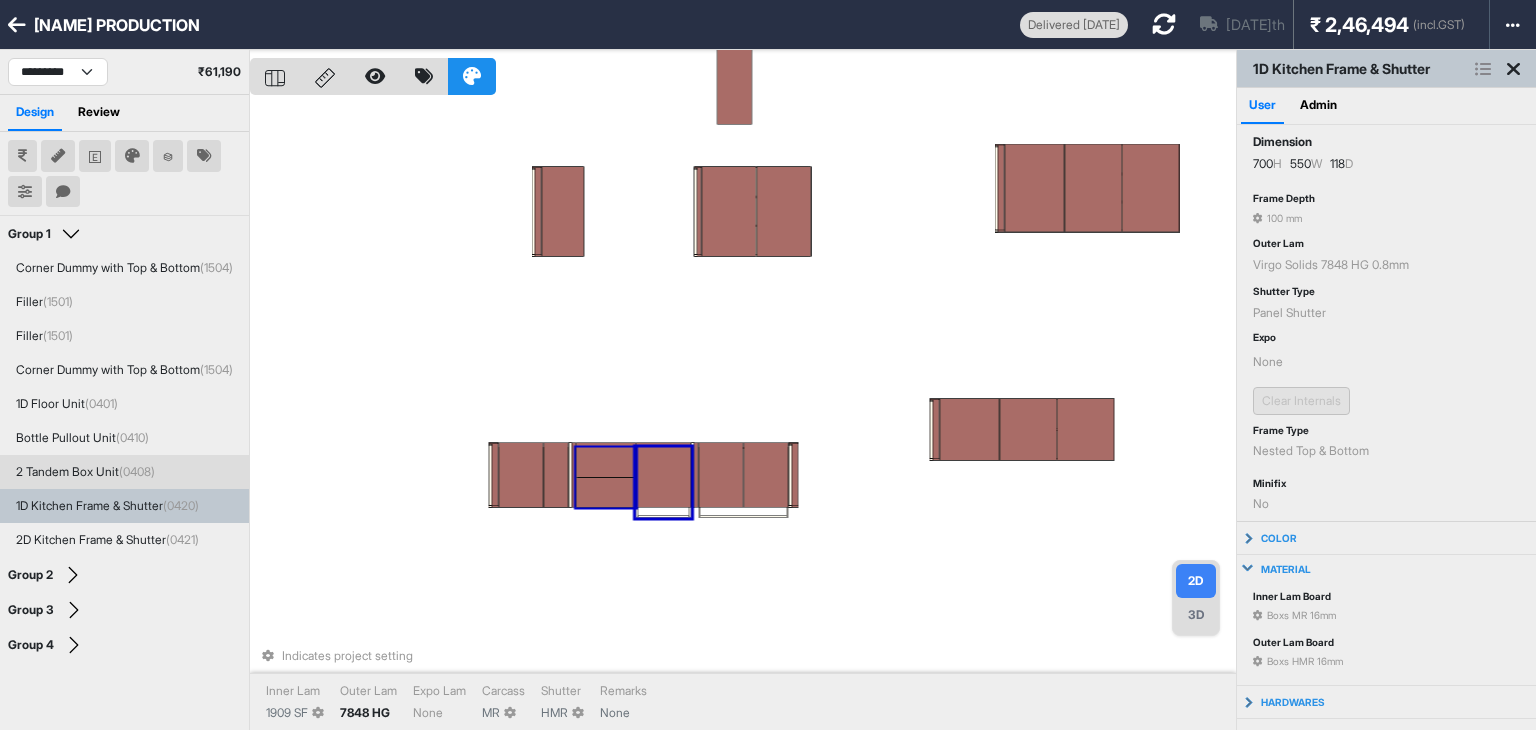 click at bounding box center (606, 460) 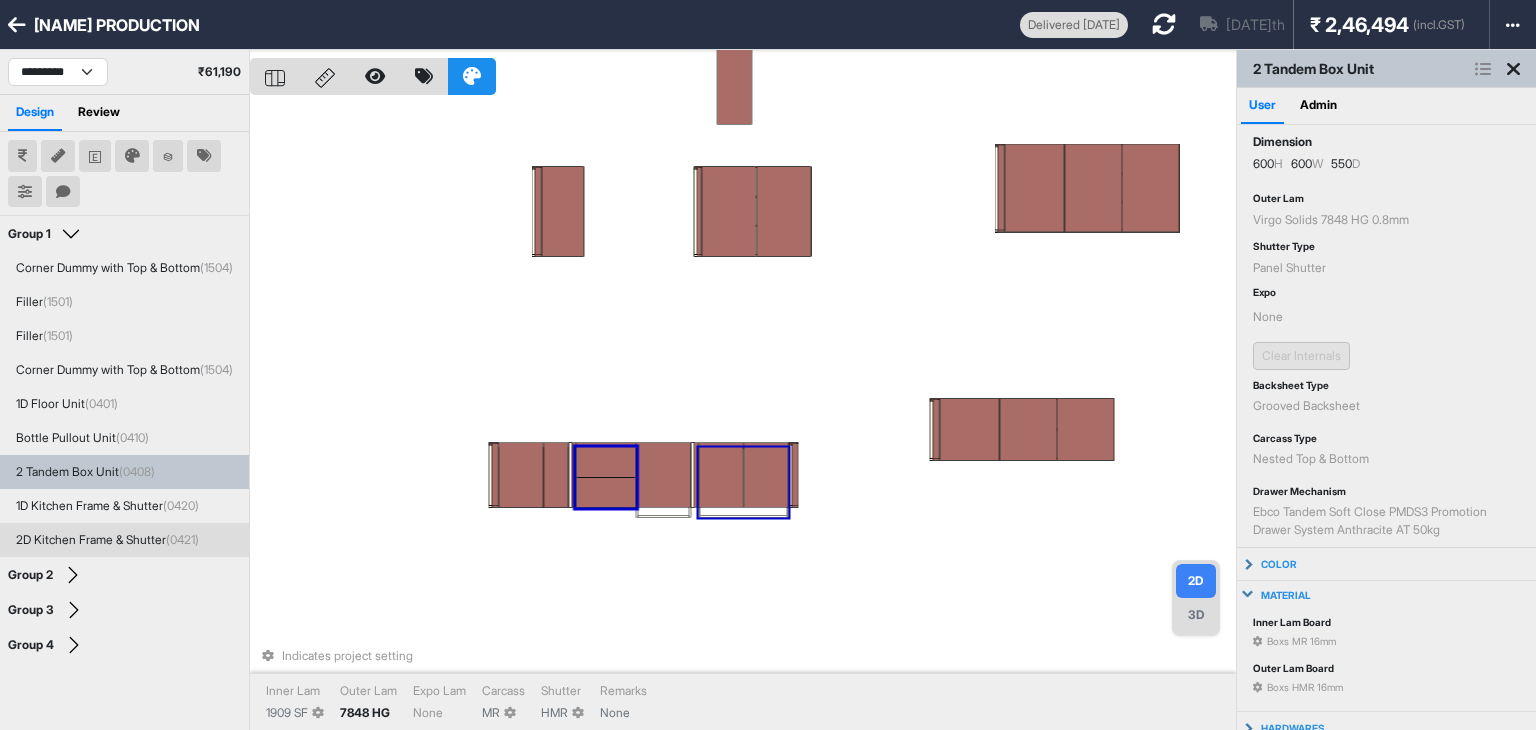 click at bounding box center (720, 475) 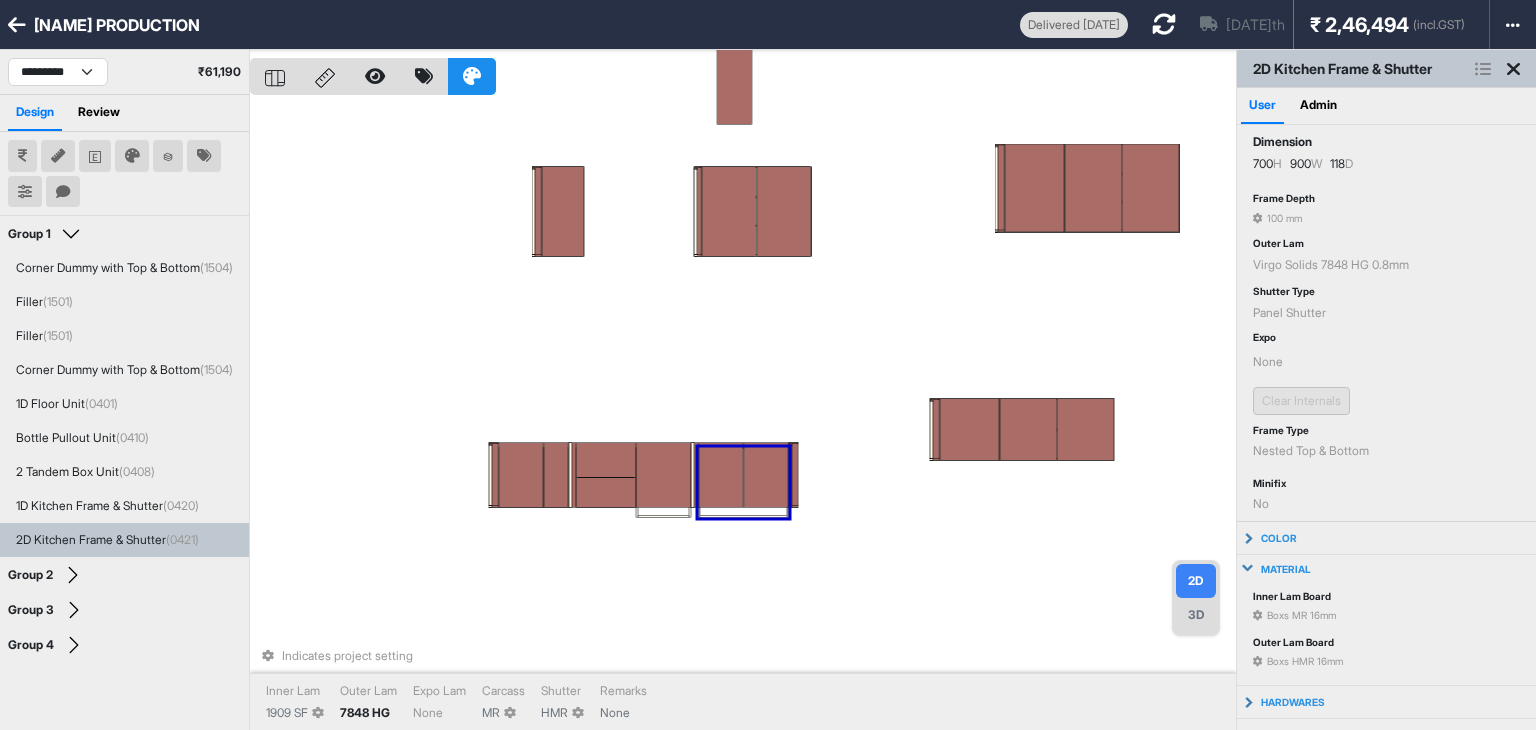 click on "2D Kitchen Frame & Shutter" at bounding box center (1386, 69) 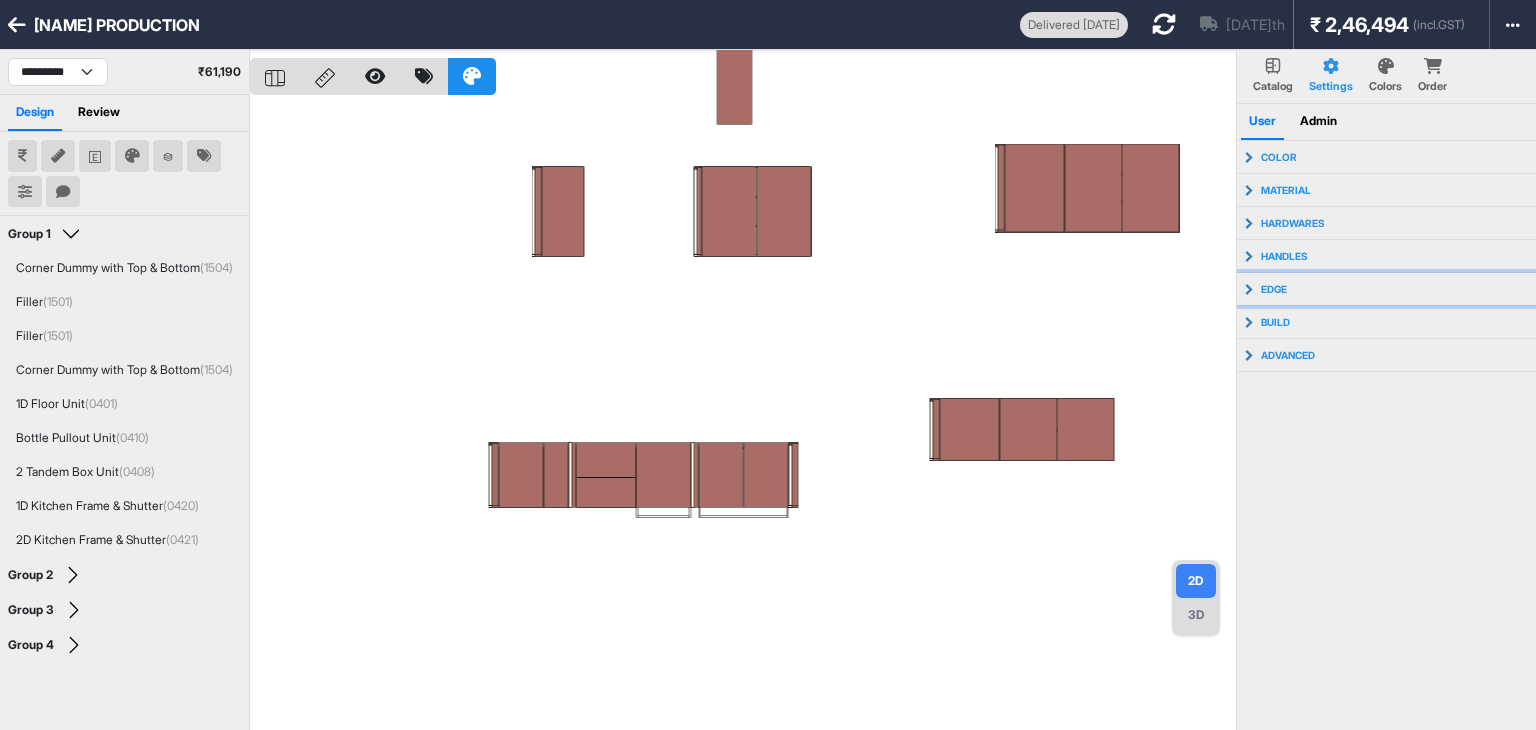 click on "edge" at bounding box center (1387, 289) 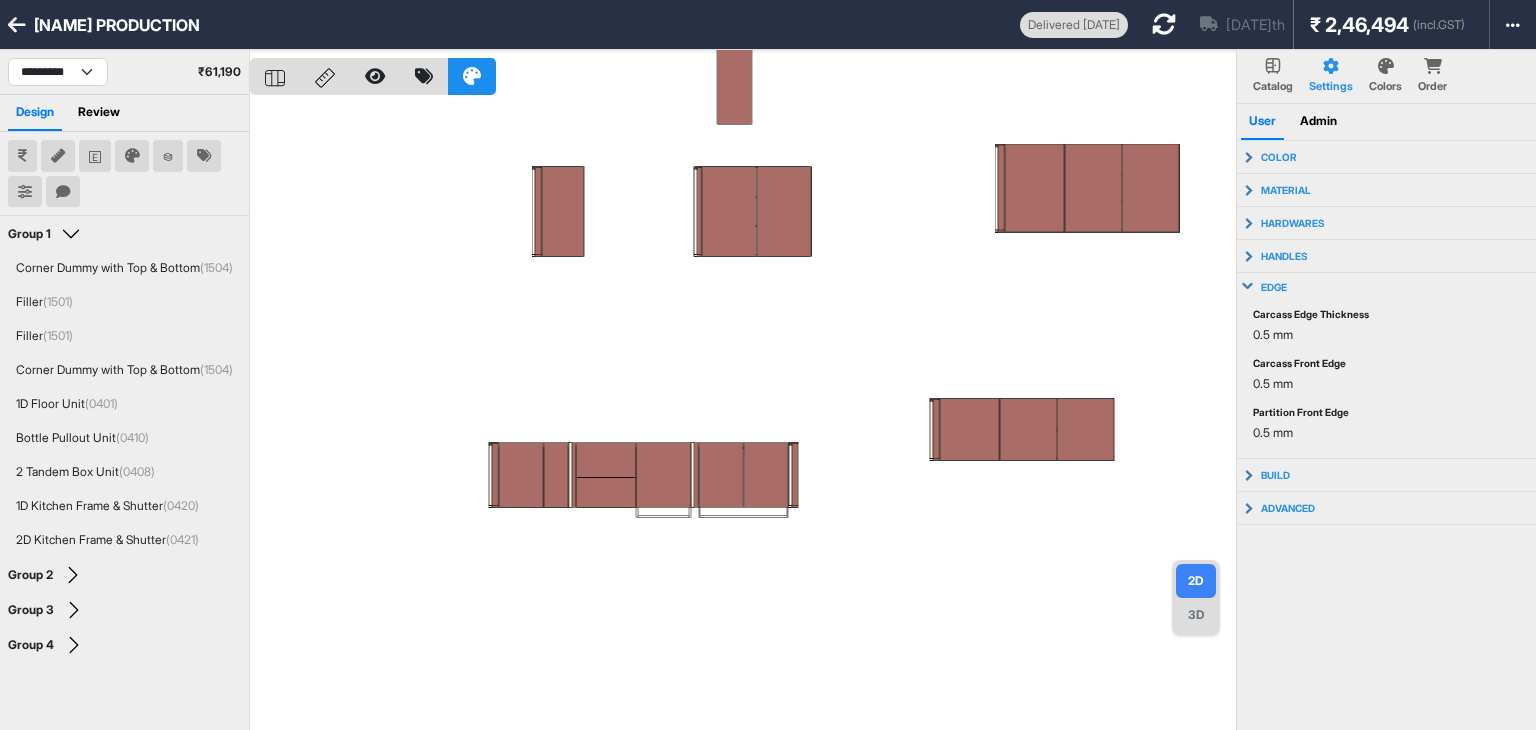 type 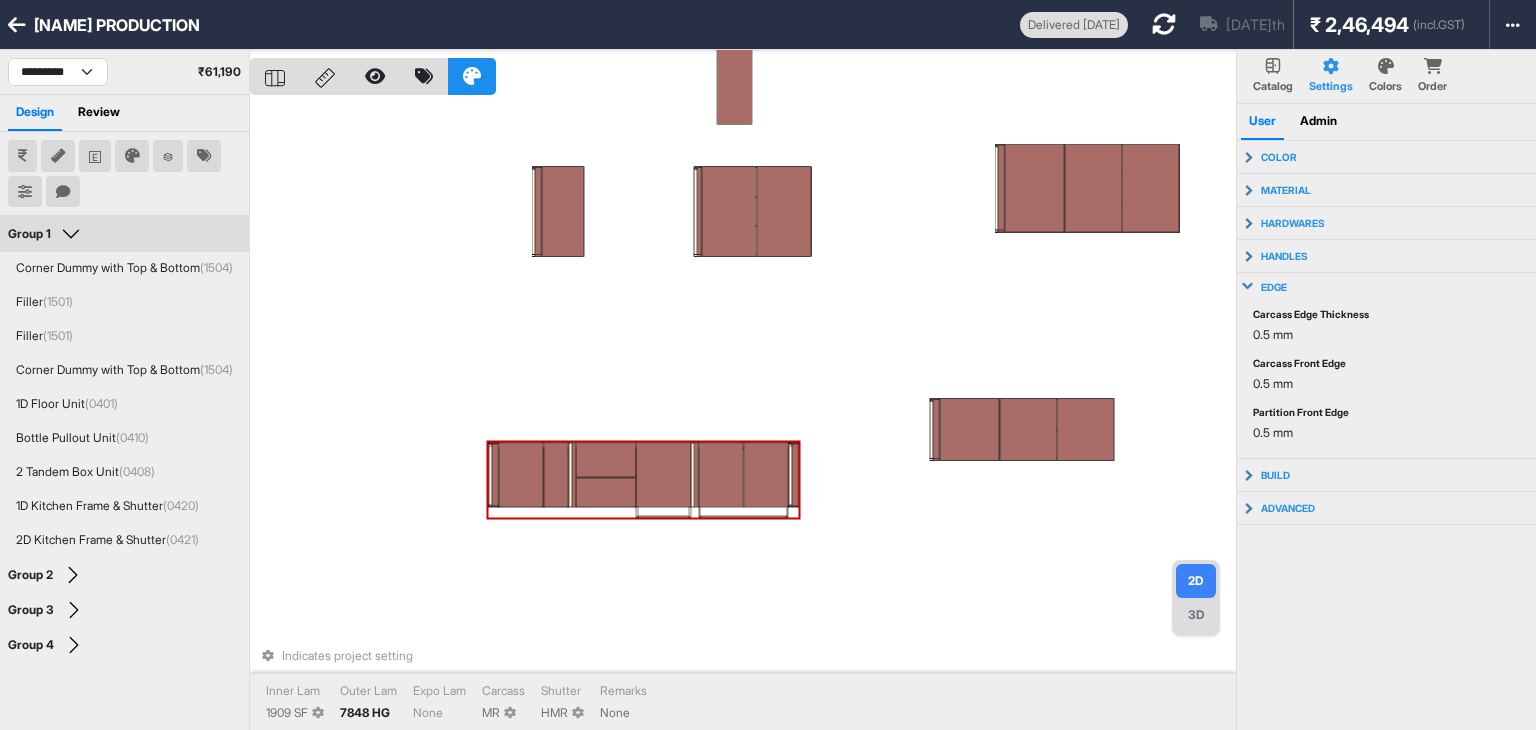 click at bounding box center (555, 475) 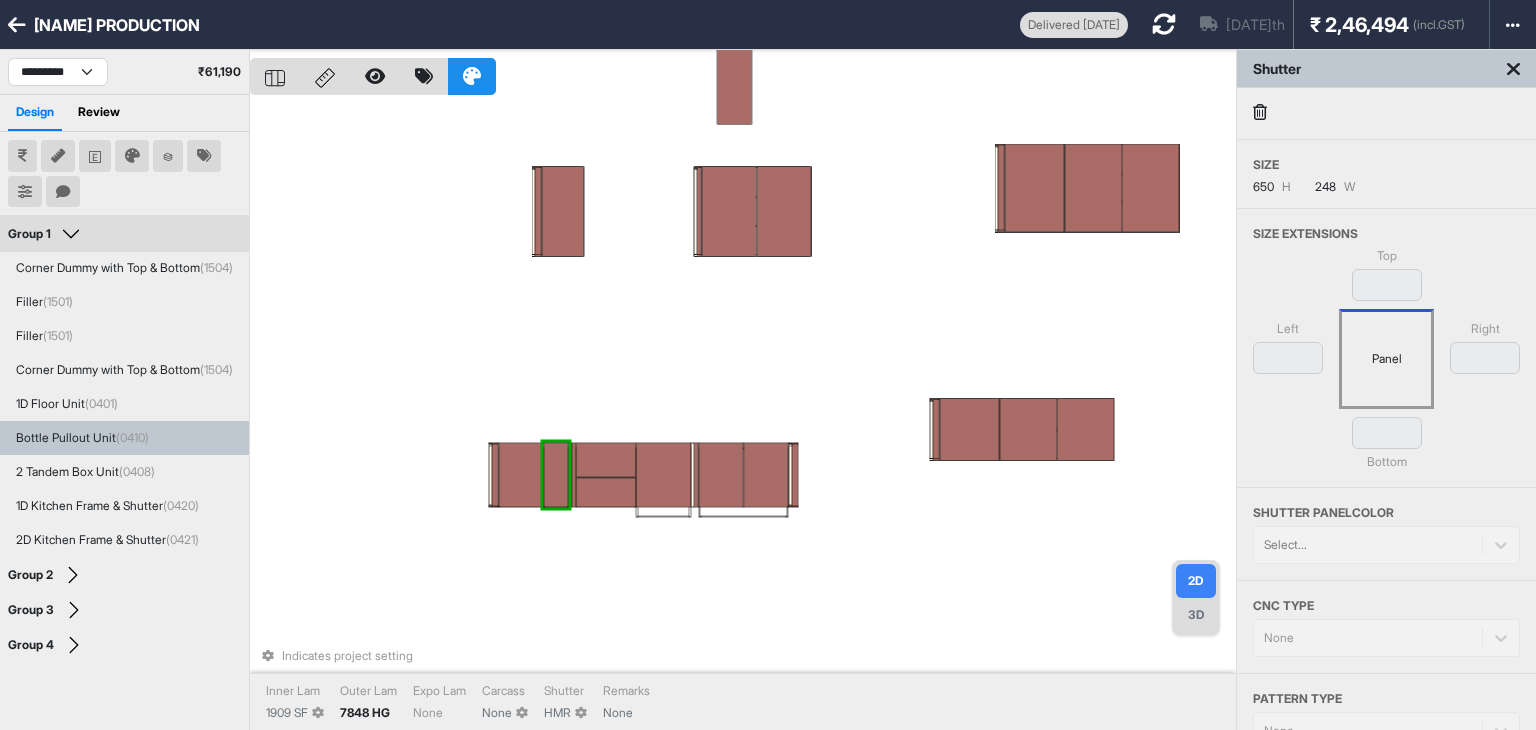 click on "Indicates project setting Inner Lam 1909 SF Outer Lam 7848 HG Expo Lam None Carcass None Shutter HMR Remarks None" at bounding box center [743, 415] 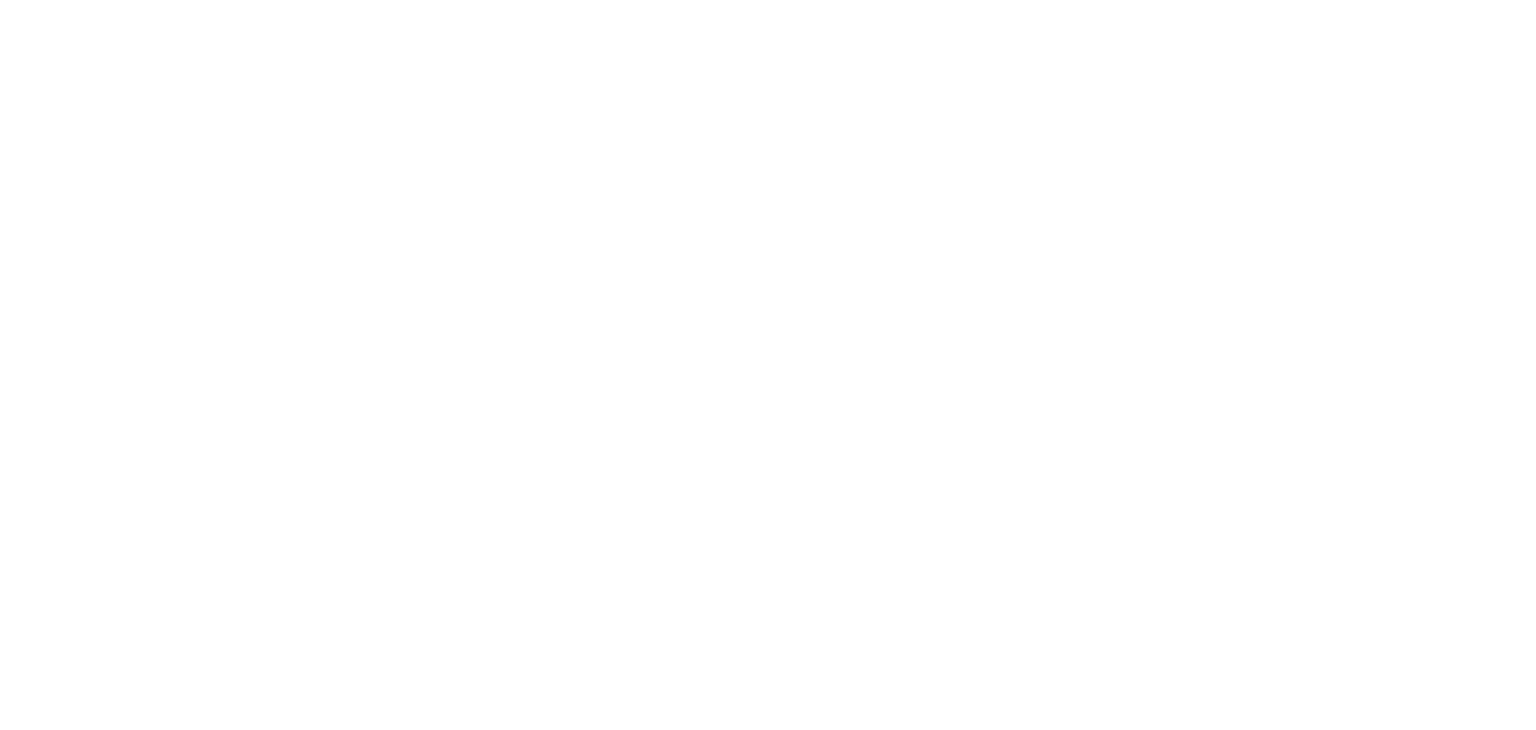 scroll, scrollTop: 0, scrollLeft: 0, axis: both 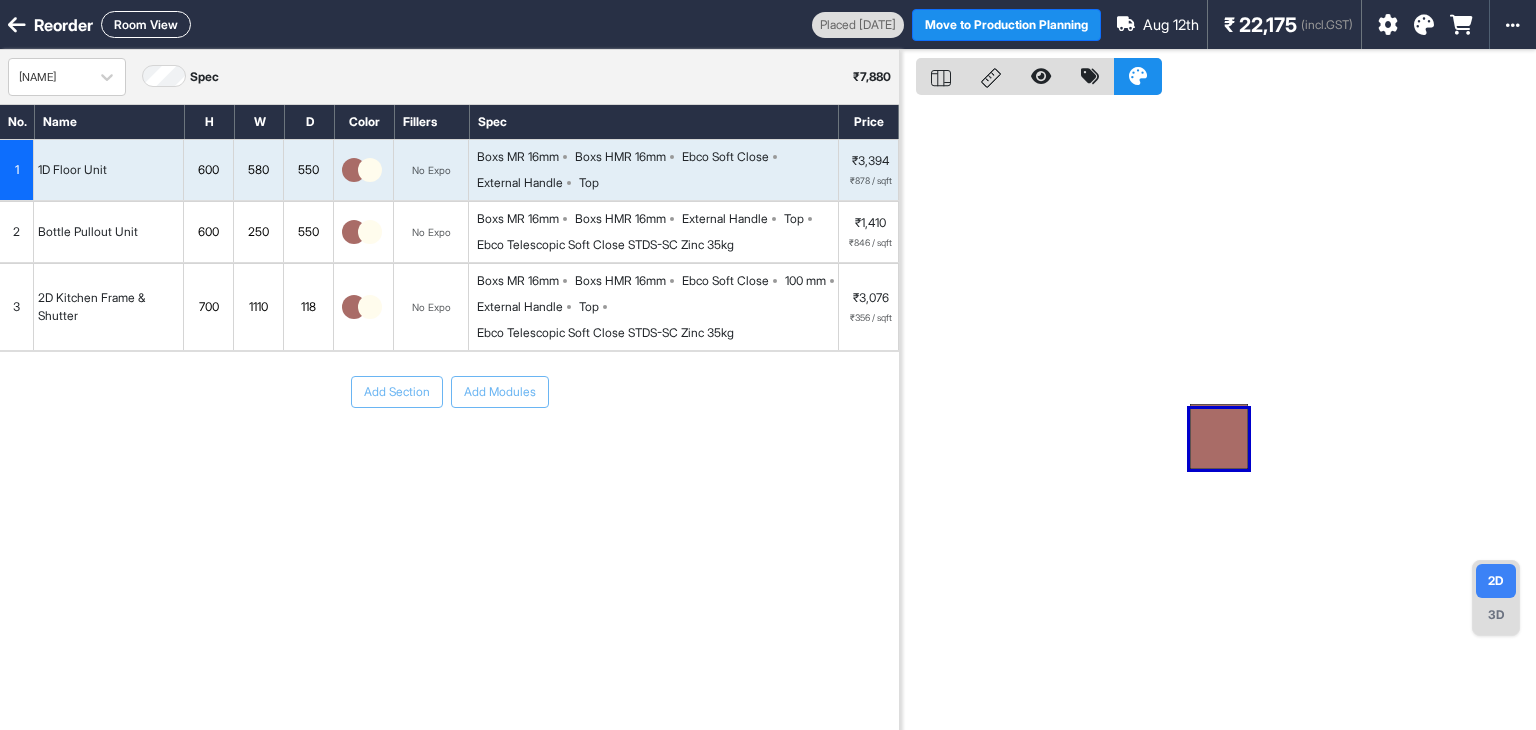 click at bounding box center [1388, 25] 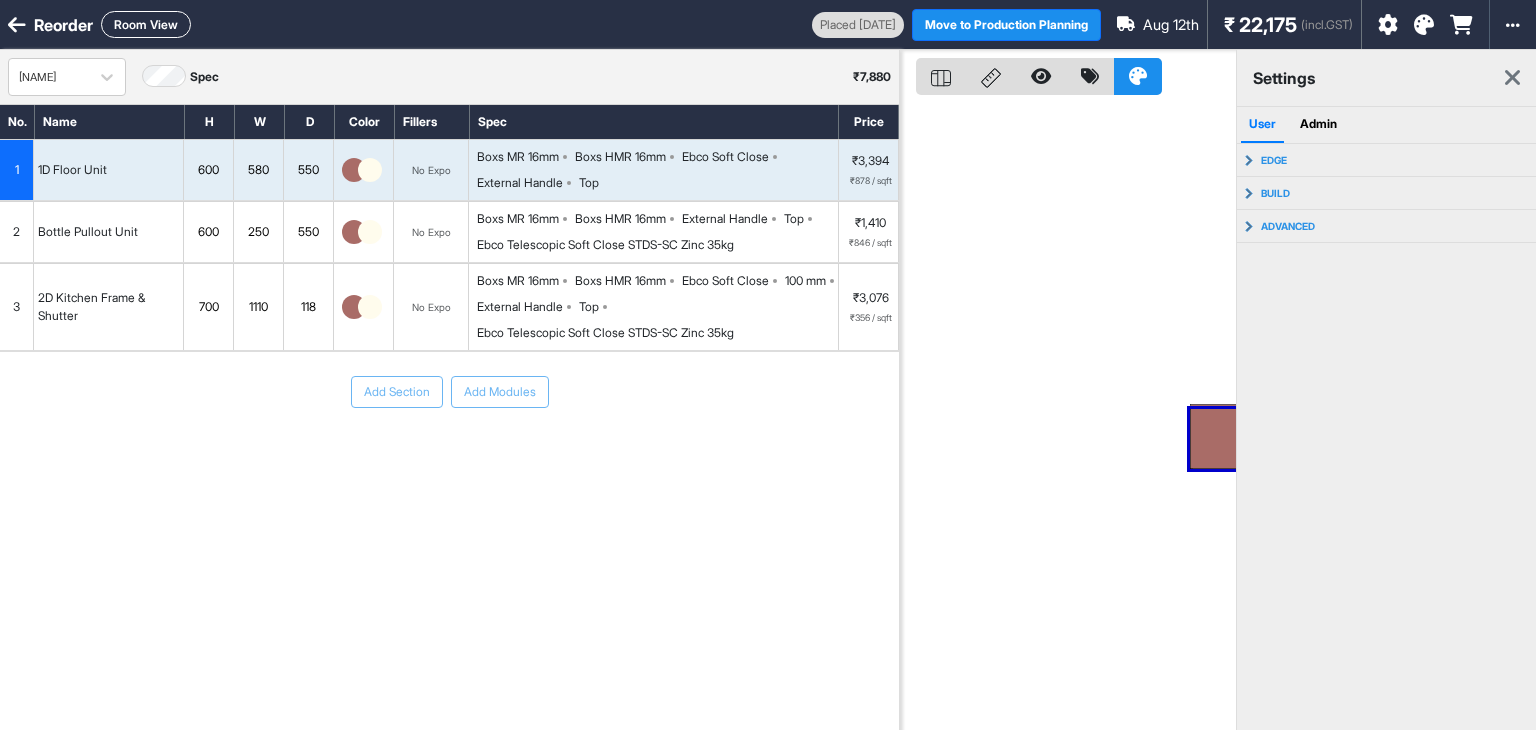 click on "Admin" at bounding box center [1318, 125] 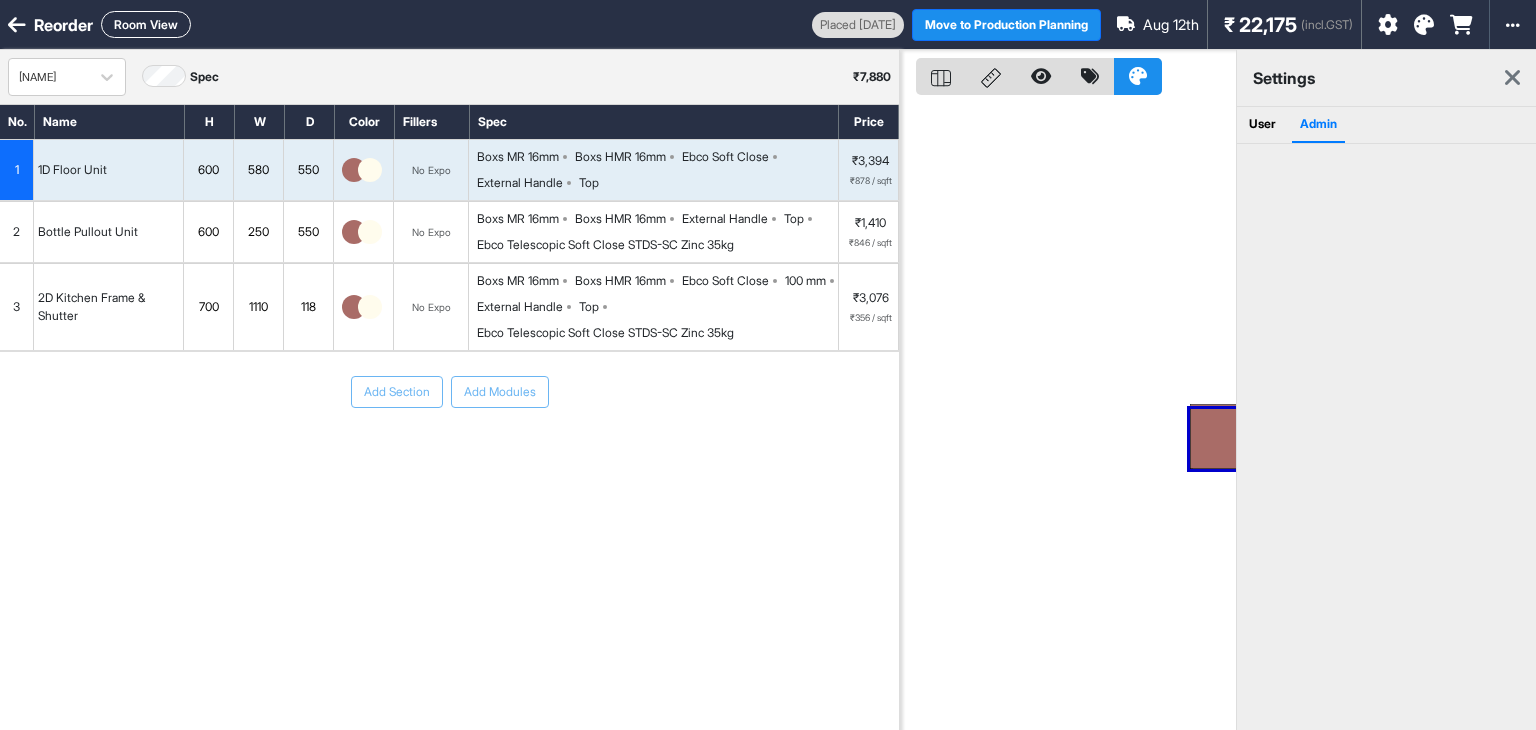 click on "User" at bounding box center (1262, 125) 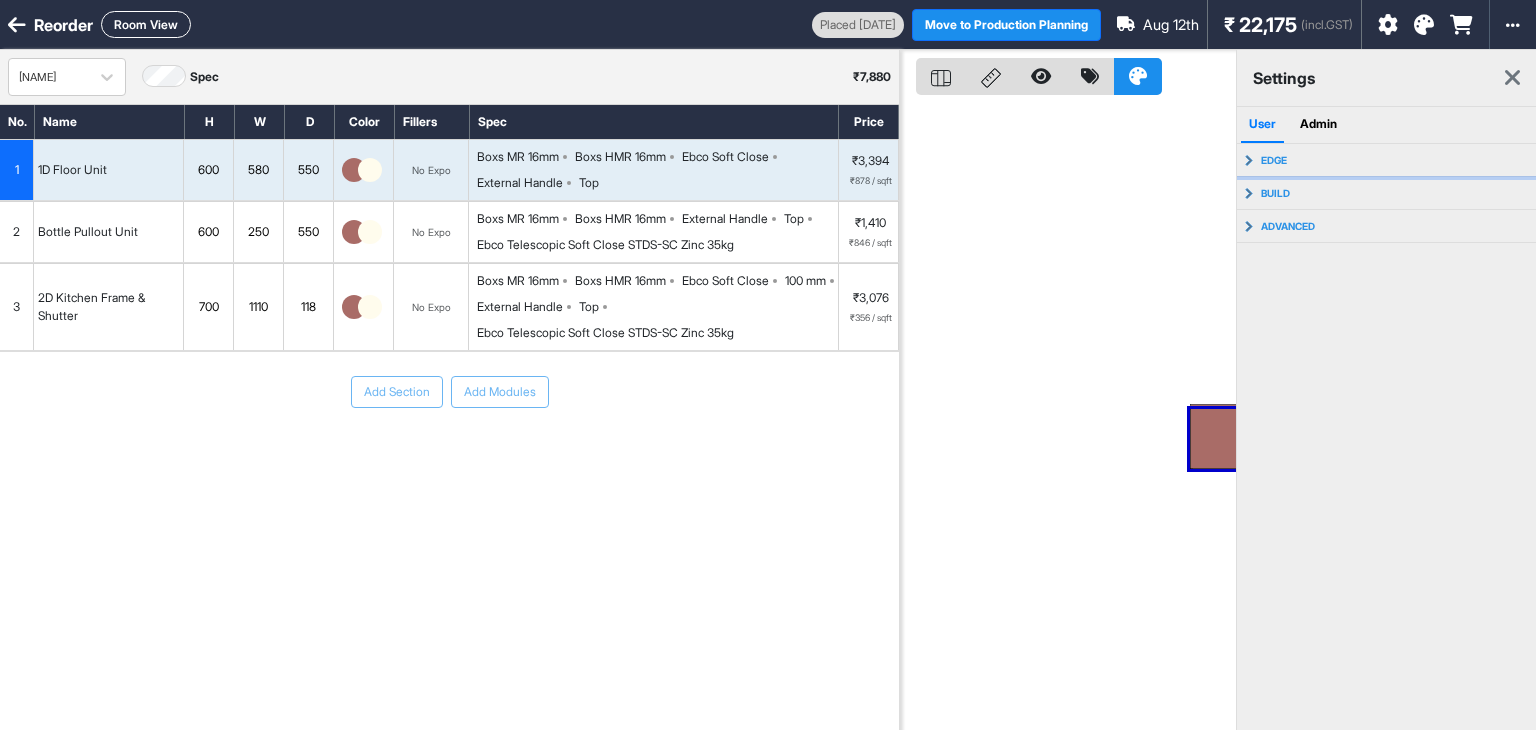 click on "edge" at bounding box center (1274, 160) 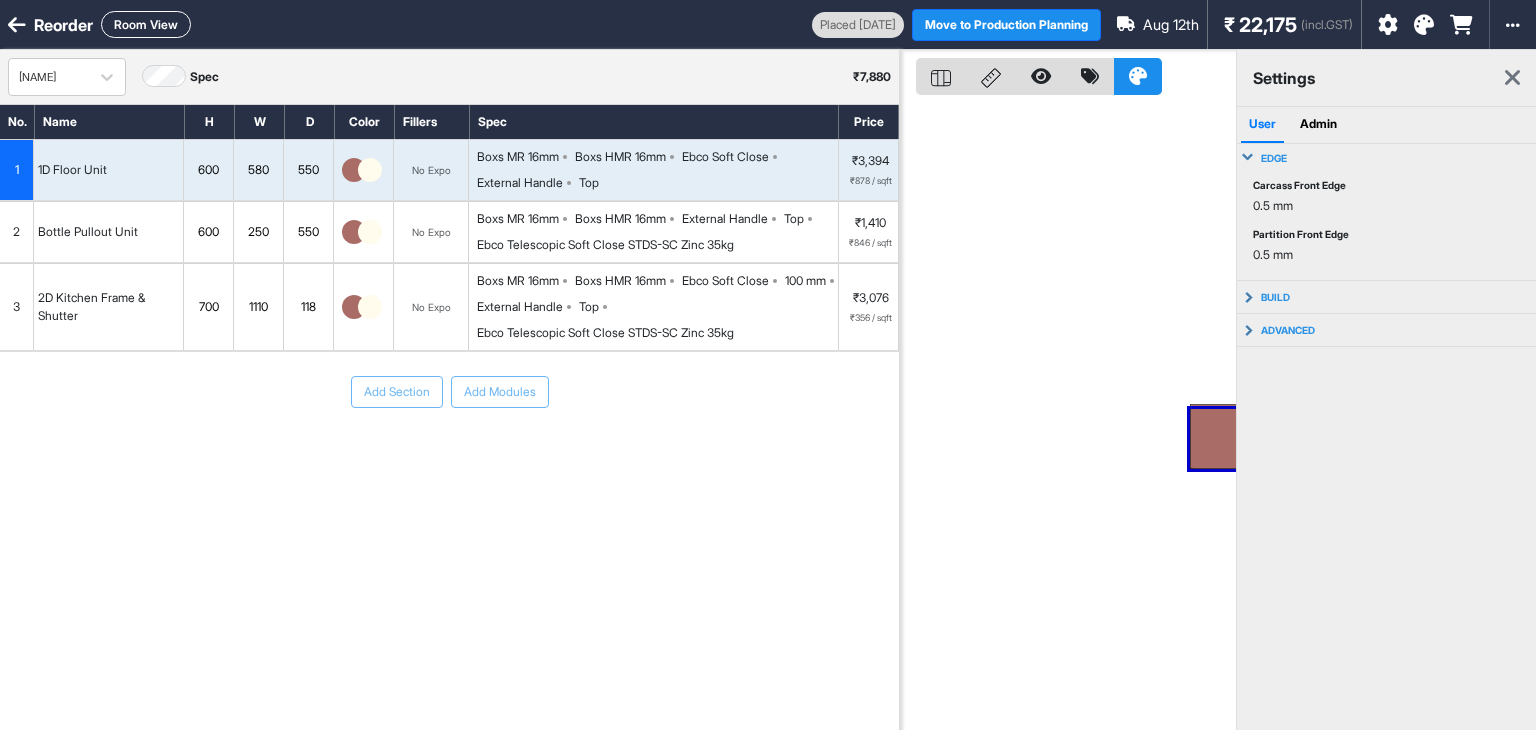 click on "edge" at bounding box center [1274, 158] 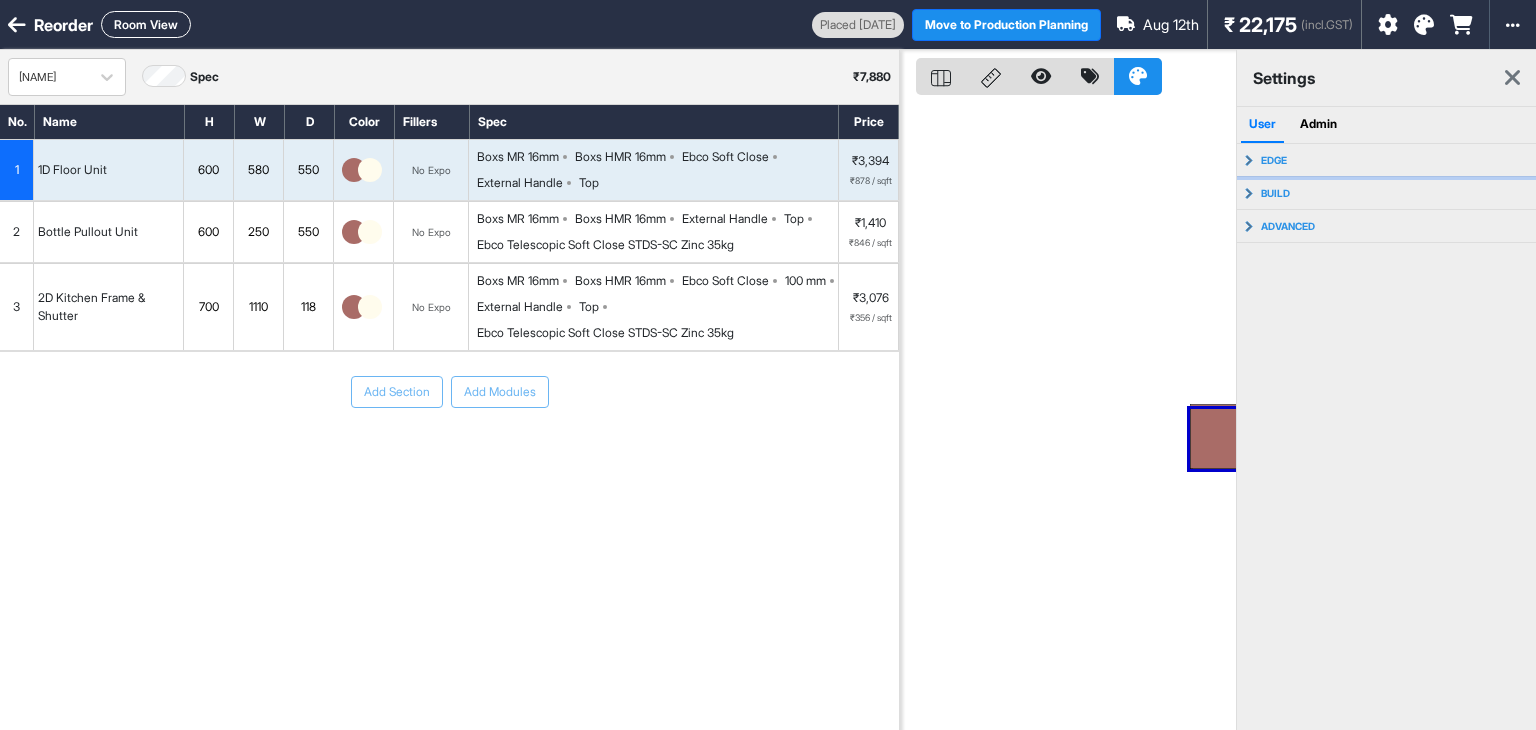 click on "edge" at bounding box center [1274, 160] 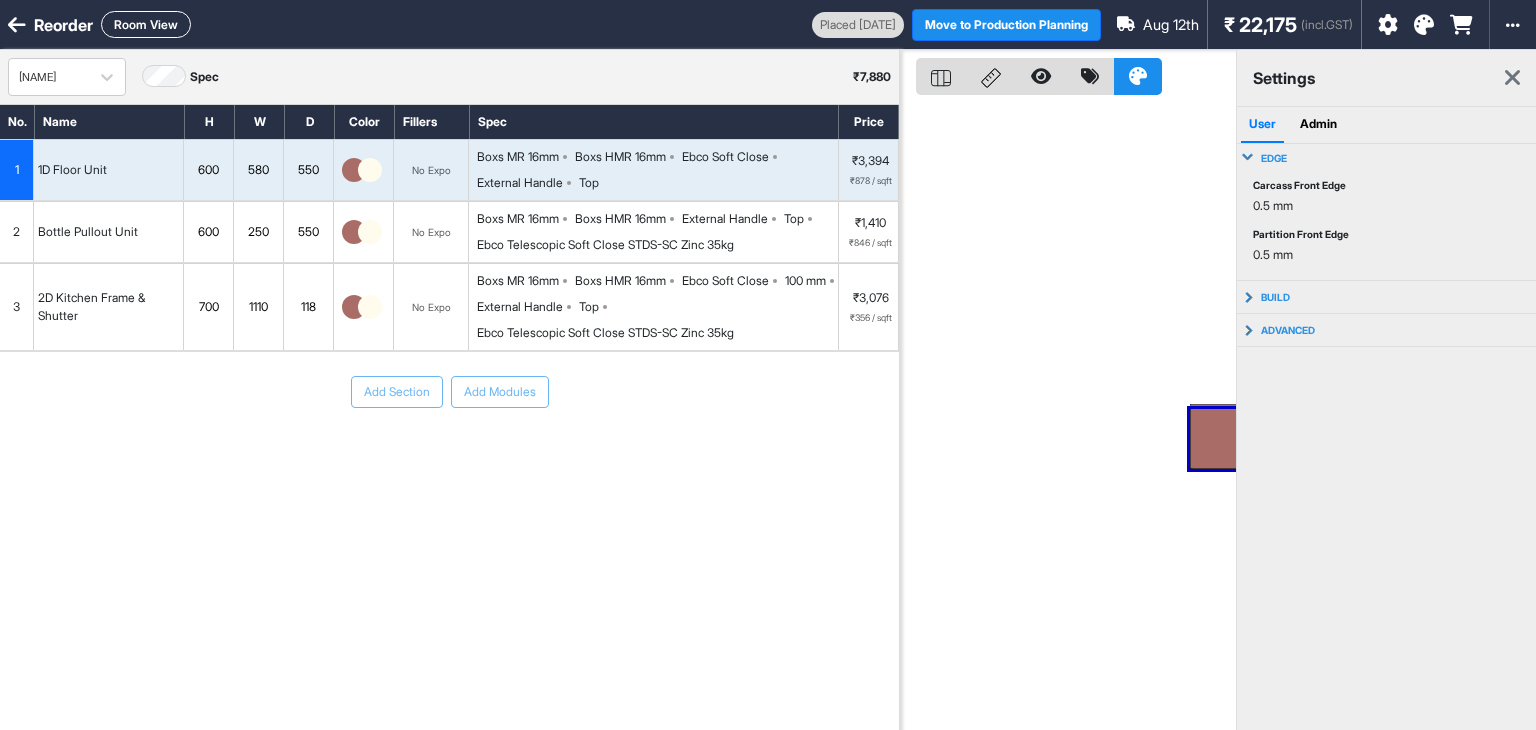 click on "edge" at bounding box center (1274, 158) 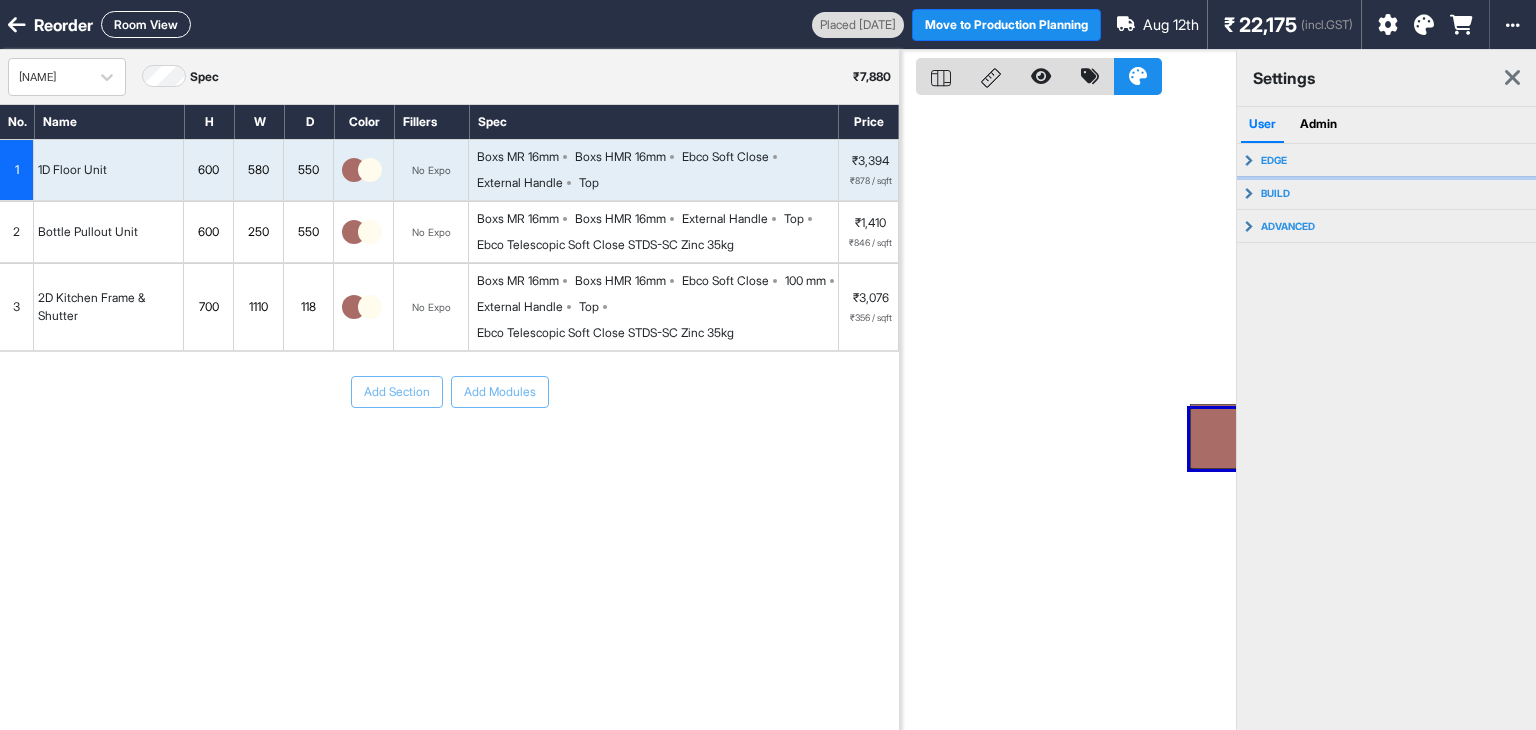 click on "edge" at bounding box center [1387, 160] 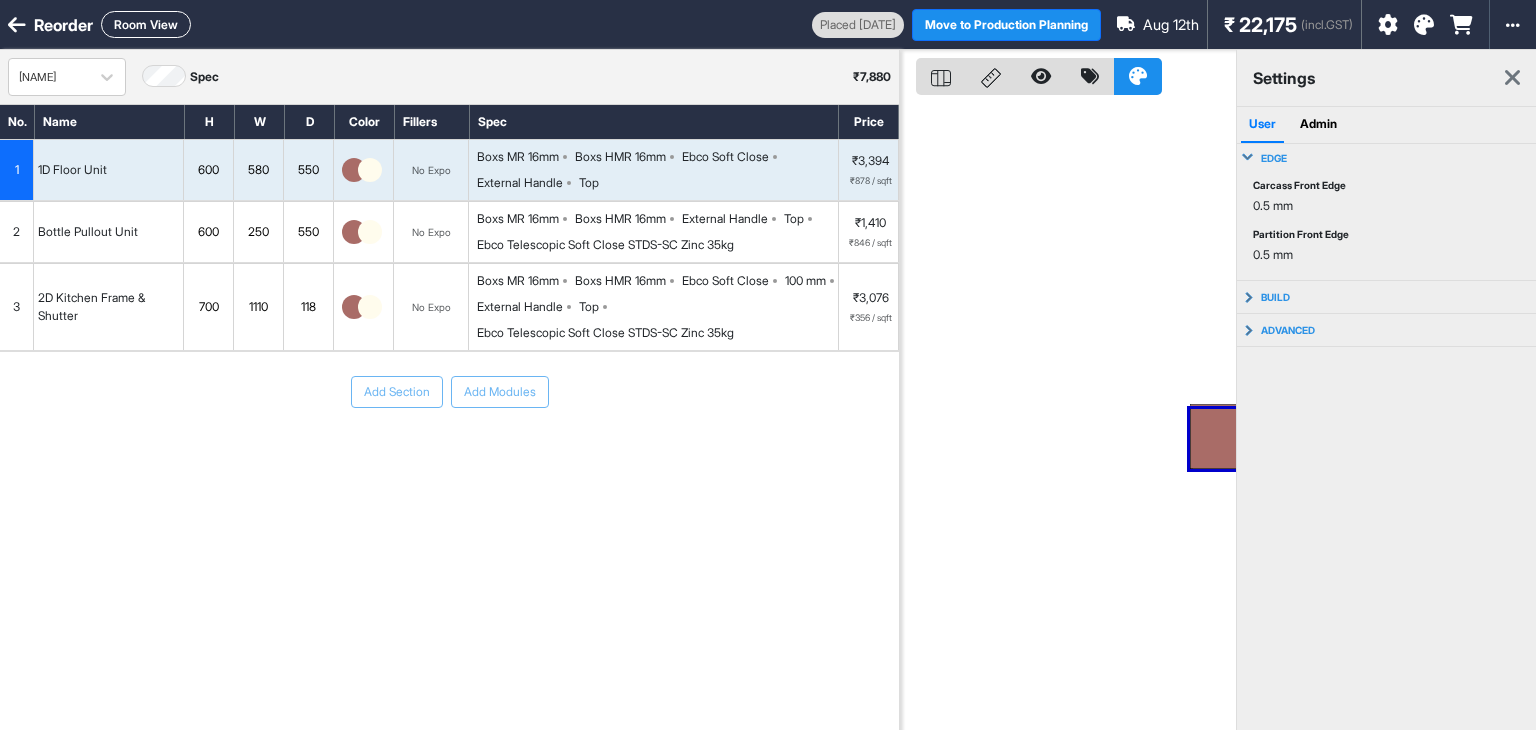 click on "edge" at bounding box center (1387, 158) 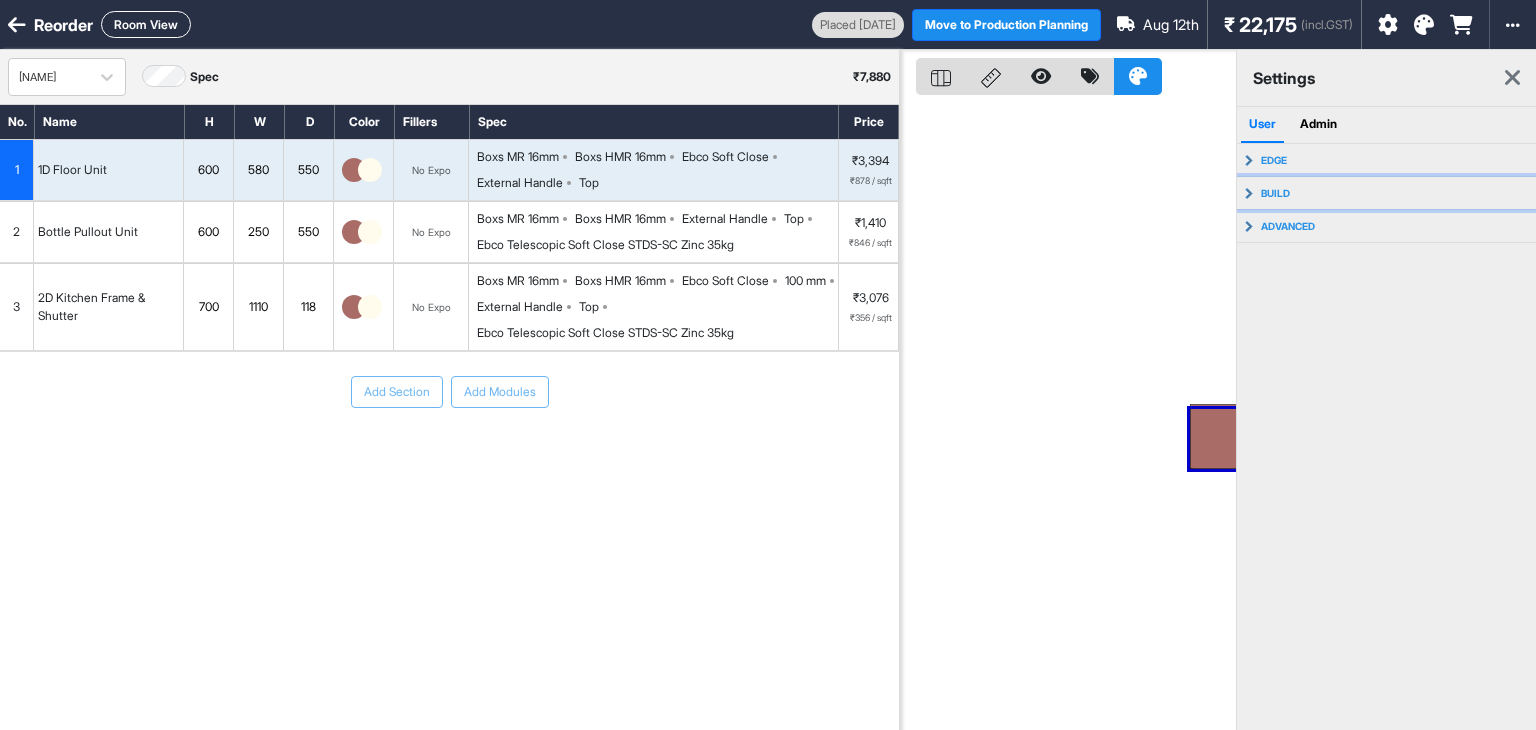 click on "build" at bounding box center (1387, 193) 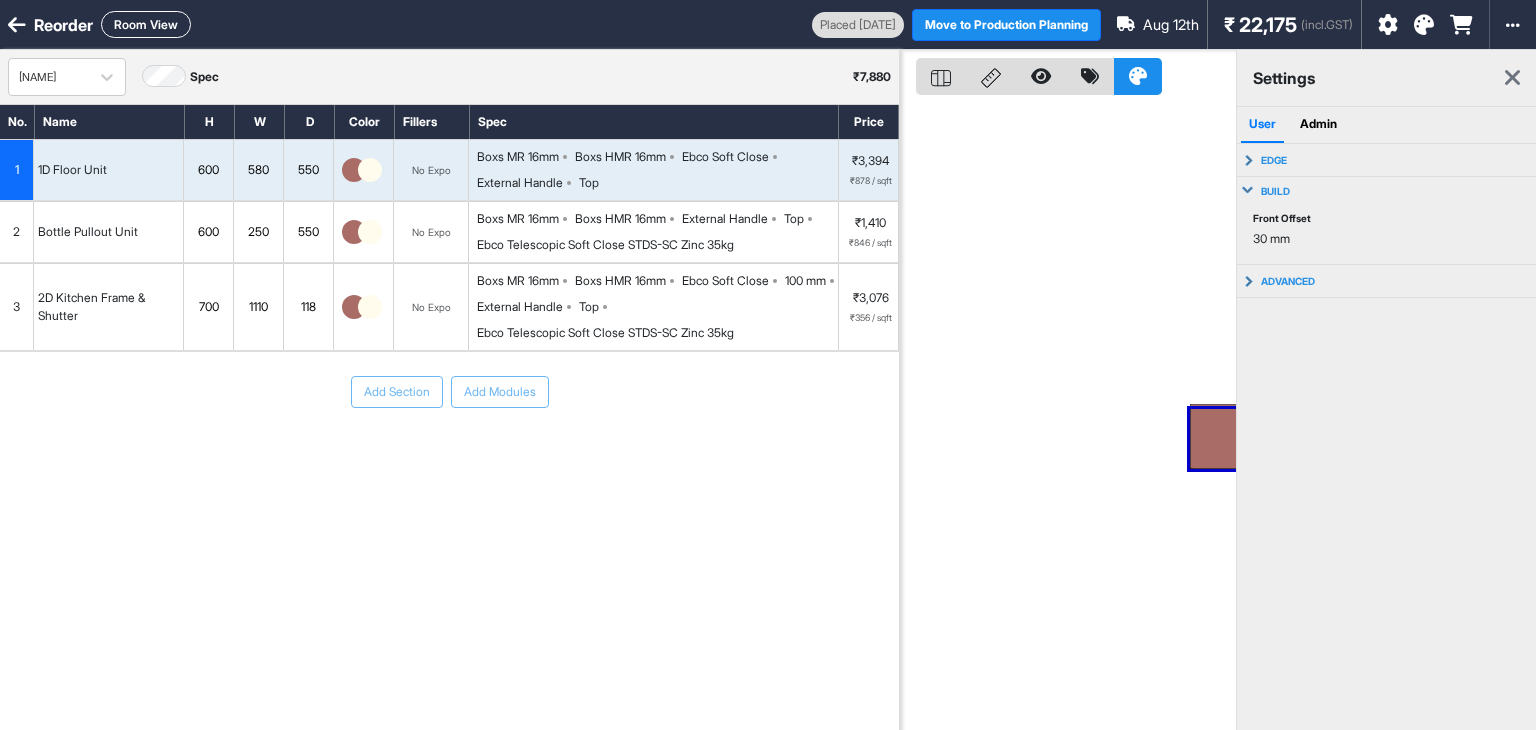 click on "build" at bounding box center (1387, 191) 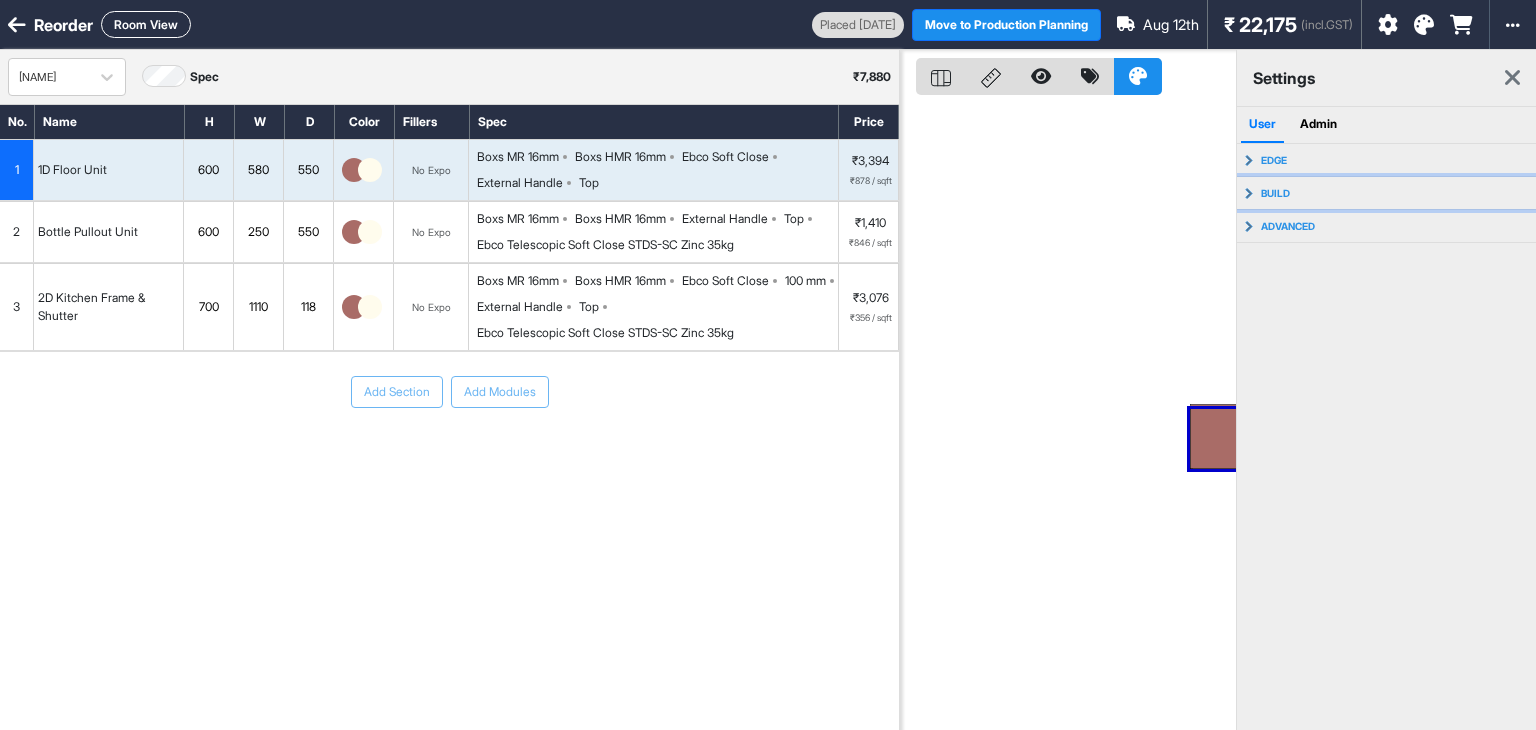 click on "build" at bounding box center [1387, 193] 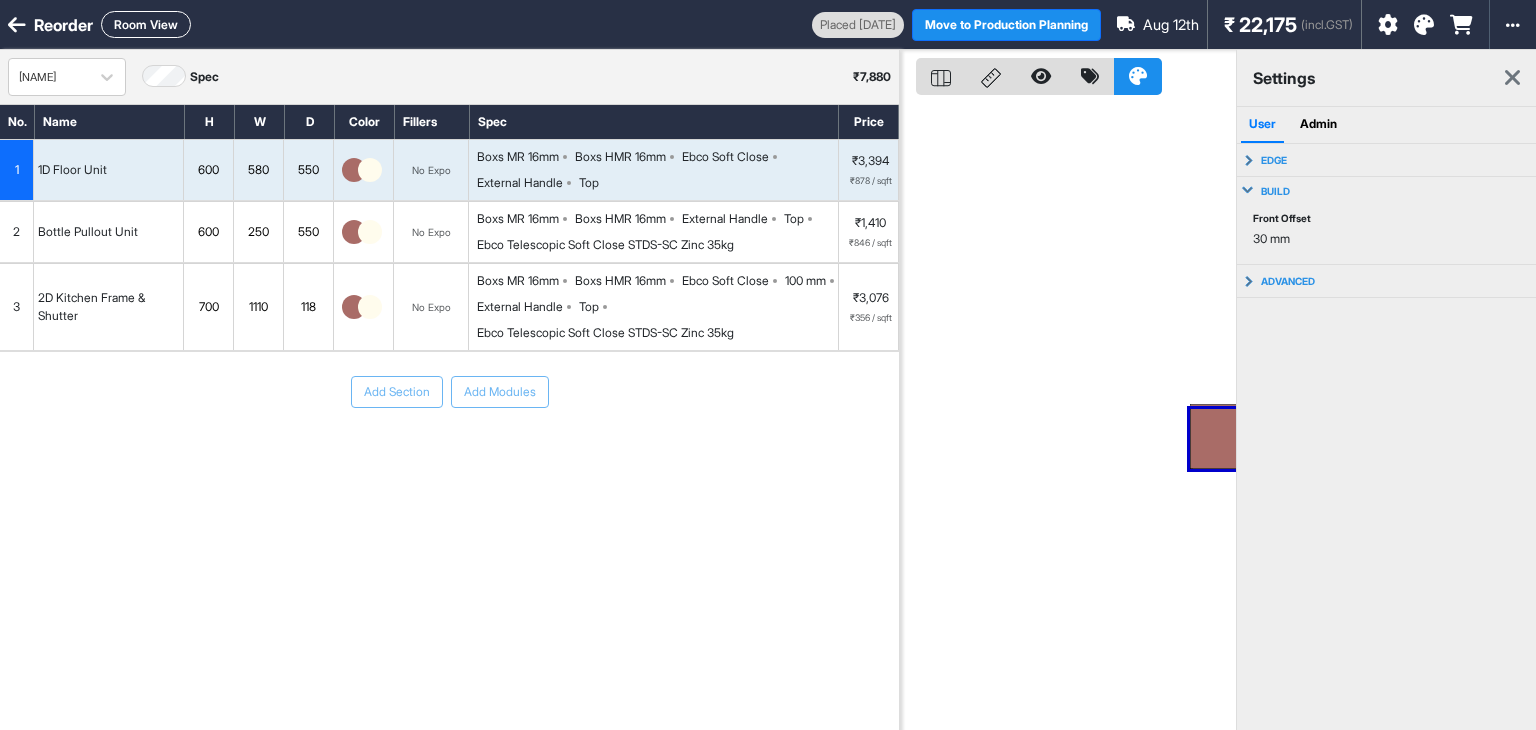 click on "Front Offset" at bounding box center (1282, 218) 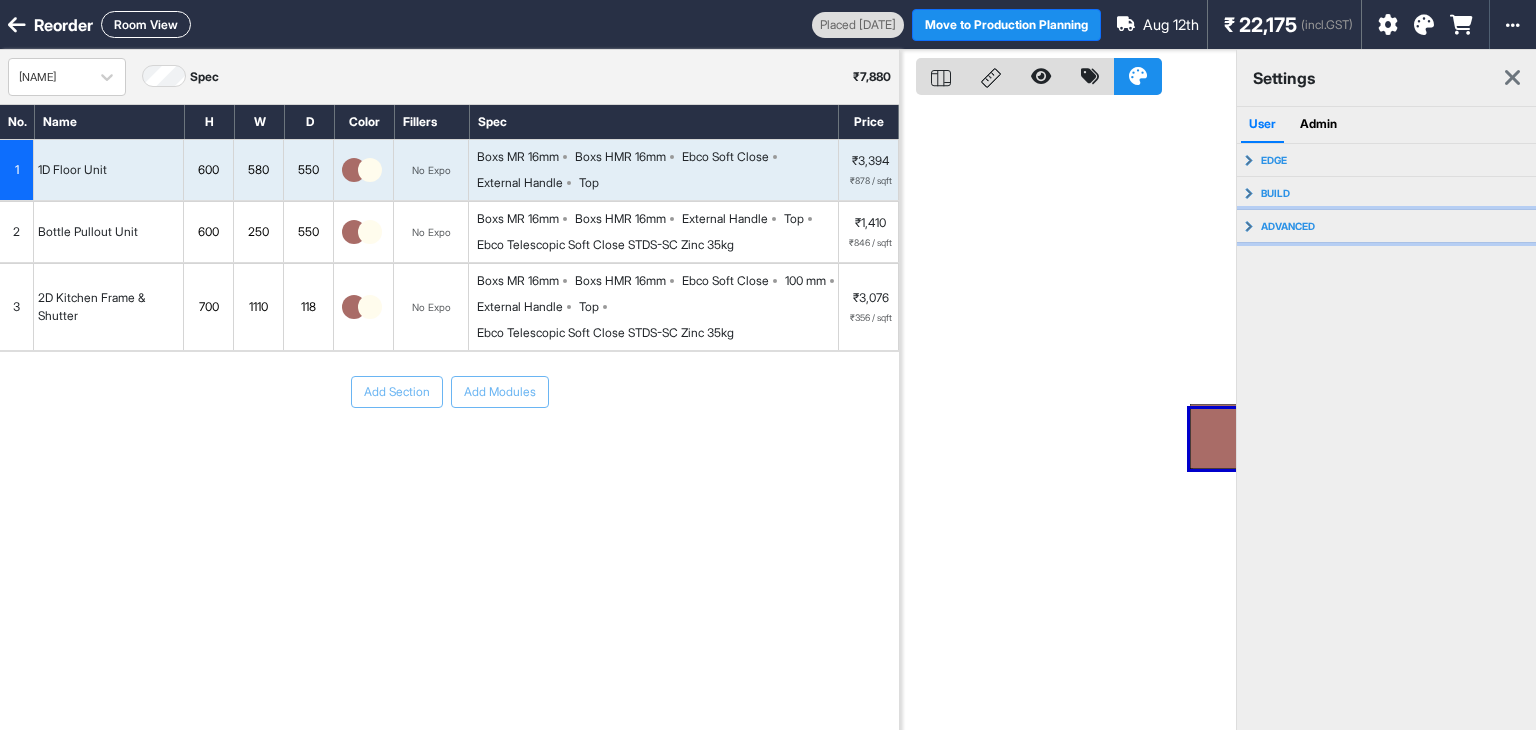 click on "advanced" at bounding box center (1387, 226) 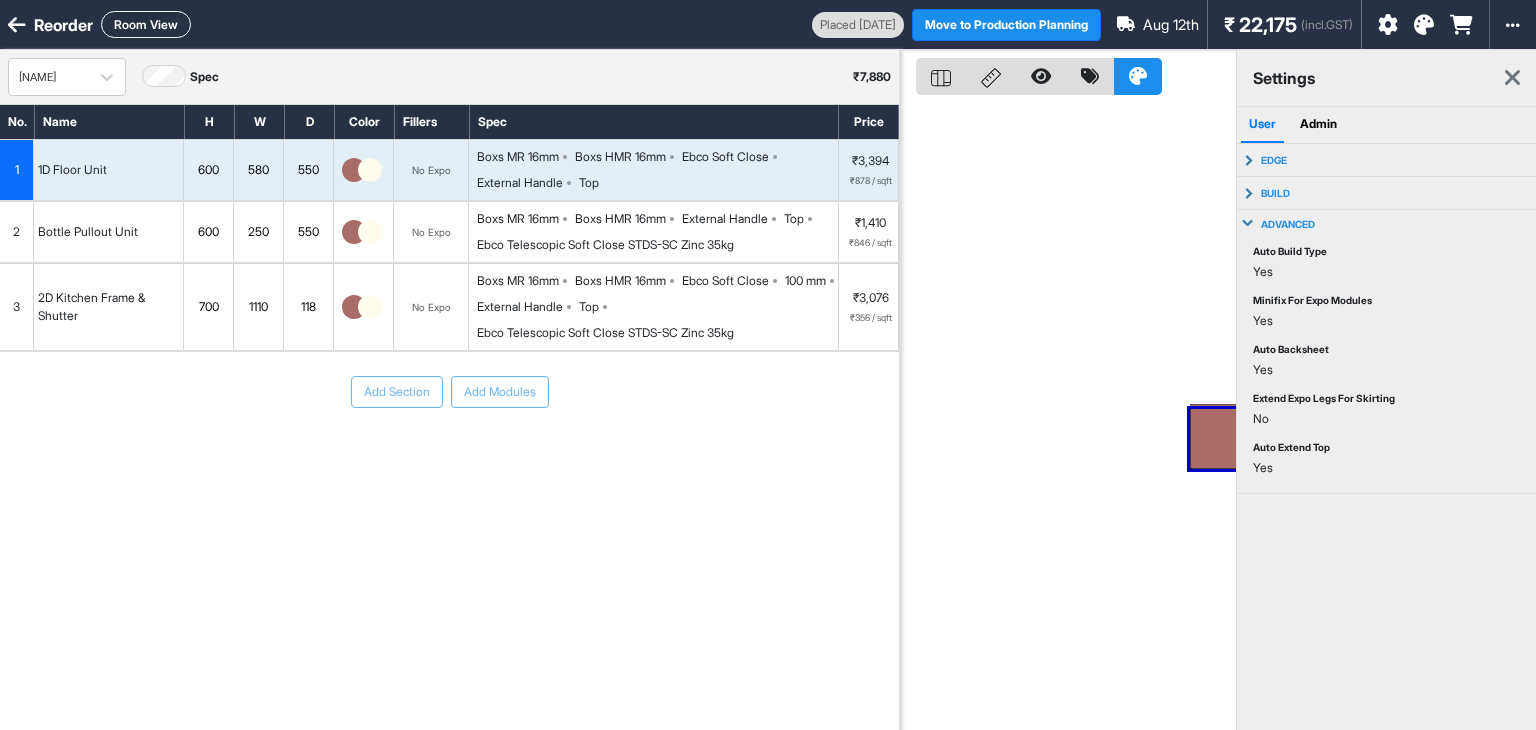 click on "advanced" at bounding box center (1387, 224) 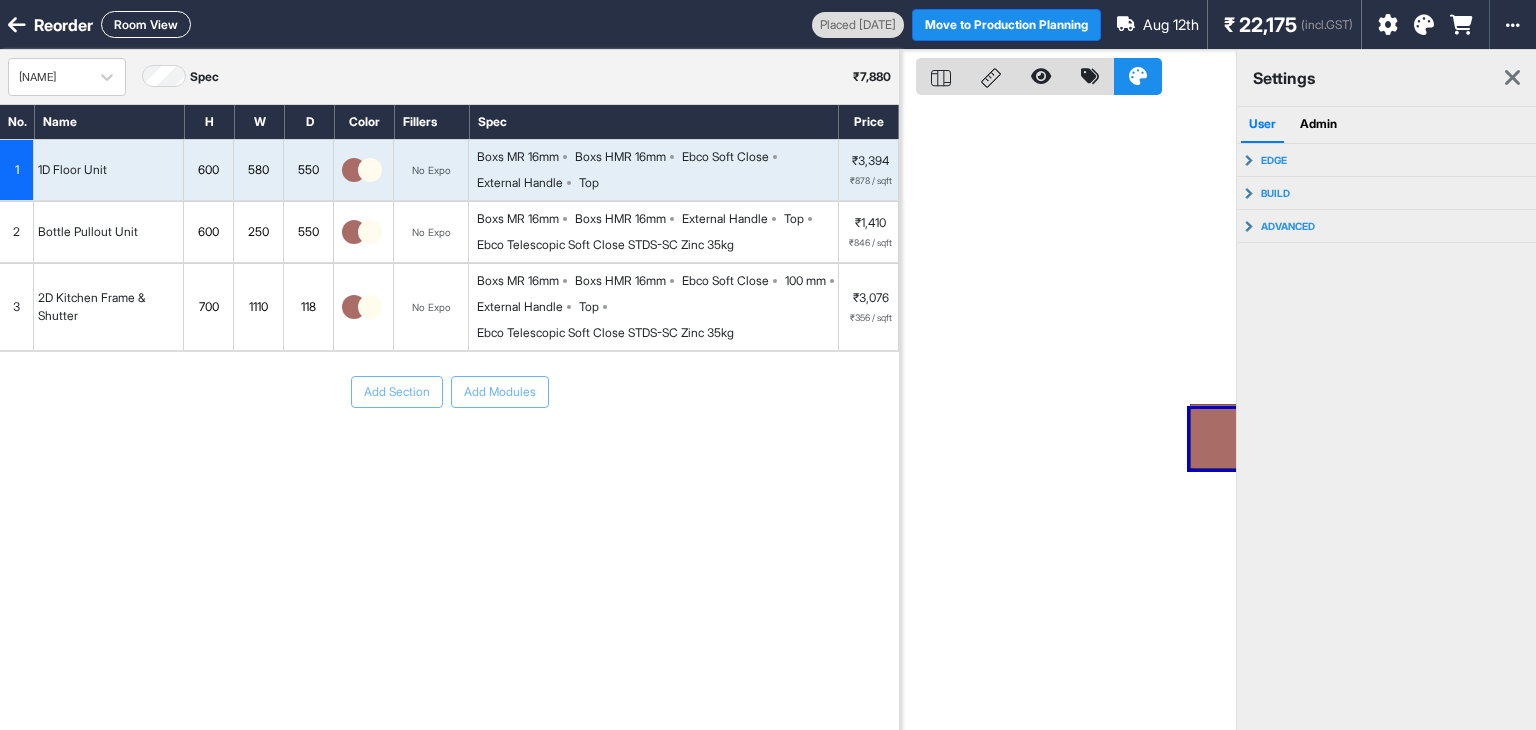 click on "Admin" at bounding box center (1318, 125) 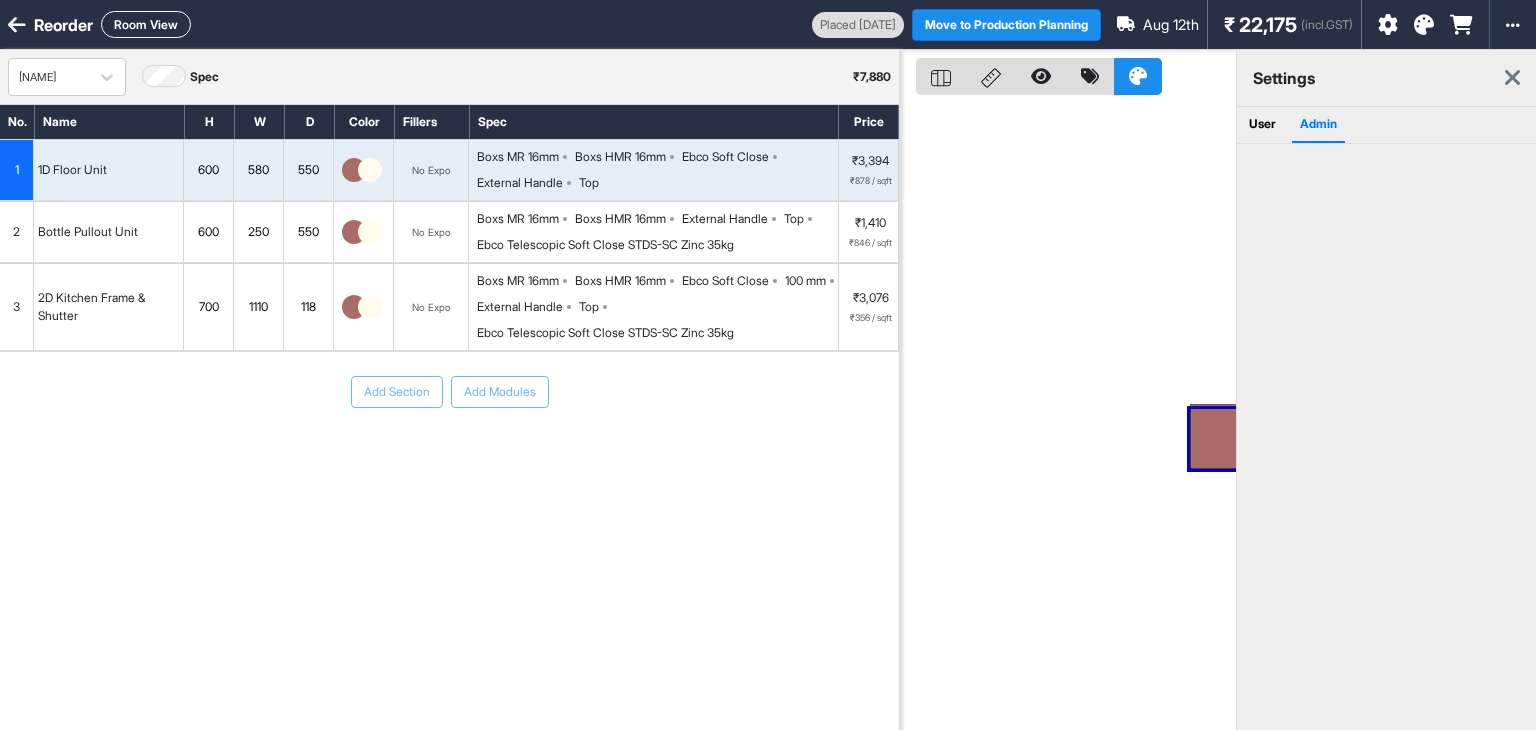 click on "User" at bounding box center (1262, 125) 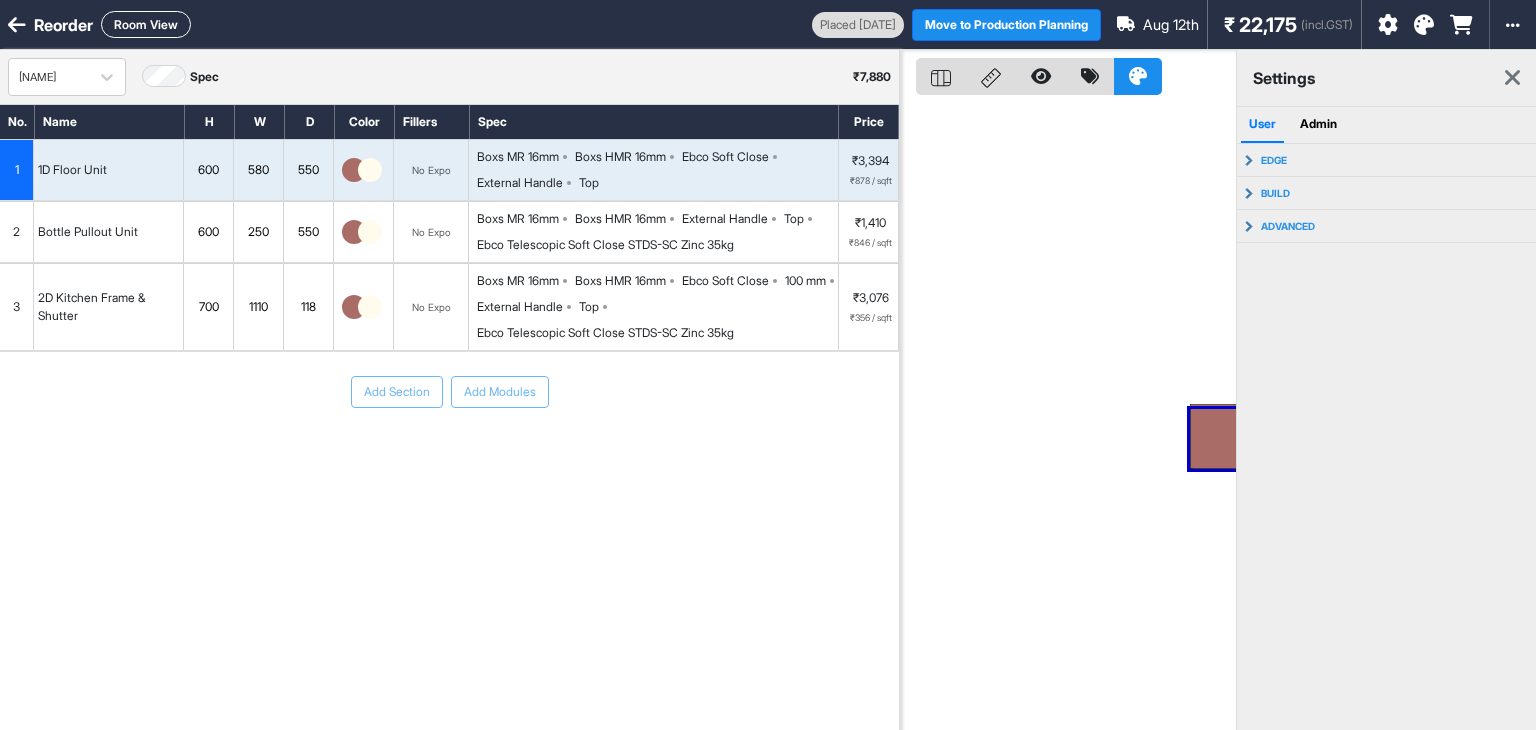click at bounding box center [1512, 78] 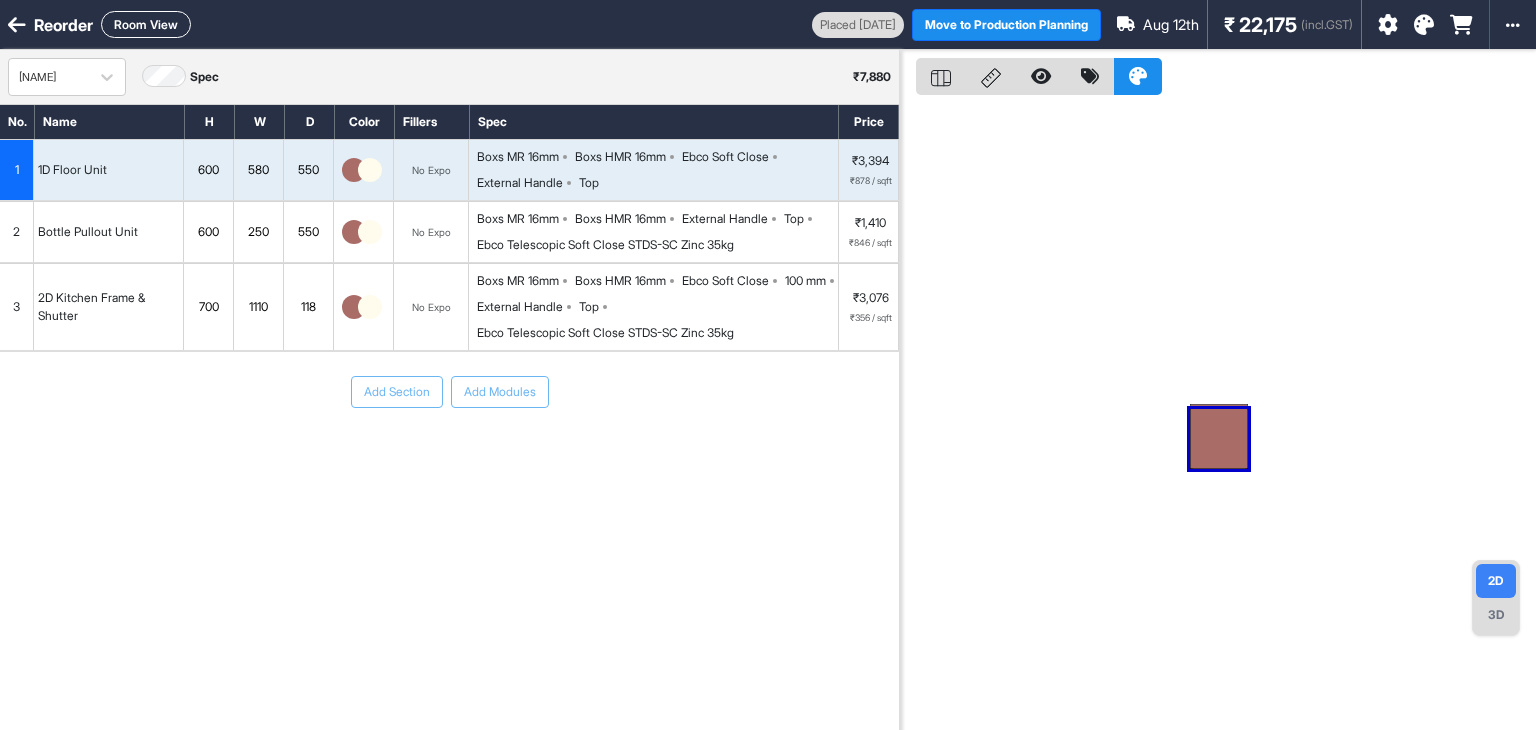 click at bounding box center [1424, 25] 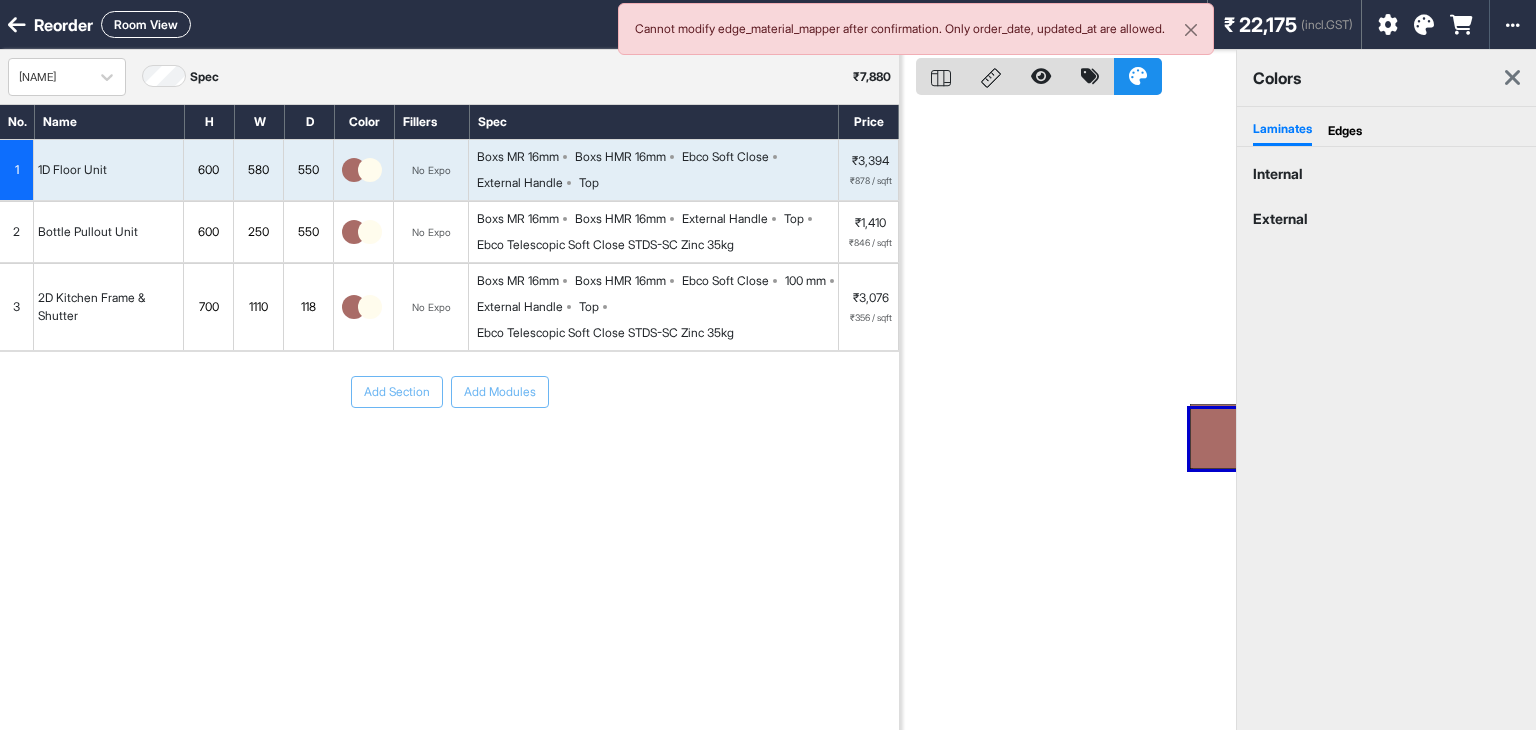 click on "Edges" at bounding box center [1345, 131] 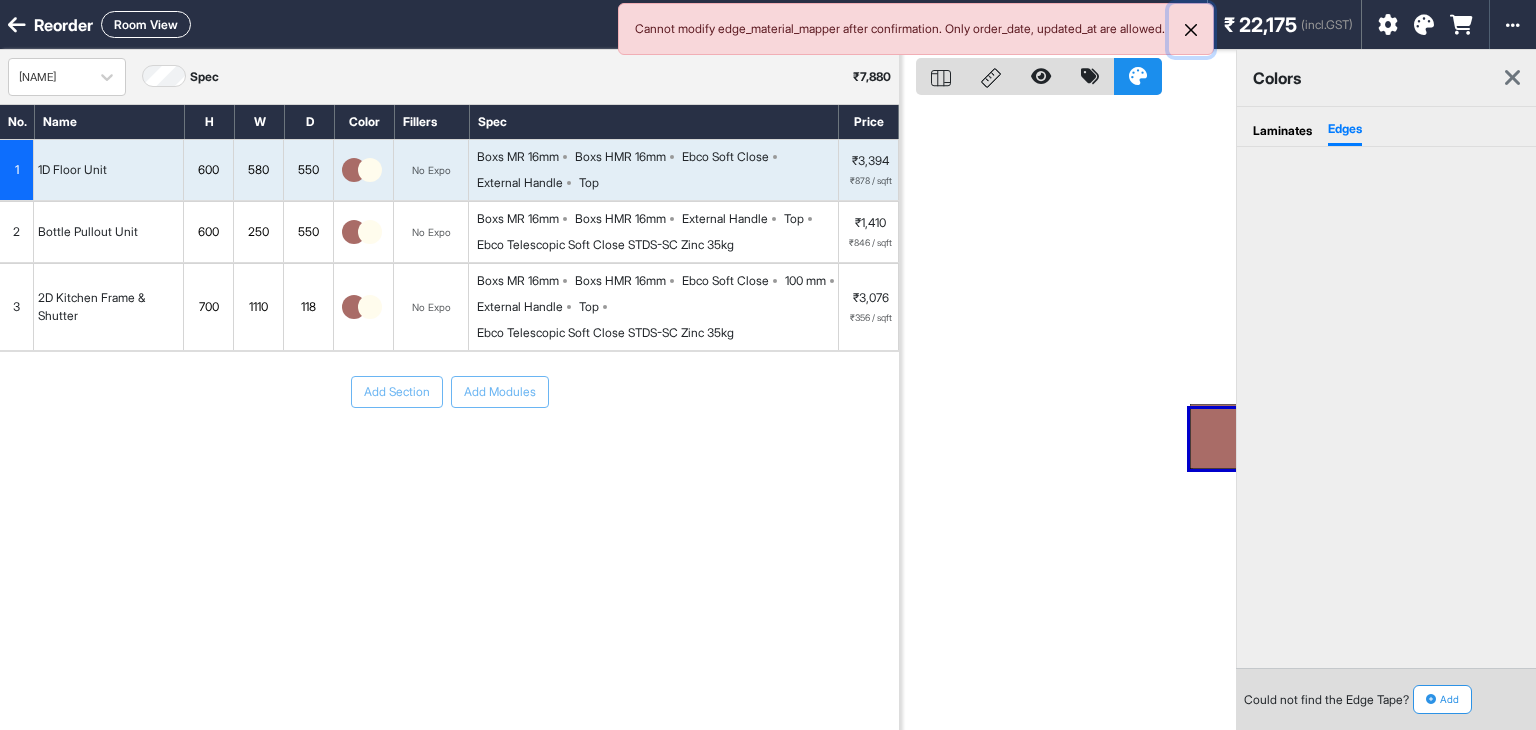 click at bounding box center [1191, 30] 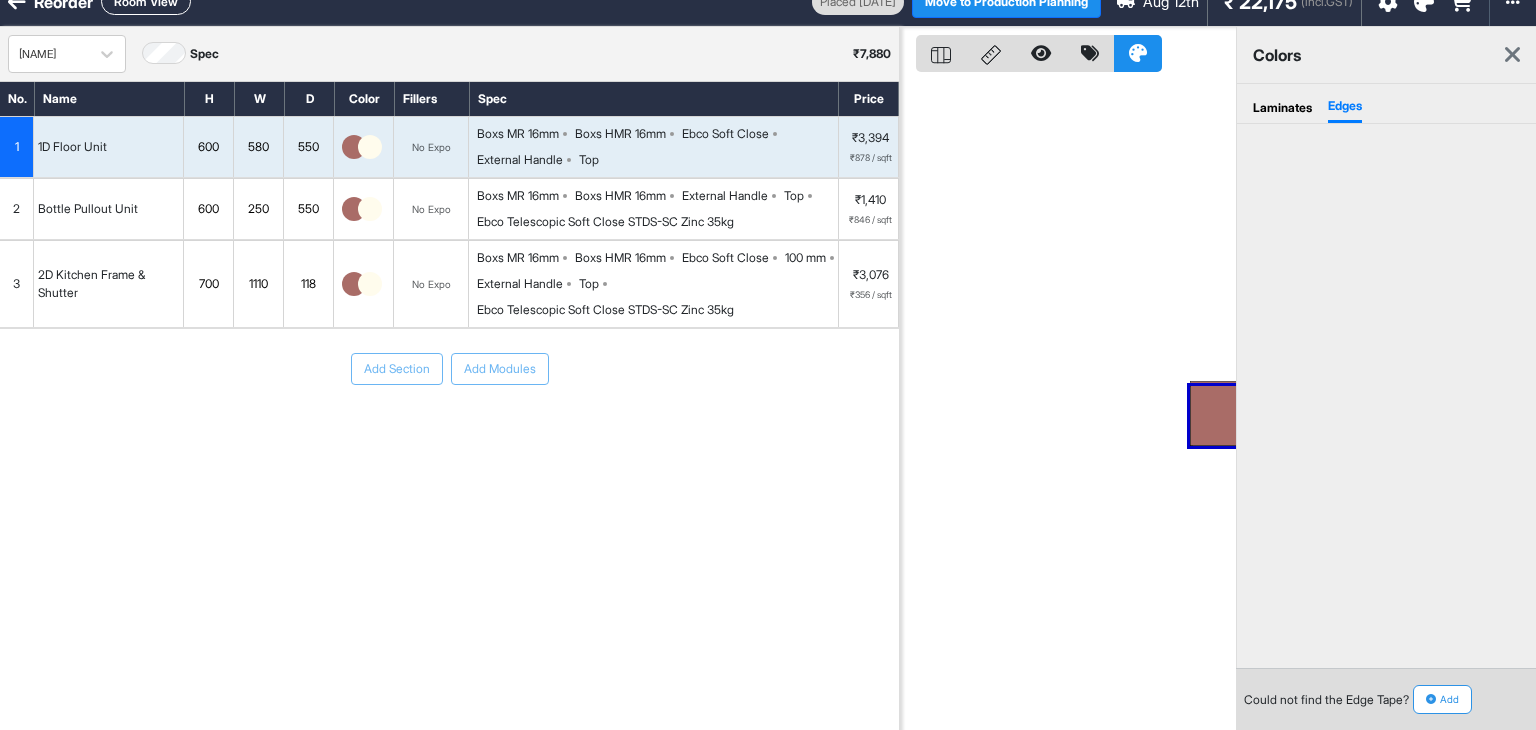 scroll, scrollTop: 0, scrollLeft: 0, axis: both 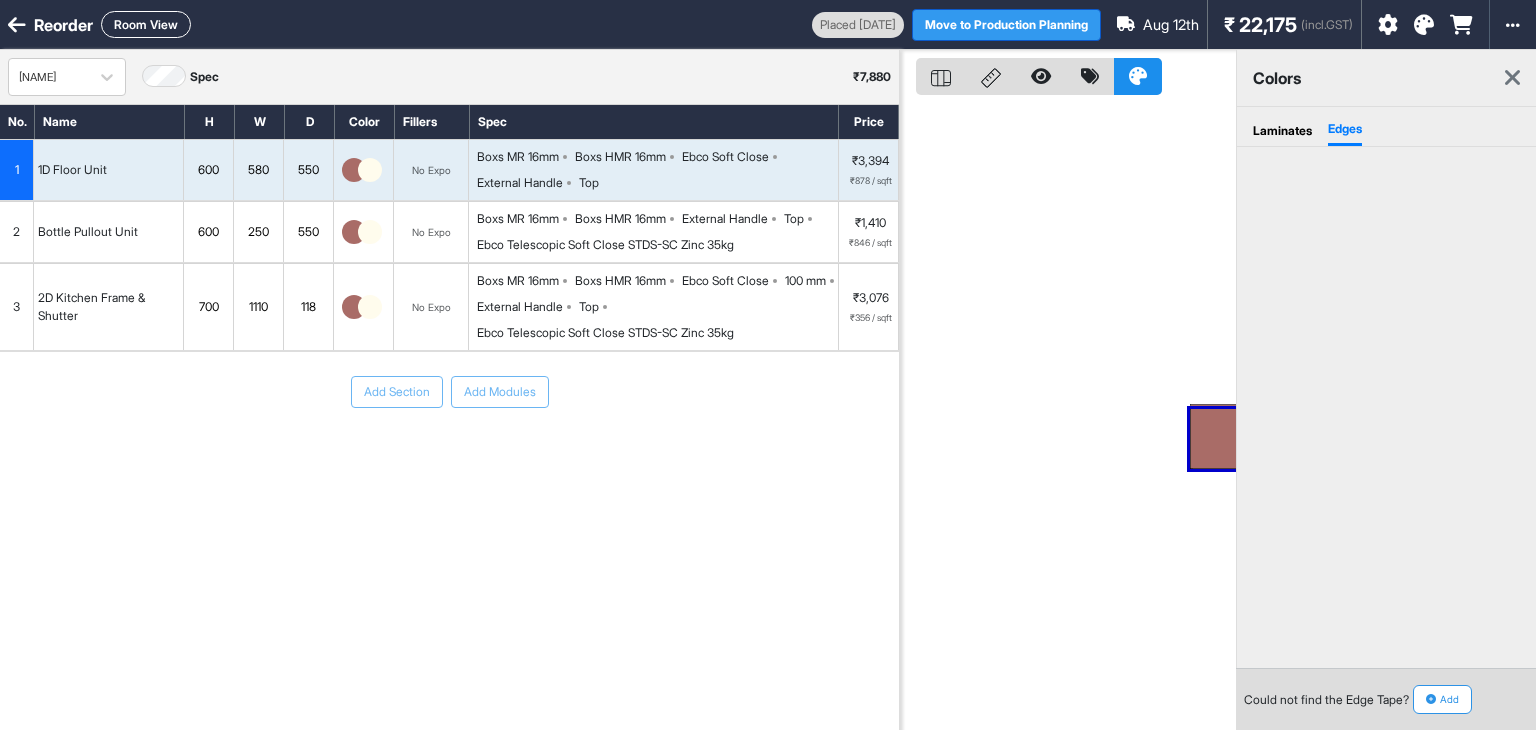 click on "Move to Production Planning" at bounding box center [1006, 25] 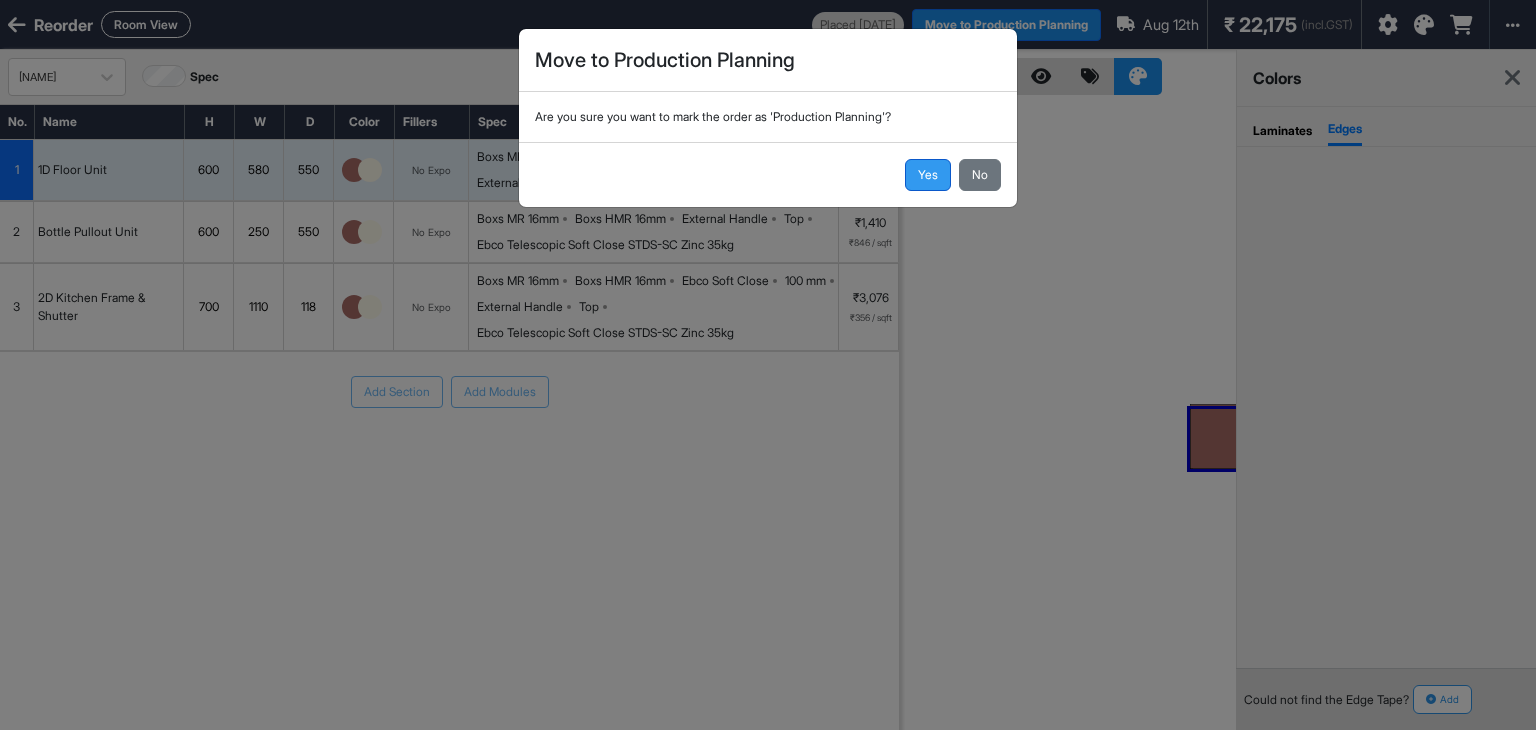 click on "Yes" at bounding box center (928, 175) 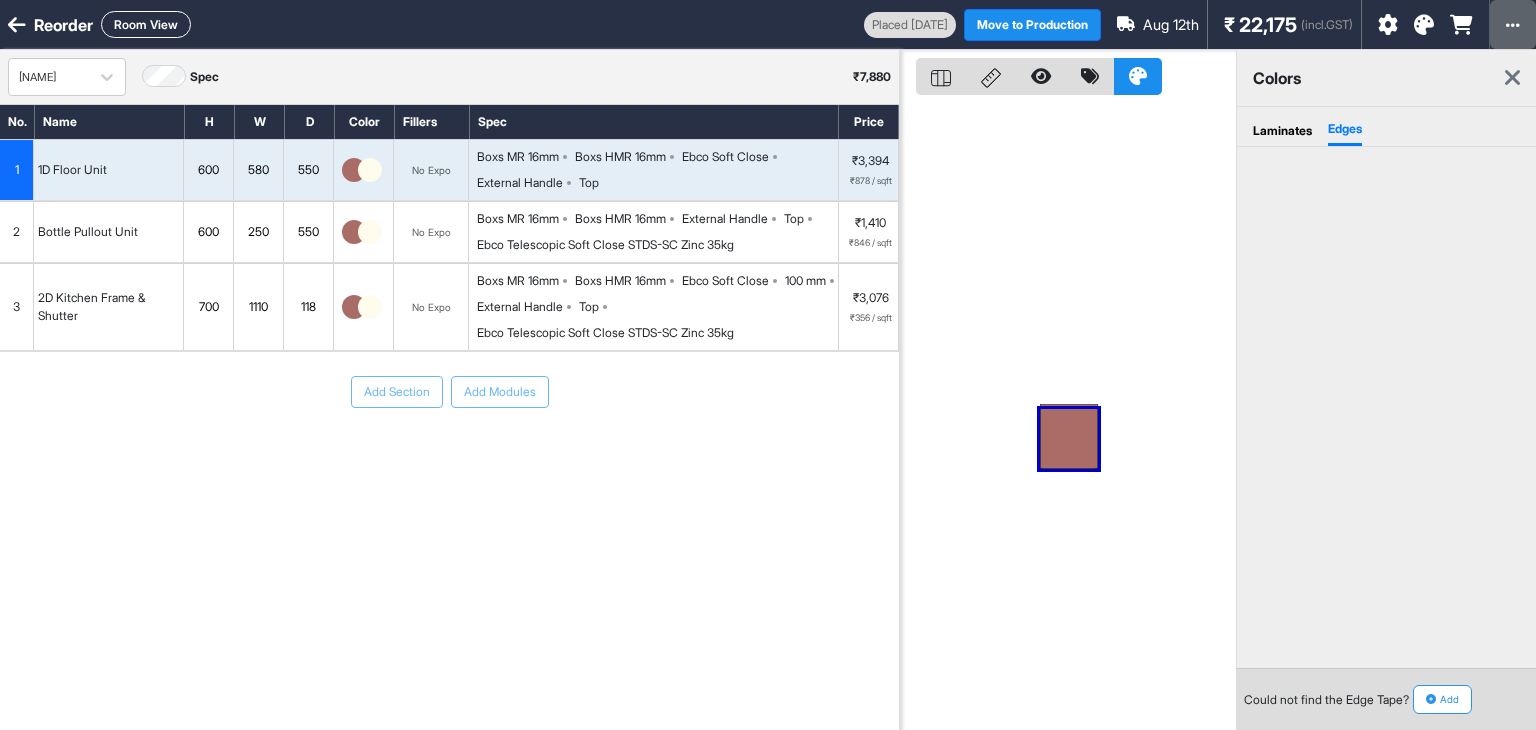 click at bounding box center (1513, 24) 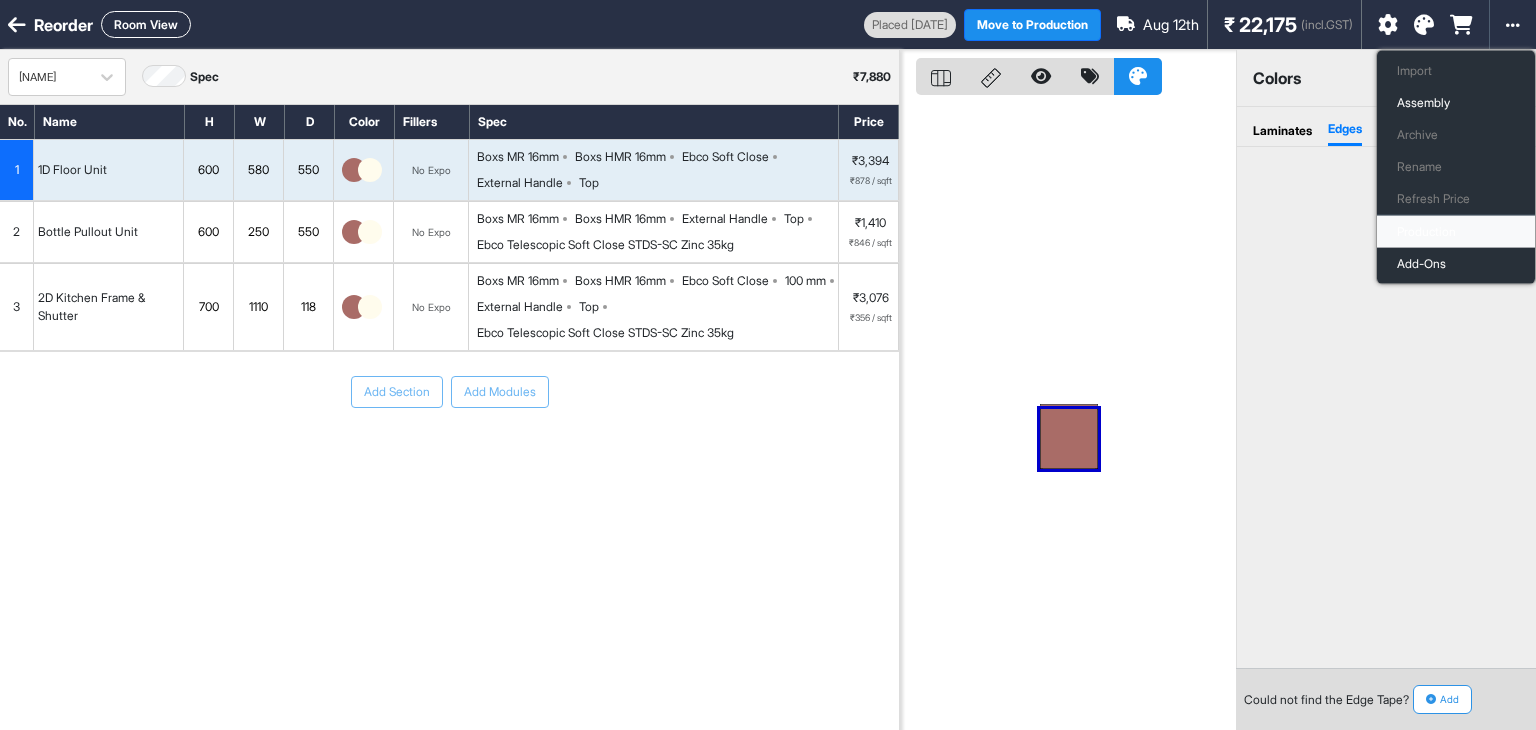 click on "Production" at bounding box center (1456, 232) 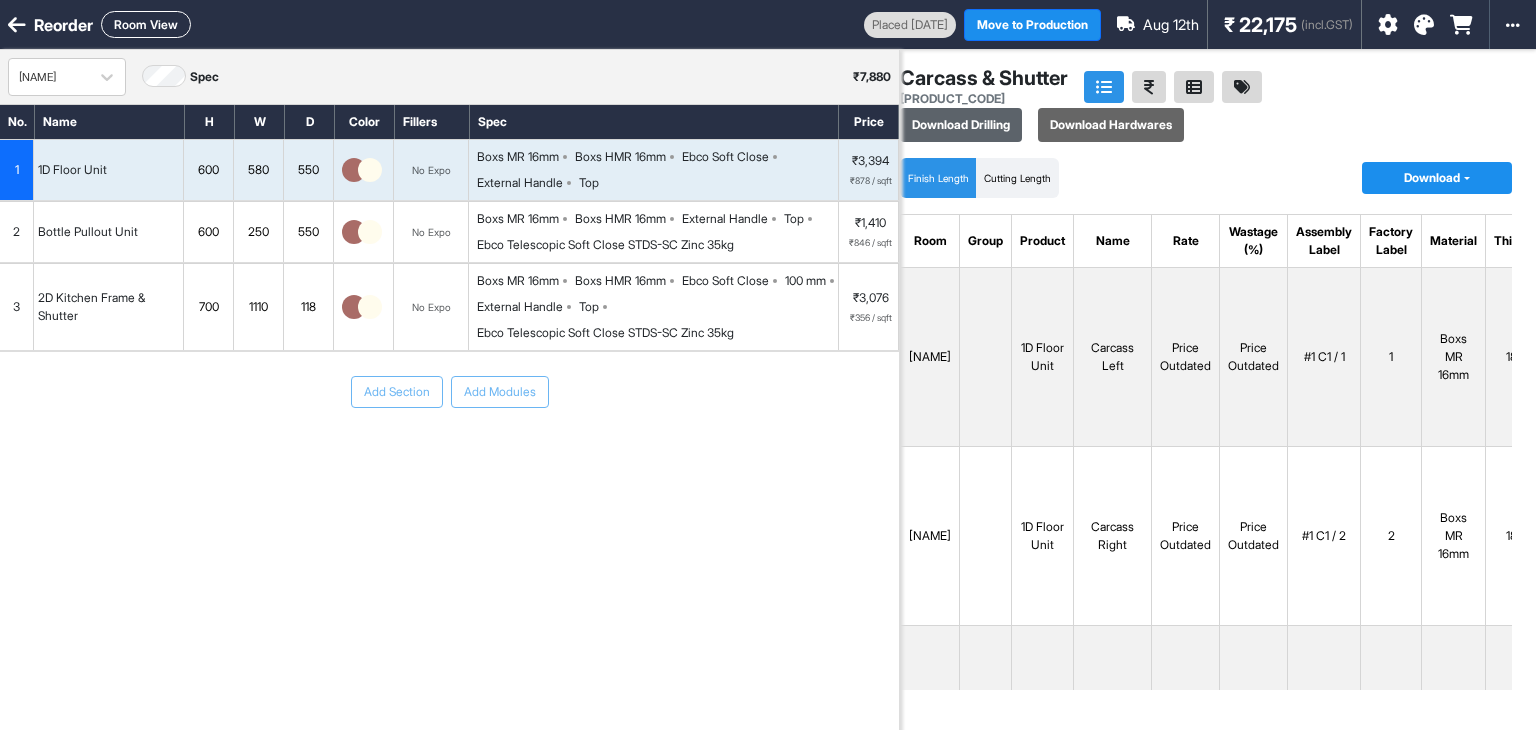 click on "Download Drilling" at bounding box center [961, 125] 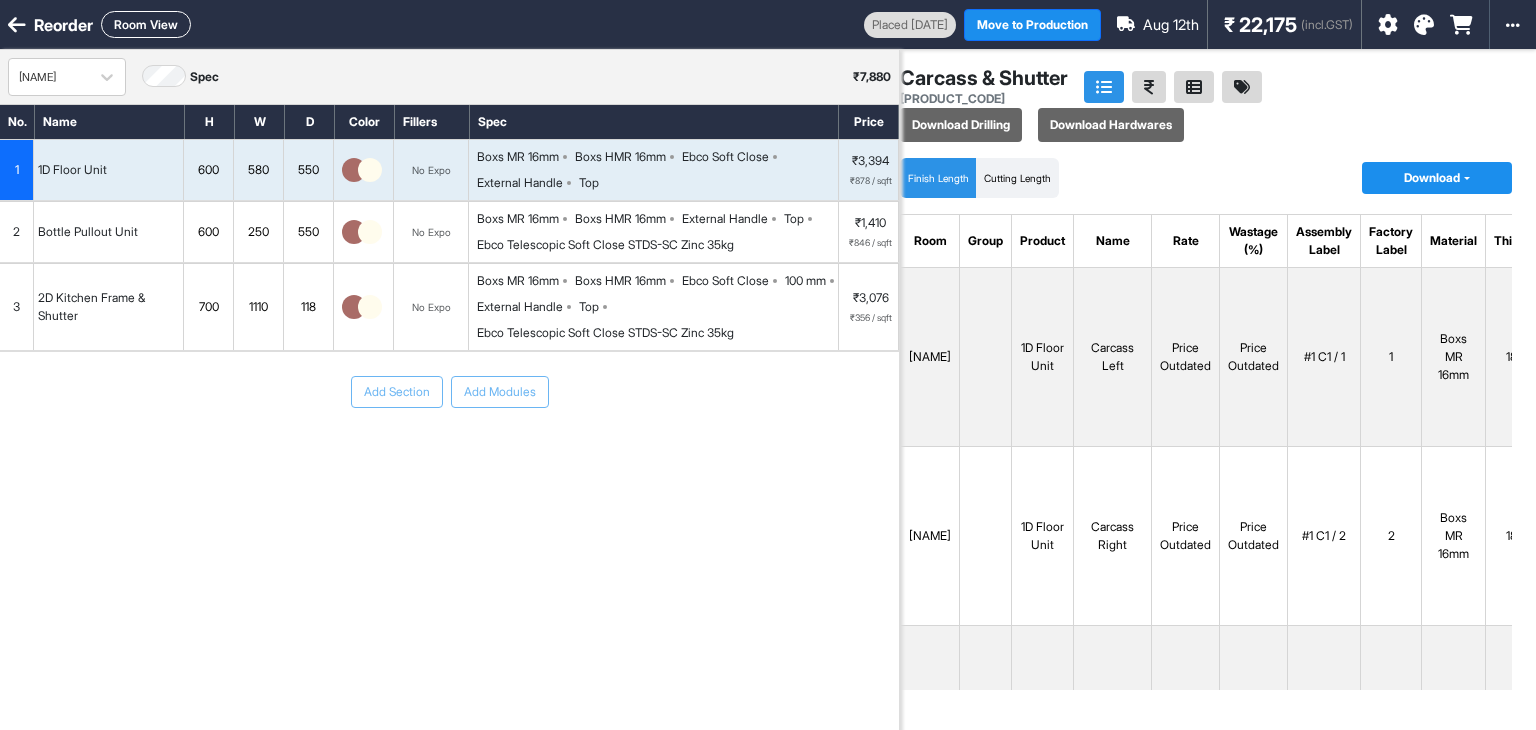 click on "Finish Length Cutting Length Download Copy Plank Format (CSV) SmartSpace Format (CSV) Pricing (CSV)" at bounding box center [1206, 178] 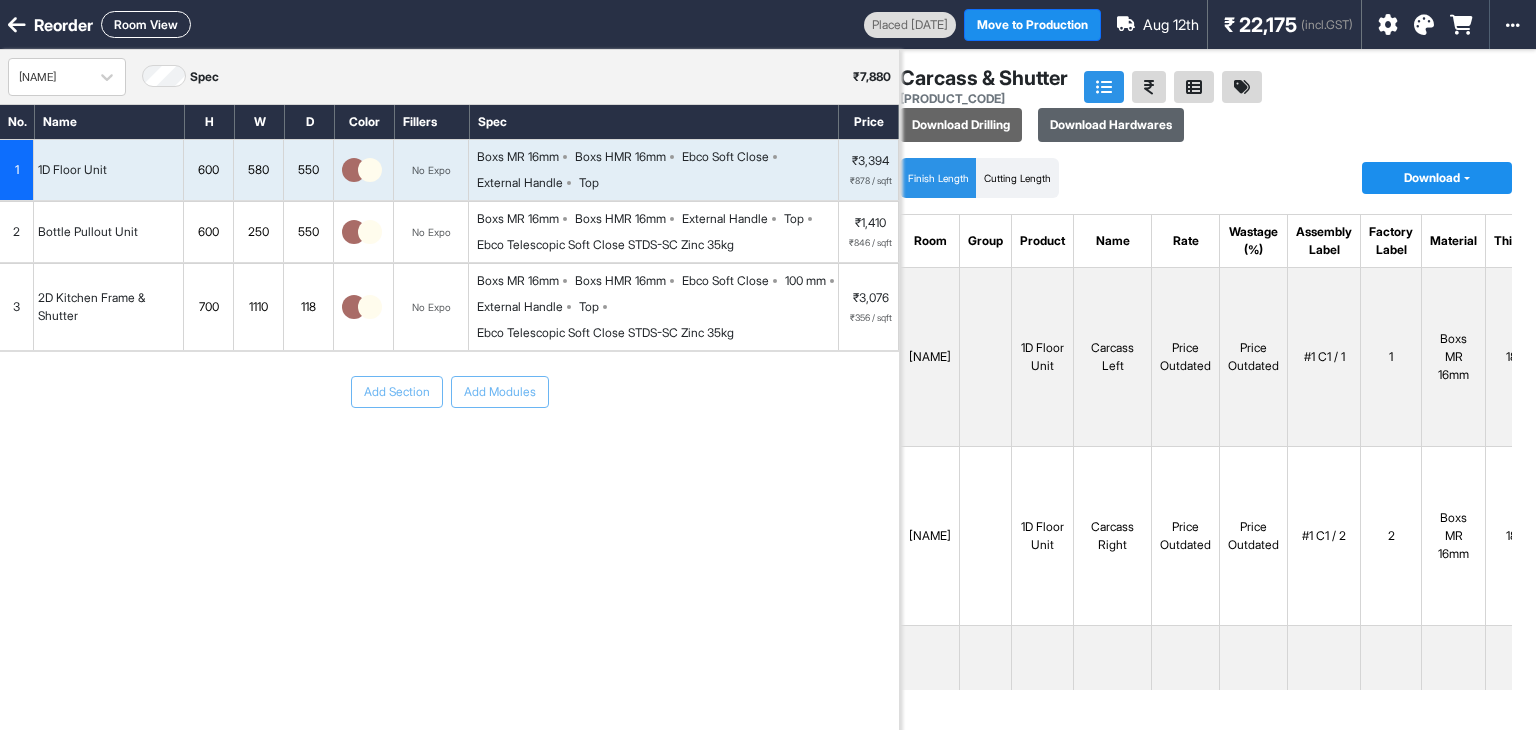 click on "Download Hardwares" at bounding box center (1111, 125) 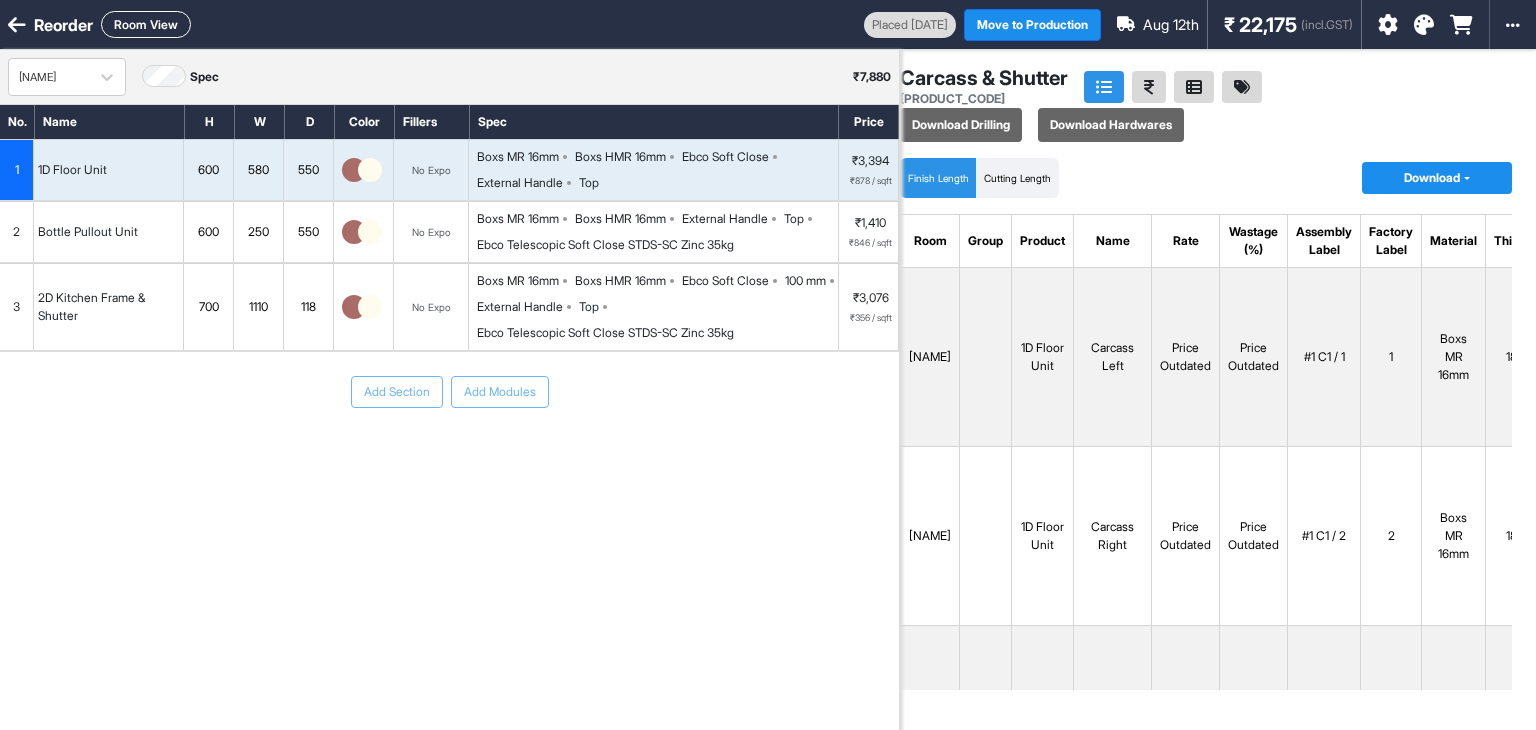 click on "Download" at bounding box center (1437, 178) 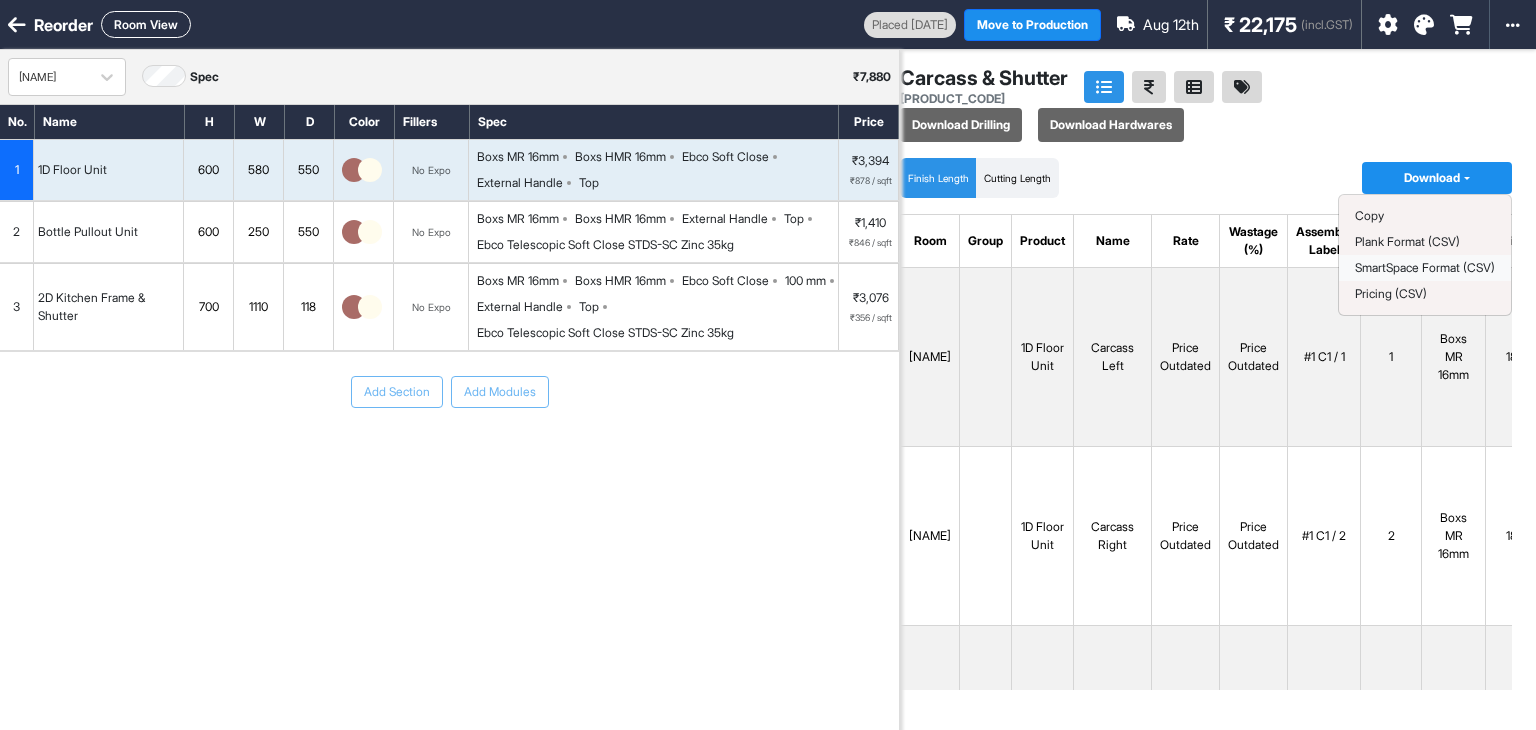 click on "SmartSpace Format (CSV)" at bounding box center [1425, 267] 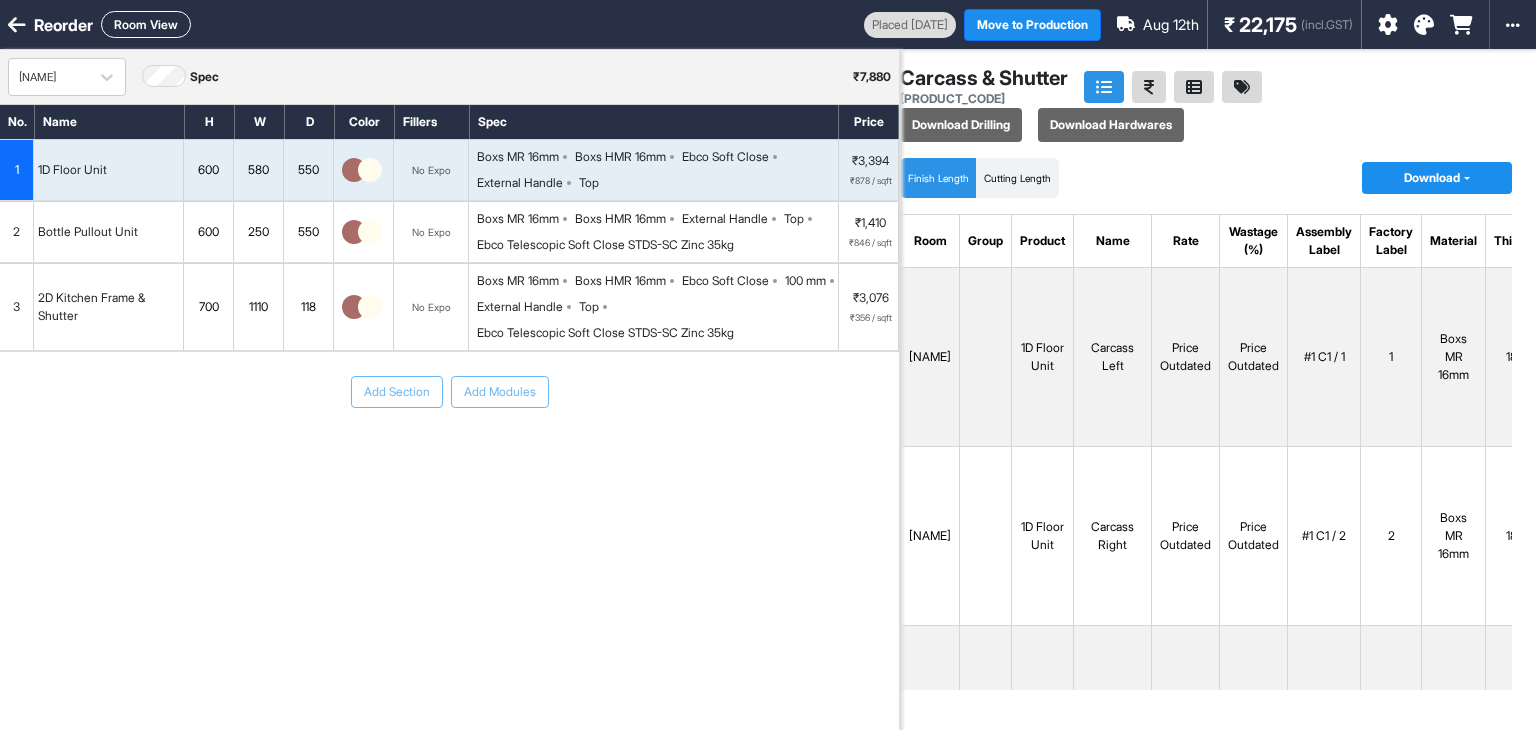 click on "[NAME] ₹ 7,880" at bounding box center [449, 77] 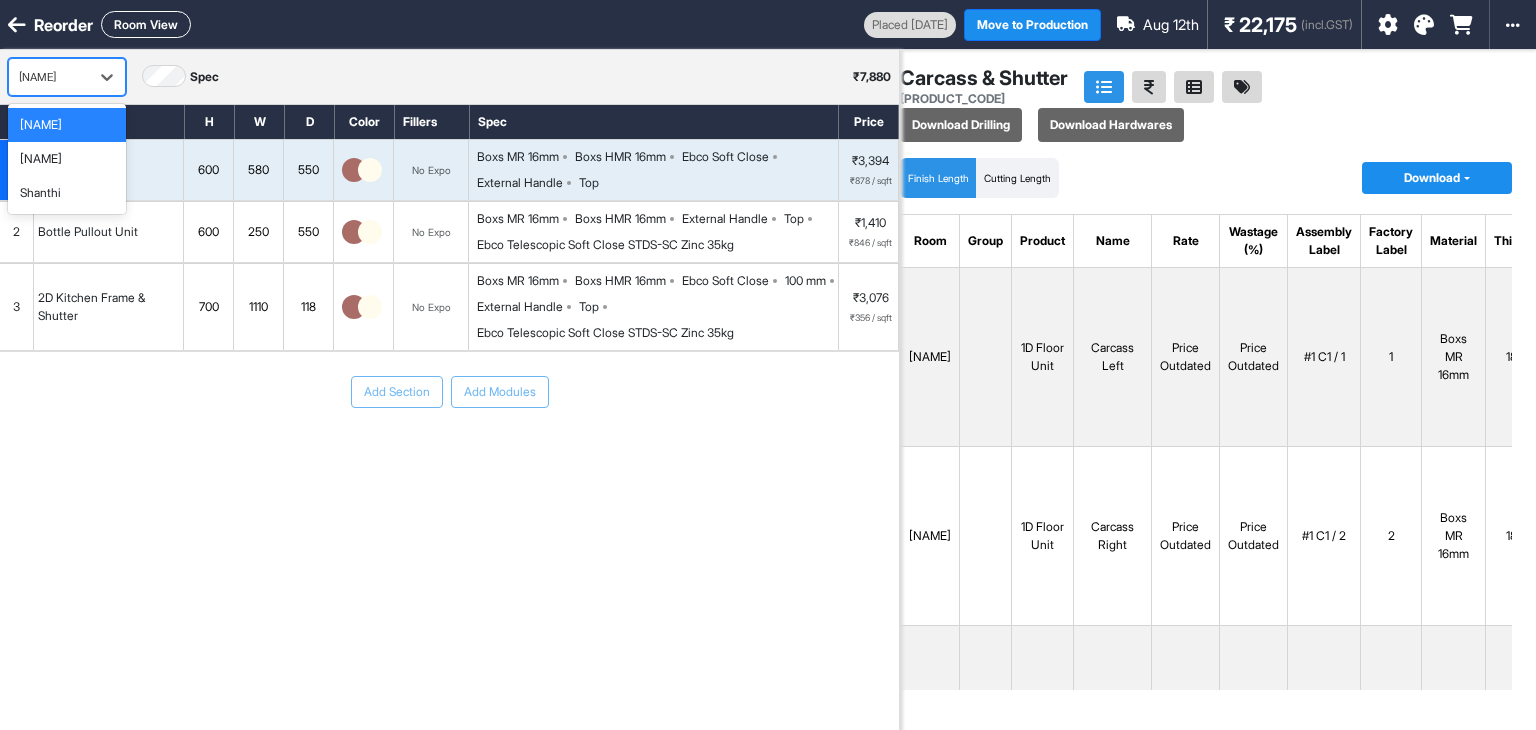 click on "[NAME]" at bounding box center [49, 77] 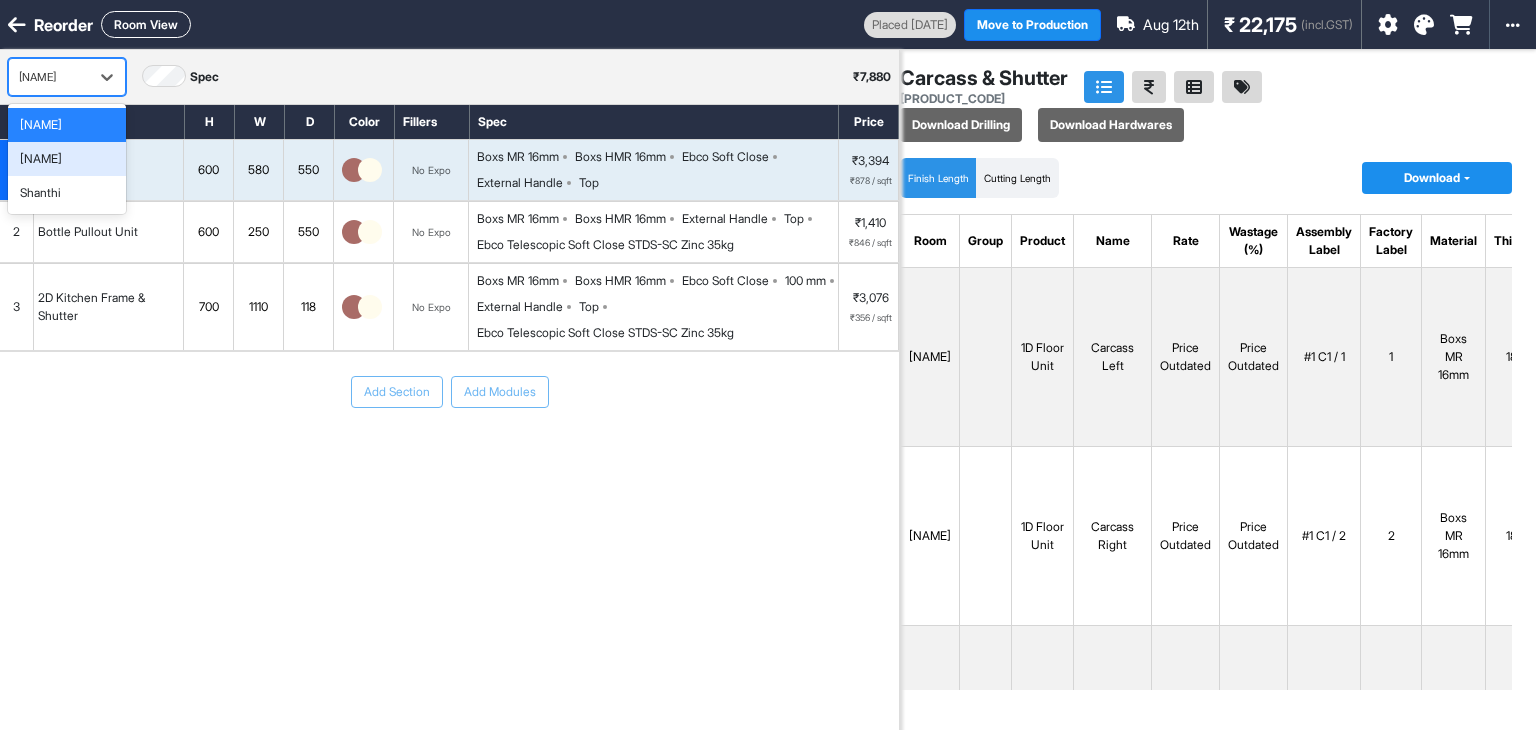 click on "[NAME]" at bounding box center [41, 159] 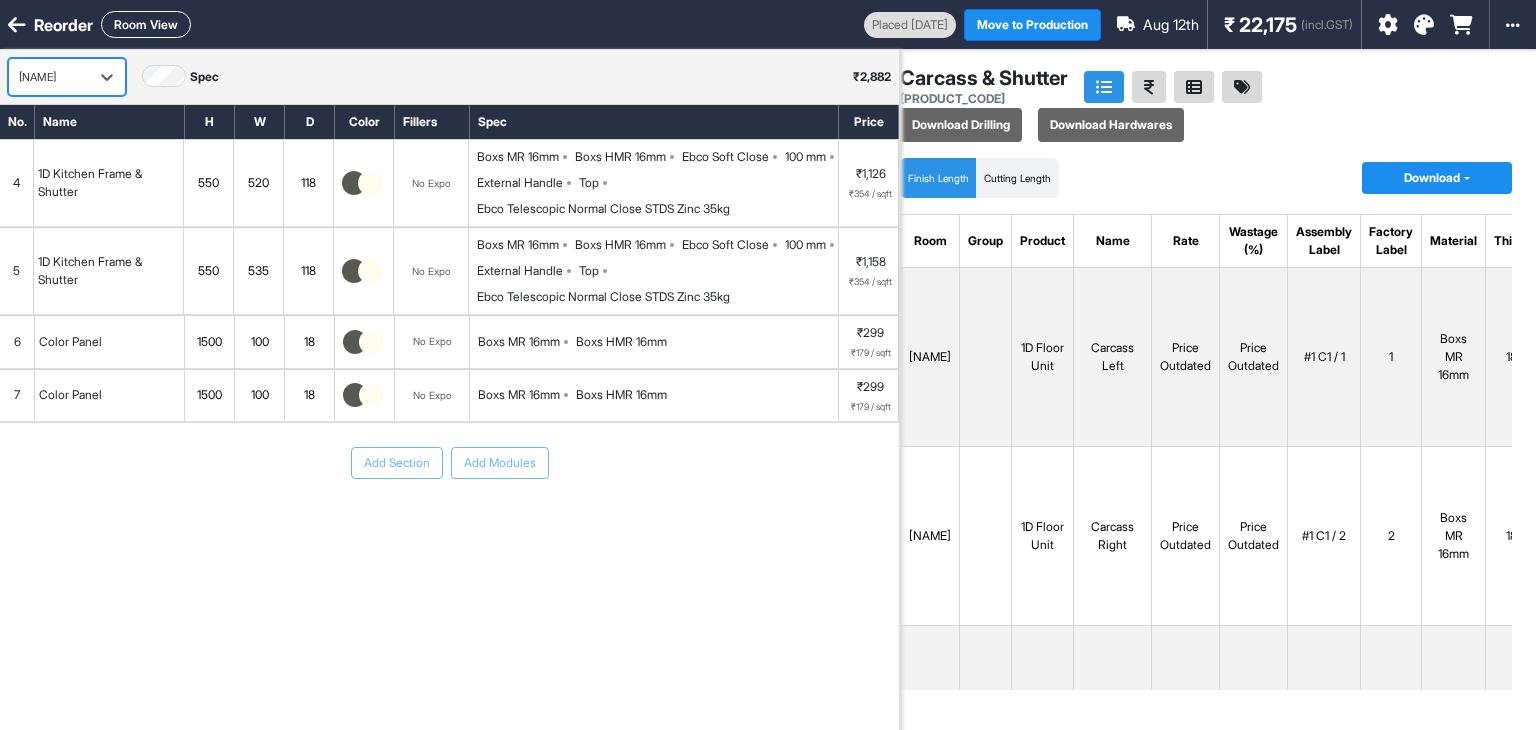 click on "4" at bounding box center [17, 183] 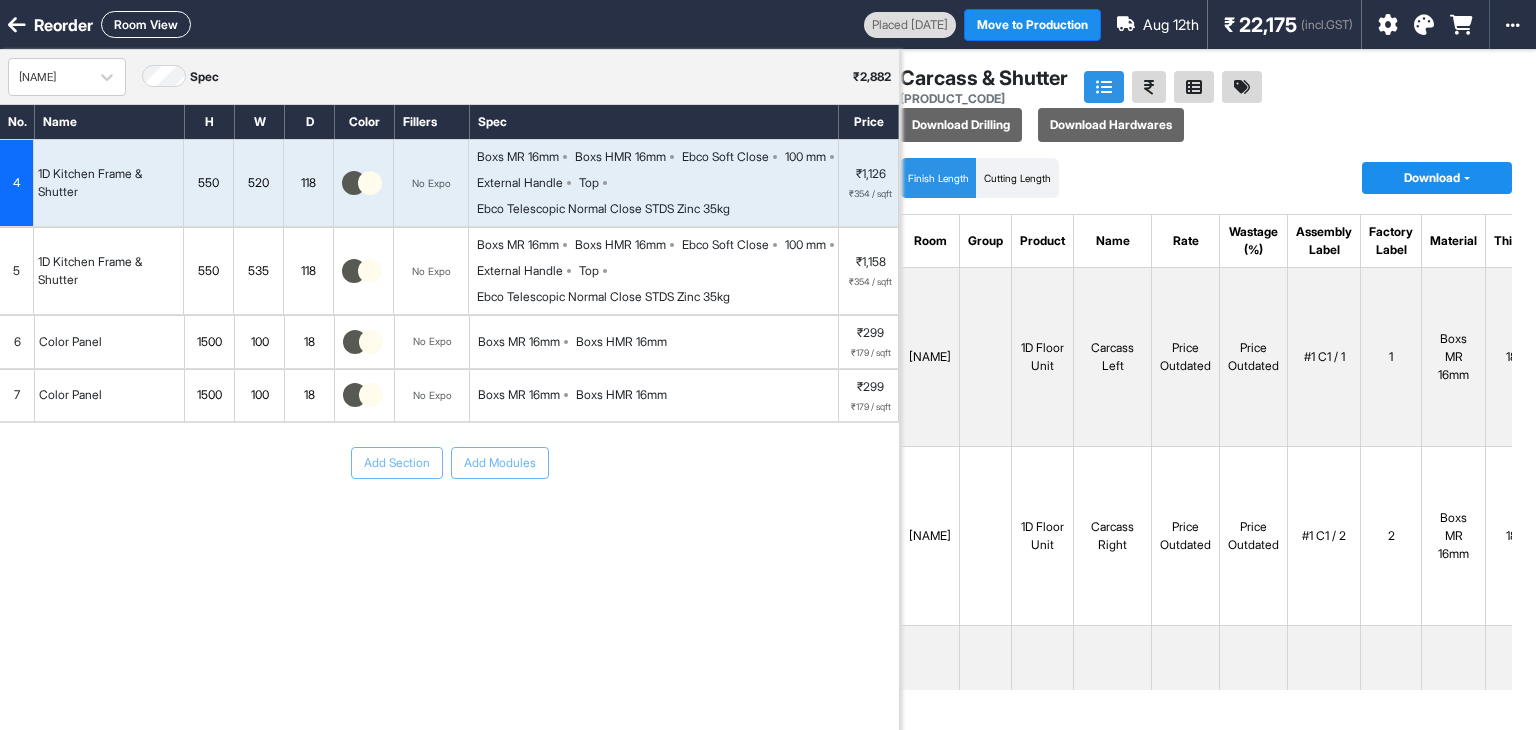 click on "5" at bounding box center [17, 271] 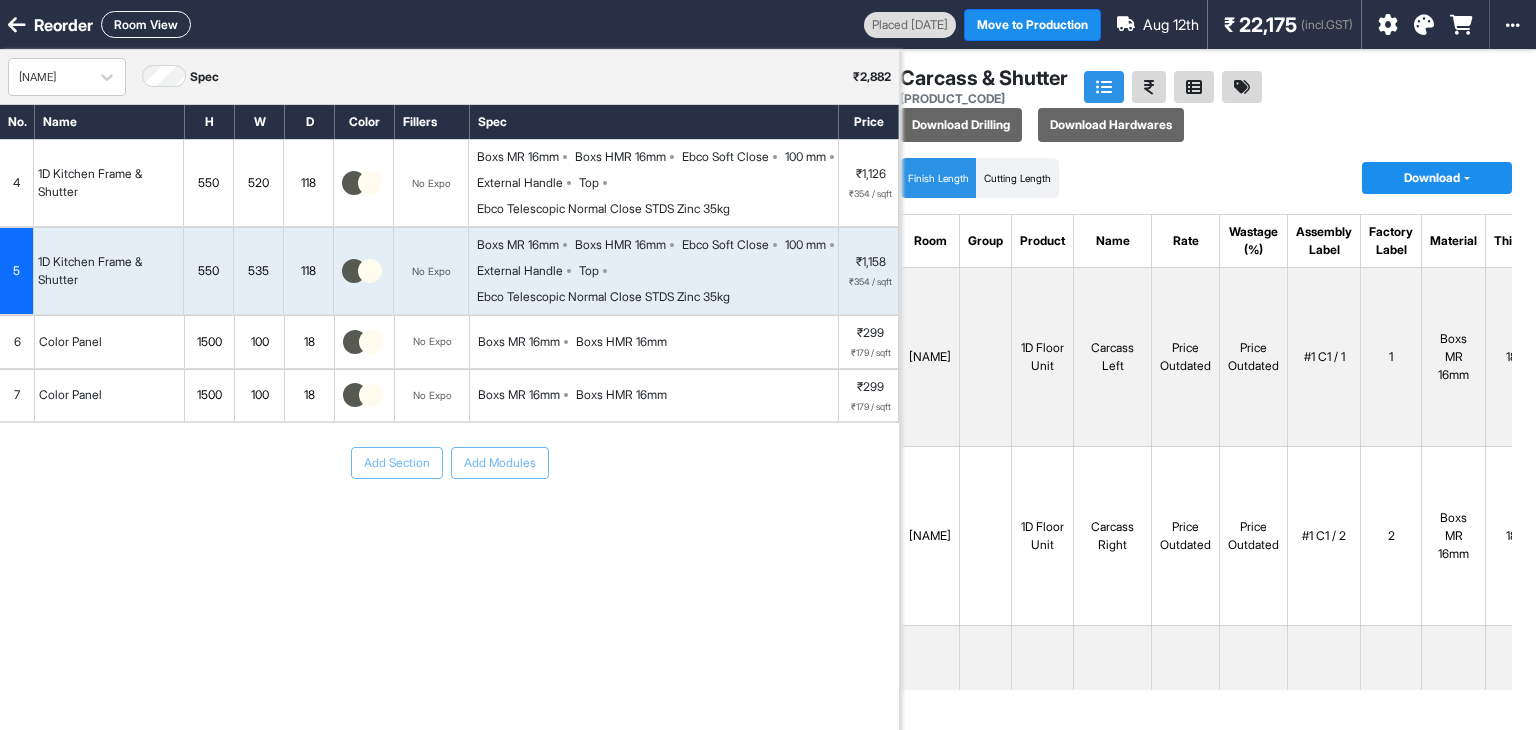 click on "4" at bounding box center [17, 183] 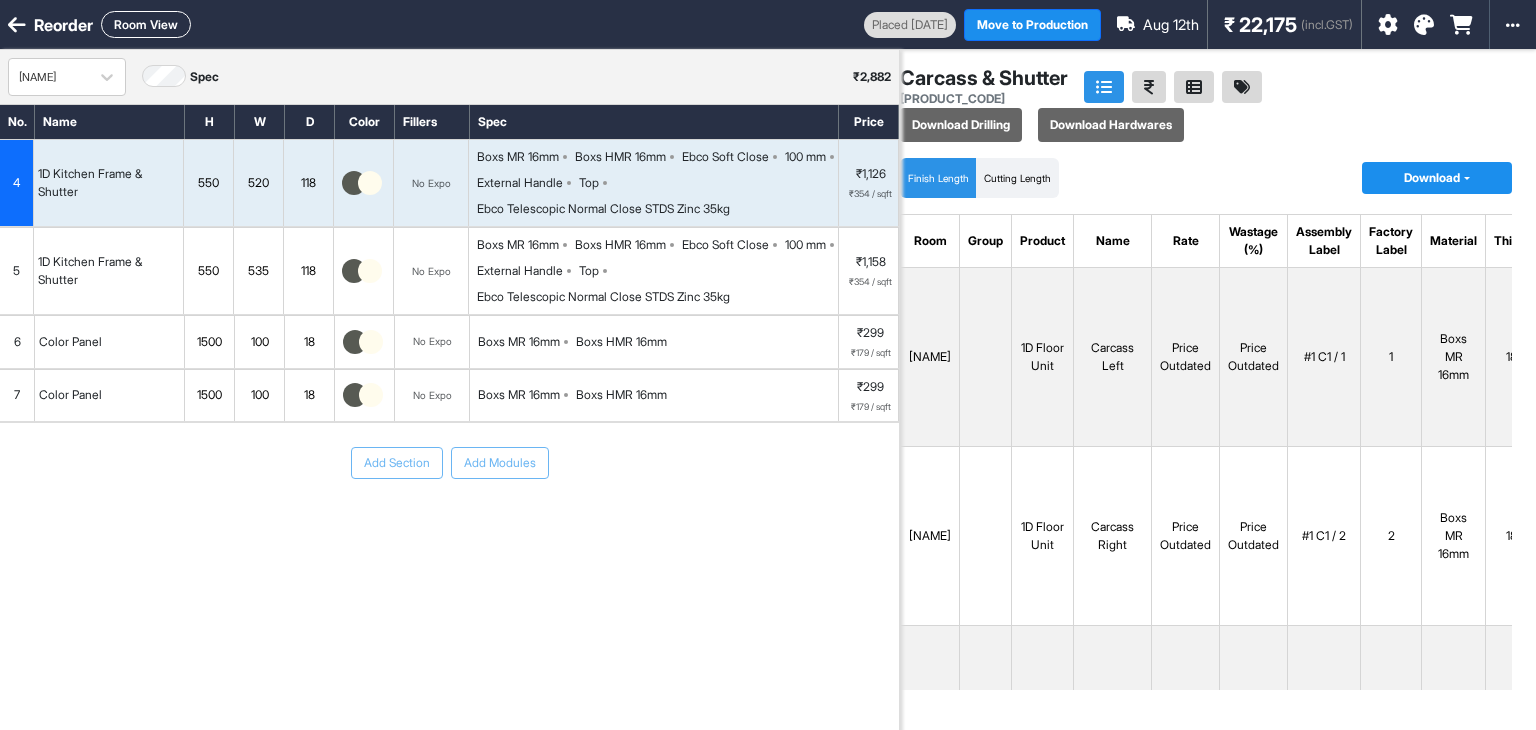 click on "5" at bounding box center (17, 271) 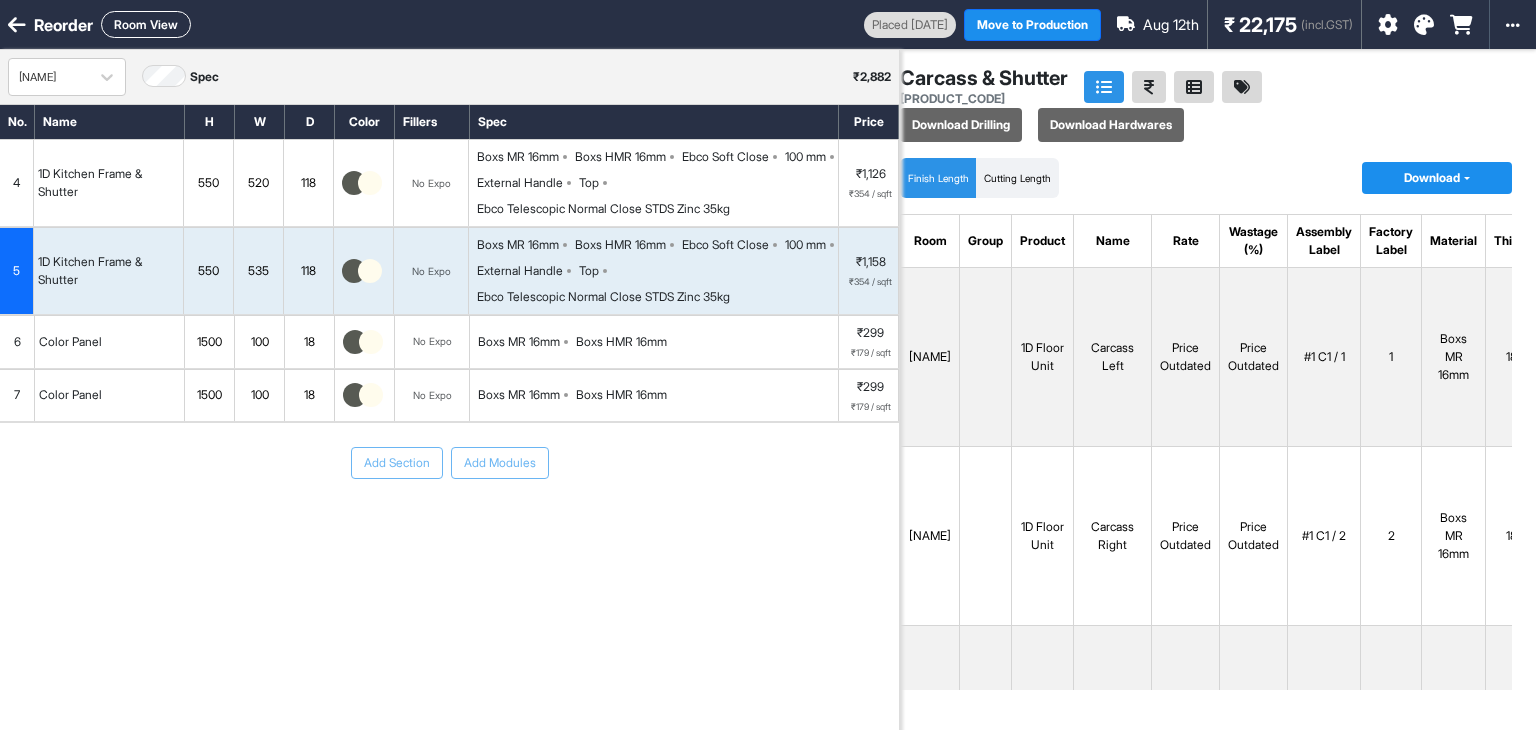 click on "5" at bounding box center [17, 271] 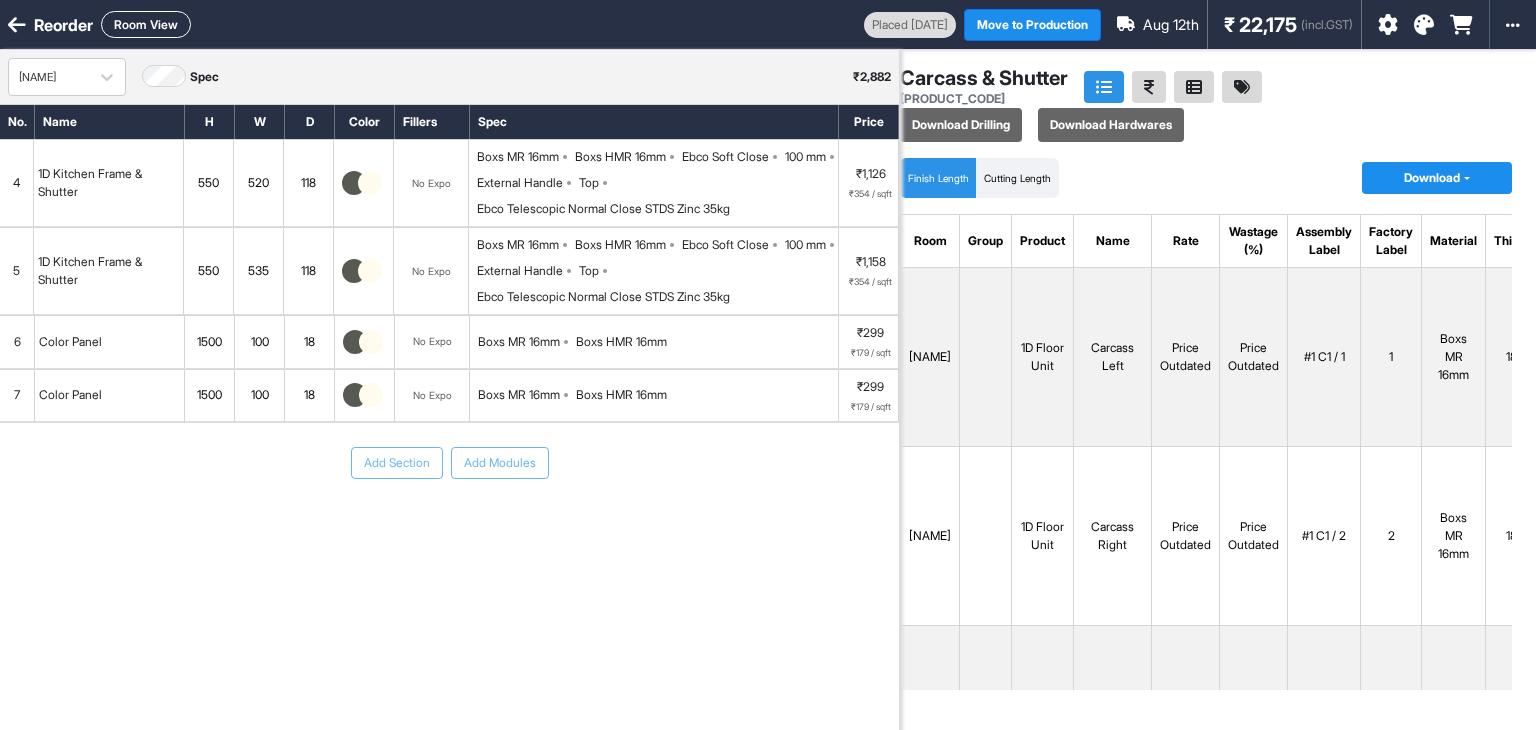 click on "6" at bounding box center (17, 342) 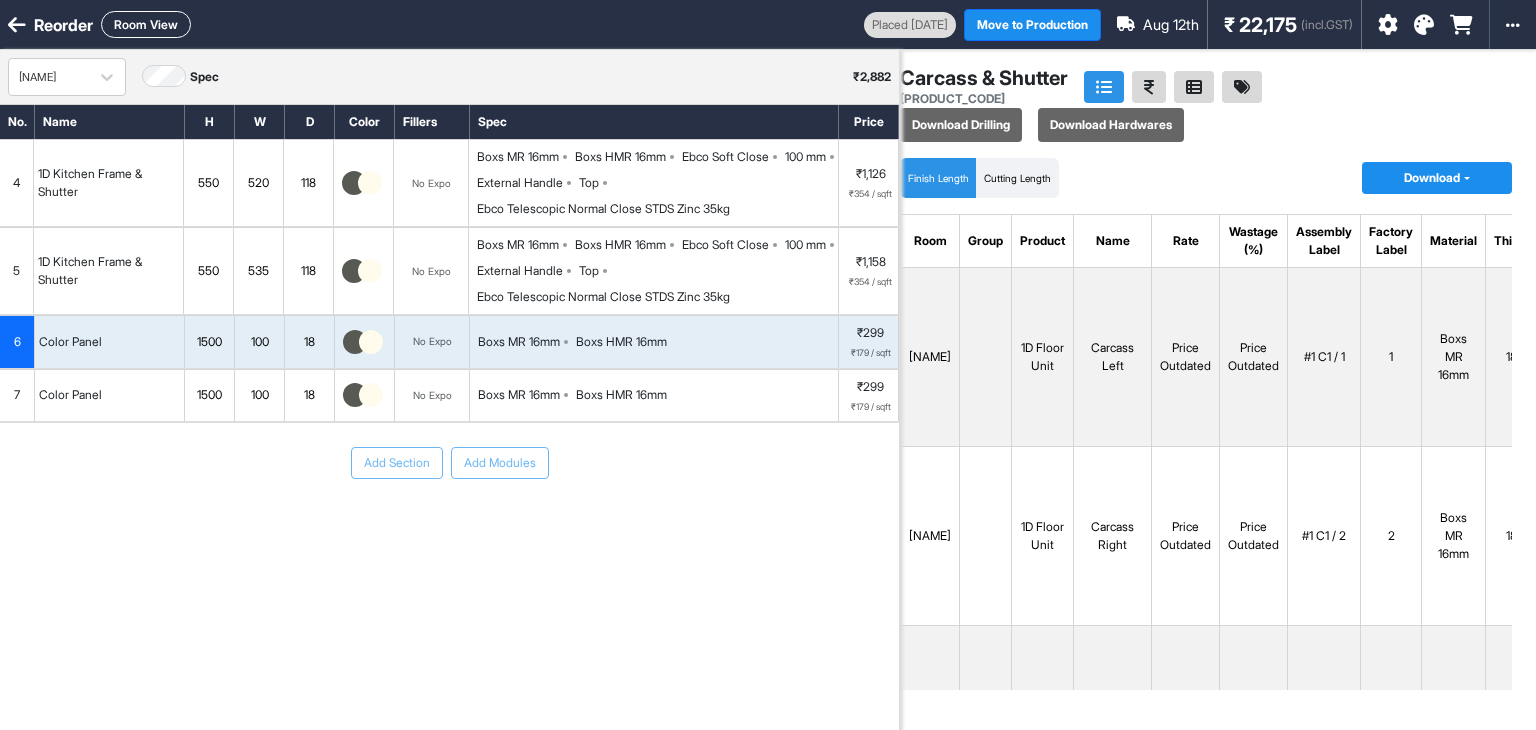 click on "7" at bounding box center [17, 396] 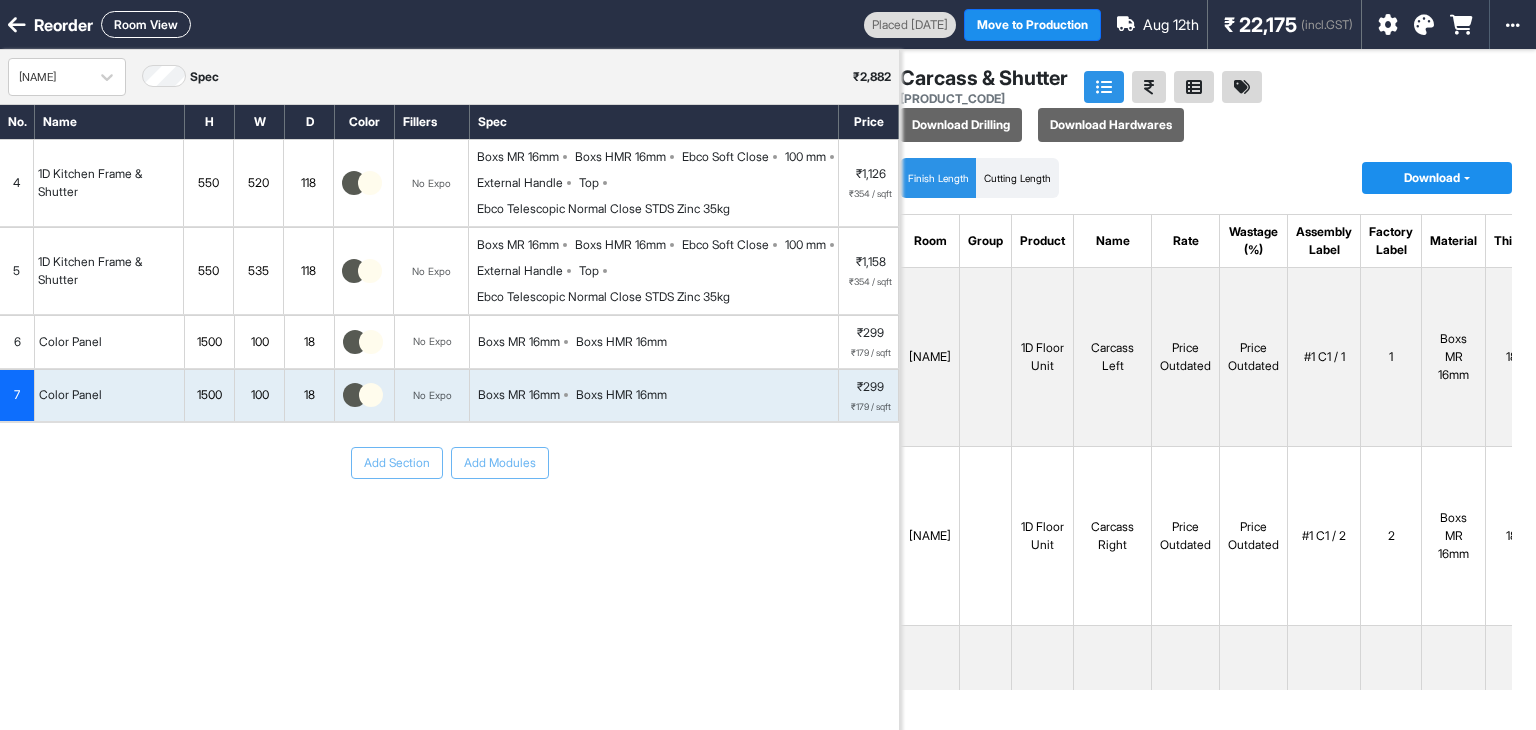 click on "Add Section Add Modules" at bounding box center [449, 463] 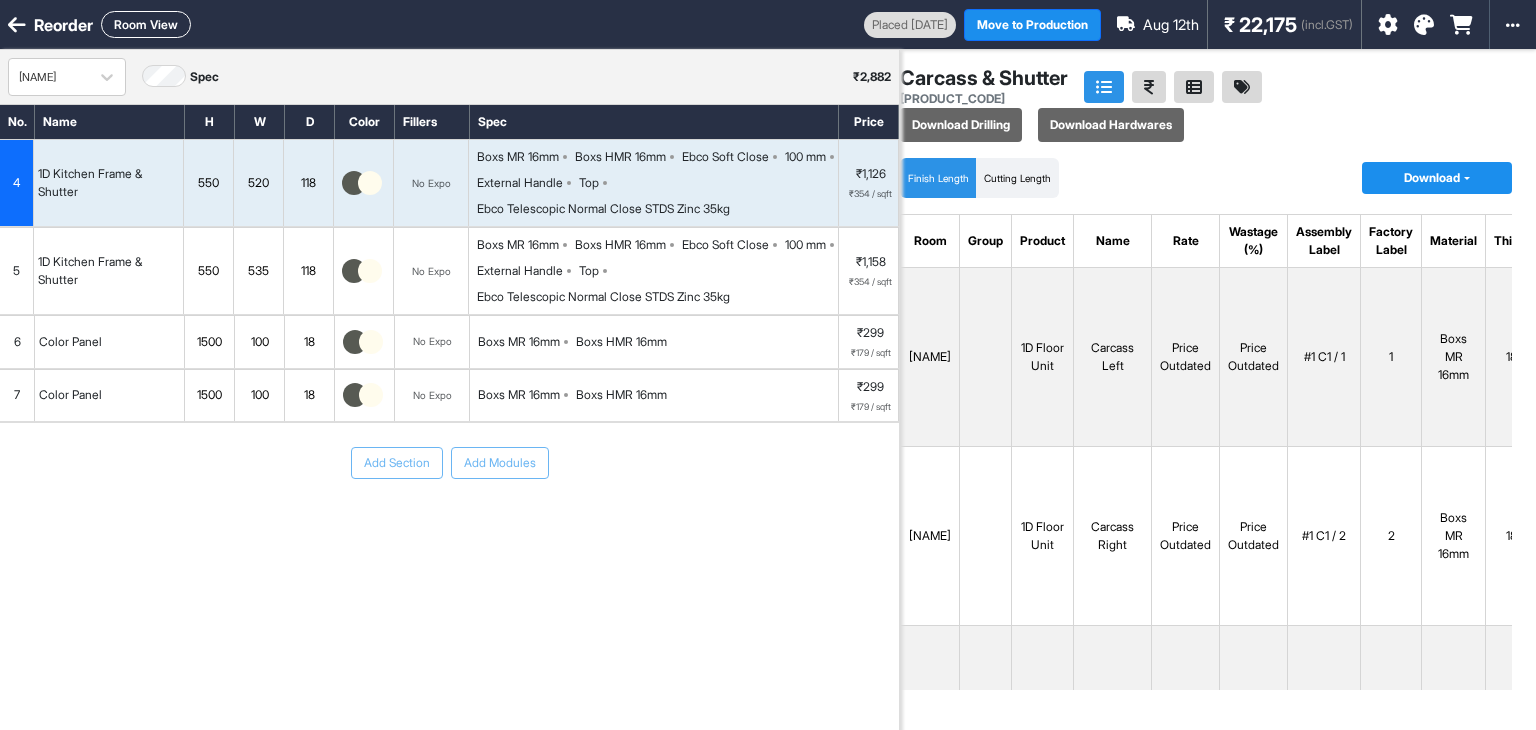 click on "4" at bounding box center (16, 183) 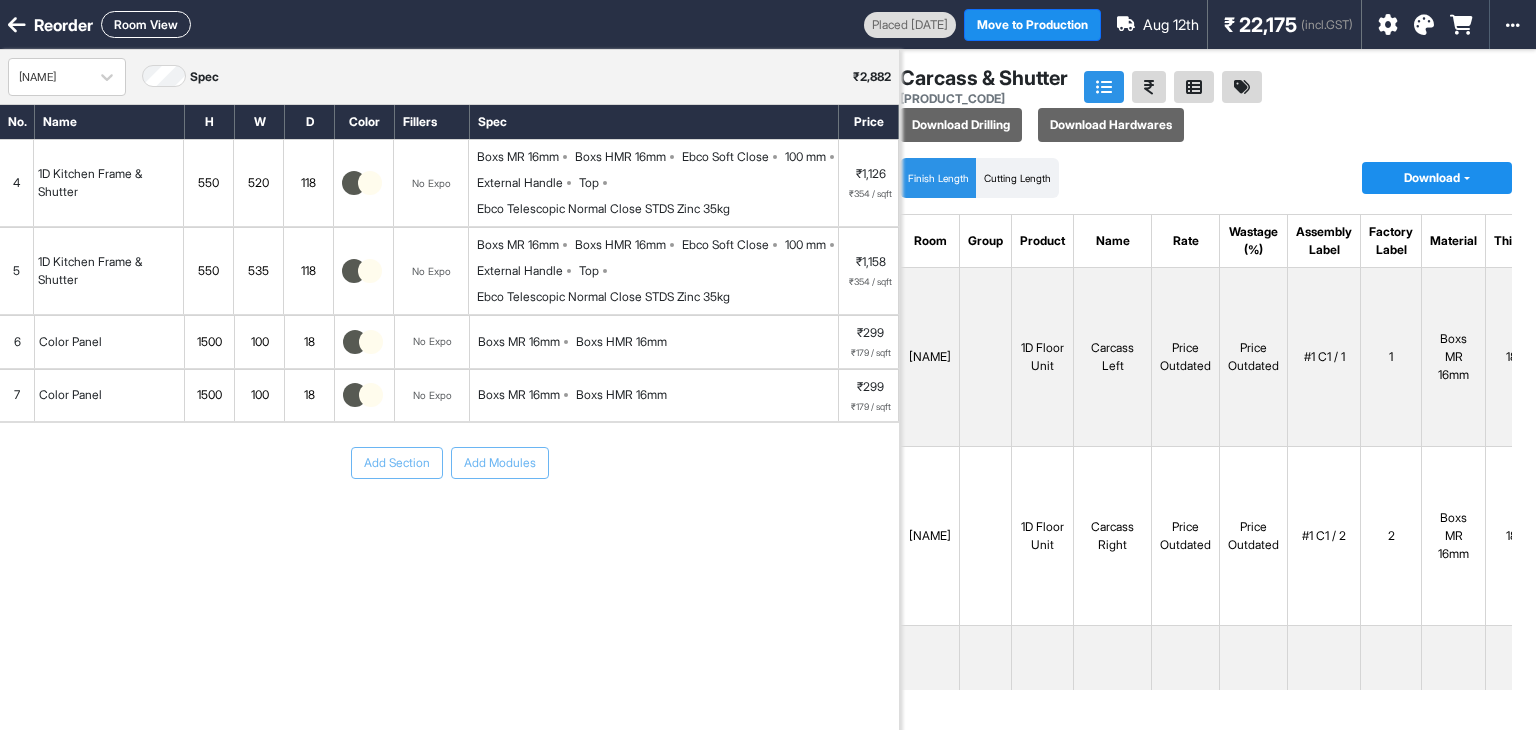 click on "4" at bounding box center (16, 183) 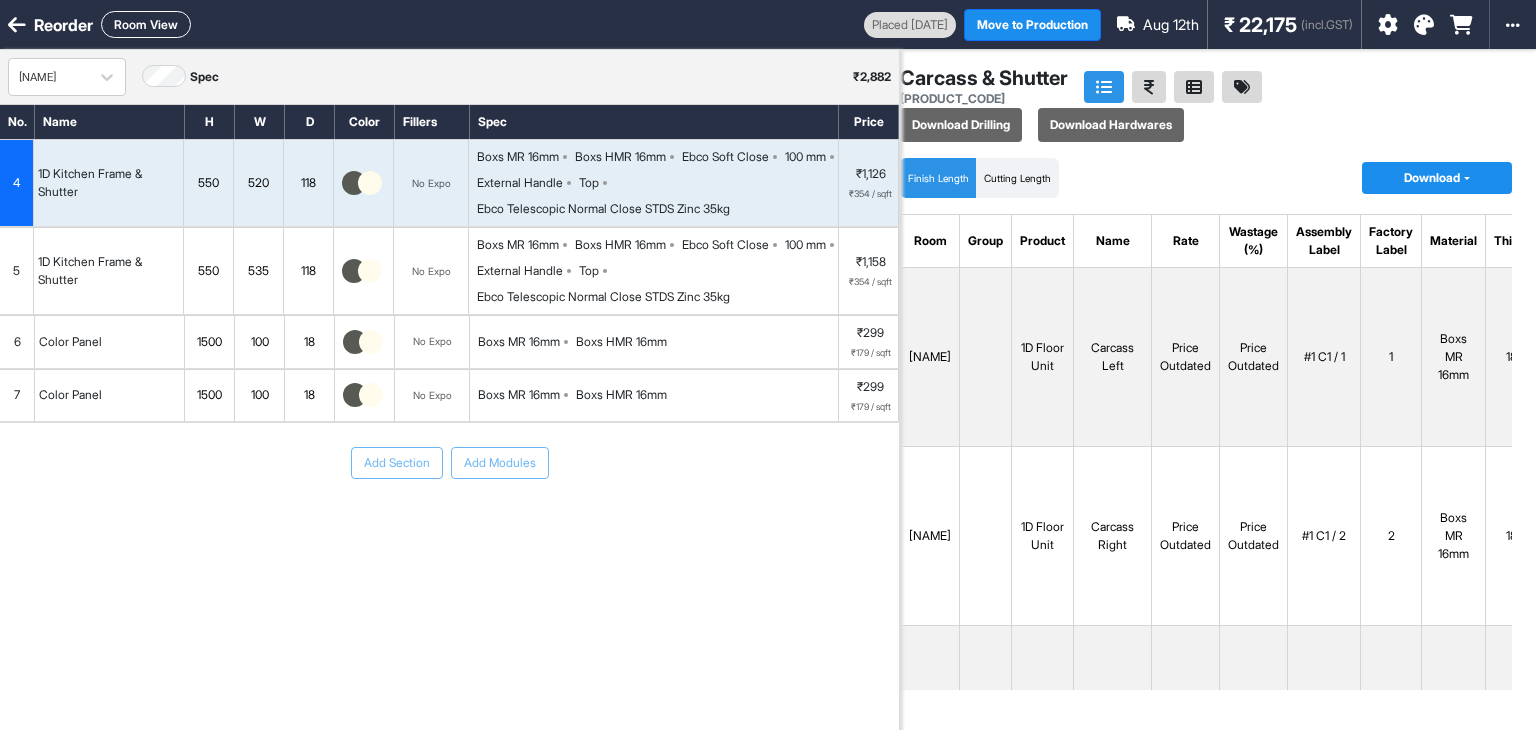click on "4" at bounding box center [16, 183] 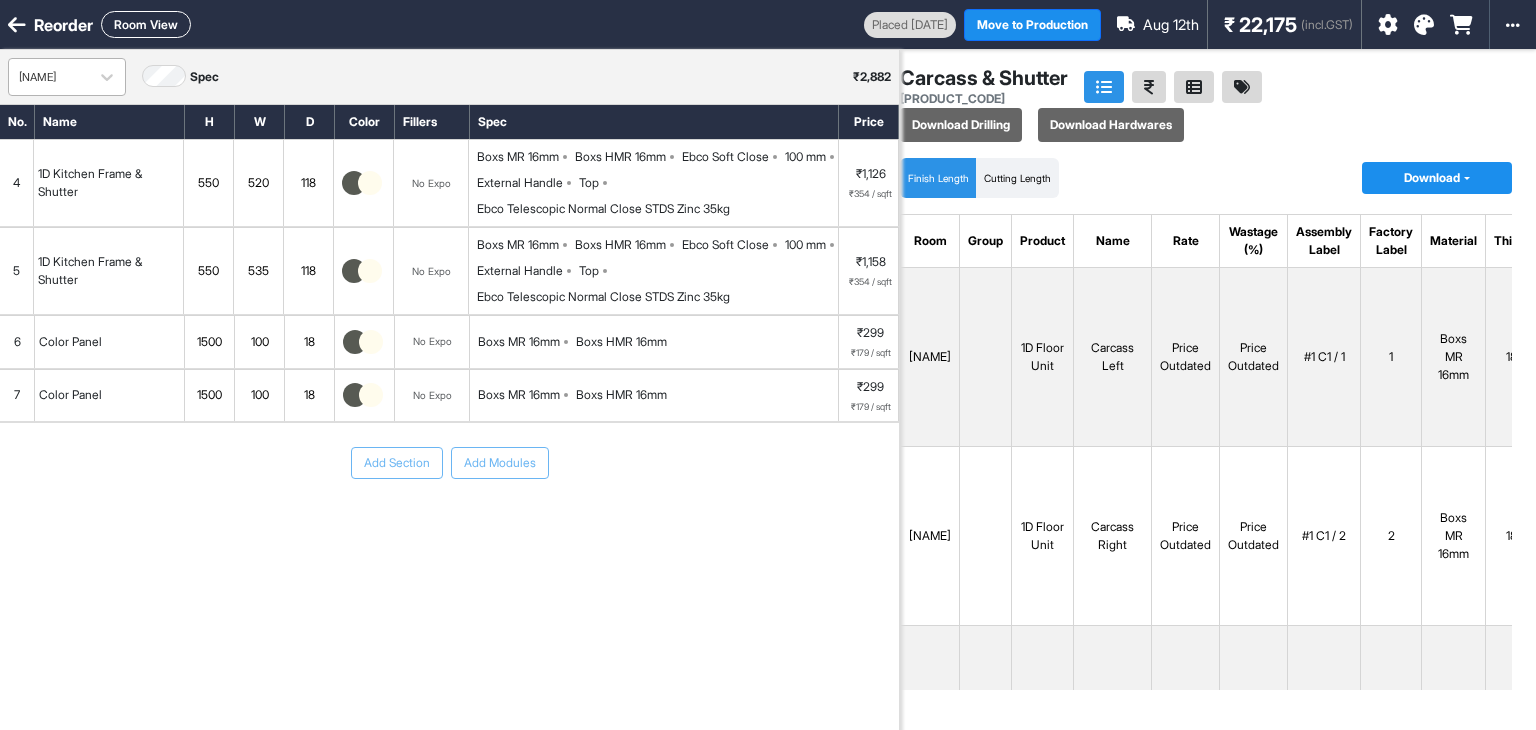 click at bounding box center (49, 77) 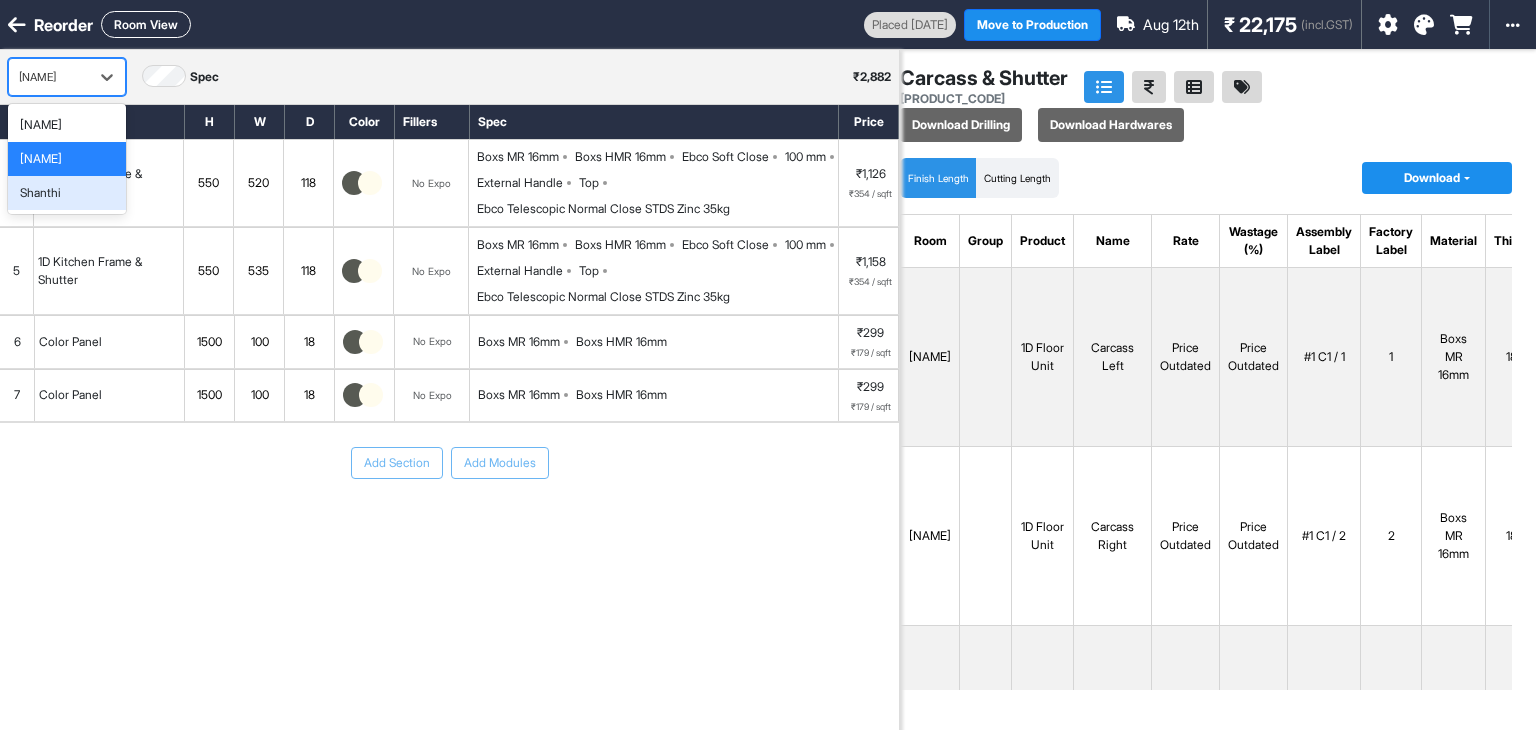 click on "Shanthi" at bounding box center (40, 193) 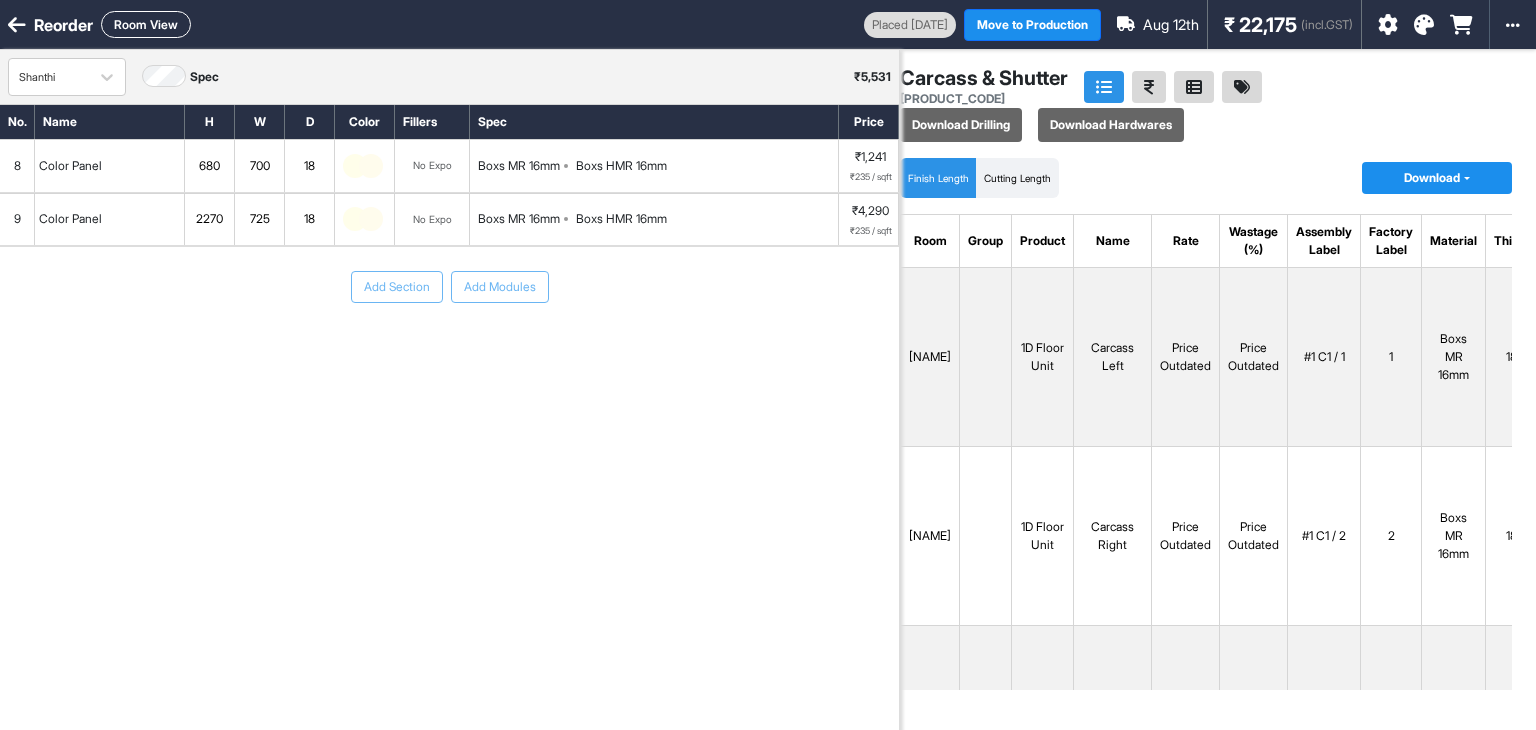 click at bounding box center [1424, 25] 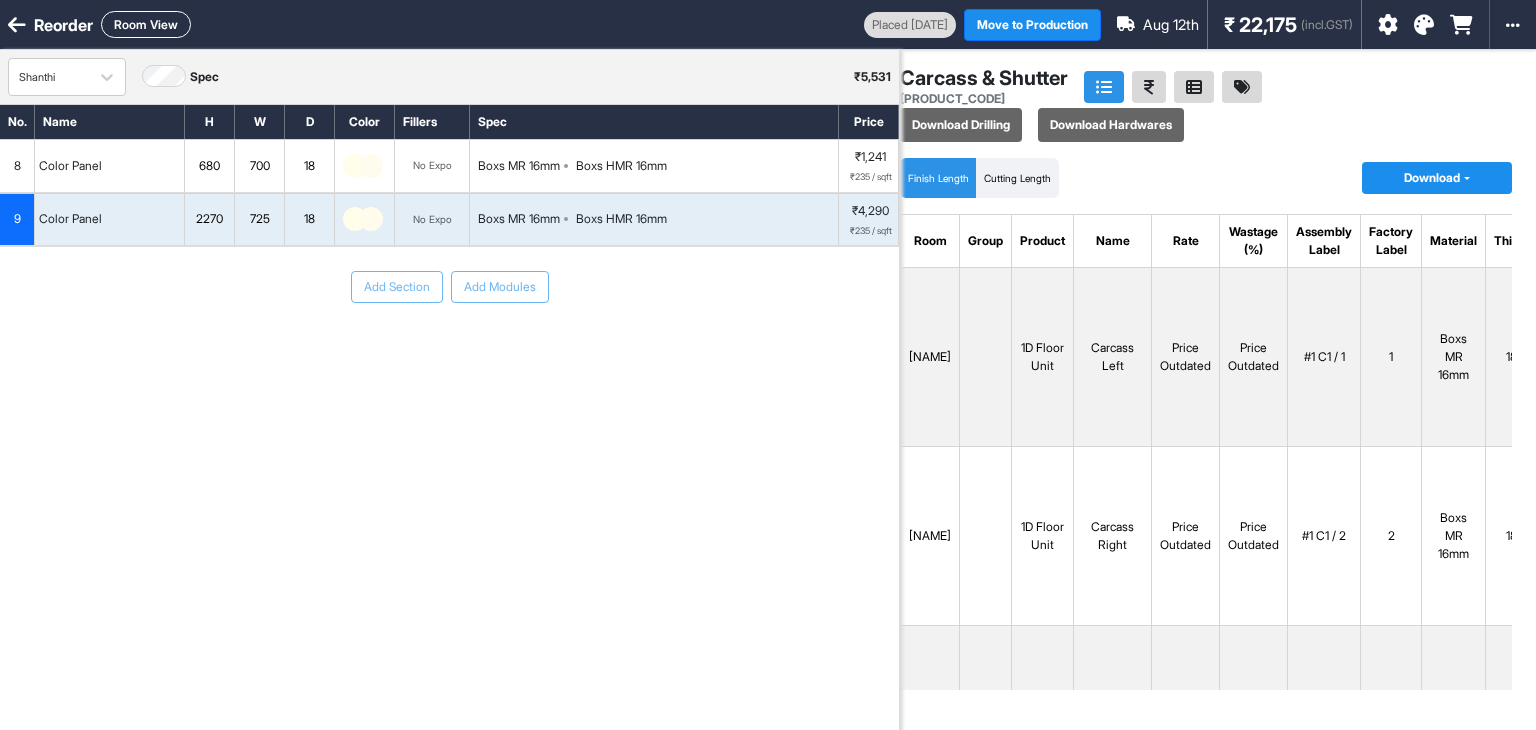 click on "Room View" at bounding box center [146, 24] 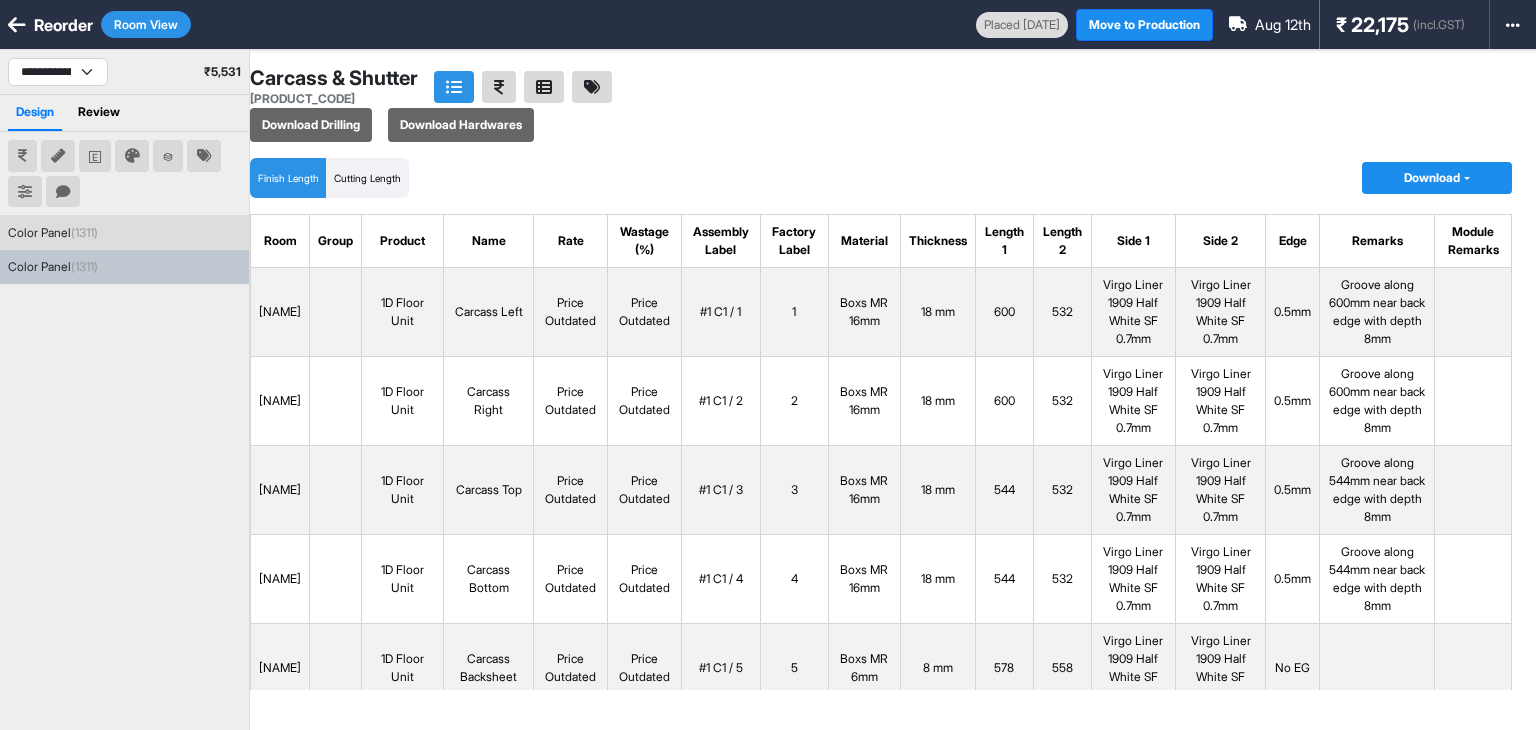click on "Color Panel  (1311)" at bounding box center (53, 233) 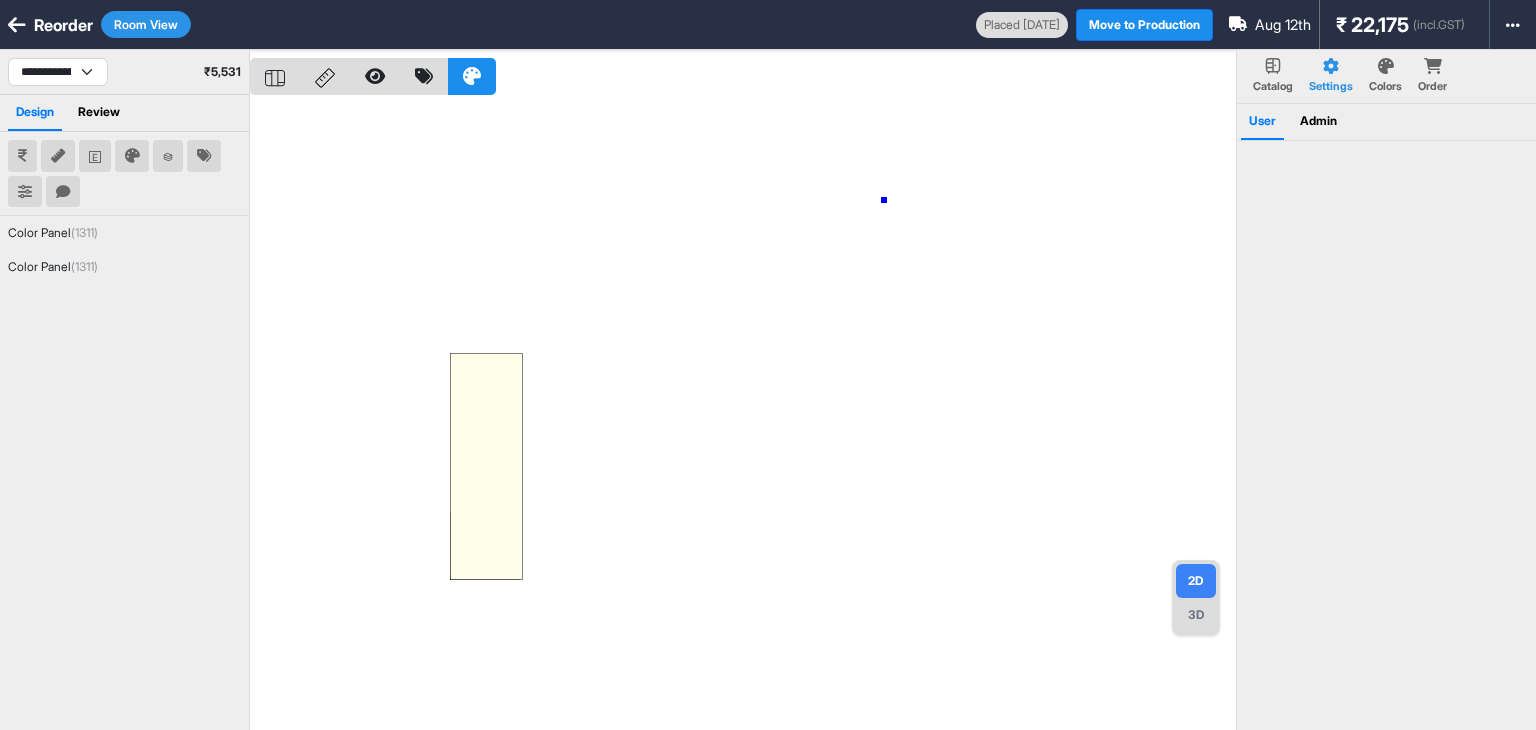click at bounding box center (743, 415) 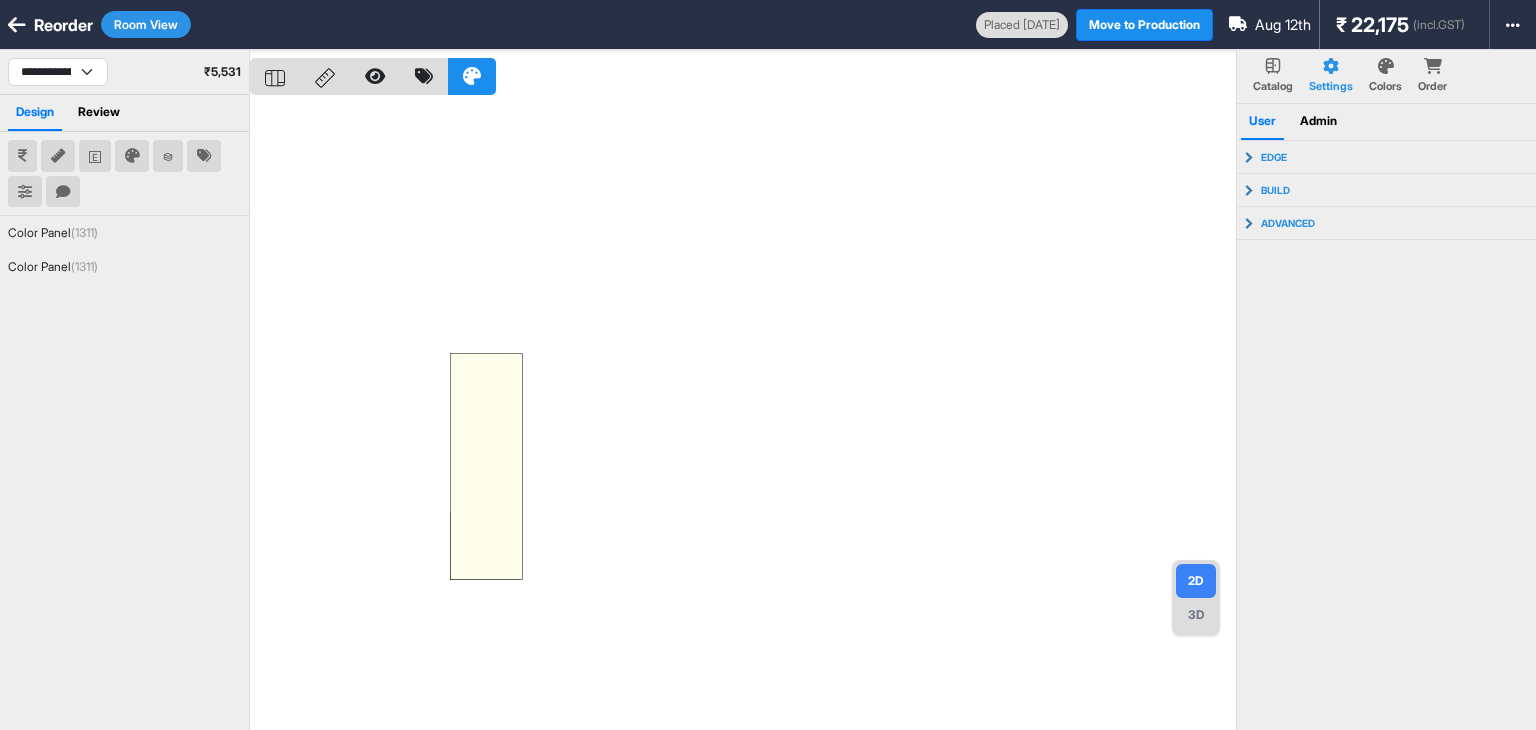 click at bounding box center (1386, 66) 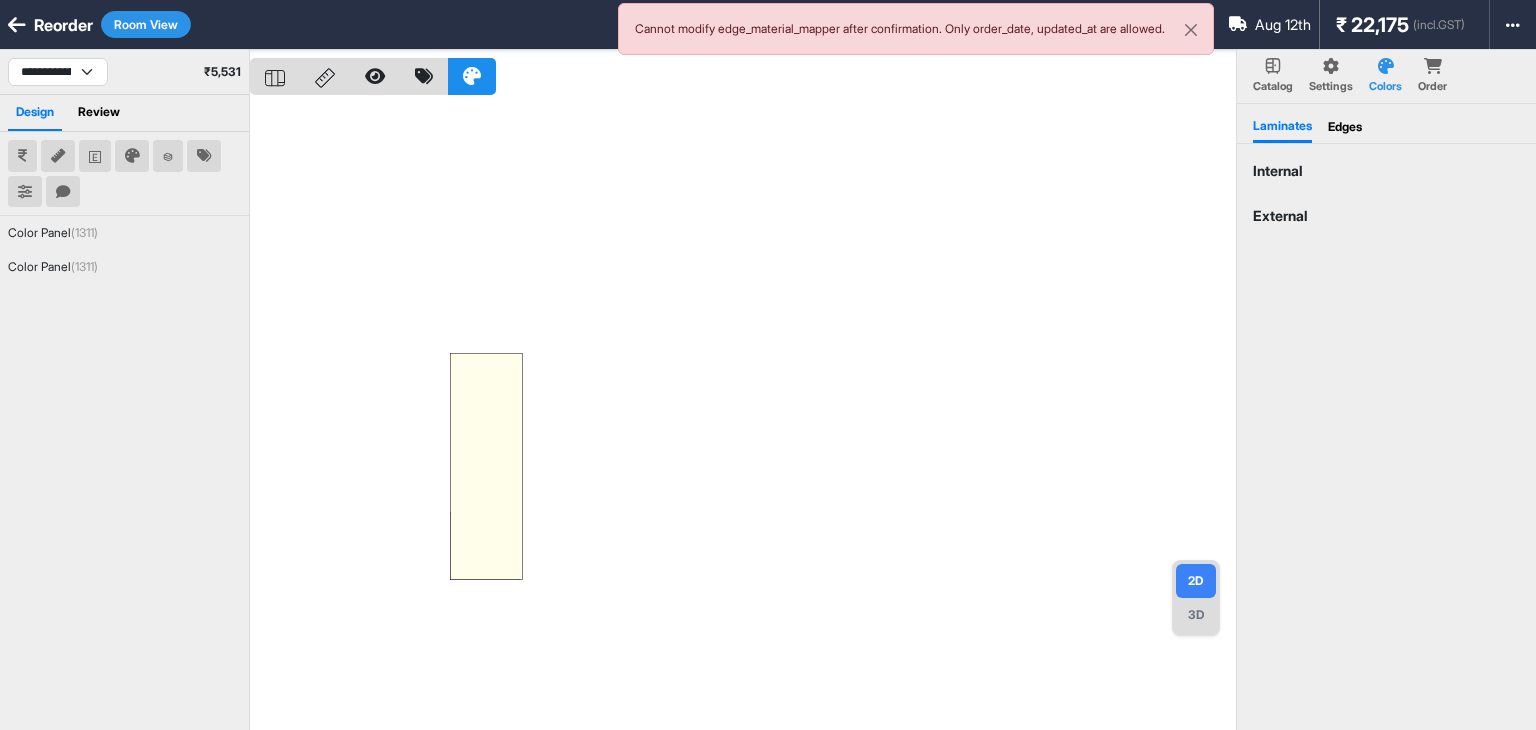 click on "Colors" at bounding box center [1385, 86] 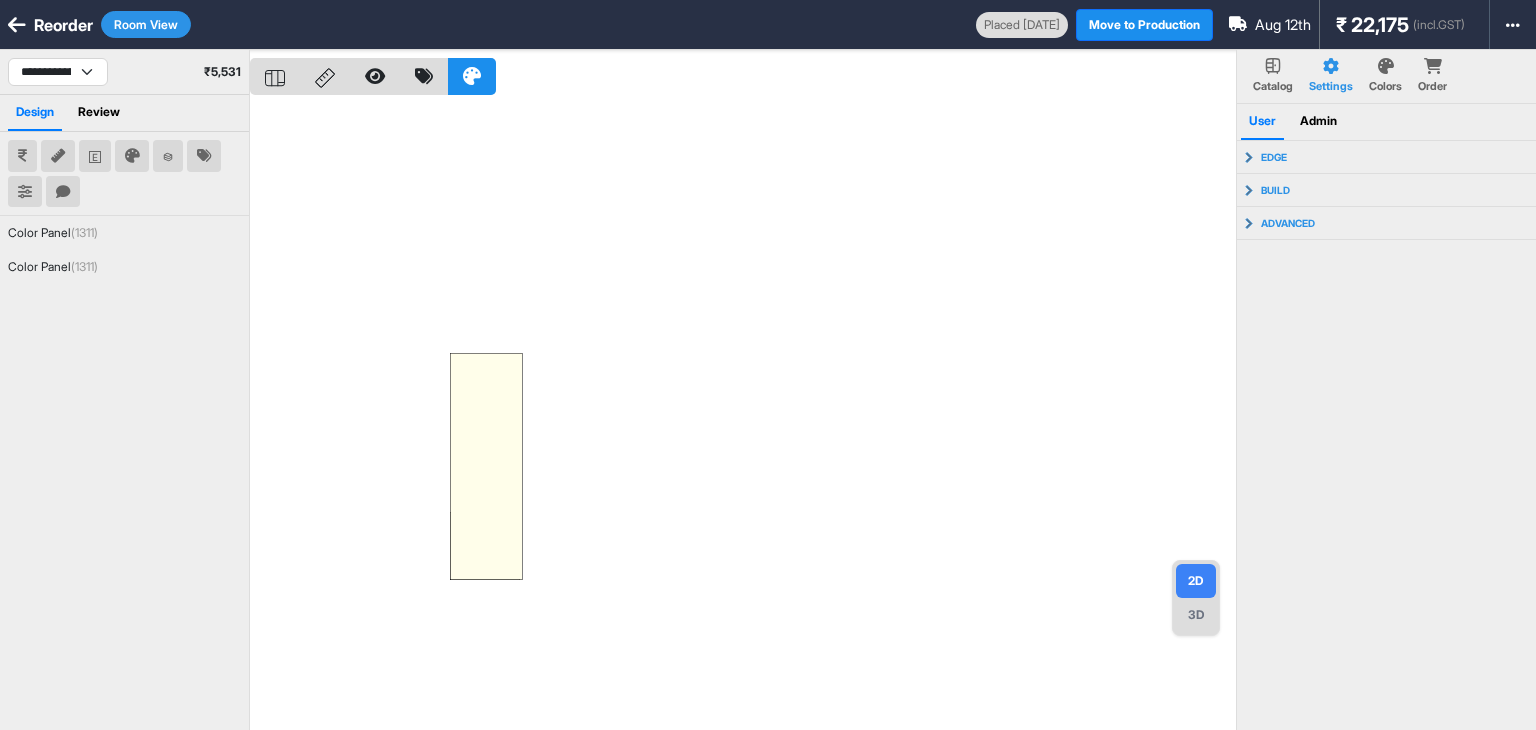 click on "Colors" at bounding box center [1385, 76] 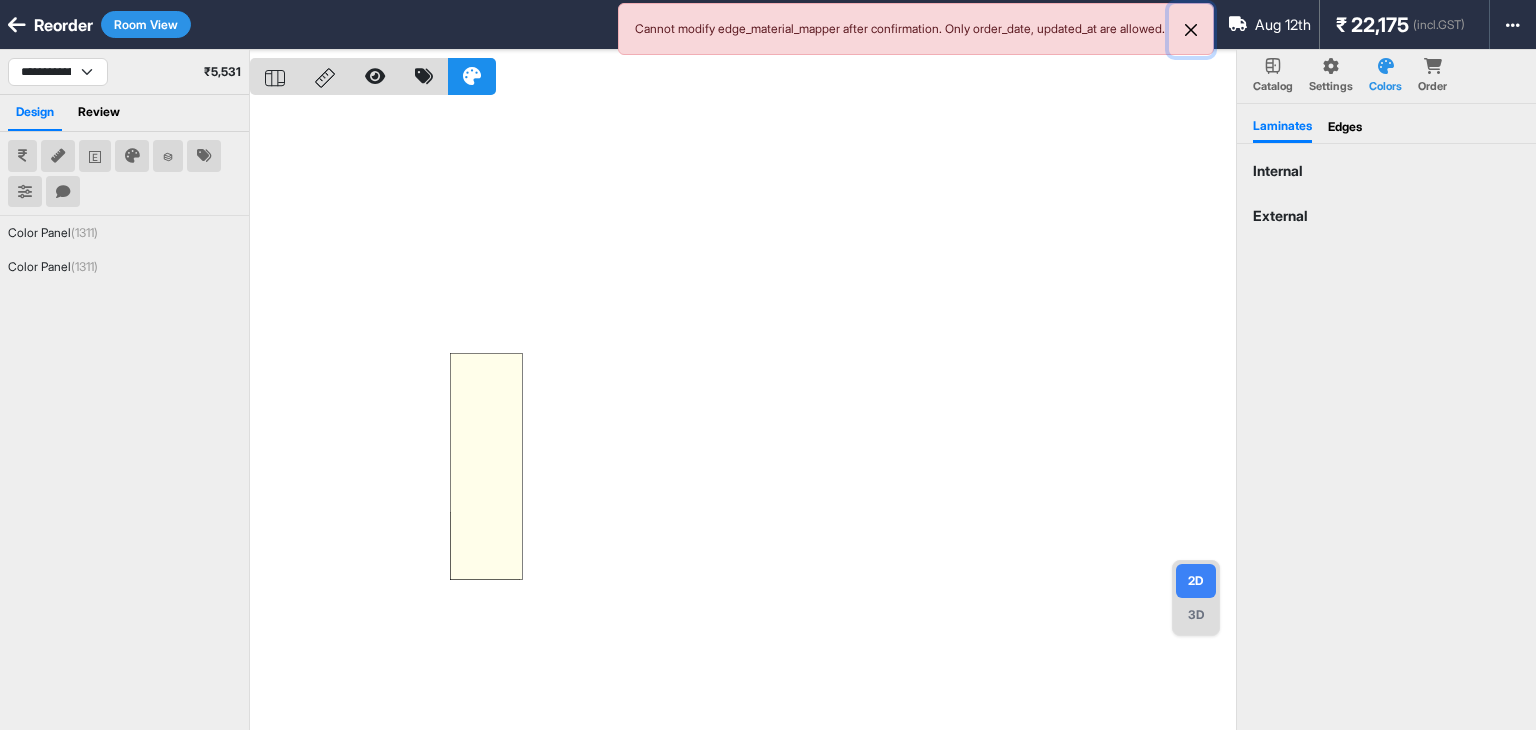 click at bounding box center [1191, 30] 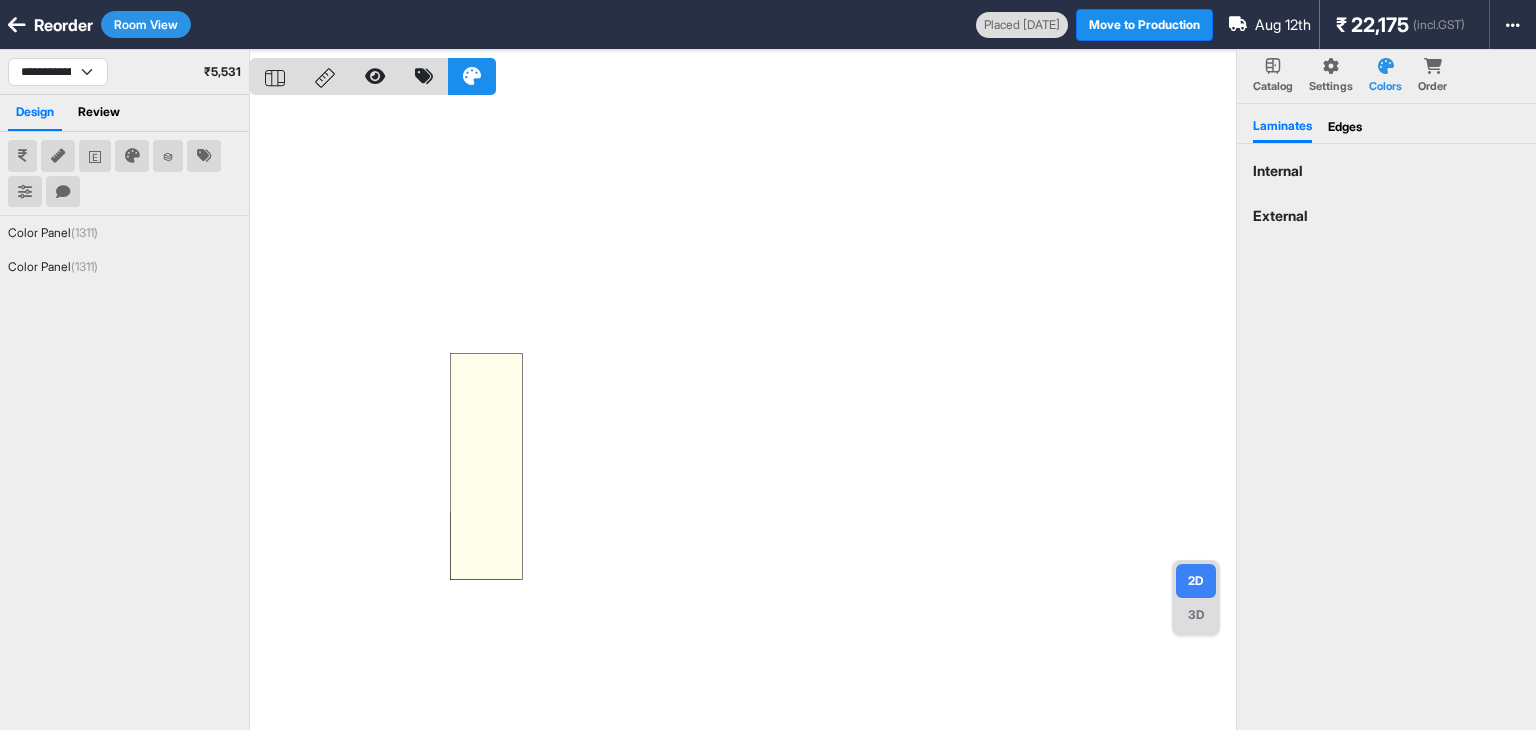 click at bounding box center [743, 415] 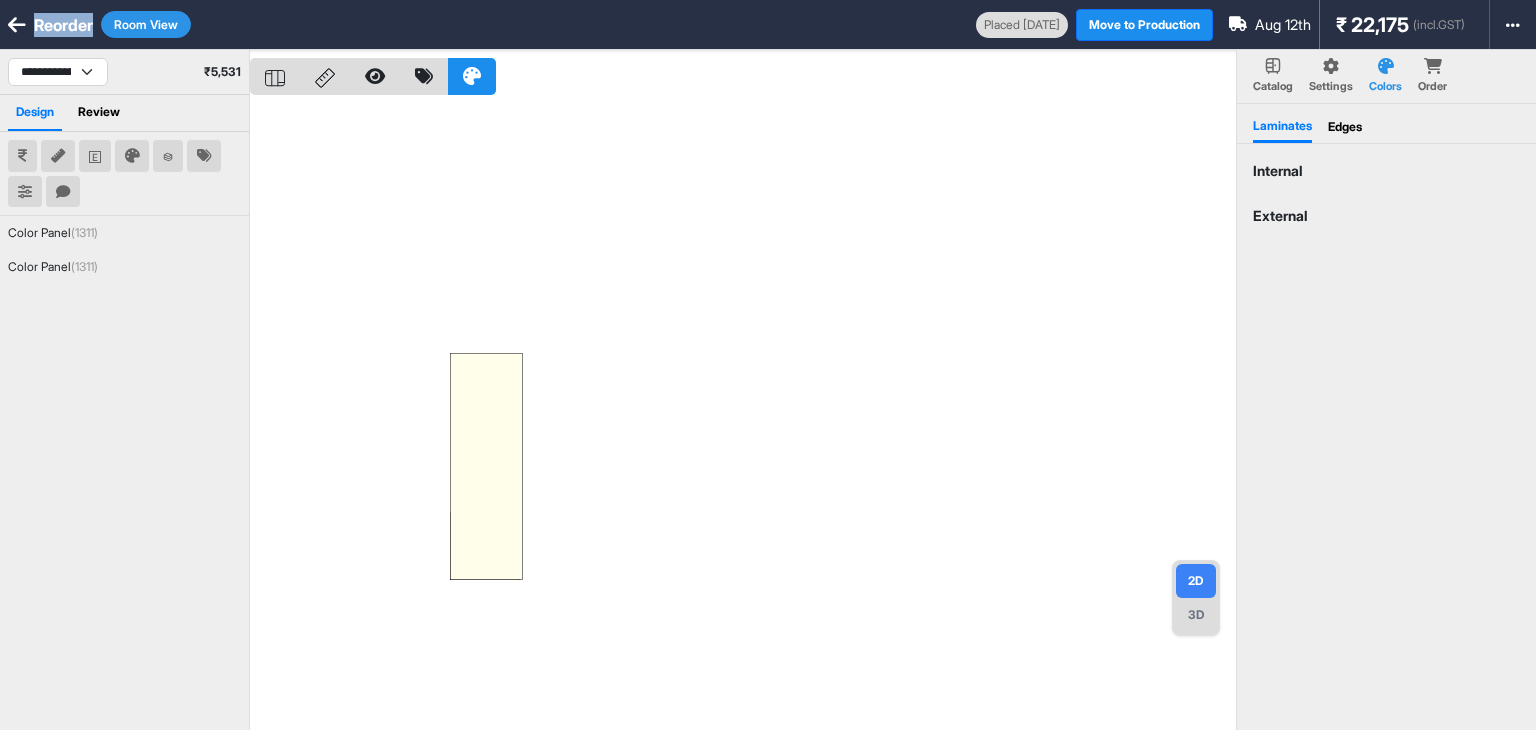 click on "Reorder" at bounding box center (63, 25) 